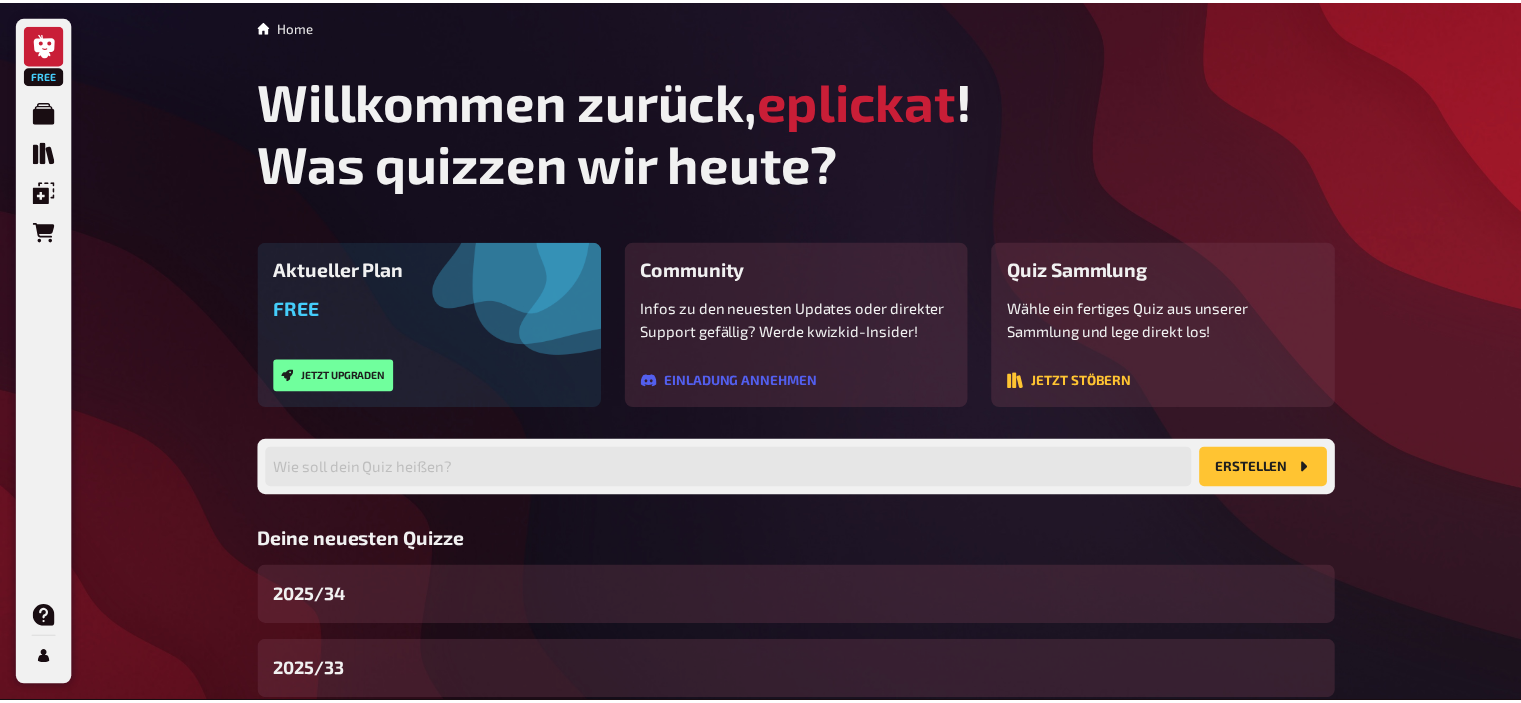 scroll, scrollTop: 0, scrollLeft: 0, axis: both 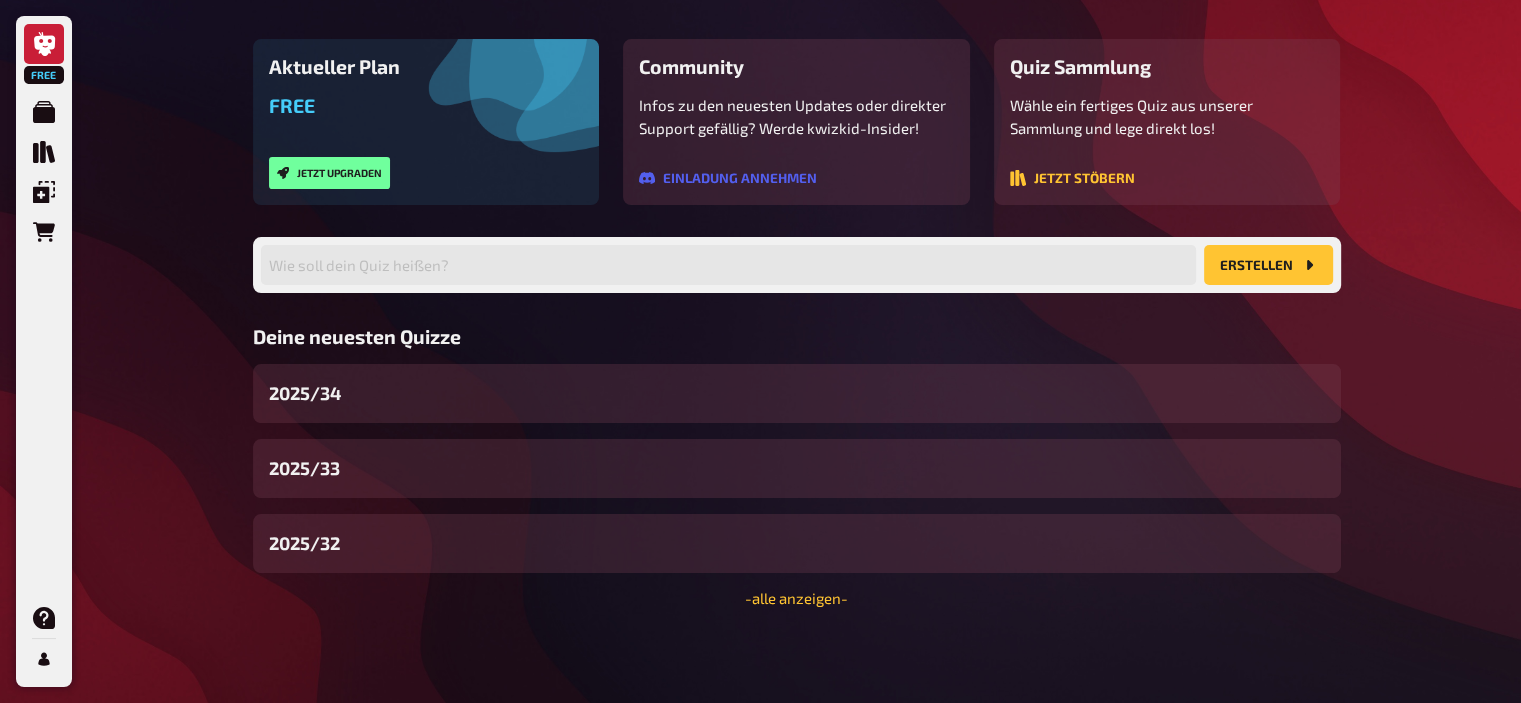 click on "Home Willkommen zurück,  eplickat ! Was quizzen wir [DATE]? Aktueller Plan Free Jetzt upgraden Community Infos zu den neuesten Updates oder direkter Support gefällig? Werde kwizkid-Insider! Einladung annehmen Quiz Sammlung Wähle ein fertiges Quiz aus unserer Sammlung und lege direkt los! Jetzt stöbern Wie soll dein Quiz heißen? Erstellen Deine neuesten Quizze 2025/34 2025/33 2025/32 -  alle anzeigen  -" at bounding box center (797, 250) 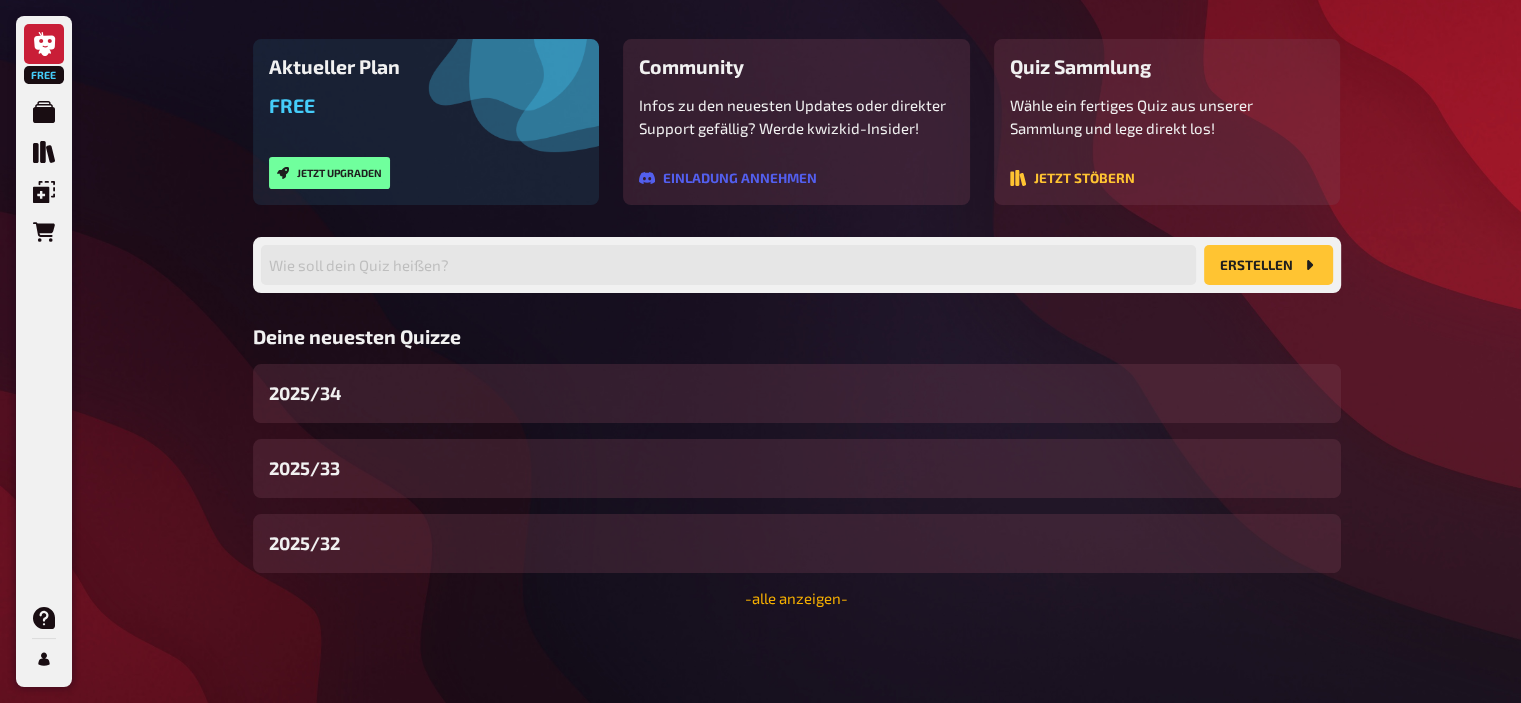 click on "-  alle anzeigen  -" at bounding box center (796, 598) 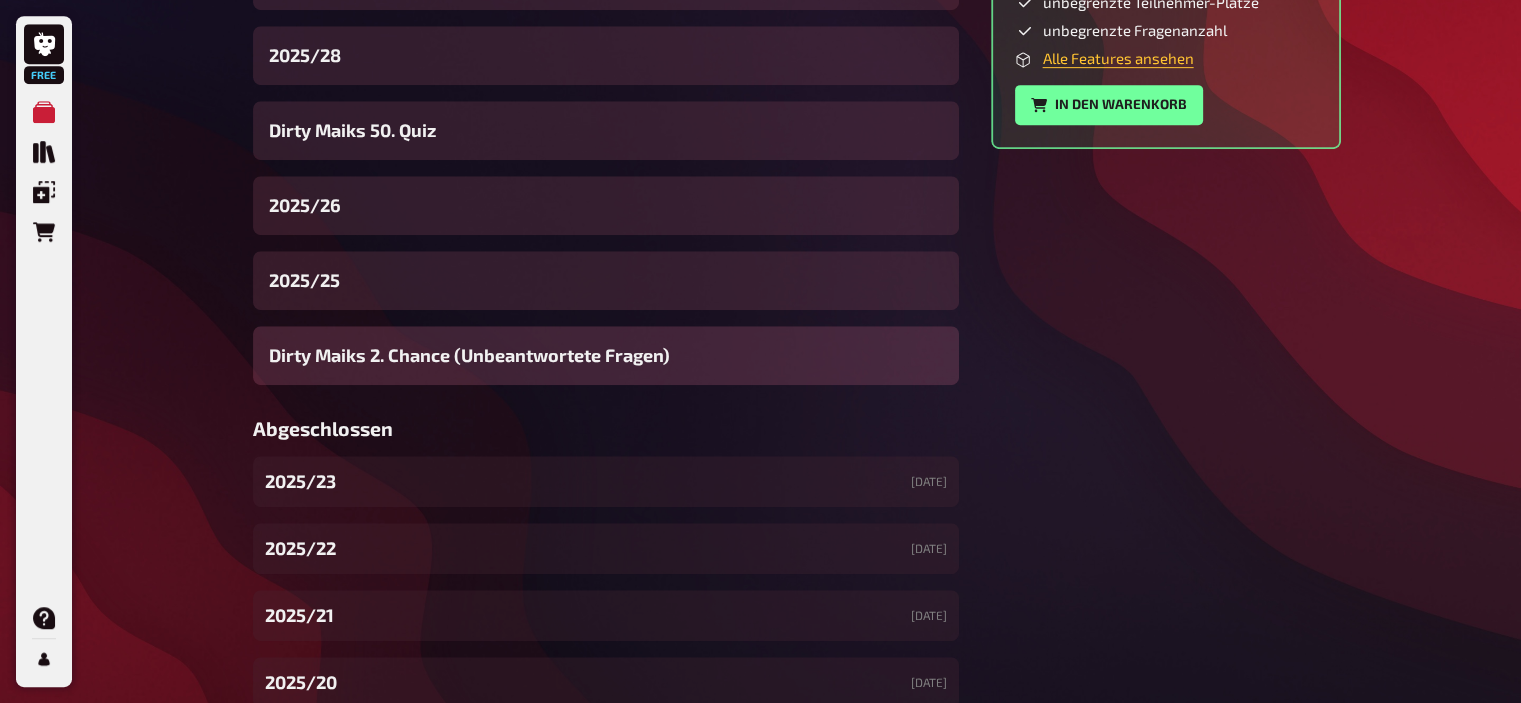 scroll, scrollTop: 951, scrollLeft: 0, axis: vertical 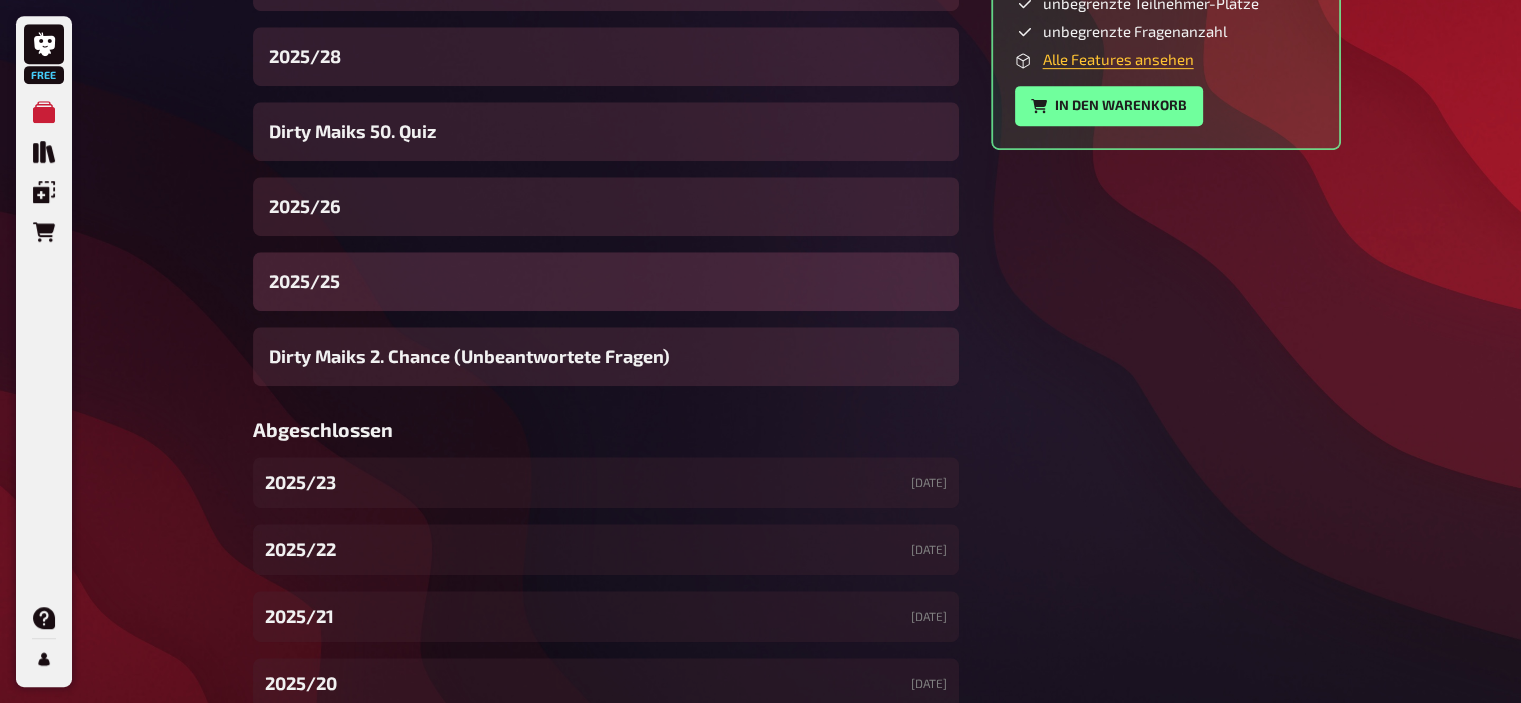 click on "2025/25" at bounding box center (606, 281) 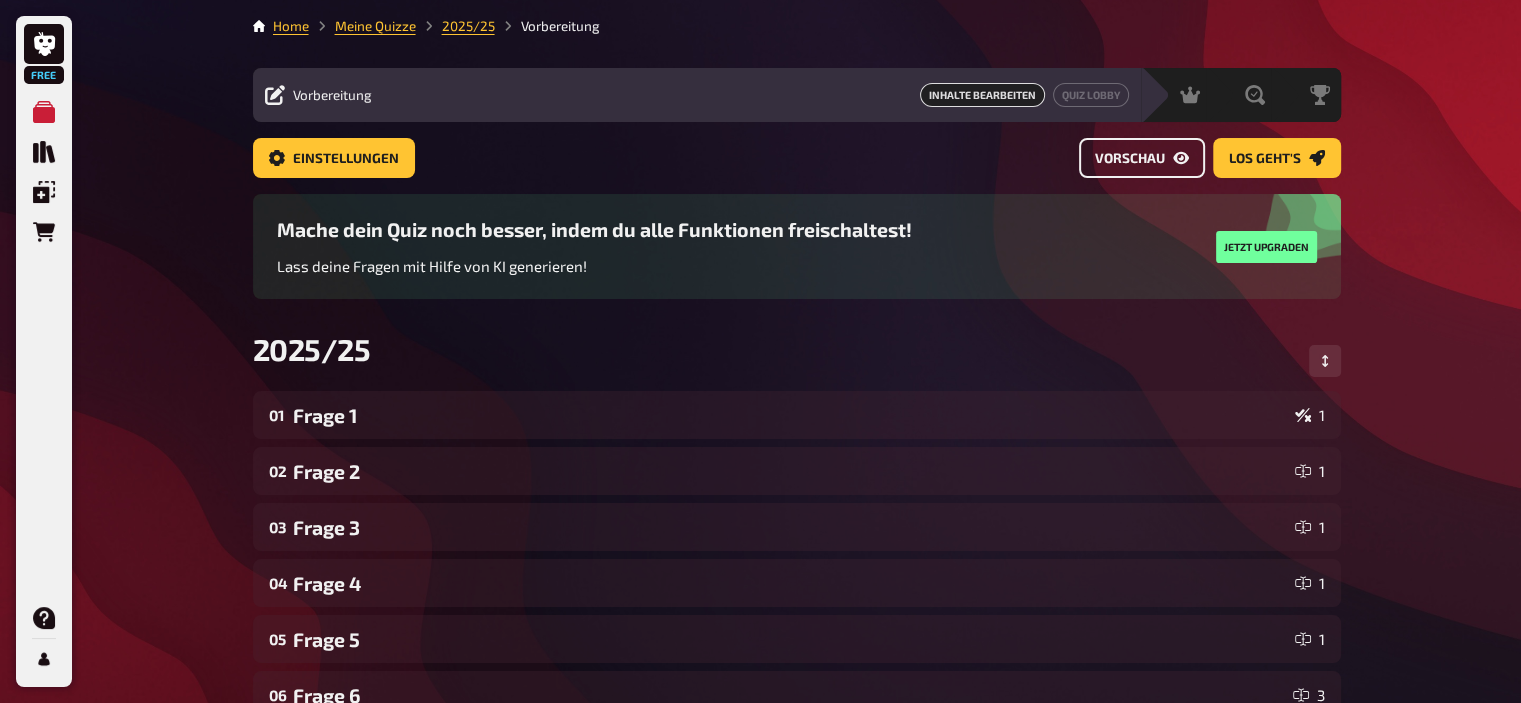 click on "Vorschau" at bounding box center [1142, 158] 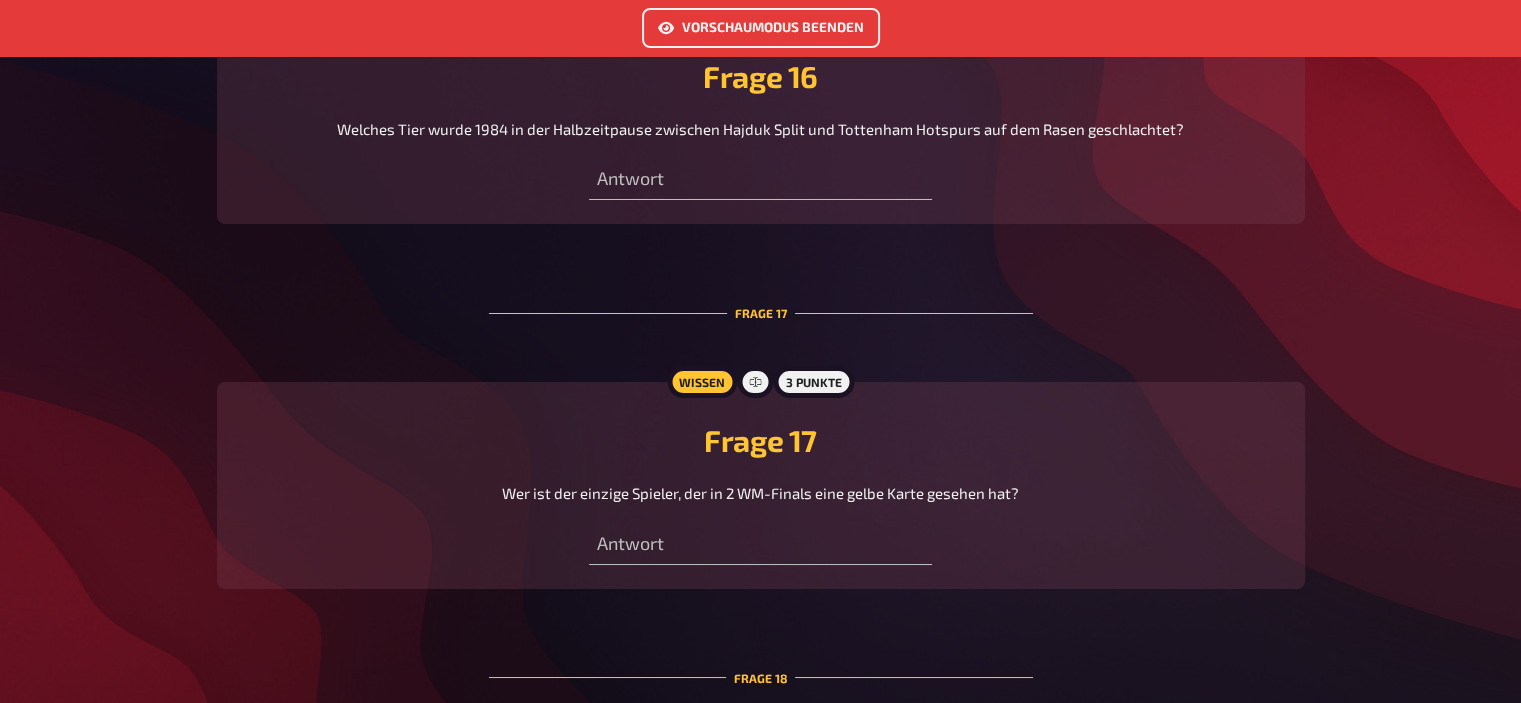 scroll, scrollTop: 7244, scrollLeft: 0, axis: vertical 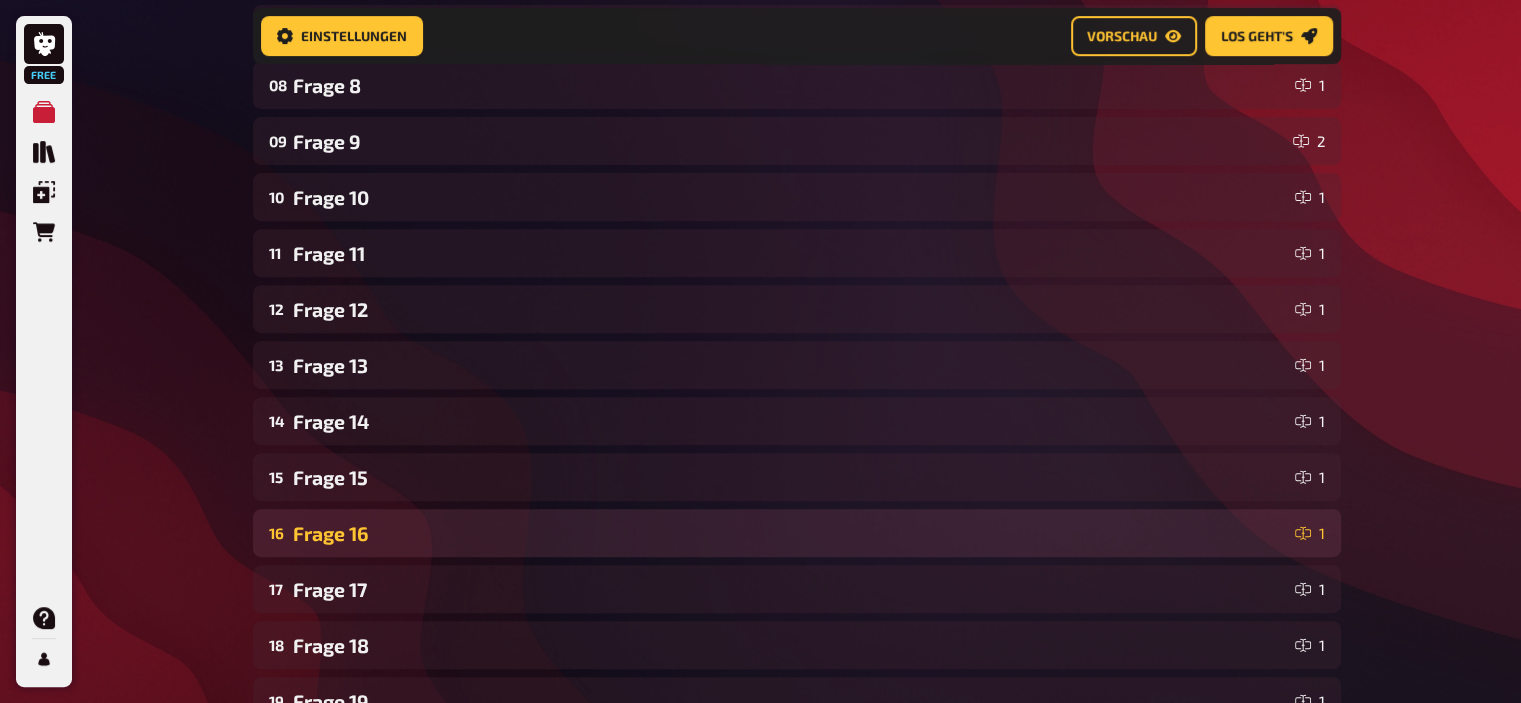 click on "Frage 16" at bounding box center (790, 533) 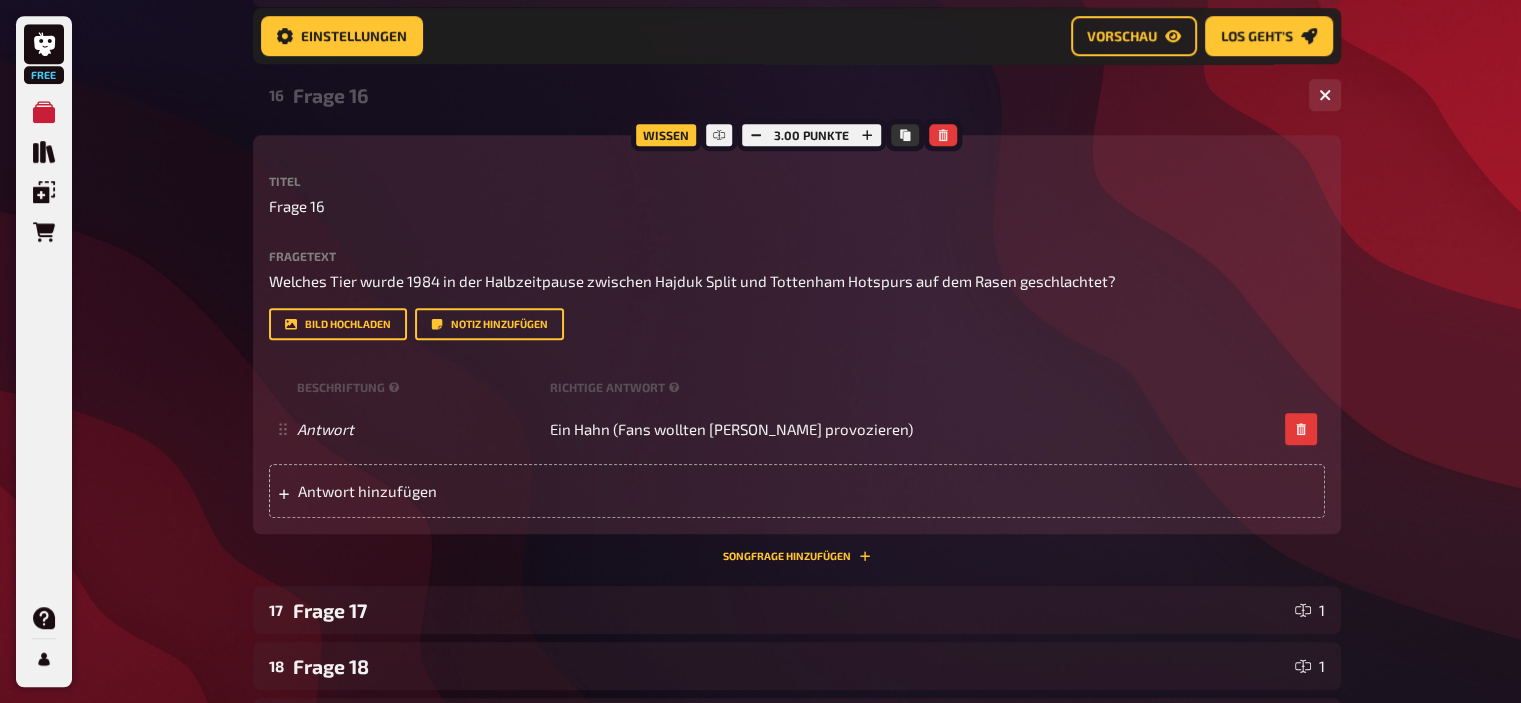scroll, scrollTop: 1252, scrollLeft: 0, axis: vertical 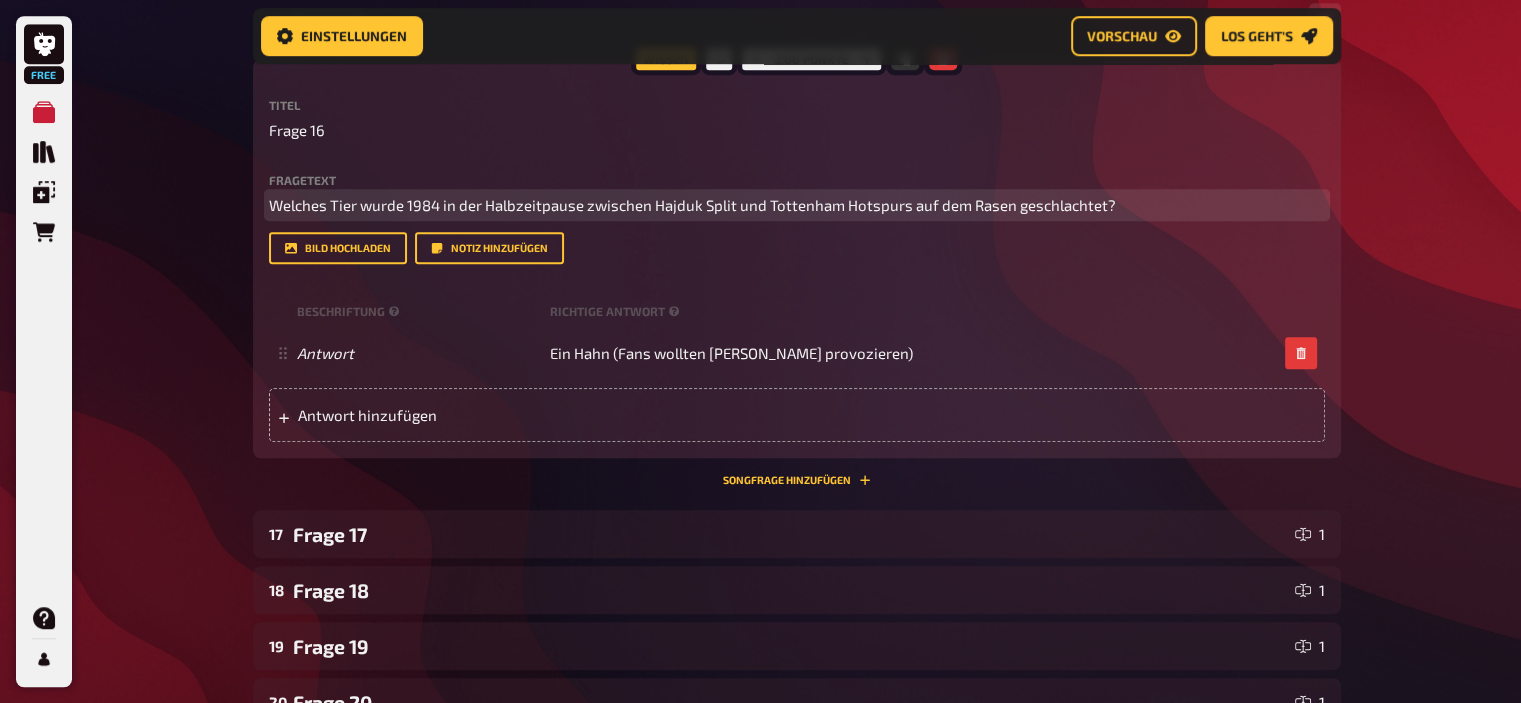 click on "Welches Tier wurde 1984 in der Halbzeitpause zwischen Hajduk Split und Tottenham Hotspurs auf dem Rasen geschlachtet?" at bounding box center [692, 205] 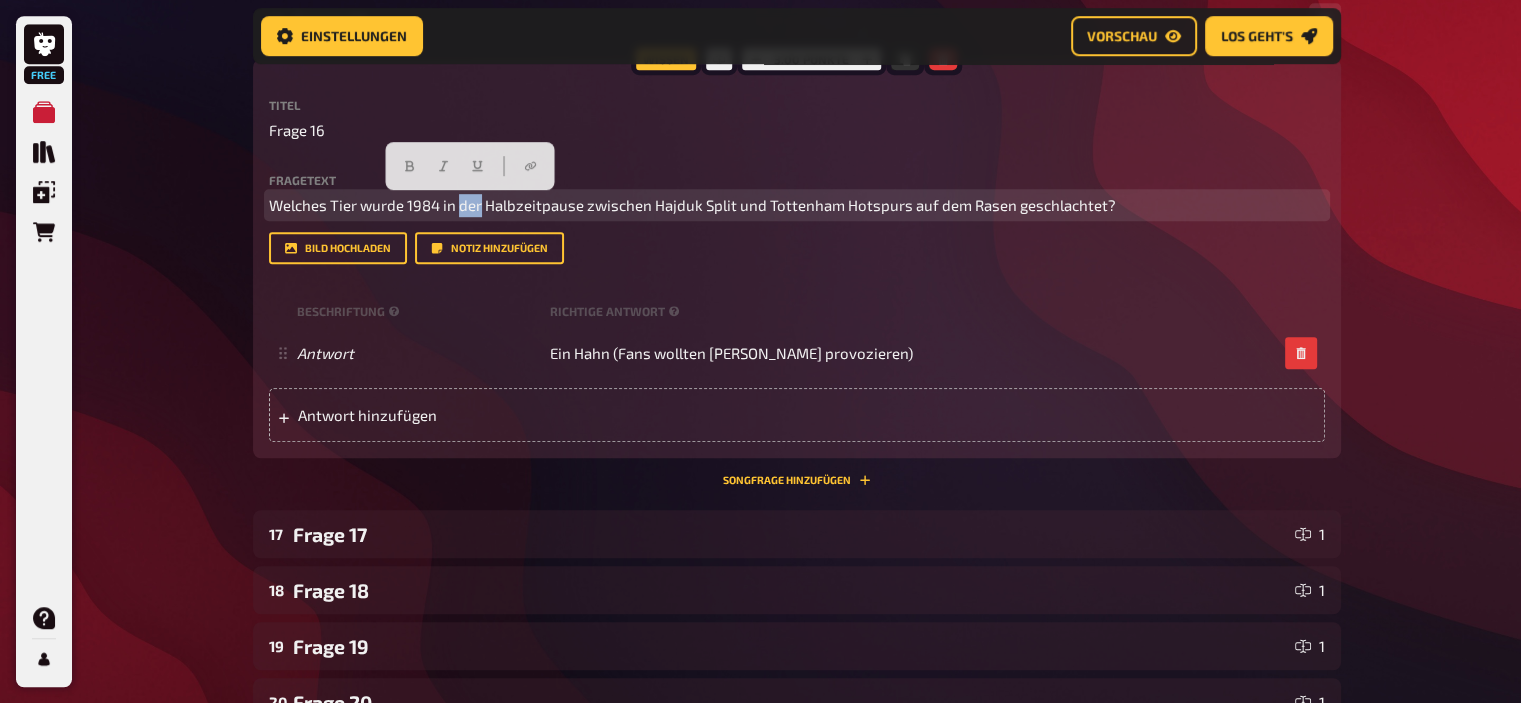 click on "Welches Tier wurde 1984 in der Halbzeitpause zwischen Hajduk Split und Tottenham Hotspurs auf dem Rasen geschlachtet?" at bounding box center [692, 205] 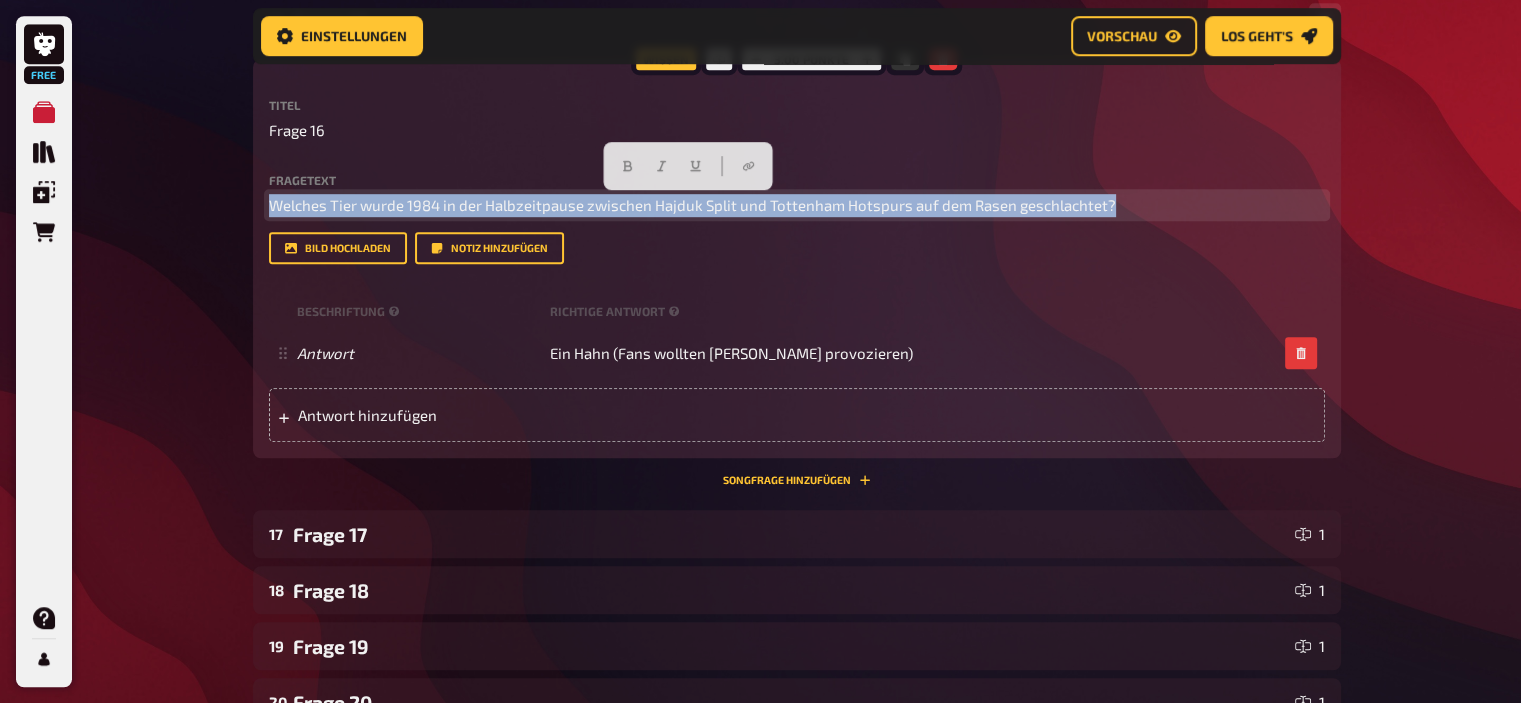 click on "Welches Tier wurde 1984 in der Halbzeitpause zwischen Hajduk Split und Tottenham Hotspurs auf dem Rasen geschlachtet?" at bounding box center [692, 205] 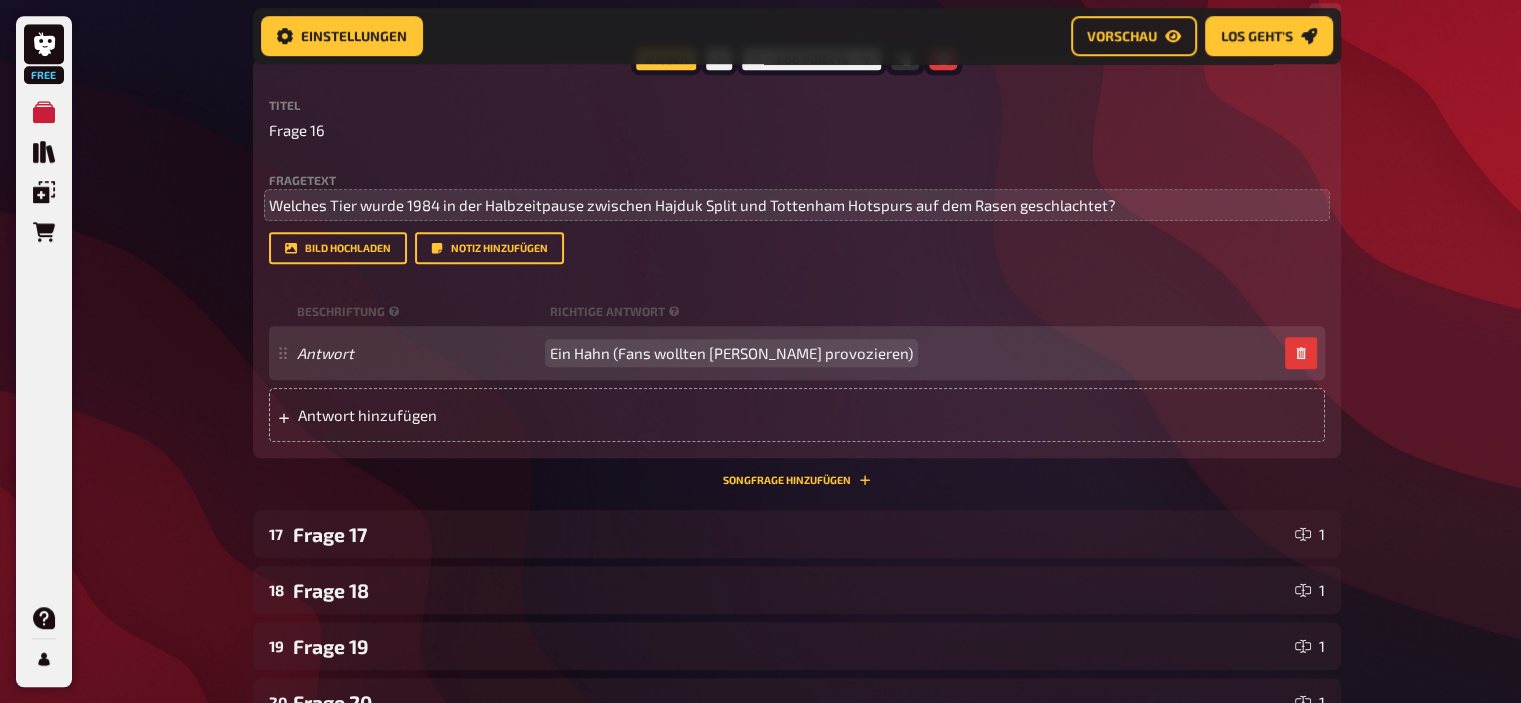 click on "Ein Hahn (Fans wollten Tottham provozieren)" at bounding box center [731, 353] 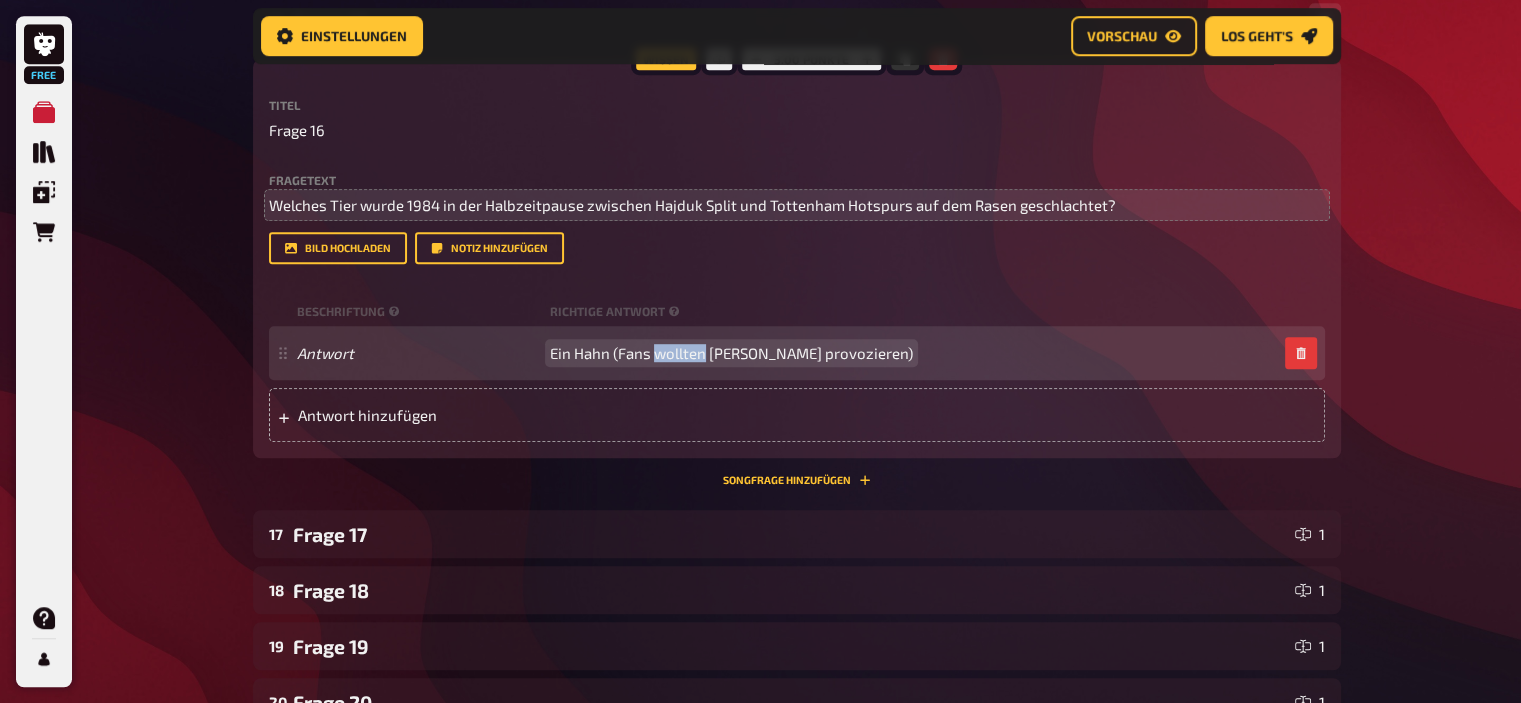 click on "Ein Hahn (Fans wollten Tottham provozieren)" at bounding box center [731, 353] 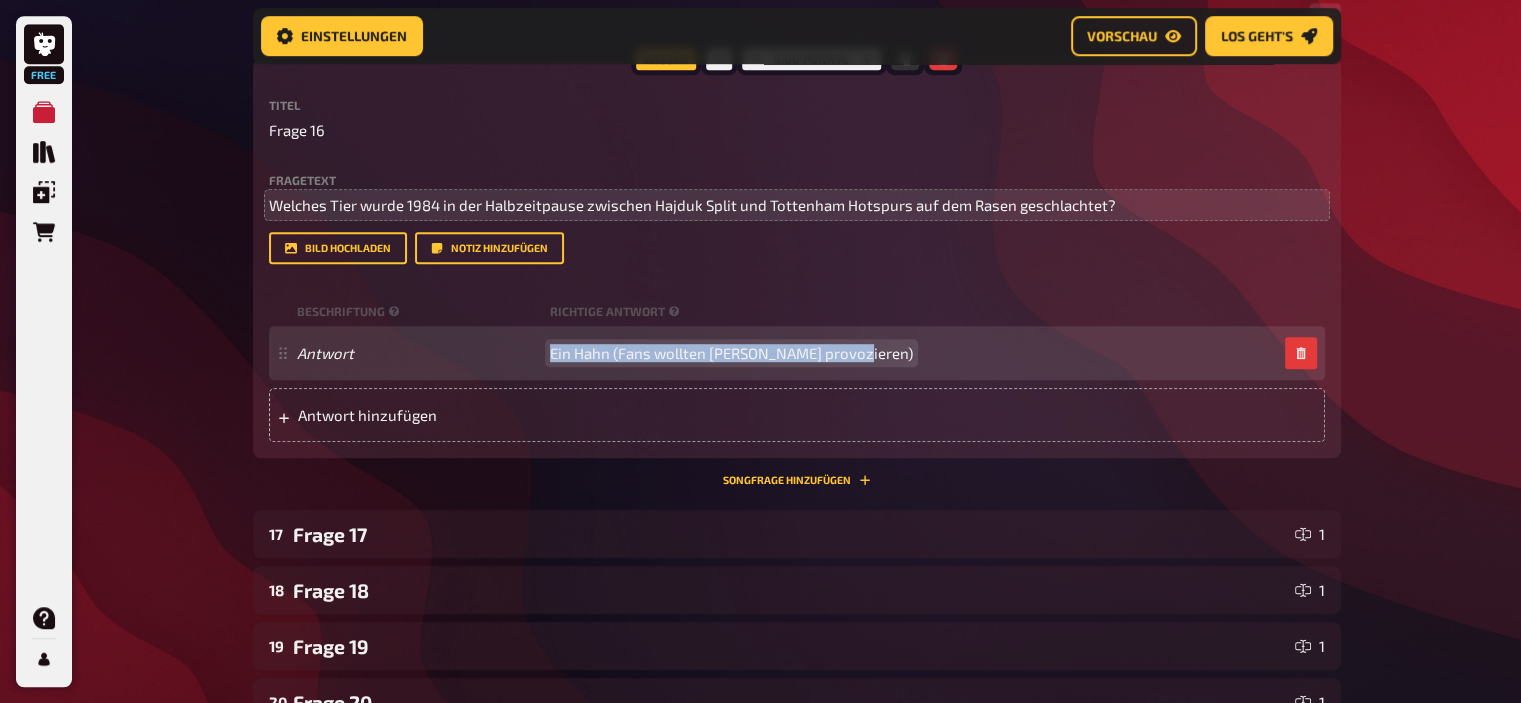 click on "Ein Hahn (Fans wollten Tottham provozieren)" at bounding box center [731, 353] 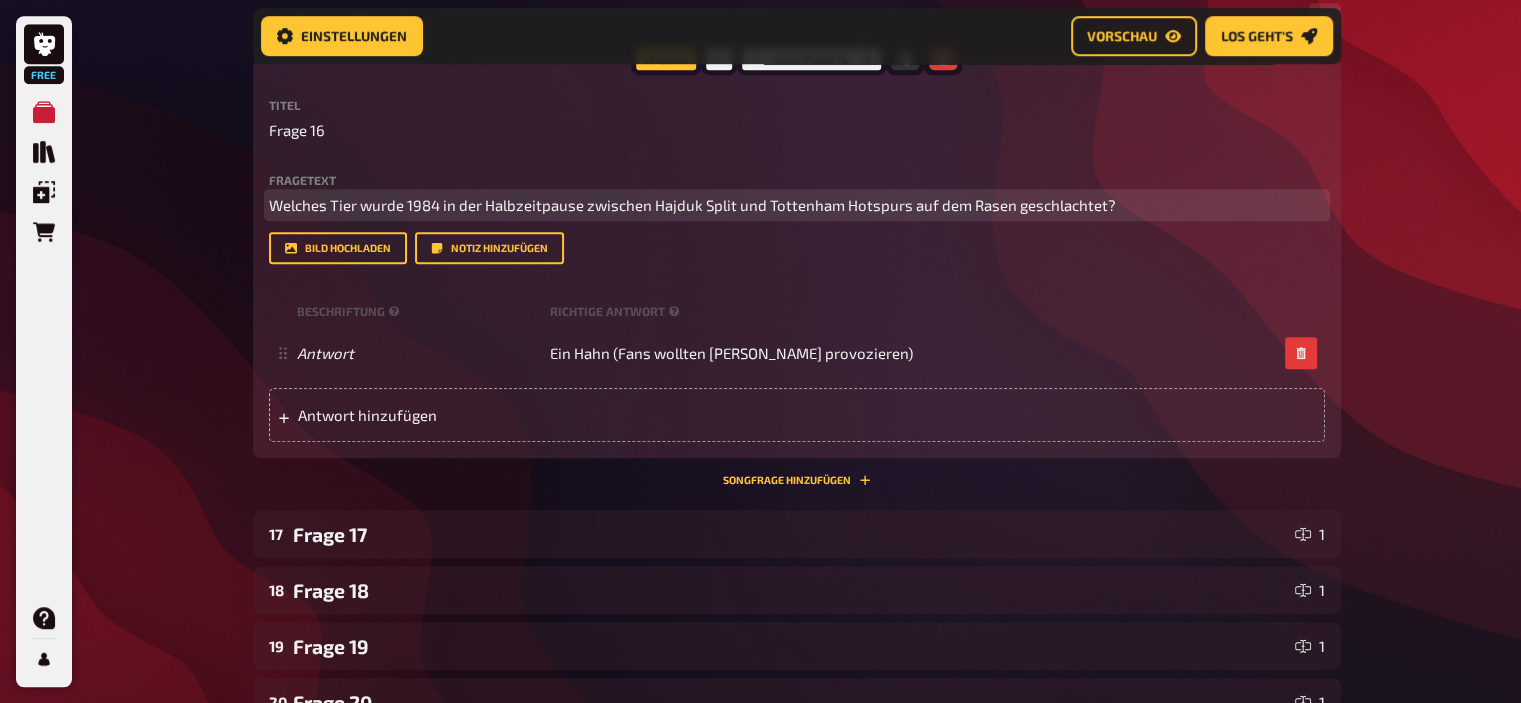 click on "Welches Tier wurde 1984 in der Halbzeitpause zwischen Hajduk Split und Tottenham Hotspurs auf dem Rasen geschlachtet?" at bounding box center (692, 205) 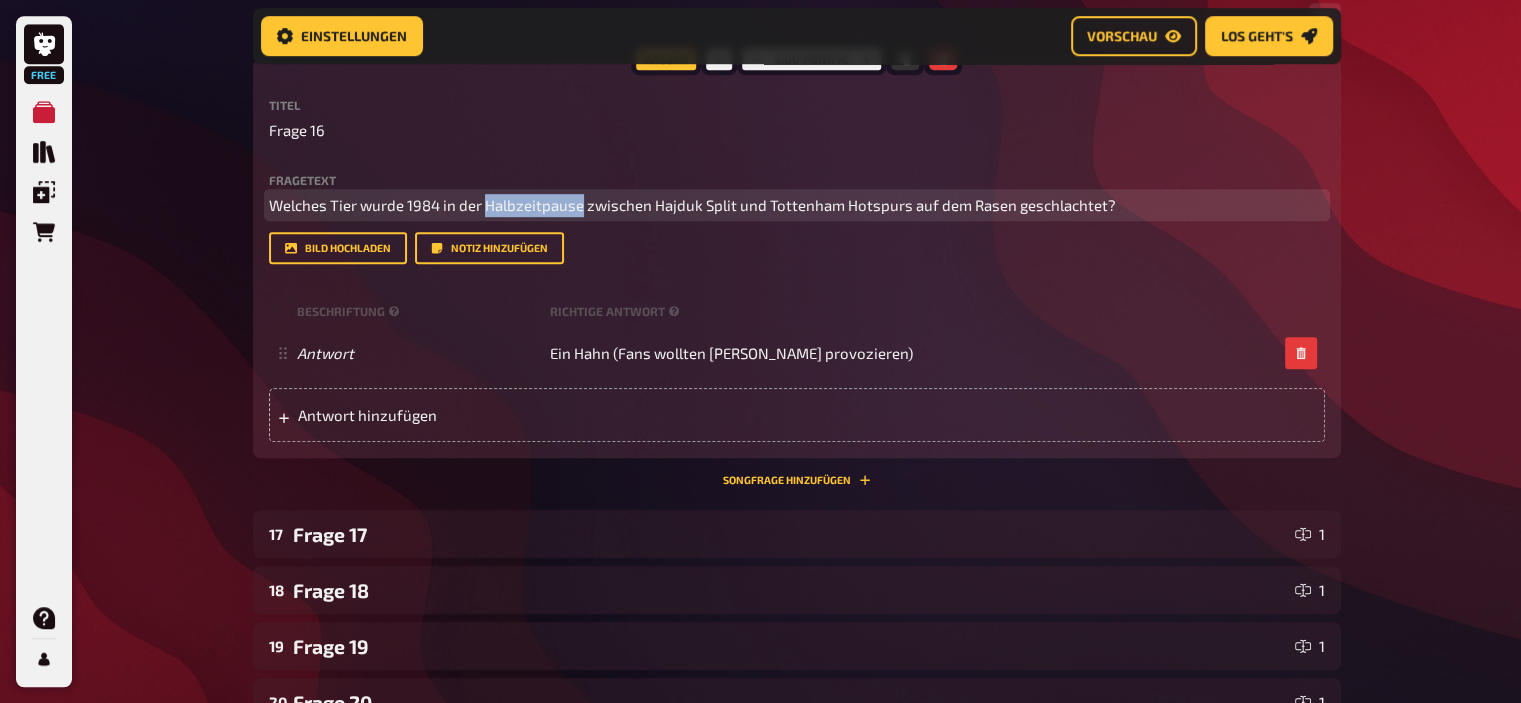 click on "Welches Tier wurde 1984 in der Halbzeitpause zwischen Hajduk Split und Tottenham Hotspurs auf dem Rasen geschlachtet?" at bounding box center [692, 205] 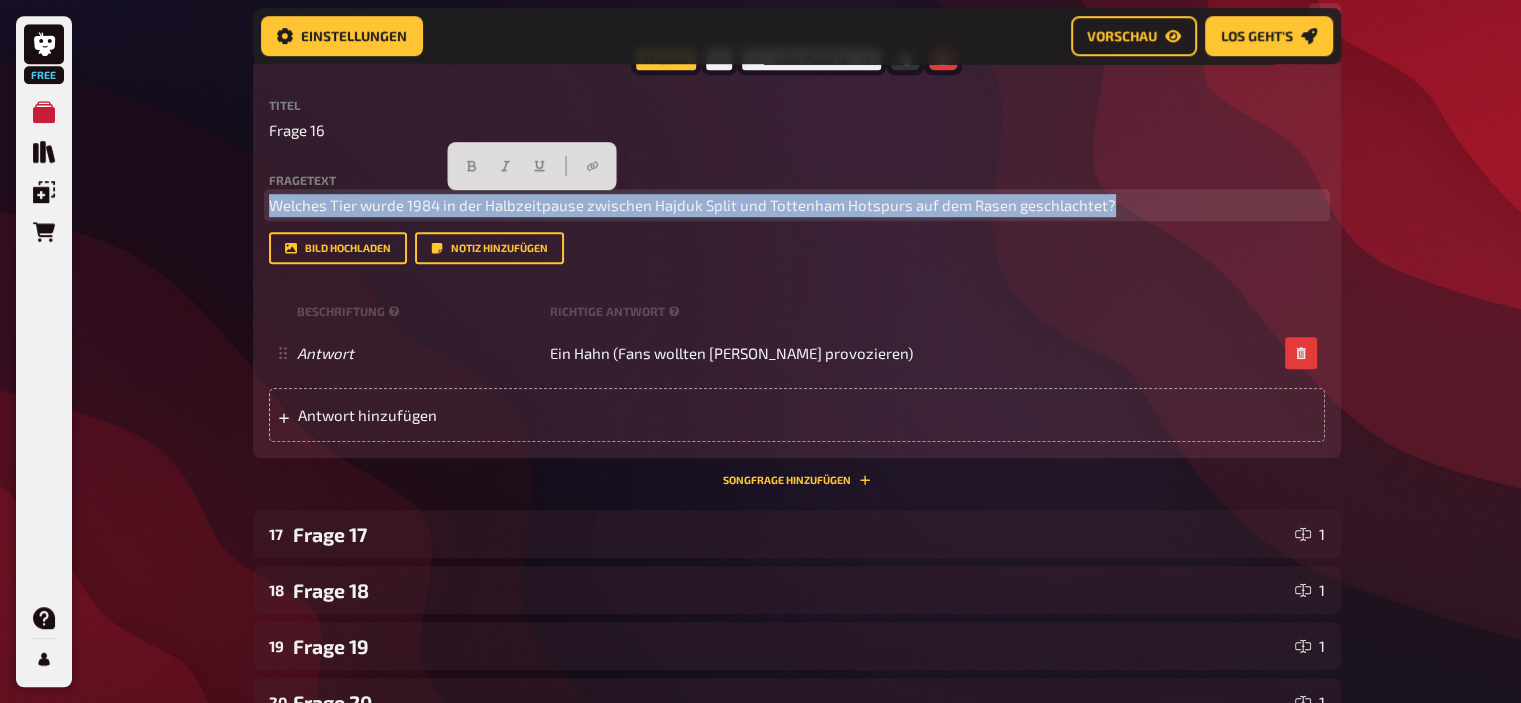 click on "Welches Tier wurde 1984 in der Halbzeitpause zwischen Hajduk Split und Tottenham Hotspurs auf dem Rasen geschlachtet?" at bounding box center [692, 205] 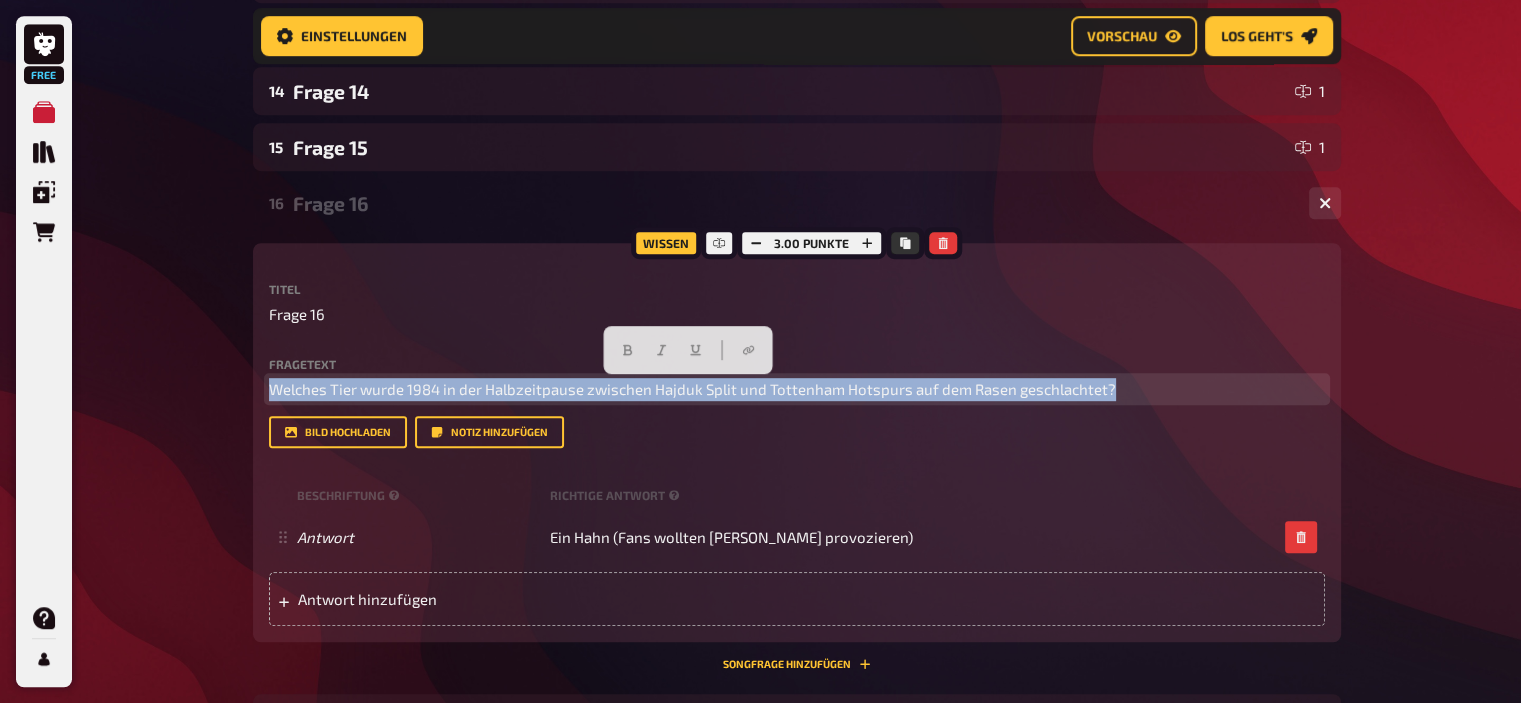 scroll, scrollTop: 1063, scrollLeft: 0, axis: vertical 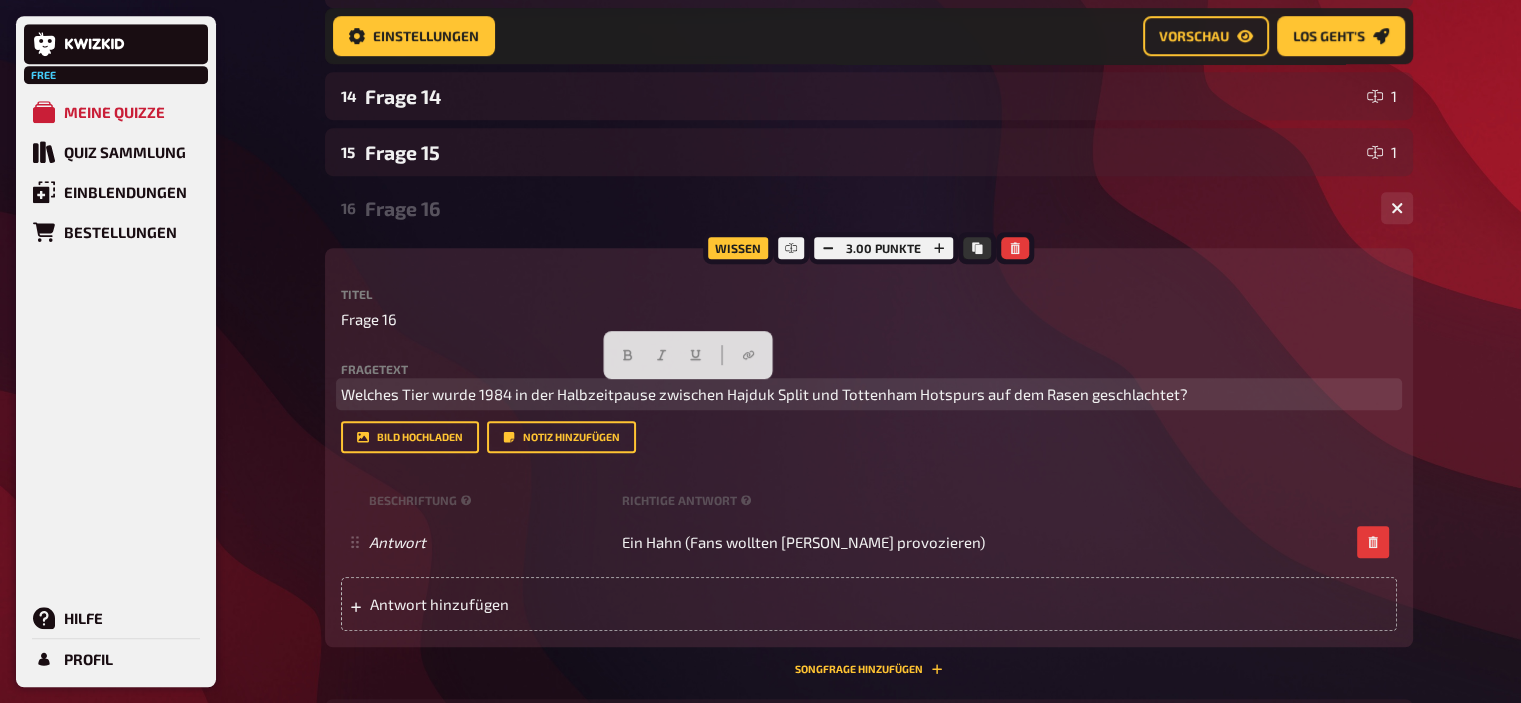 type 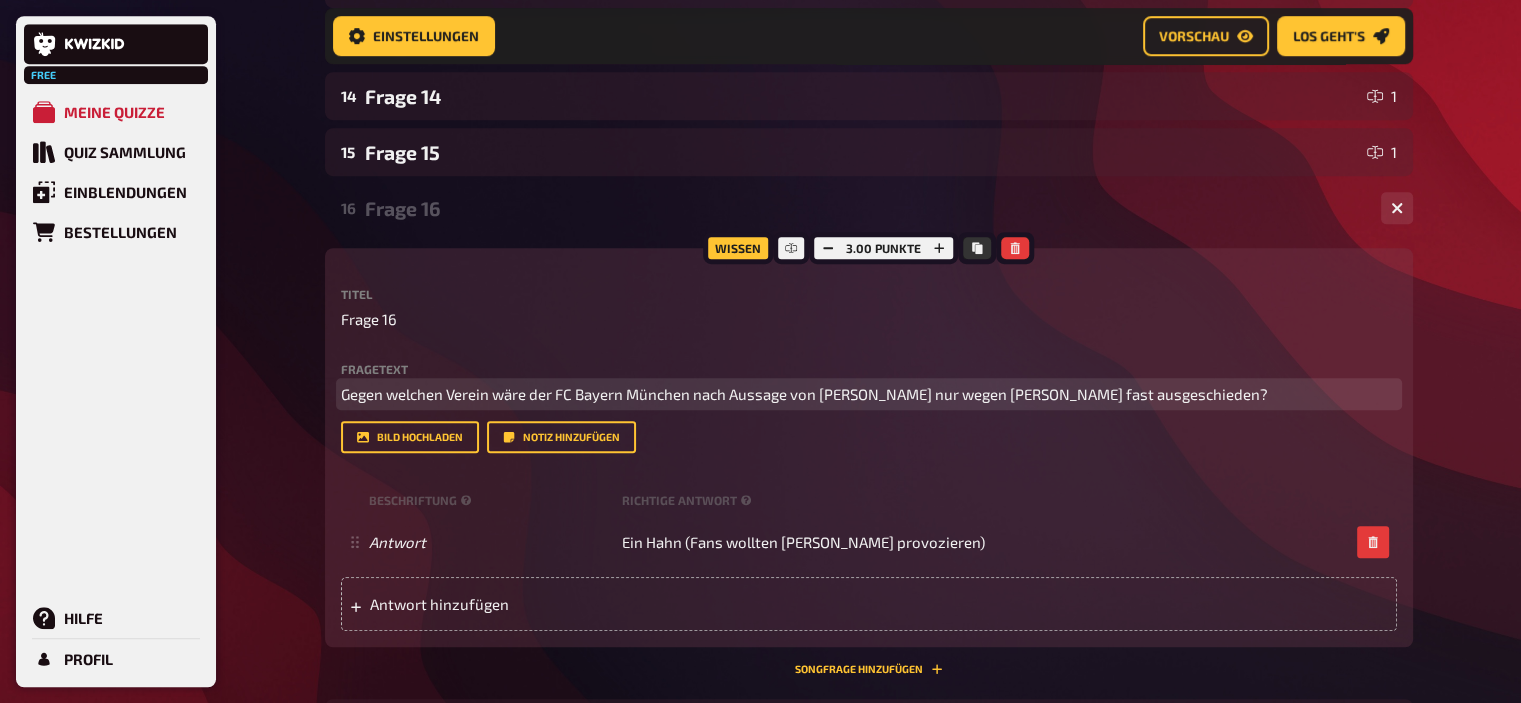click on "Gegen welchen Verein wäre der FC Bayern München nach Aussage von Uli Hoeneß nur wegen Juan Bernat fast ausgeschieden?" at bounding box center [804, 394] 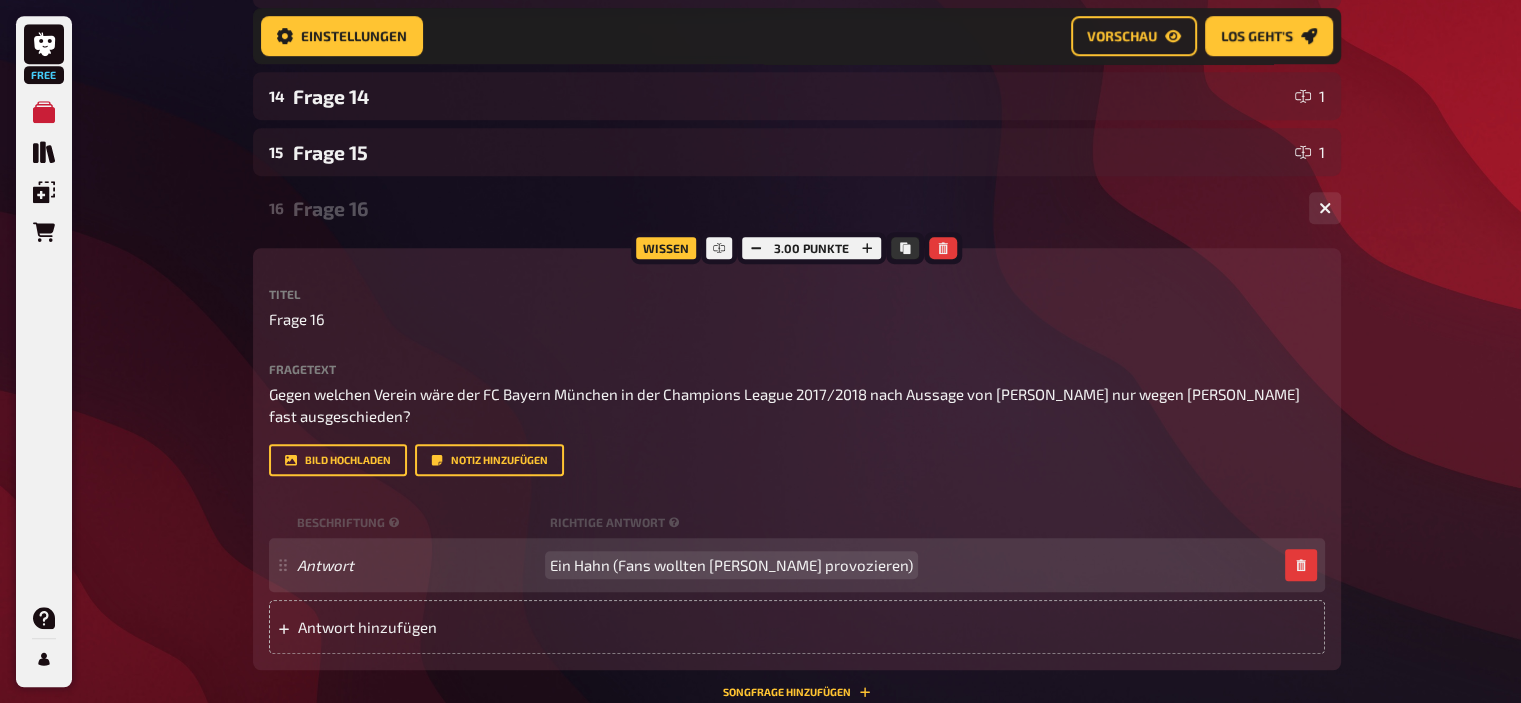 click on "Ein Hahn (Fans wollten Tottham provozieren)" at bounding box center (731, 565) 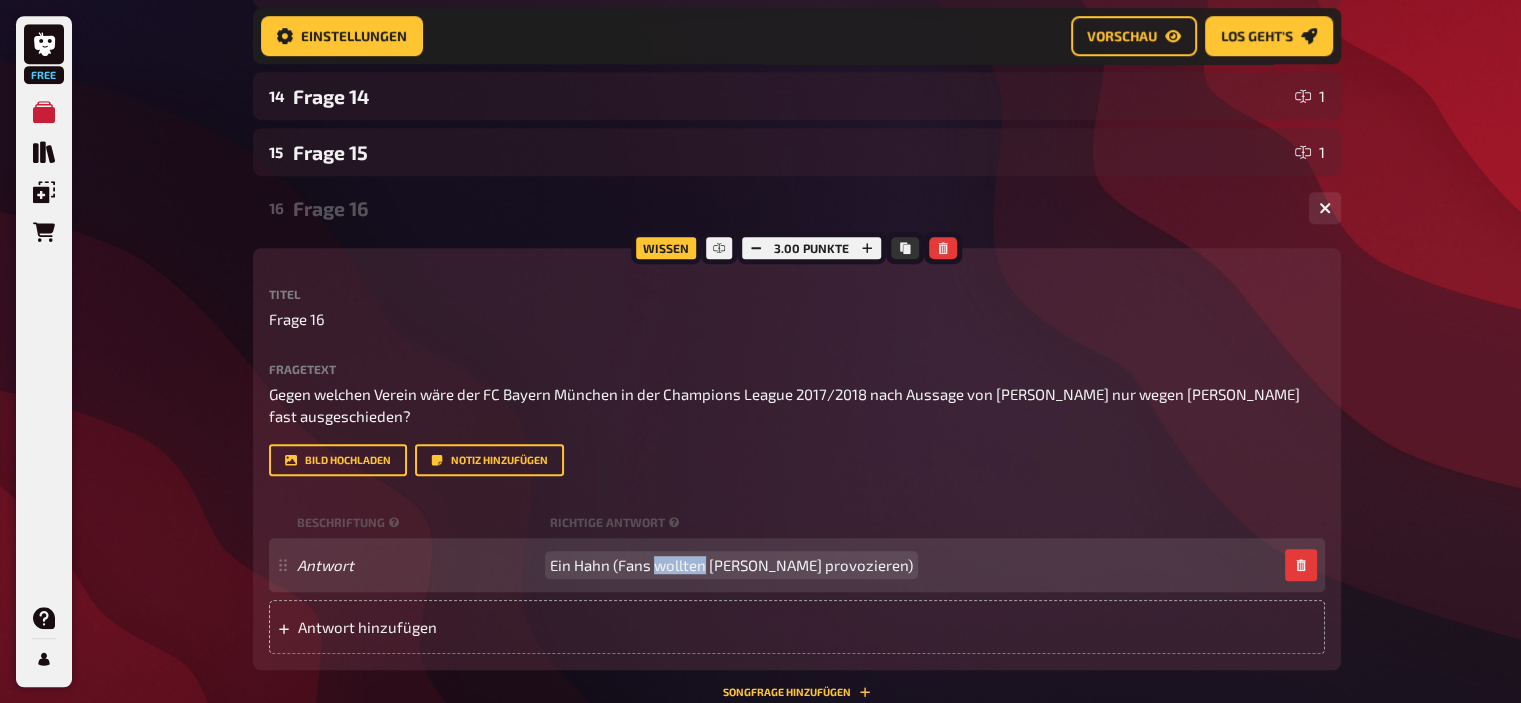 click on "Ein Hahn (Fans wollten Tottham provozieren)" at bounding box center (731, 565) 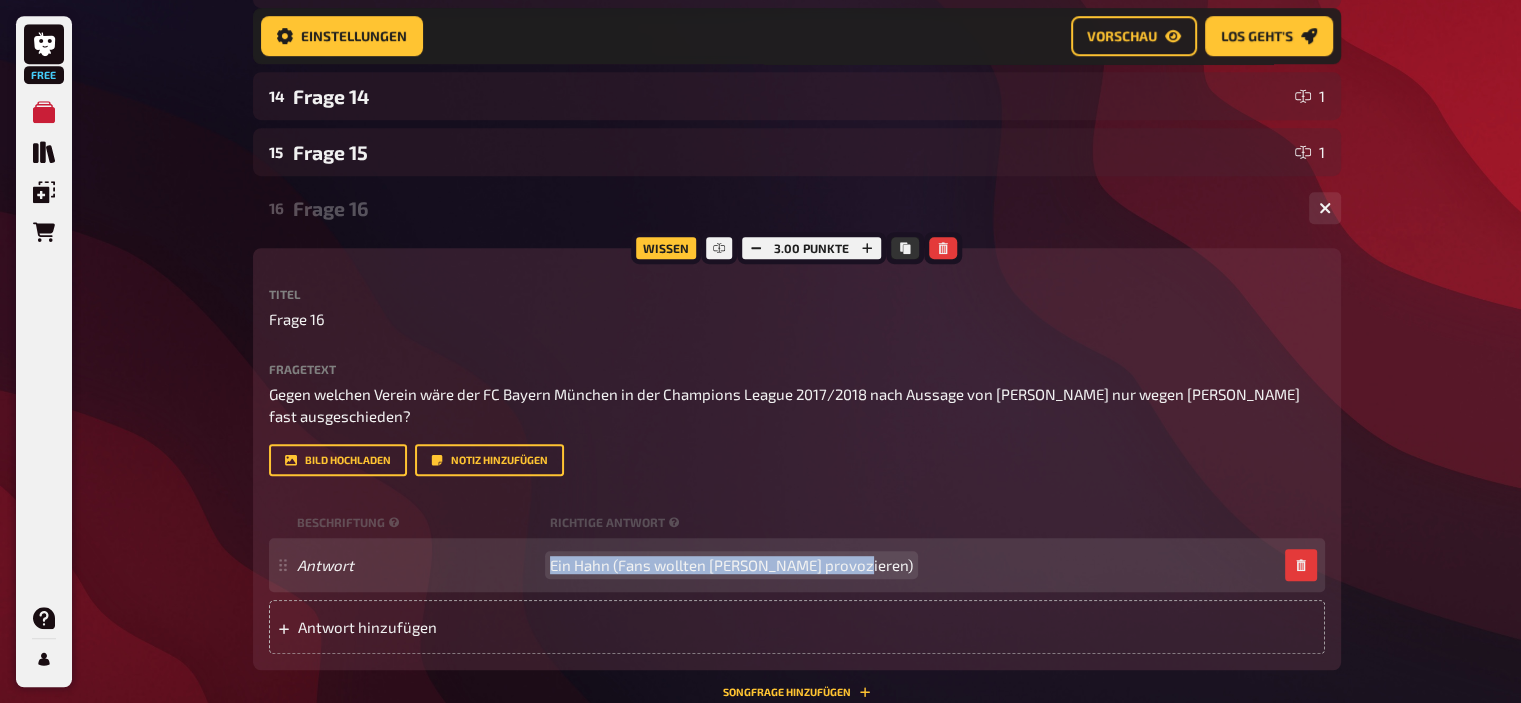 click on "Ein Hahn (Fans wollten Tottham provozieren)" at bounding box center [731, 565] 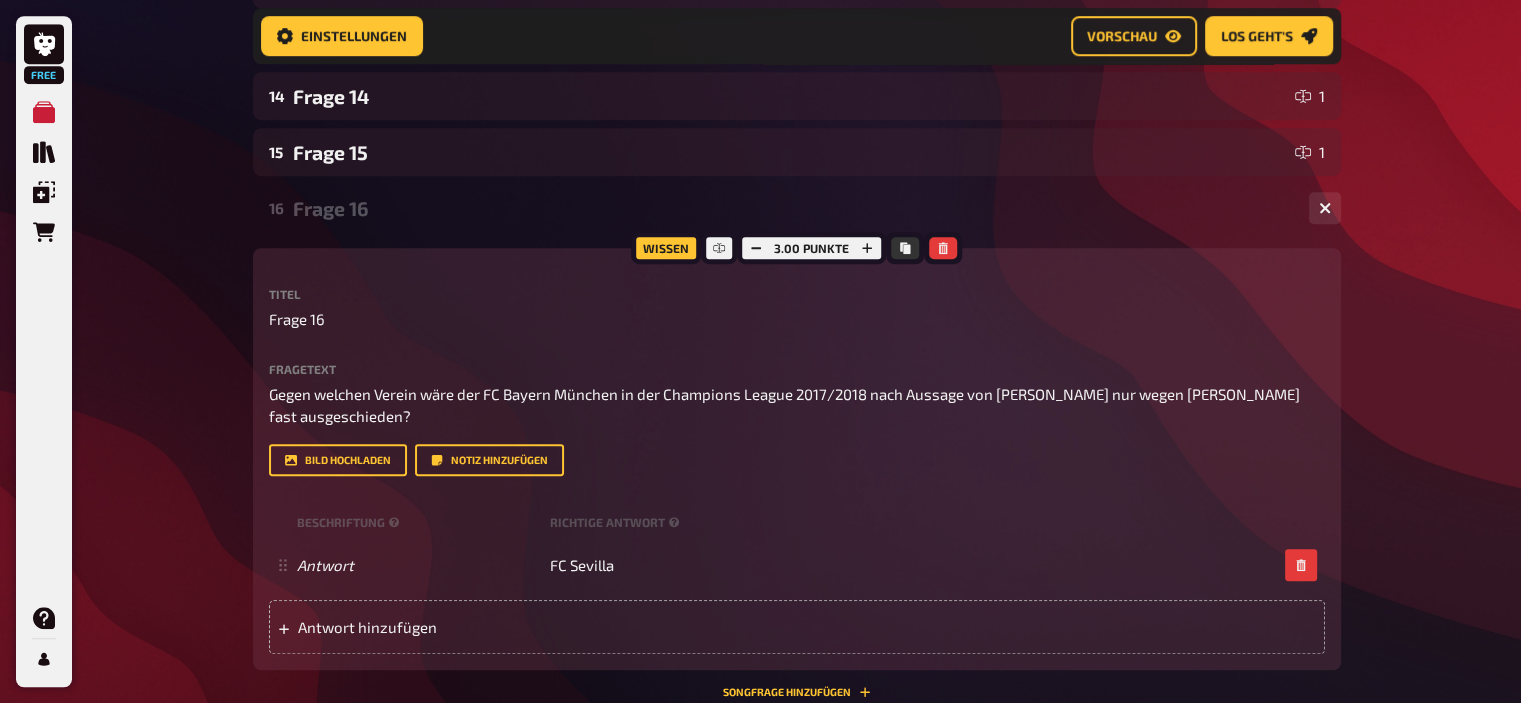 click on "Frage 16" at bounding box center (793, 208) 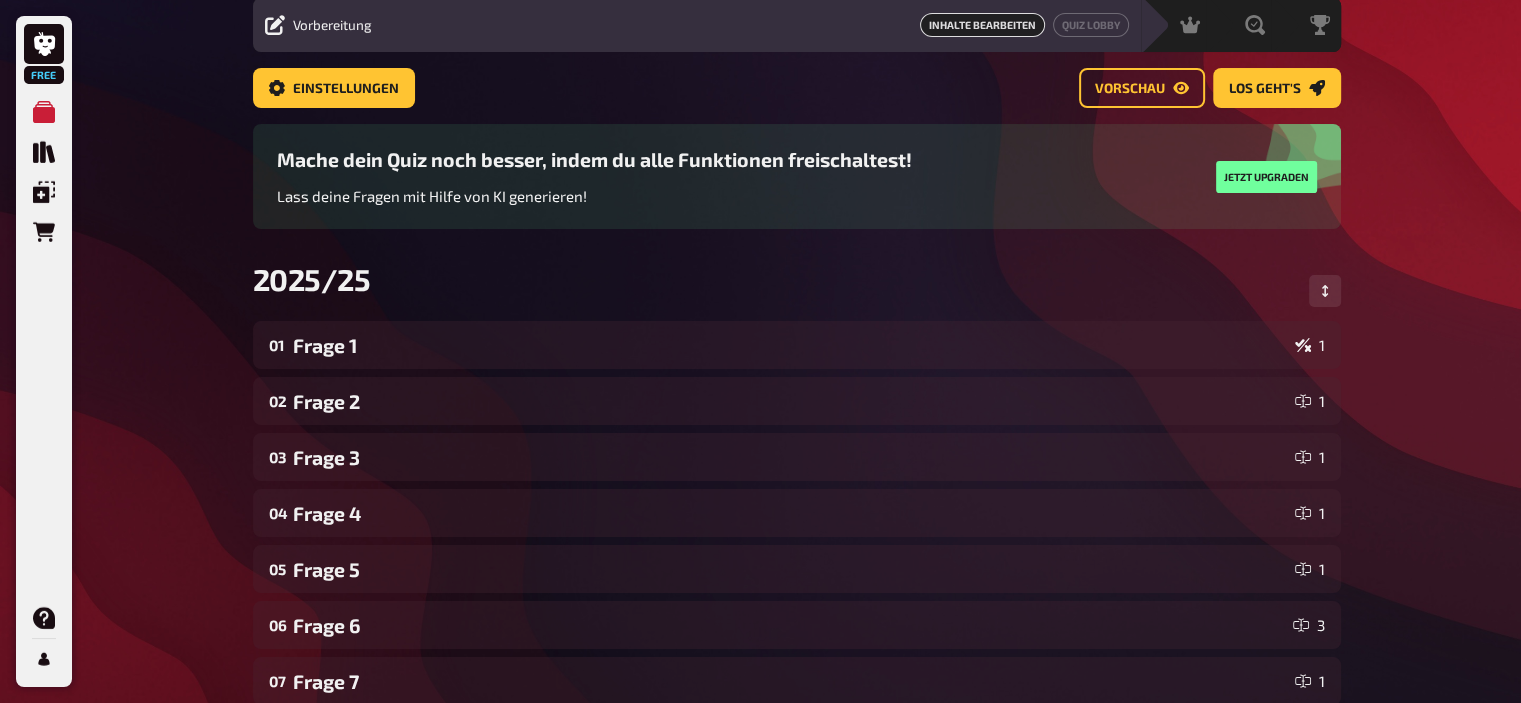 scroll, scrollTop: 0, scrollLeft: 0, axis: both 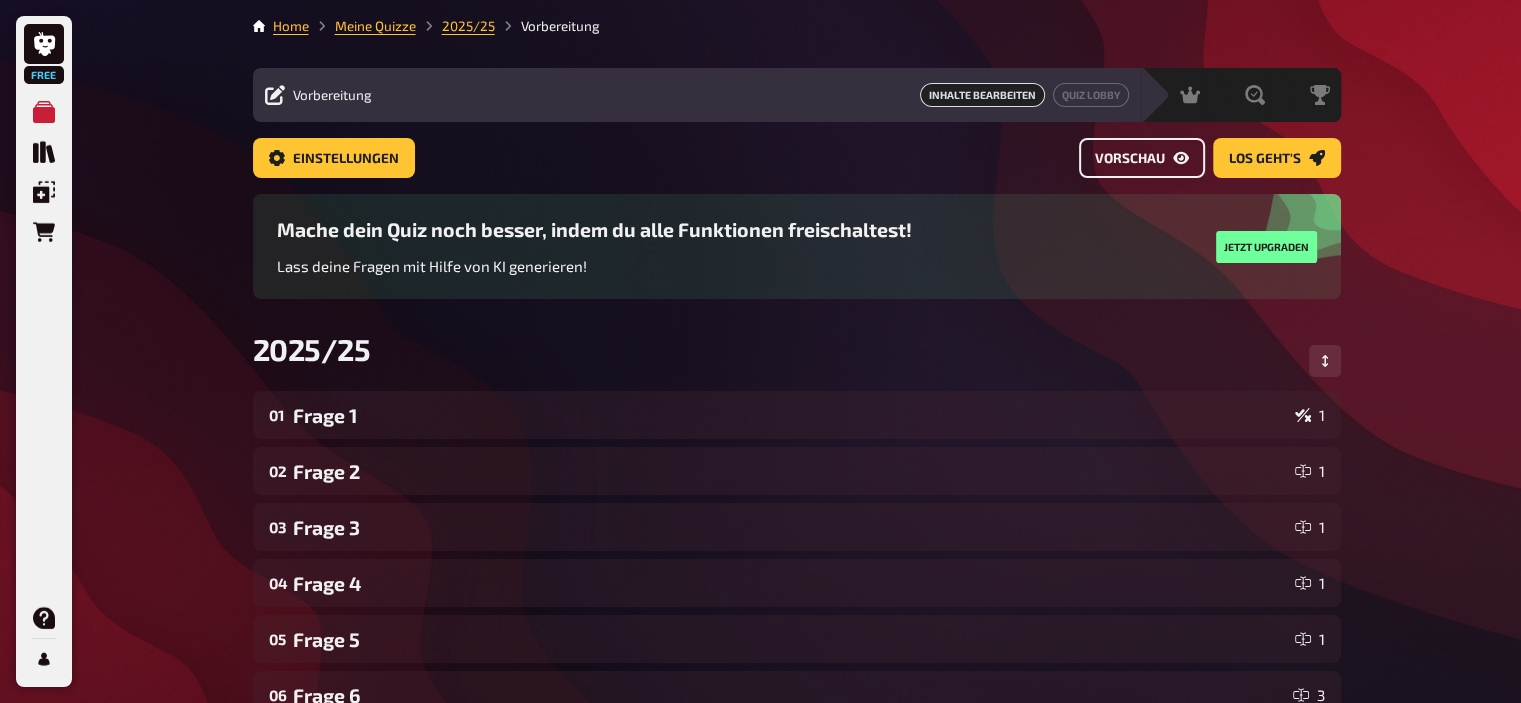 click on "Vorschau" at bounding box center (1130, 159) 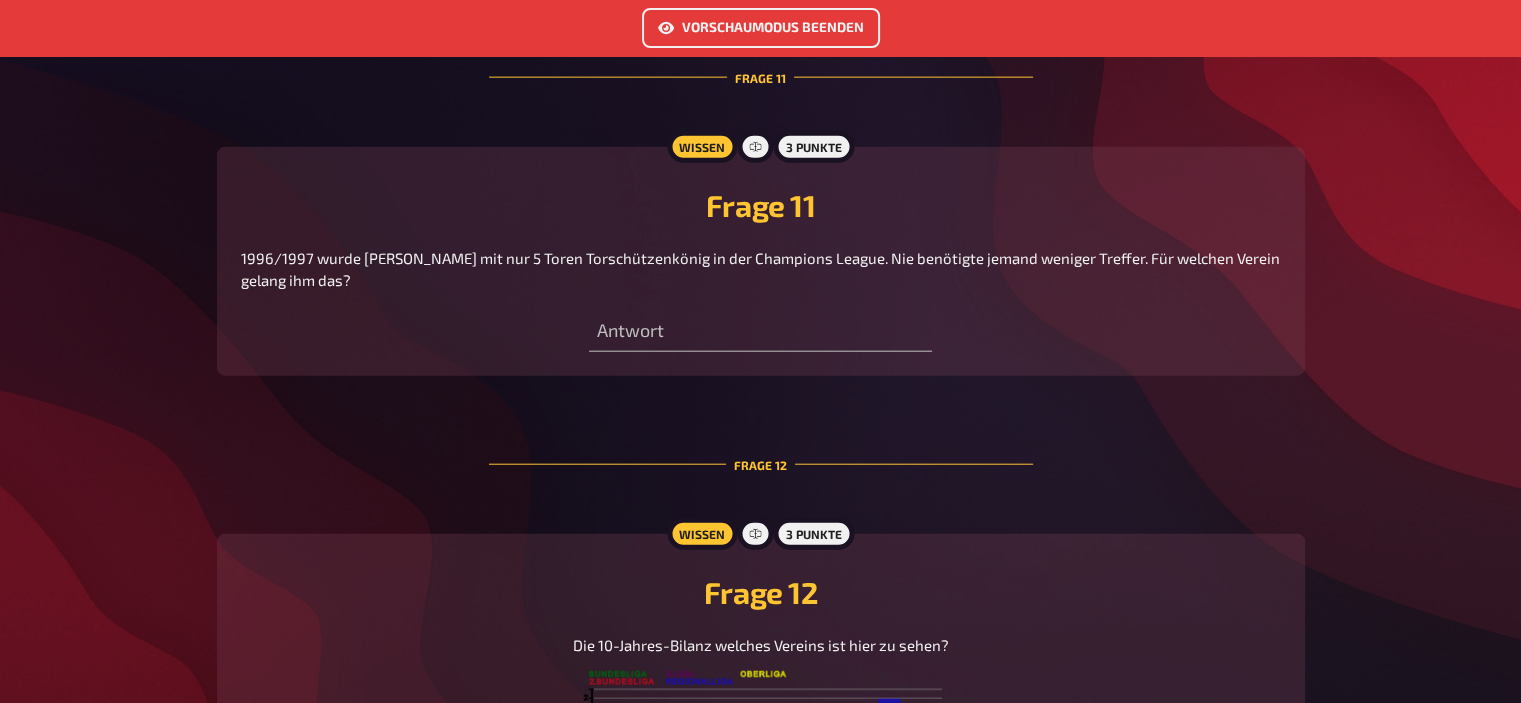 scroll, scrollTop: 4836, scrollLeft: 0, axis: vertical 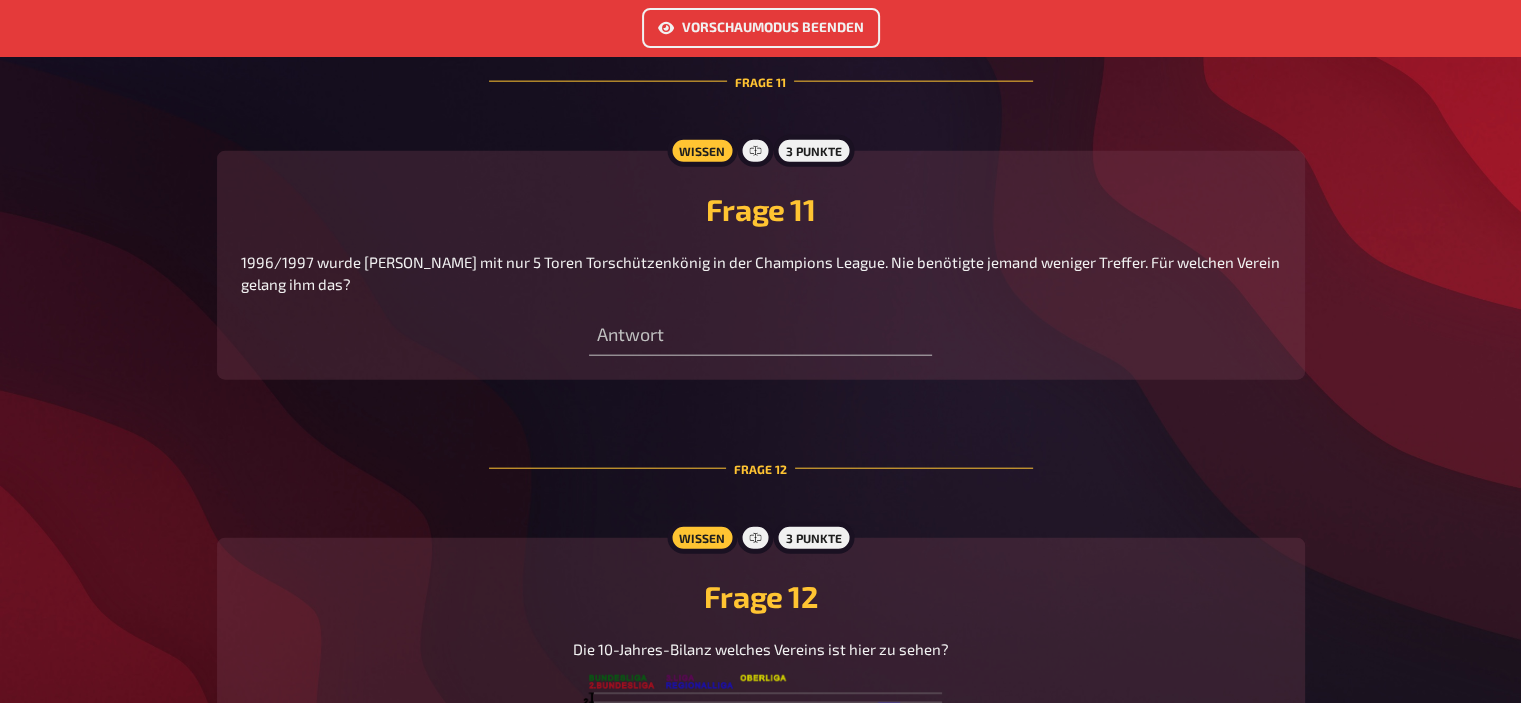 drag, startPoint x: 364, startPoint y: 294, endPoint x: 223, endPoint y: 269, distance: 143.19916 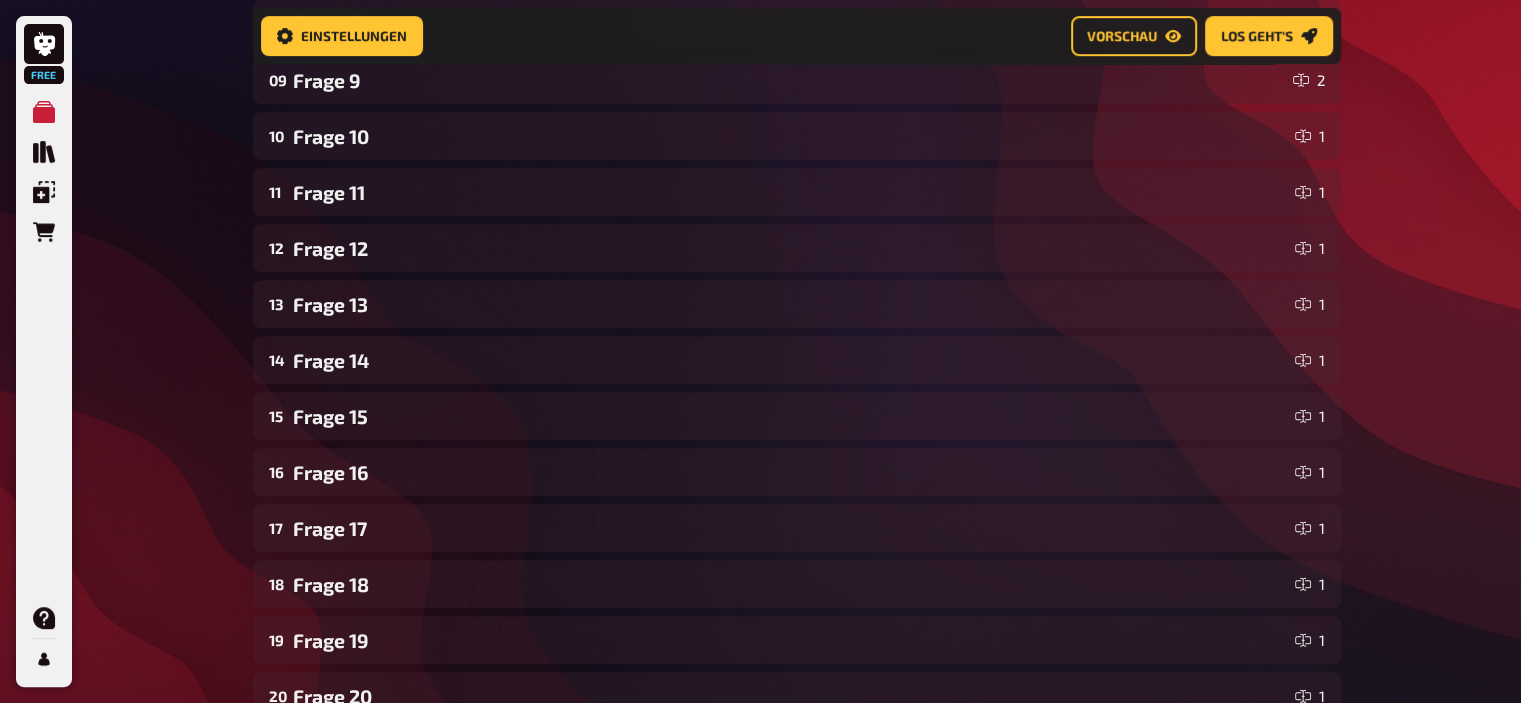 scroll, scrollTop: 814, scrollLeft: 0, axis: vertical 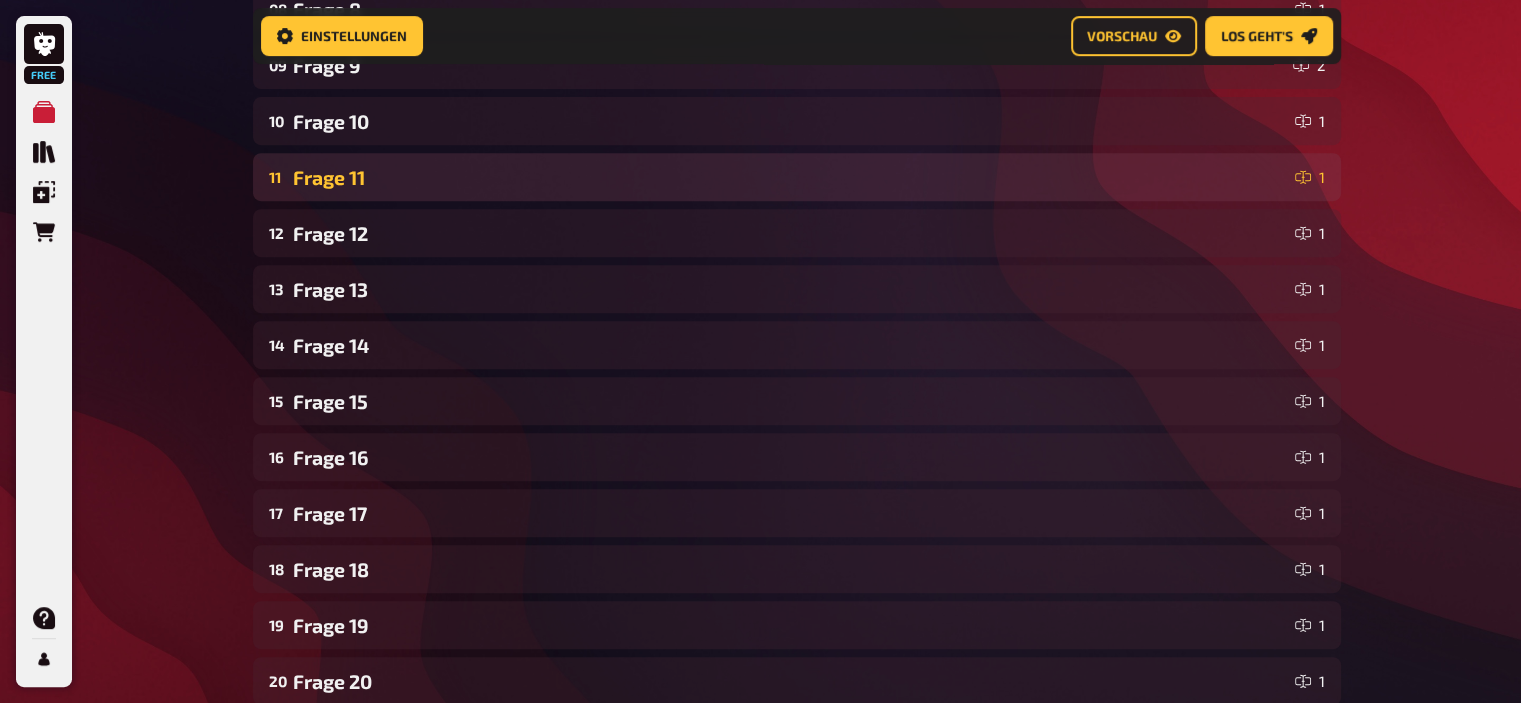 click on "Frage 11" at bounding box center [790, 177] 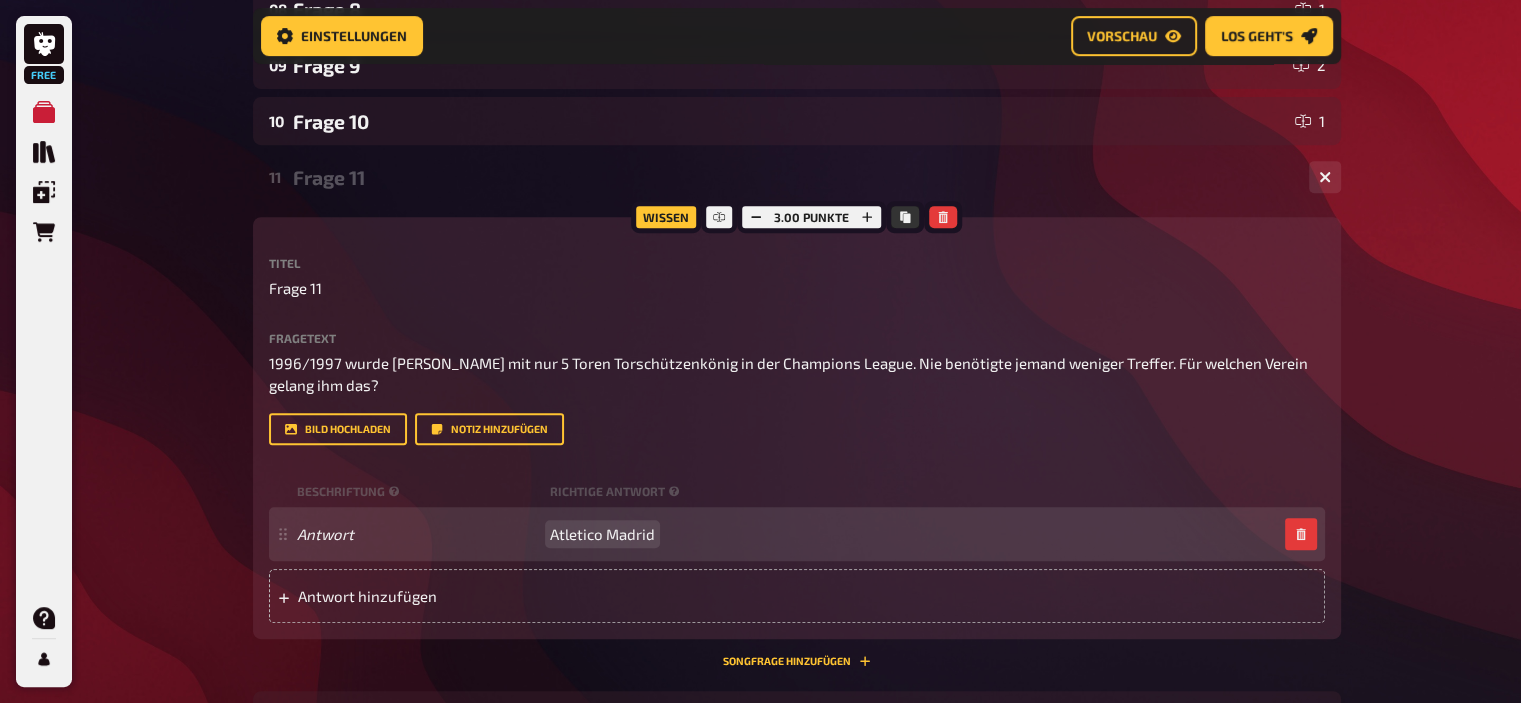 click on "Atletico Madrid" at bounding box center [602, 534] 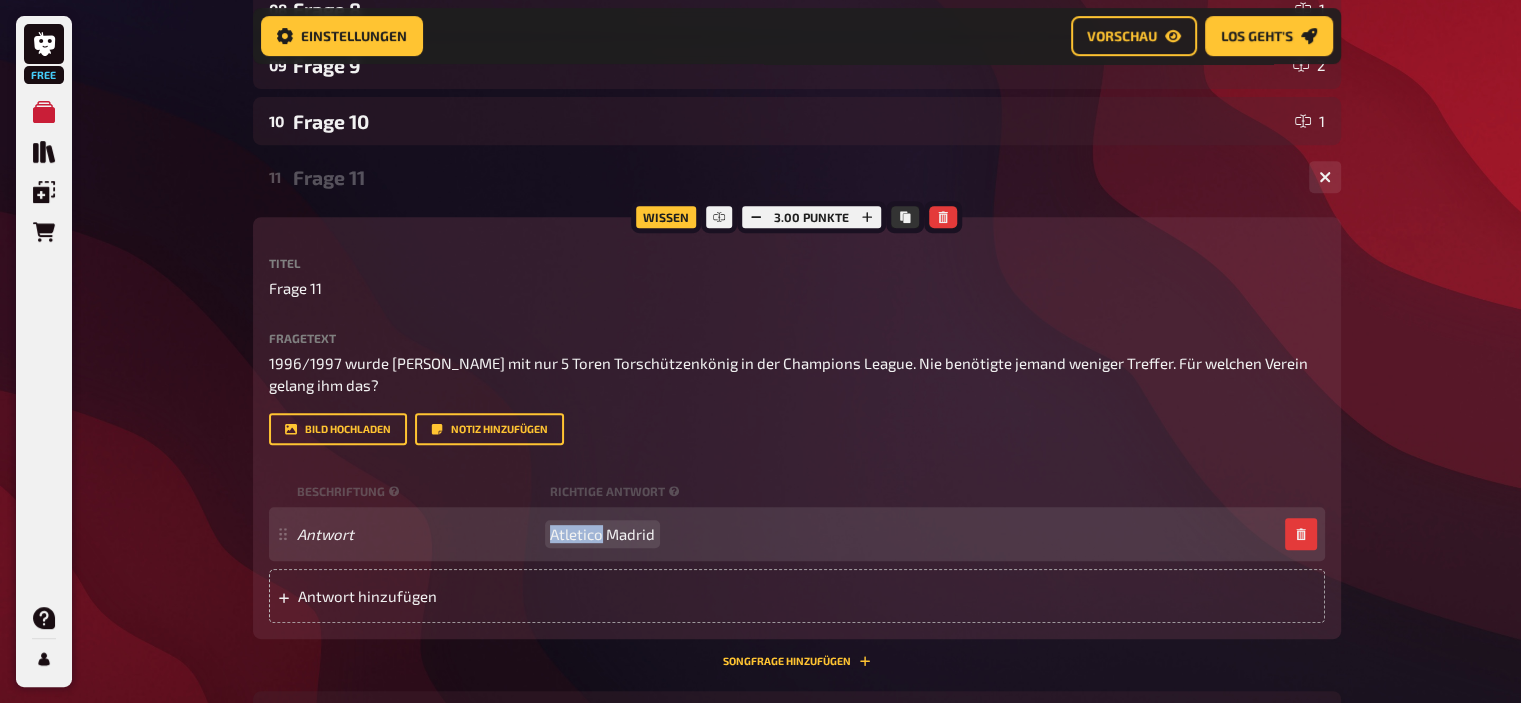 click on "Atletico Madrid" at bounding box center [602, 534] 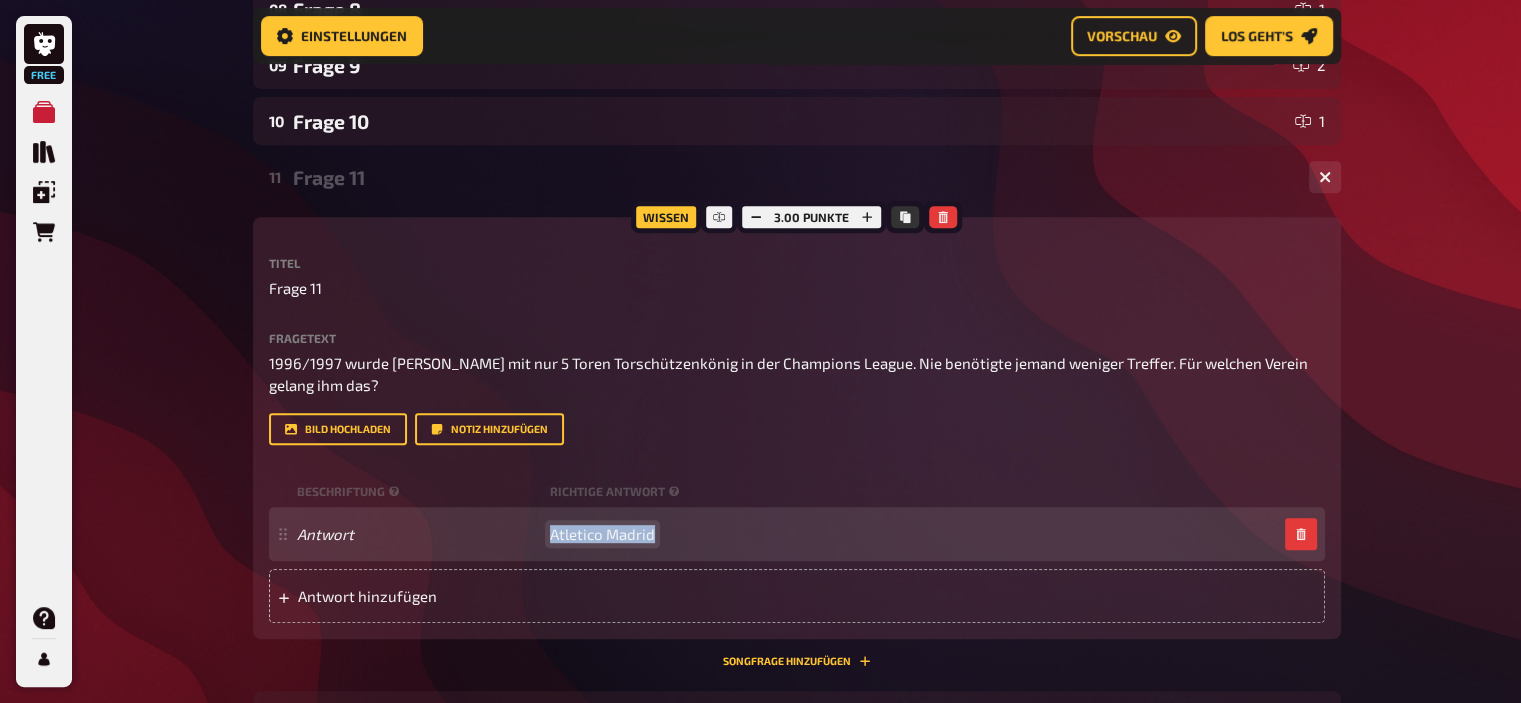click on "Atletico Madrid" at bounding box center (602, 534) 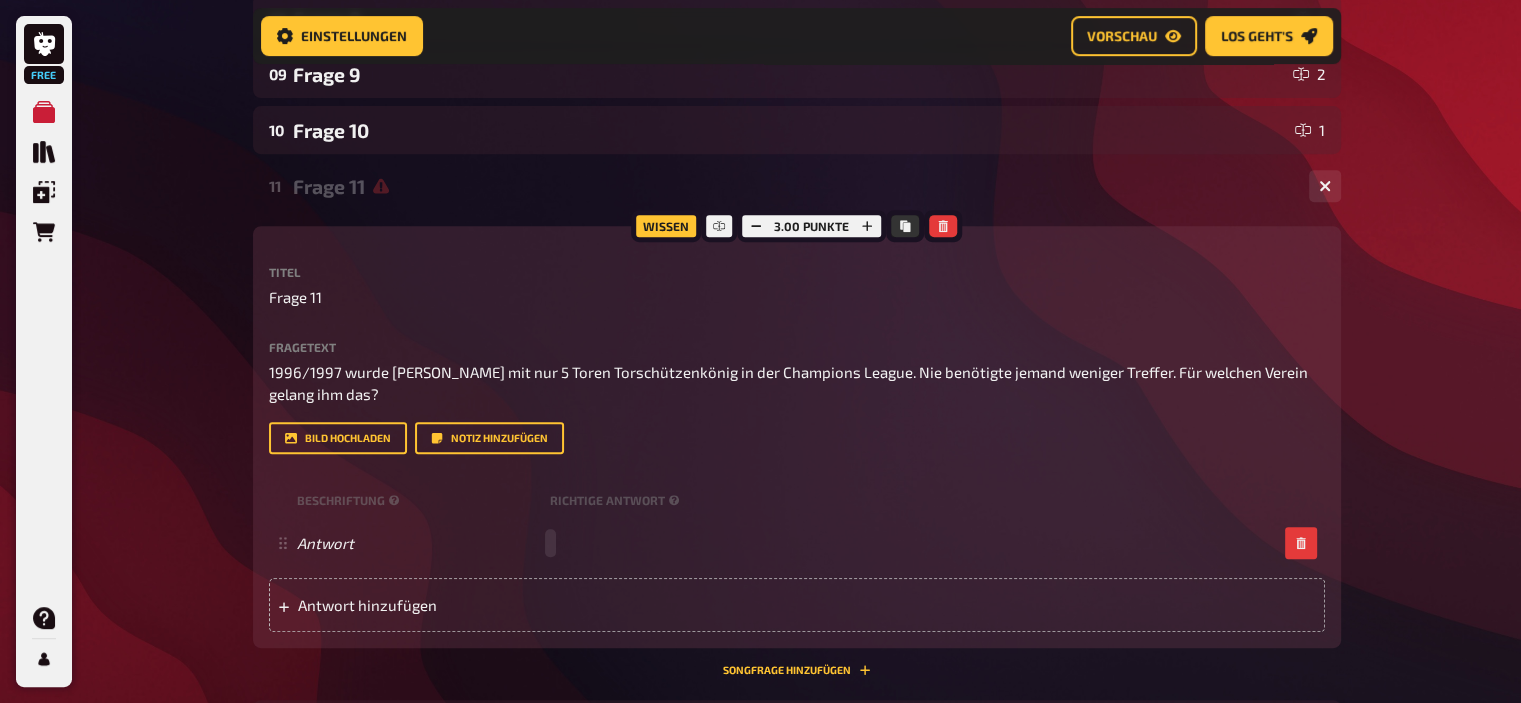 scroll, scrollTop: 779, scrollLeft: 0, axis: vertical 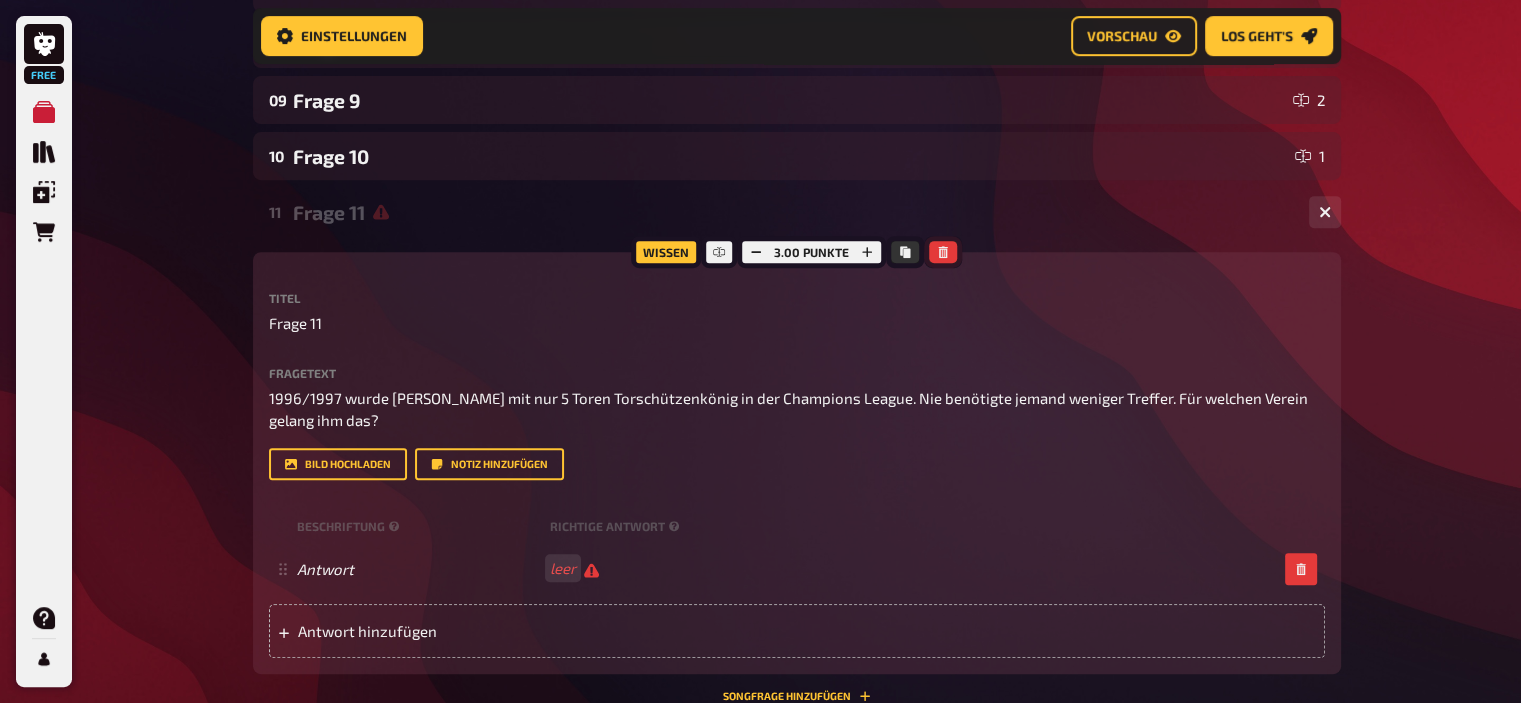 click at bounding box center [943, 252] 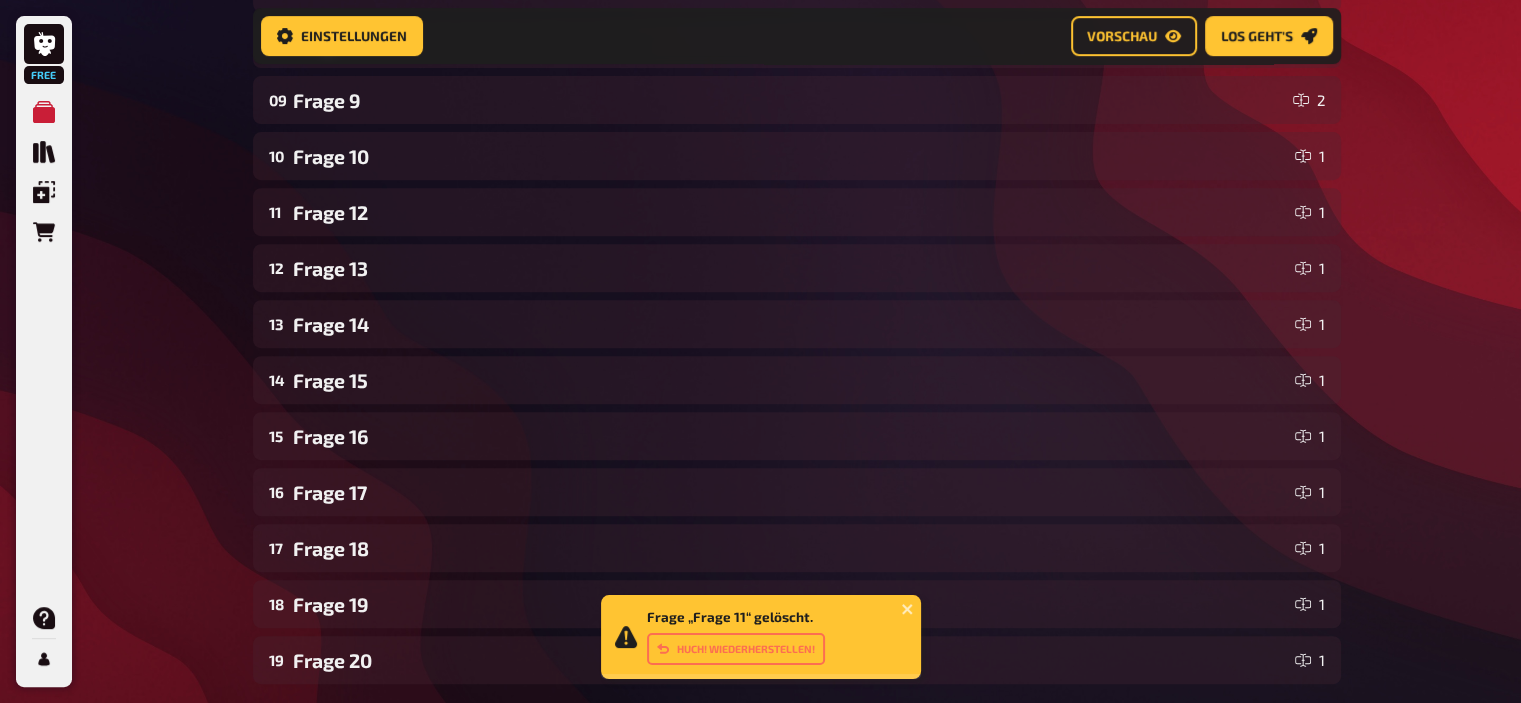 scroll, scrollTop: 1039, scrollLeft: 0, axis: vertical 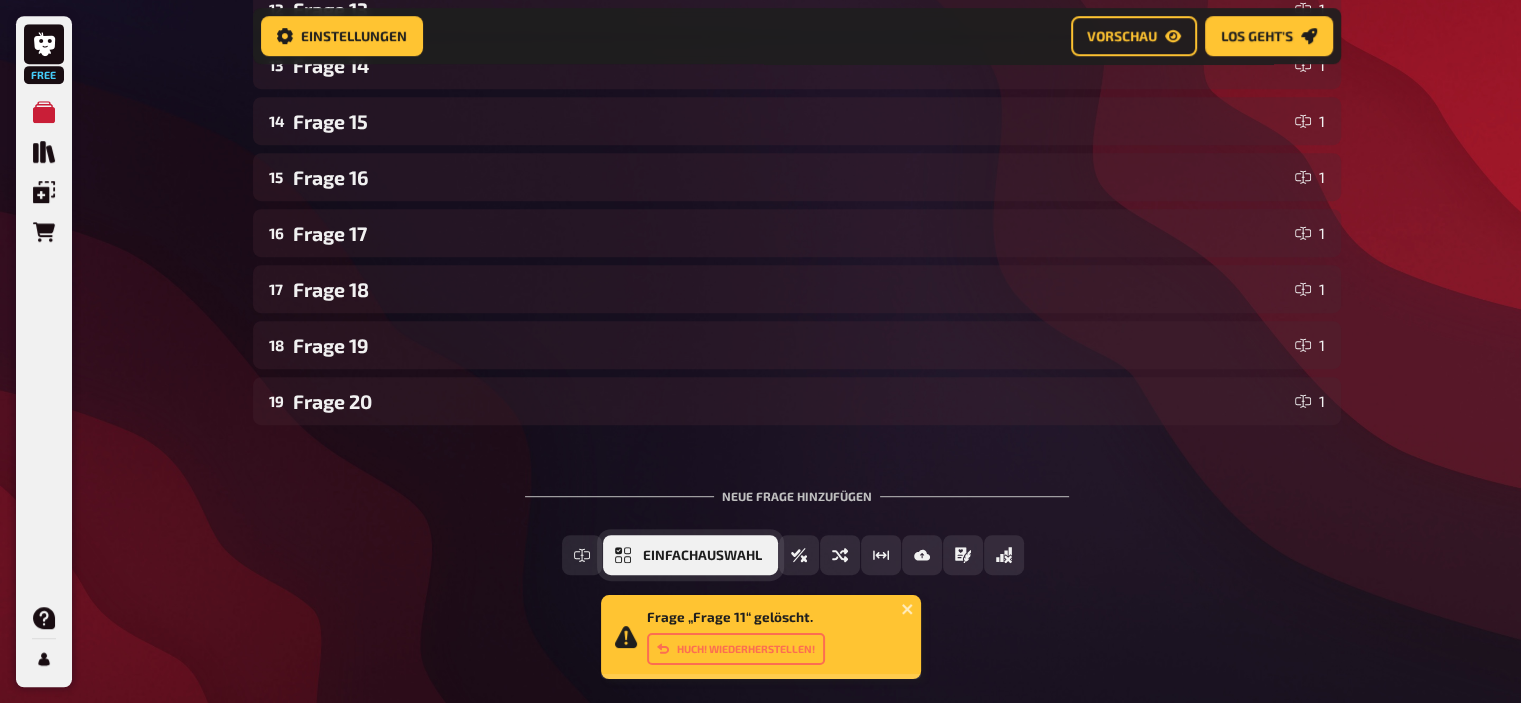 click on "Einfachauswahl" at bounding box center [690, 555] 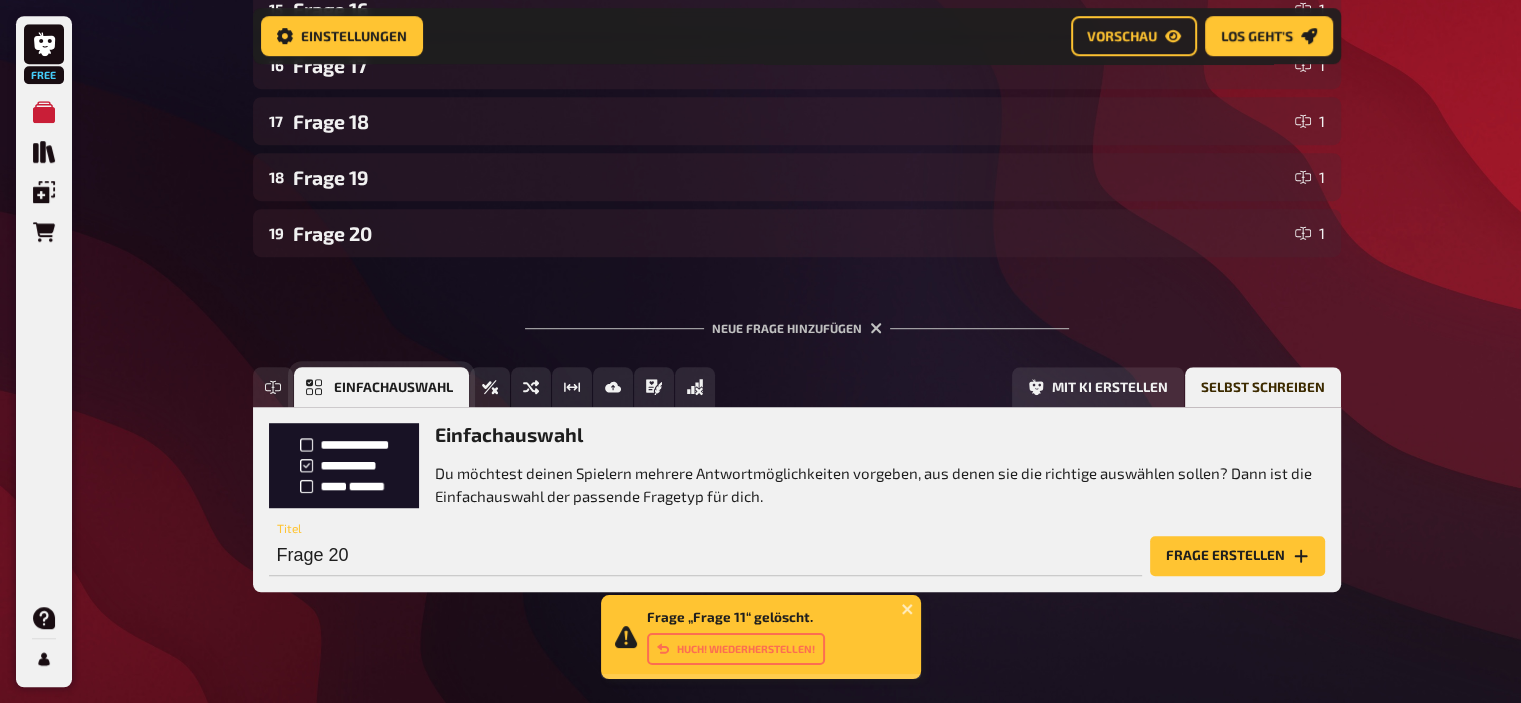 scroll, scrollTop: 1223, scrollLeft: 0, axis: vertical 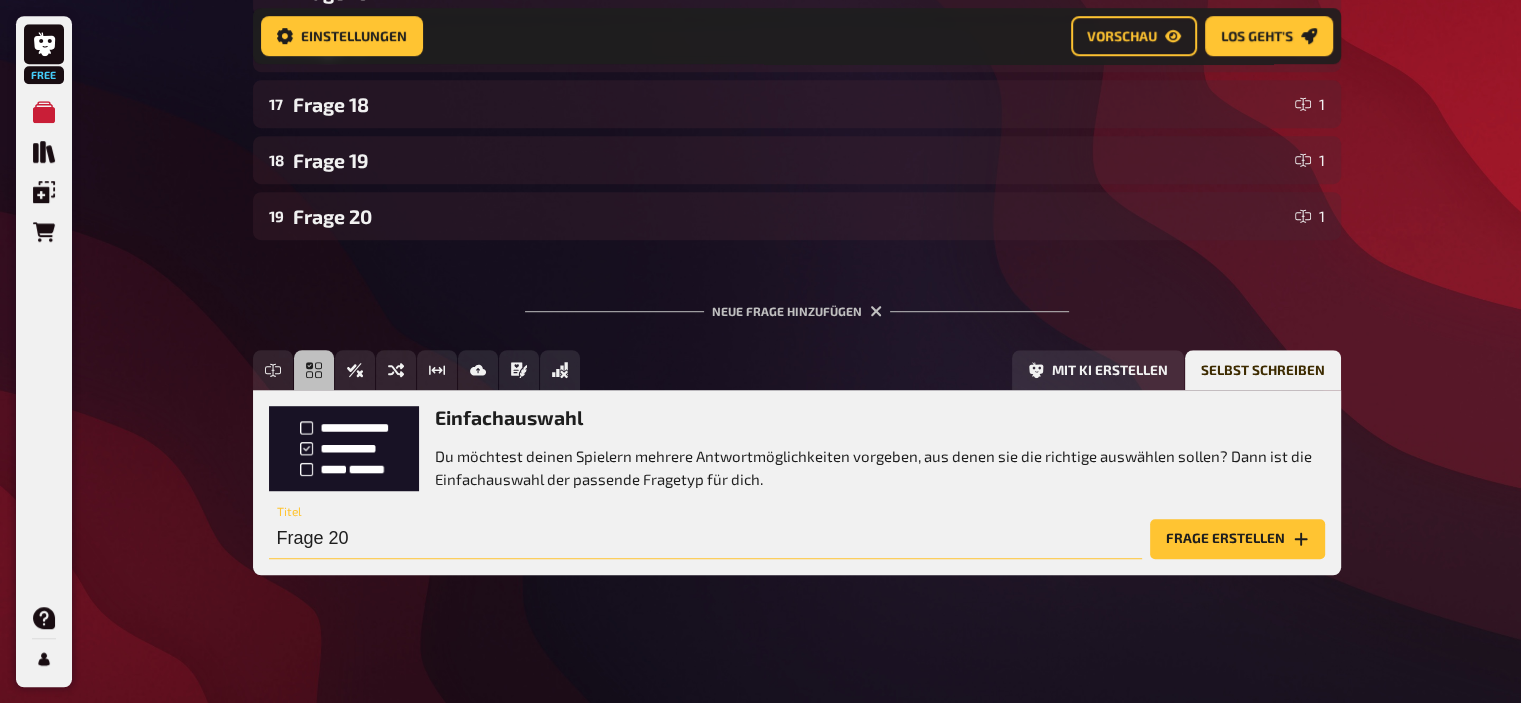 click on "Frage 20" at bounding box center [705, 539] 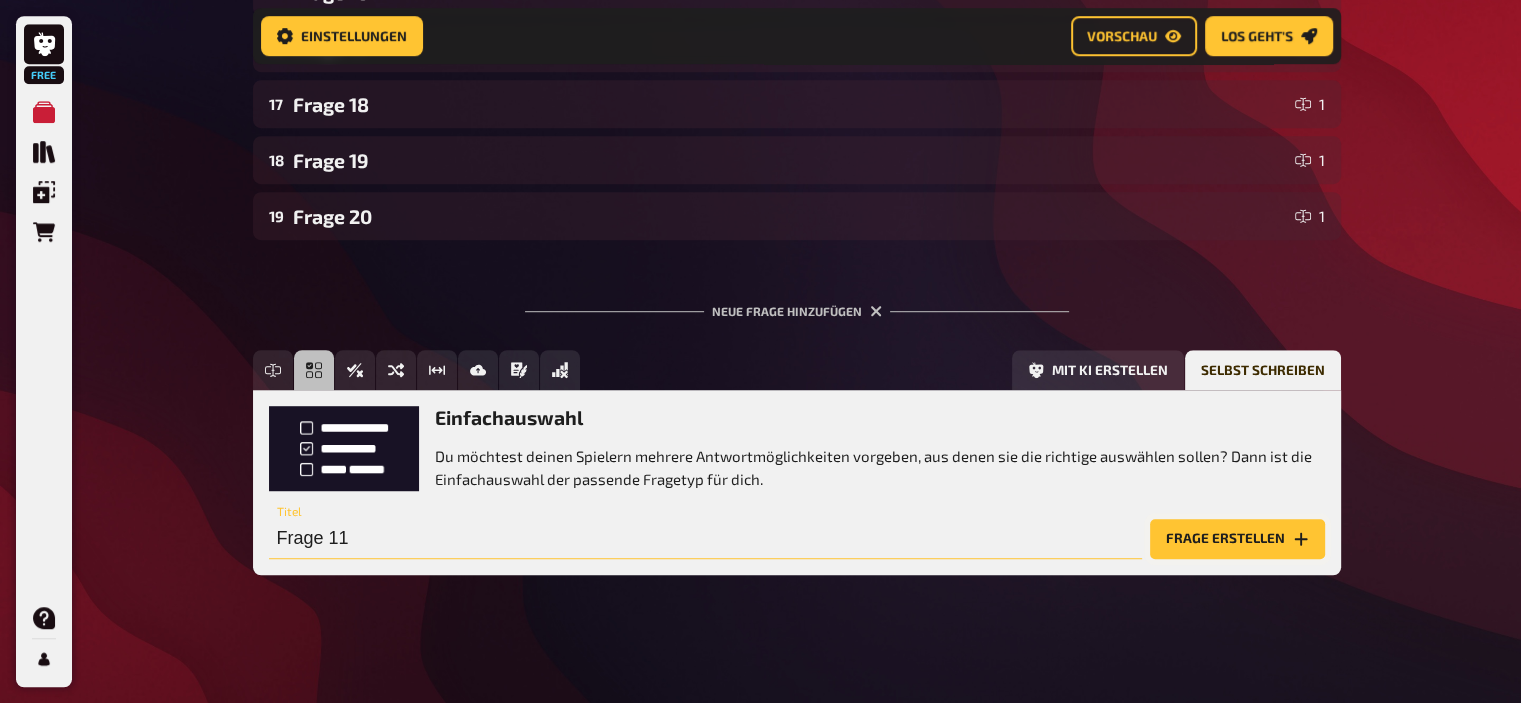 type on "Frage 11" 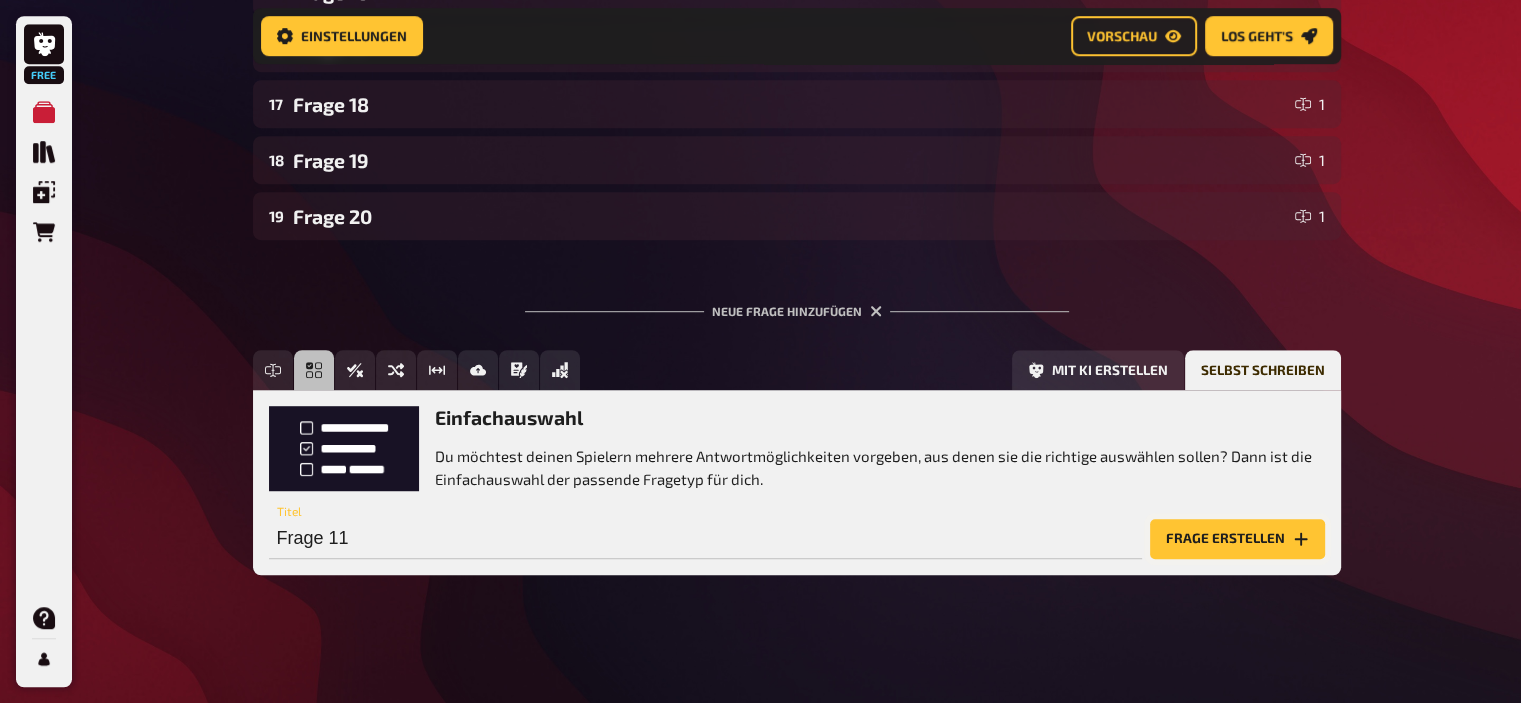 click on "Frage erstellen" at bounding box center [1237, 539] 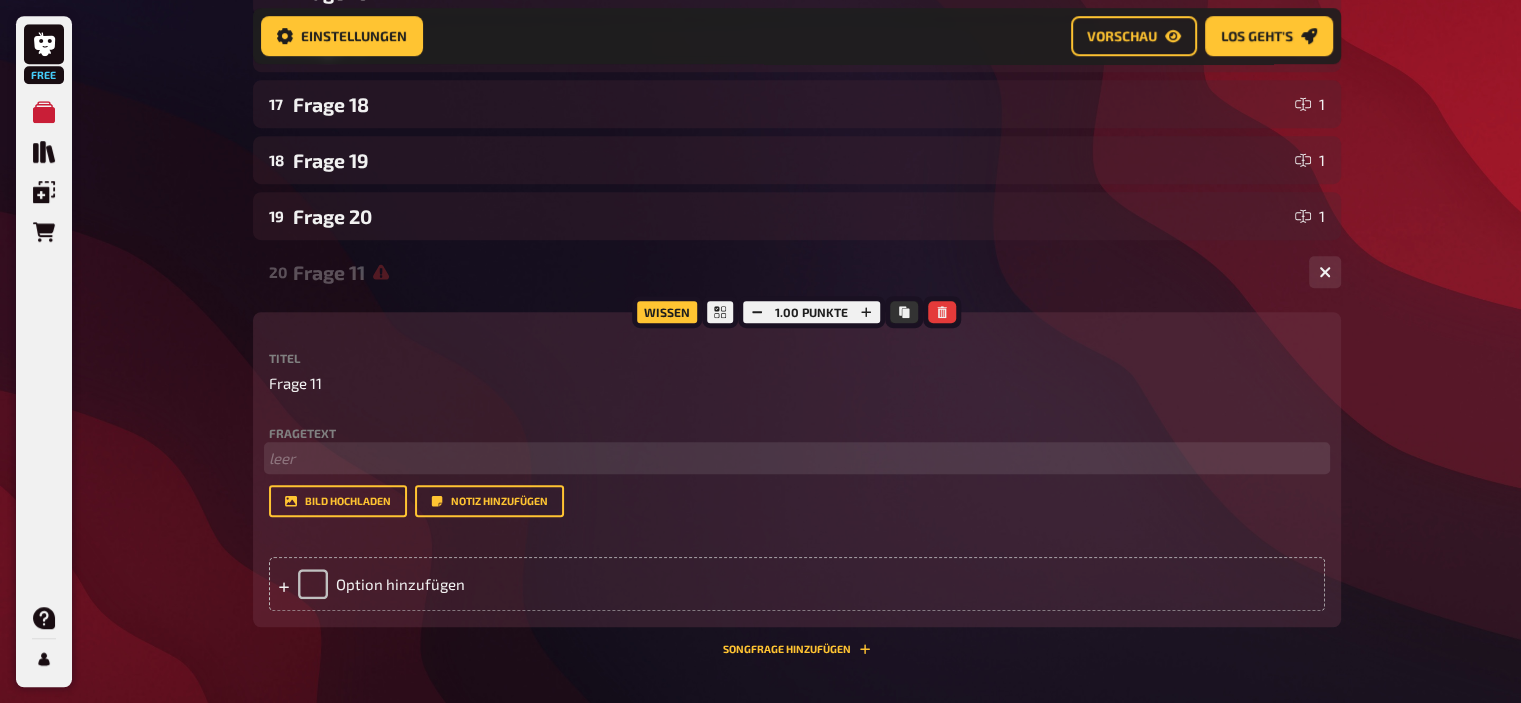 click on "﻿ leer" at bounding box center (797, 458) 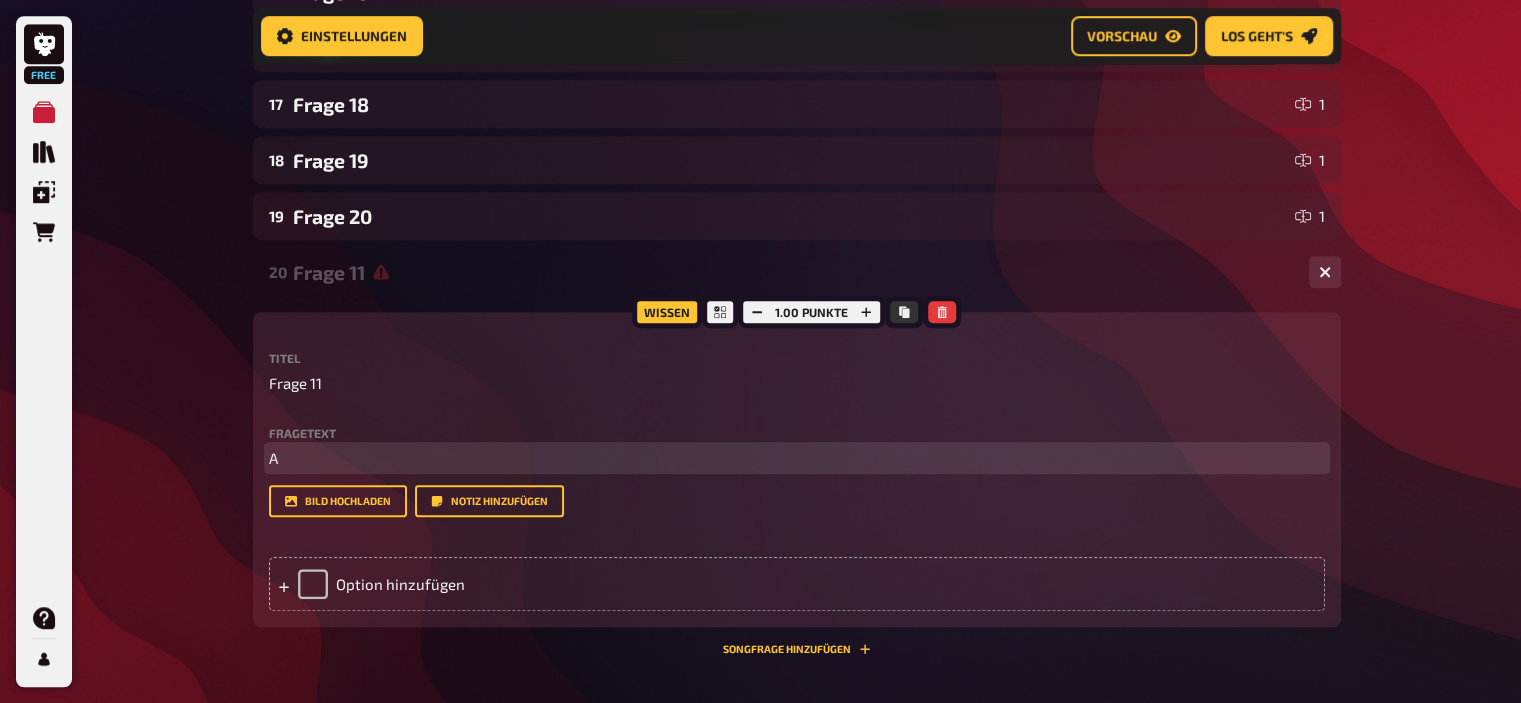type 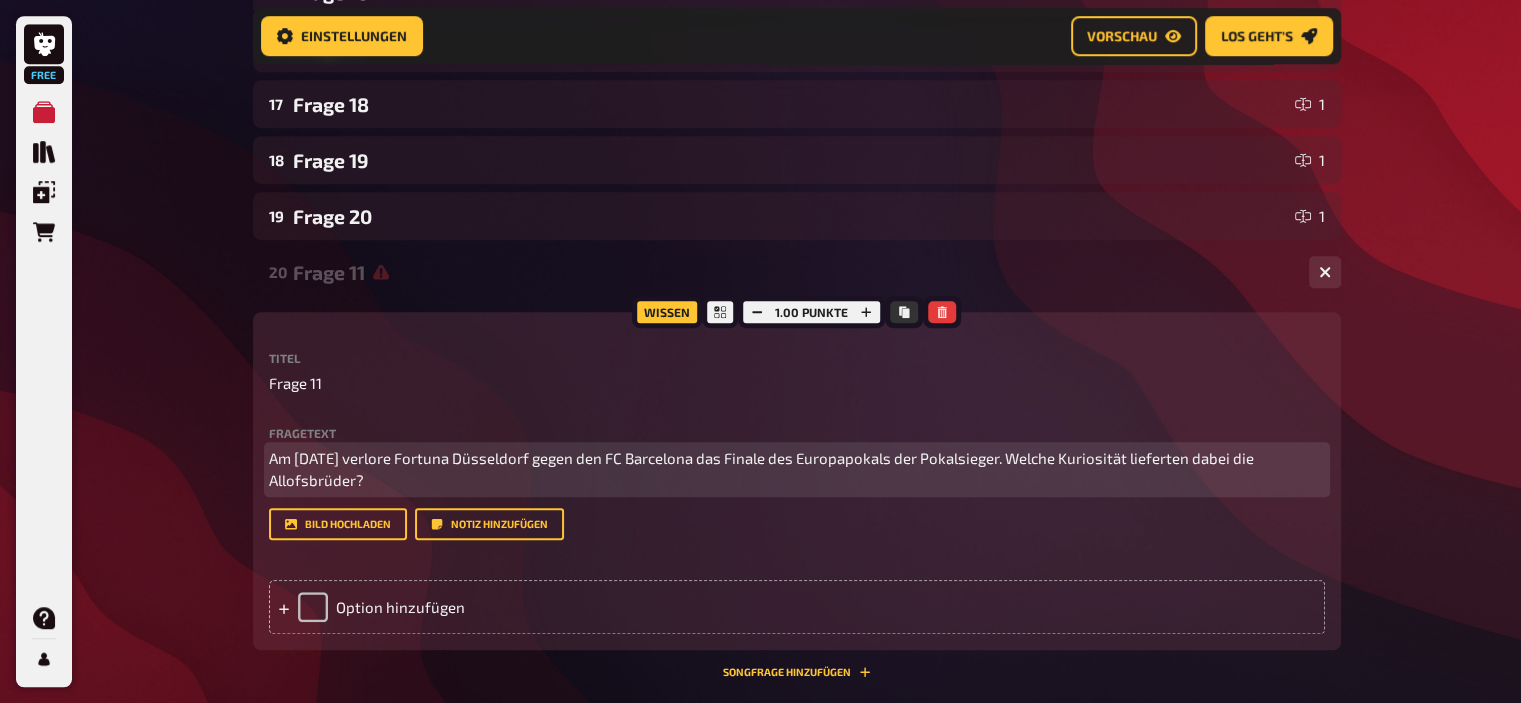 click on "Am 16. Mai 1979 verlore Fortuna Düsseldorf gegen den FC Barcelona das Finale des Europapokals der Pokalsieger. Welche Kuriosität lieferten dabei die Allofsbrüder?" at bounding box center [763, 469] 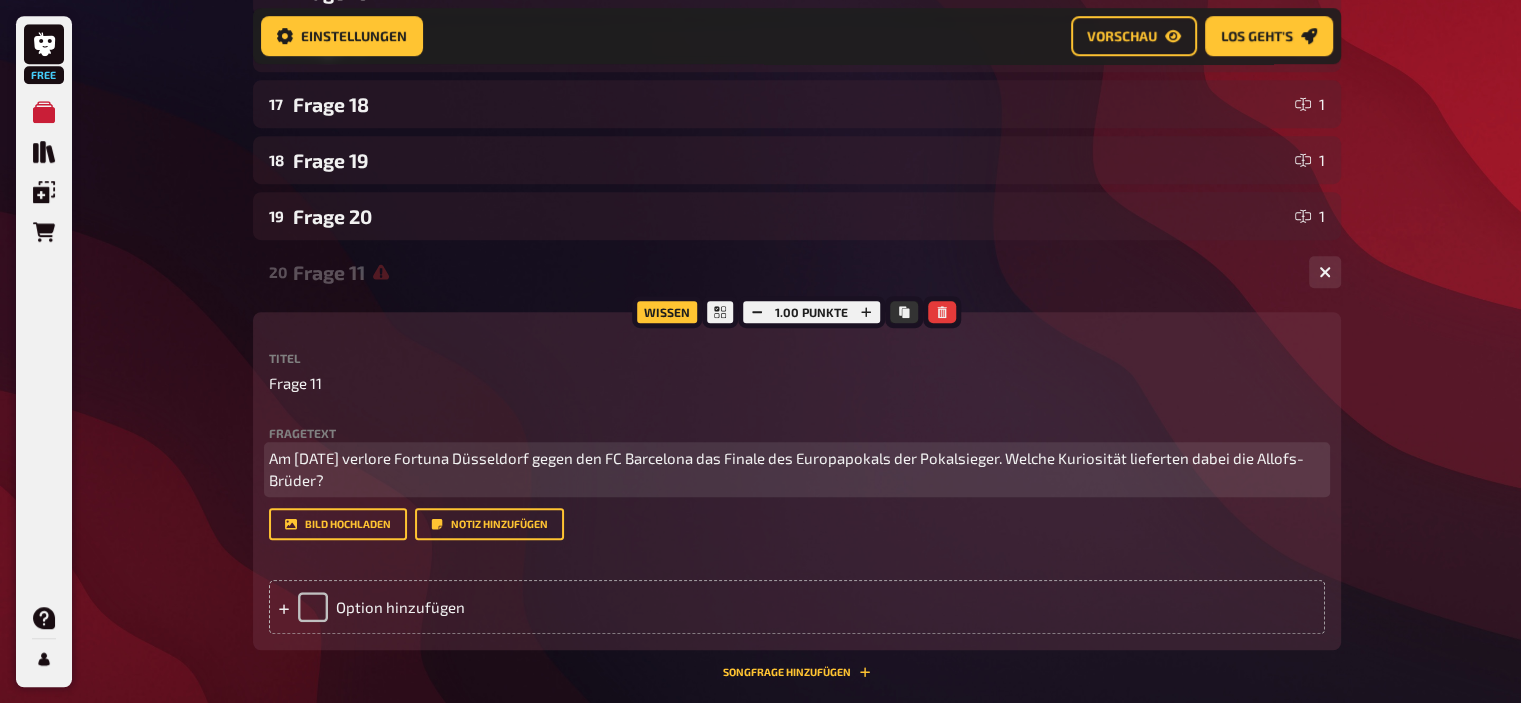 click on "Am 16. Mai 1979 verlore Fortuna Düsseldorf gegen den FC Barcelona das Finale des Europapokals der Pokalsieger. Welche Kuriosität lieferten dabei die Allofs-Brüder?" at bounding box center [786, 469] 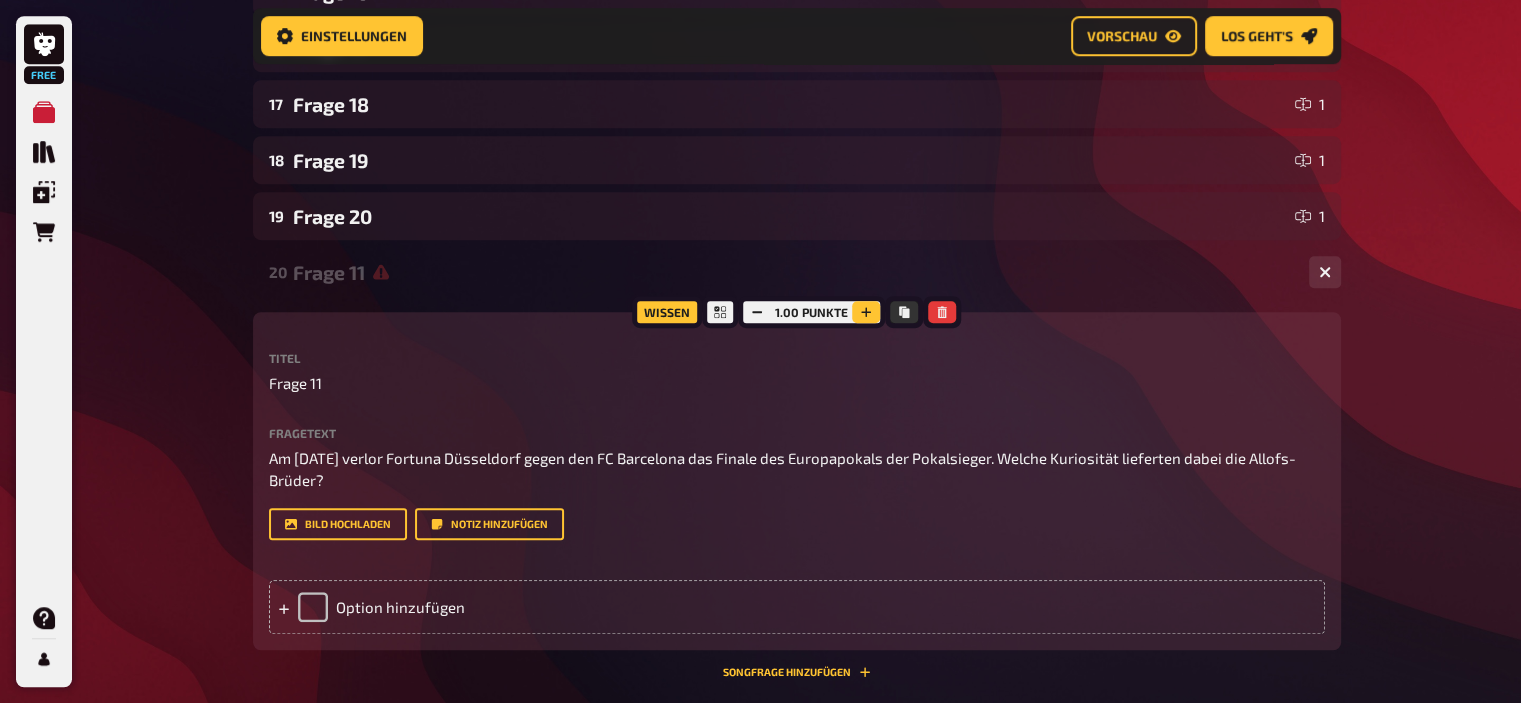 click 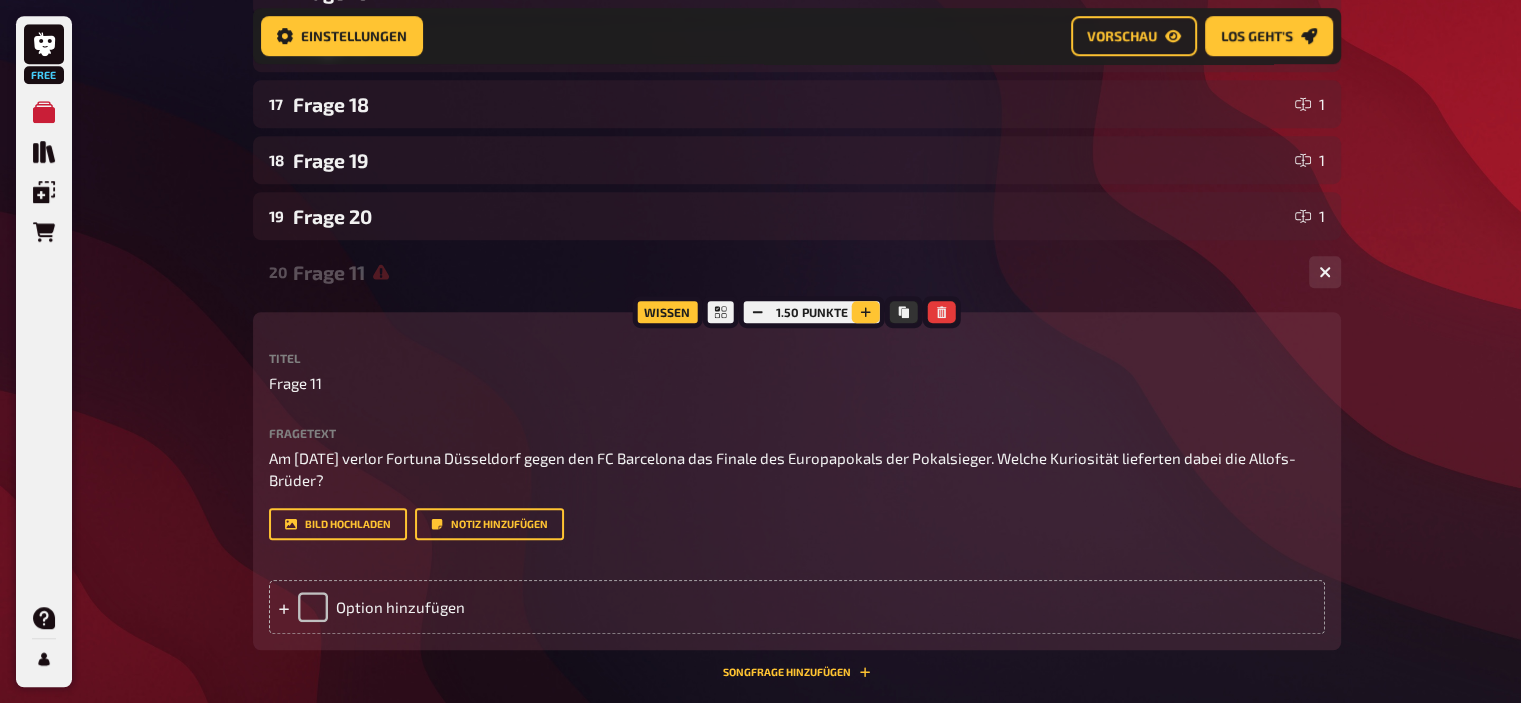 click 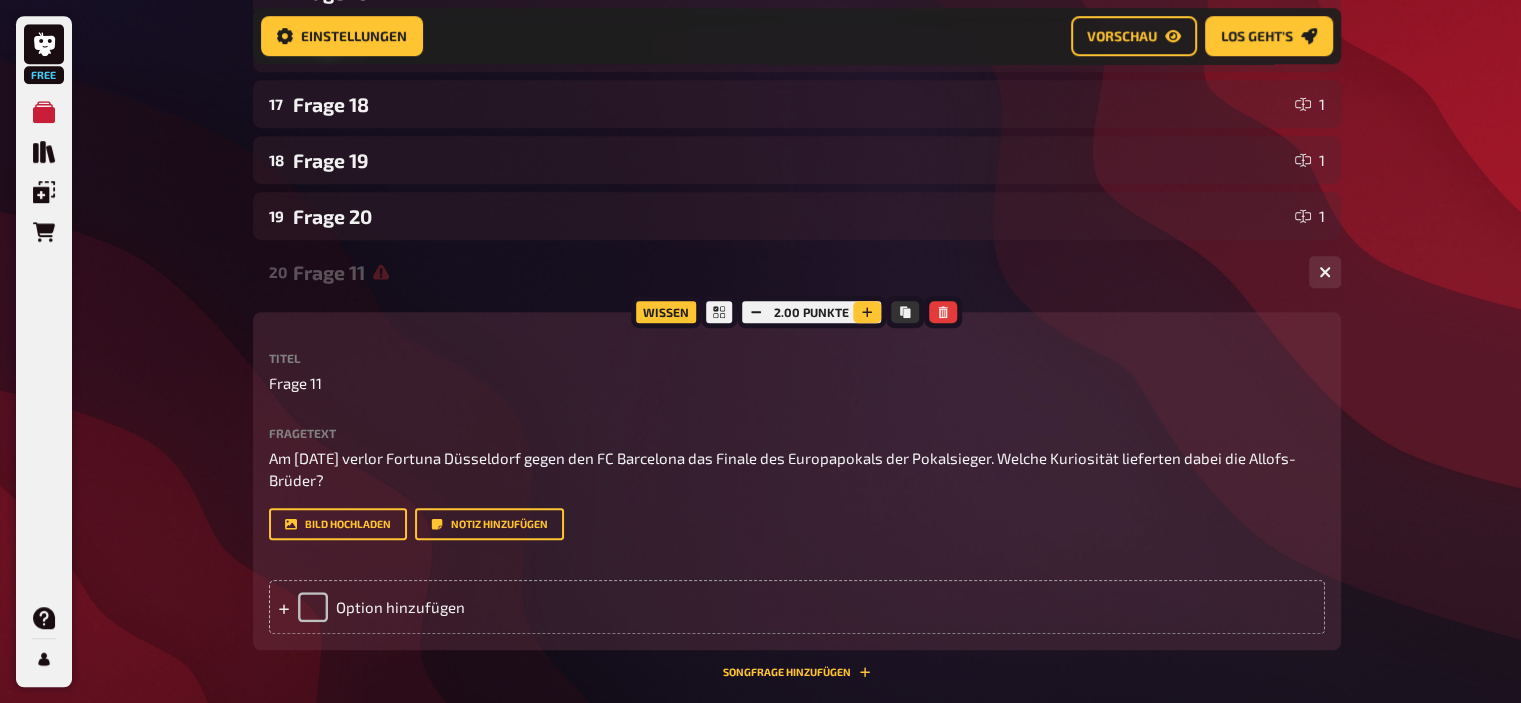 click 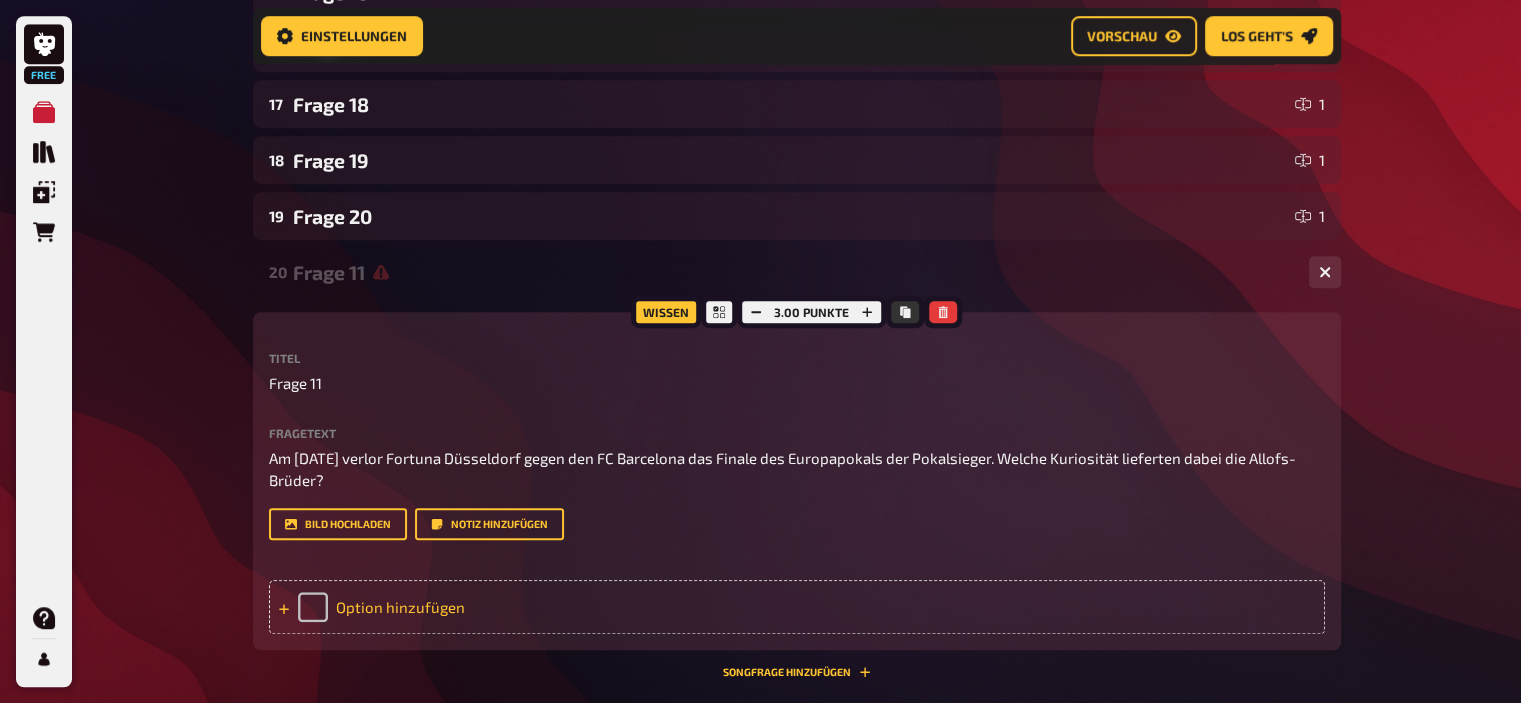 click on "Option hinzufügen" at bounding box center [797, 607] 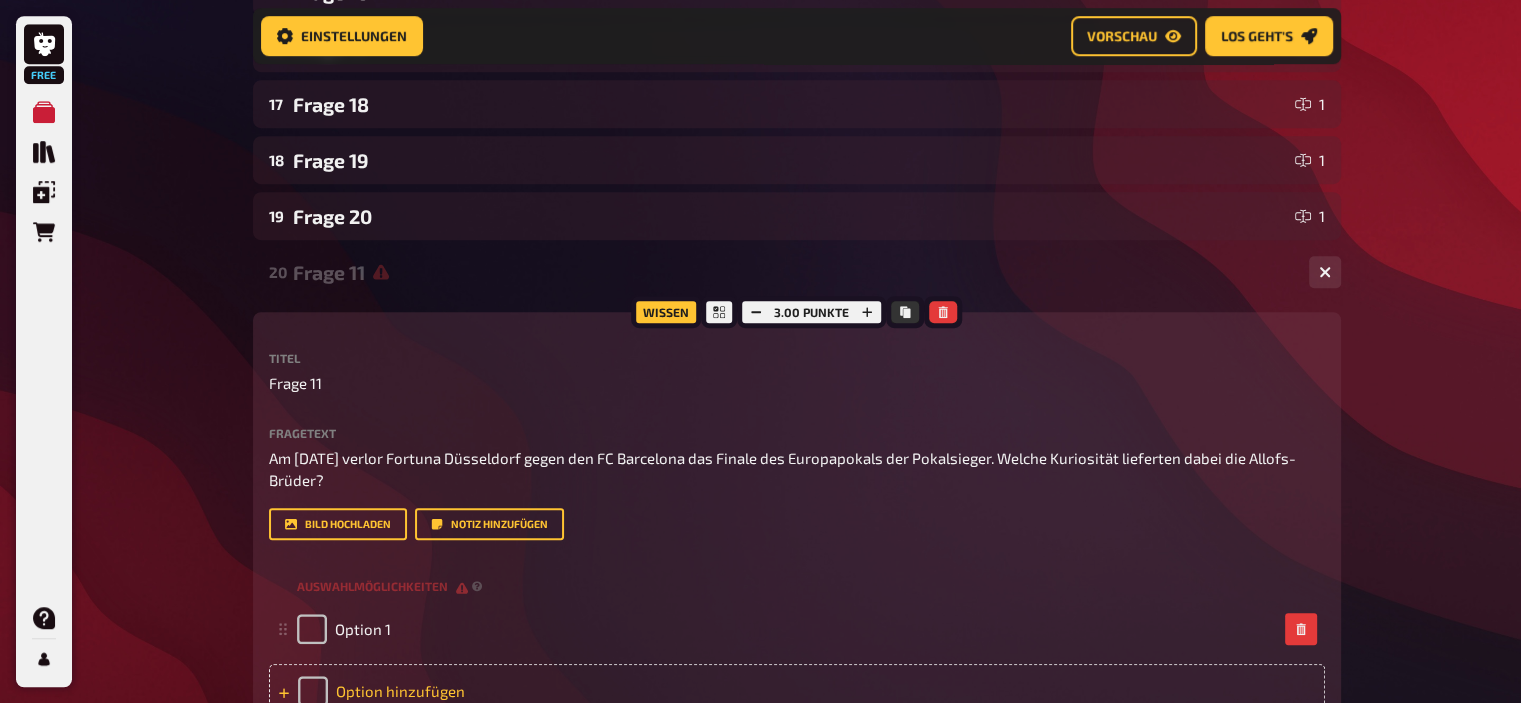 type 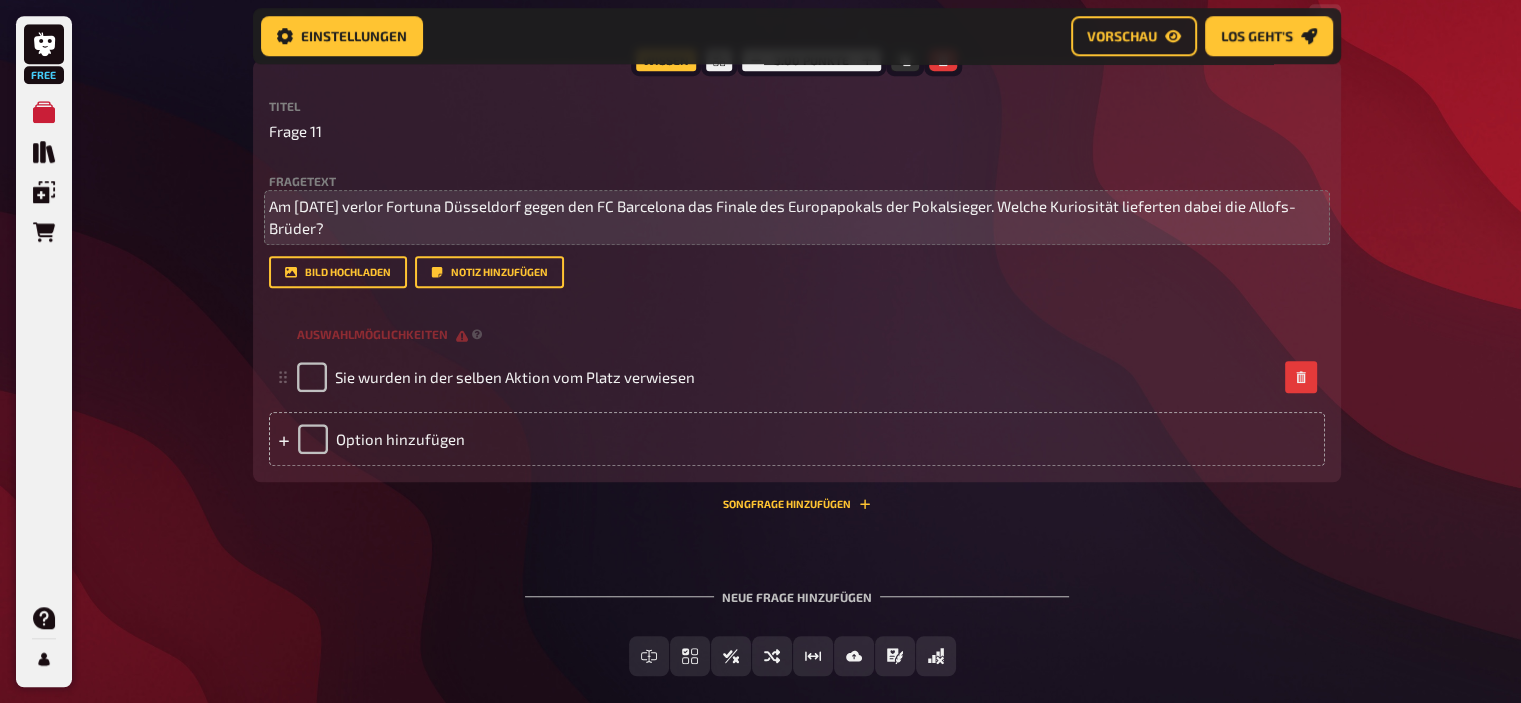 scroll, scrollTop: 1479, scrollLeft: 0, axis: vertical 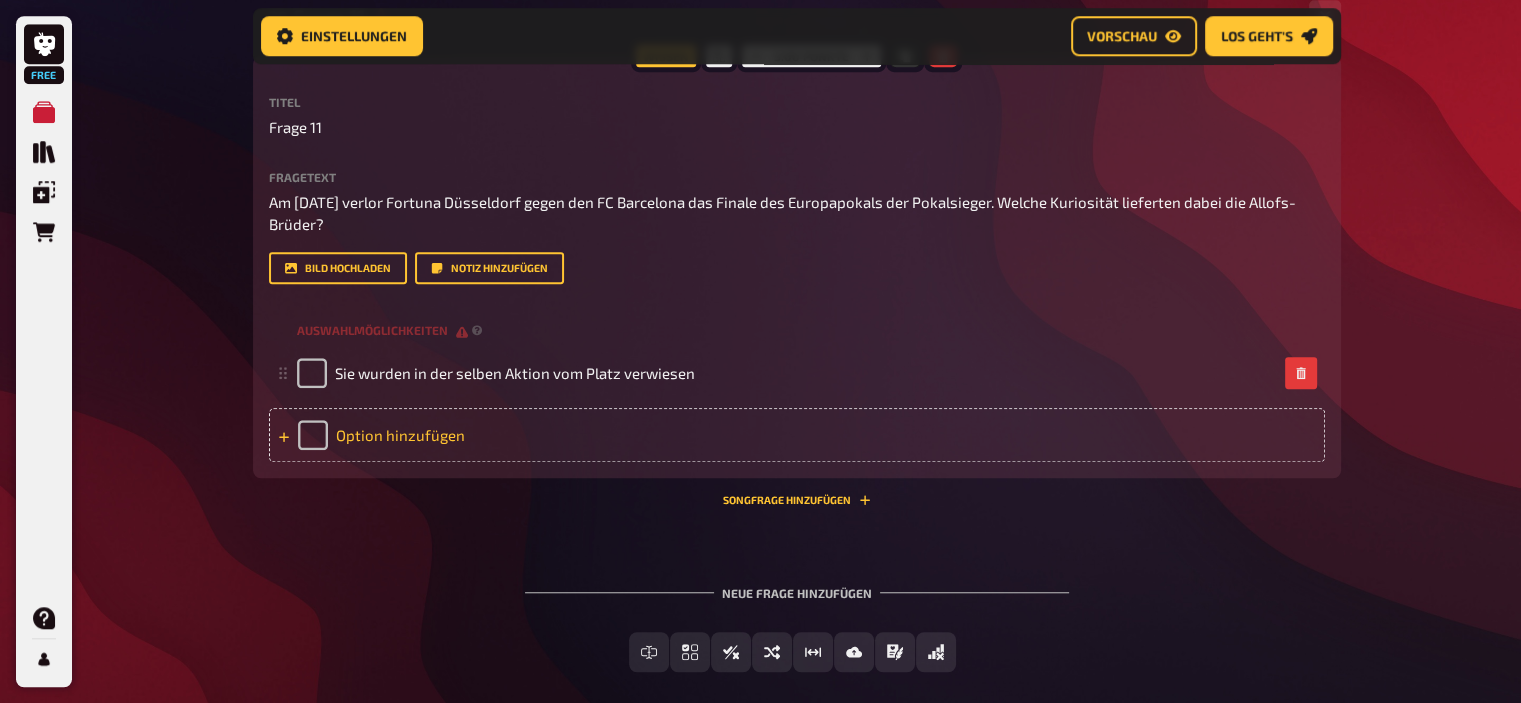 click on "Option hinzufügen" at bounding box center (797, 435) 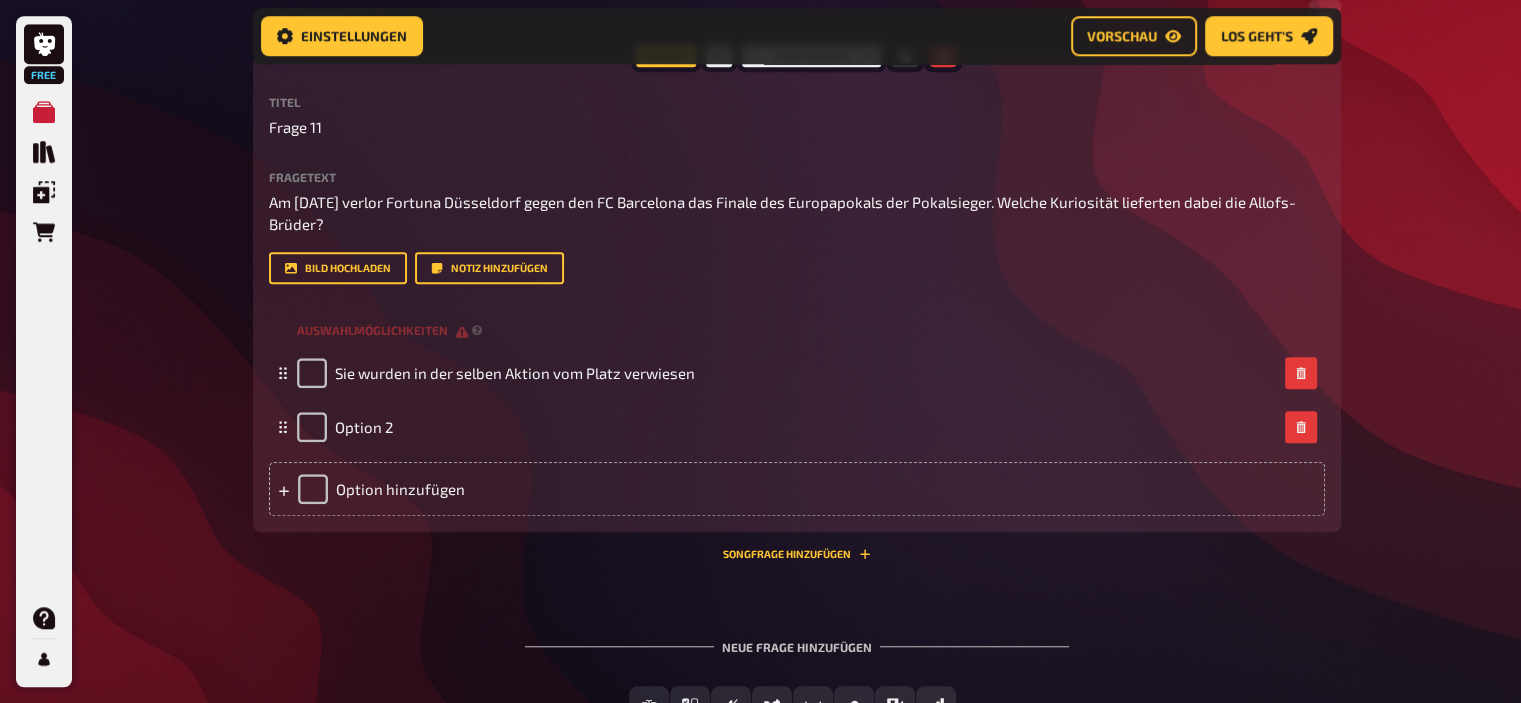type 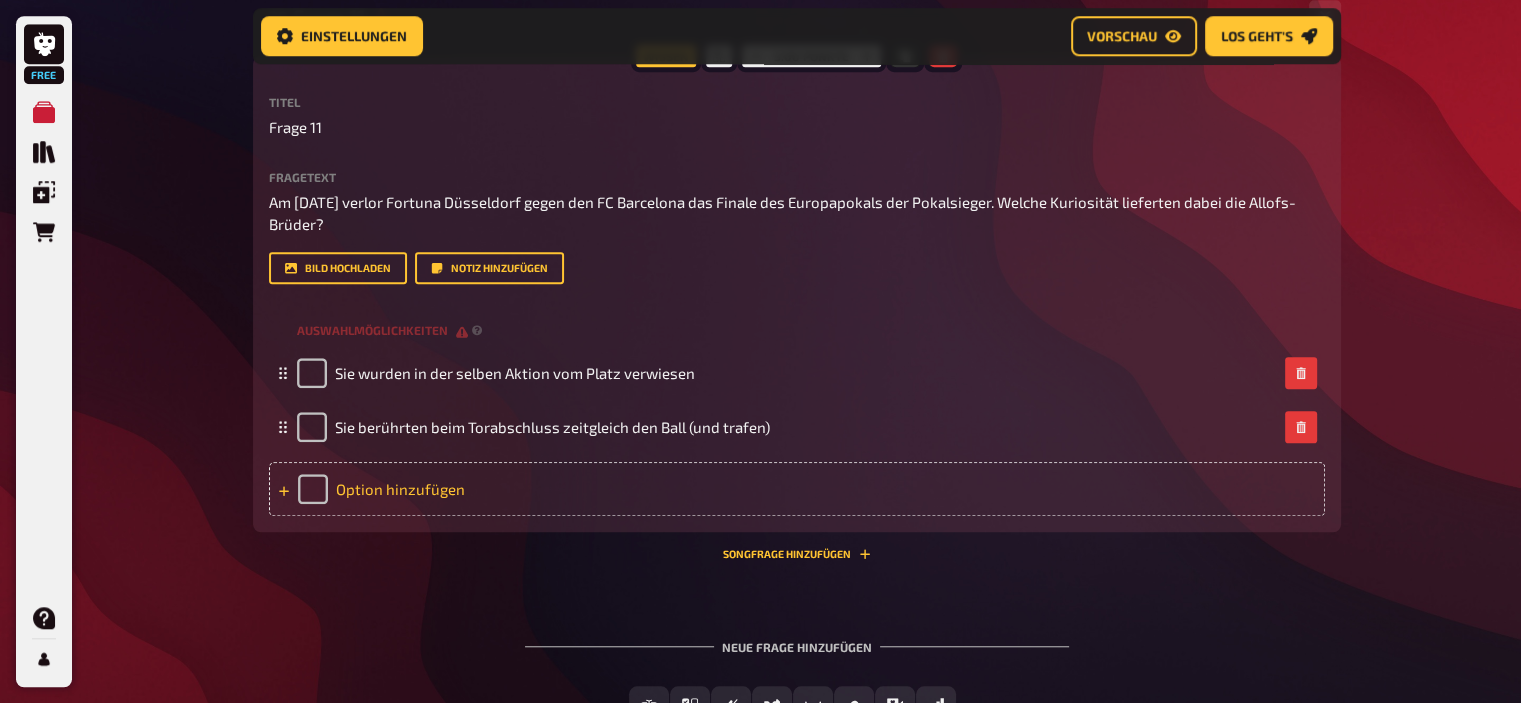 click on "Option hinzufügen" at bounding box center (797, 489) 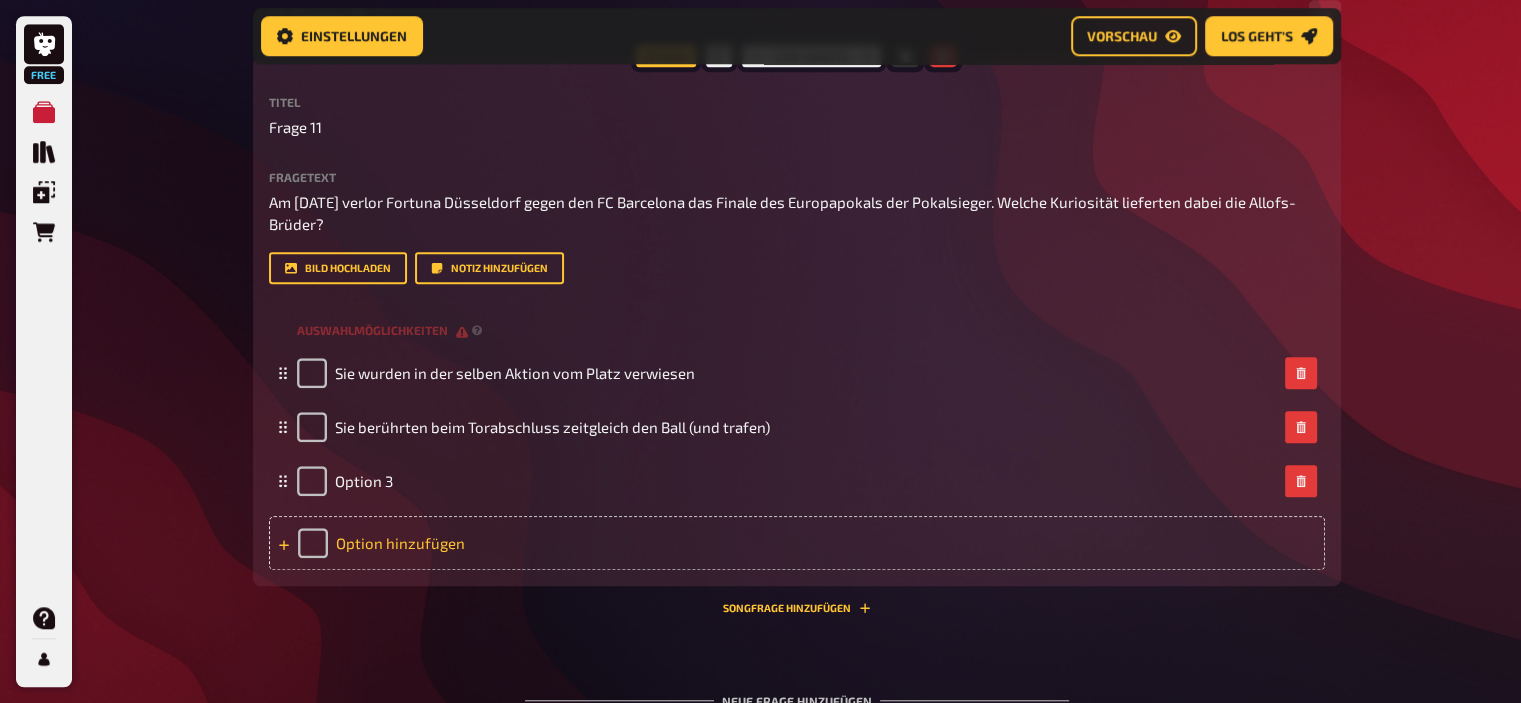 type 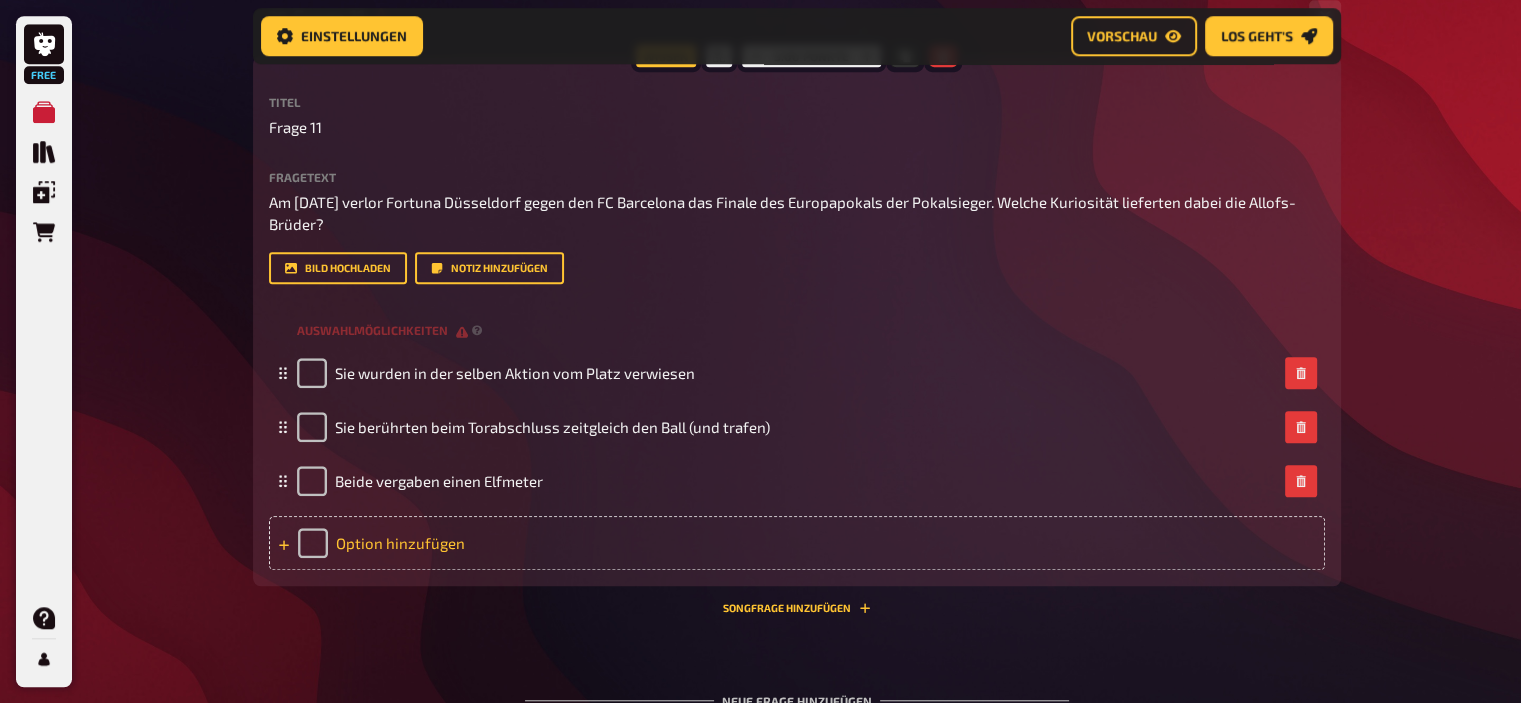 click on "Option hinzufügen" at bounding box center [797, 543] 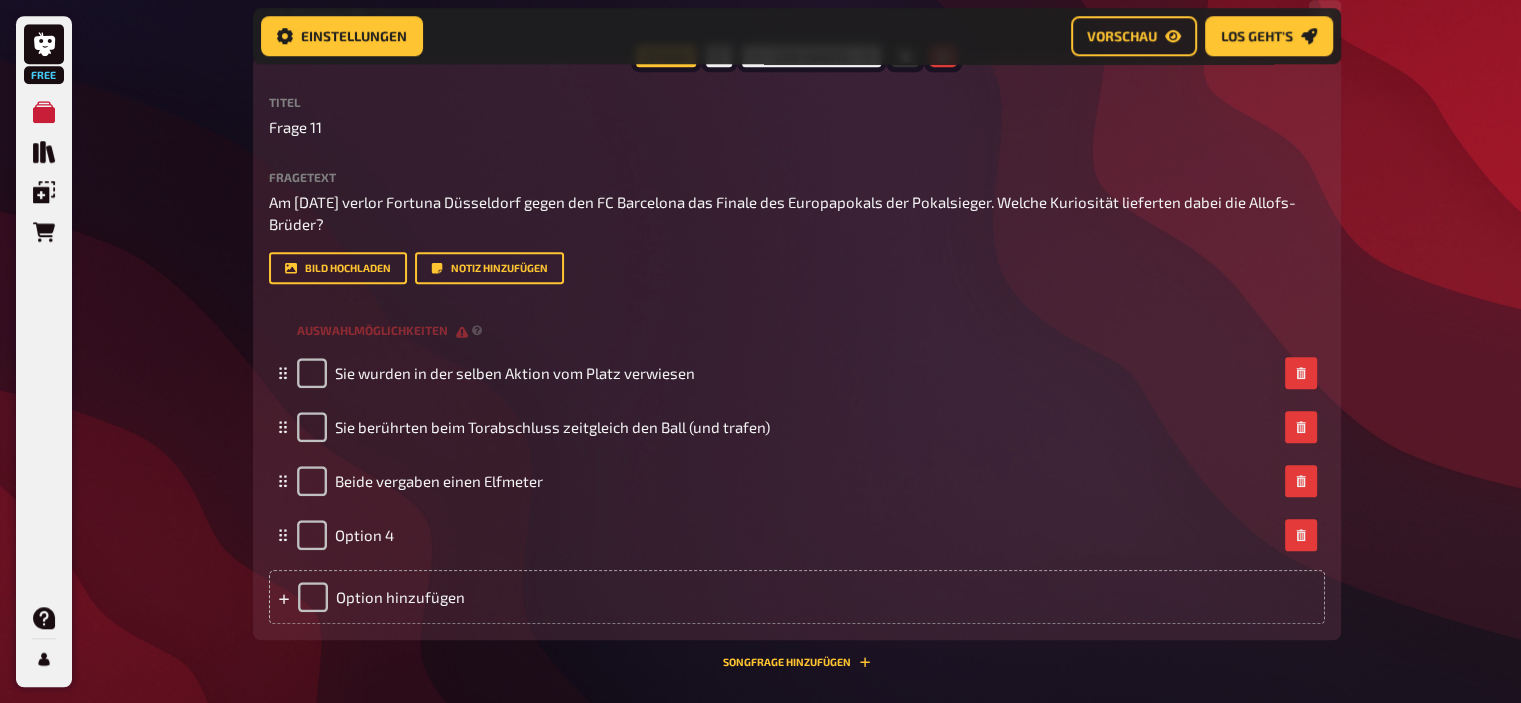 type 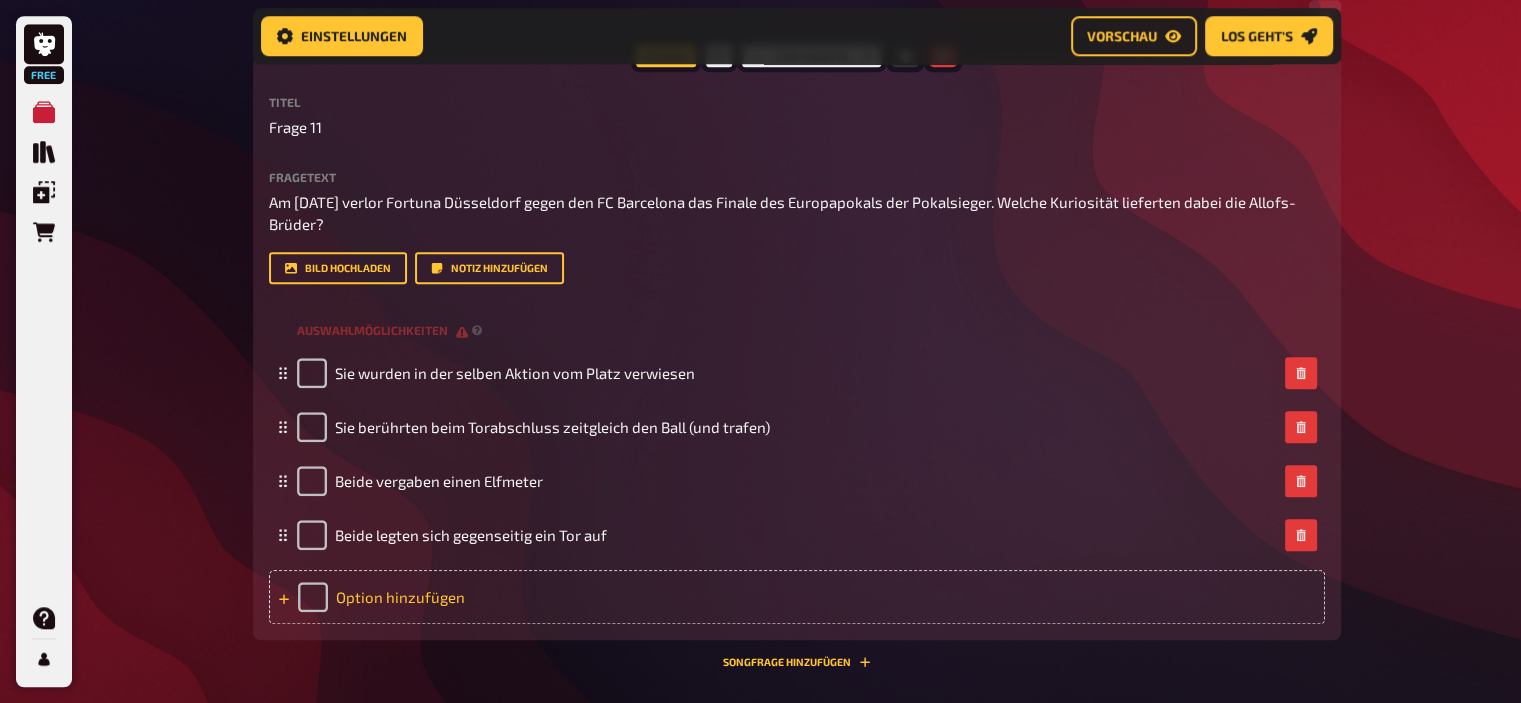 click on "Option hinzufügen" at bounding box center [797, 597] 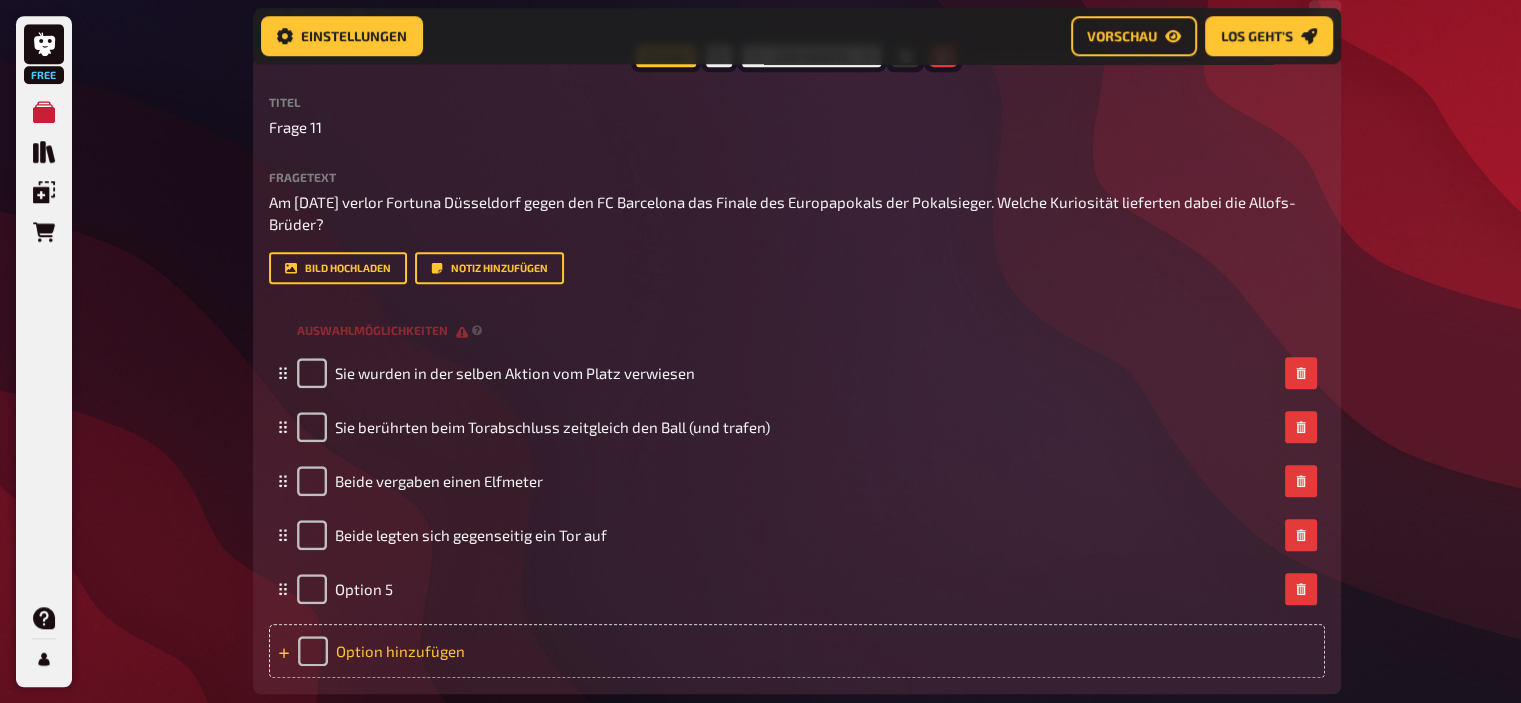 type 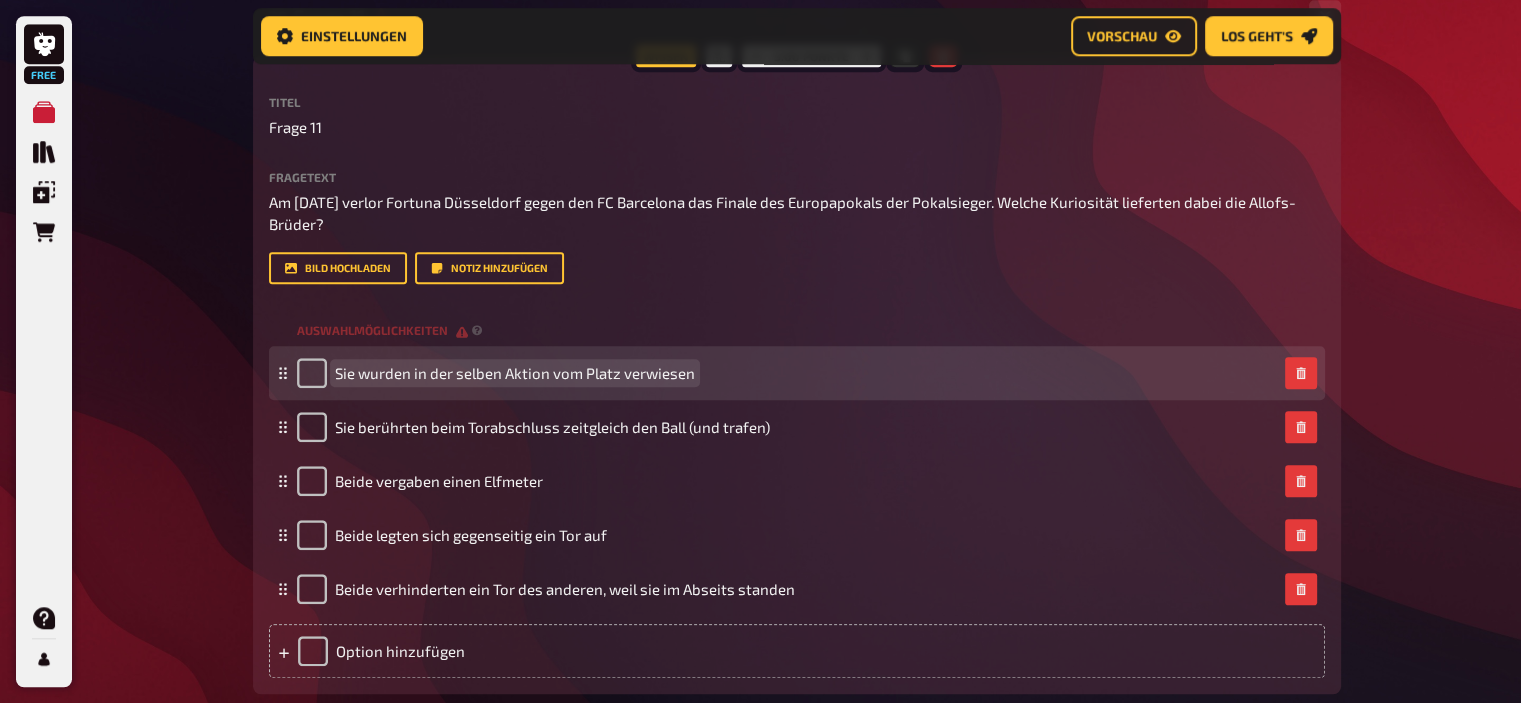click on "Sie wurden in der selben Aktion vom Platz verwiesen" at bounding box center [515, 373] 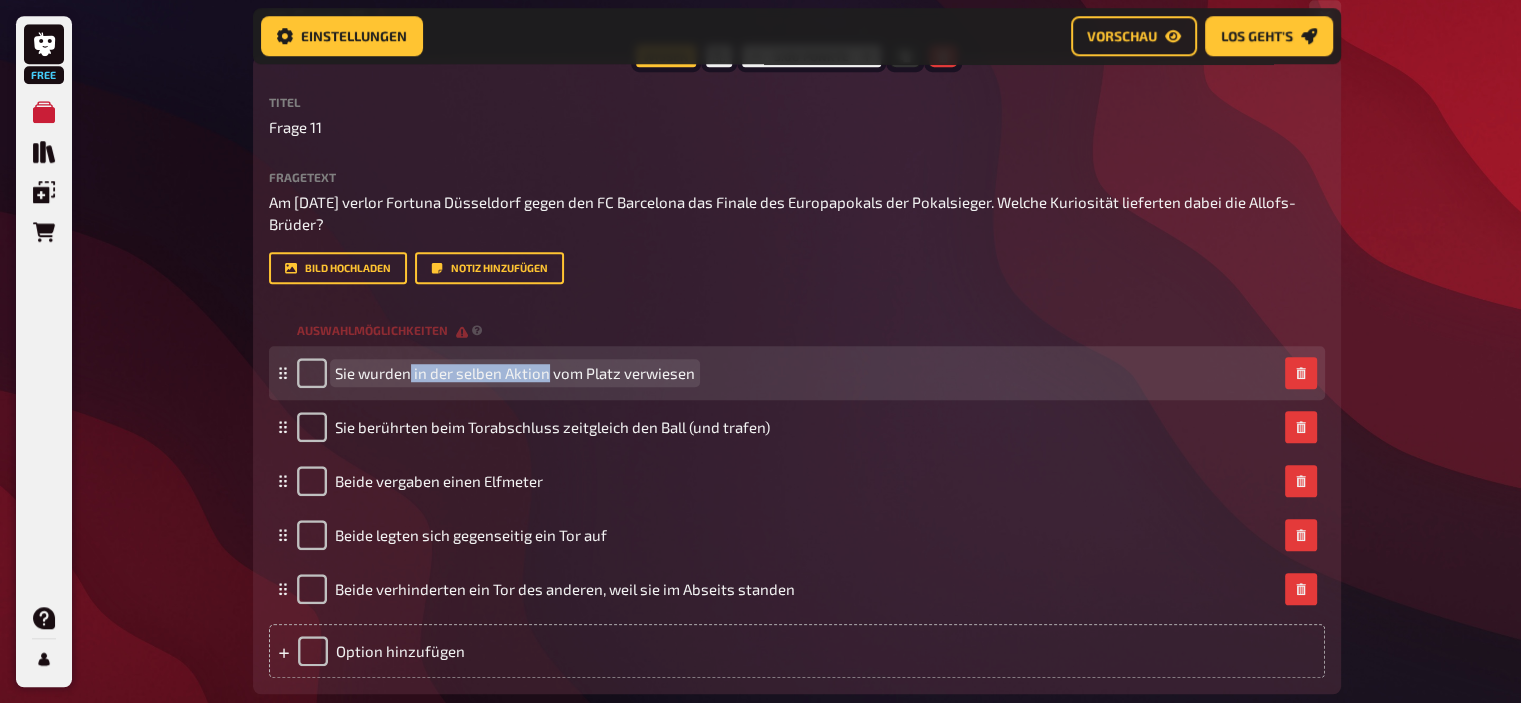 drag, startPoint x: 410, startPoint y: 371, endPoint x: 542, endPoint y: 377, distance: 132.13629 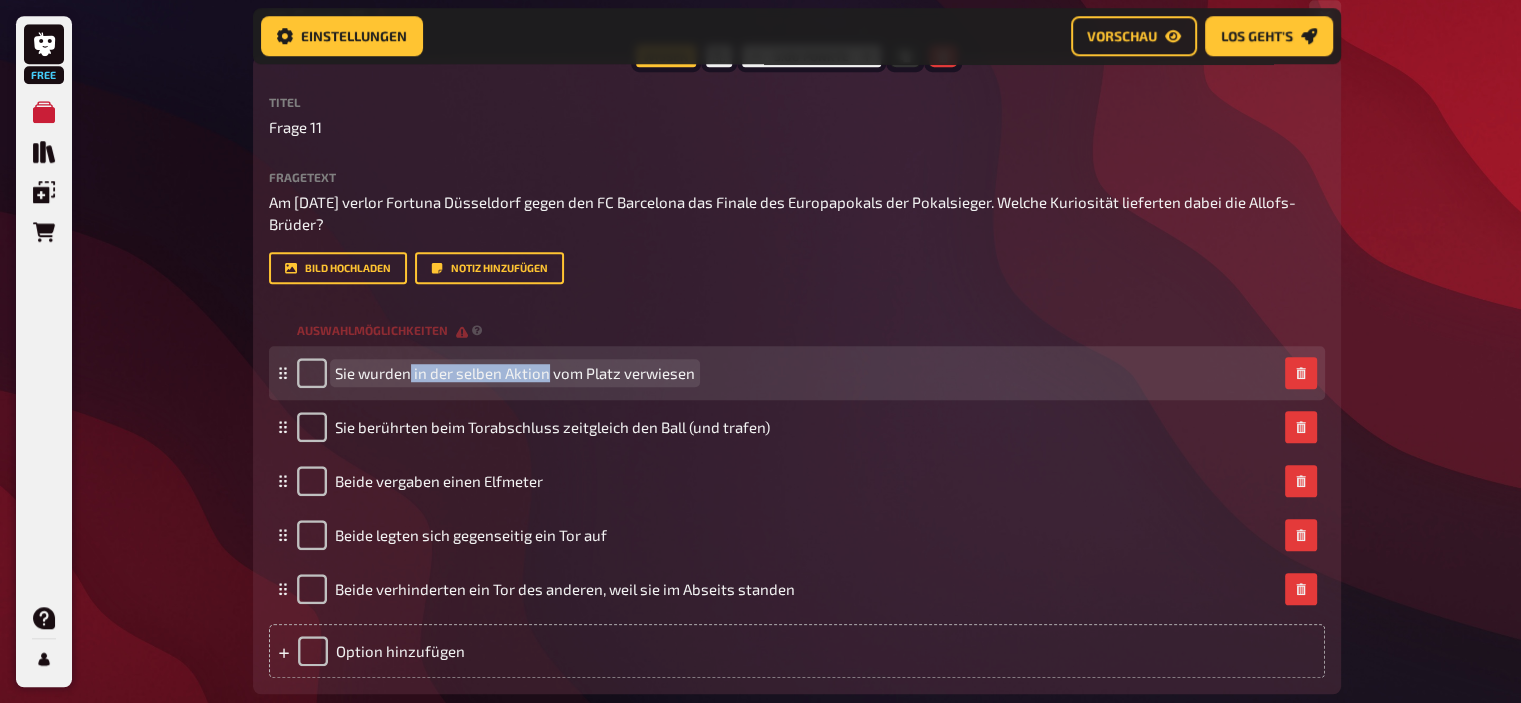 click on "Sie wurden in der selben Aktion vom Platz verwiesen" at bounding box center [515, 373] 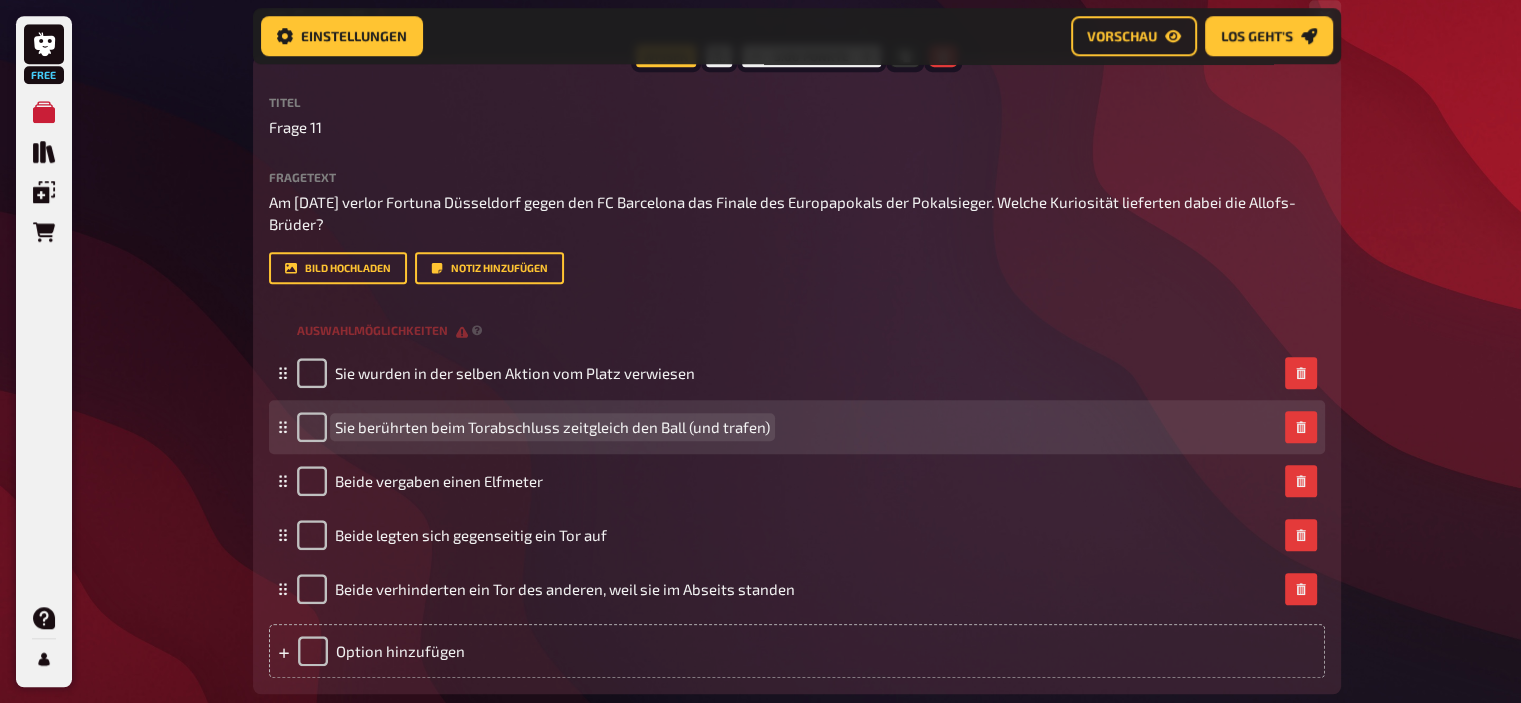 click on "Sie berührten beim Torabschluss zeitgleich den Ball (und trafen)" at bounding box center [552, 427] 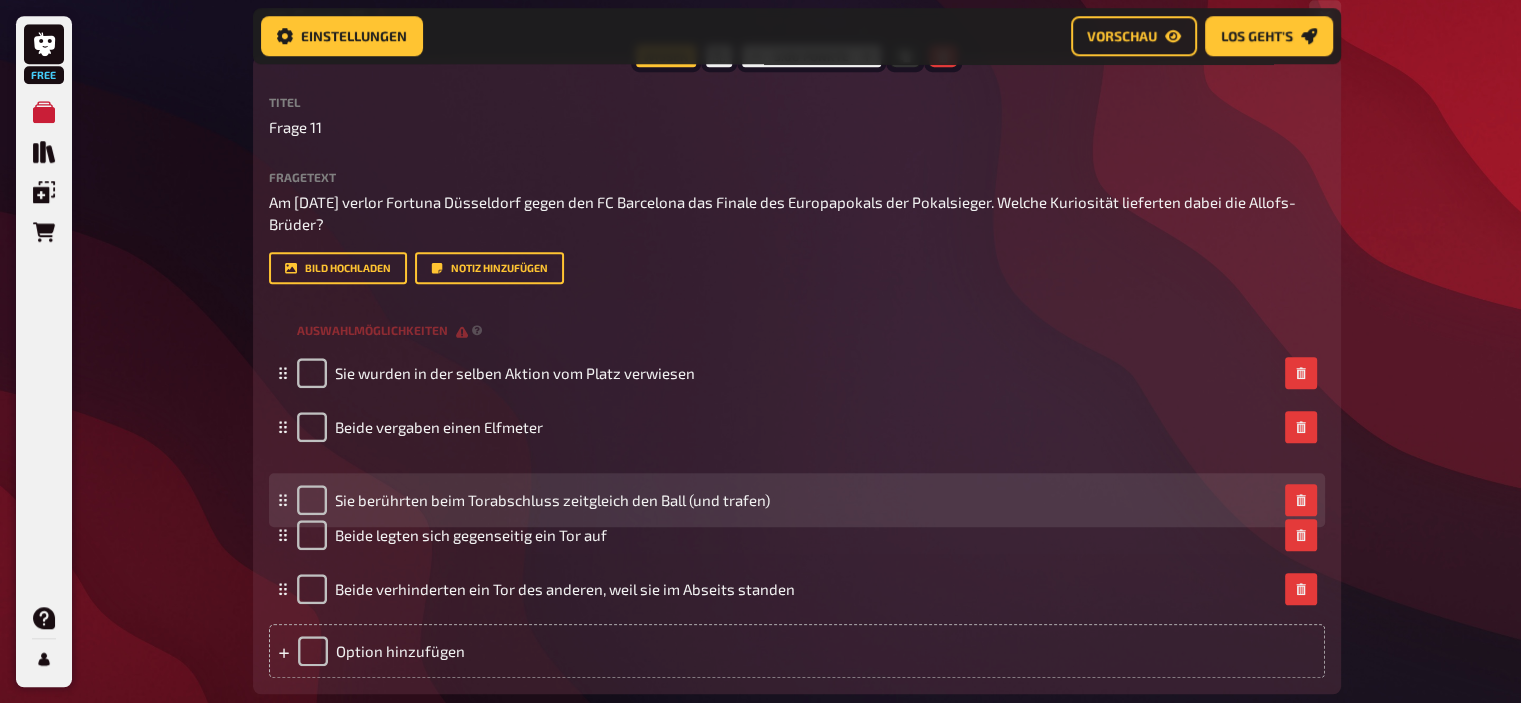 drag, startPoint x: 280, startPoint y: 422, endPoint x: 289, endPoint y: 495, distance: 73.552704 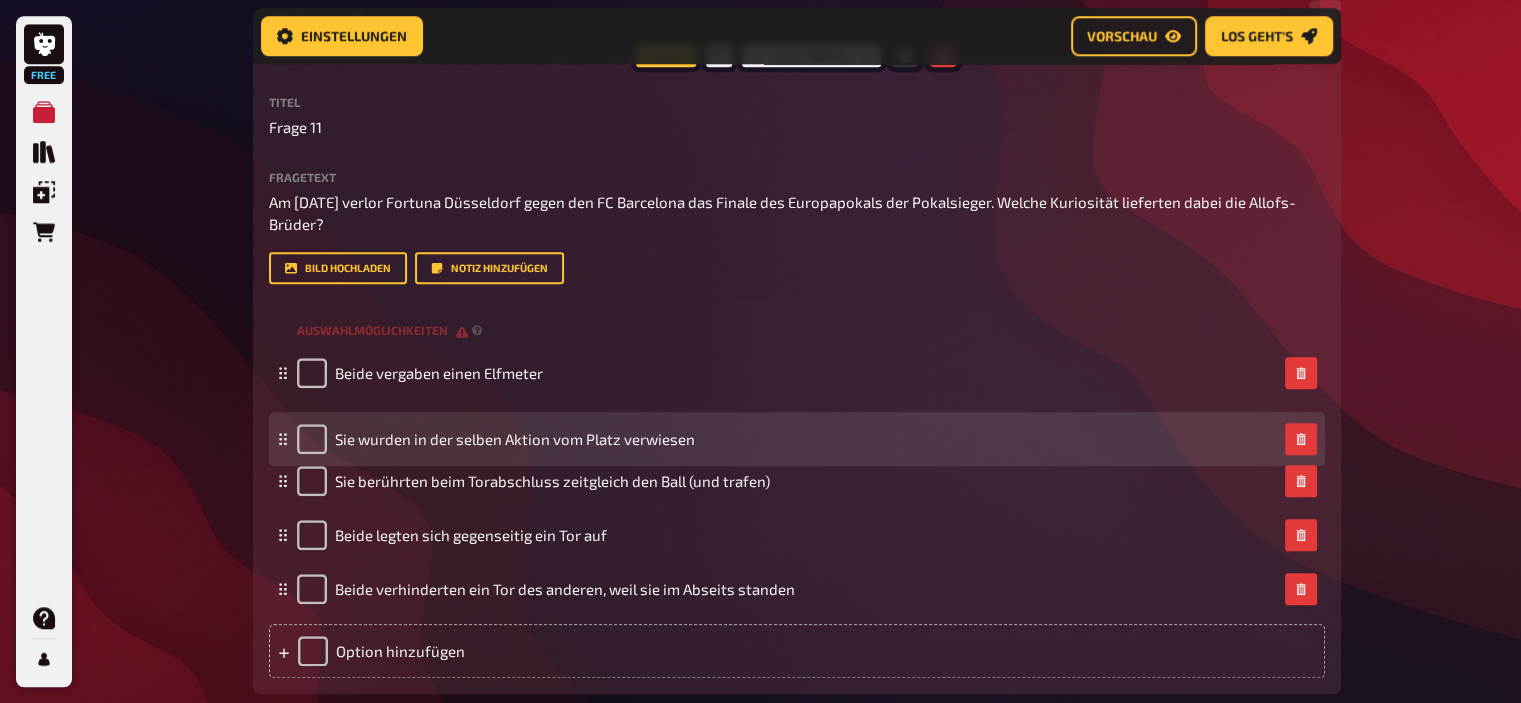 drag, startPoint x: 282, startPoint y: 374, endPoint x: 285, endPoint y: 440, distance: 66.068146 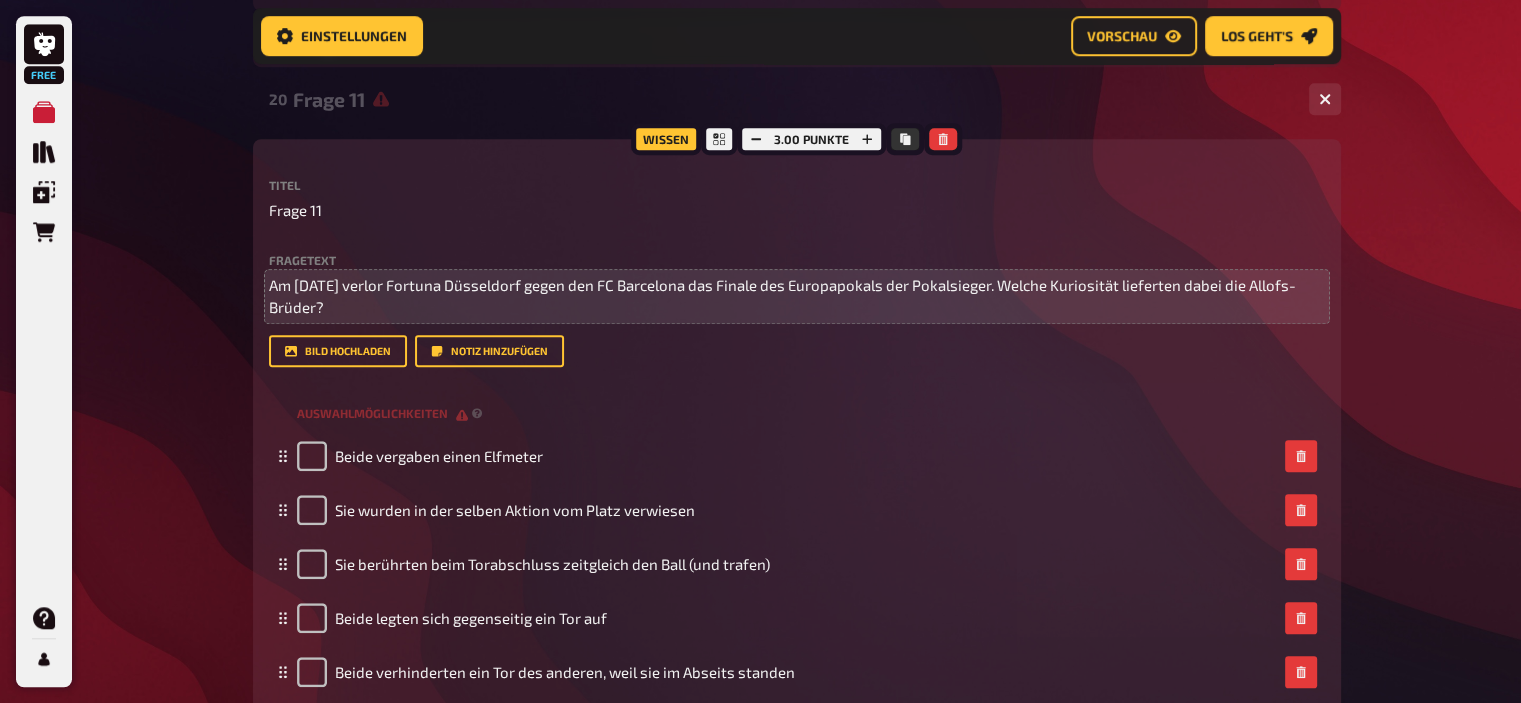 scroll, scrollTop: 1395, scrollLeft: 0, axis: vertical 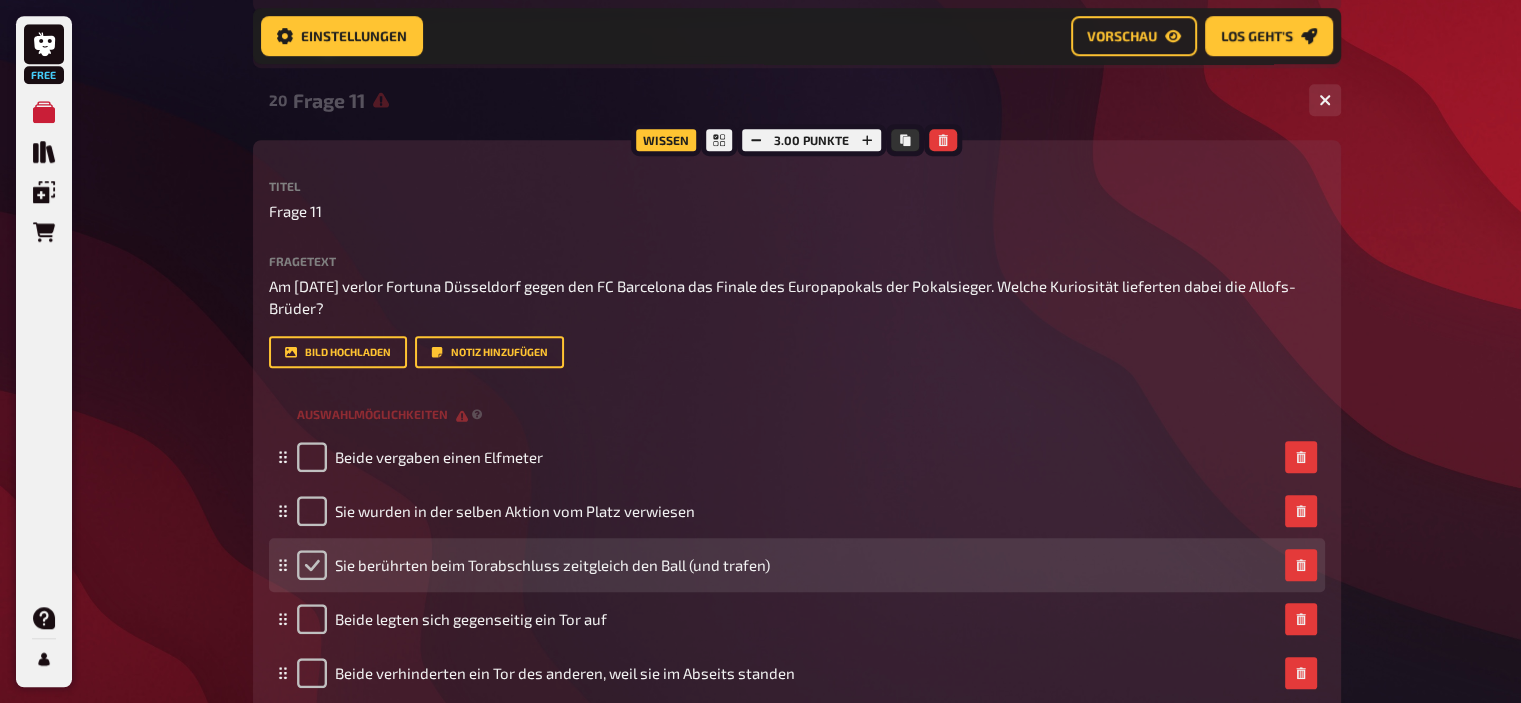 click at bounding box center [312, 565] 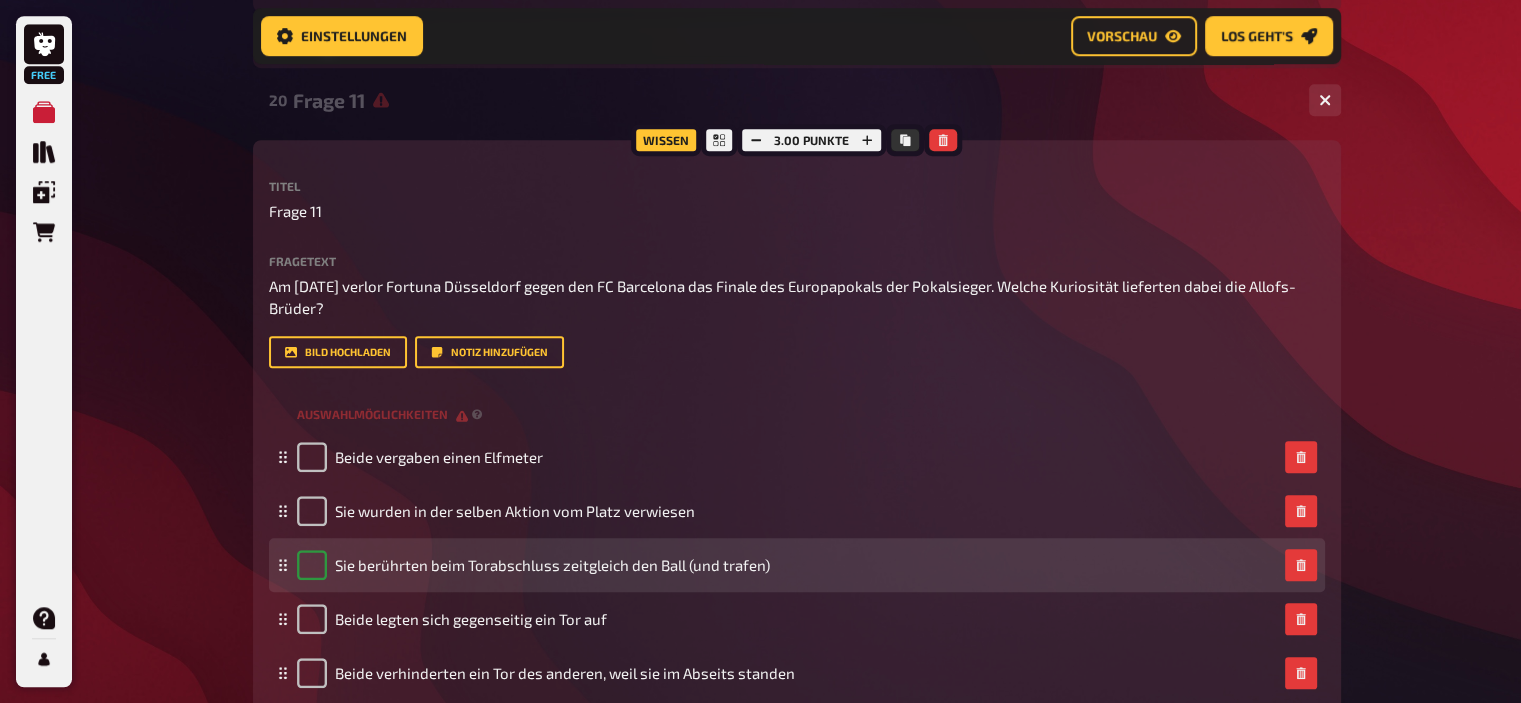 checkbox on "true" 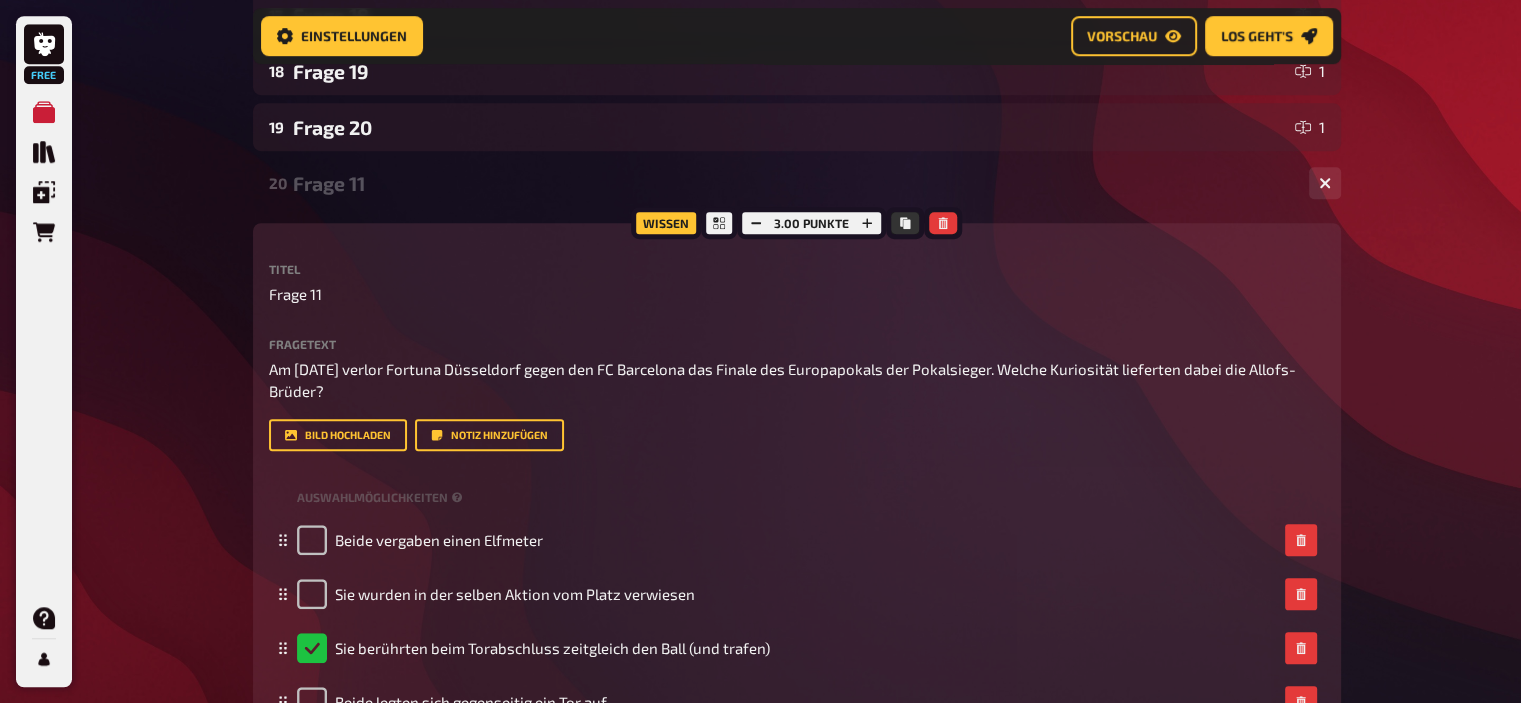 scroll, scrollTop: 1311, scrollLeft: 0, axis: vertical 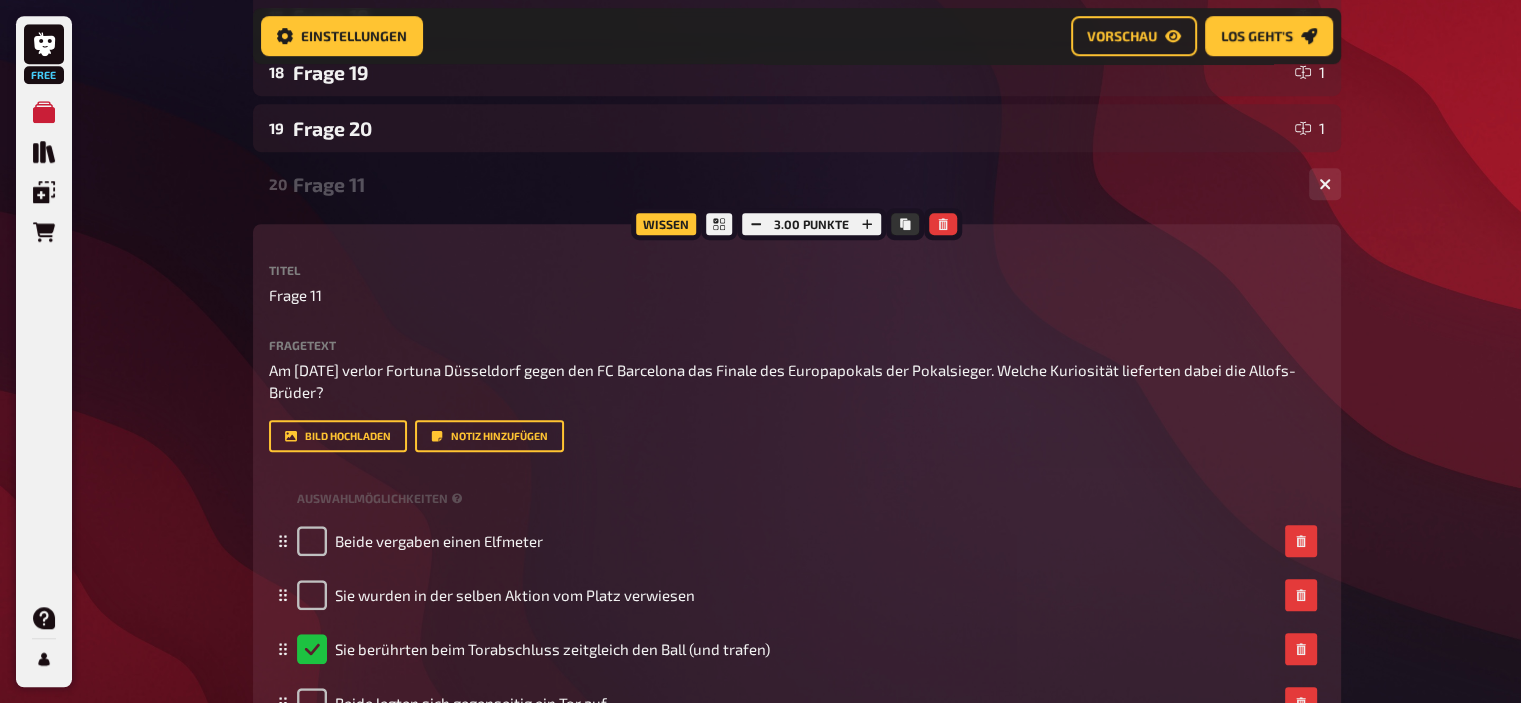 click on "Frage 11" at bounding box center [793, 184] 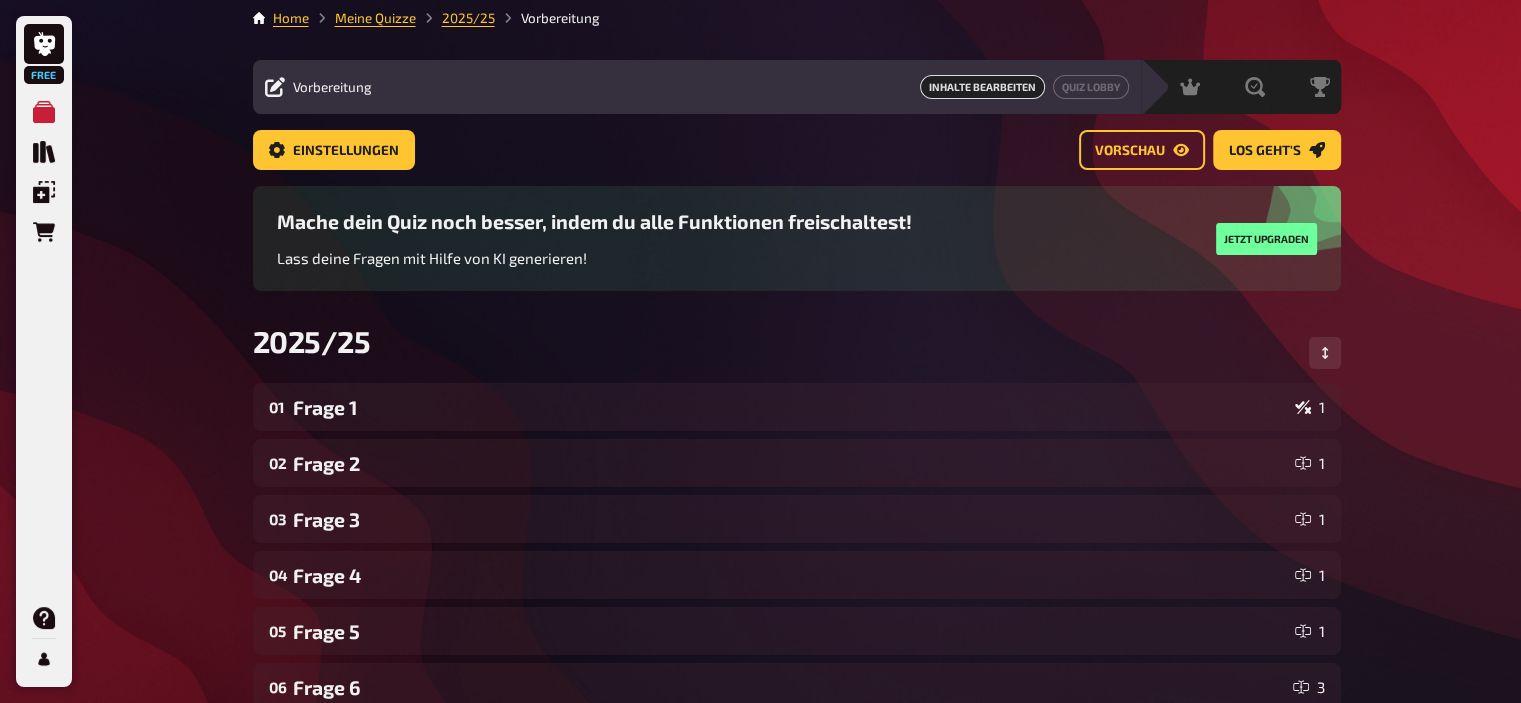 scroll, scrollTop: 0, scrollLeft: 0, axis: both 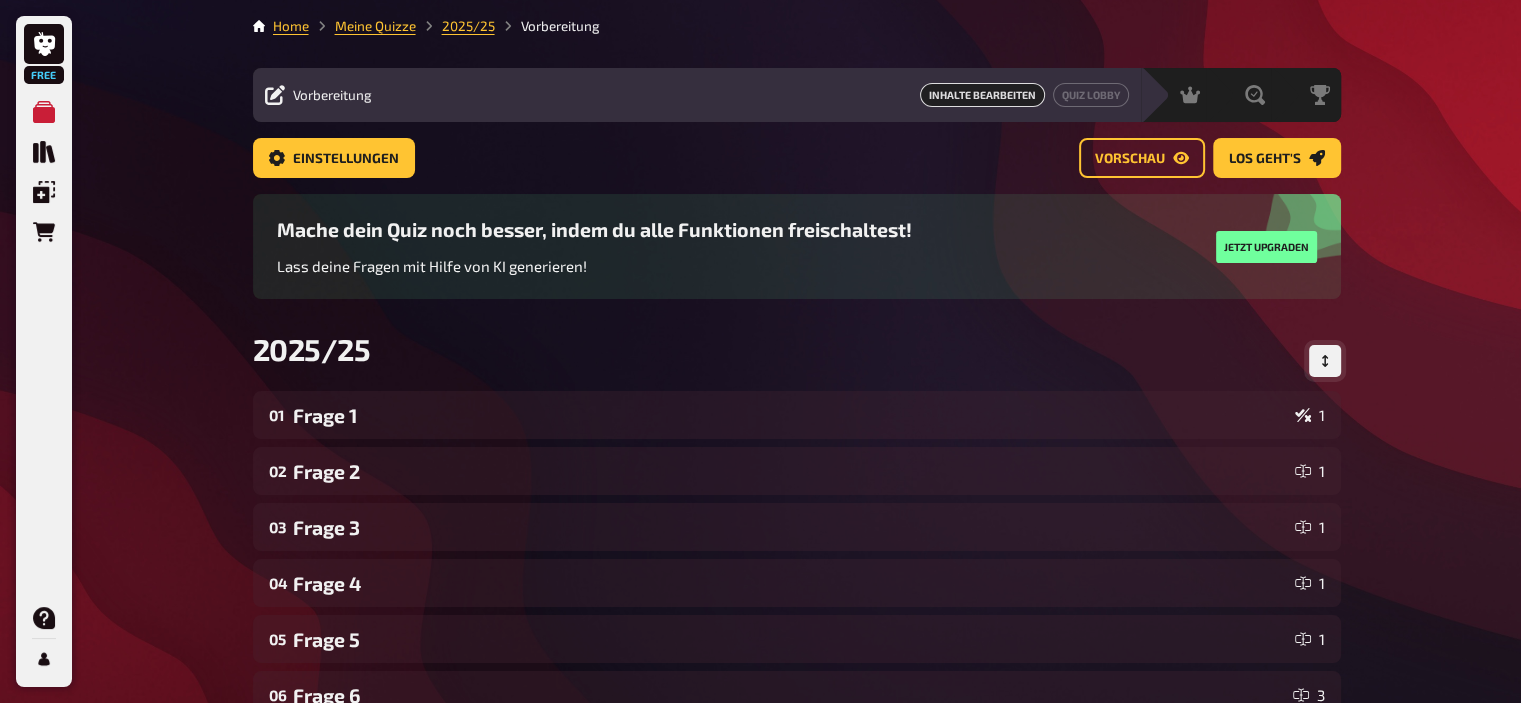 click 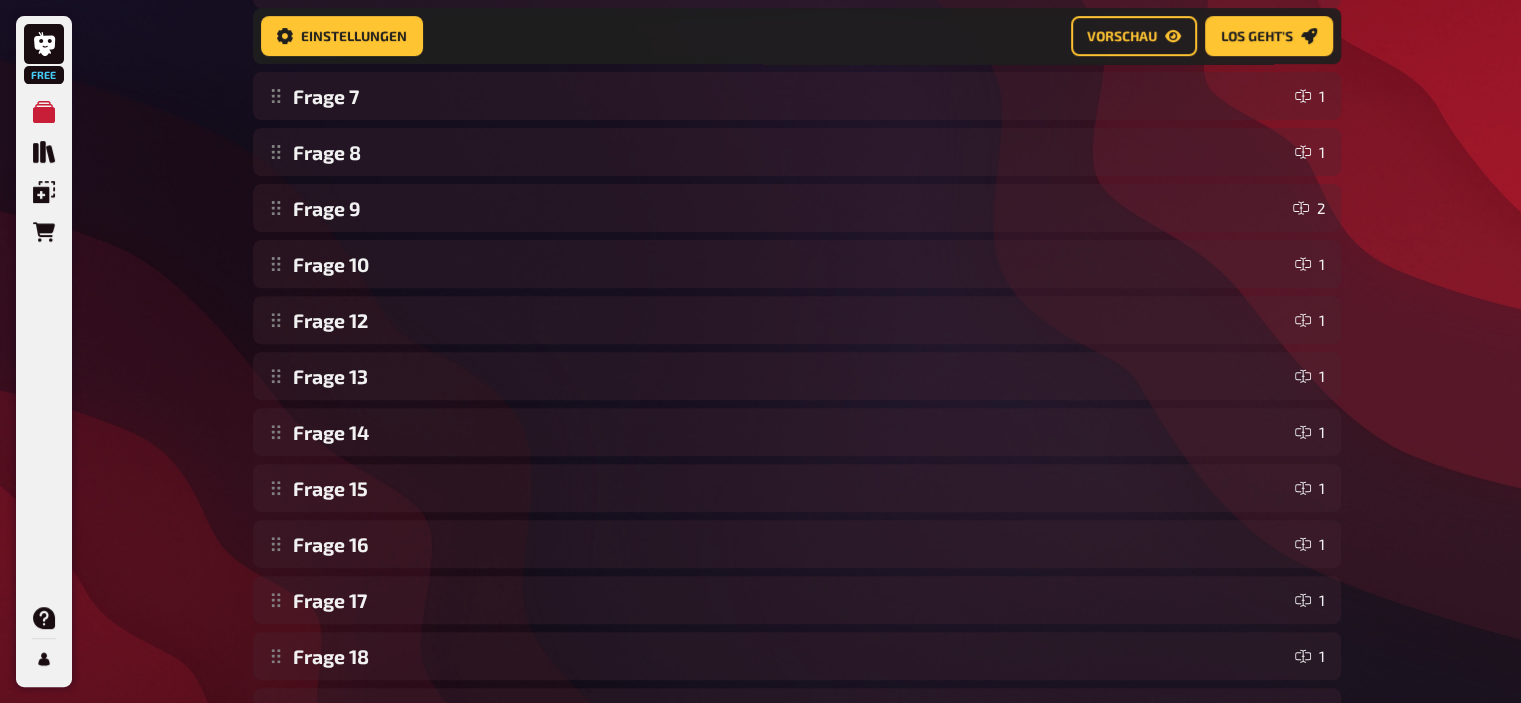 scroll, scrollTop: 912, scrollLeft: 0, axis: vertical 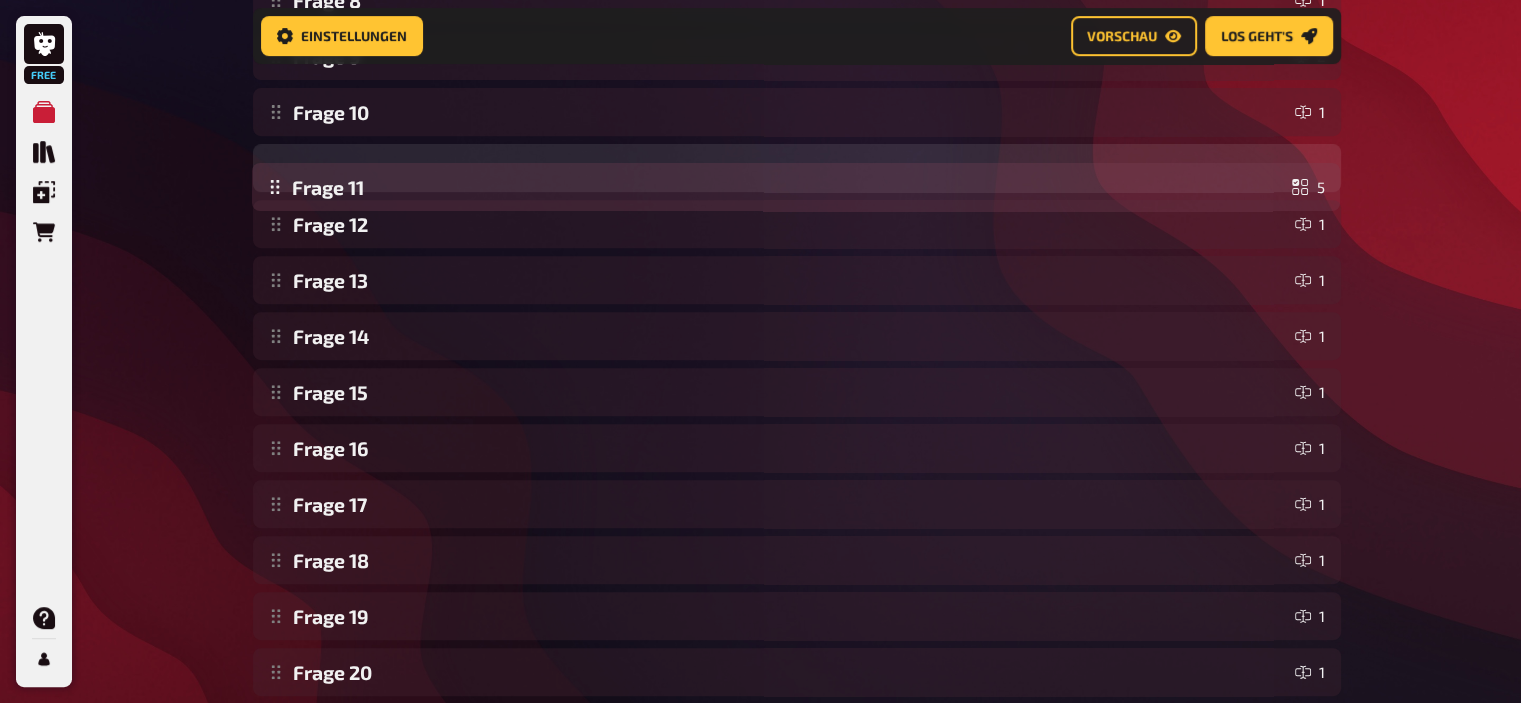 drag, startPoint x: 280, startPoint y: 588, endPoint x: 296, endPoint y: 192, distance: 396.3231 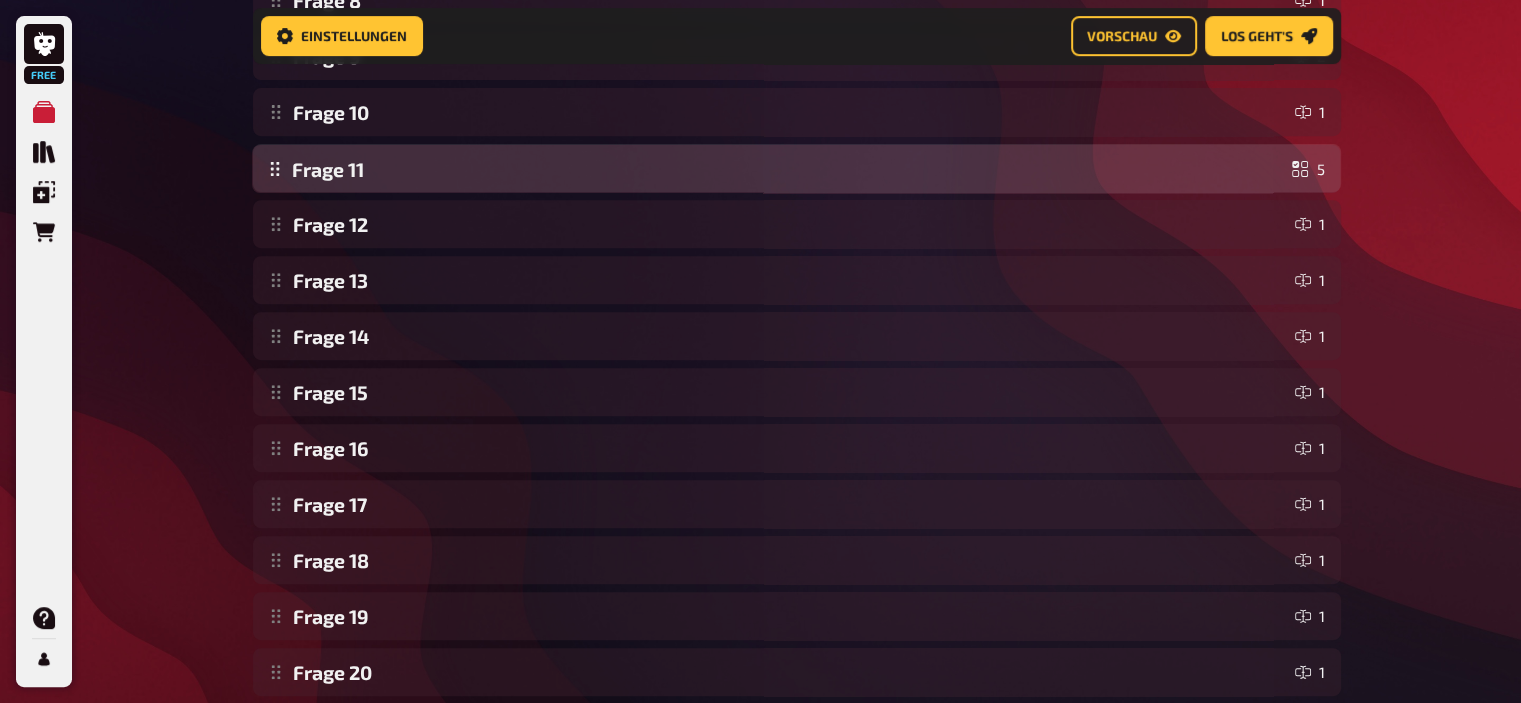 click on "Frage 1 1 Frage 2 1 Frage 3 1 Frage 4 1 Frage 5 1 Frage 6 3 Frage 7 1 Frage 8 1 Frage 9 2 Frage 10 1 Frage 12 1 Frage 13 1 Frage 14 1 Frage 15 1 Frage 16 1 Frage 17 1 Frage 18 1 Frage 19 1 Frage 20 1 Frage 11 5 Frage 11 5
To pick up a draggable item, press the space bar.
While dragging, use the arrow keys to move the item.
Press space again to drop the item in its new position, or press escape to cancel.
Draggable item d0b7 was moved over droppable area f5d6." at bounding box center [797, 140] 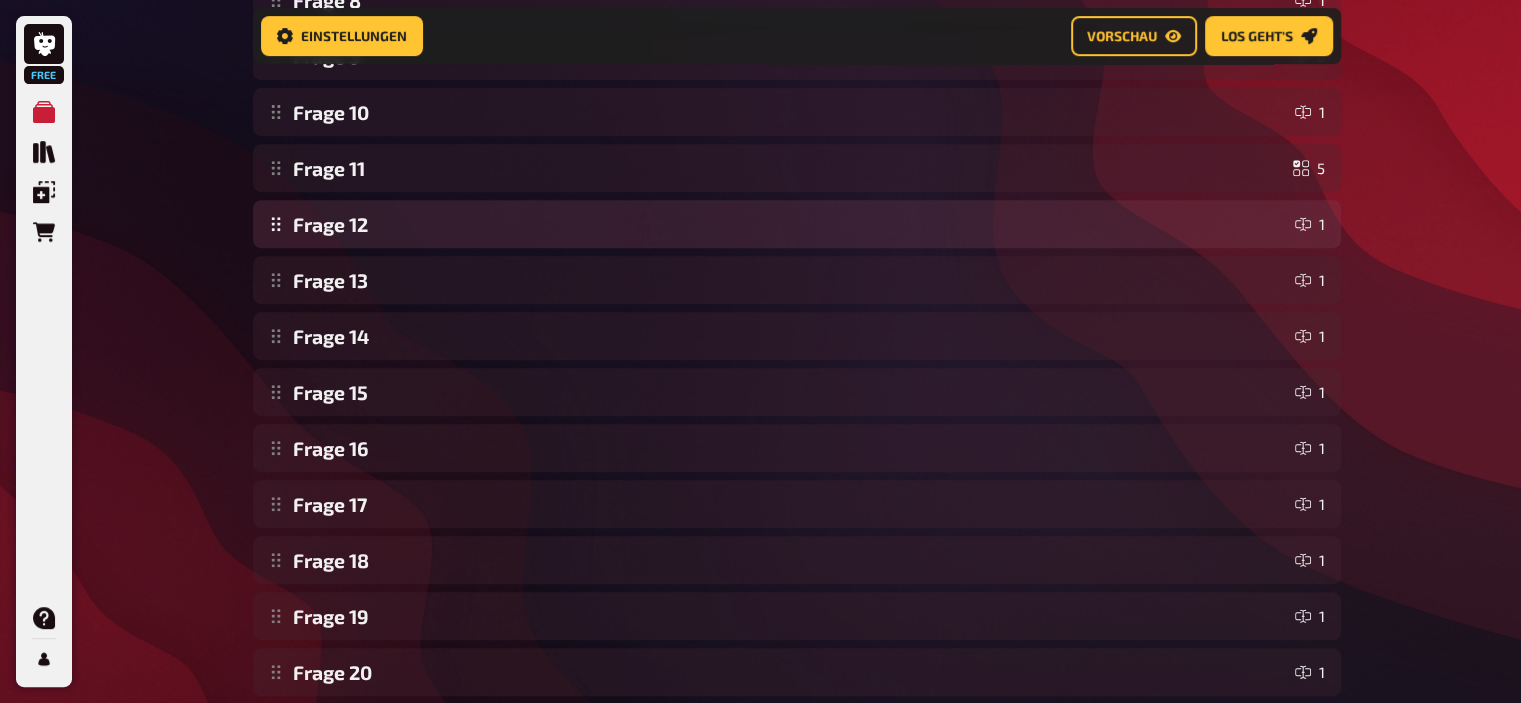 scroll, scrollTop: 0, scrollLeft: 0, axis: both 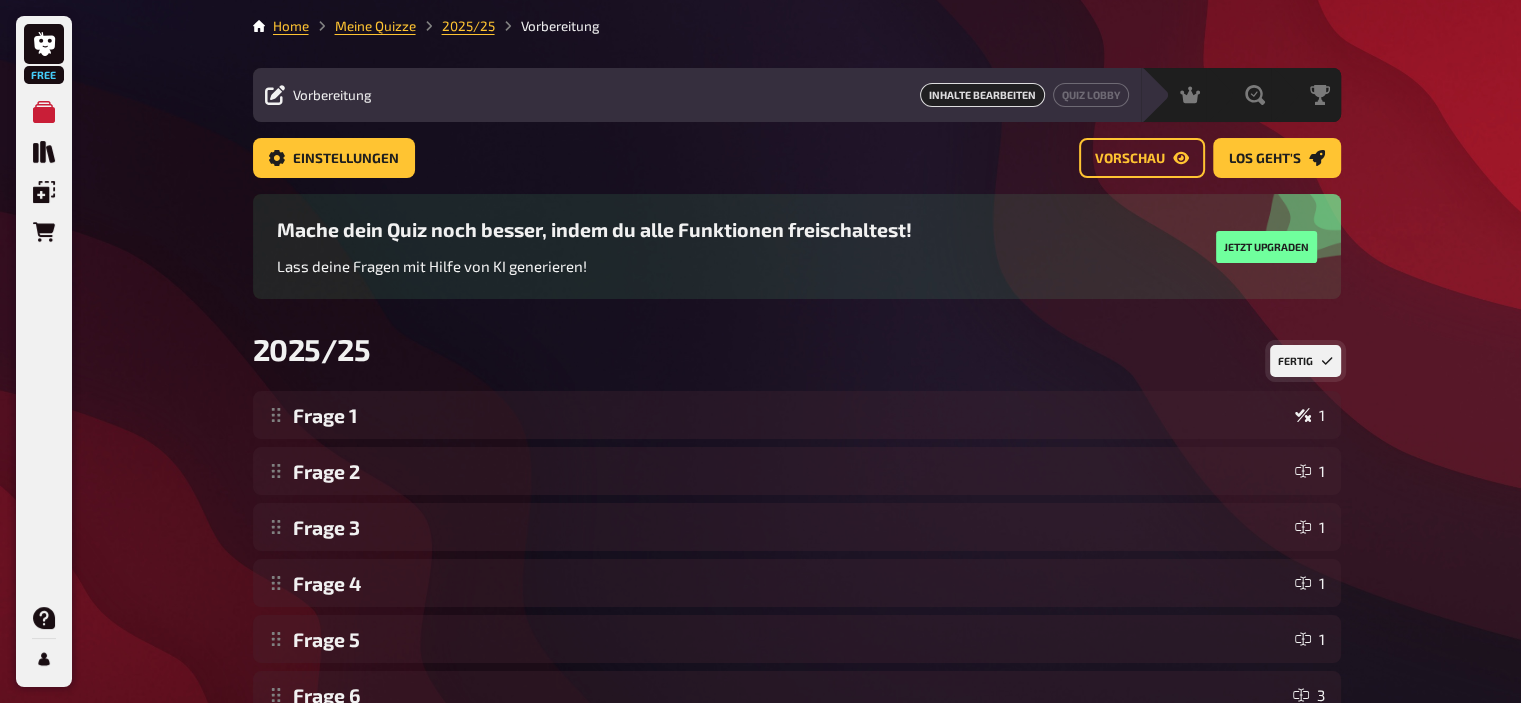click on "Fertig" at bounding box center [1305, 361] 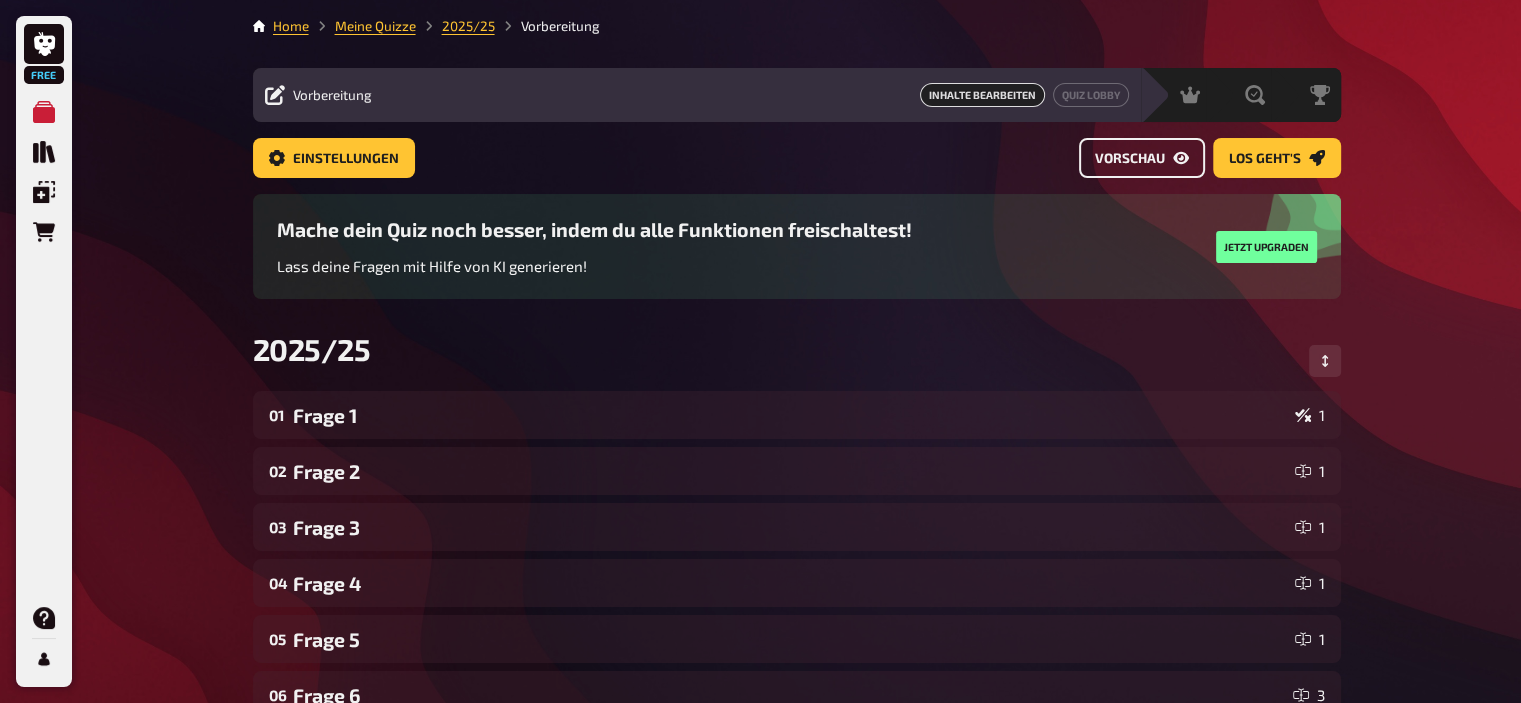 click on "Vorschau" at bounding box center [1142, 158] 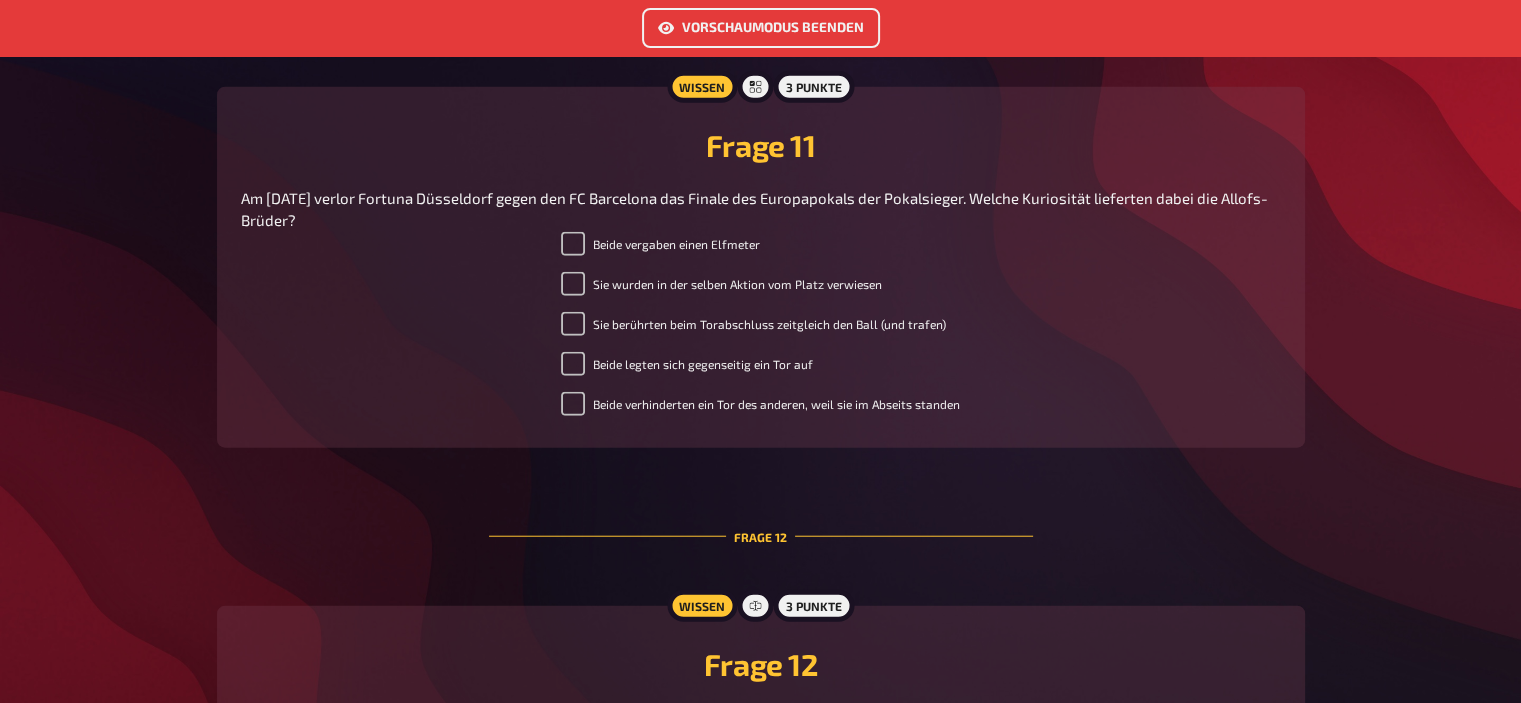 scroll, scrollTop: 4904, scrollLeft: 0, axis: vertical 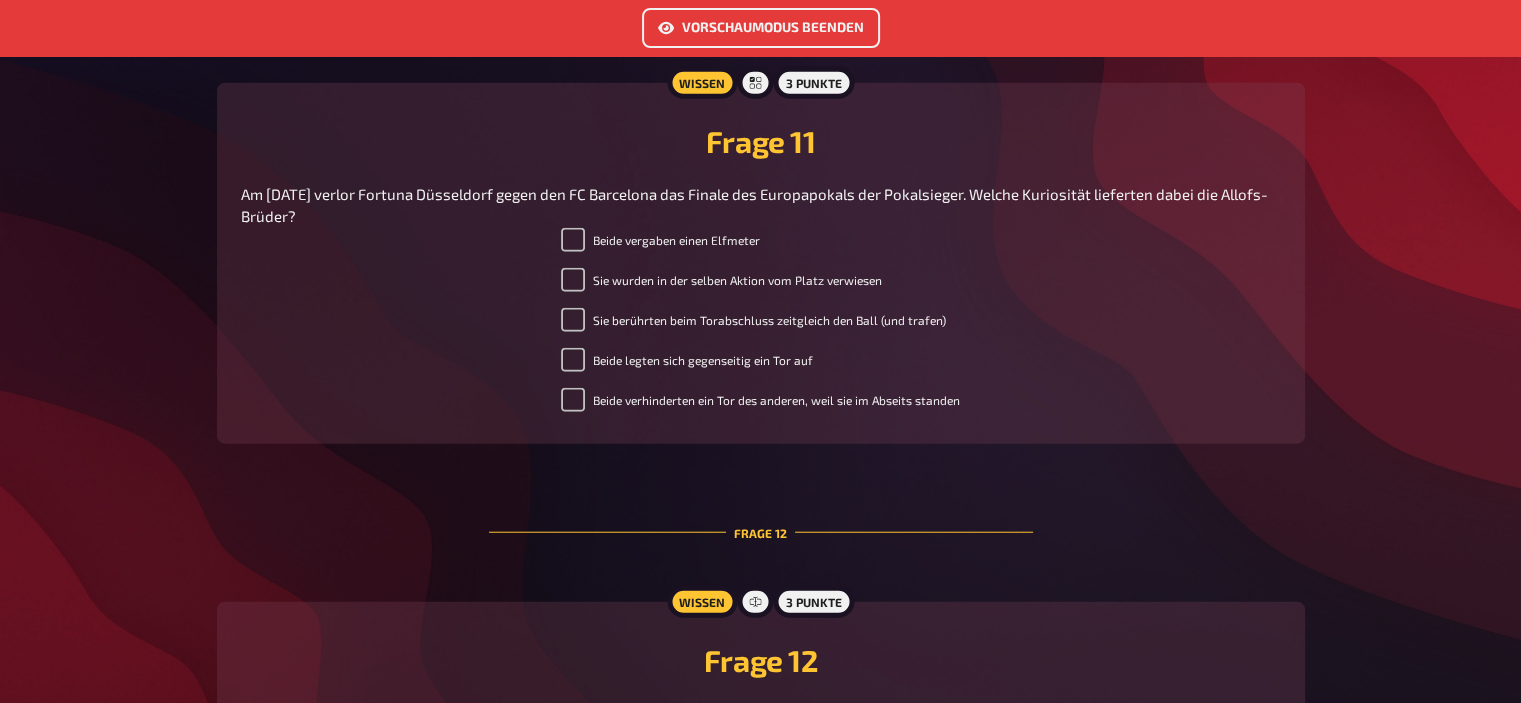 click on "Vorschaumodus beenden" at bounding box center [761, 28] 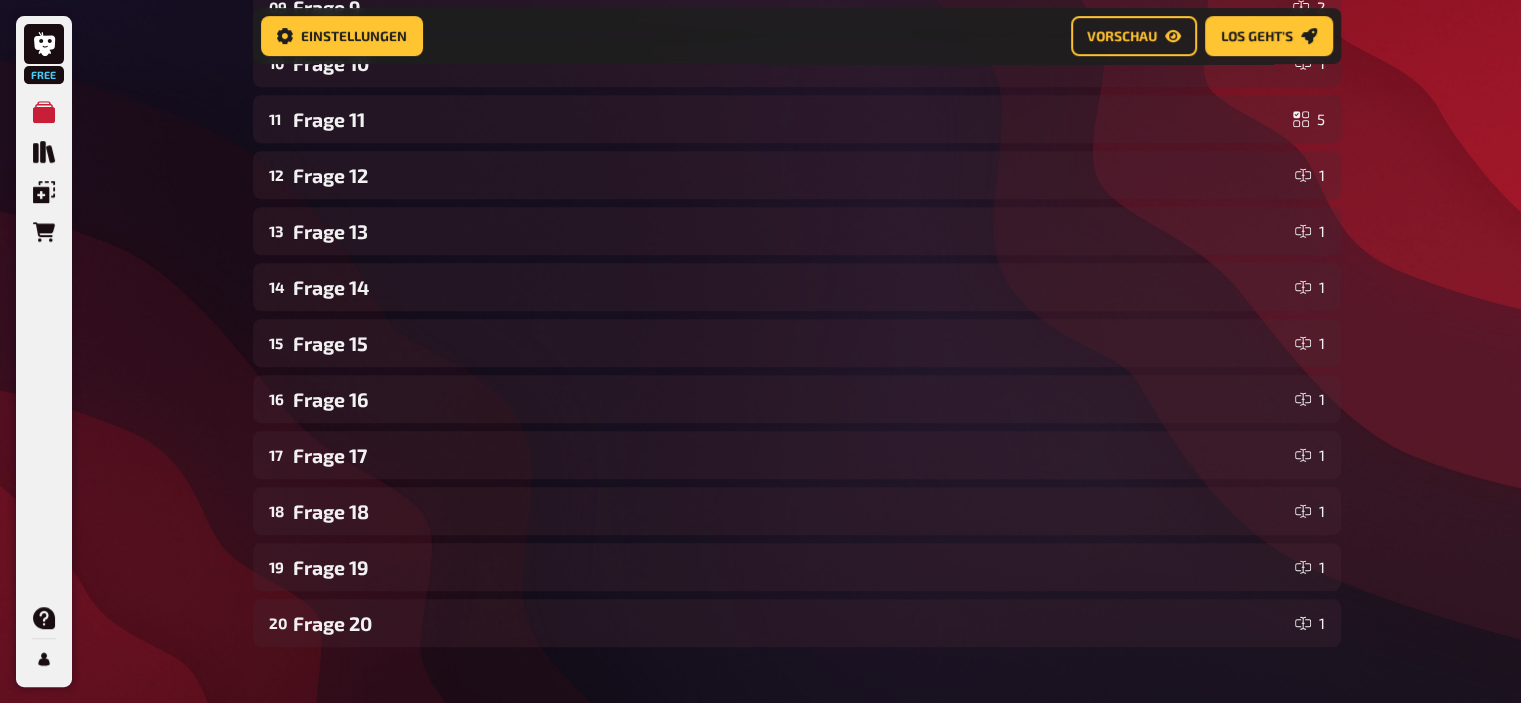 scroll, scrollTop: 874, scrollLeft: 0, axis: vertical 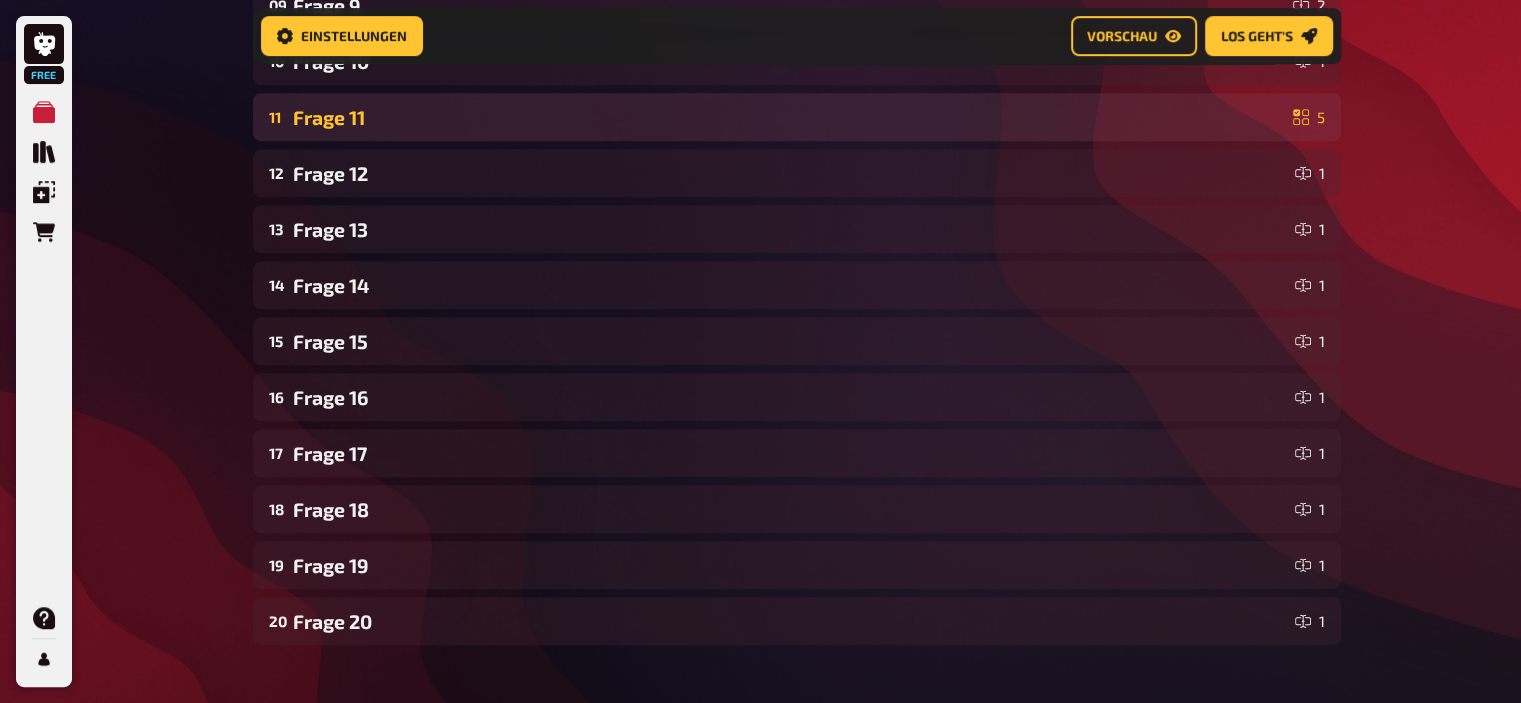 click on "Frage 11" at bounding box center [789, 117] 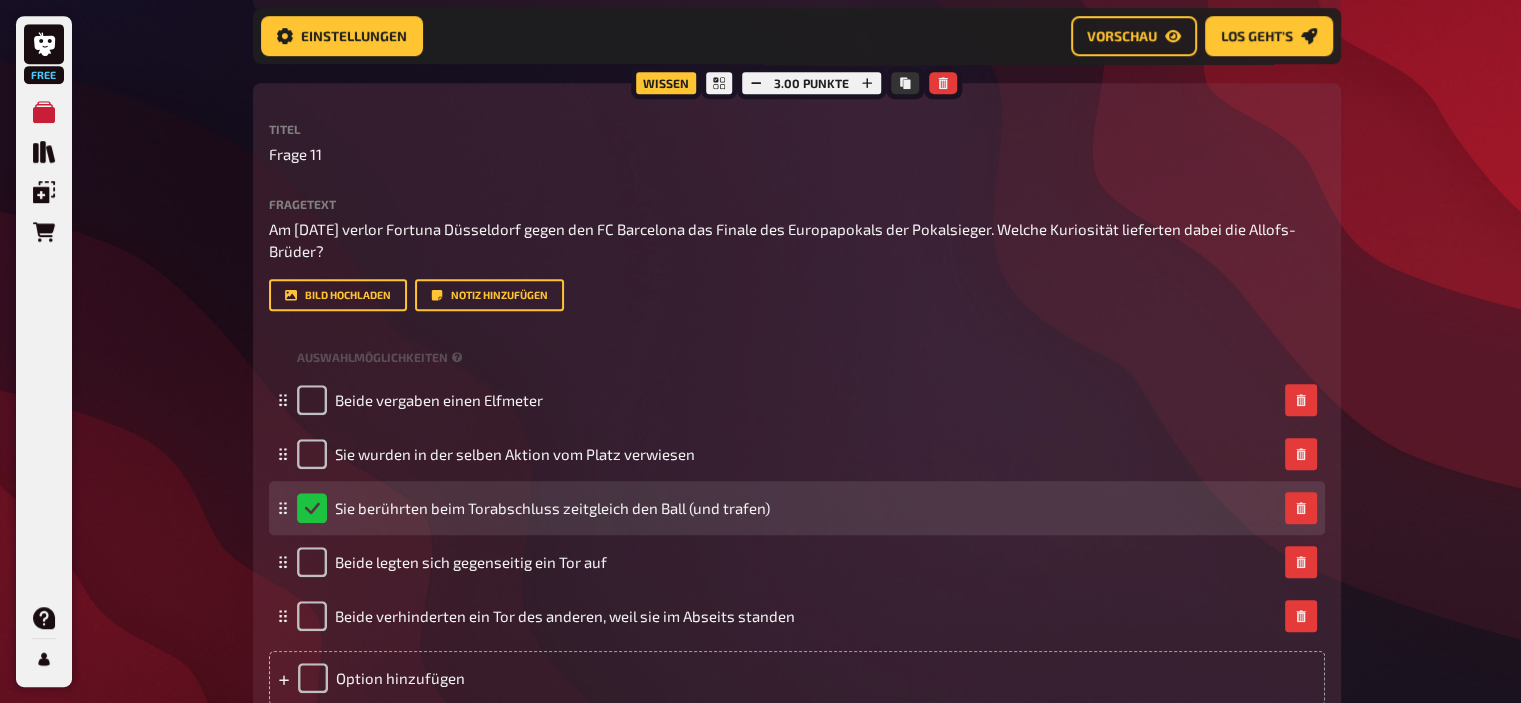 scroll, scrollTop: 951, scrollLeft: 0, axis: vertical 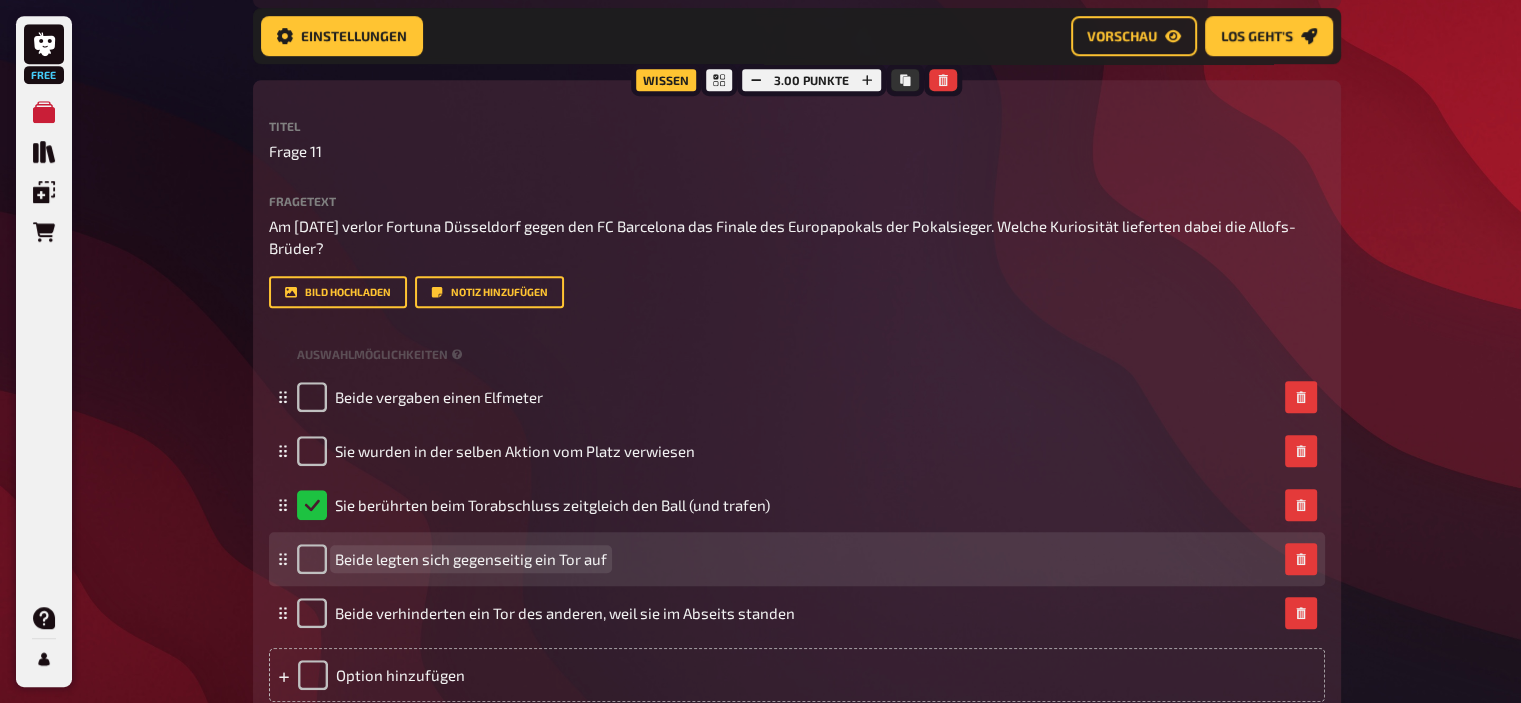 click on "Beide legten sich gegenseitig ein Tor auf" at bounding box center (471, 559) 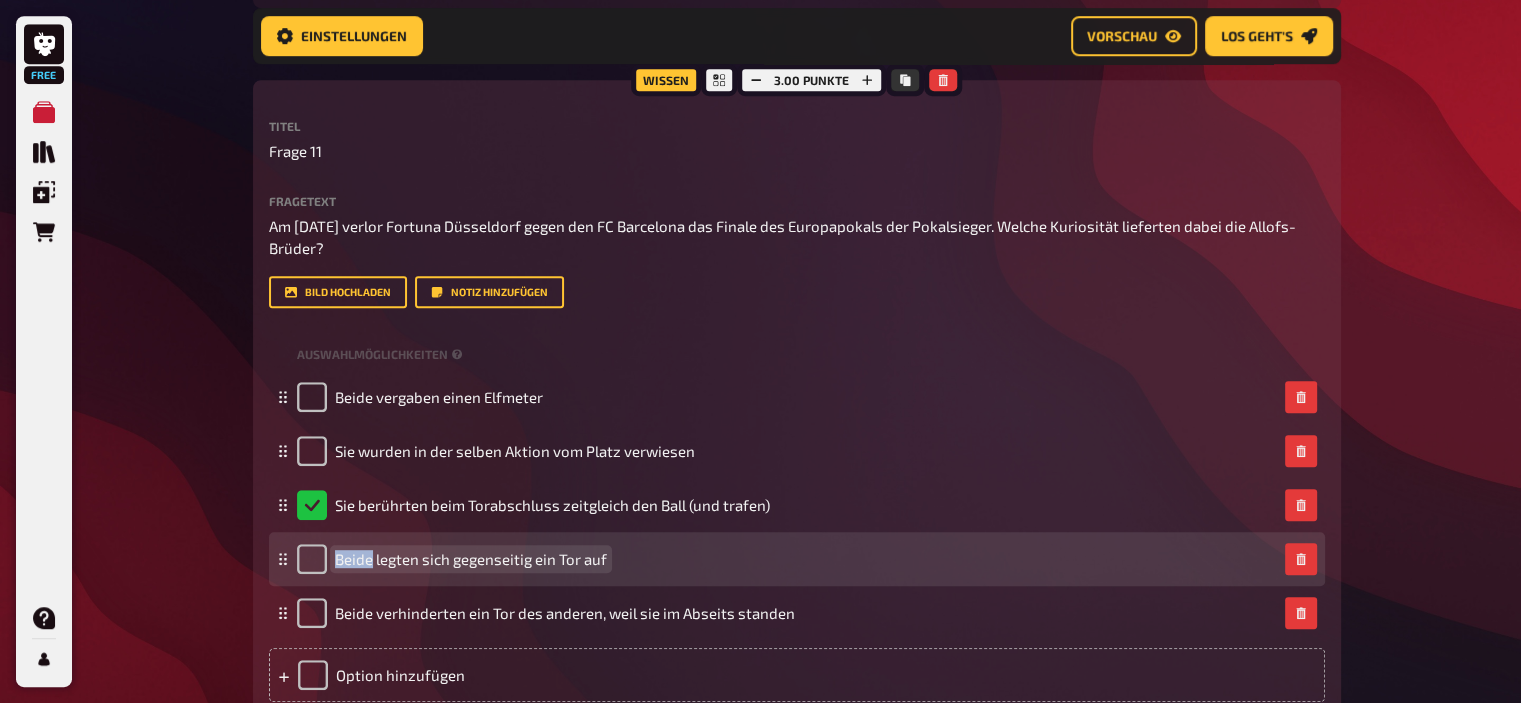 click on "Beide legten sich gegenseitig ein Tor auf" at bounding box center (471, 559) 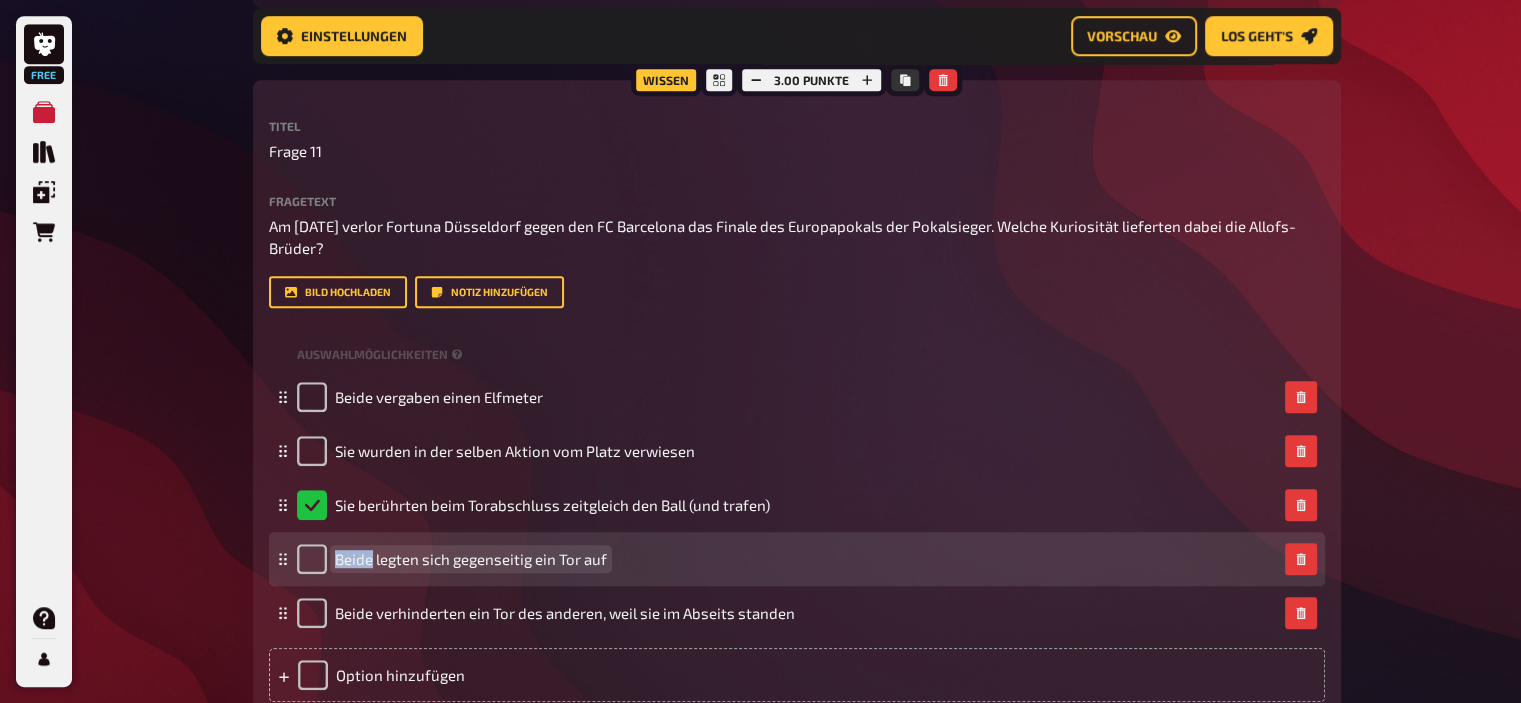 type 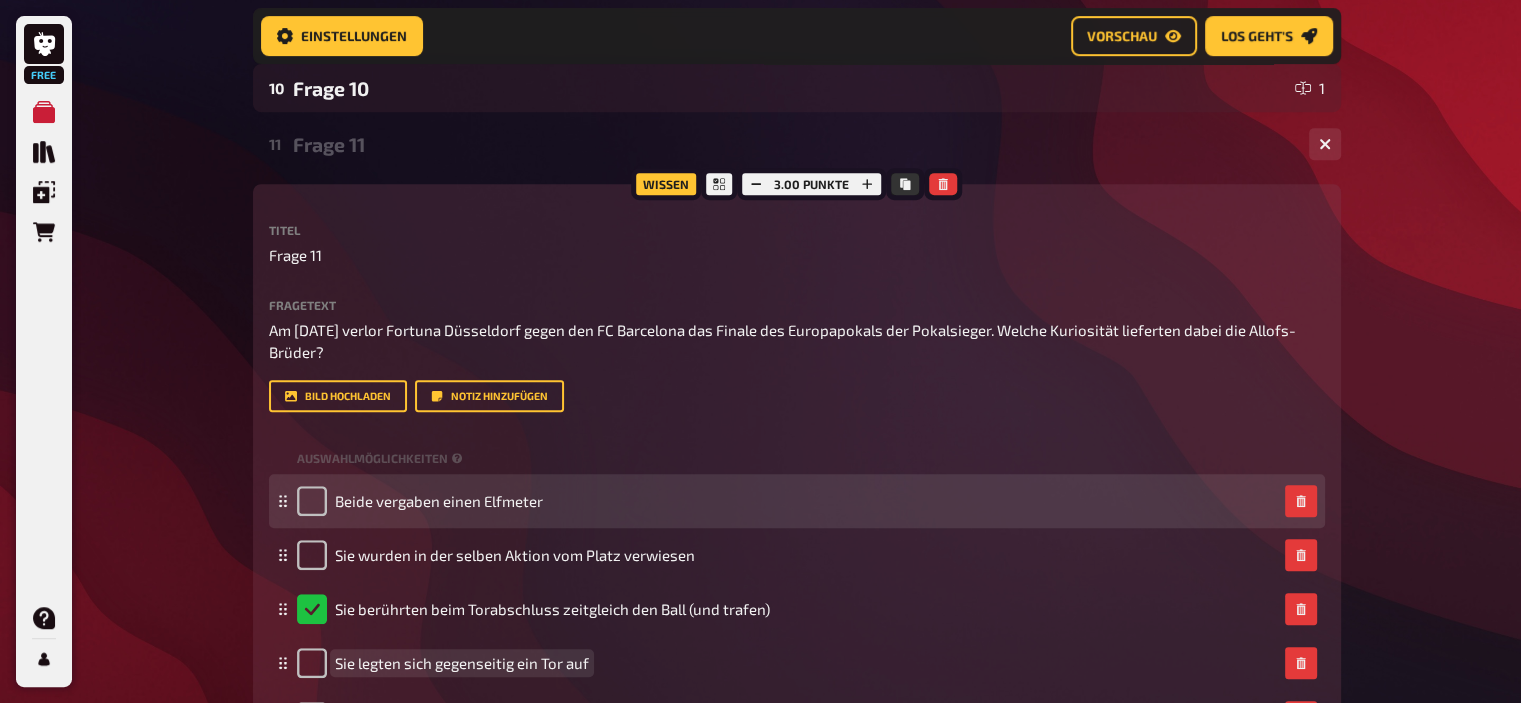 scroll, scrollTop: 843, scrollLeft: 0, axis: vertical 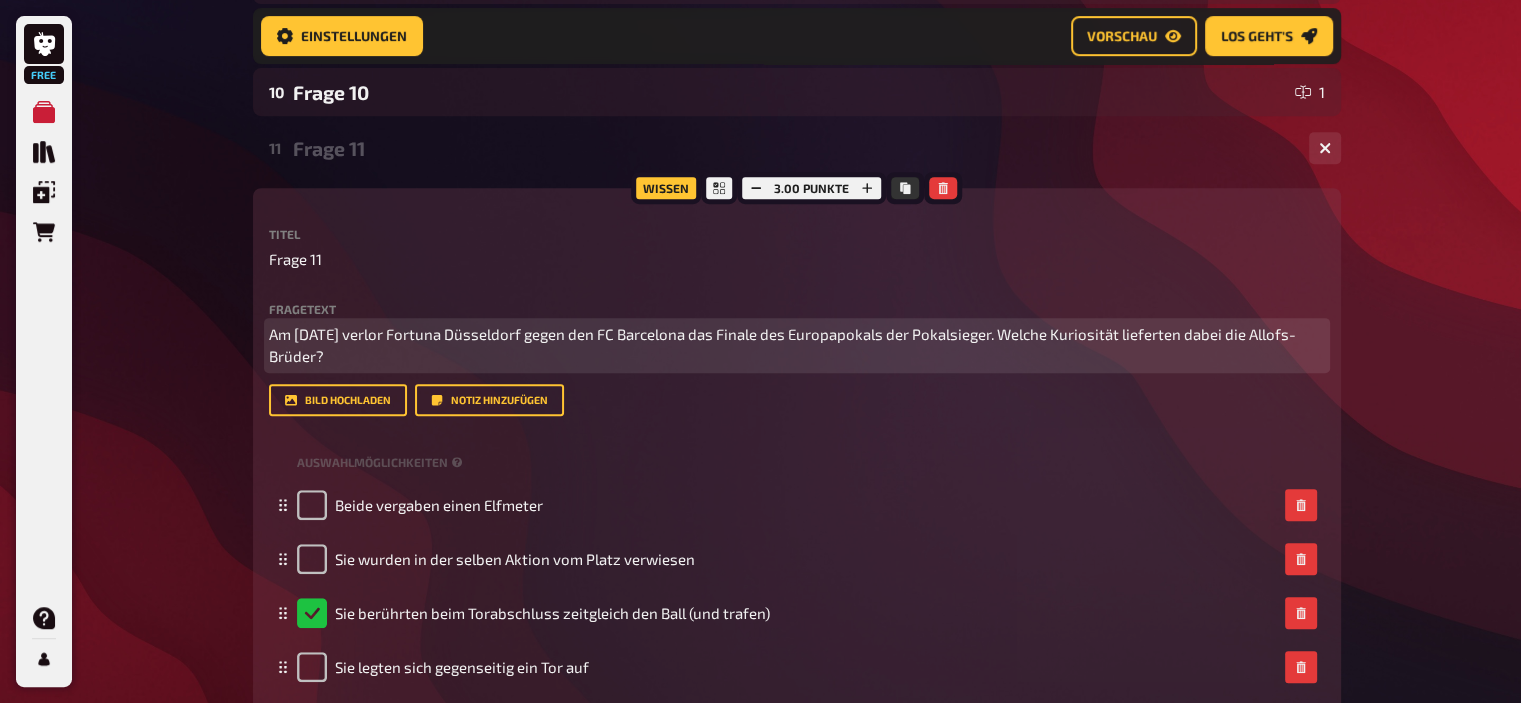 click on "Am 16. Mai 1979 verlor Fortuna Düsseldorf gegen den FC Barcelona das Finale des Europapokals der Pokalsieger. Welche Kuriosität lieferten dabei die Allofs-Brüder?" at bounding box center (782, 345) 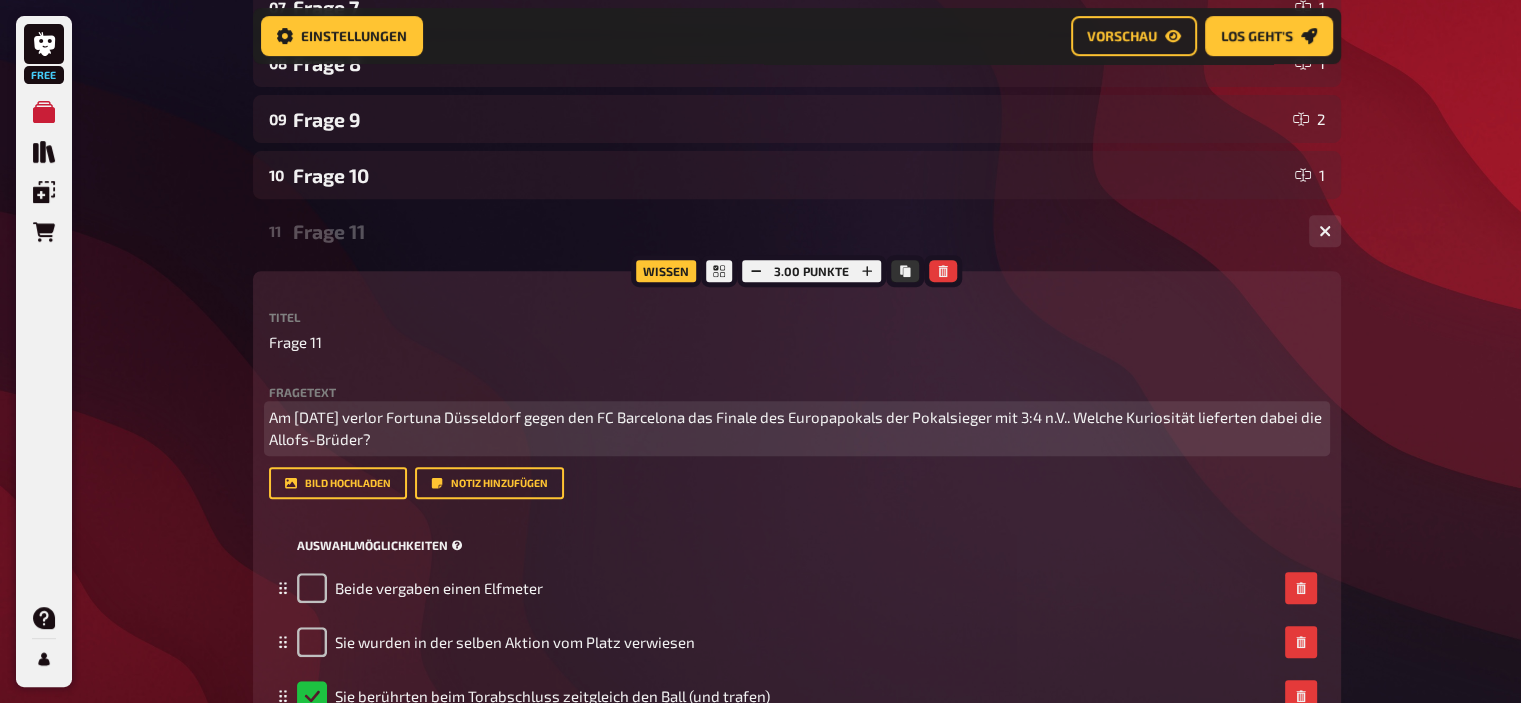 scroll, scrollTop: 756, scrollLeft: 0, axis: vertical 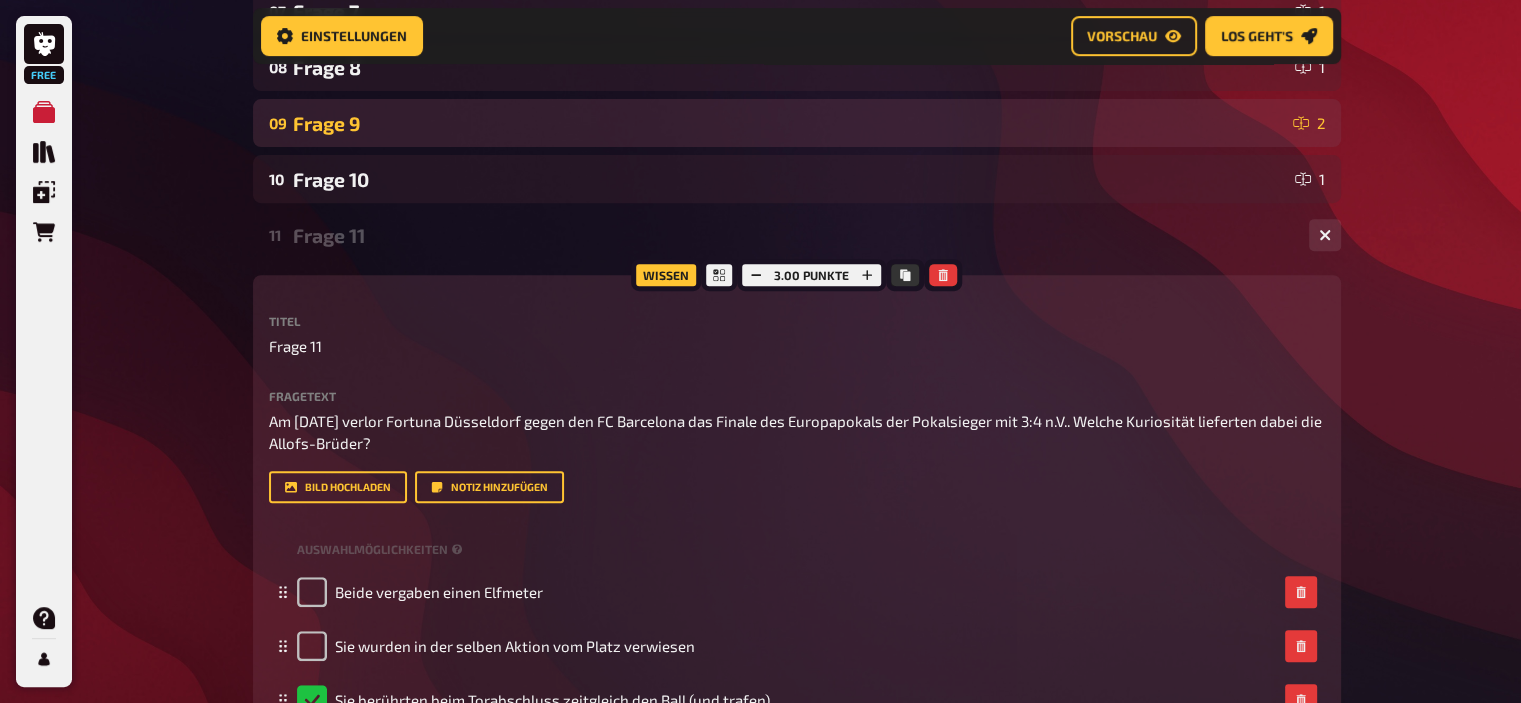 click on "Frage 9" at bounding box center (789, 123) 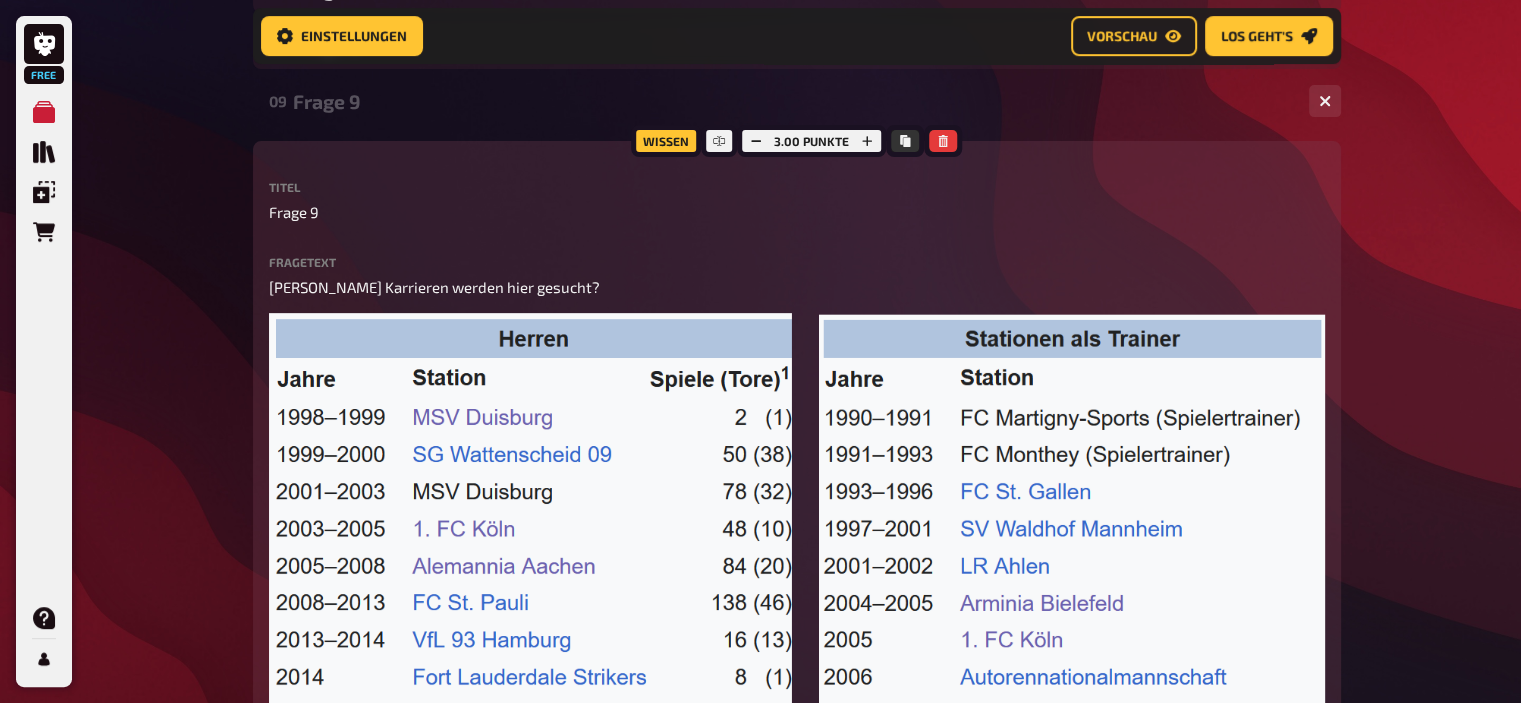 scroll, scrollTop: 768, scrollLeft: 0, axis: vertical 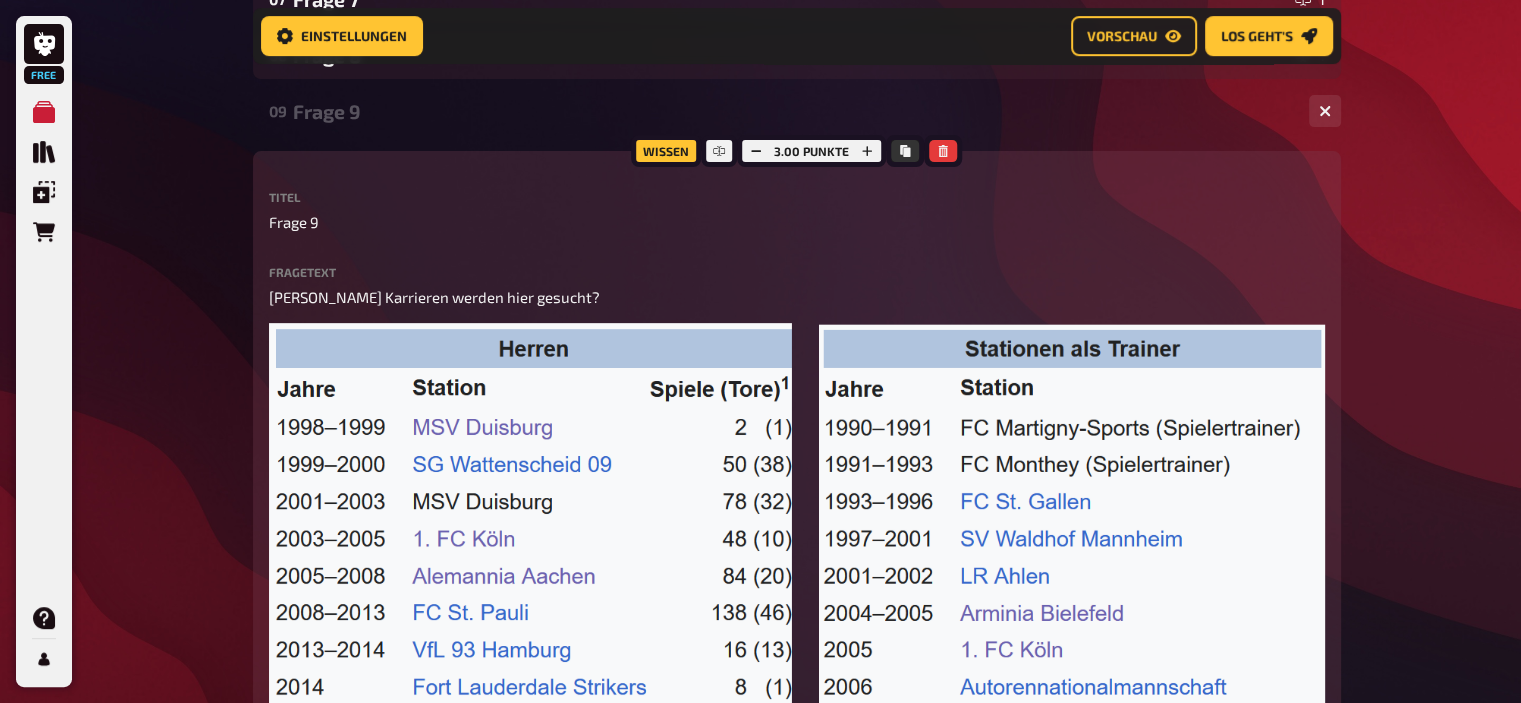 click on "Frage 9" at bounding box center (793, 111) 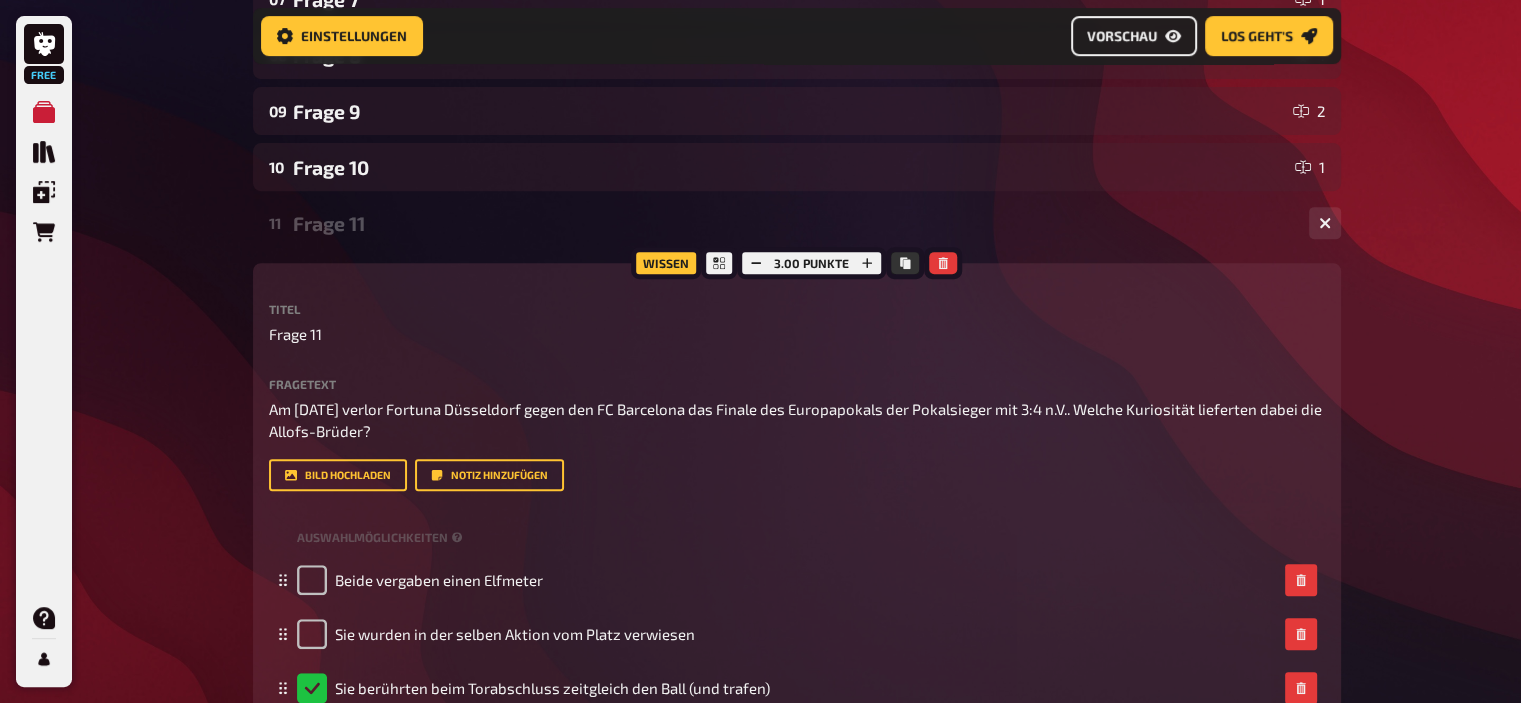 click on "Vorschau" at bounding box center [1122, 36] 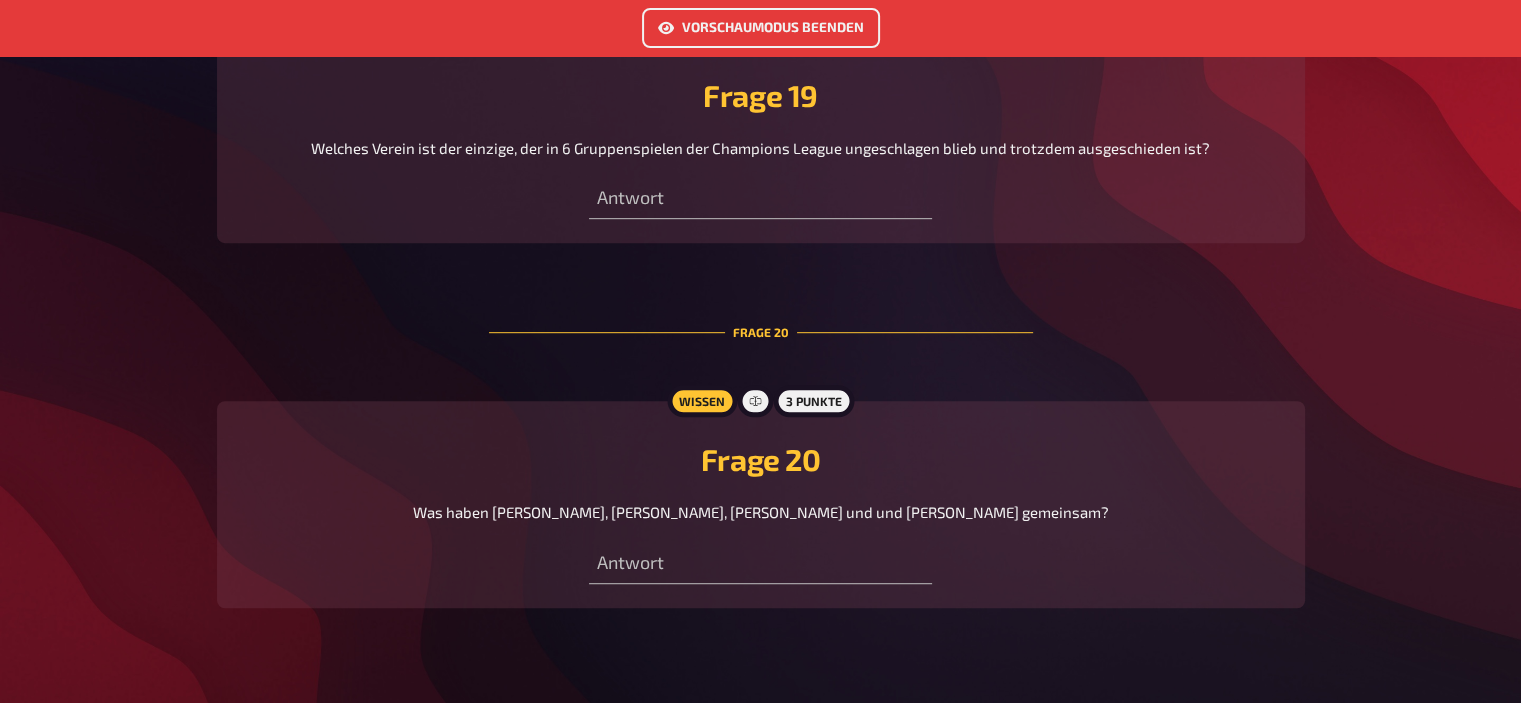 scroll, scrollTop: 8690, scrollLeft: 0, axis: vertical 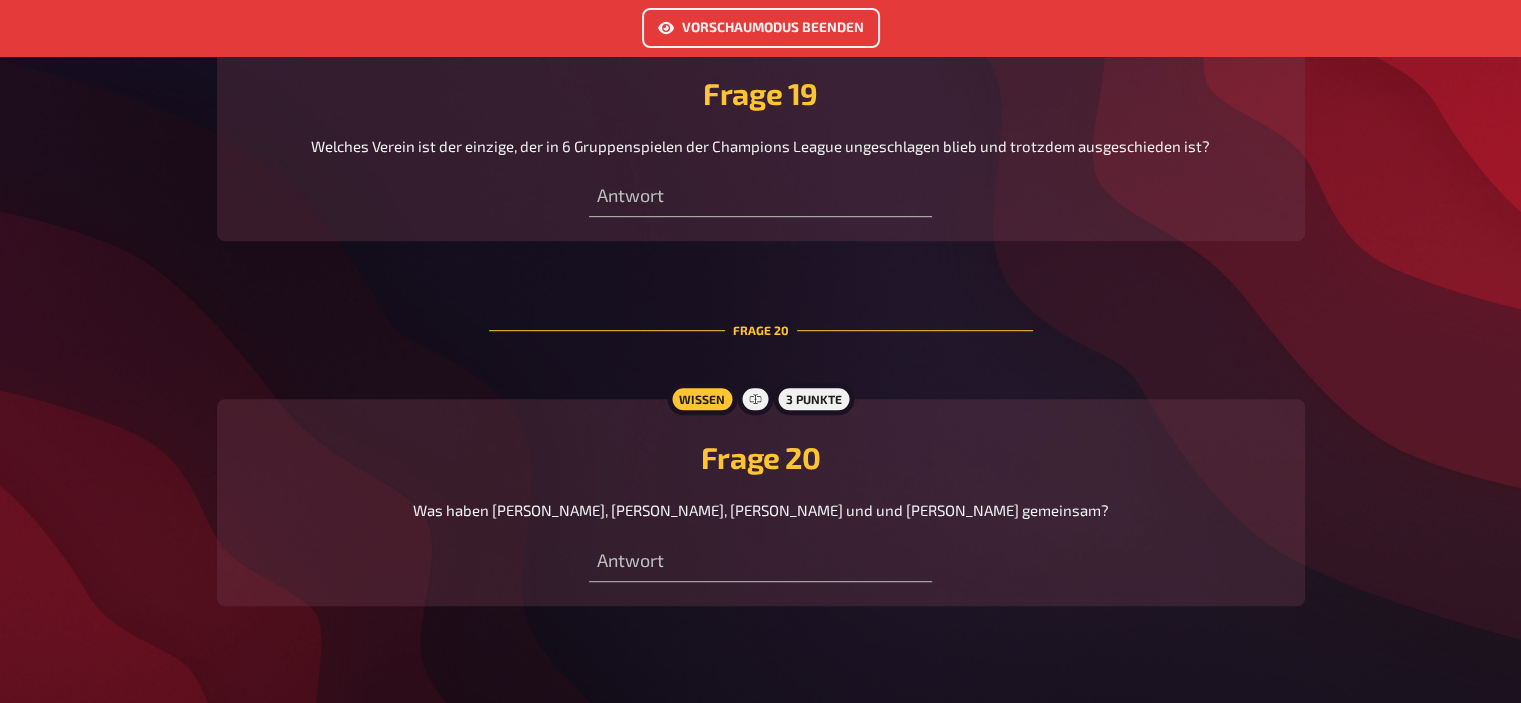click on "Vorschaumodus beenden" at bounding box center [761, 28] 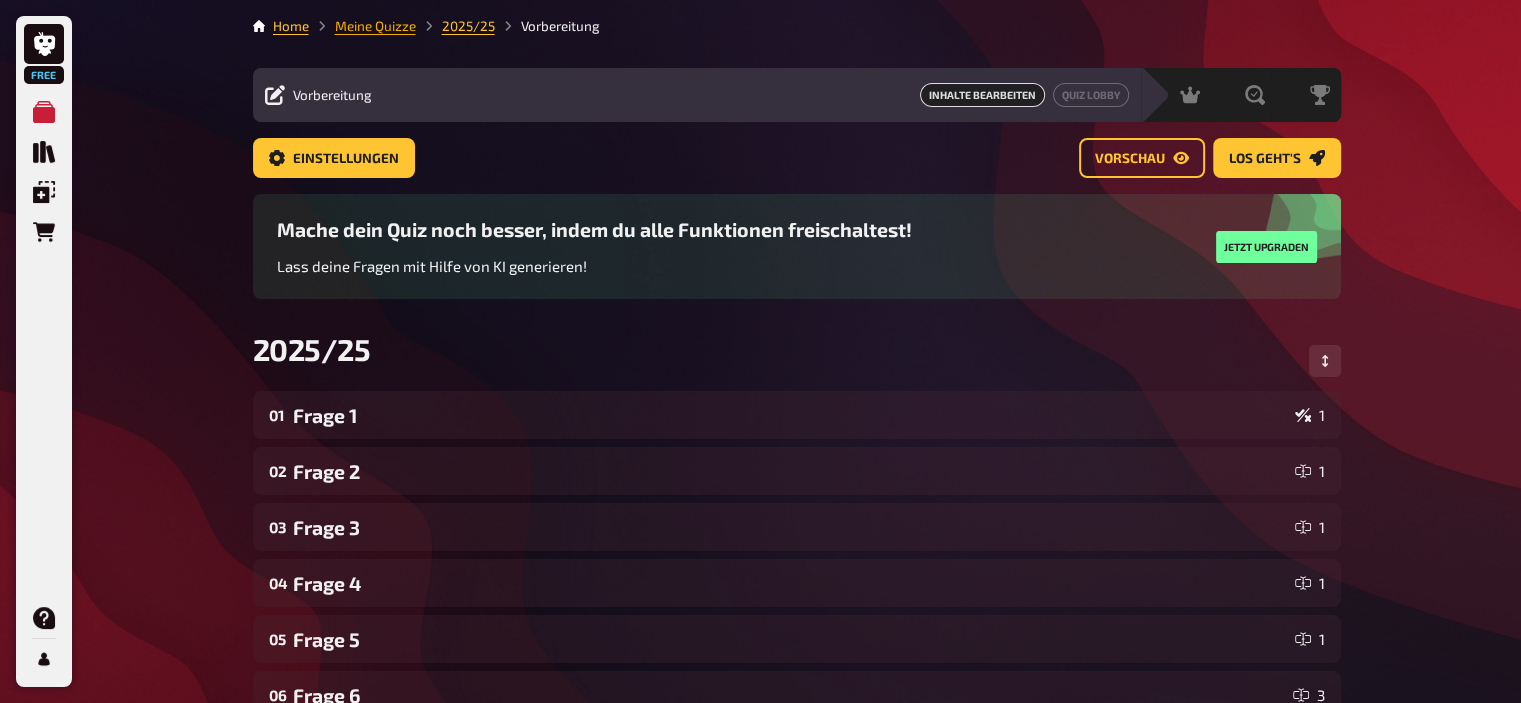 click on "Meine Quizze" at bounding box center (375, 26) 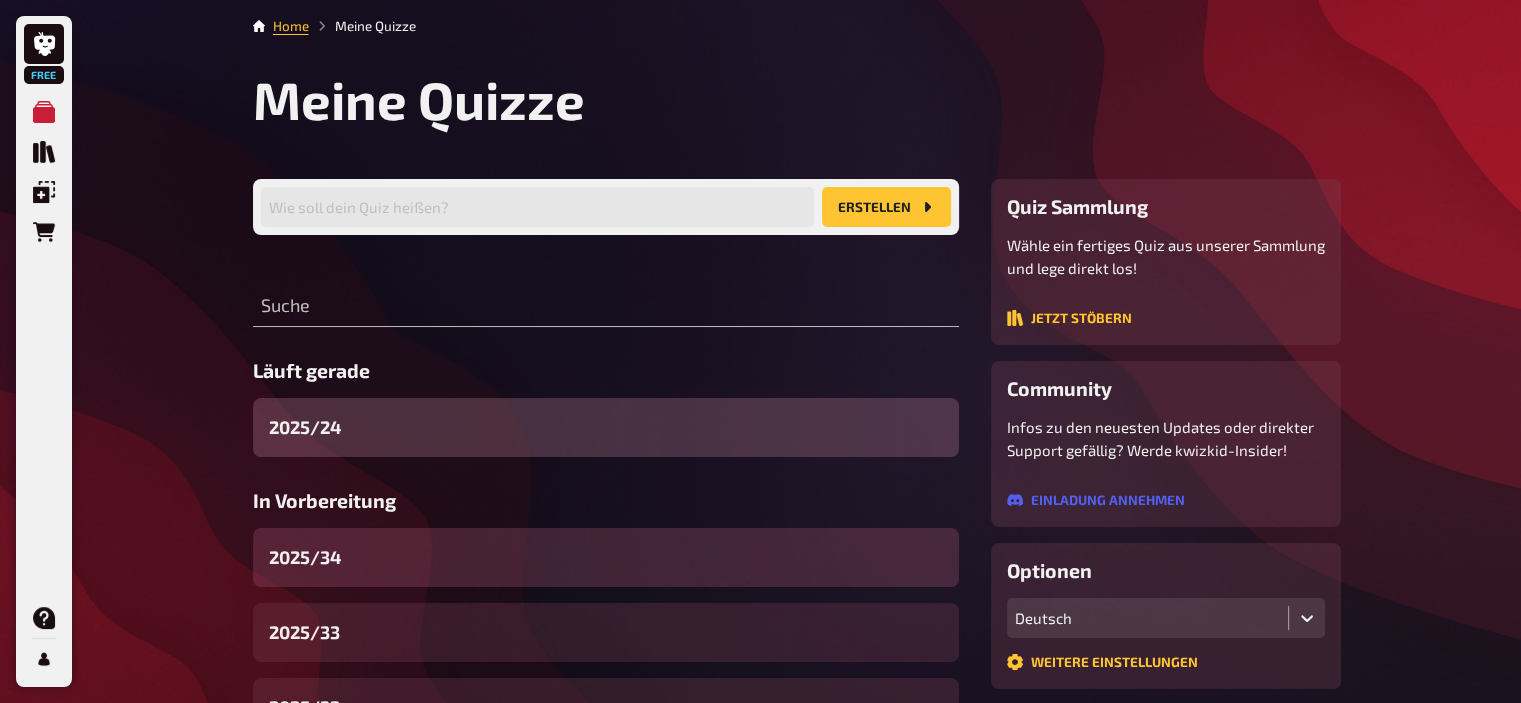 click on "2025/34" at bounding box center [606, 557] 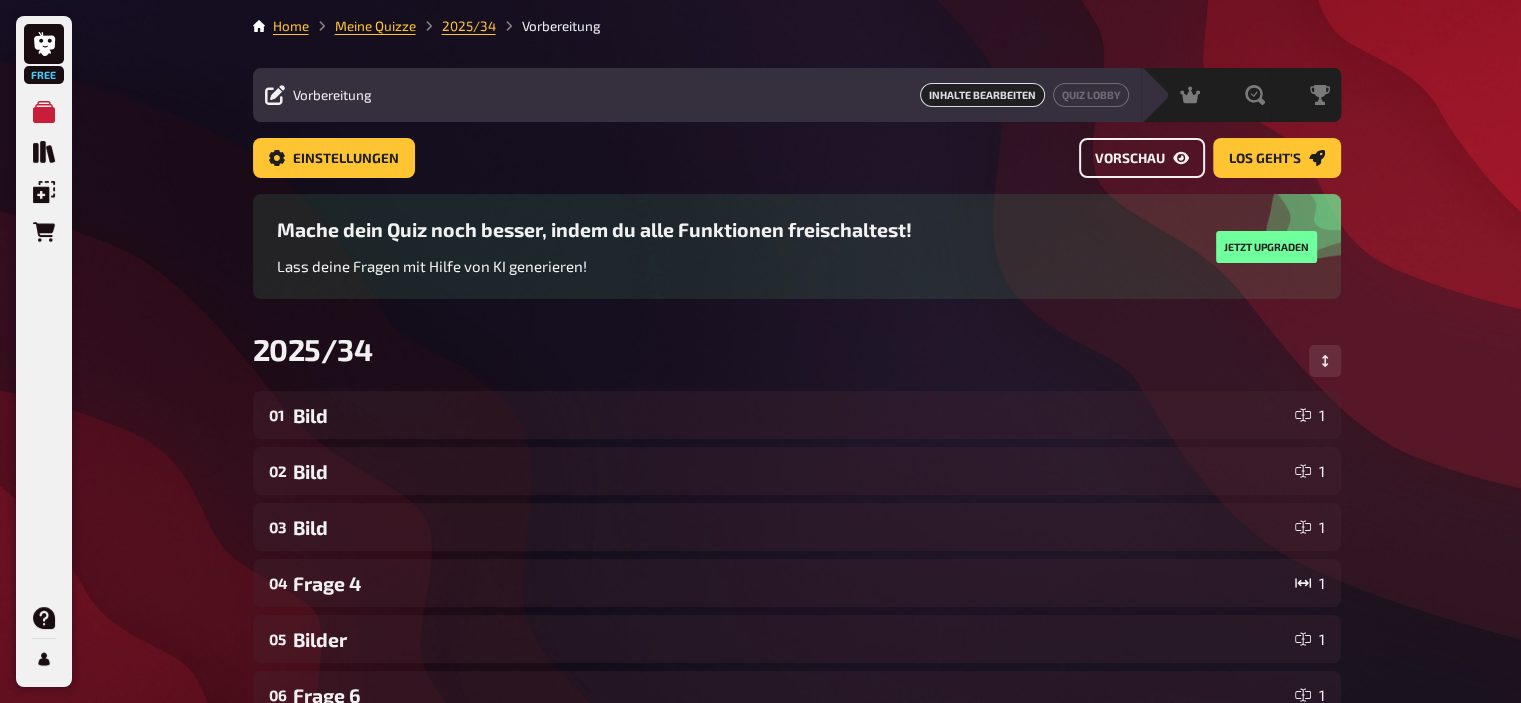 click on "Vorschau" at bounding box center [1130, 159] 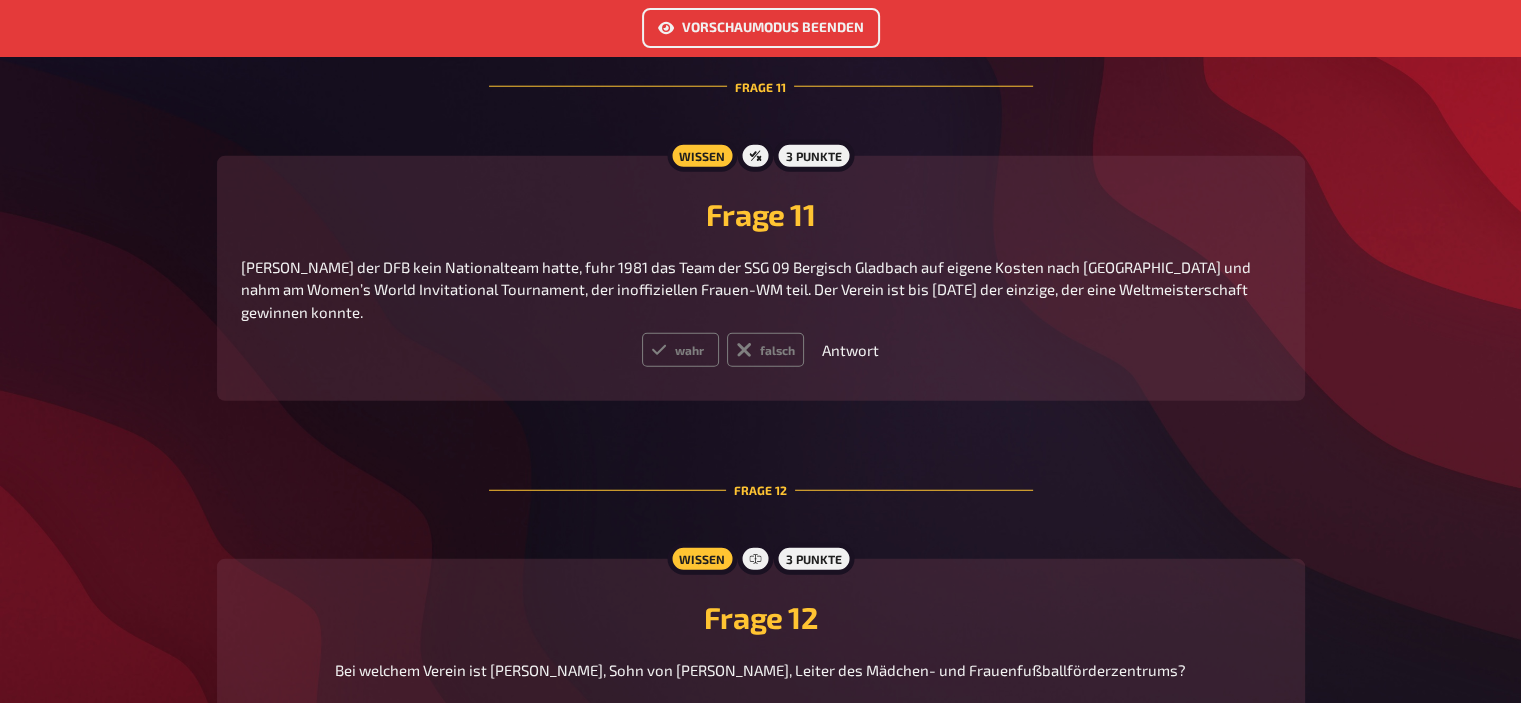 scroll, scrollTop: 5334, scrollLeft: 0, axis: vertical 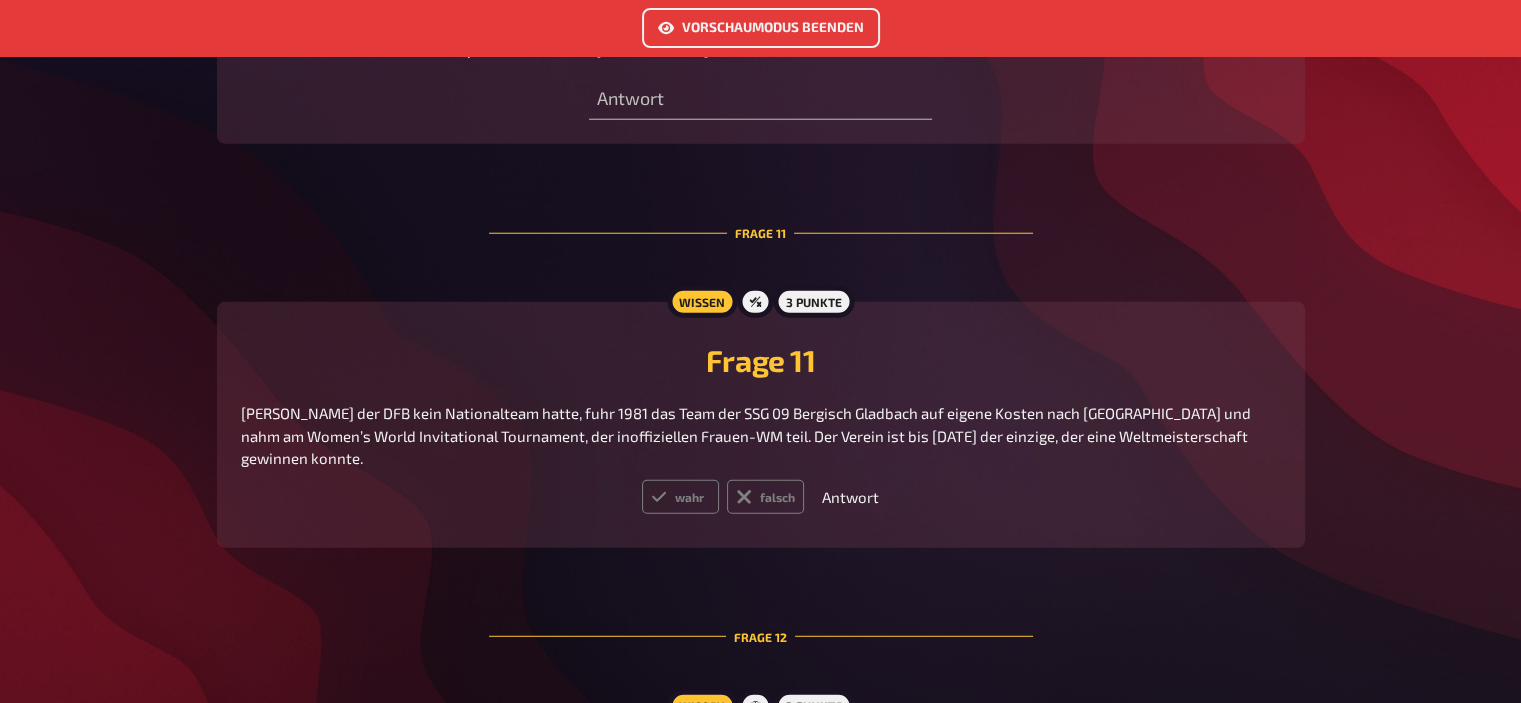 click on "Vorschaumodus beenden" at bounding box center (761, 28) 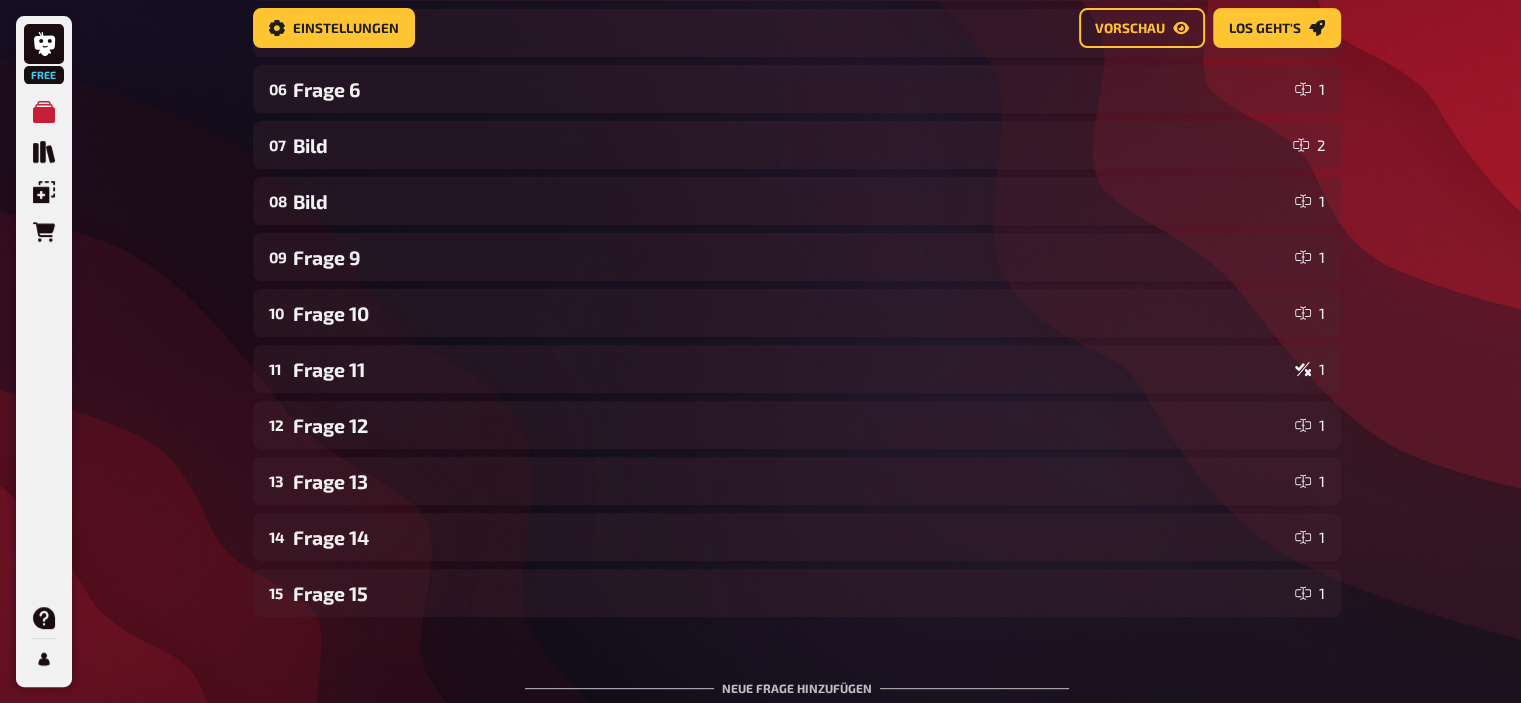 scroll, scrollTop: 652, scrollLeft: 0, axis: vertical 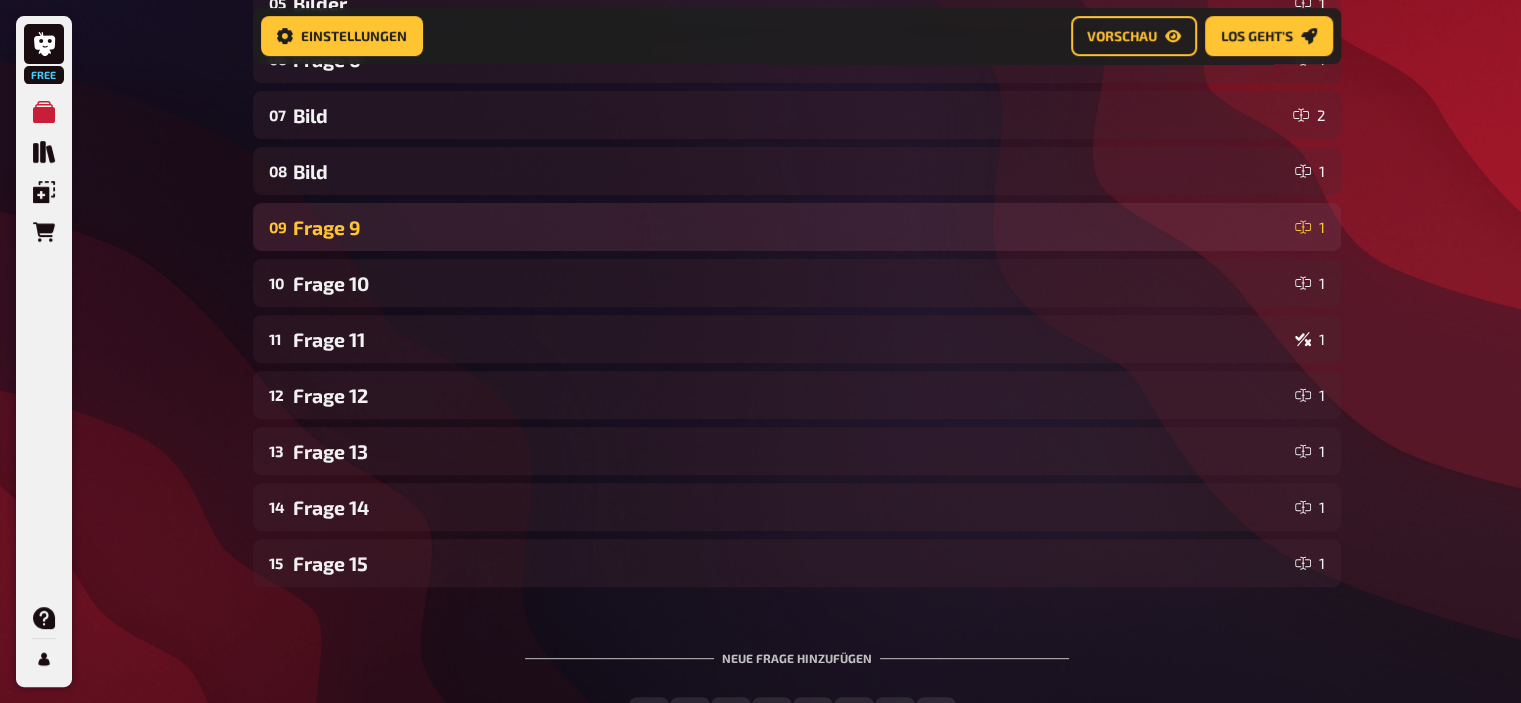 click on "Frage 9" at bounding box center [790, 227] 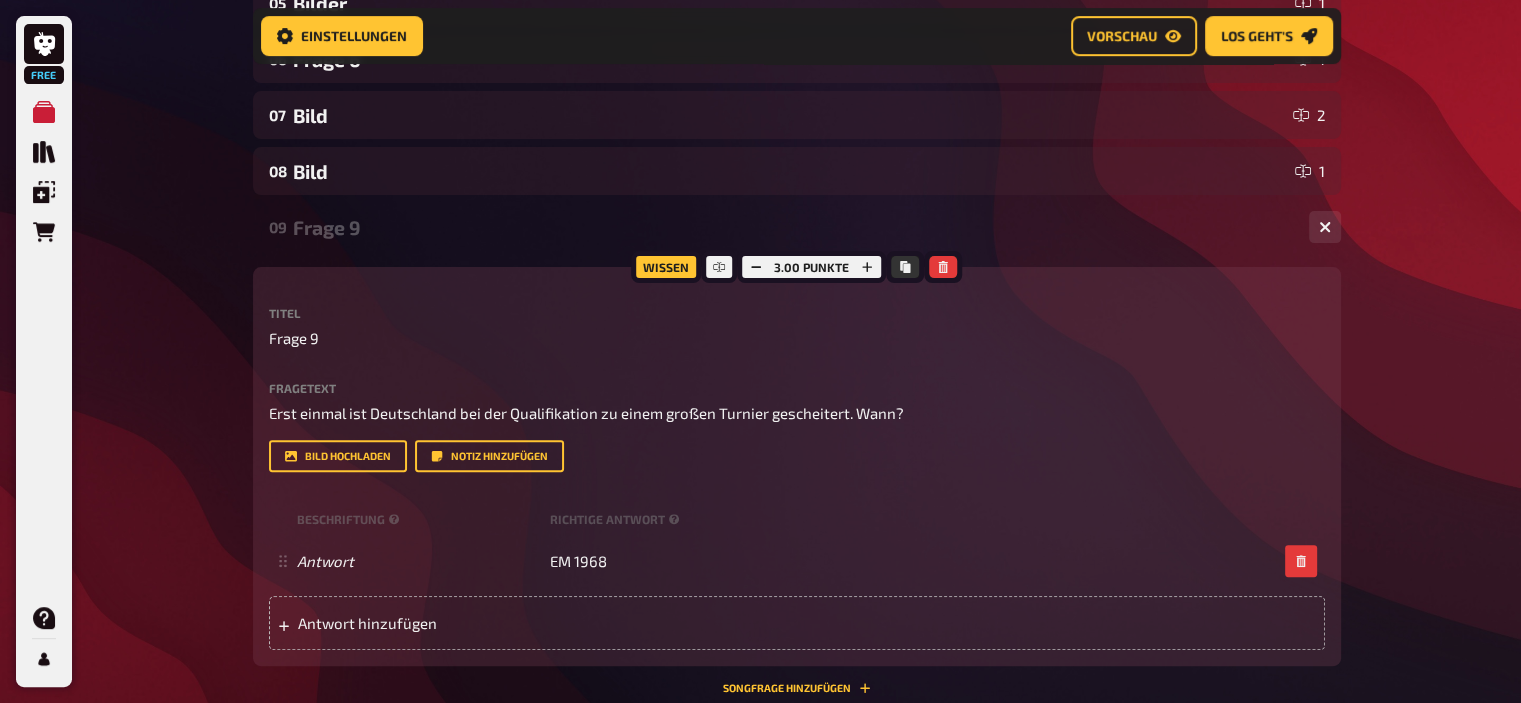 click on "Frage 9" at bounding box center (793, 227) 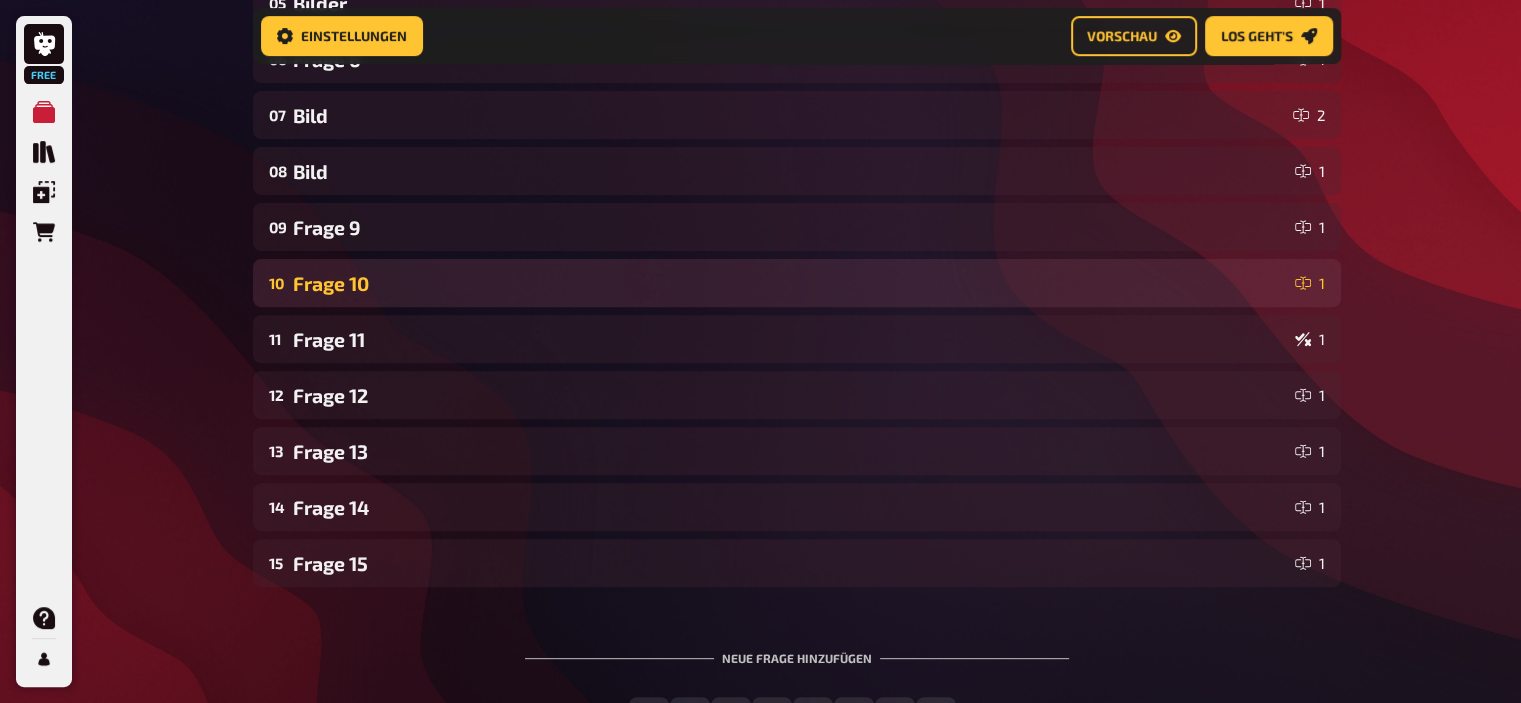 click on "Frage 10" at bounding box center (790, 283) 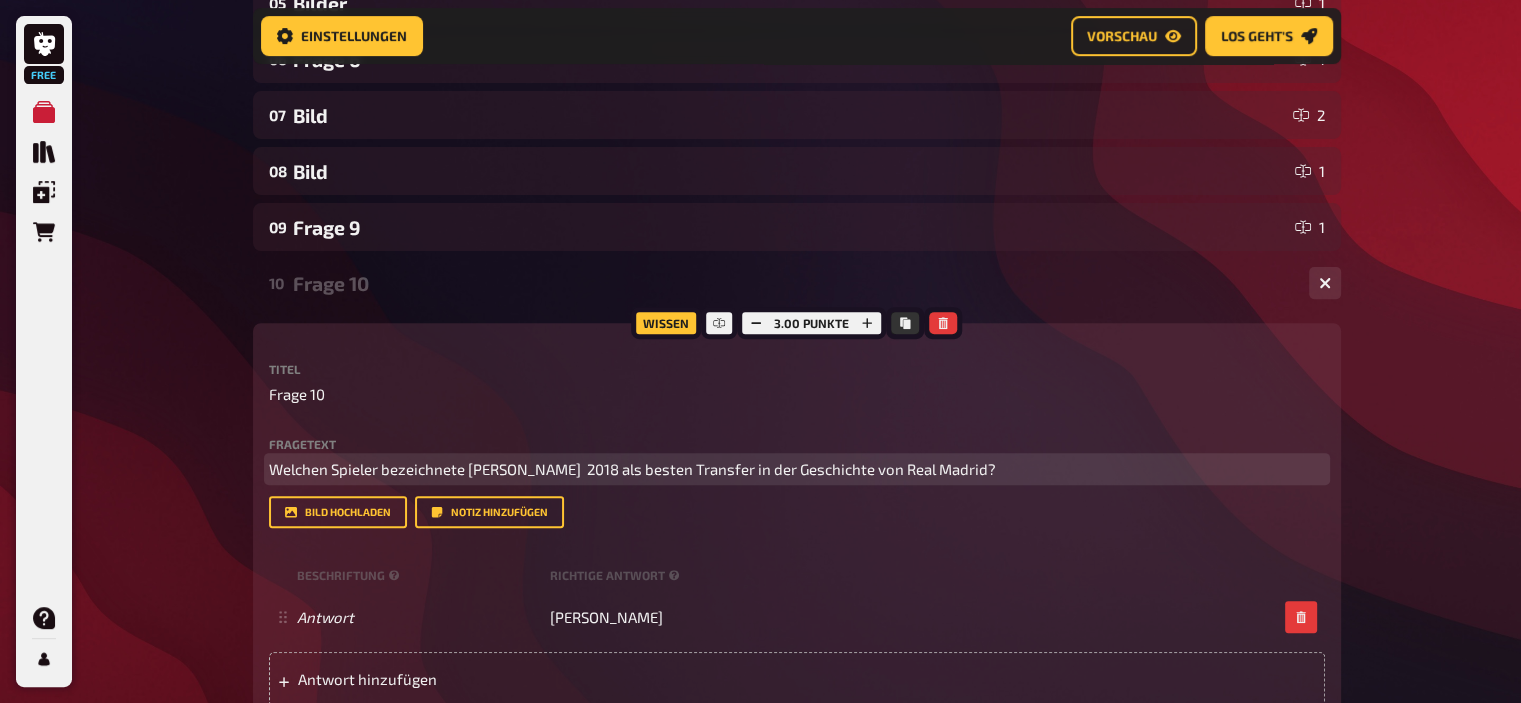 click on "Welchen Spieler bezeichnete Florentino Perez  2018 als besten Transfer in der Geschichte von Real Madrid?" at bounding box center [632, 469] 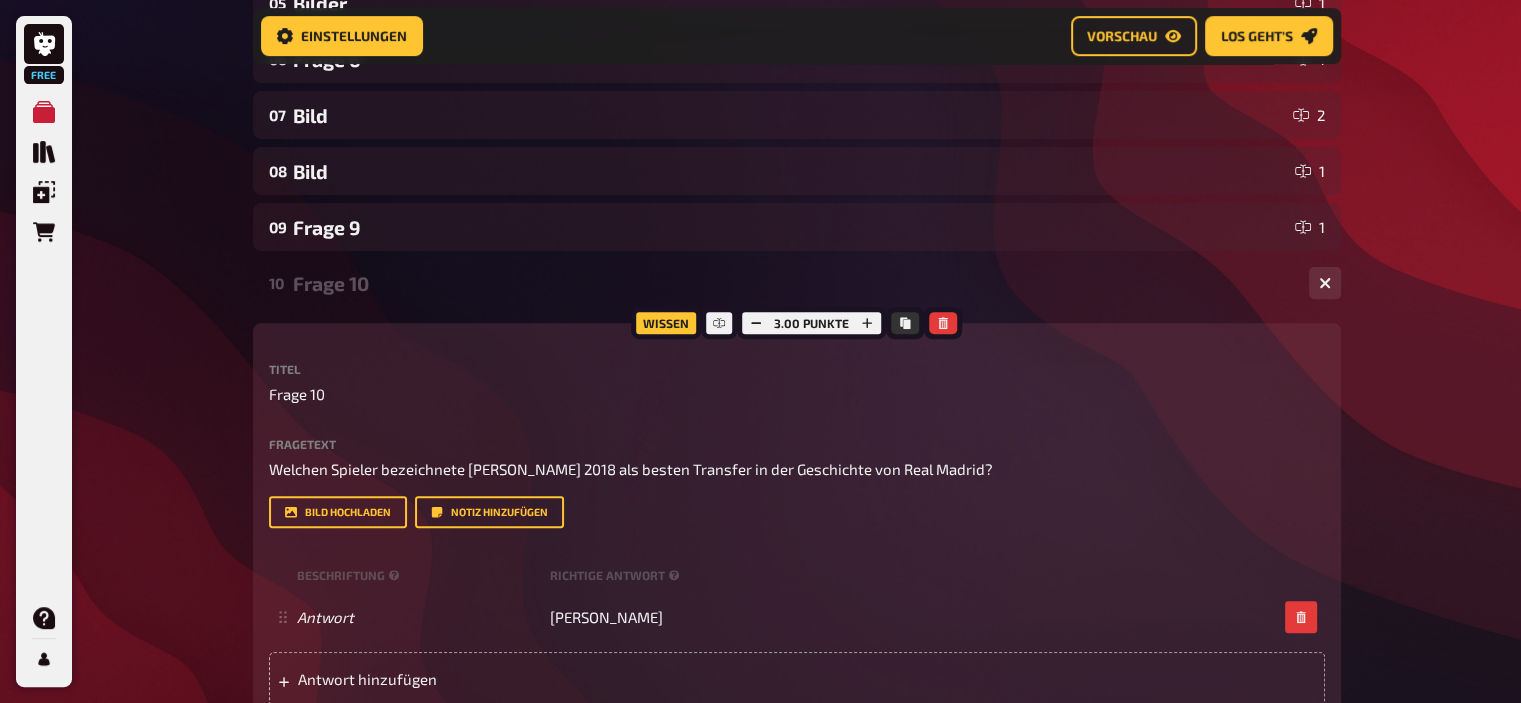 click on "Frage 10" at bounding box center [793, 283] 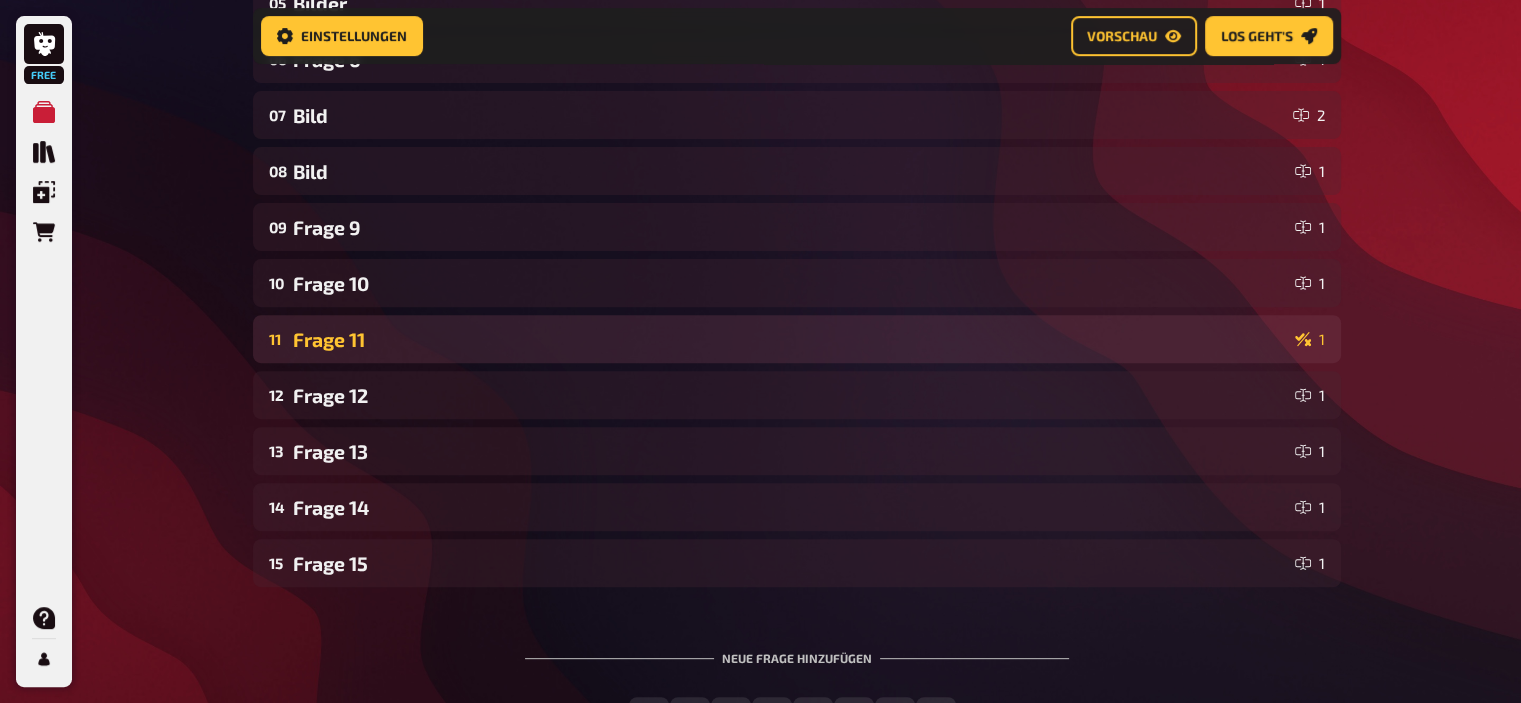 click on "Frage 11" at bounding box center (790, 339) 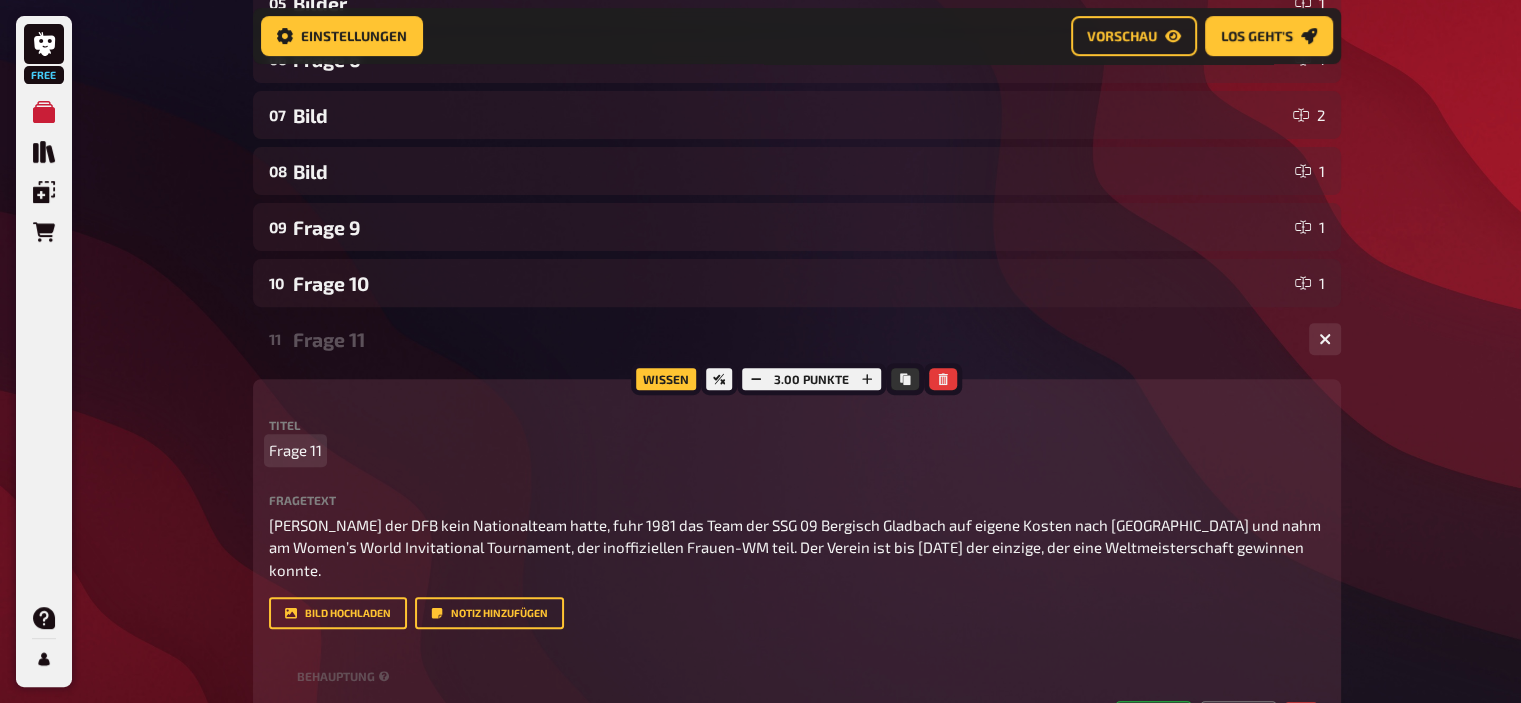 click on "Frage 11" at bounding box center (797, 450) 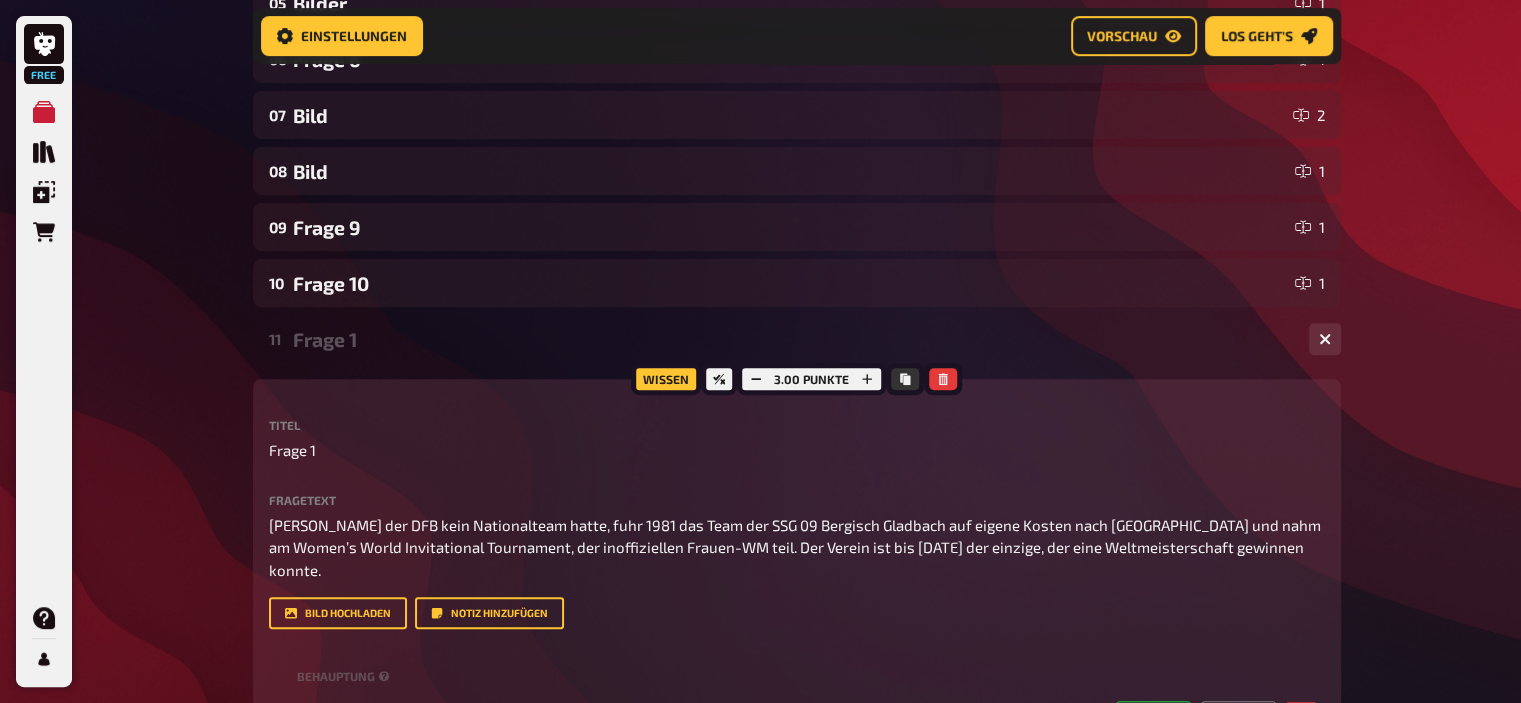 click on "Frage 1" at bounding box center (793, 339) 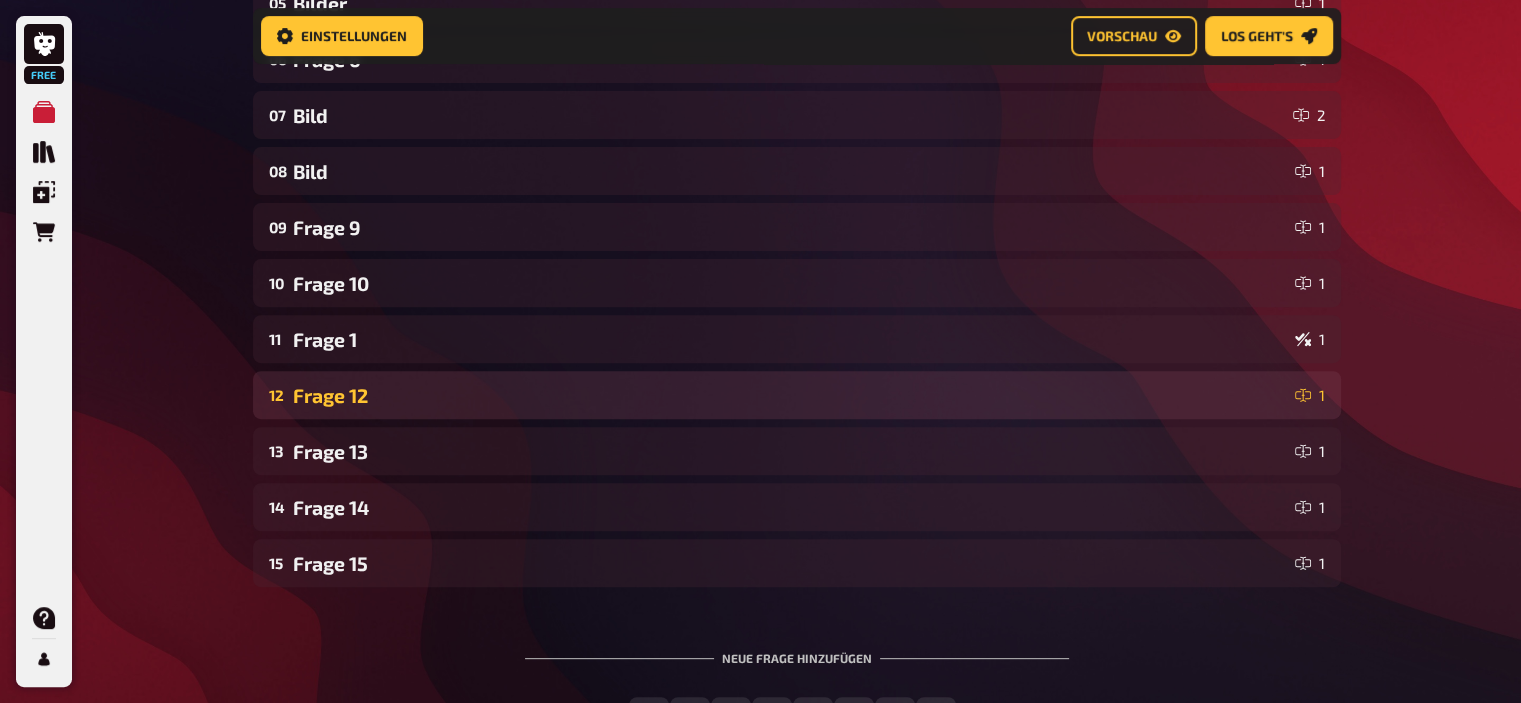 click on "Frage 12" at bounding box center [790, 395] 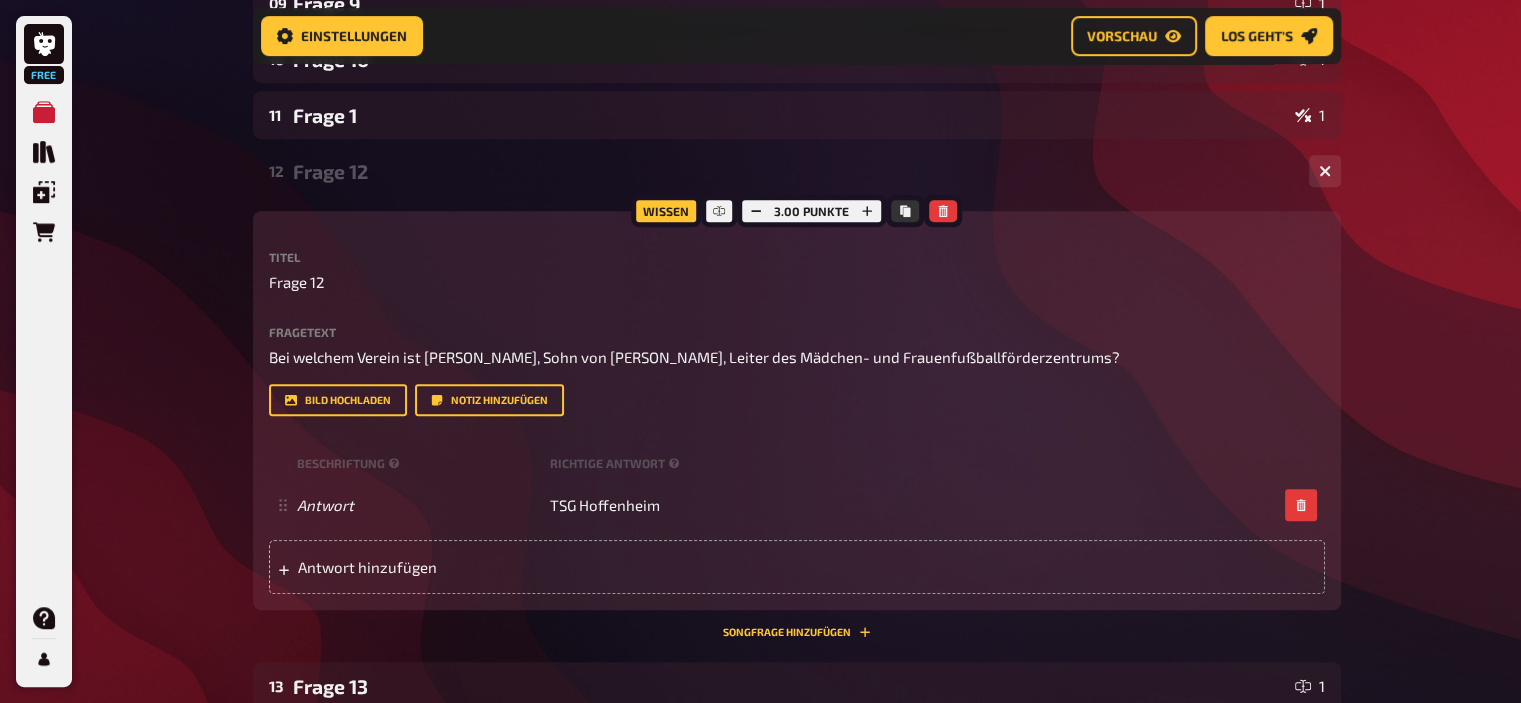 scroll, scrollTop: 876, scrollLeft: 0, axis: vertical 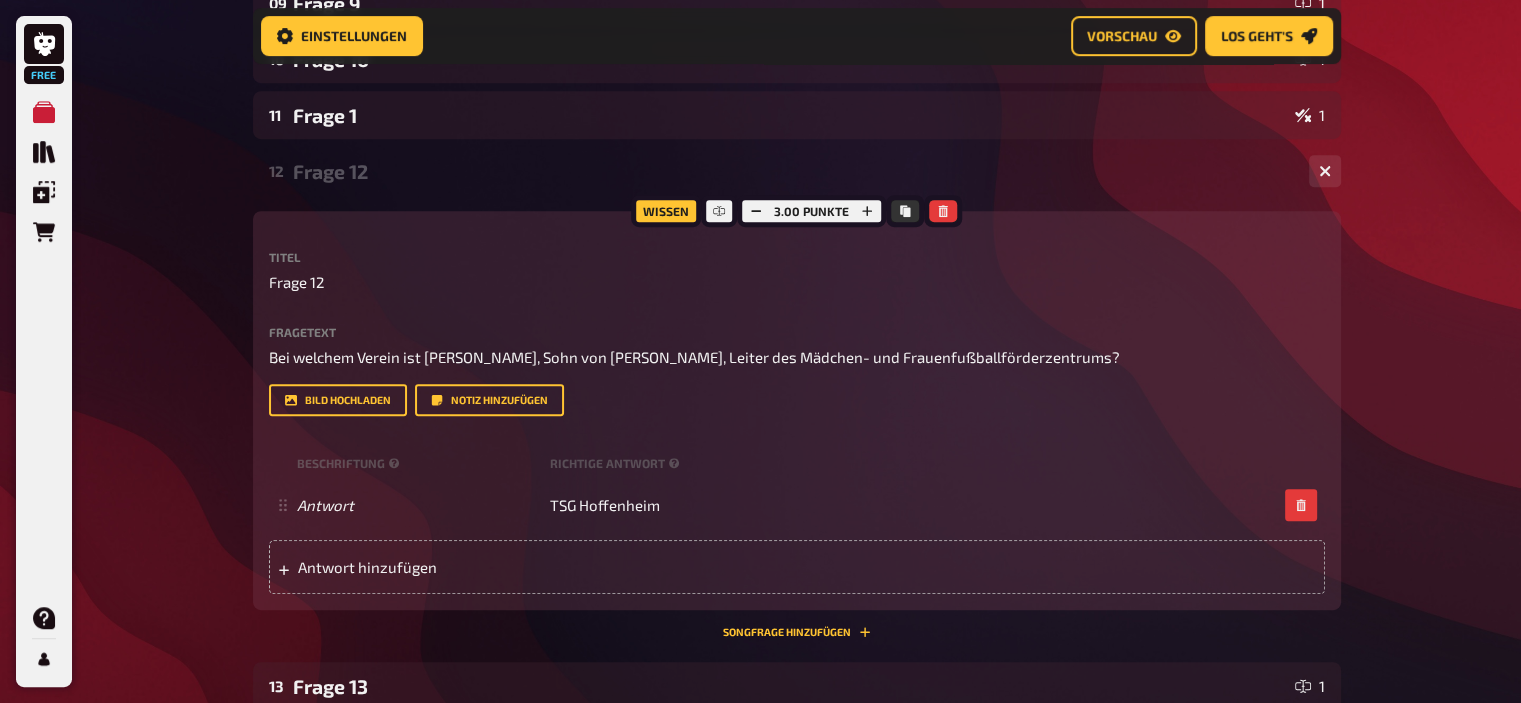 click on "Frage 12" at bounding box center [793, 171] 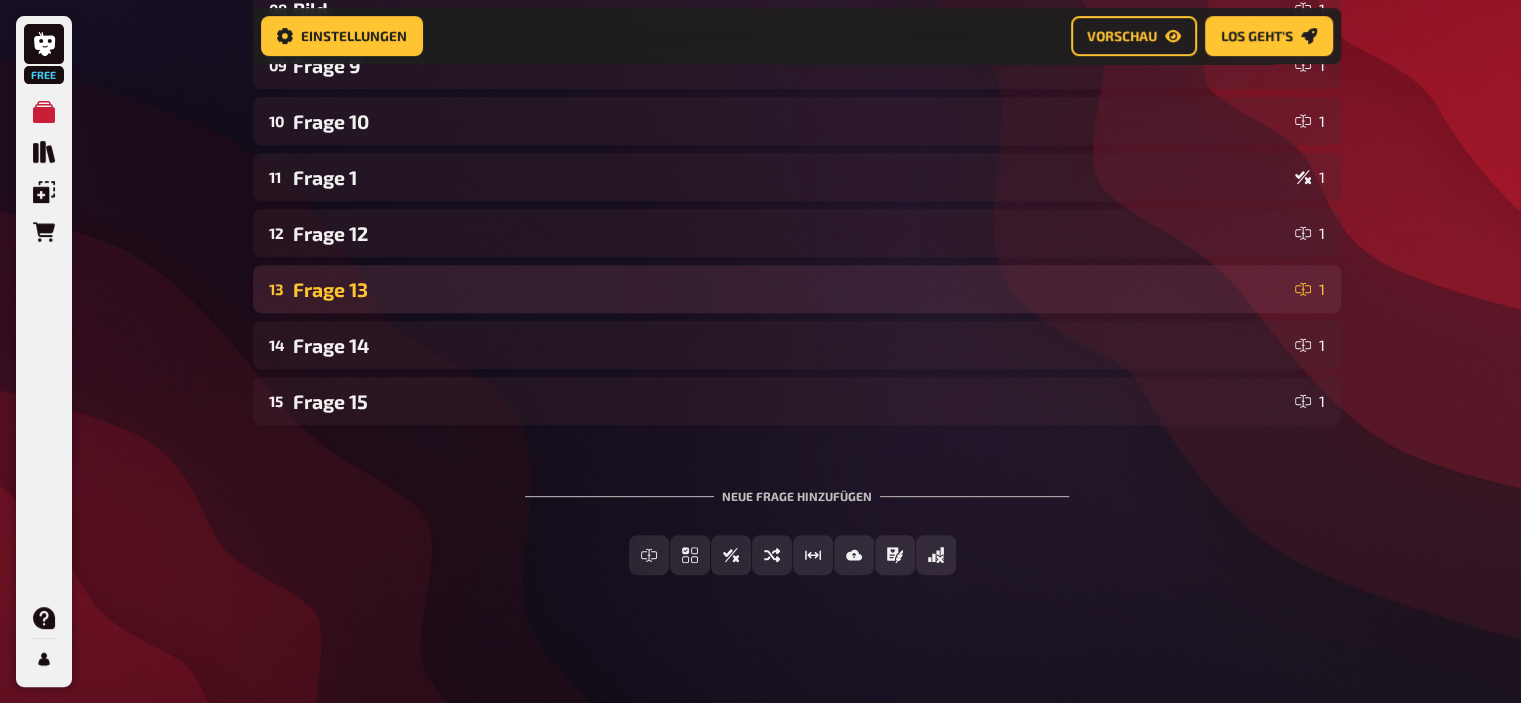 scroll, scrollTop: 815, scrollLeft: 0, axis: vertical 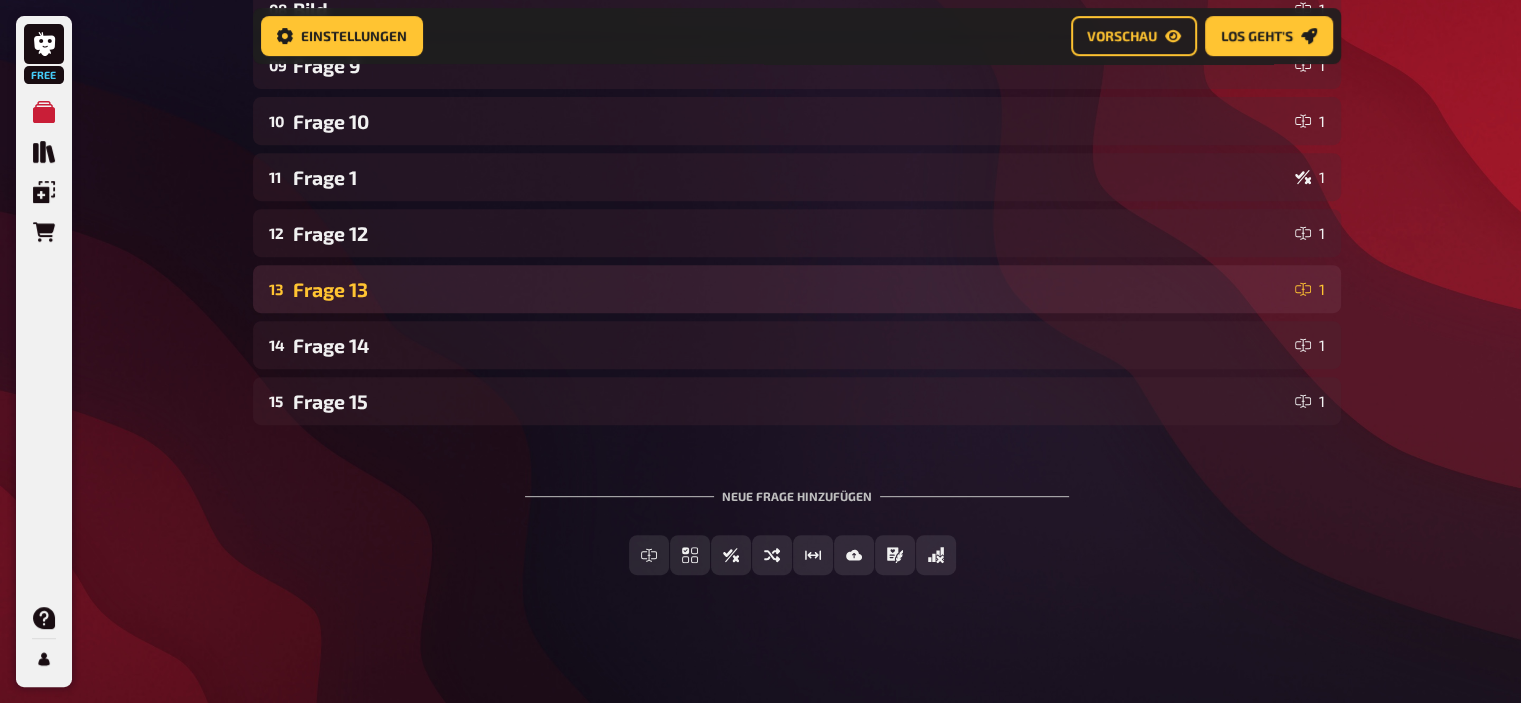 click on "Frage 13" at bounding box center [790, 289] 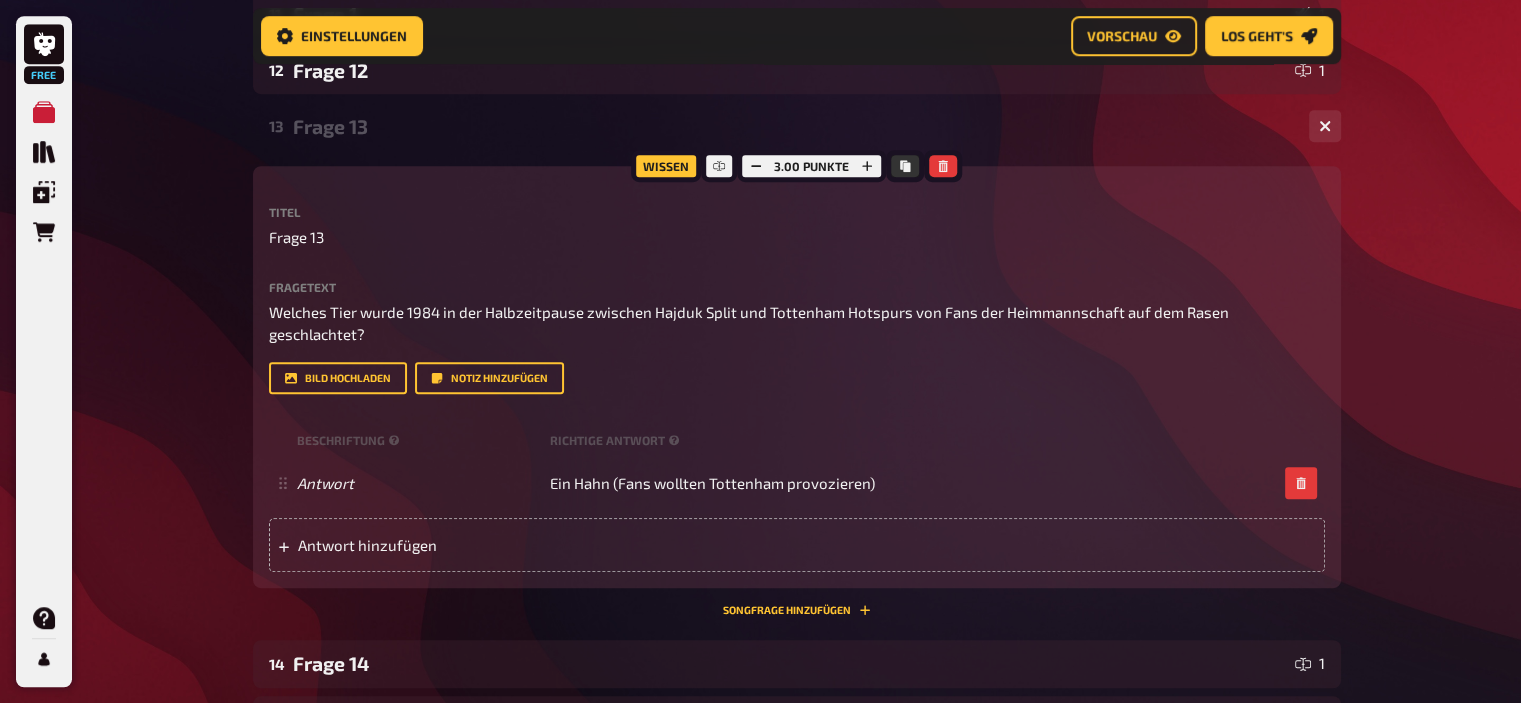 scroll, scrollTop: 975, scrollLeft: 0, axis: vertical 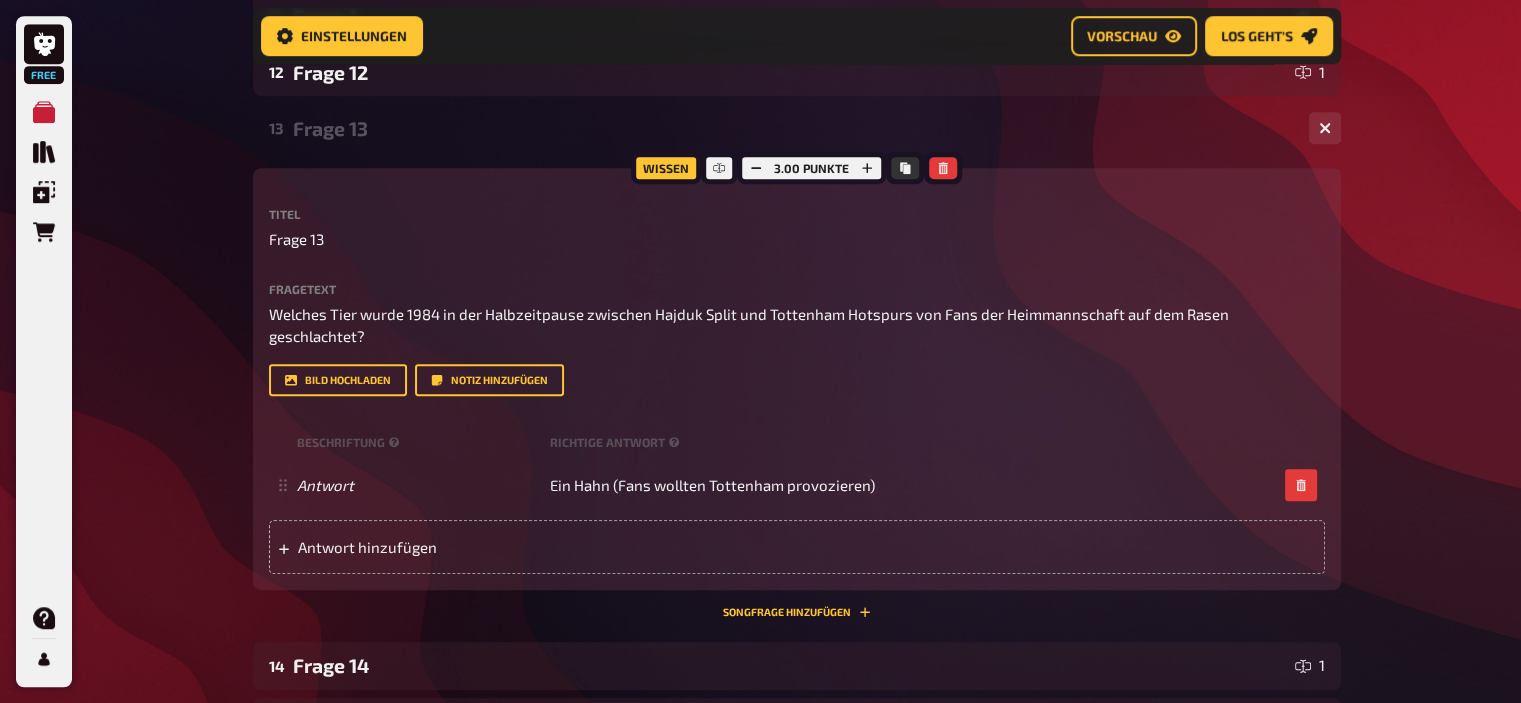 click on "Frage 13" at bounding box center (793, 128) 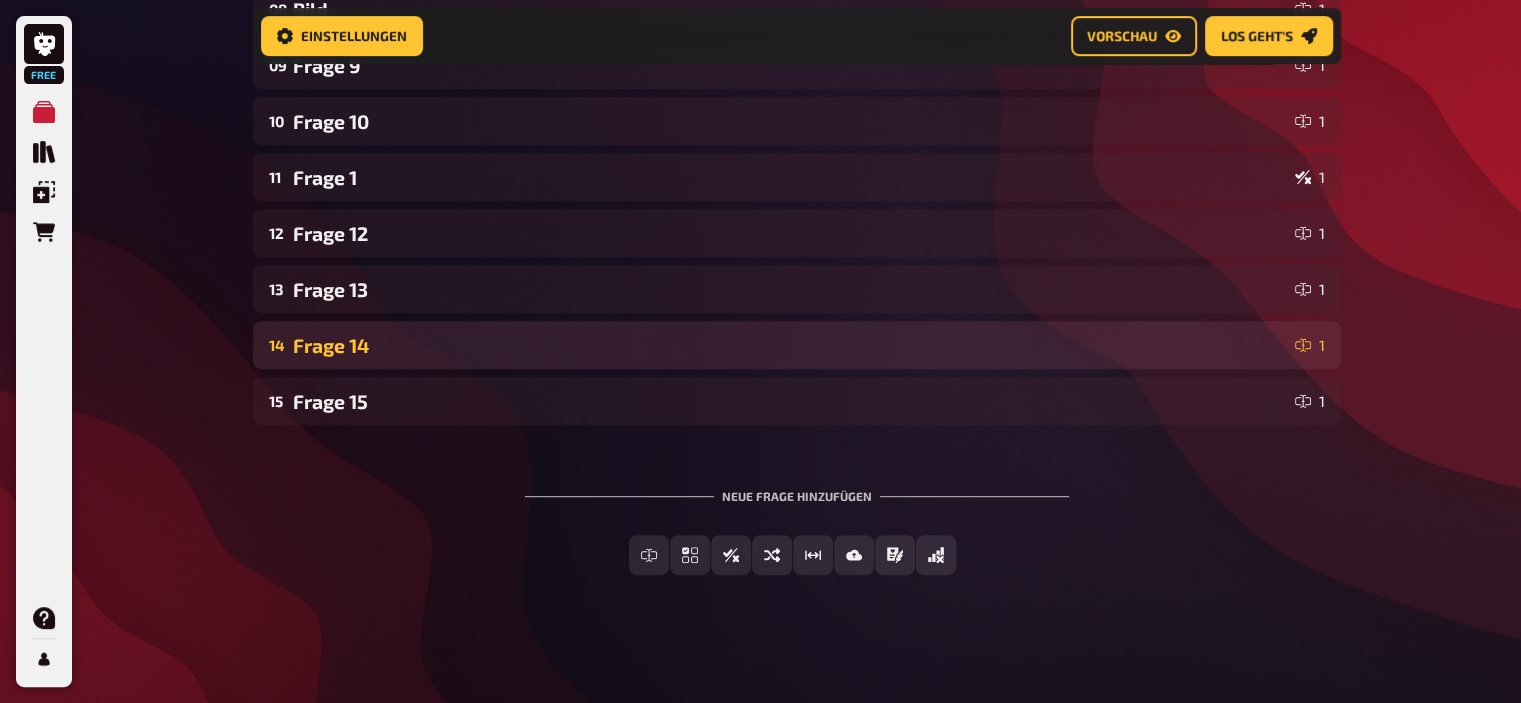 click on "14 Frage 14 1" at bounding box center (797, 345) 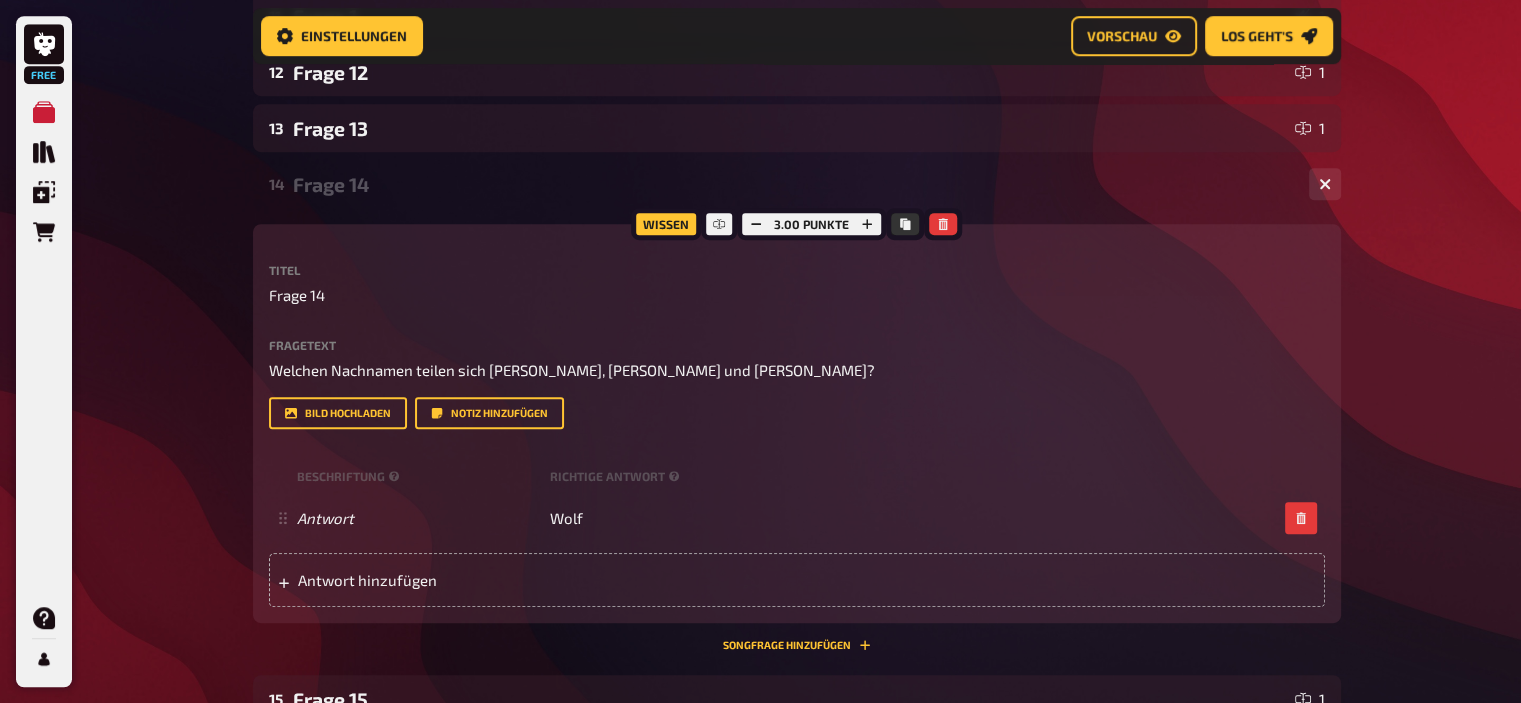 click on "Frage 14" at bounding box center (793, 184) 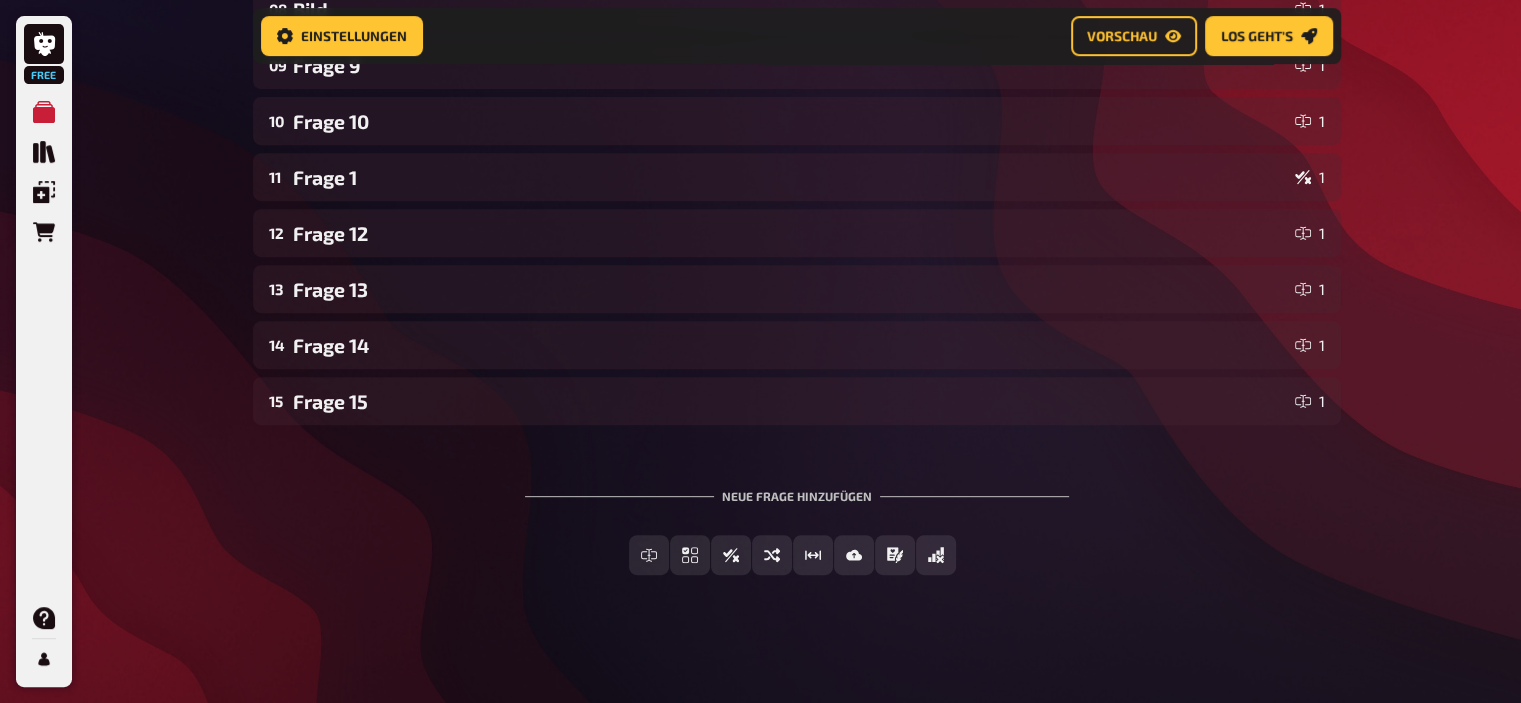 scroll, scrollTop: 815, scrollLeft: 0, axis: vertical 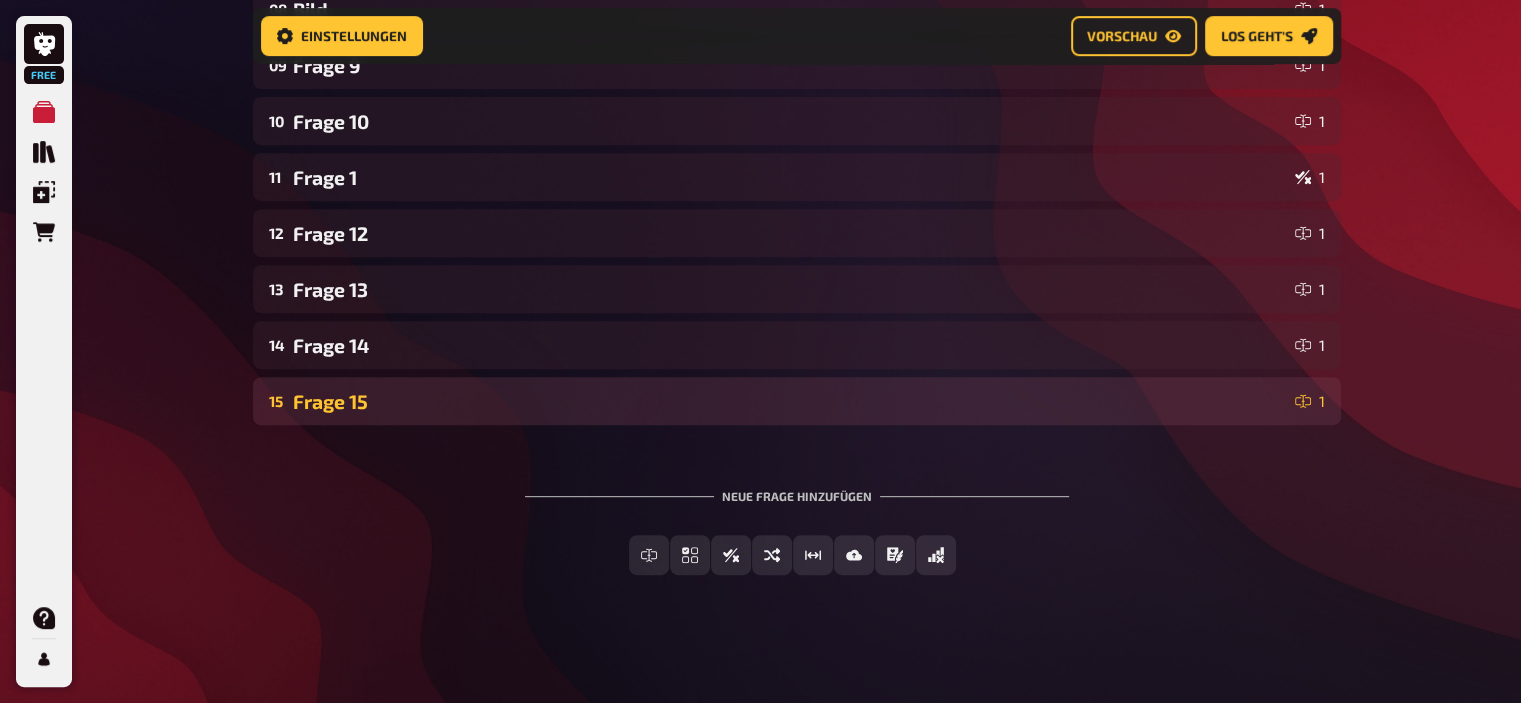 click on "15 Frage 15 1" at bounding box center (797, 401) 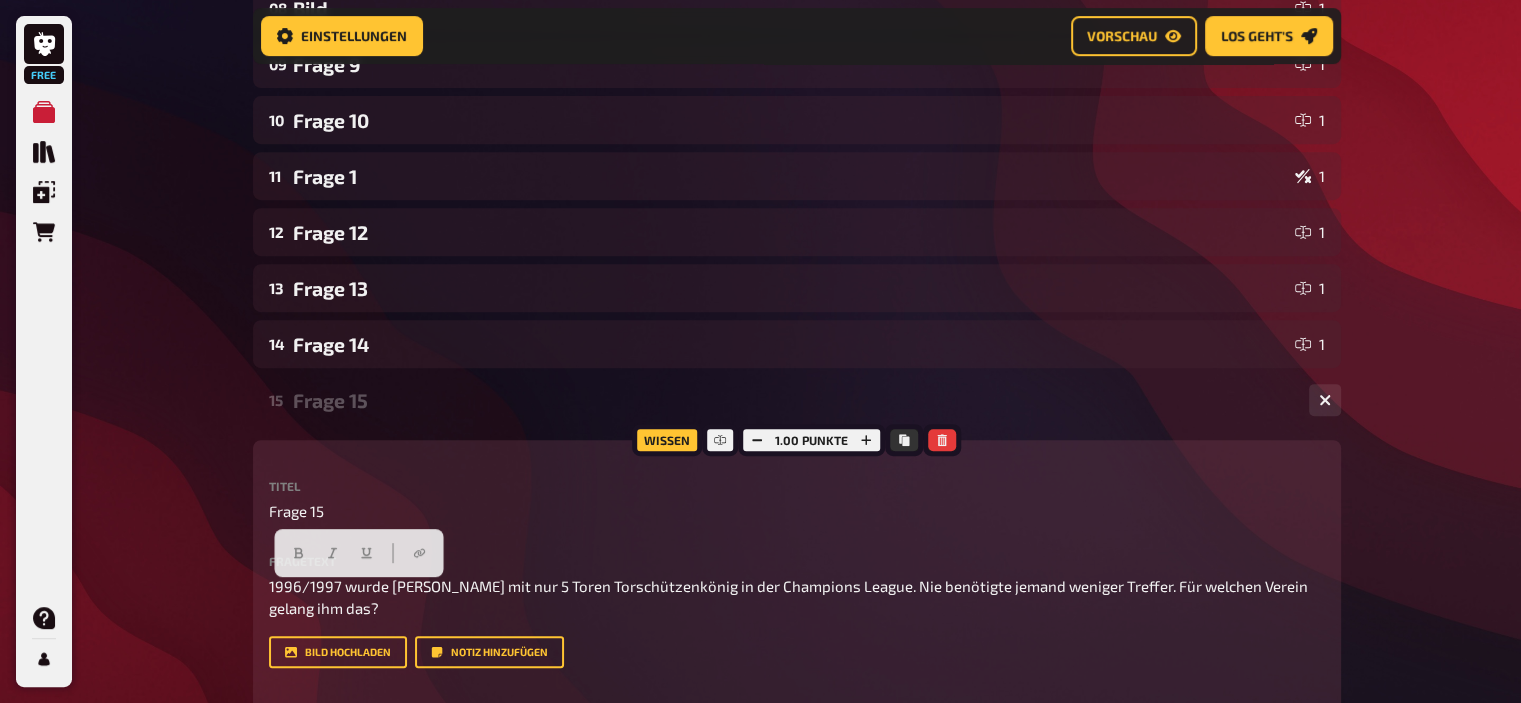 scroll, scrollTop: 975, scrollLeft: 0, axis: vertical 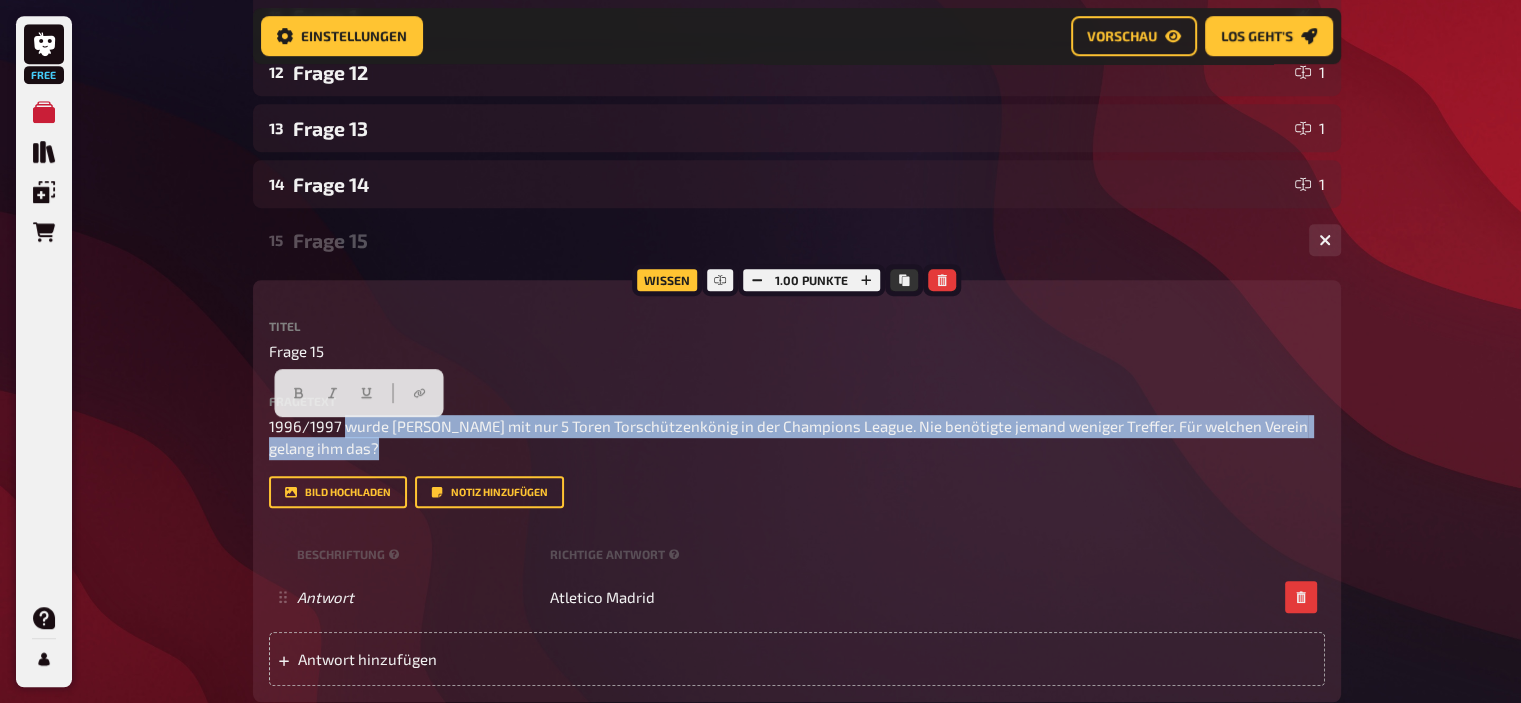 click on "1996/1997 wurde [PERSON_NAME] mit nur 5 Toren Torschützenkönig in der Champions League. Nie benötigte jemand weniger Treffer. Für welchen Verein gelang ihm das?" at bounding box center (790, 437) 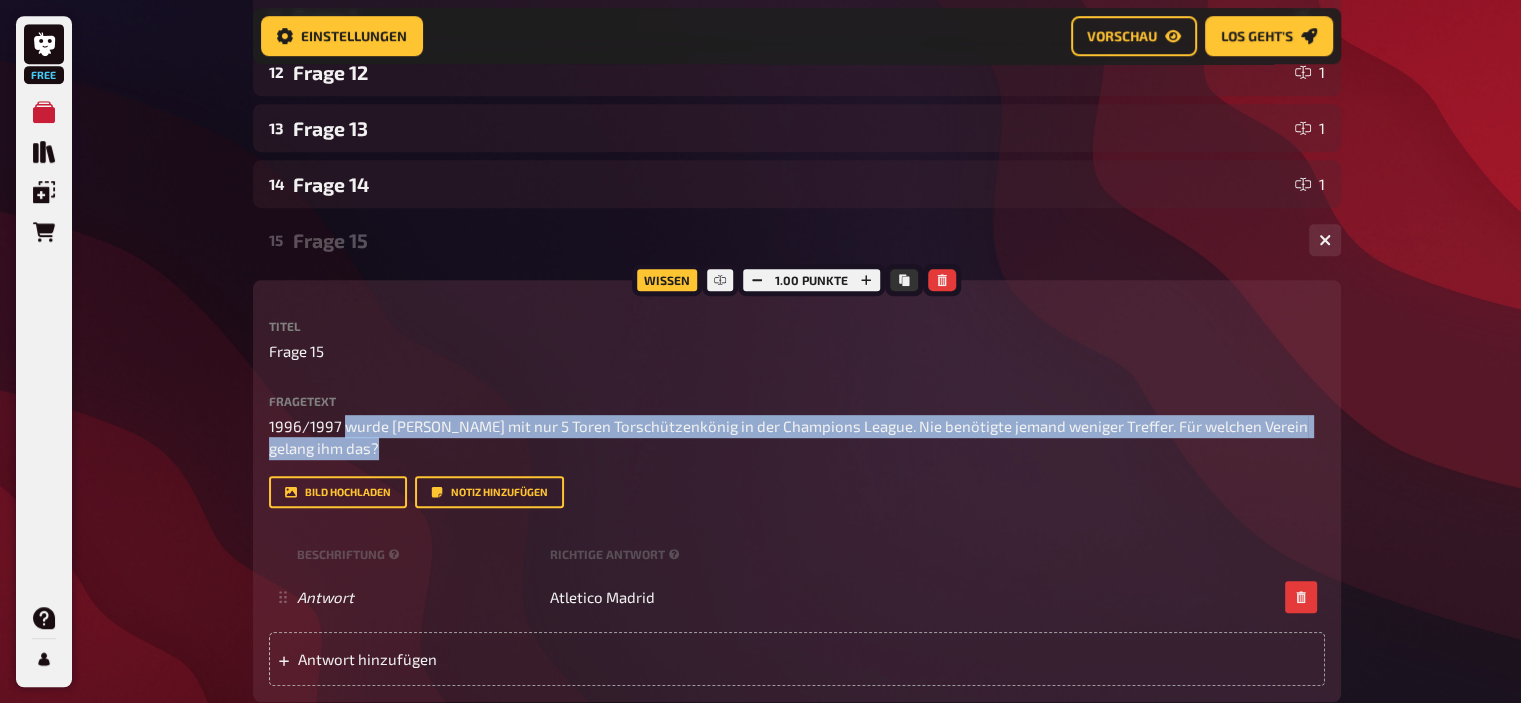 click on "Frage 15" at bounding box center [793, 240] 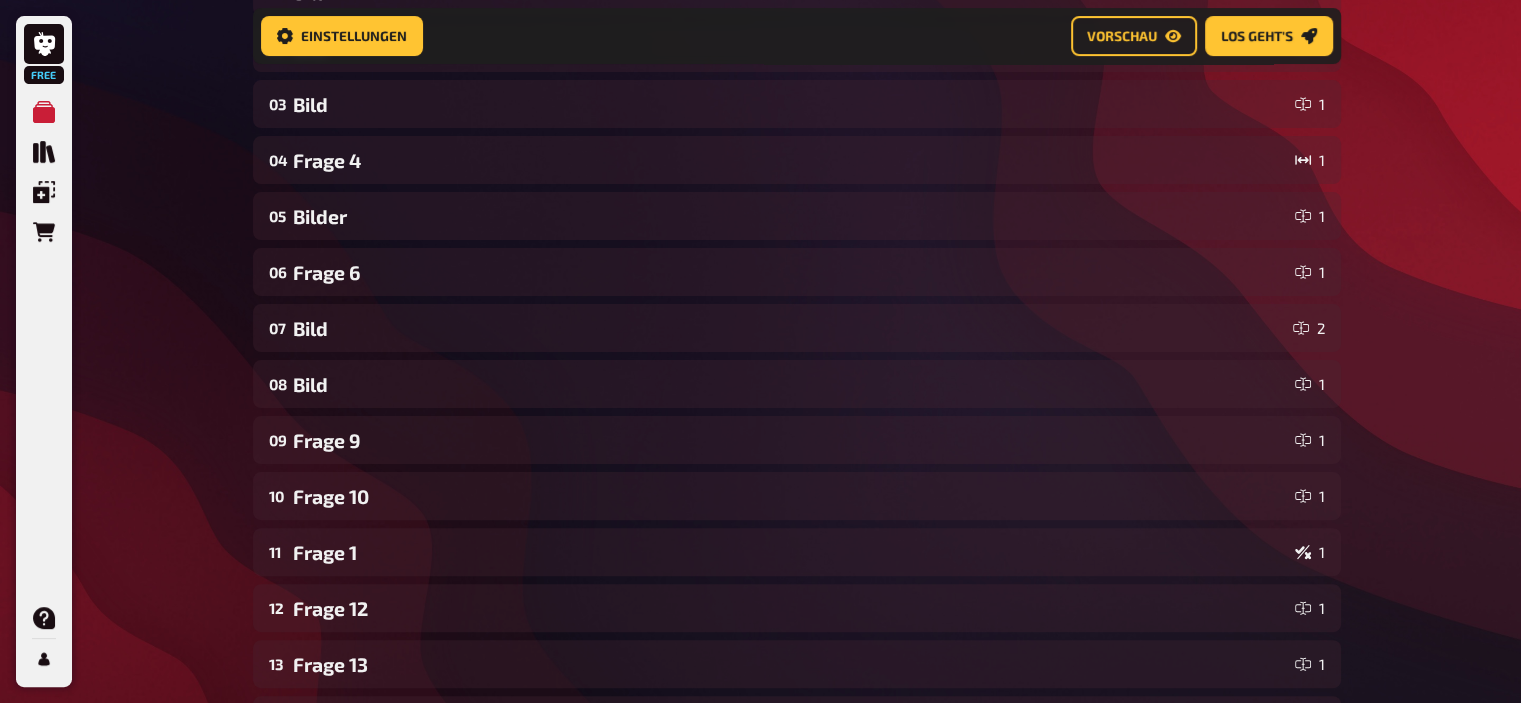 scroll, scrollTop: 428, scrollLeft: 0, axis: vertical 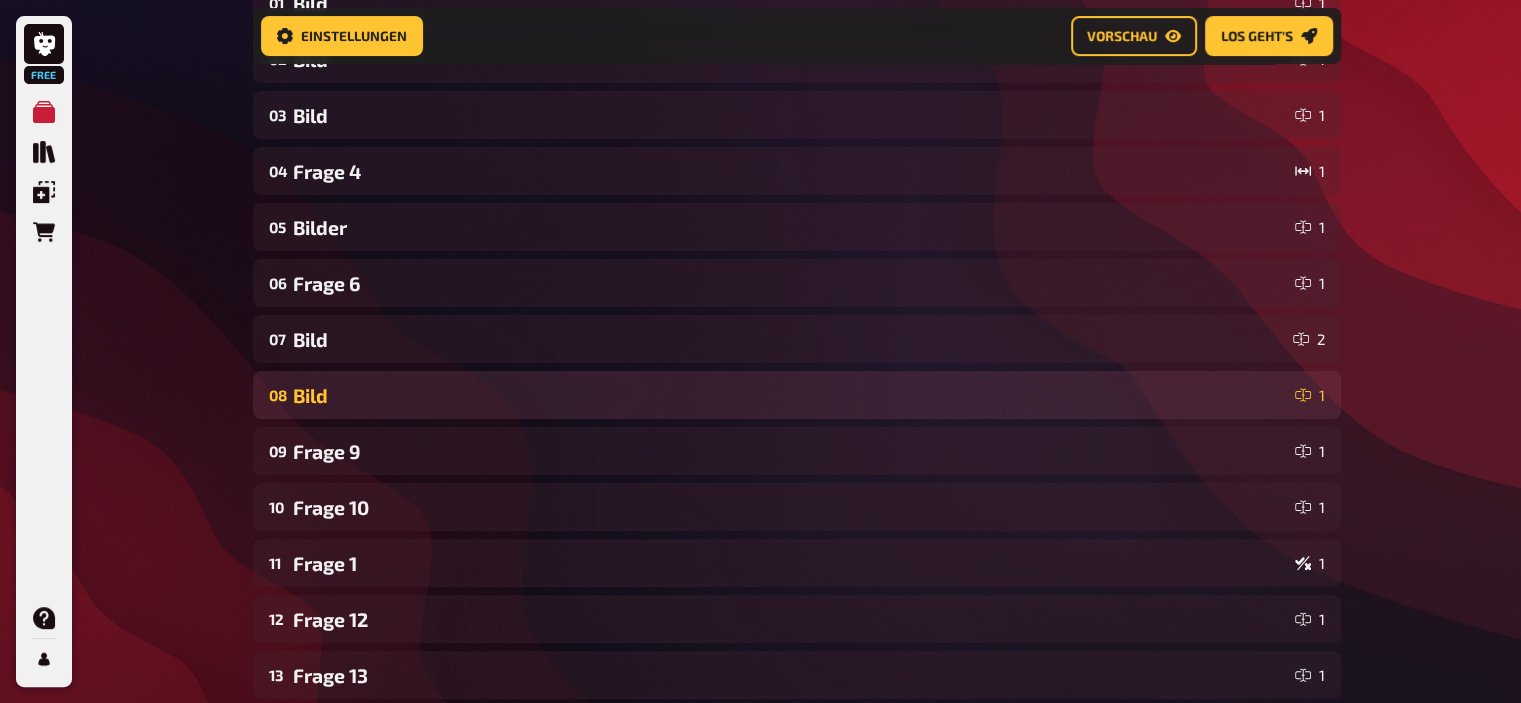 click on "Bild" at bounding box center [790, 395] 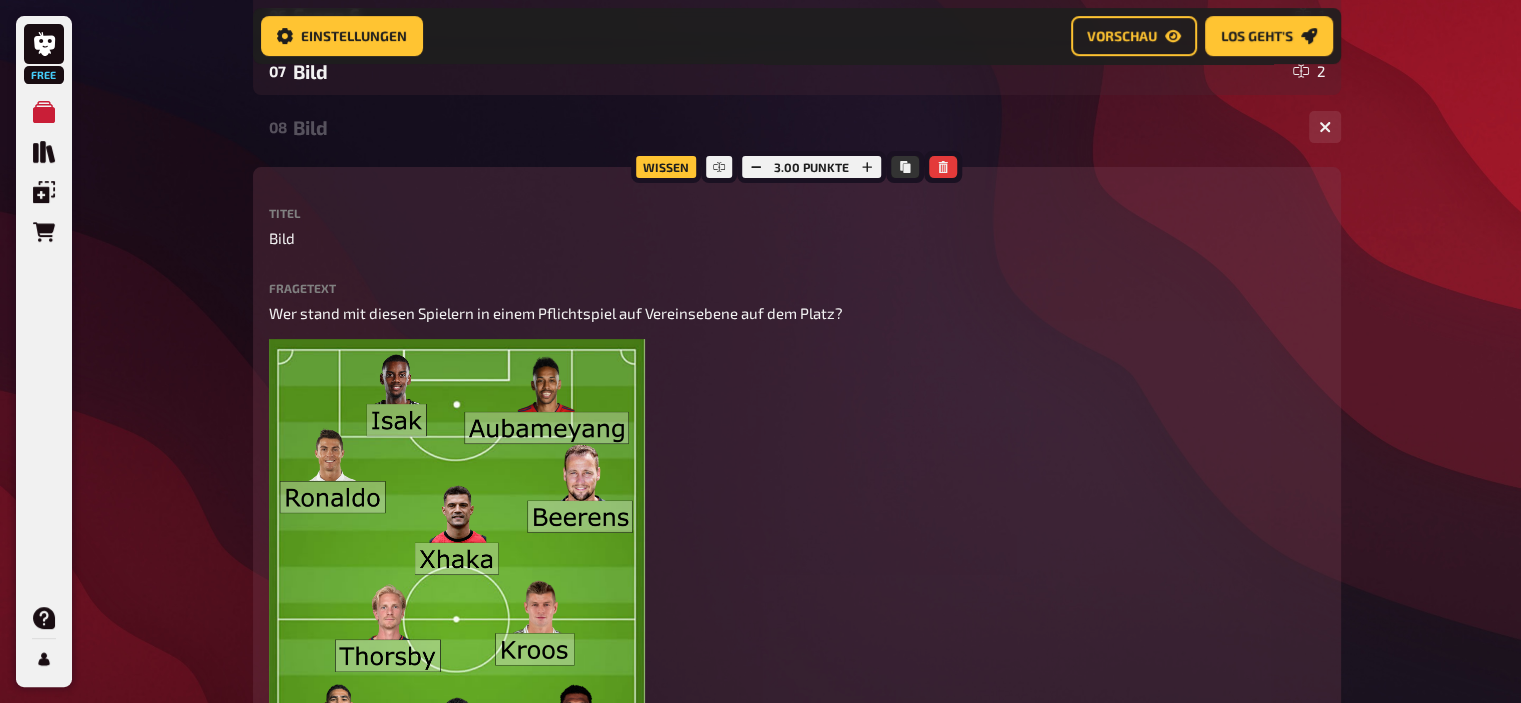 scroll, scrollTop: 672, scrollLeft: 0, axis: vertical 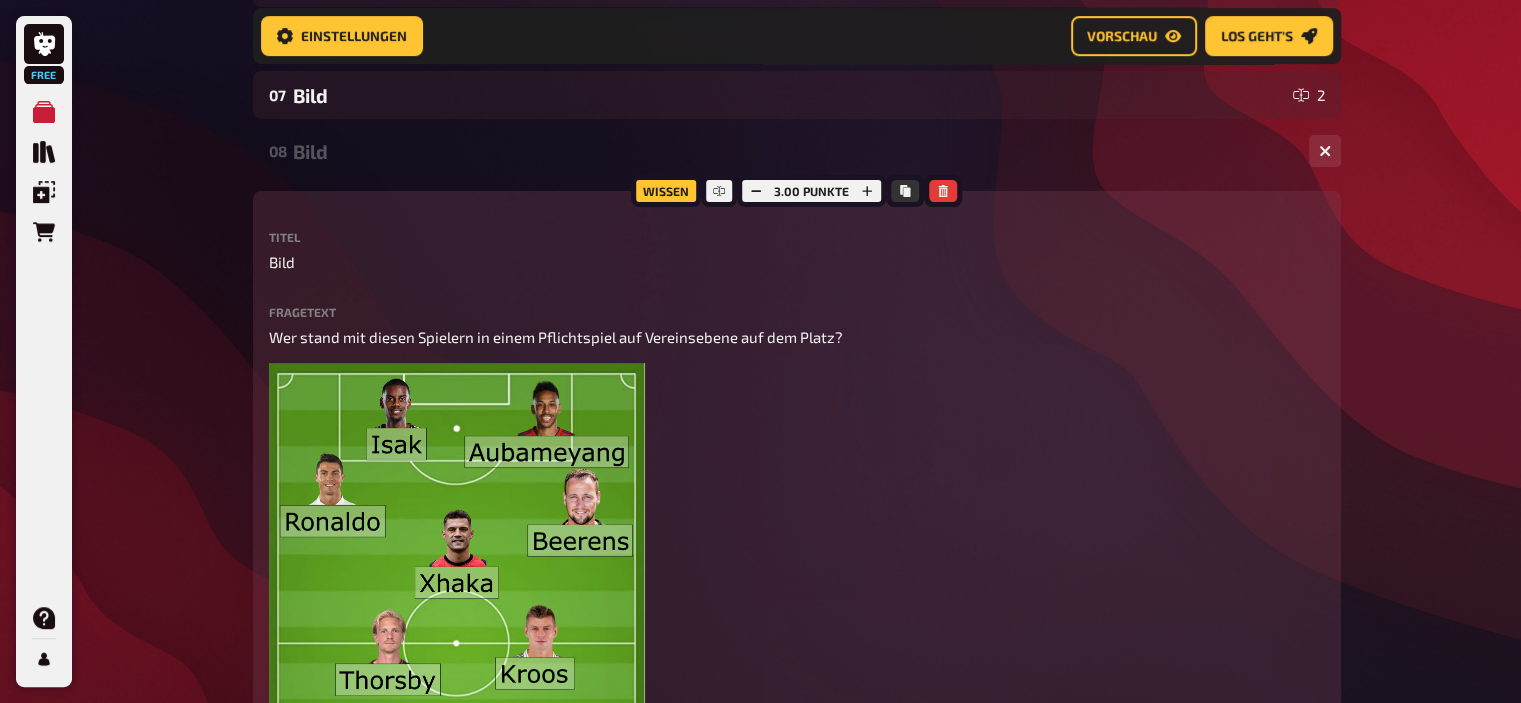 click on "Bild" at bounding box center (793, 151) 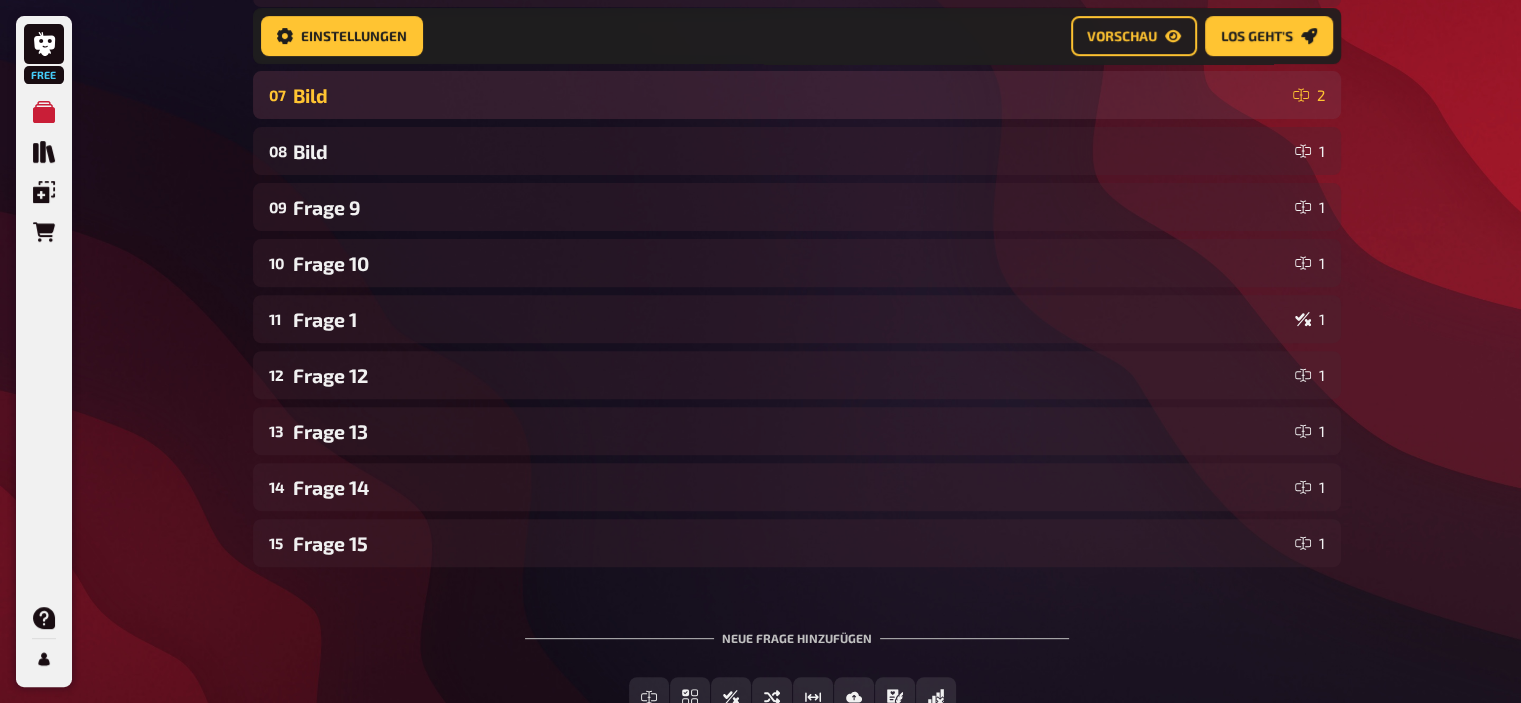 click on "07 Bild 2" at bounding box center (797, 95) 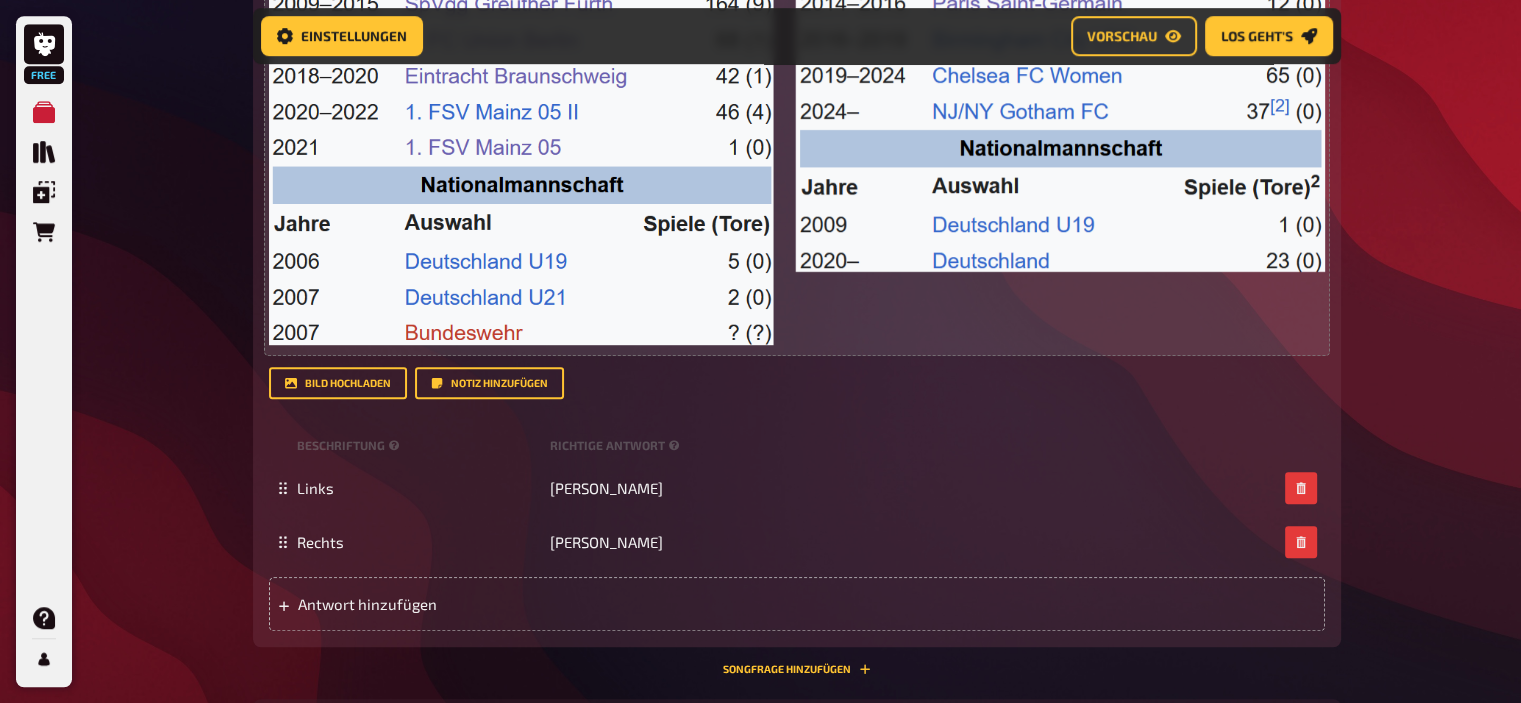 scroll, scrollTop: 1191, scrollLeft: 0, axis: vertical 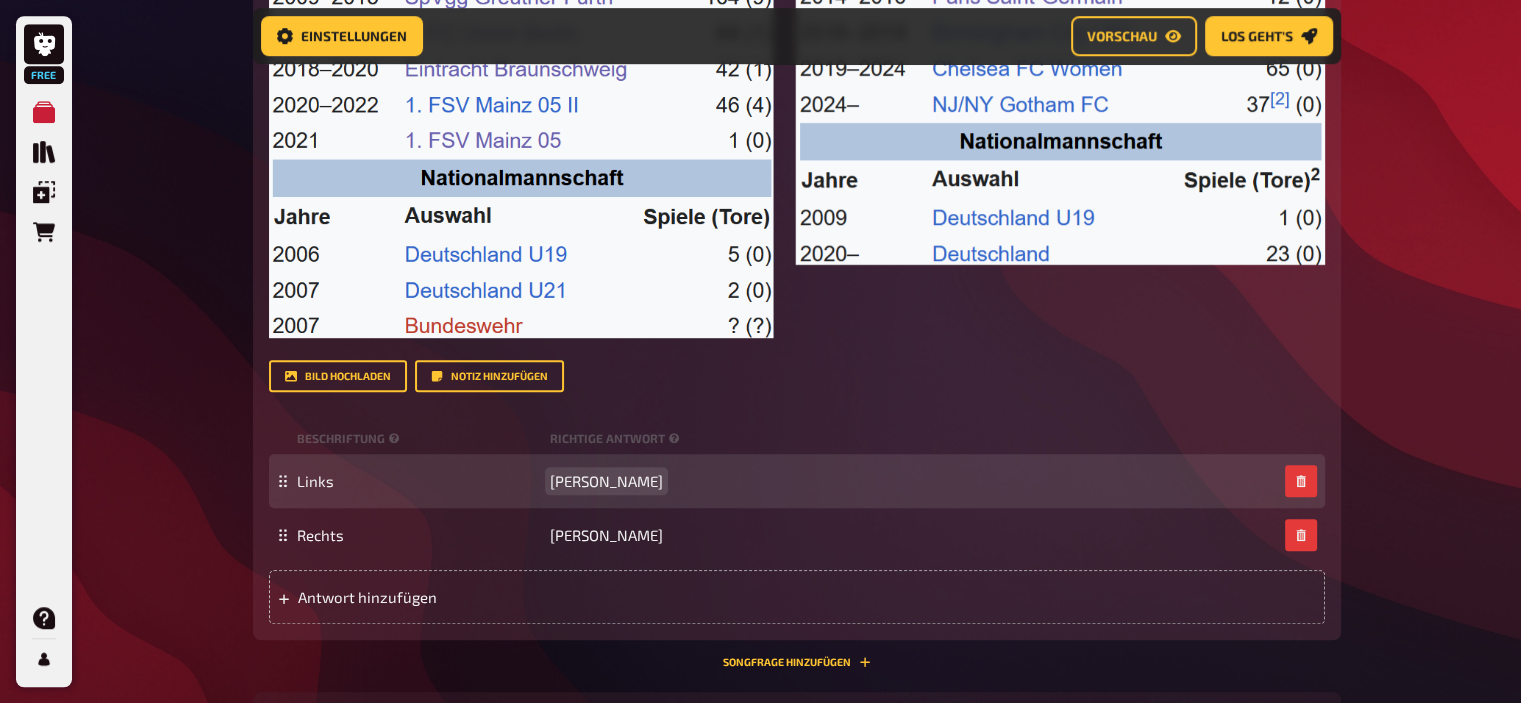 click on "Stephan Fürstner" at bounding box center [606, 481] 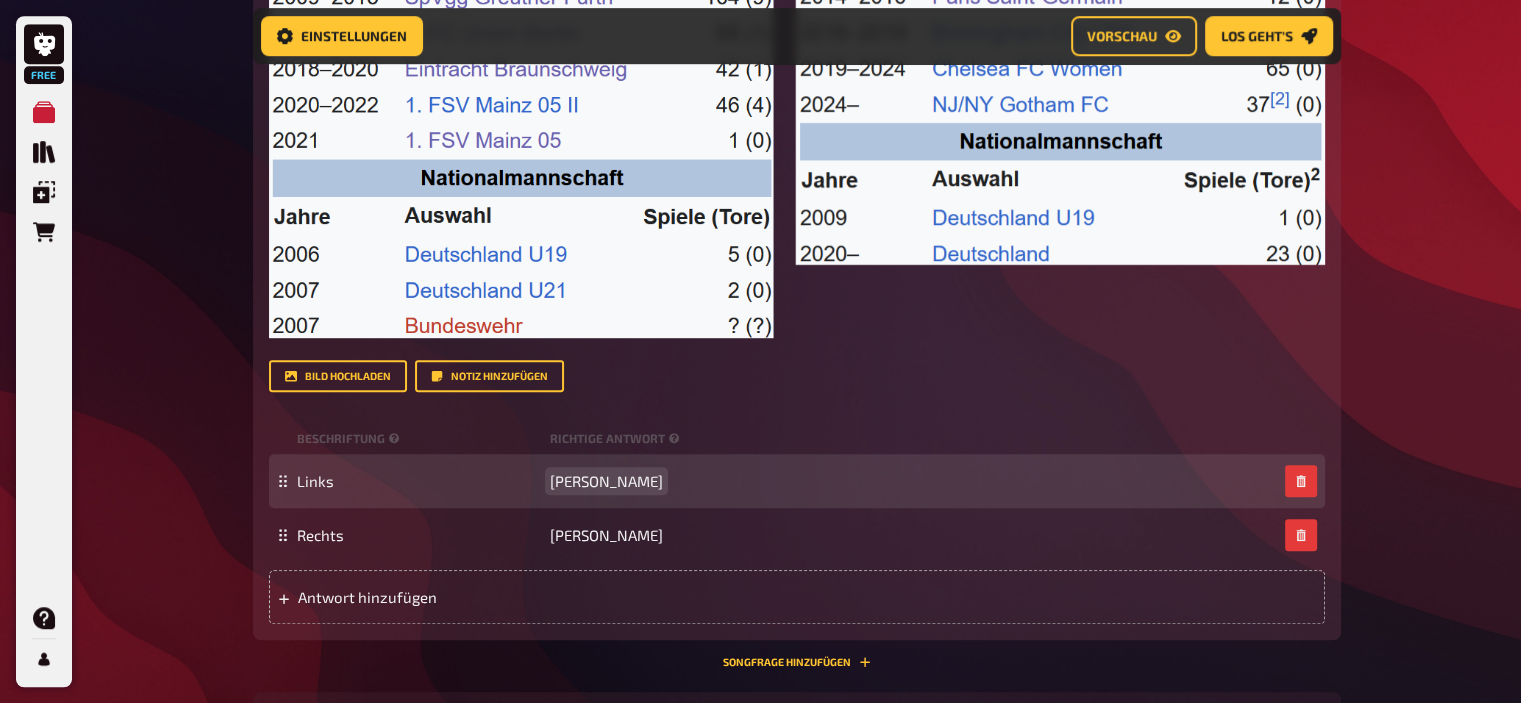click on "Stephan Fürstner" at bounding box center [606, 481] 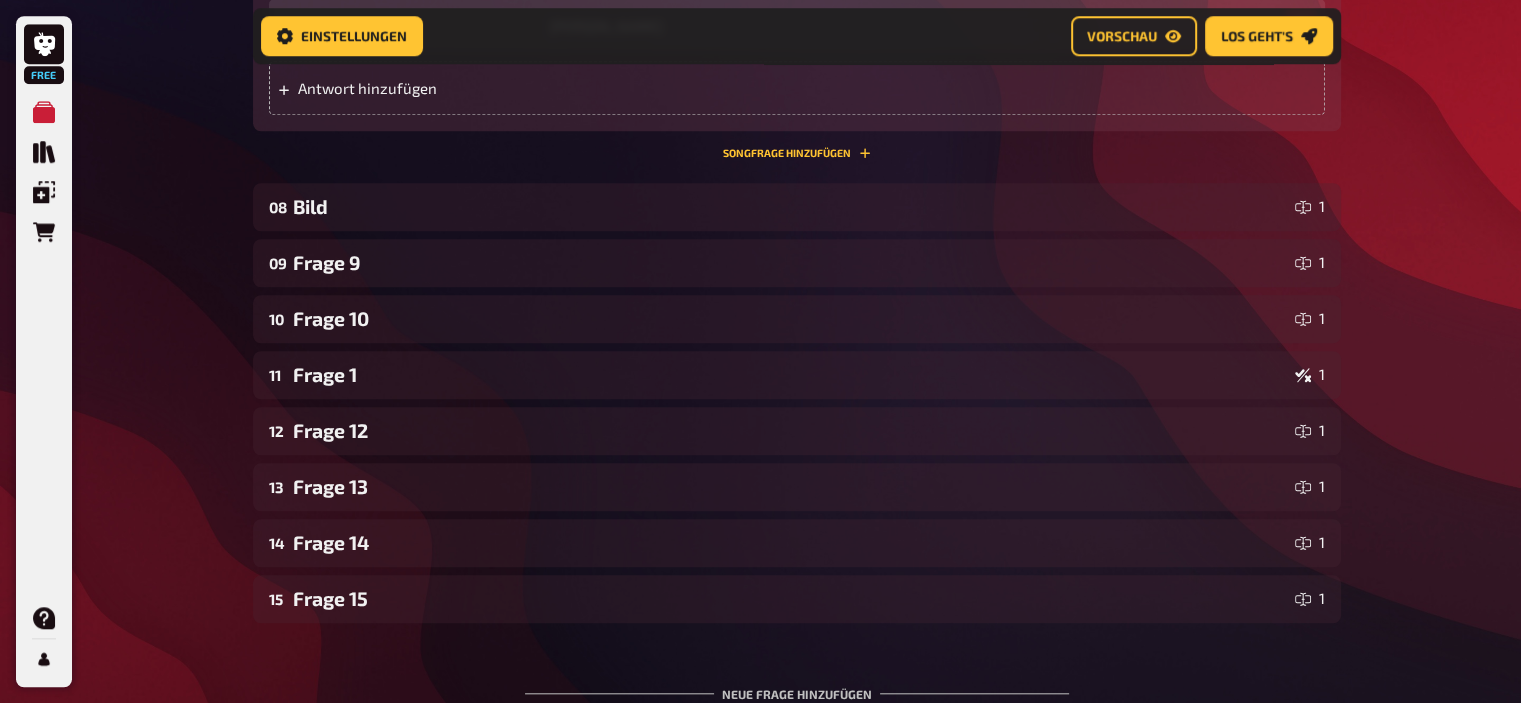 scroll, scrollTop: 1899, scrollLeft: 0, axis: vertical 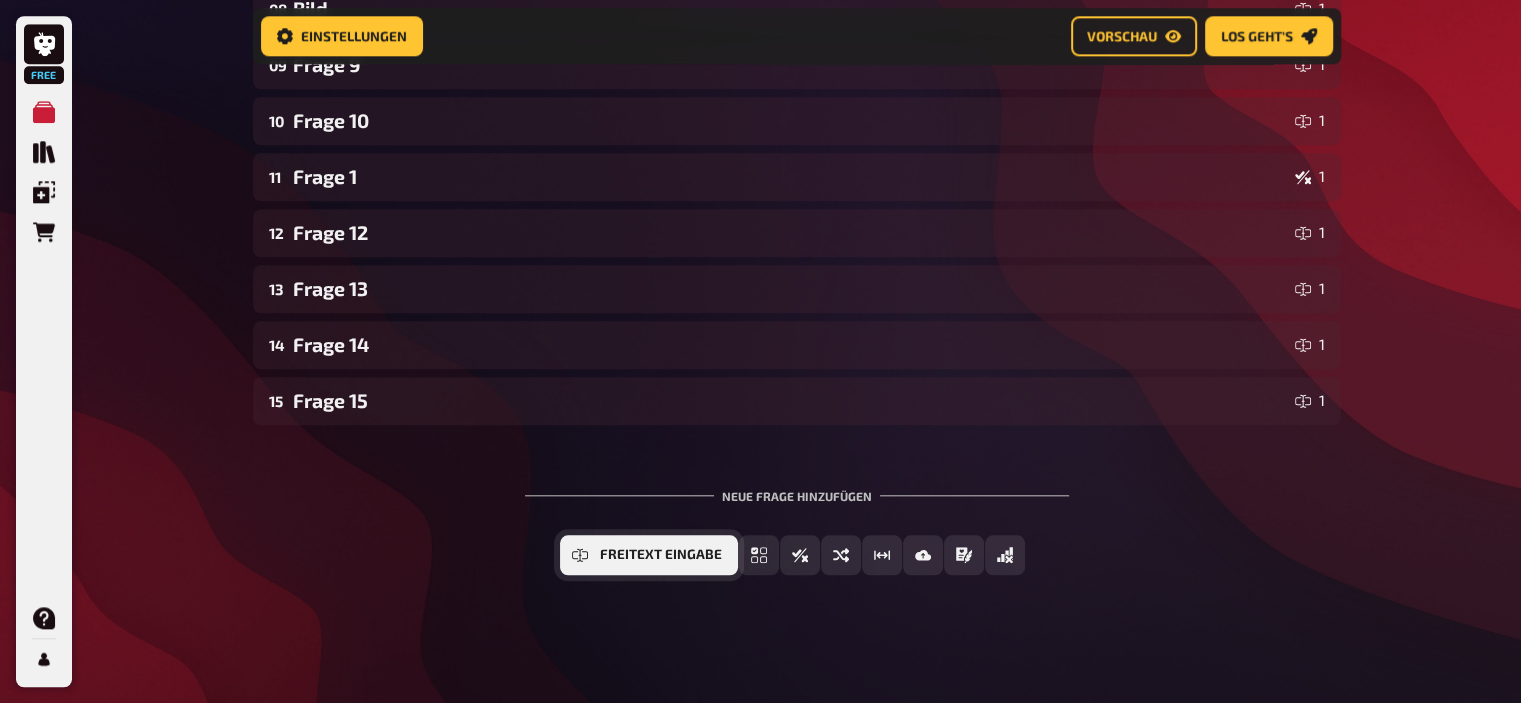 click on "Freitext Eingabe" at bounding box center [661, 555] 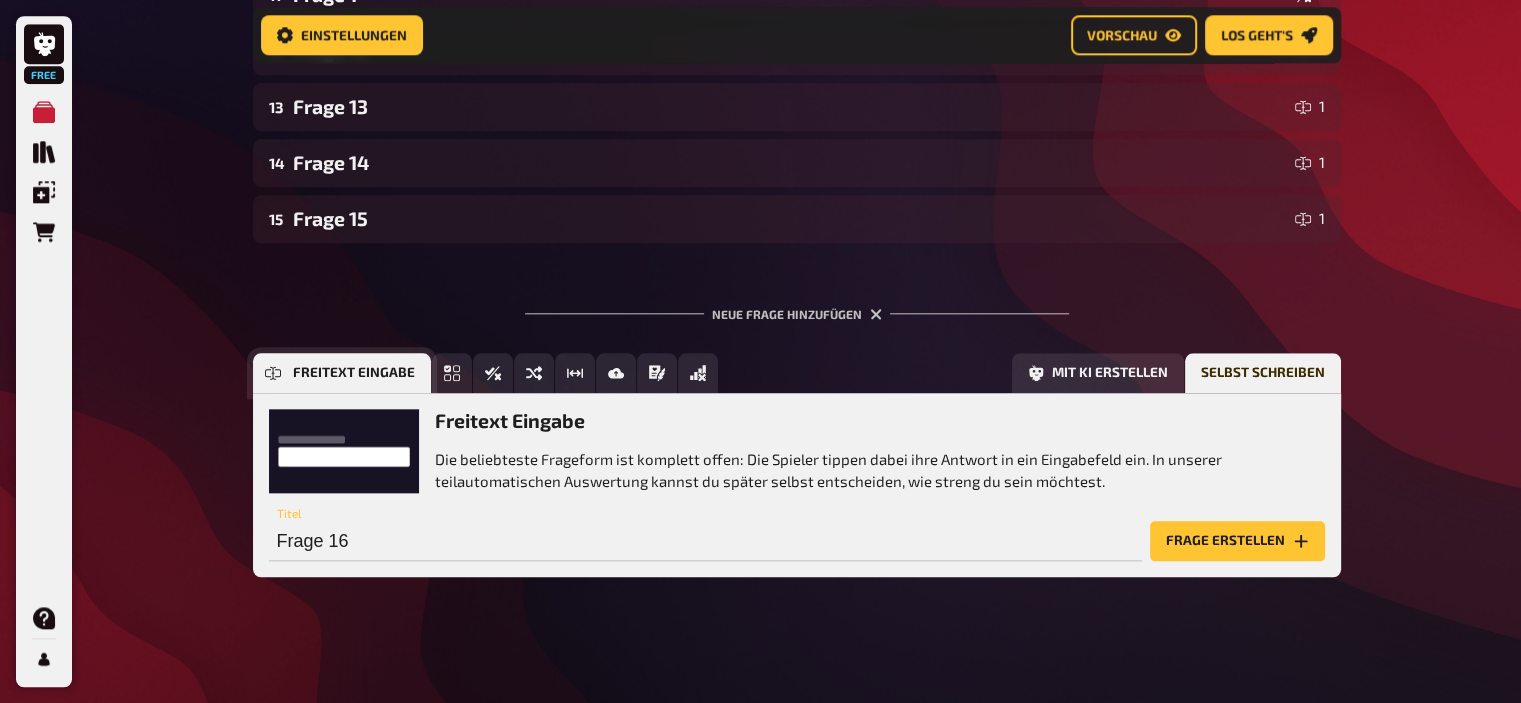 scroll, scrollTop: 2083, scrollLeft: 0, axis: vertical 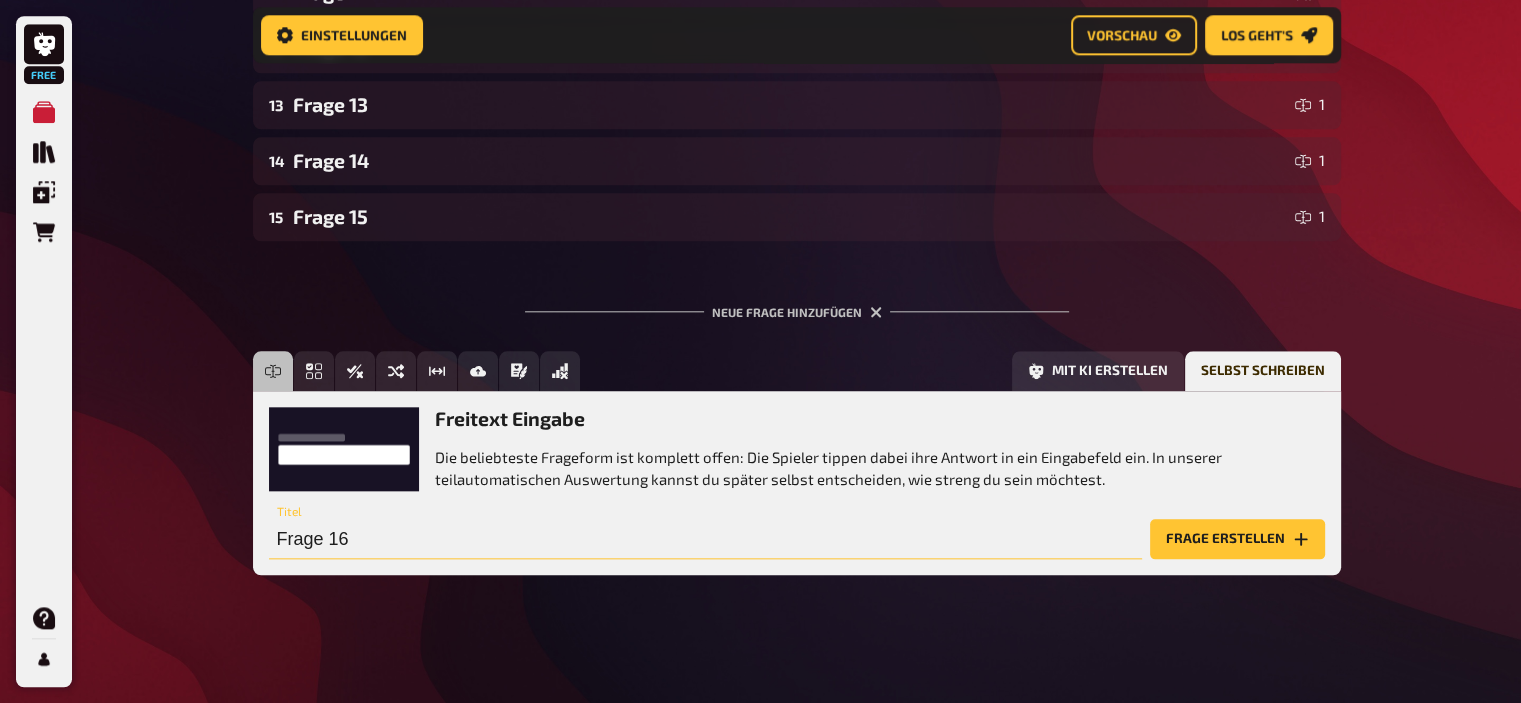 click on "Frage 16" at bounding box center (705, 539) 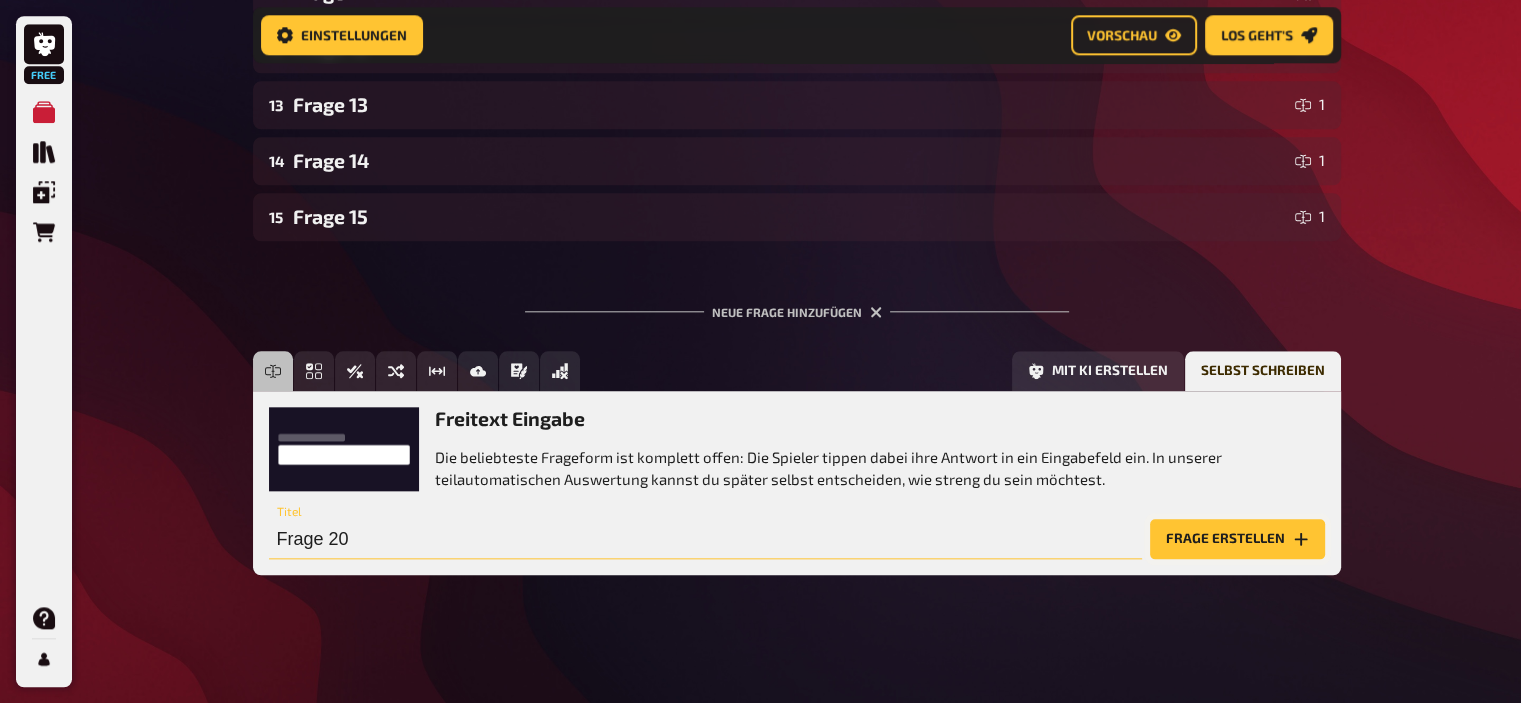 type on "Frage 20" 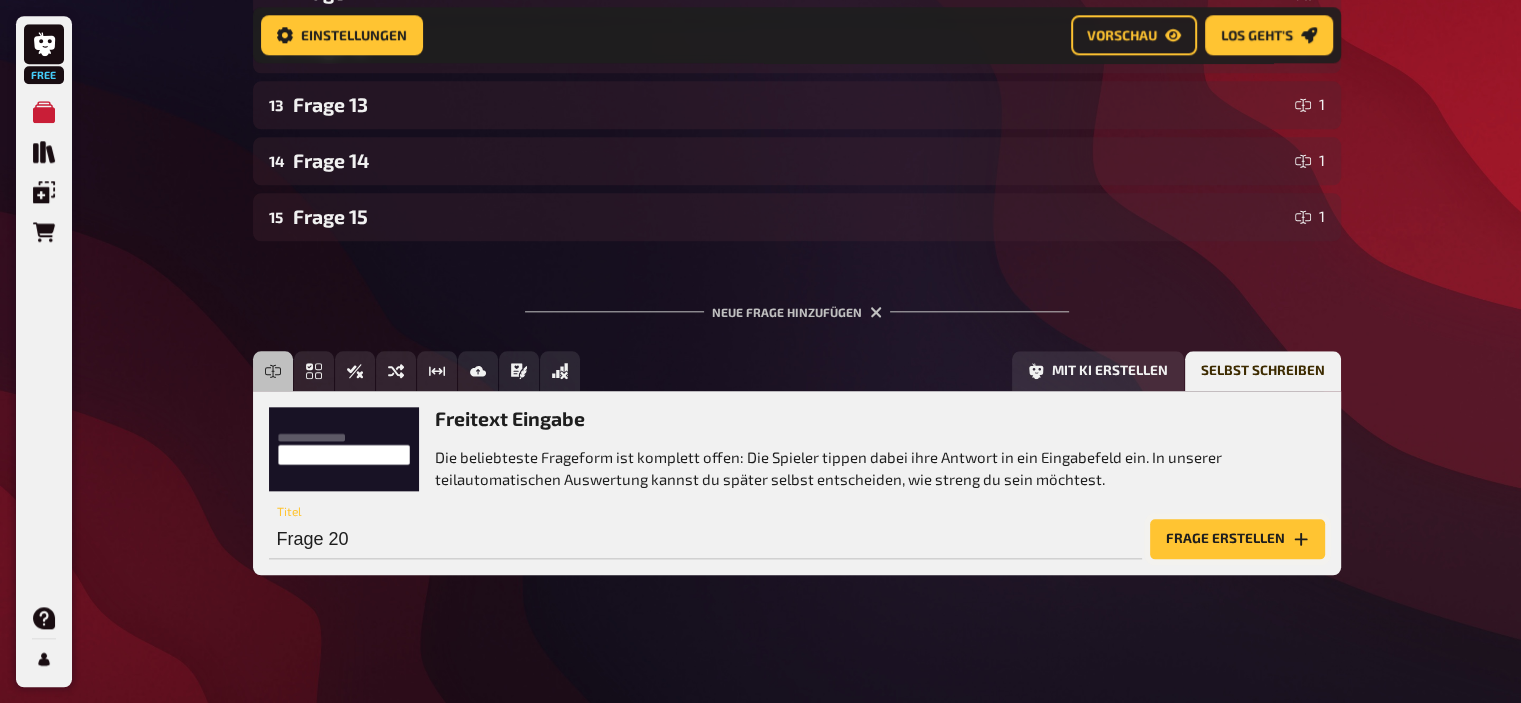 click on "Frage erstellen" at bounding box center (1237, 539) 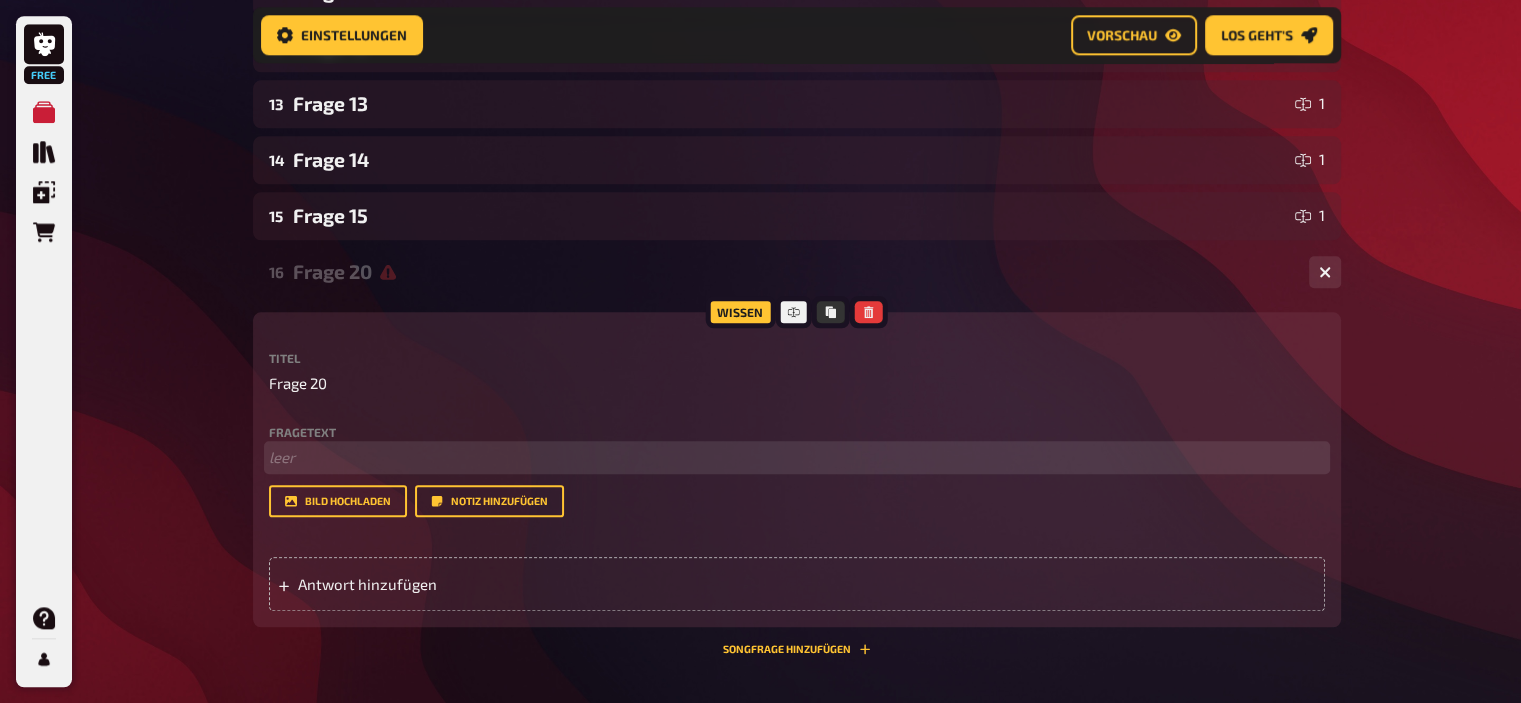 click on "﻿ leer" at bounding box center [797, 457] 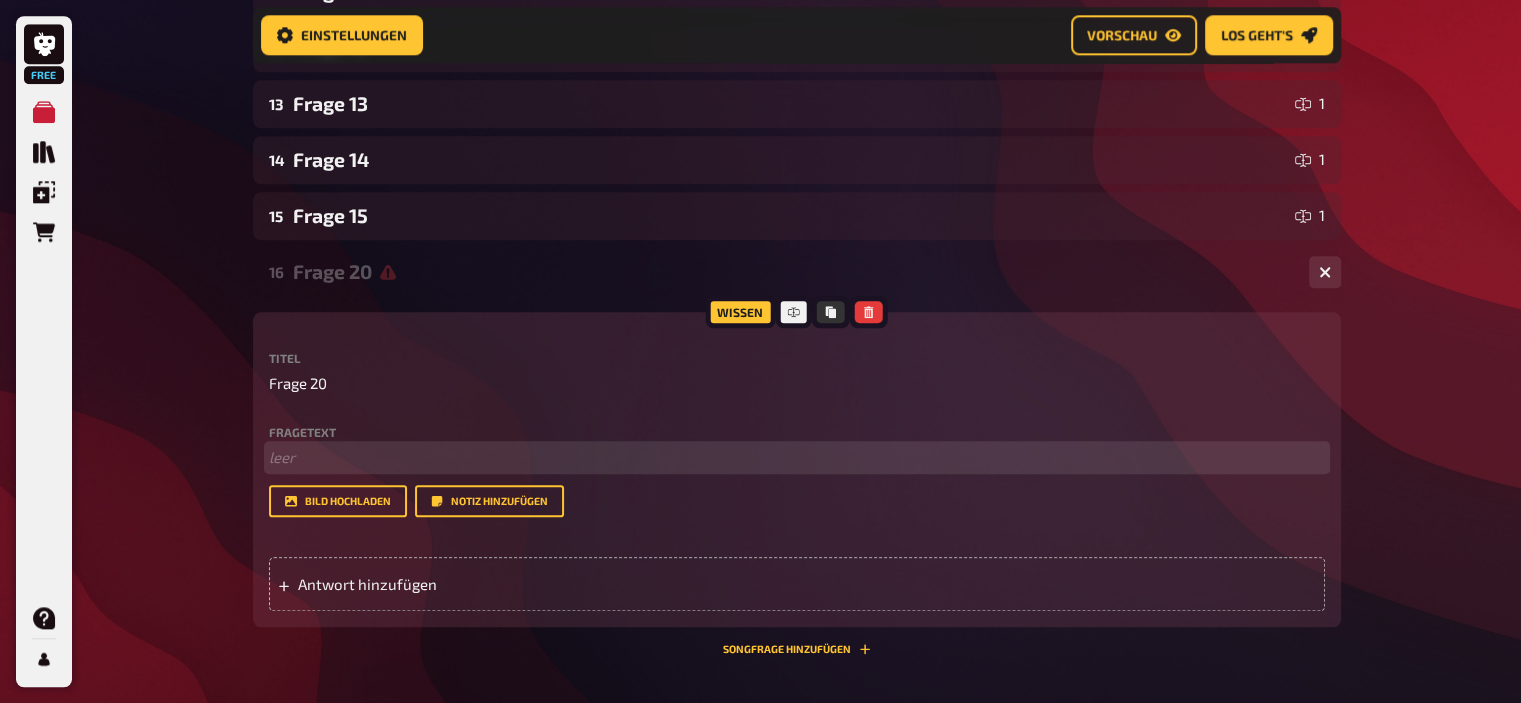type 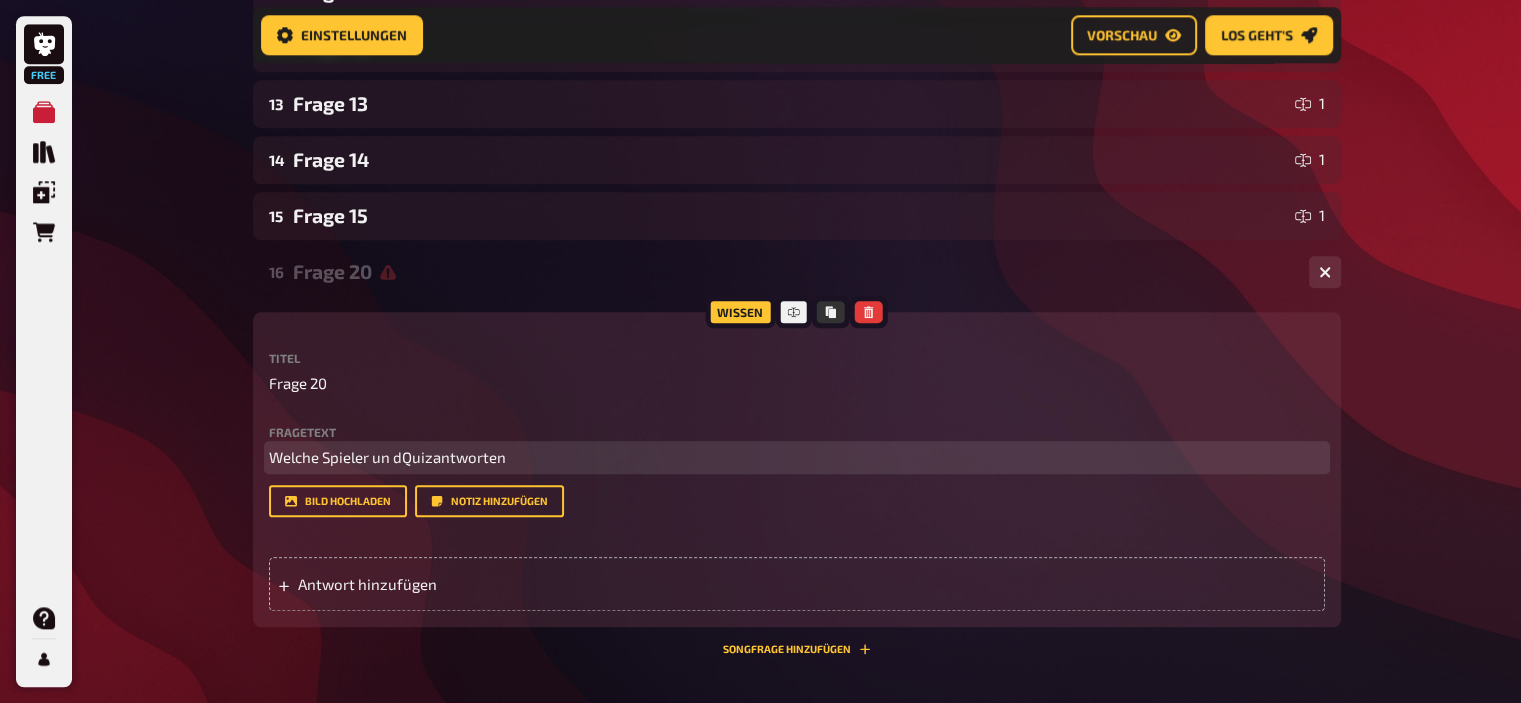 click on "Welche Spieler un dQuizantworten" at bounding box center [387, 457] 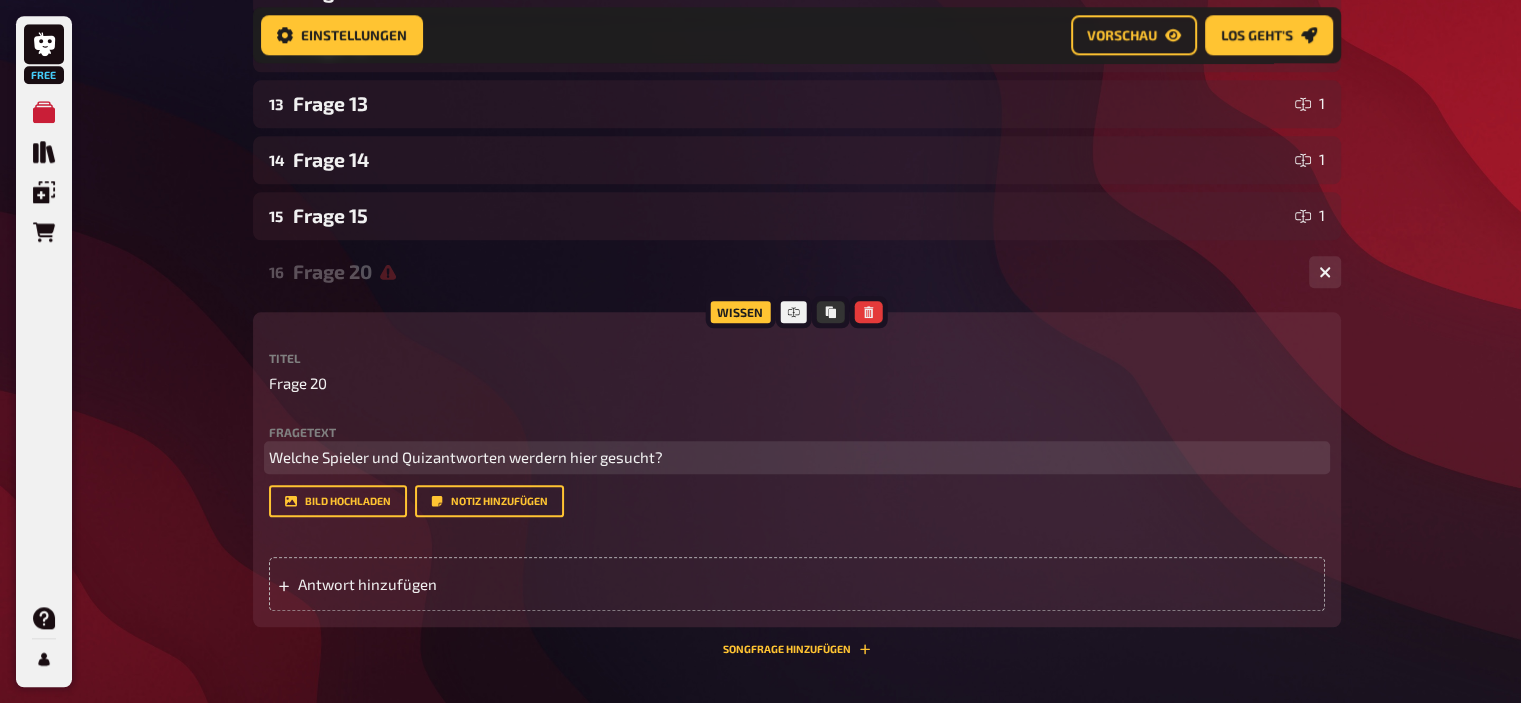 click on "Welche Spieler und Quizantworten werdern hier gesucht?" at bounding box center (466, 457) 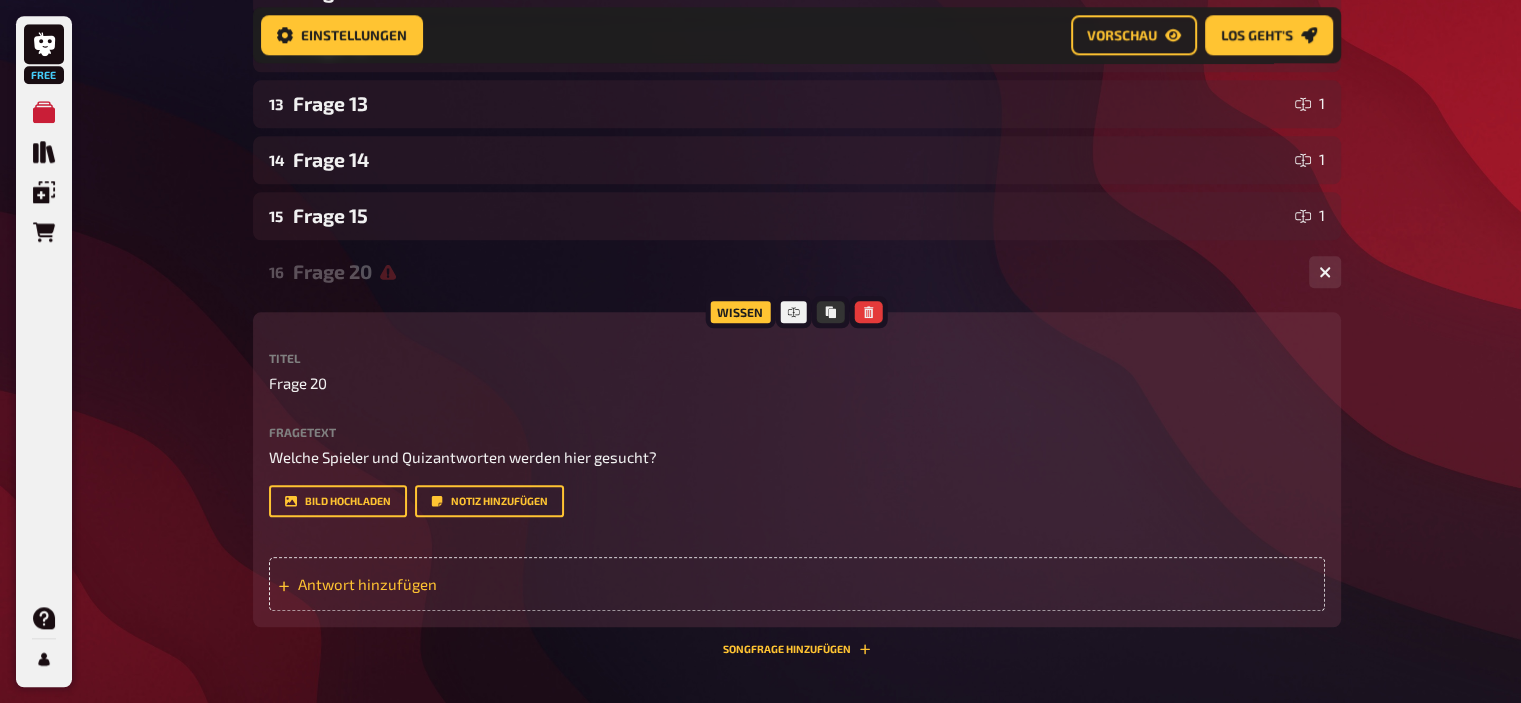 click on "Antwort hinzufügen" at bounding box center (453, 584) 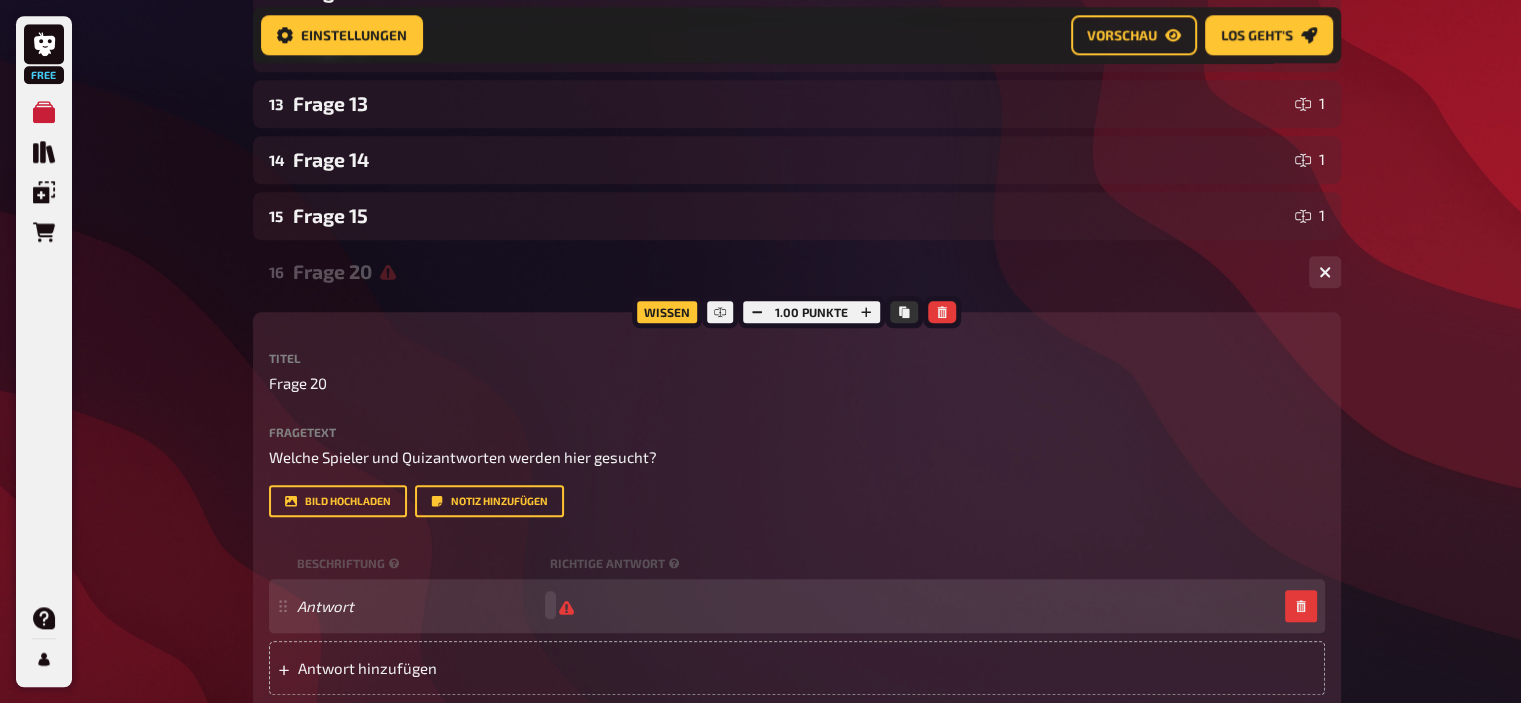 type 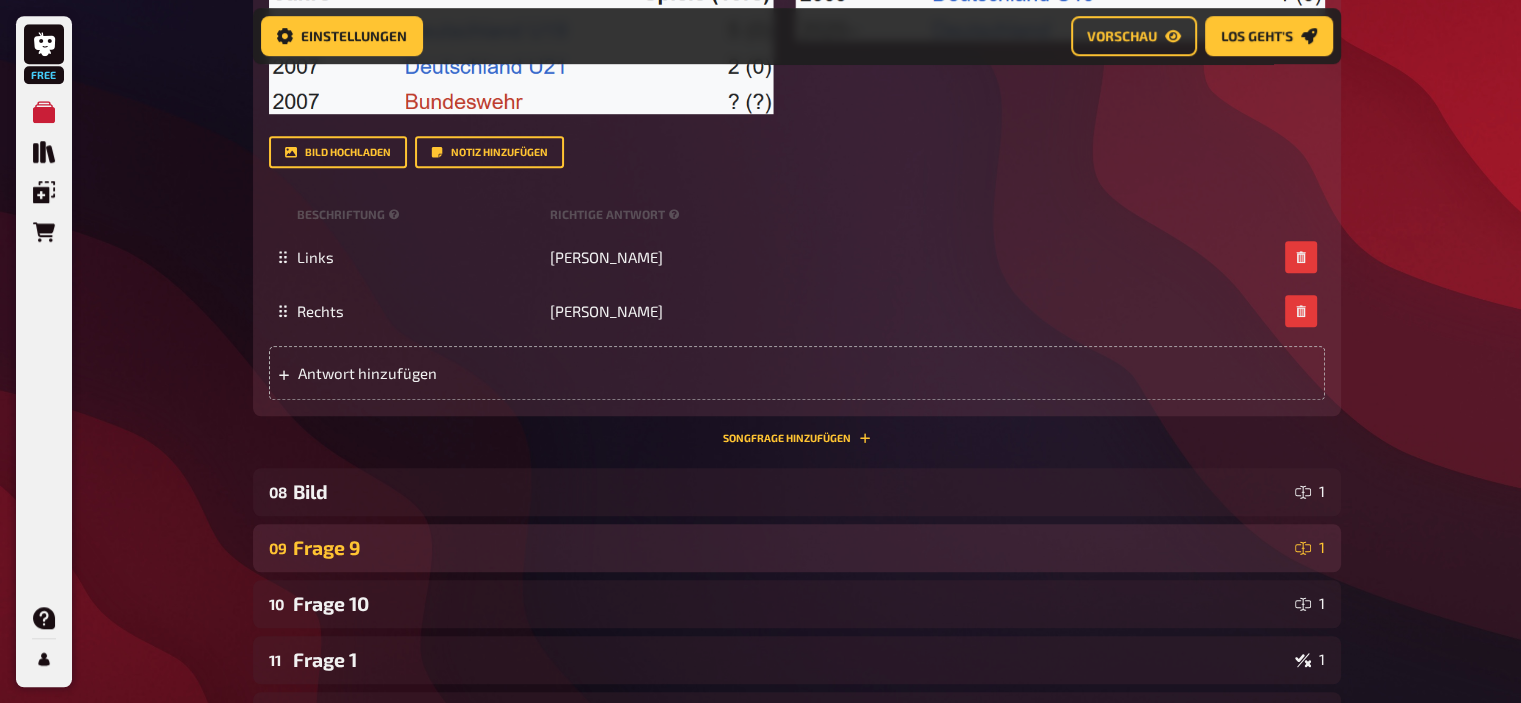 scroll, scrollTop: 1414, scrollLeft: 0, axis: vertical 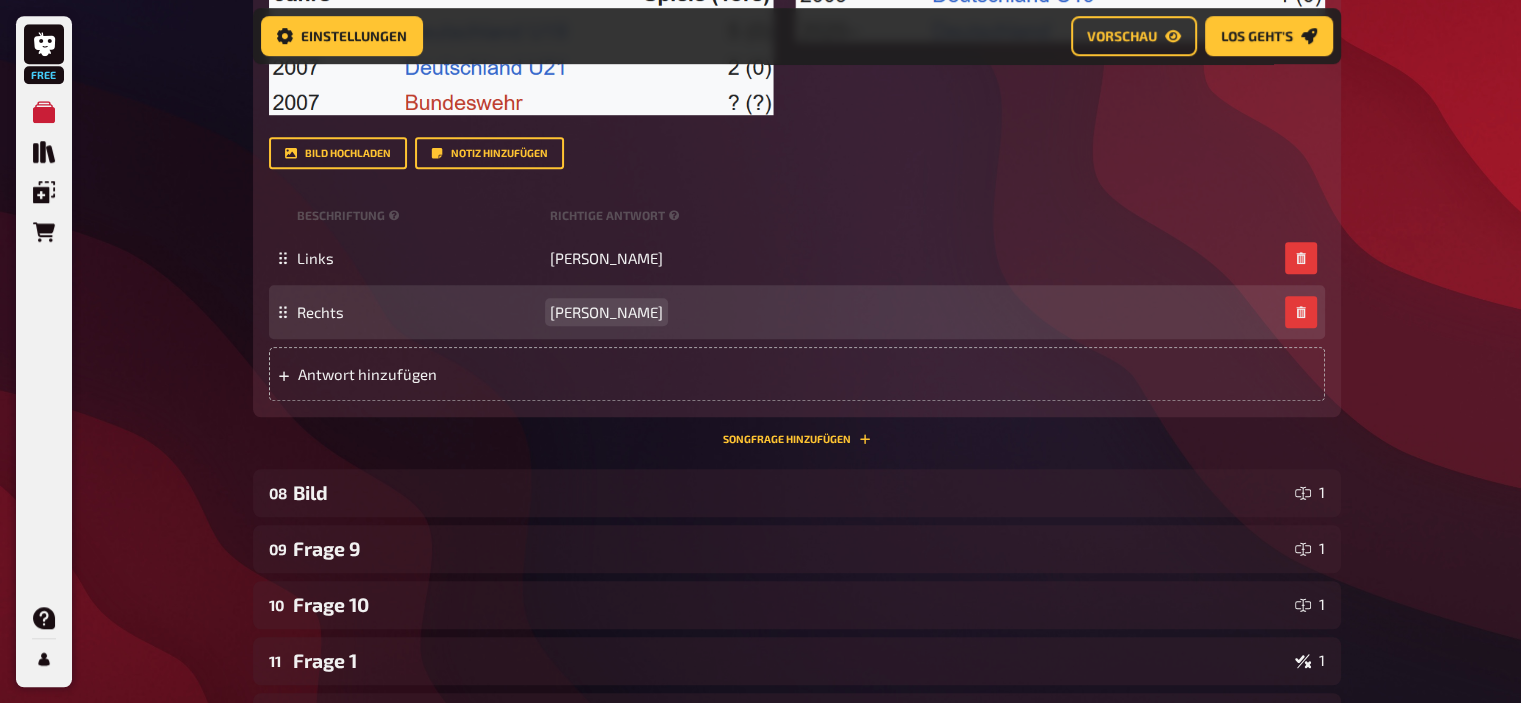 click on "Ann-Katrin Berger" at bounding box center (606, 312) 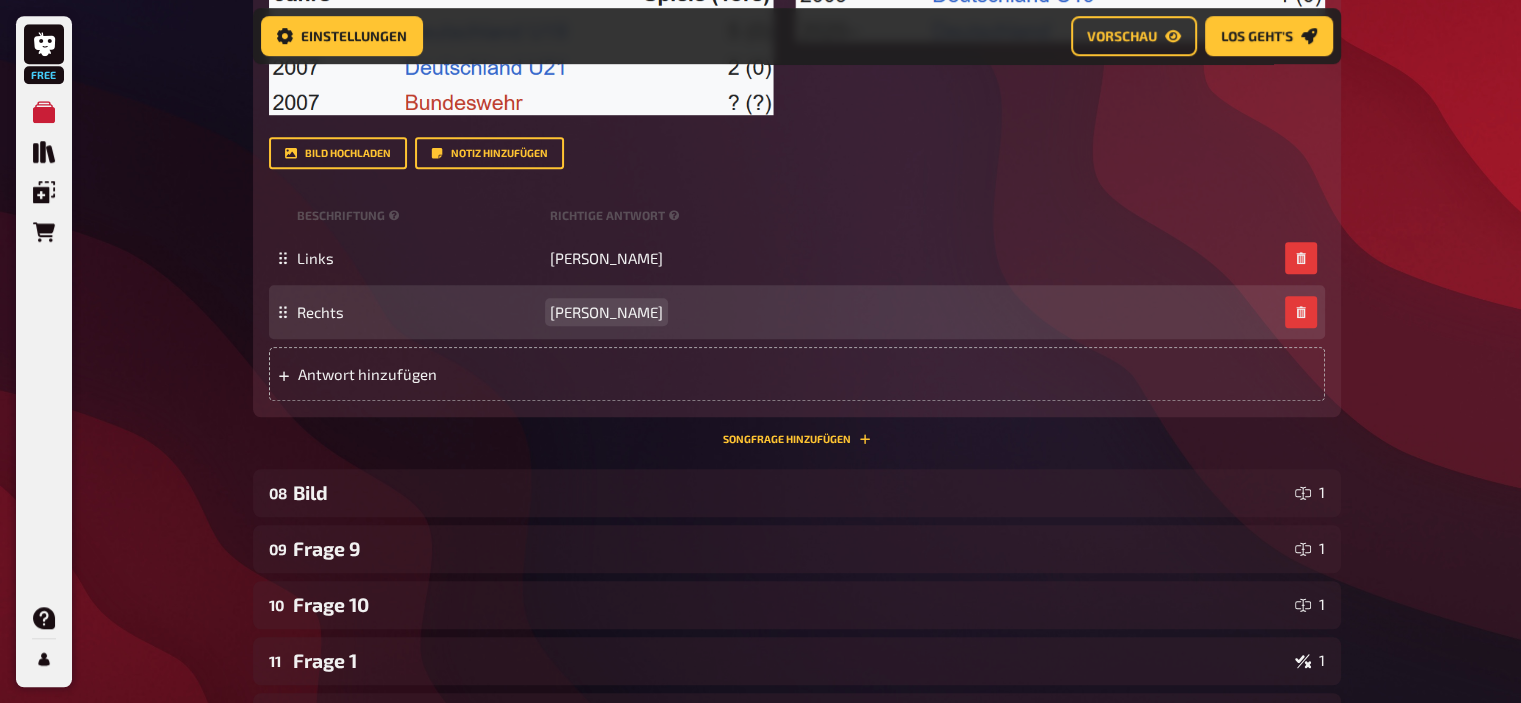 click on "Ann-Katrin Berger" at bounding box center (606, 312) 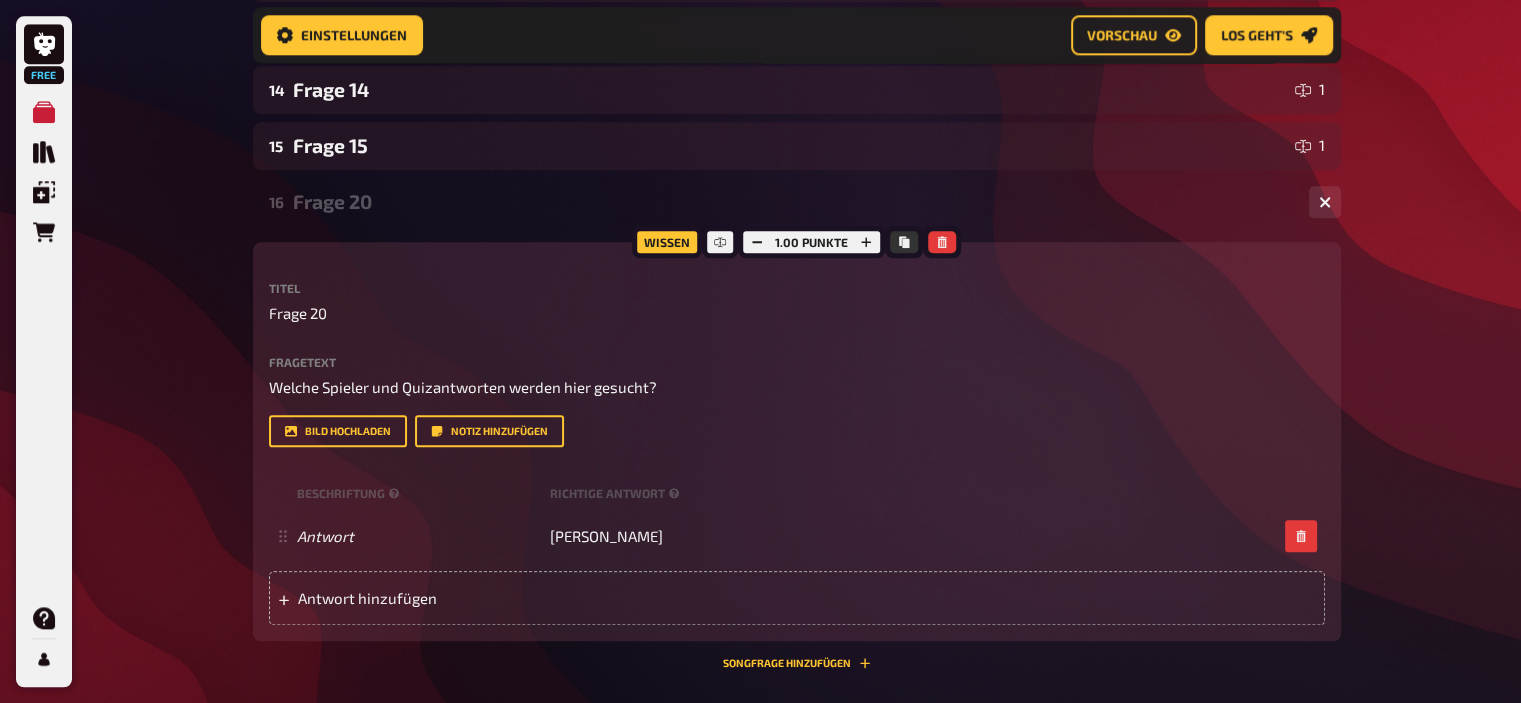 scroll, scrollTop: 2154, scrollLeft: 0, axis: vertical 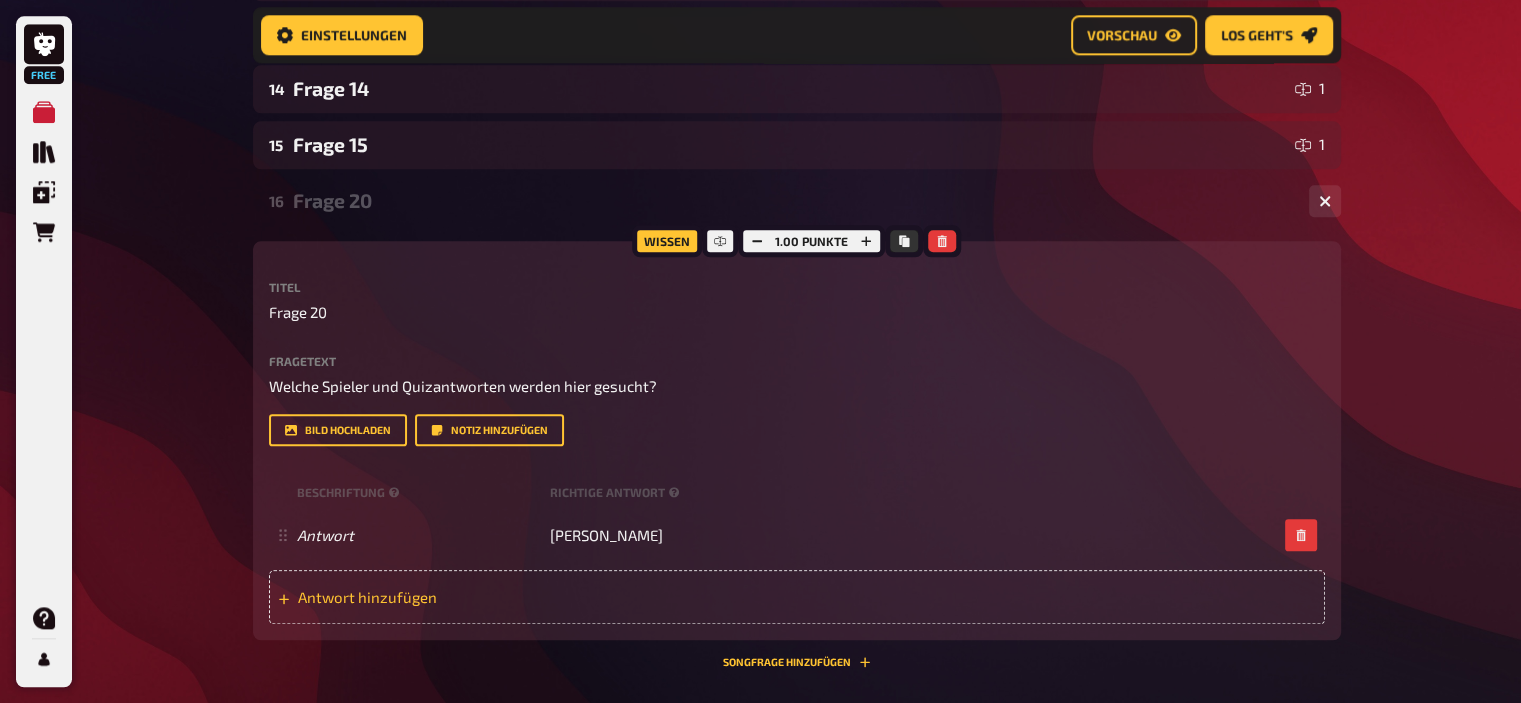 click on "Antwort hinzufügen" at bounding box center (453, 597) 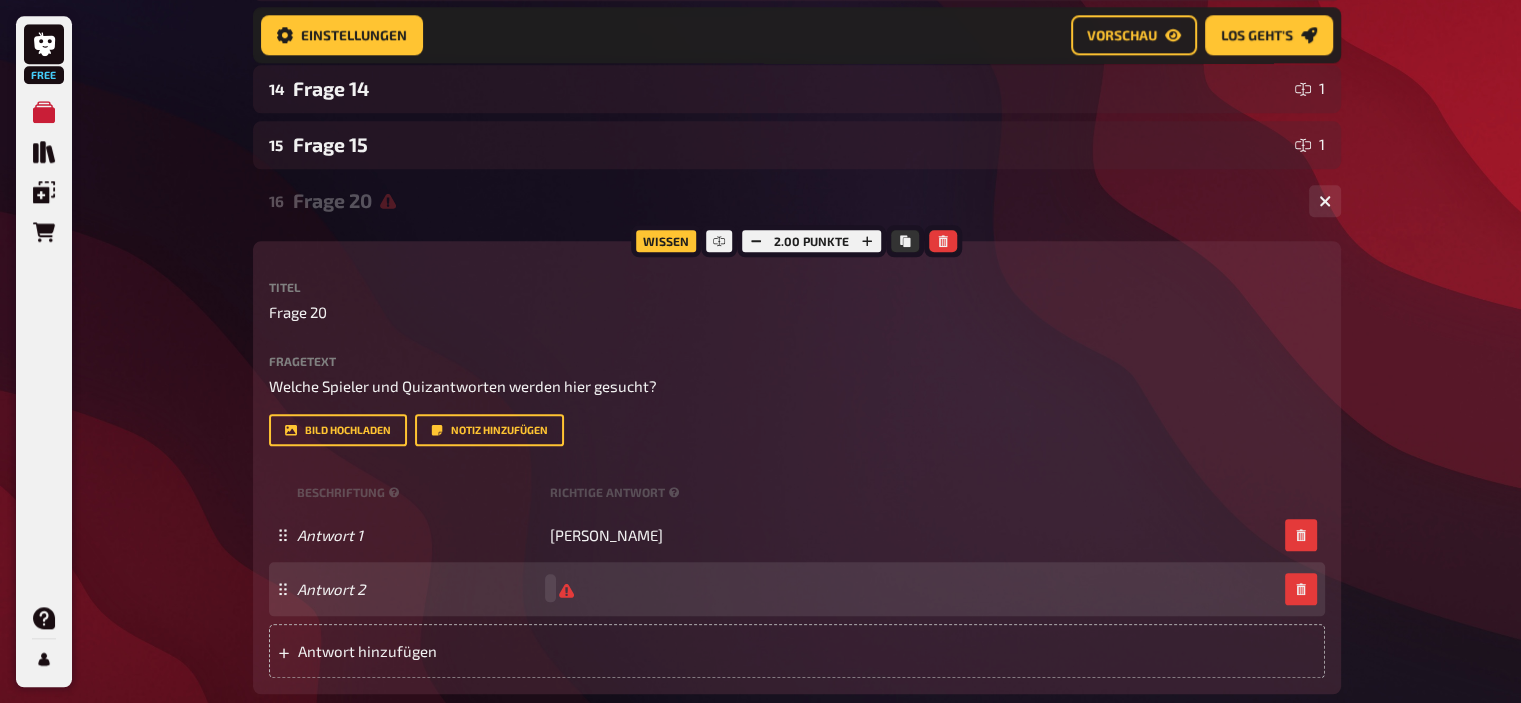type 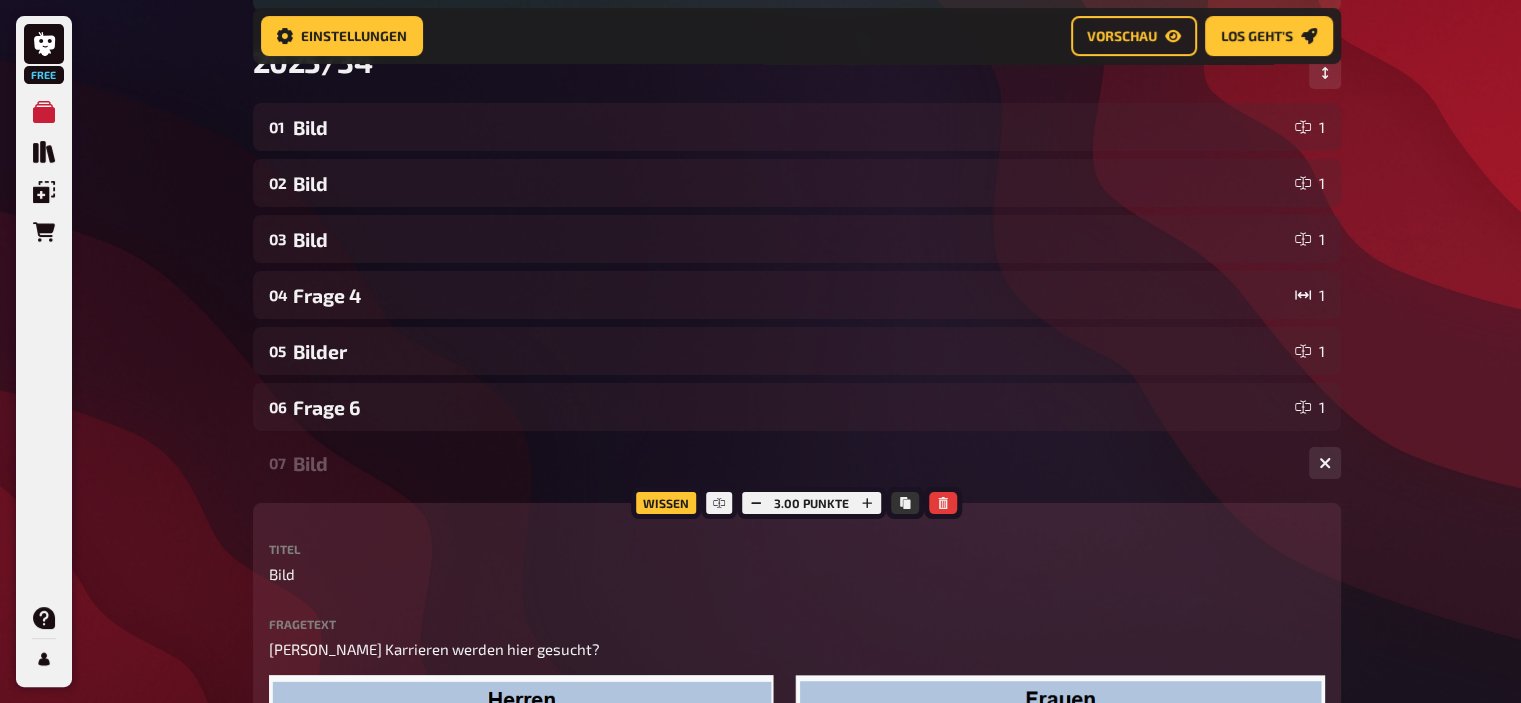 scroll, scrollTop: 301, scrollLeft: 0, axis: vertical 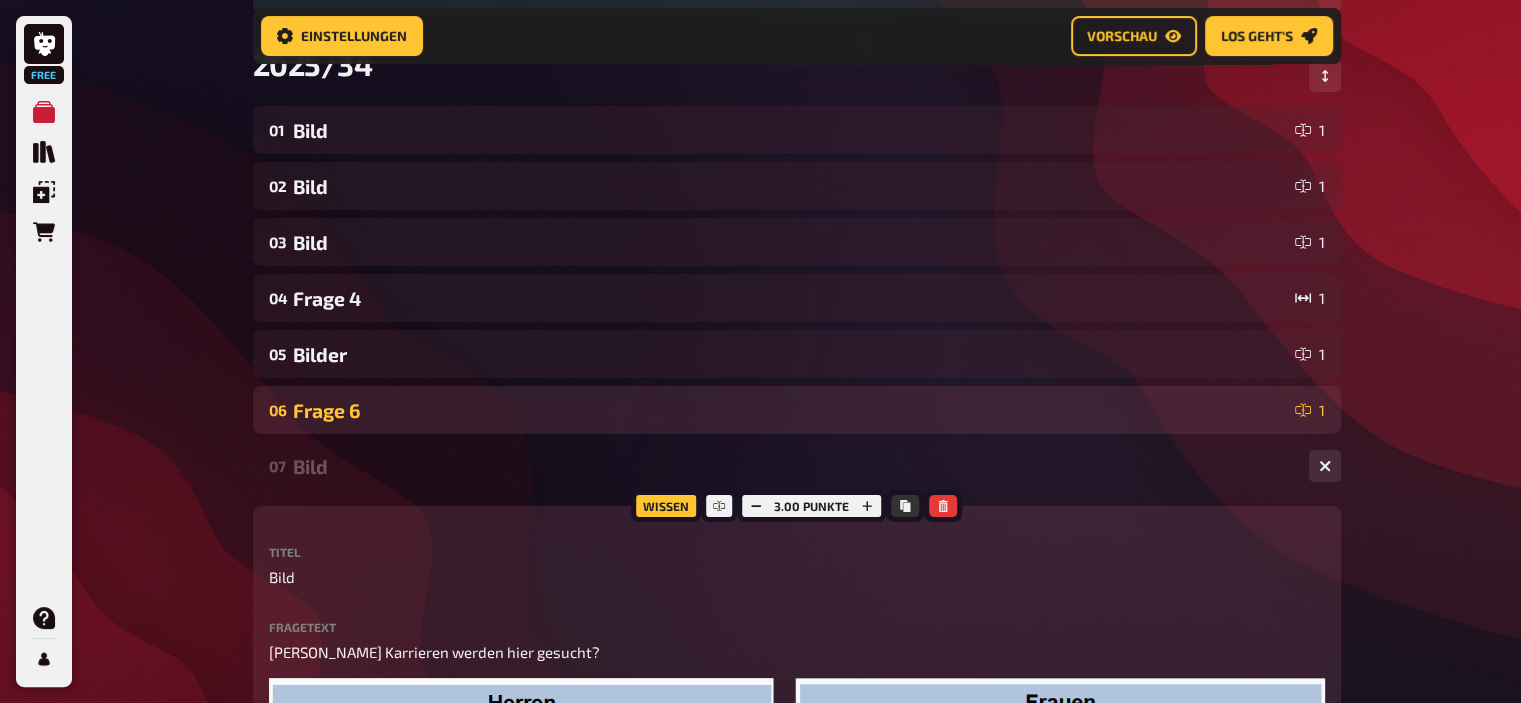 click on "Frage 6" at bounding box center [790, 410] 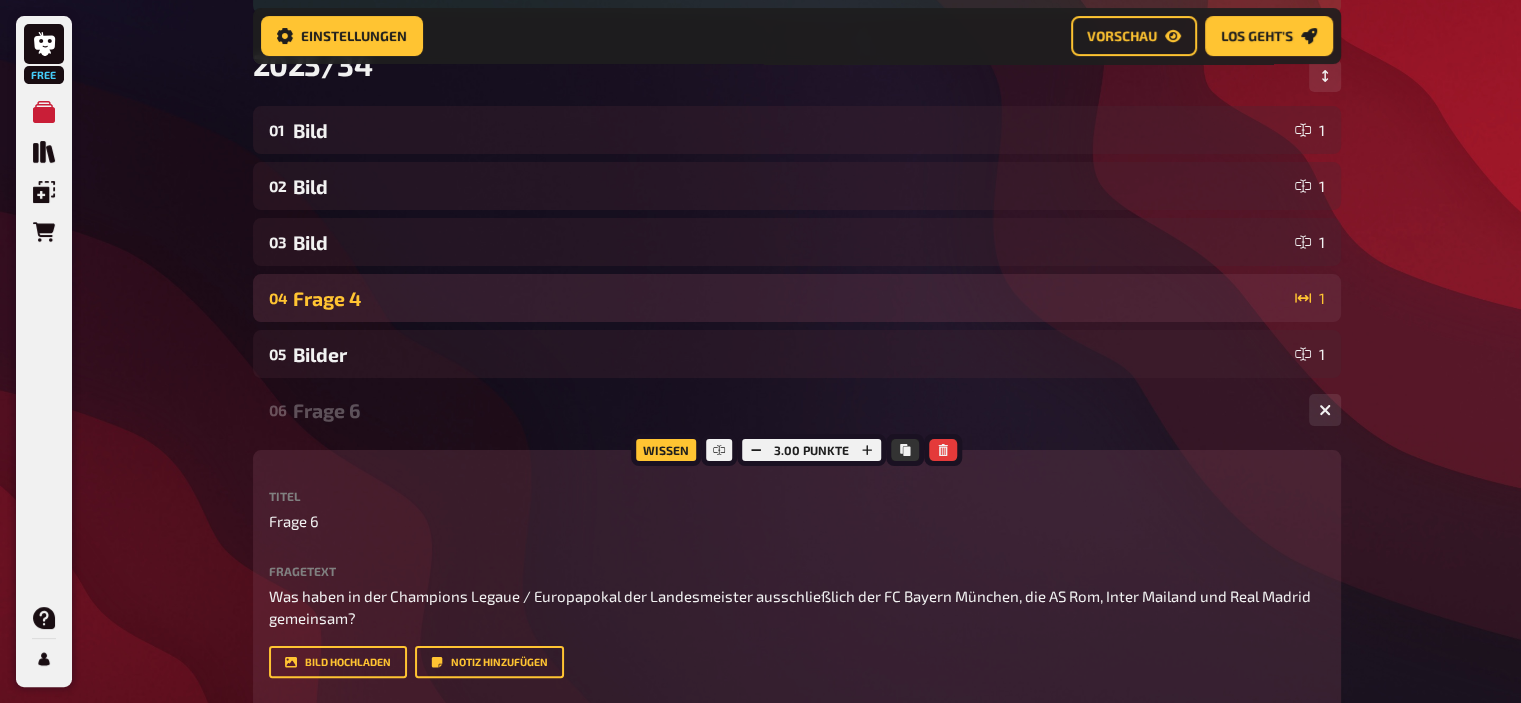 drag, startPoint x: 377, startPoint y: 399, endPoint x: 362, endPoint y: 295, distance: 105.076164 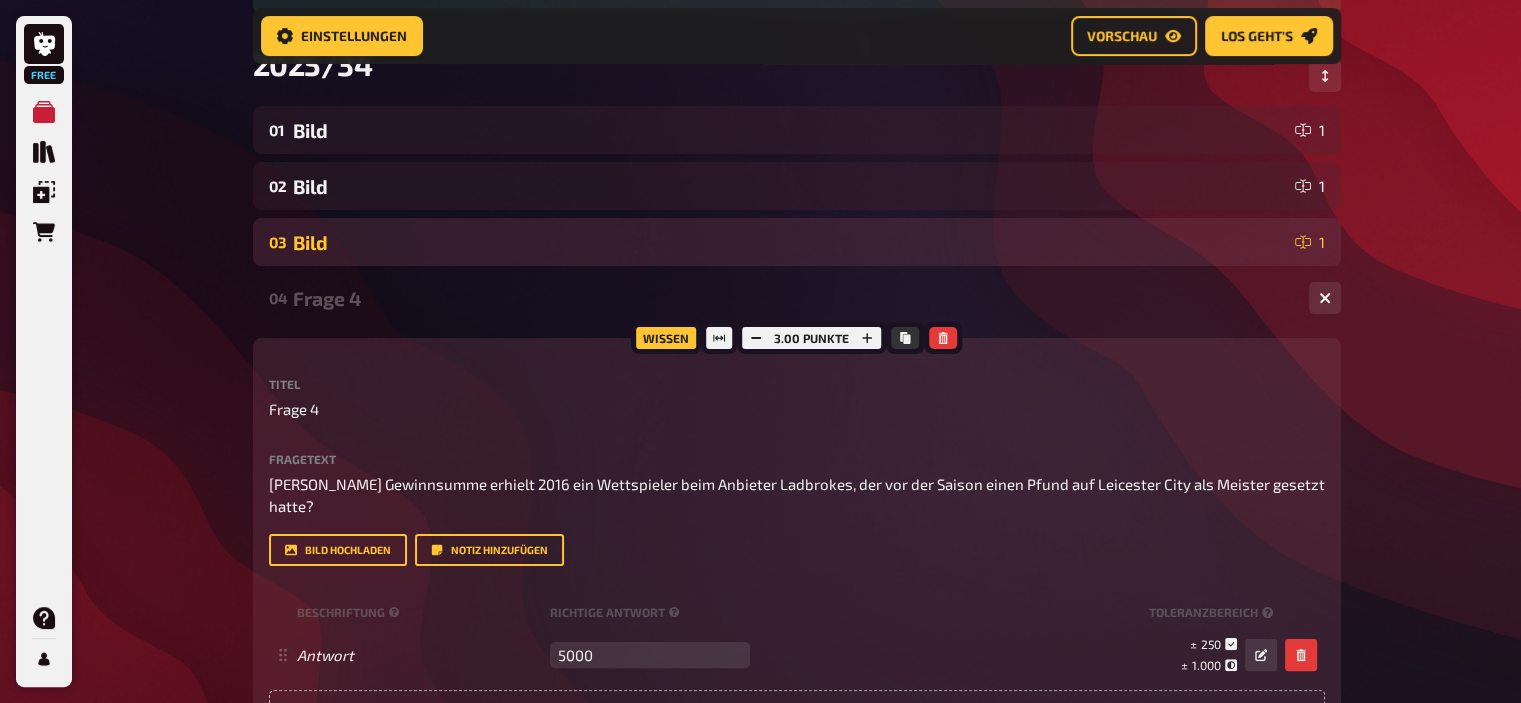click on "03 Bild 1" at bounding box center [797, 242] 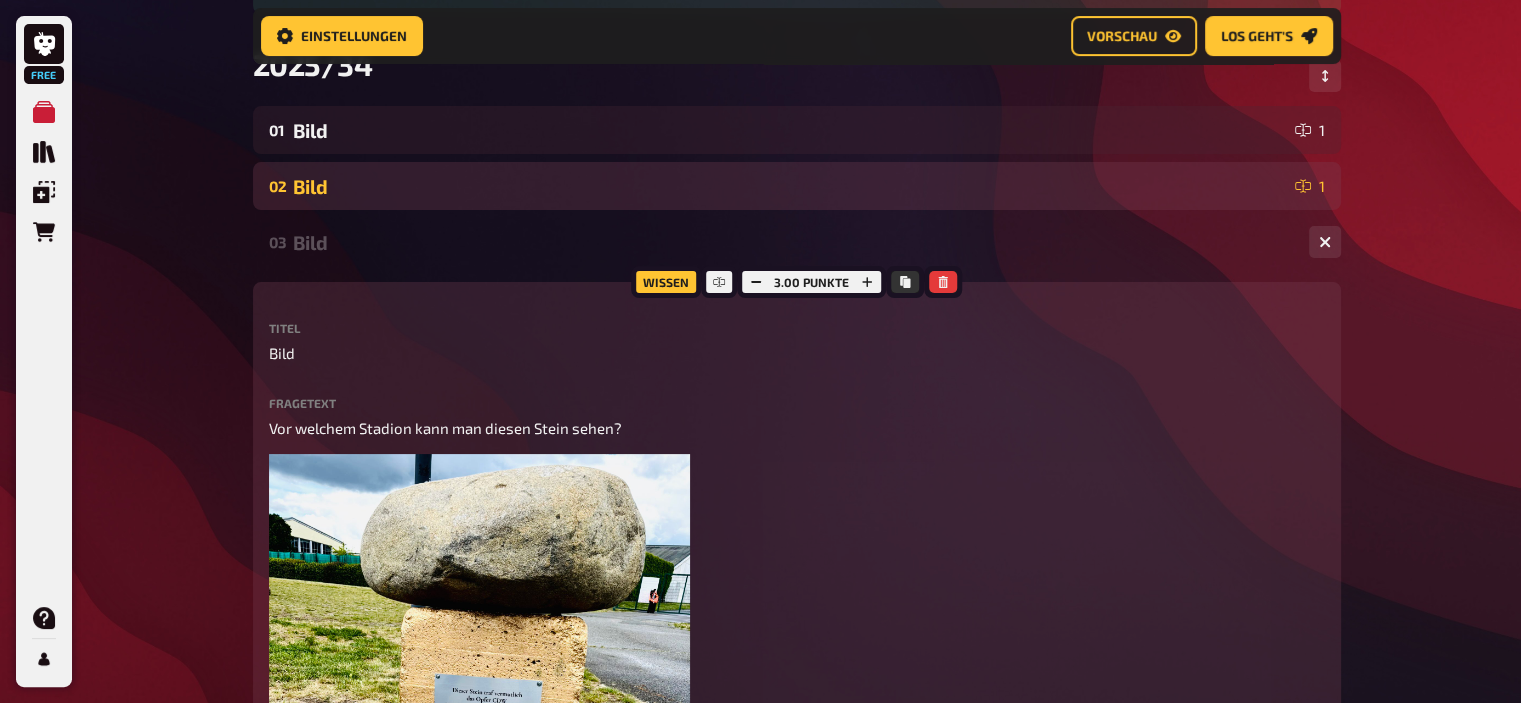 click on "Bild" at bounding box center [790, 186] 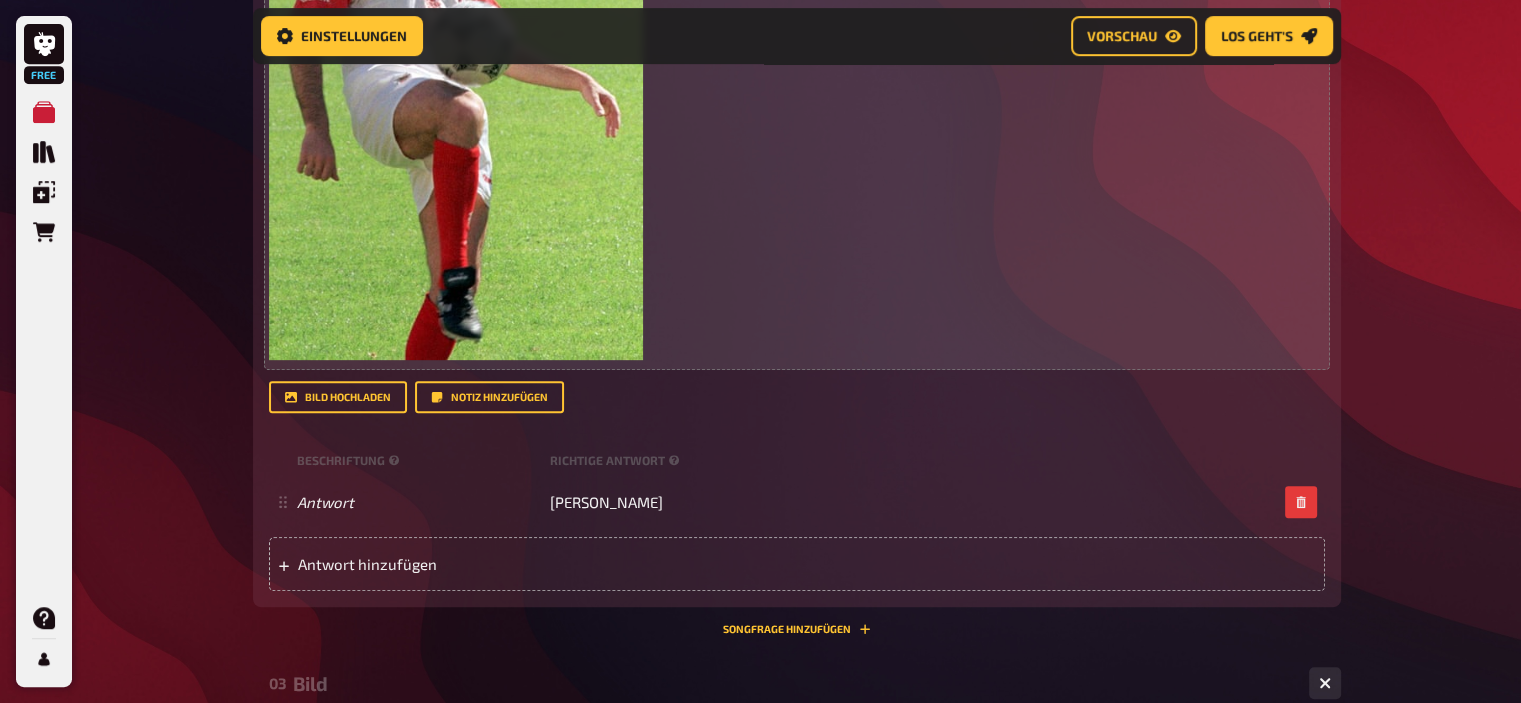 scroll, scrollTop: 906, scrollLeft: 0, axis: vertical 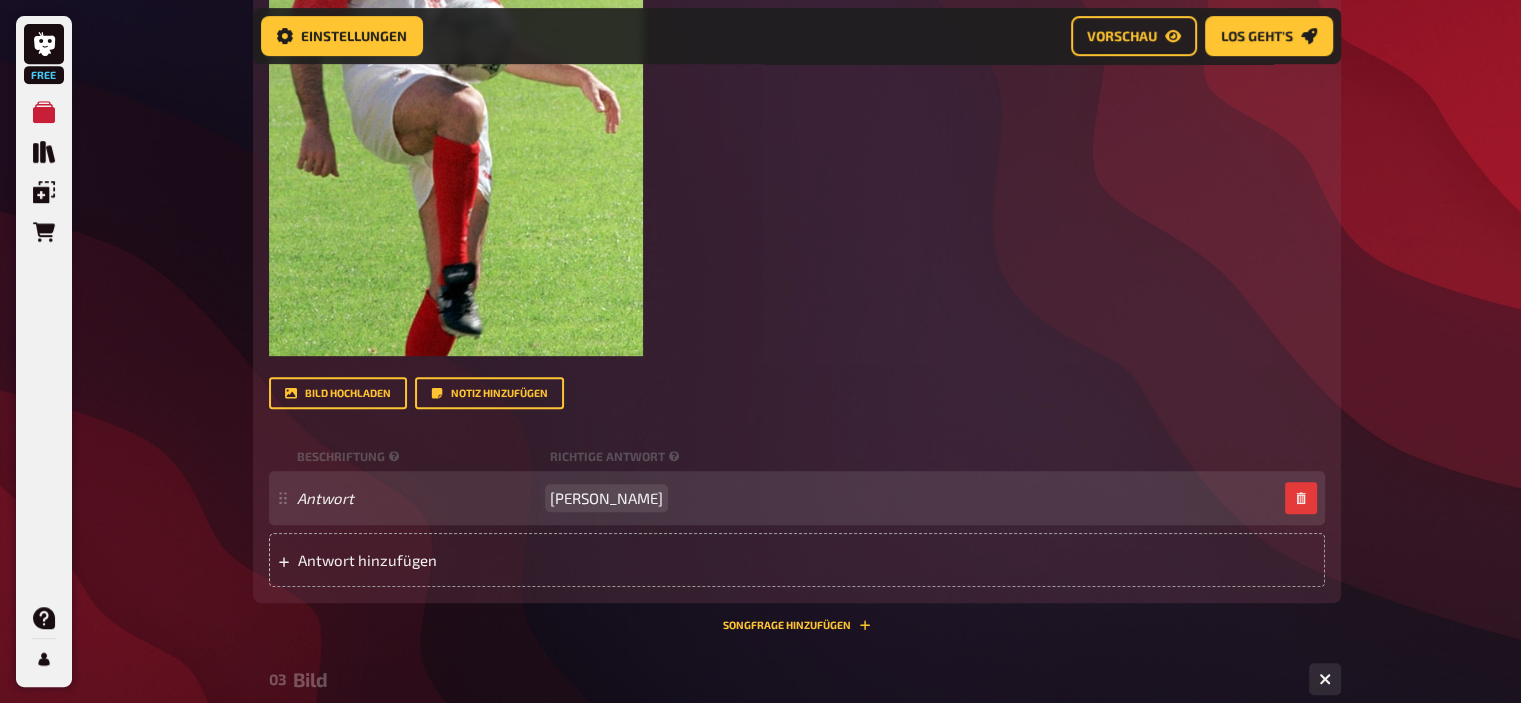 click on "Jean-Marc Bosman" at bounding box center (606, 498) 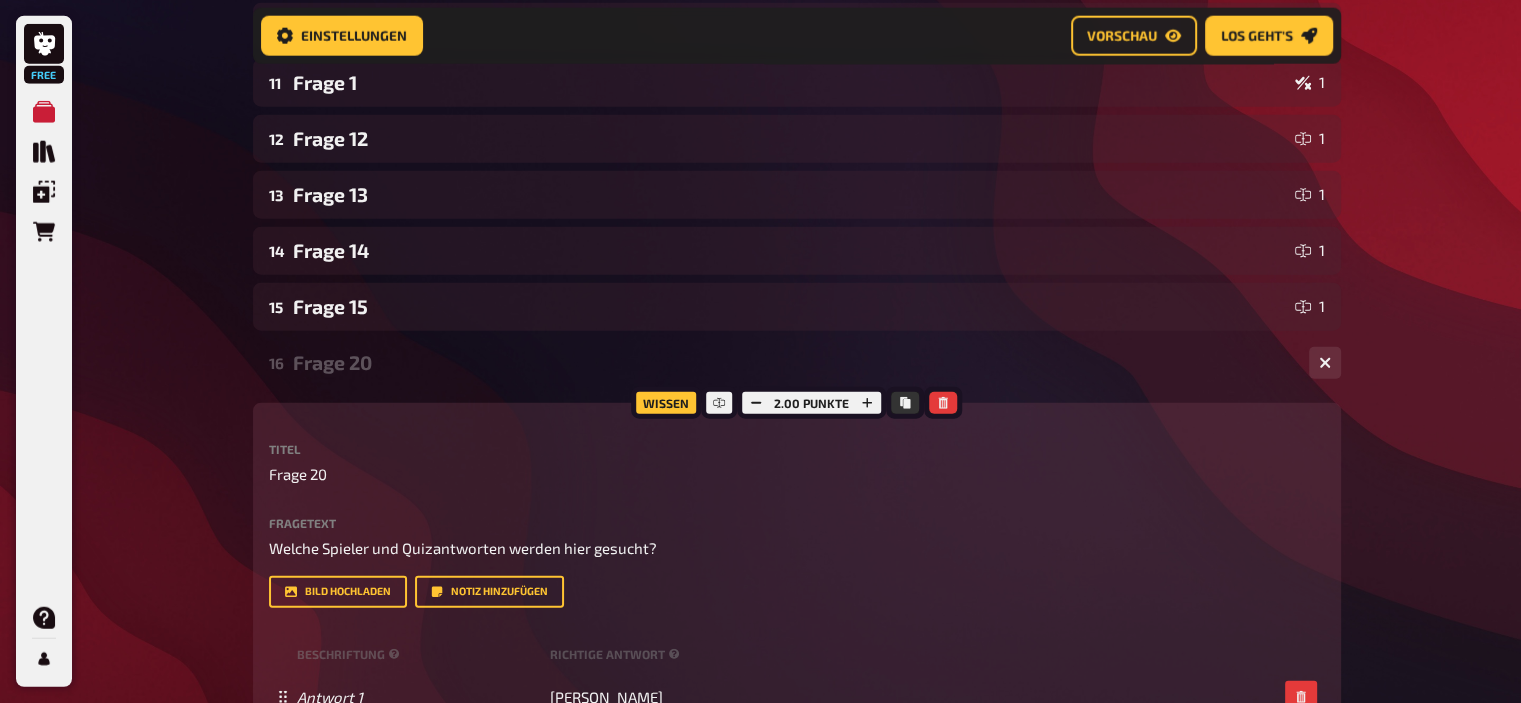 scroll, scrollTop: 5492, scrollLeft: 0, axis: vertical 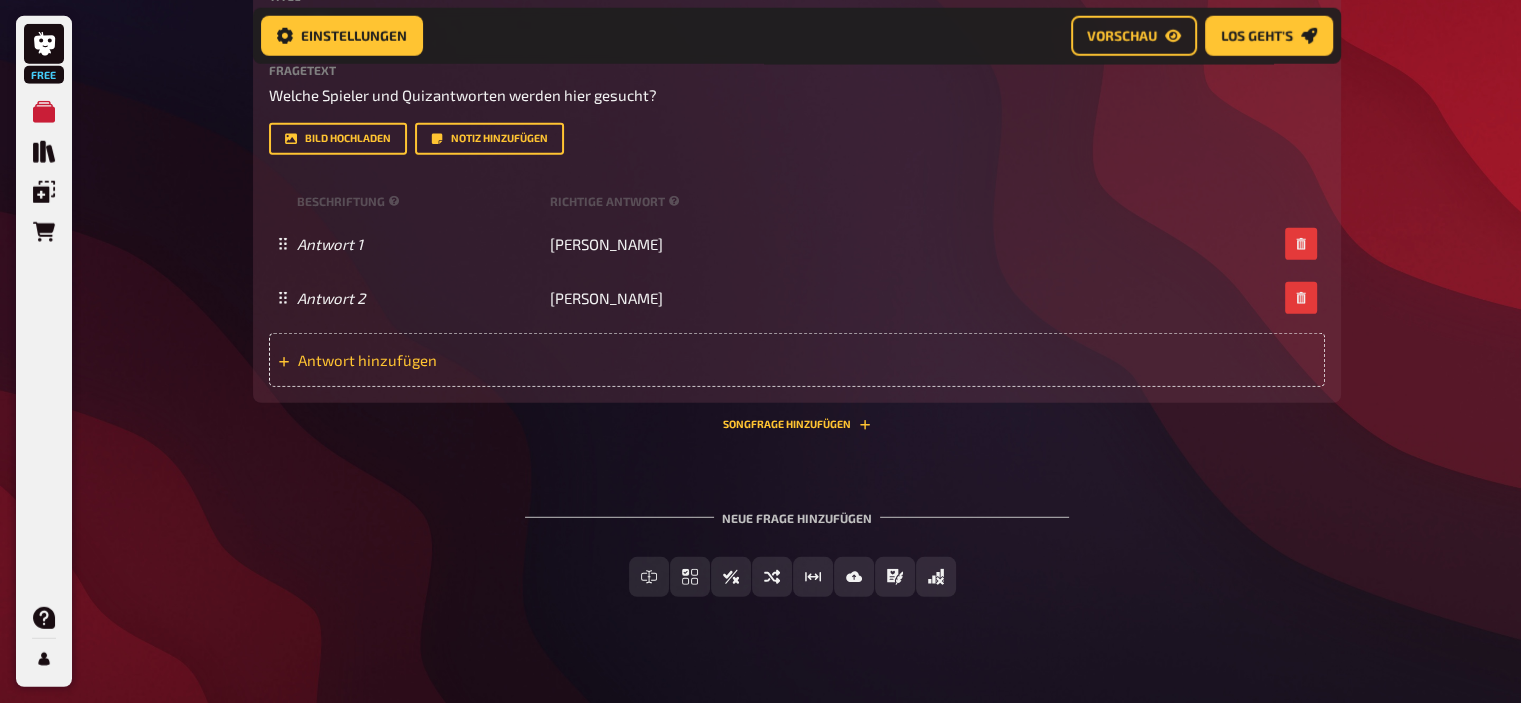 click on "Antwort hinzufügen" at bounding box center (453, 360) 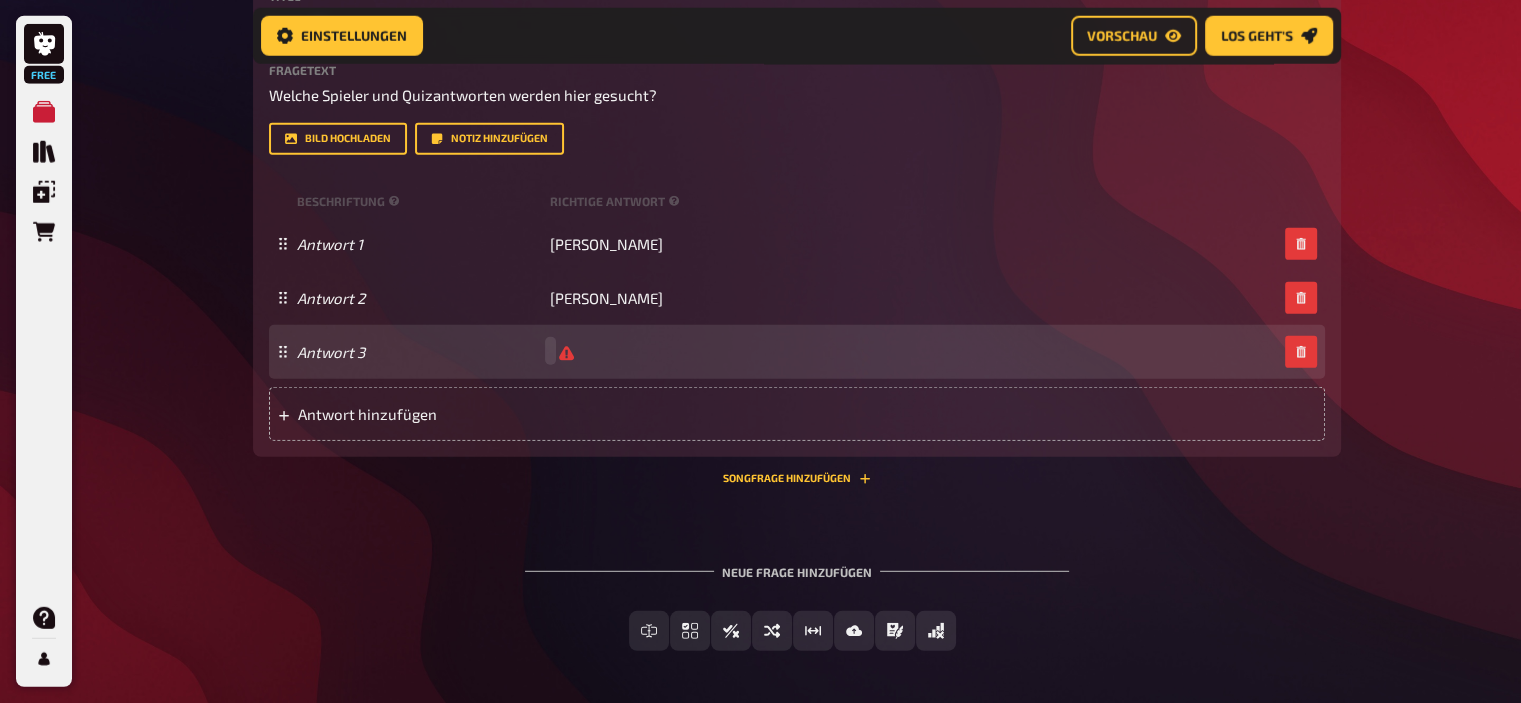 type 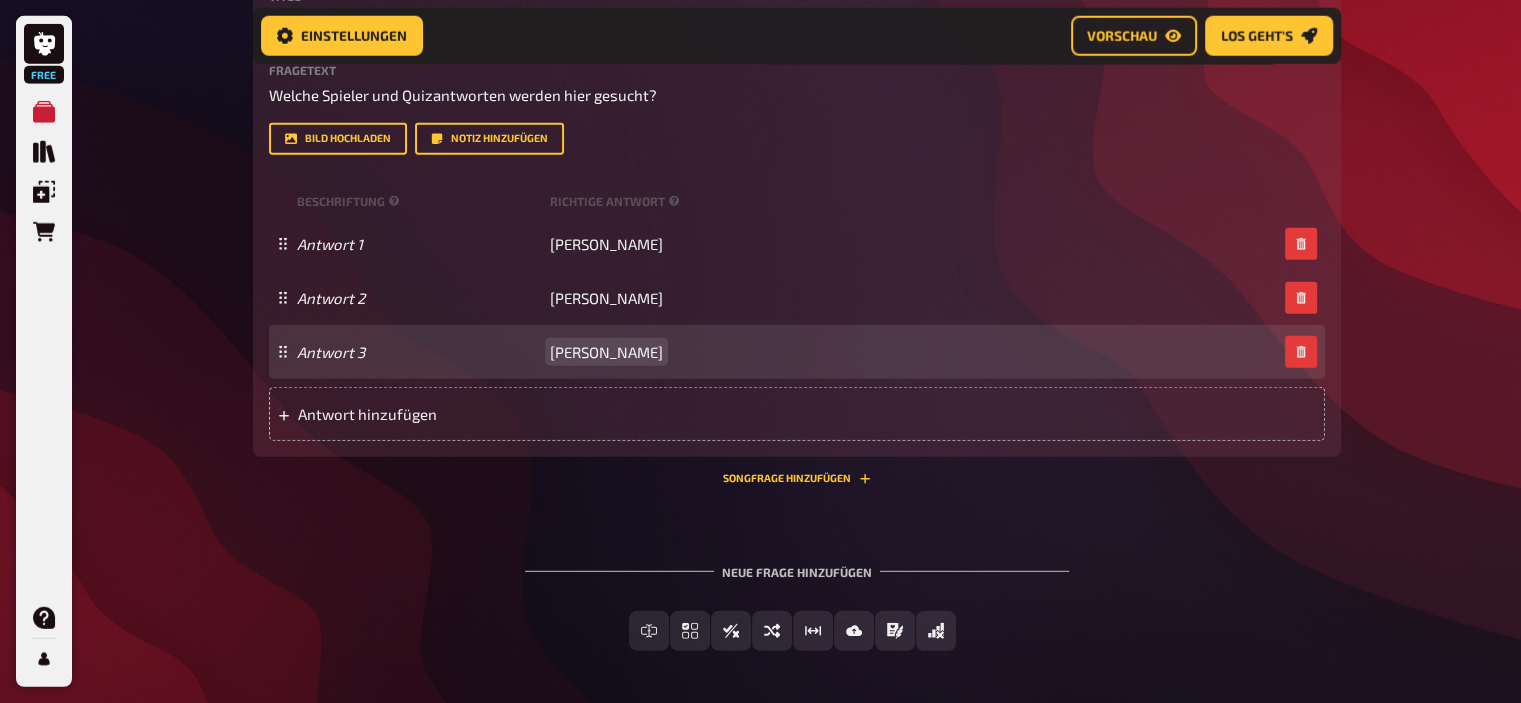 click on "Jean-Marc Bosman" at bounding box center [606, 352] 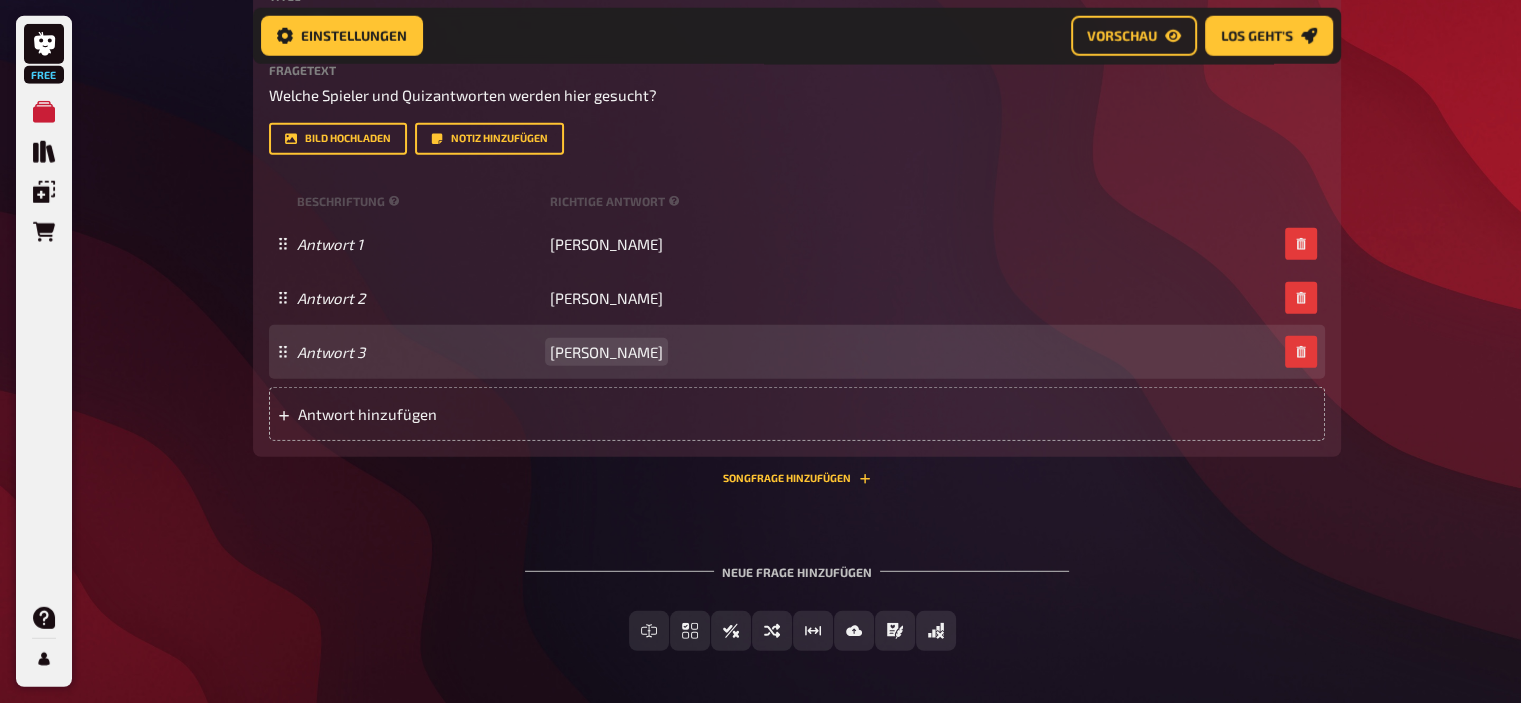 click on "Jean-Marc Bosman" at bounding box center [606, 352] 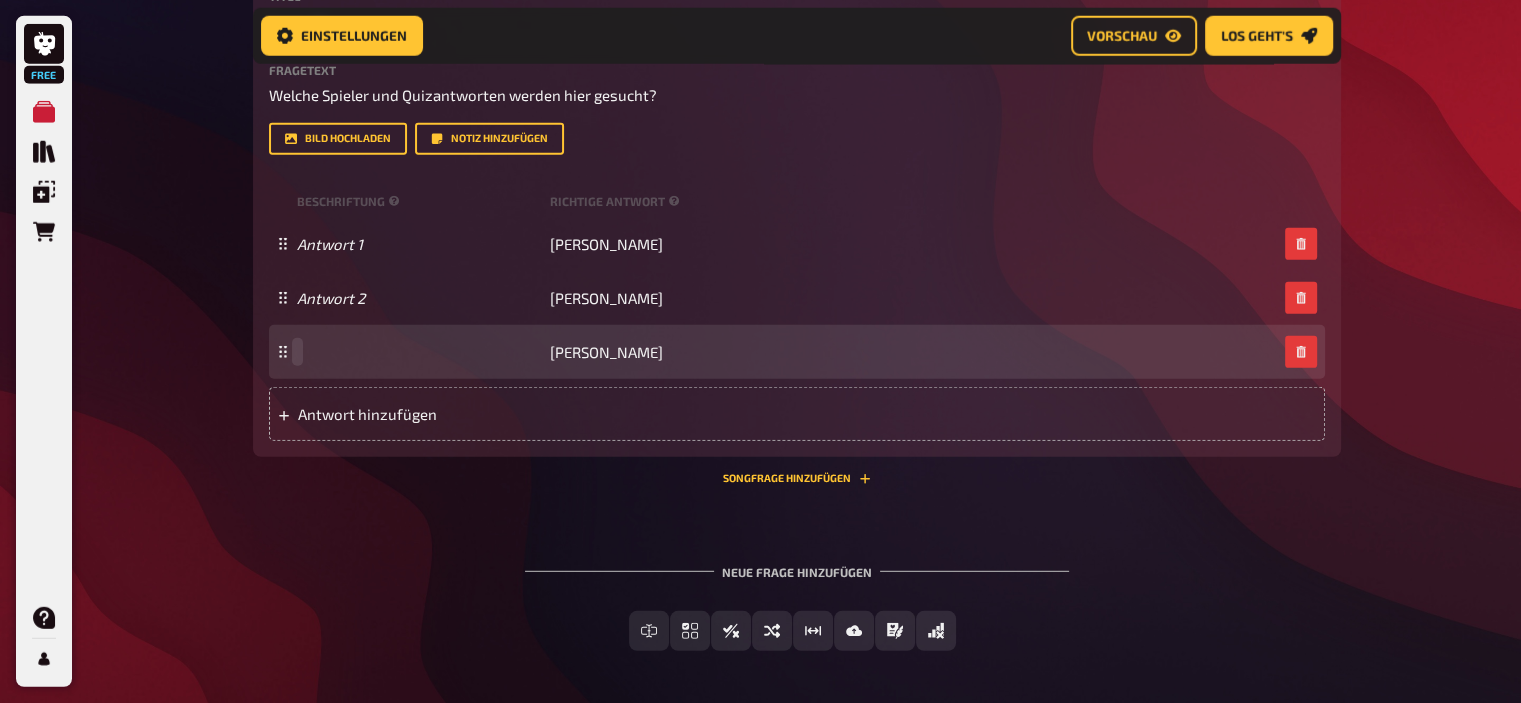 paste 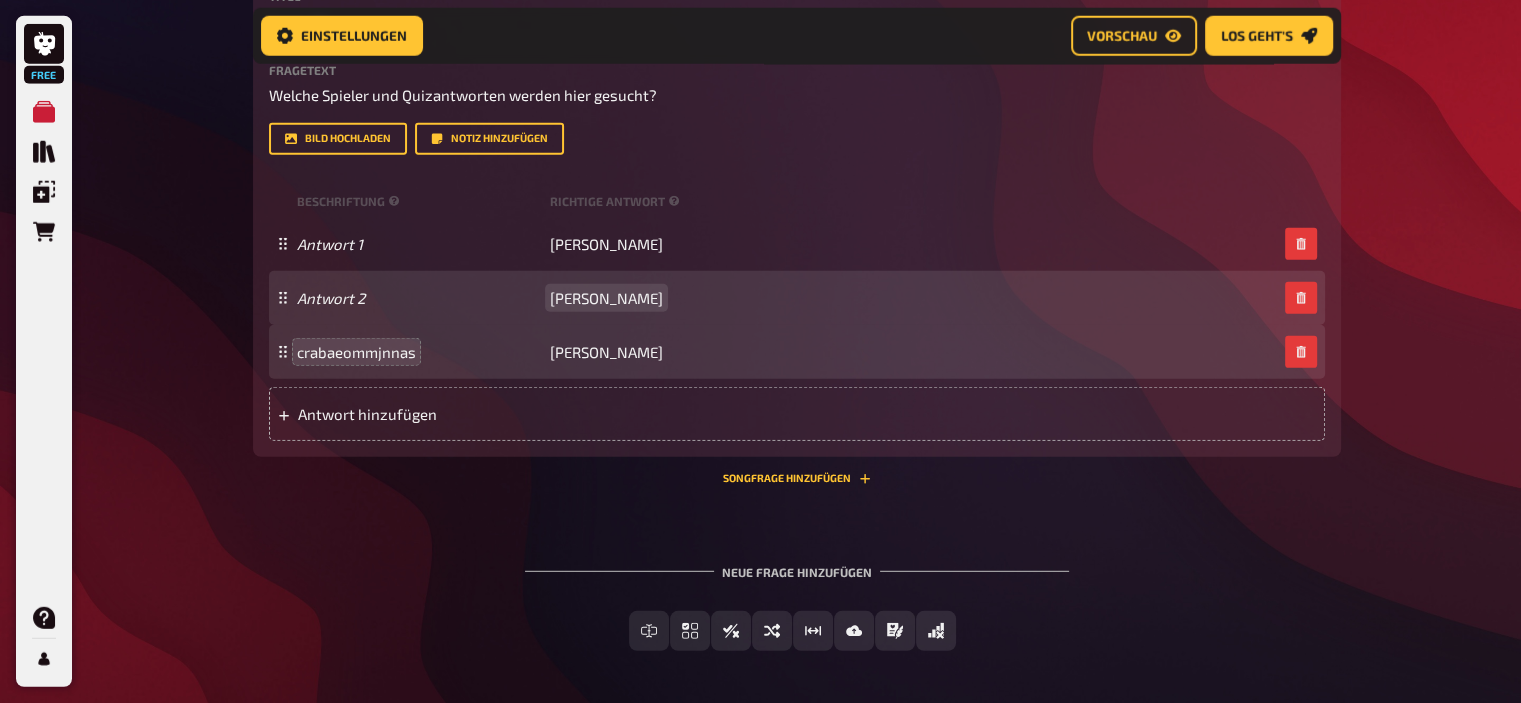 click on "Ann-Katrin Berger" at bounding box center (606, 298) 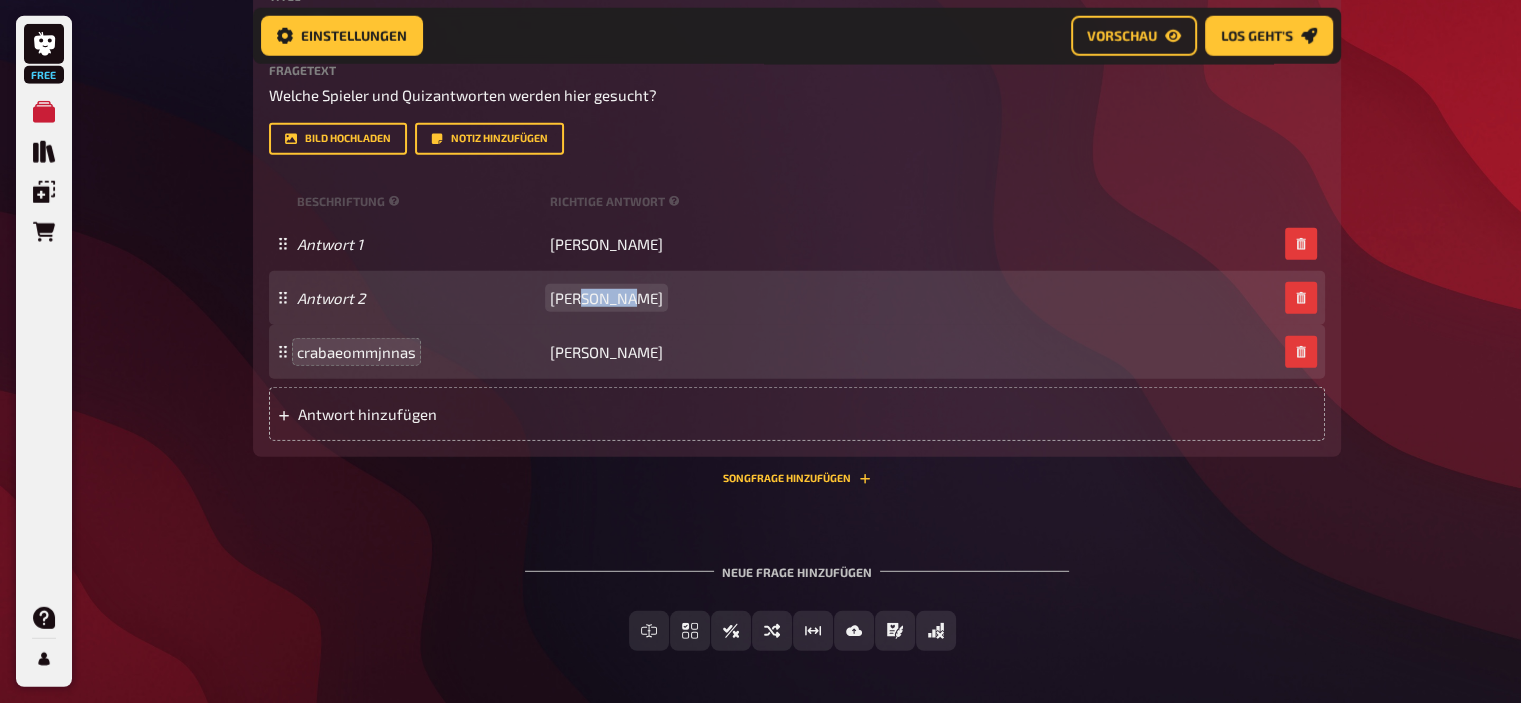 click on "Ann-Katrin Berger" at bounding box center [606, 298] 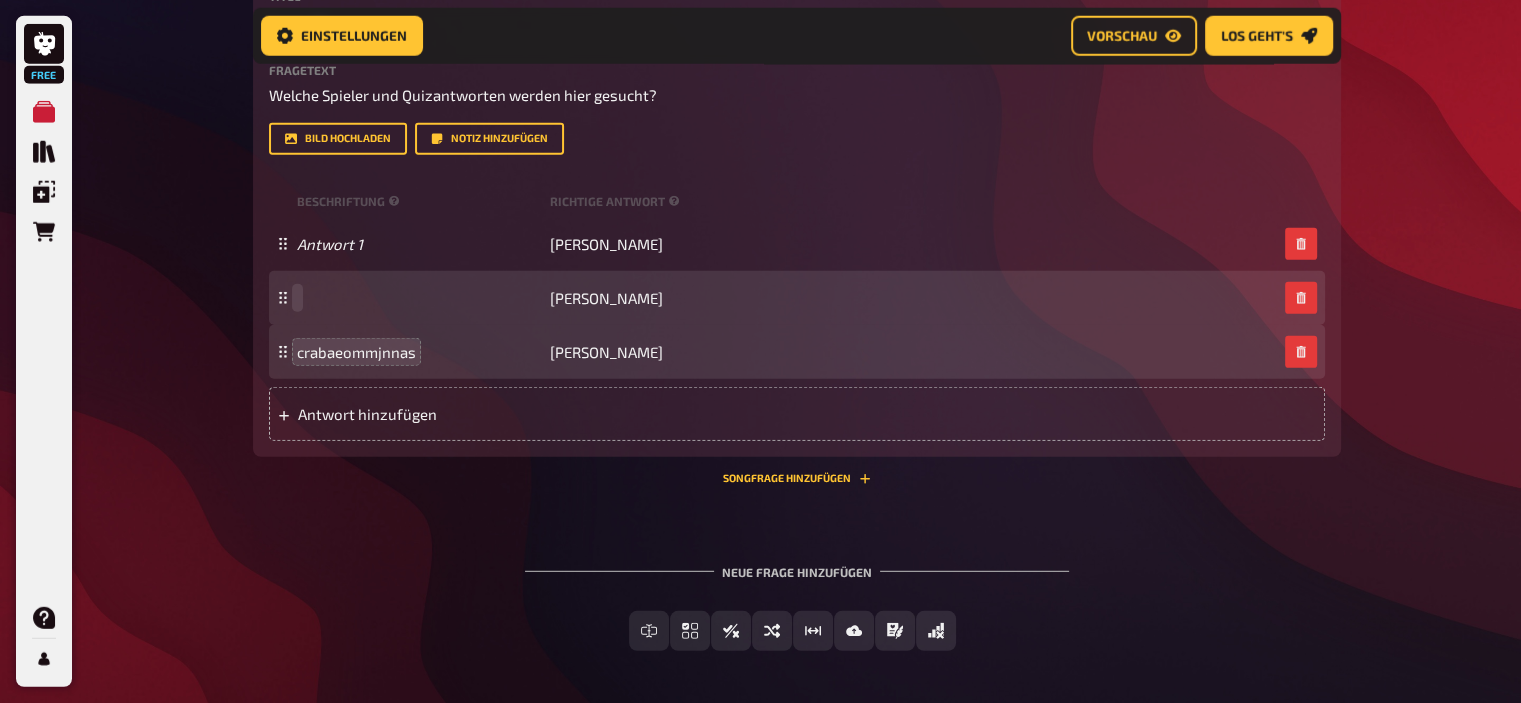 paste 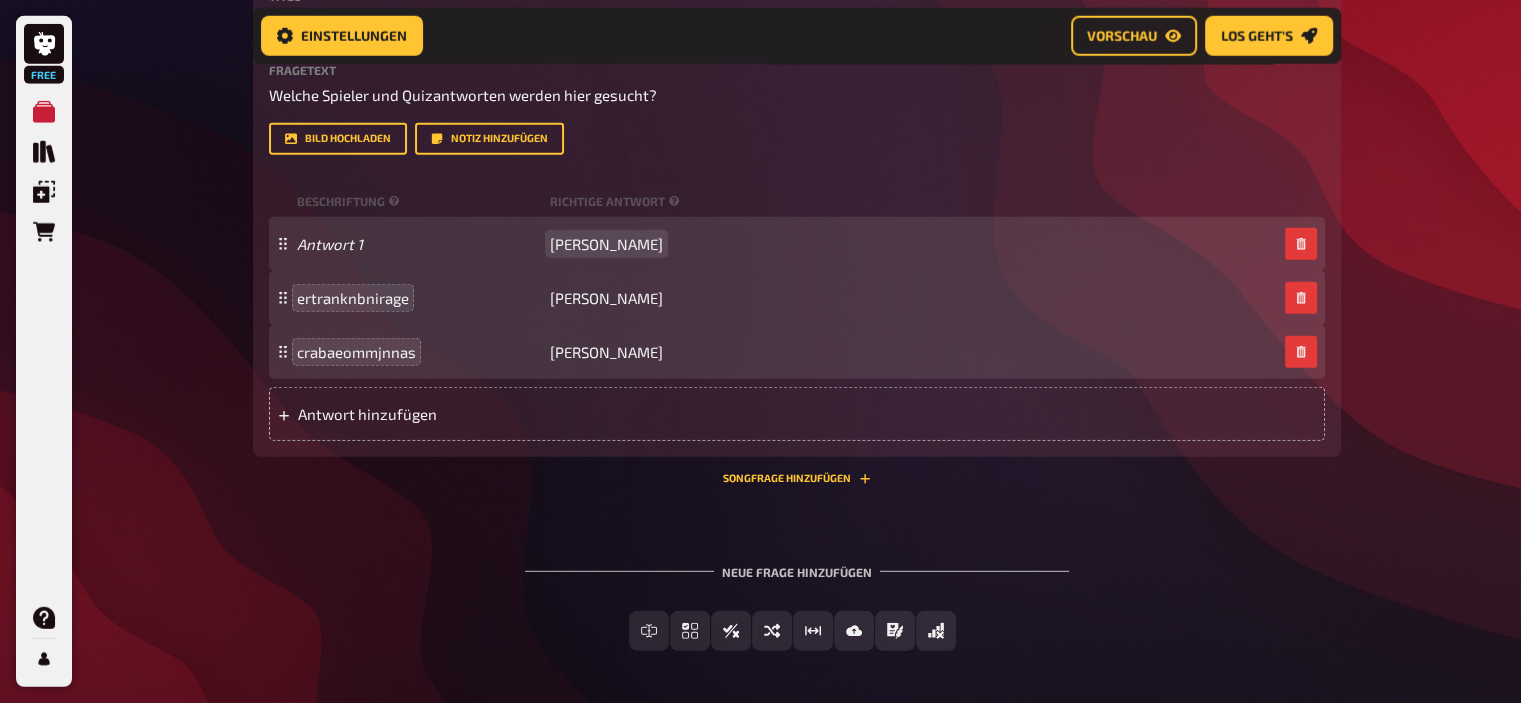 click on "Stephan Fürstner" at bounding box center [606, 244] 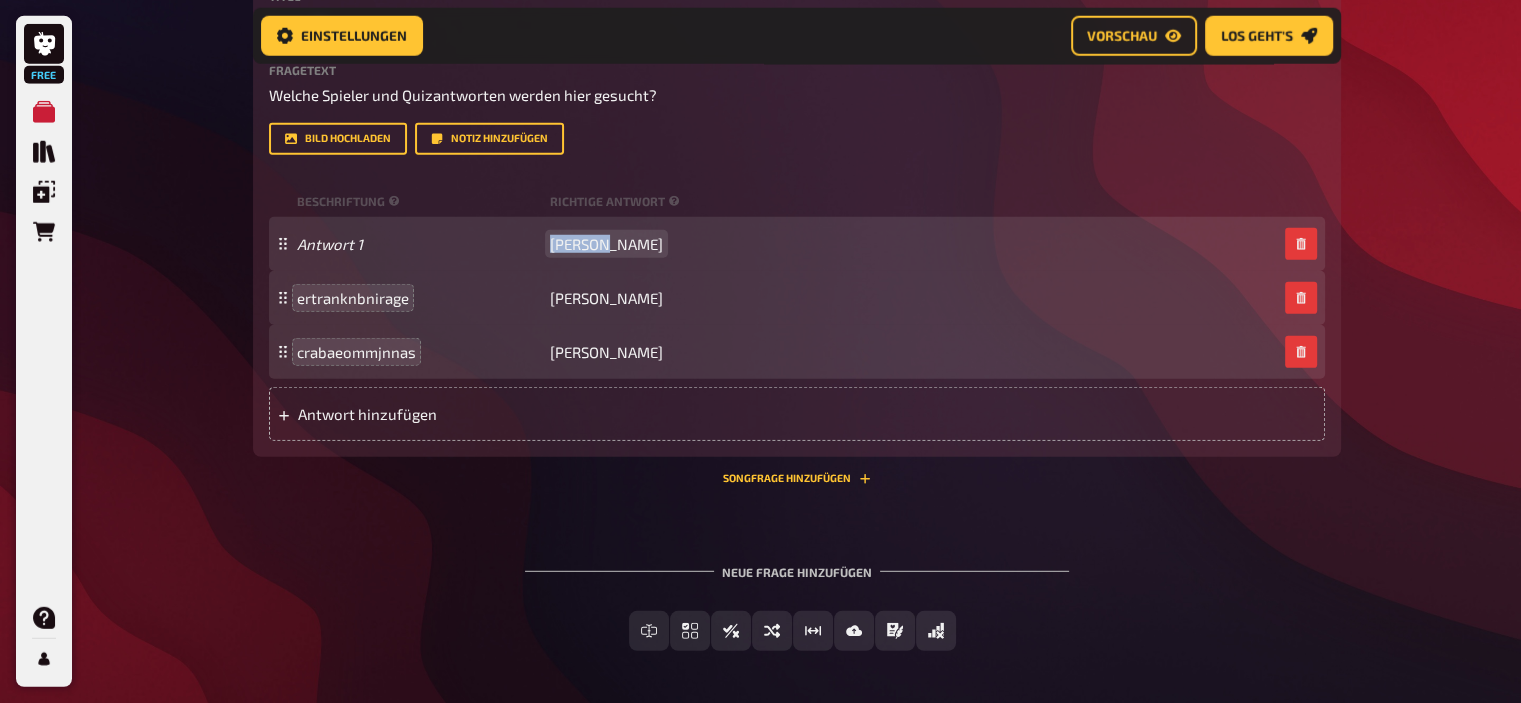 click on "Stephan Fürstner" at bounding box center (606, 244) 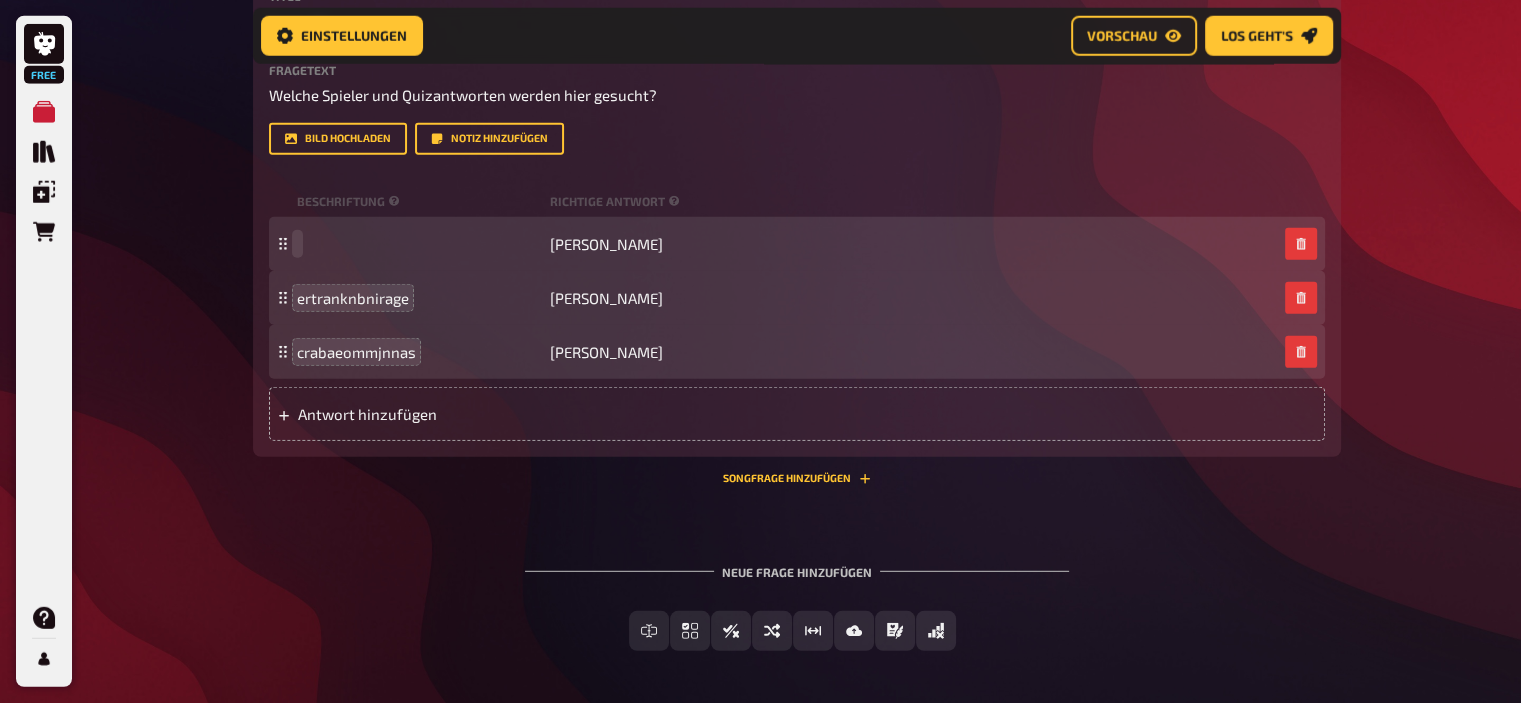 paste 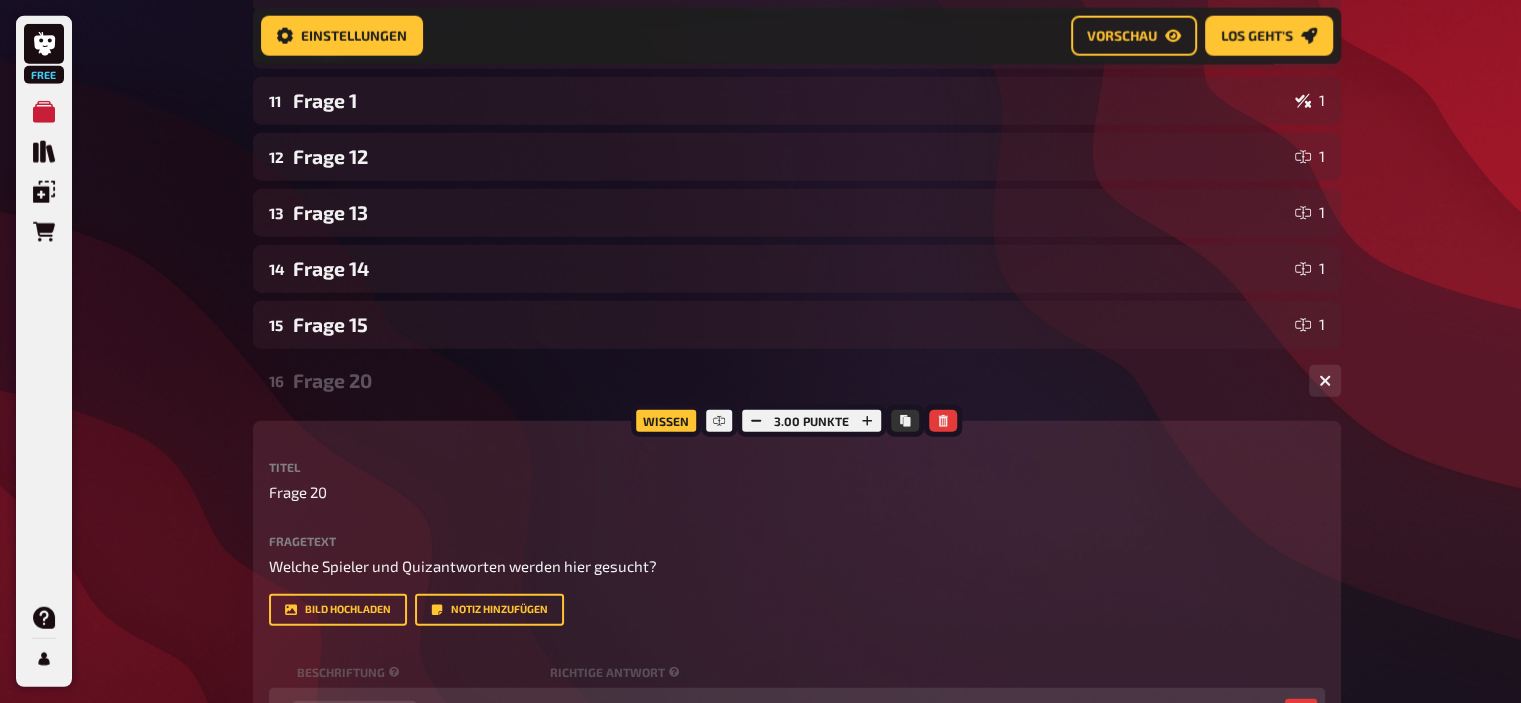 scroll, scrollTop: 5003, scrollLeft: 0, axis: vertical 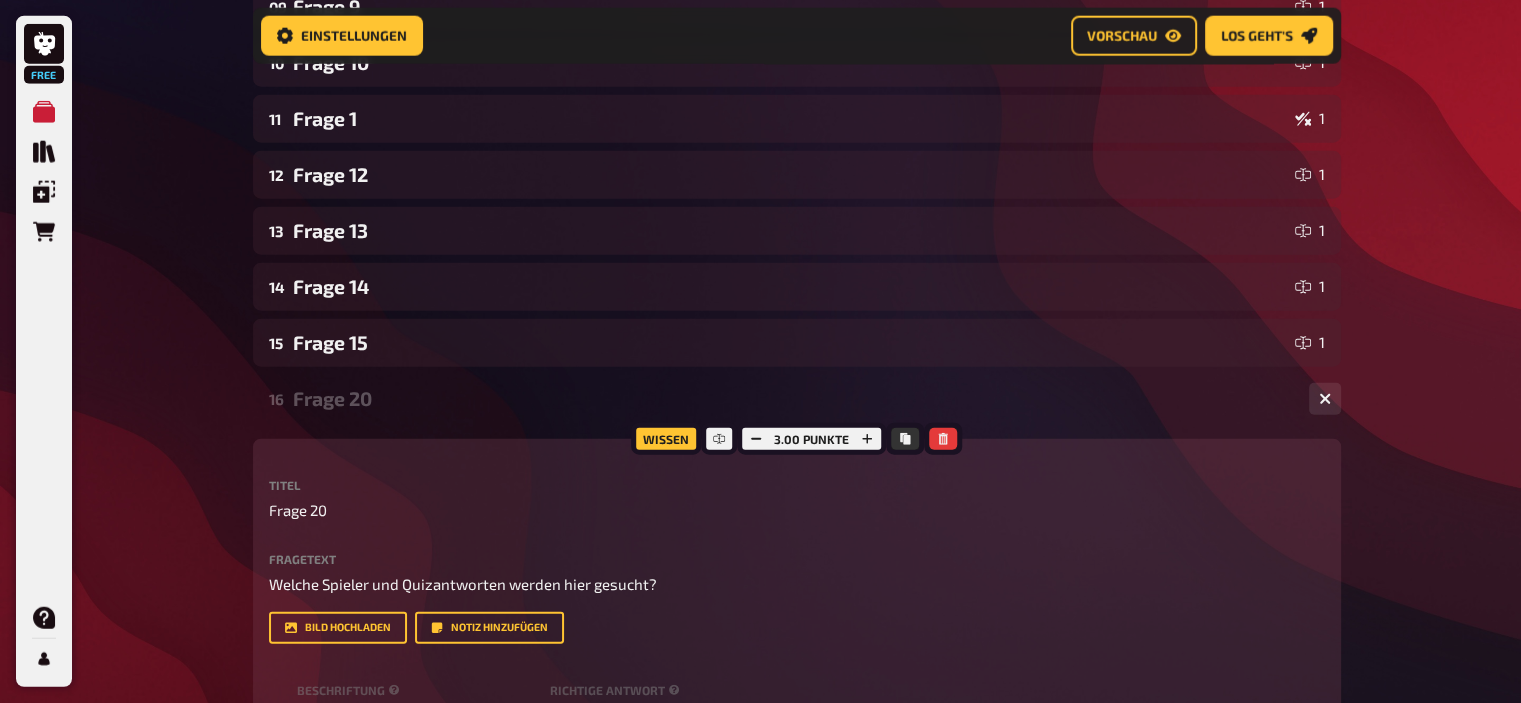 click on "16 Frage 20 3" at bounding box center (797, 399) 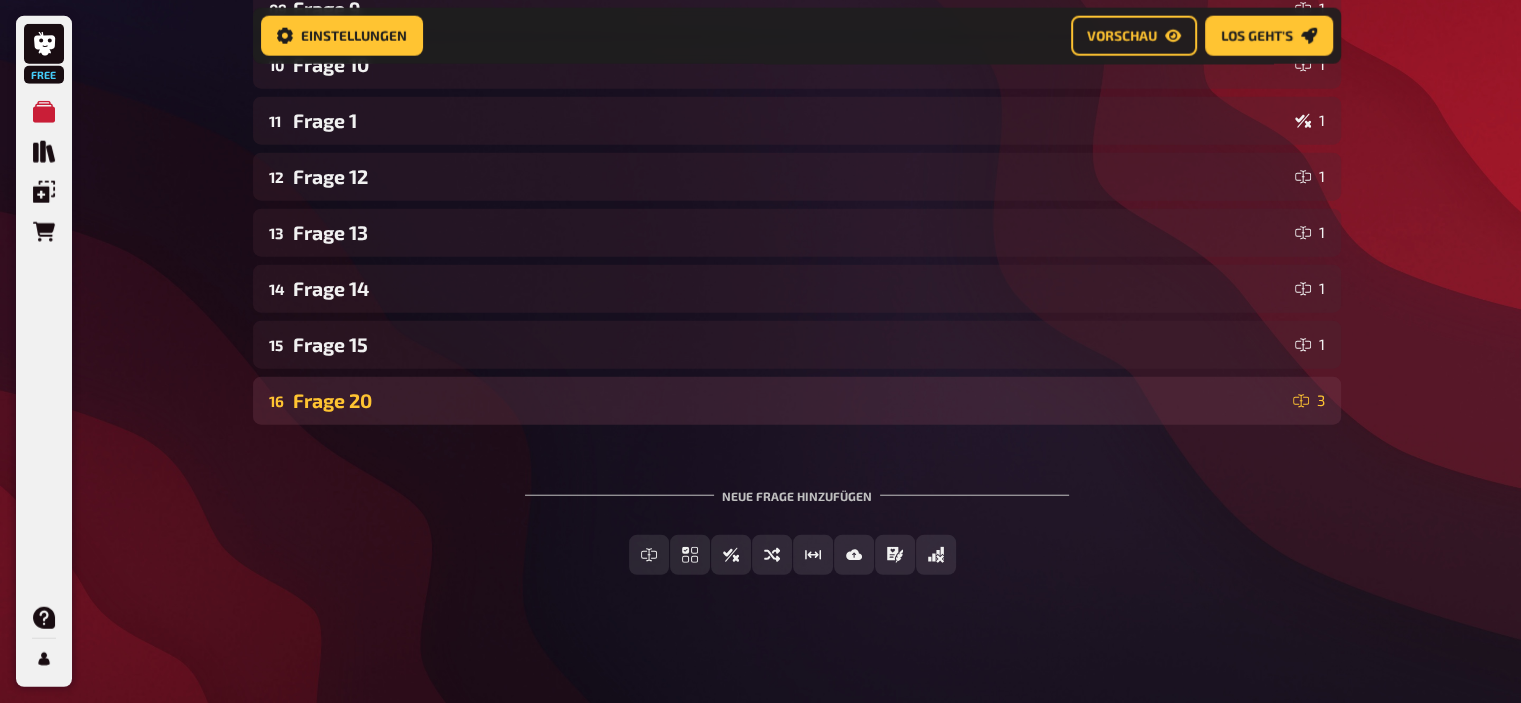 scroll, scrollTop: 4980, scrollLeft: 0, axis: vertical 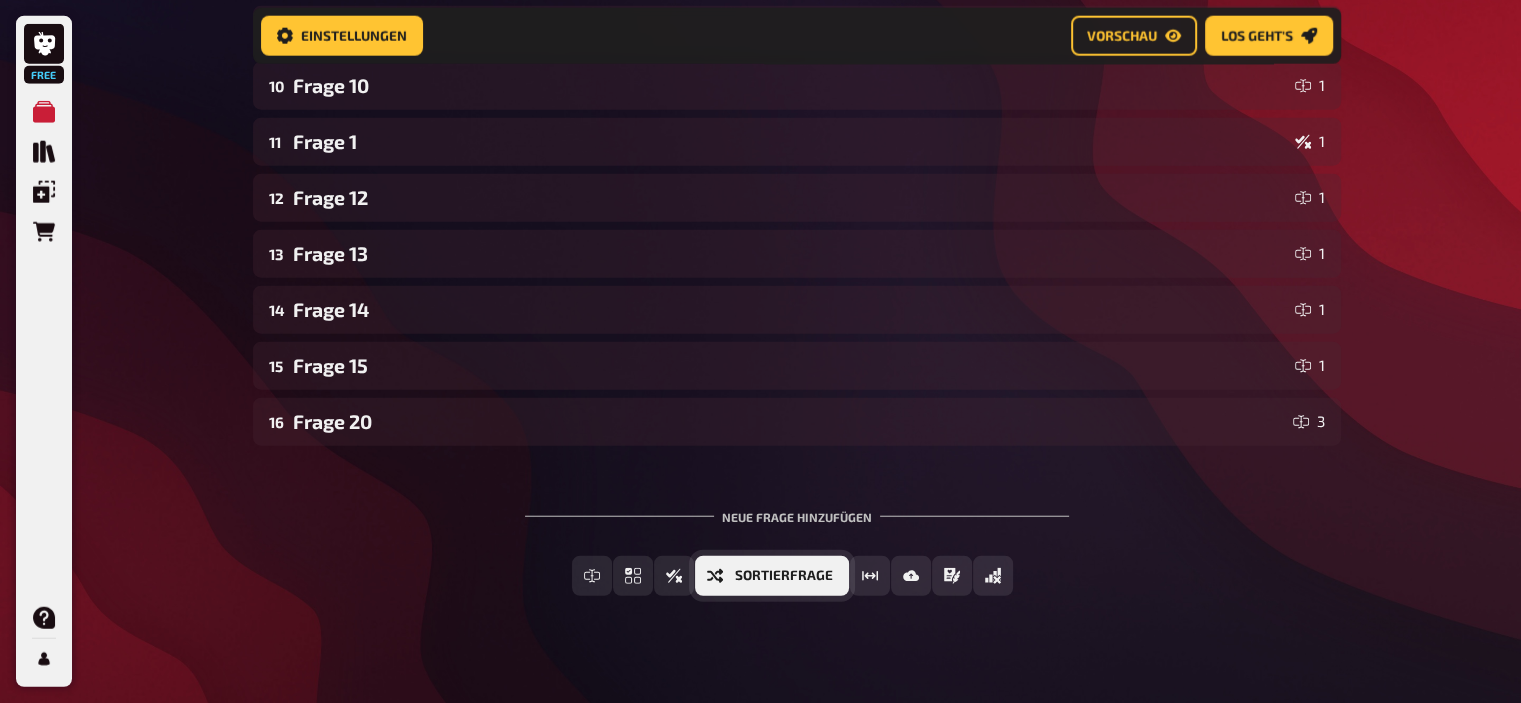 click on "Sortierfrage" at bounding box center (784, 576) 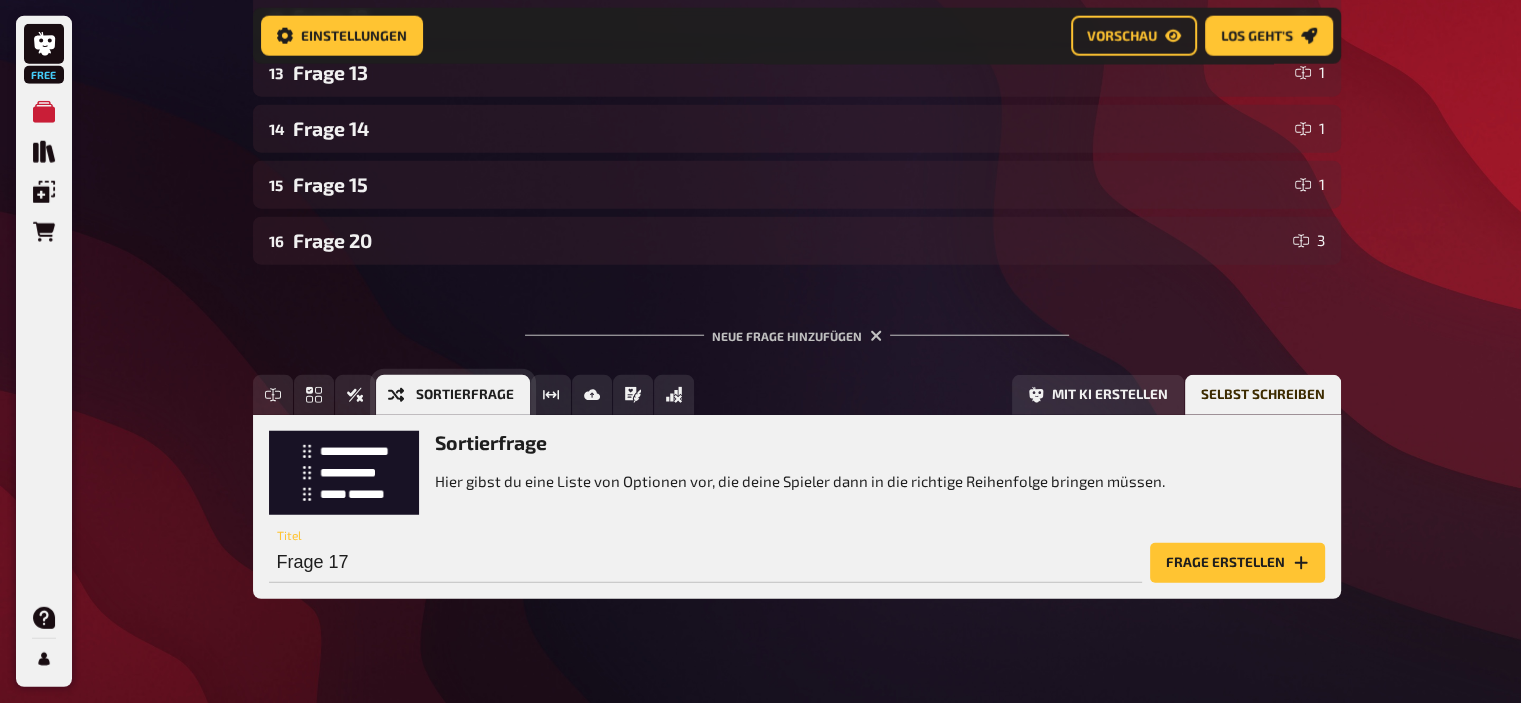 scroll, scrollTop: 5164, scrollLeft: 0, axis: vertical 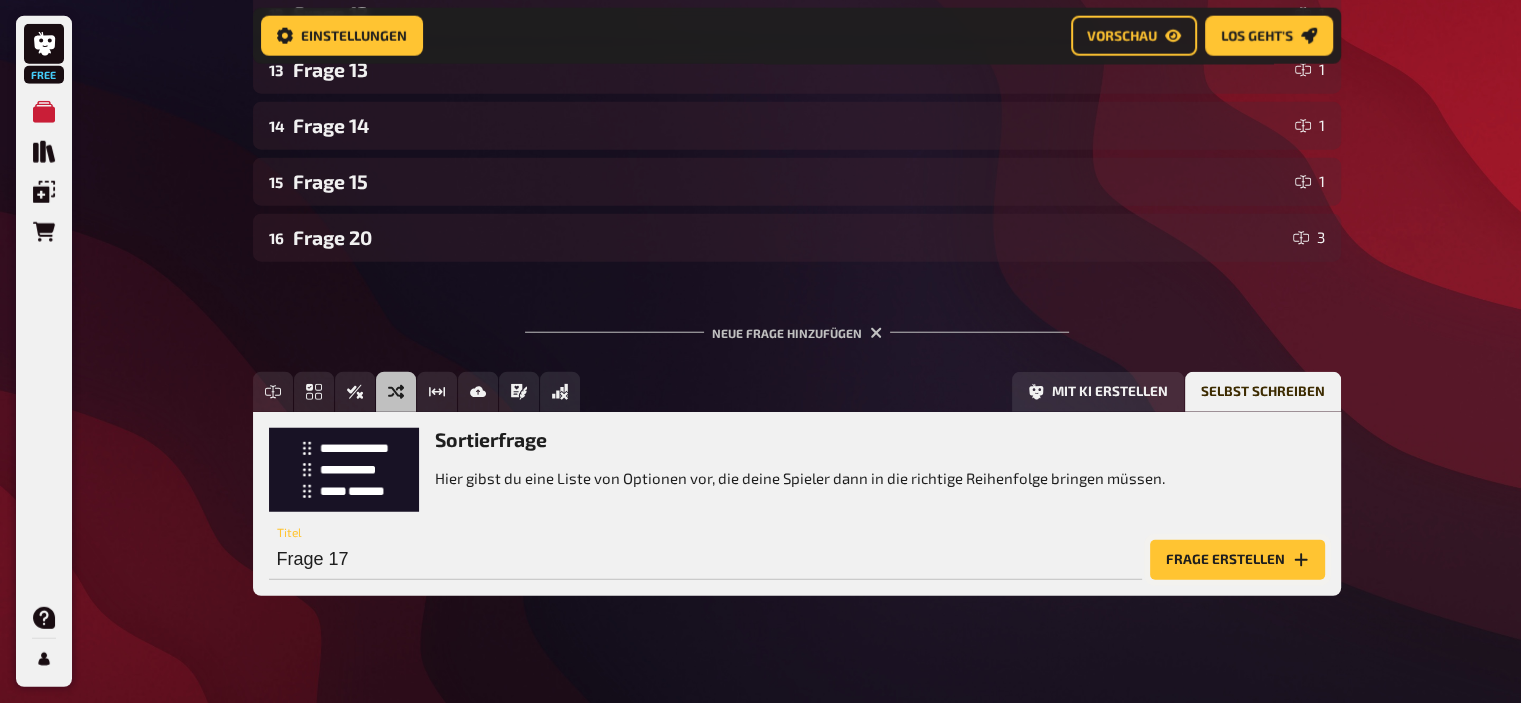 click on "Frage erstellen" at bounding box center [1237, 560] 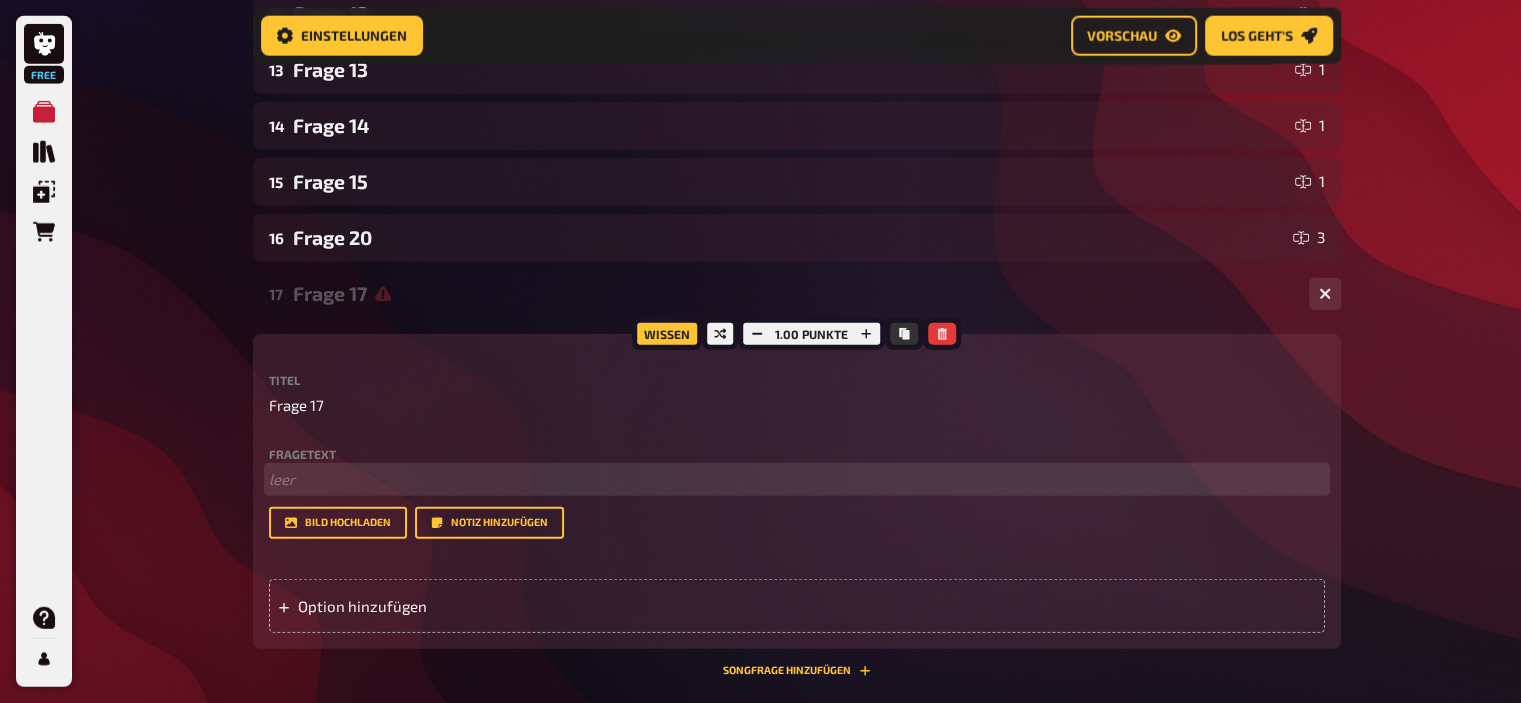 click on "﻿ leer" at bounding box center (797, 479) 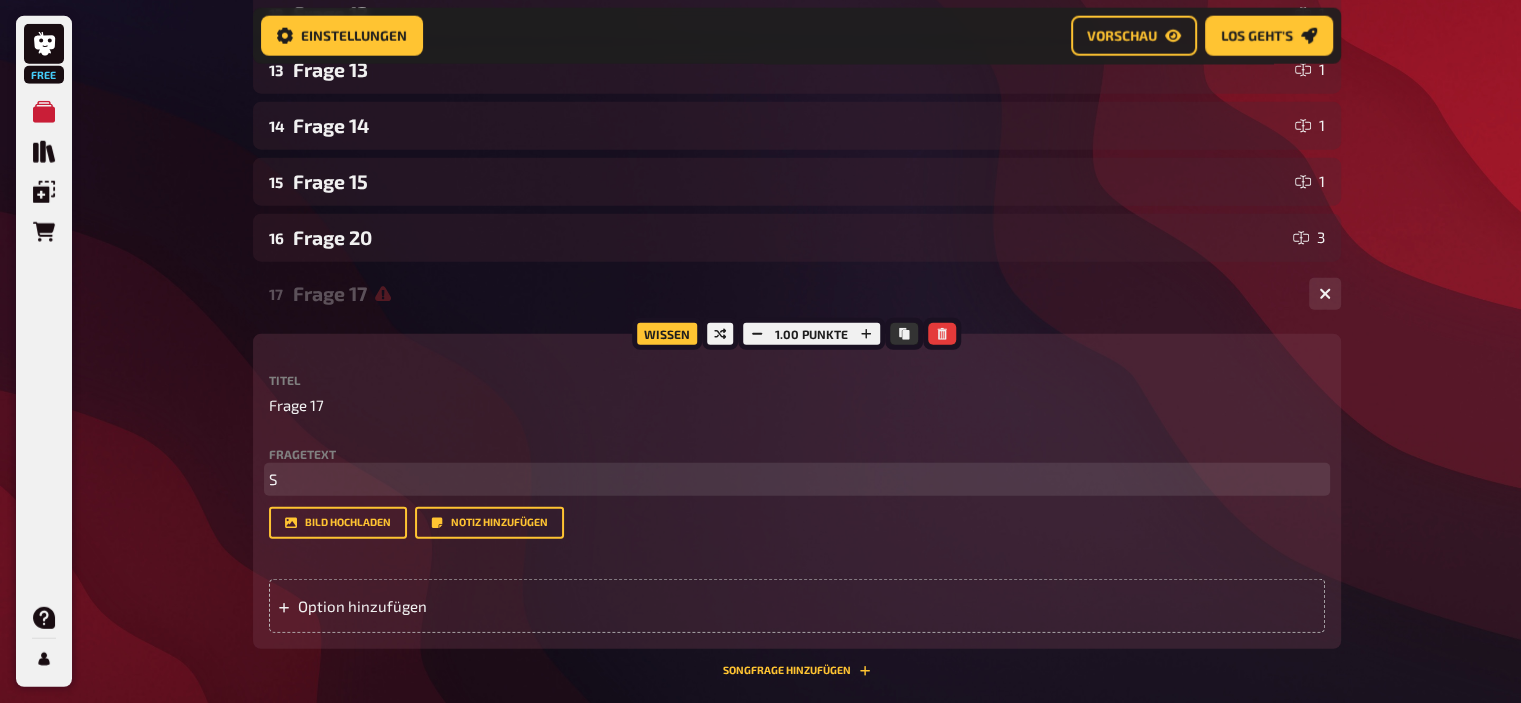 type 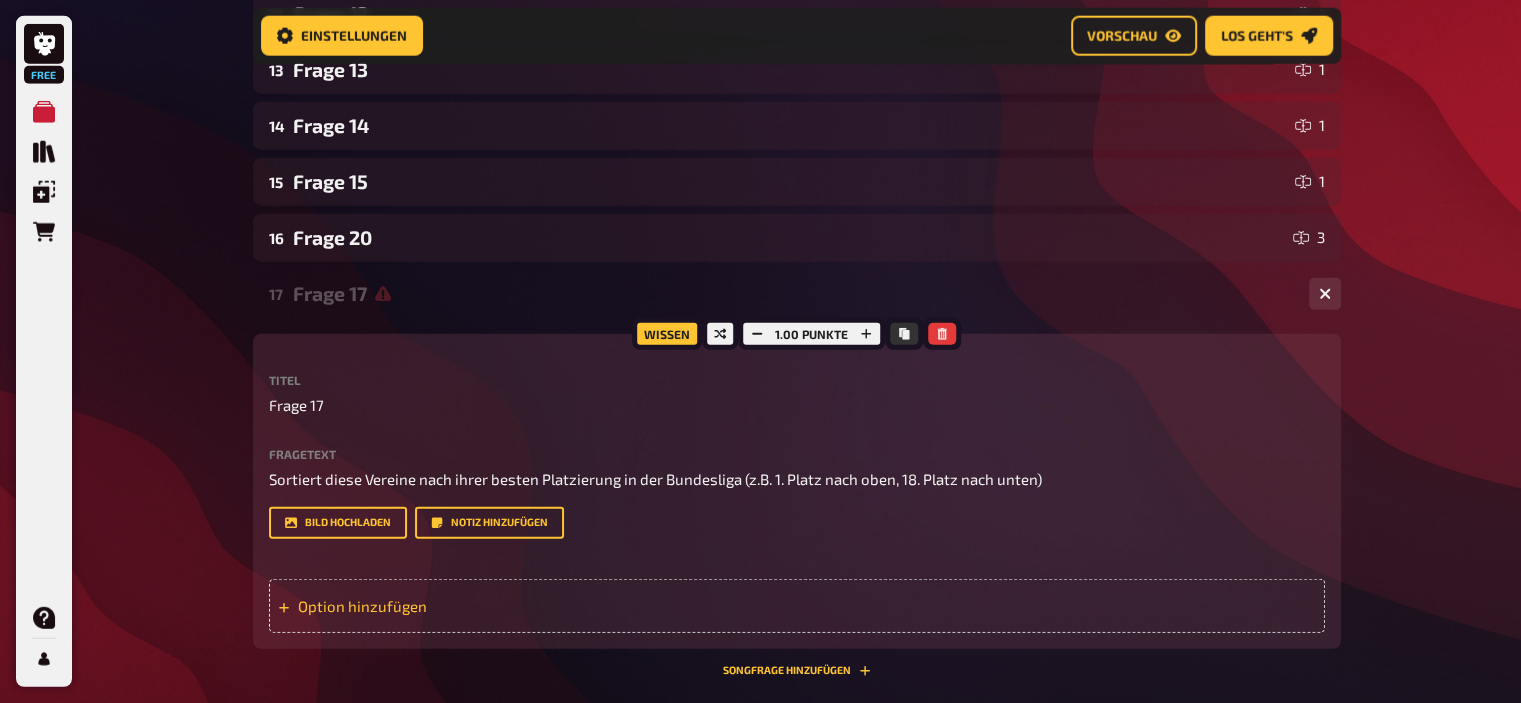 click on "Option hinzufügen" at bounding box center [797, 606] 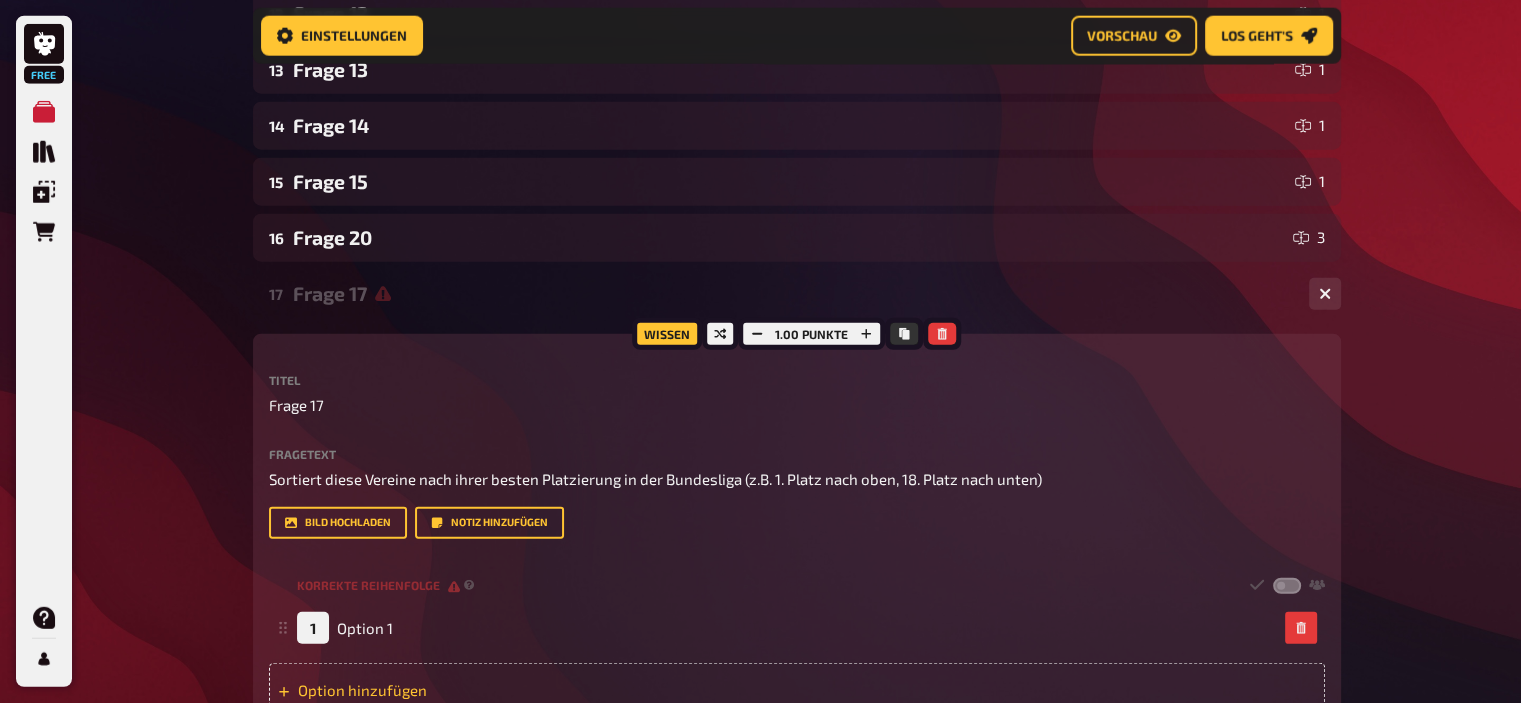 type 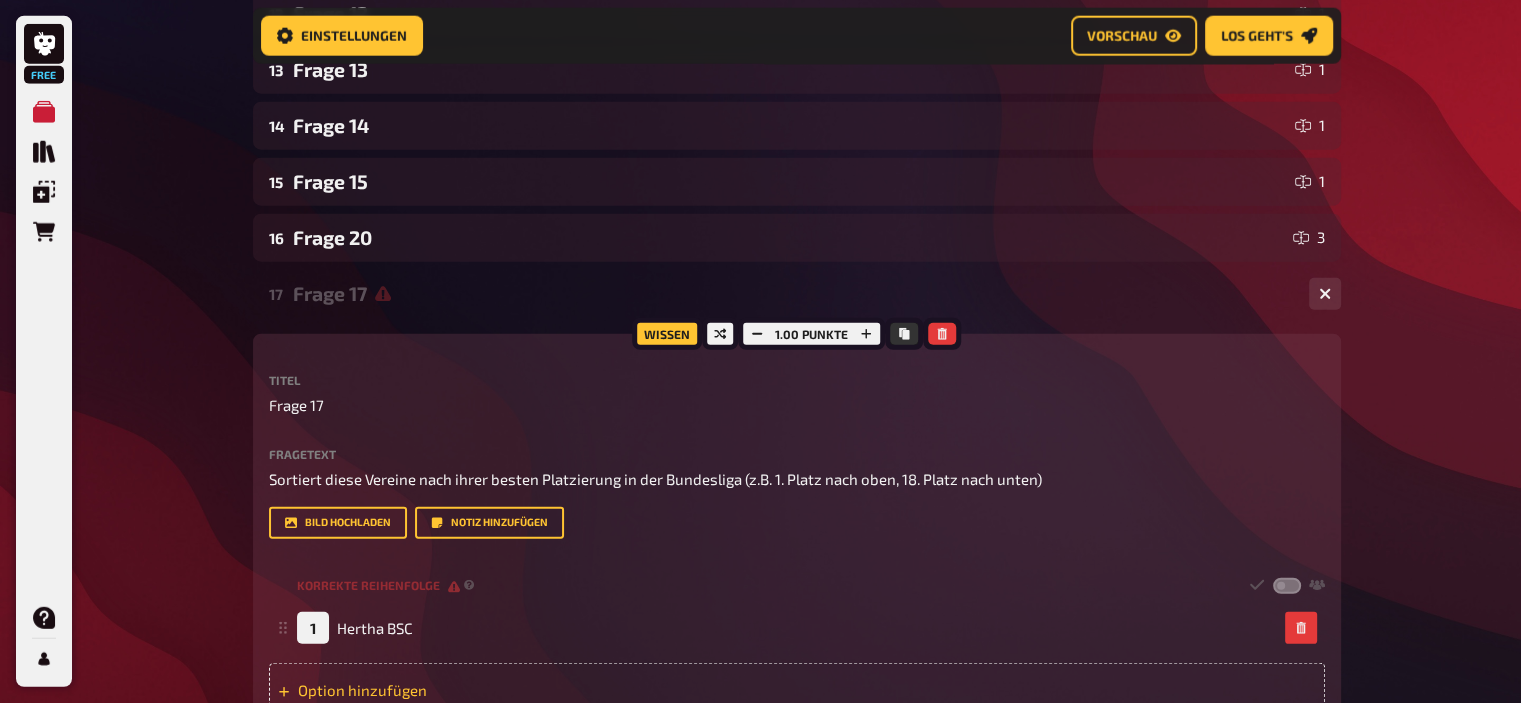click on "Option hinzufügen" at bounding box center [797, 690] 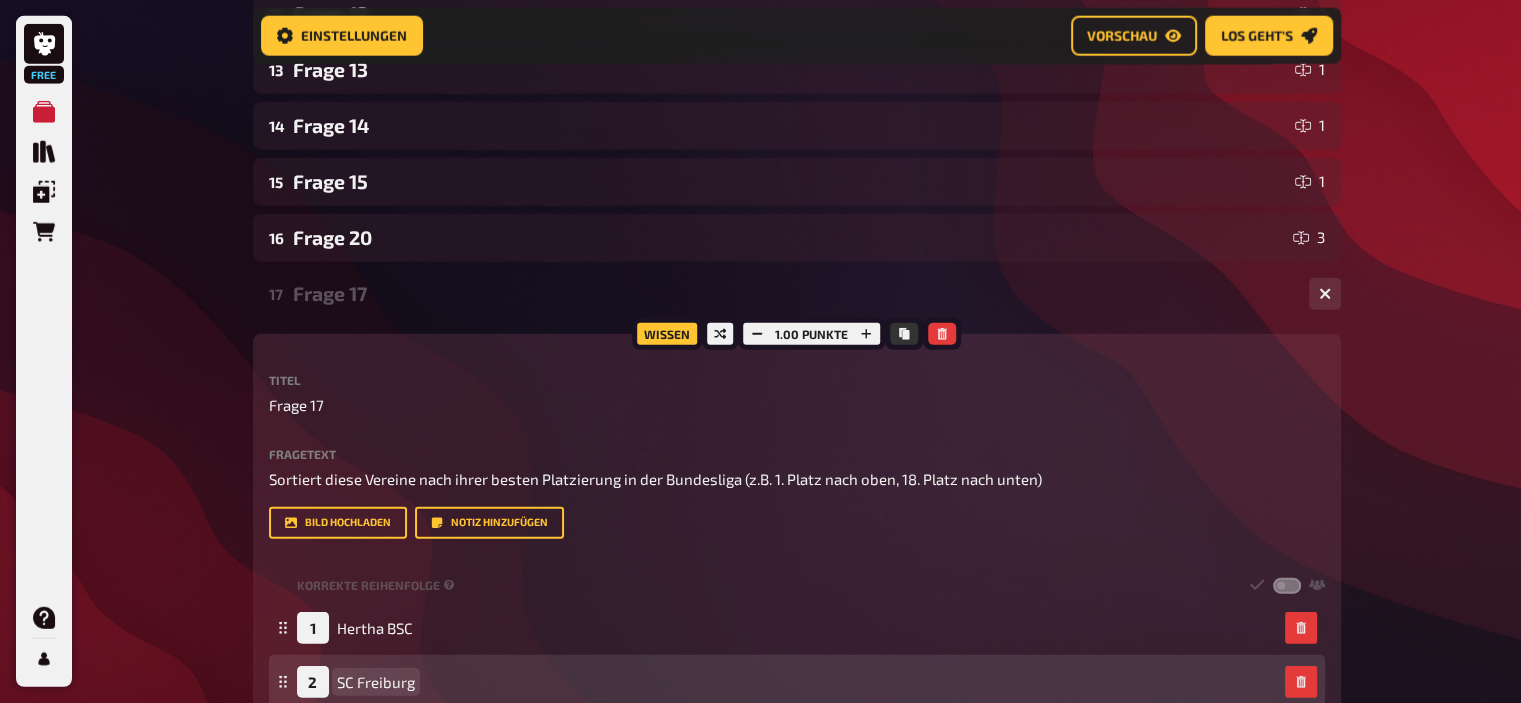 scroll, scrollTop: 5348, scrollLeft: 0, axis: vertical 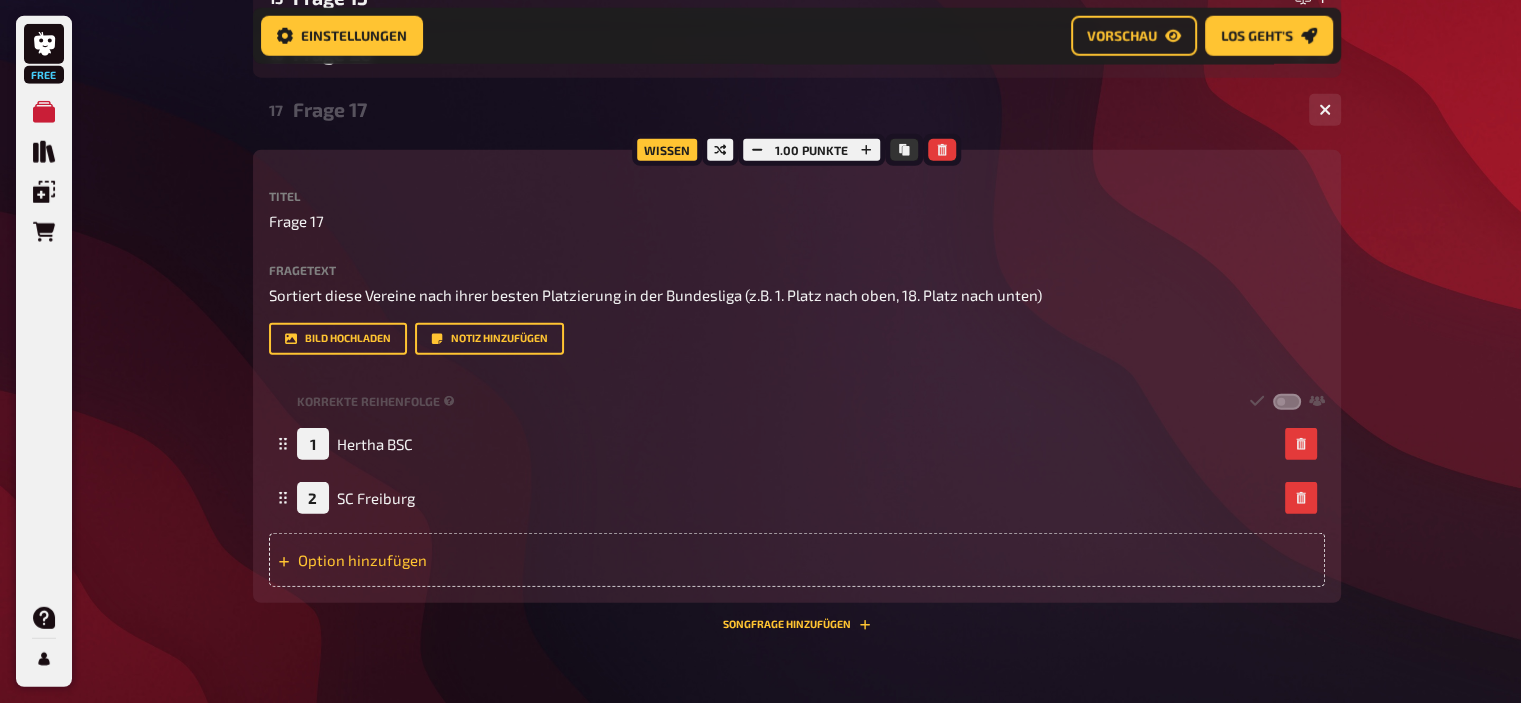 click on "Option hinzufügen" at bounding box center (797, 560) 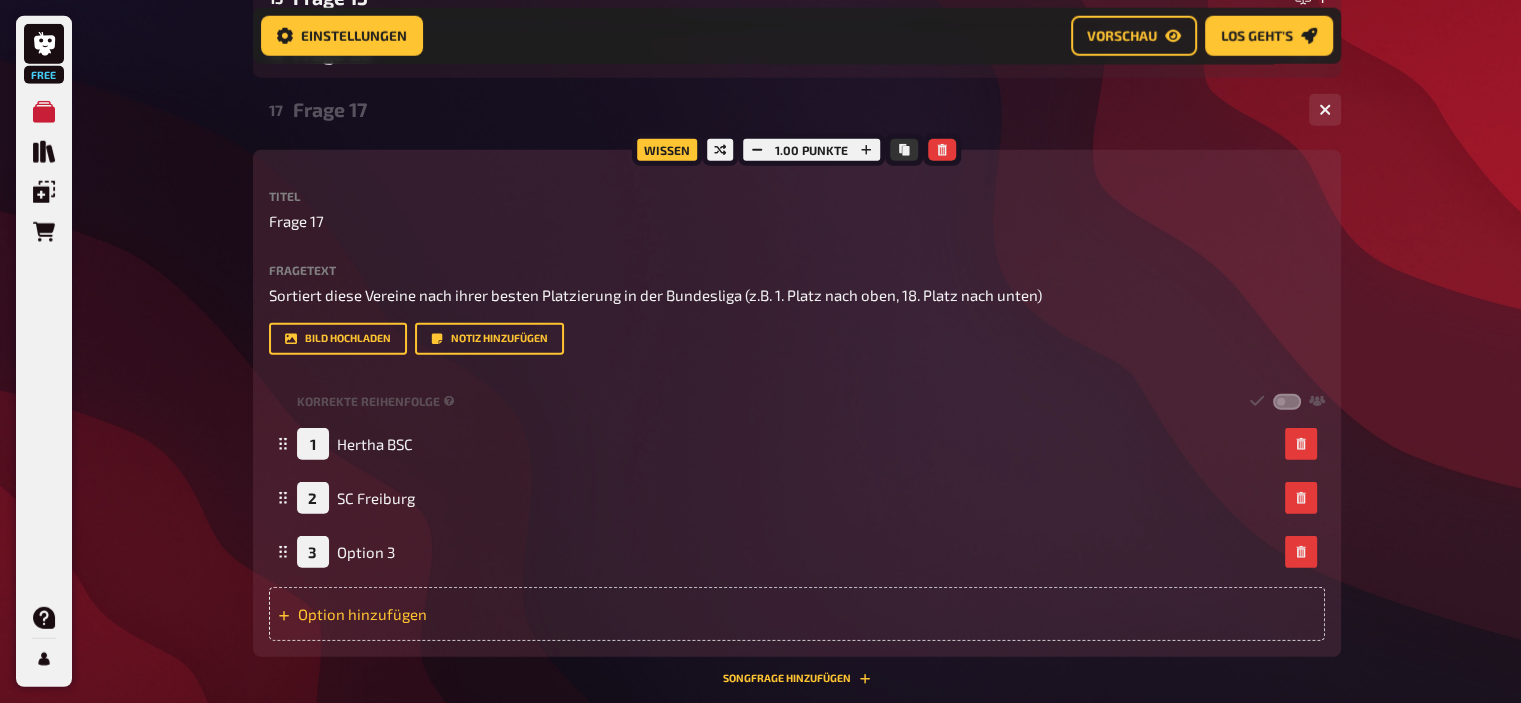 type 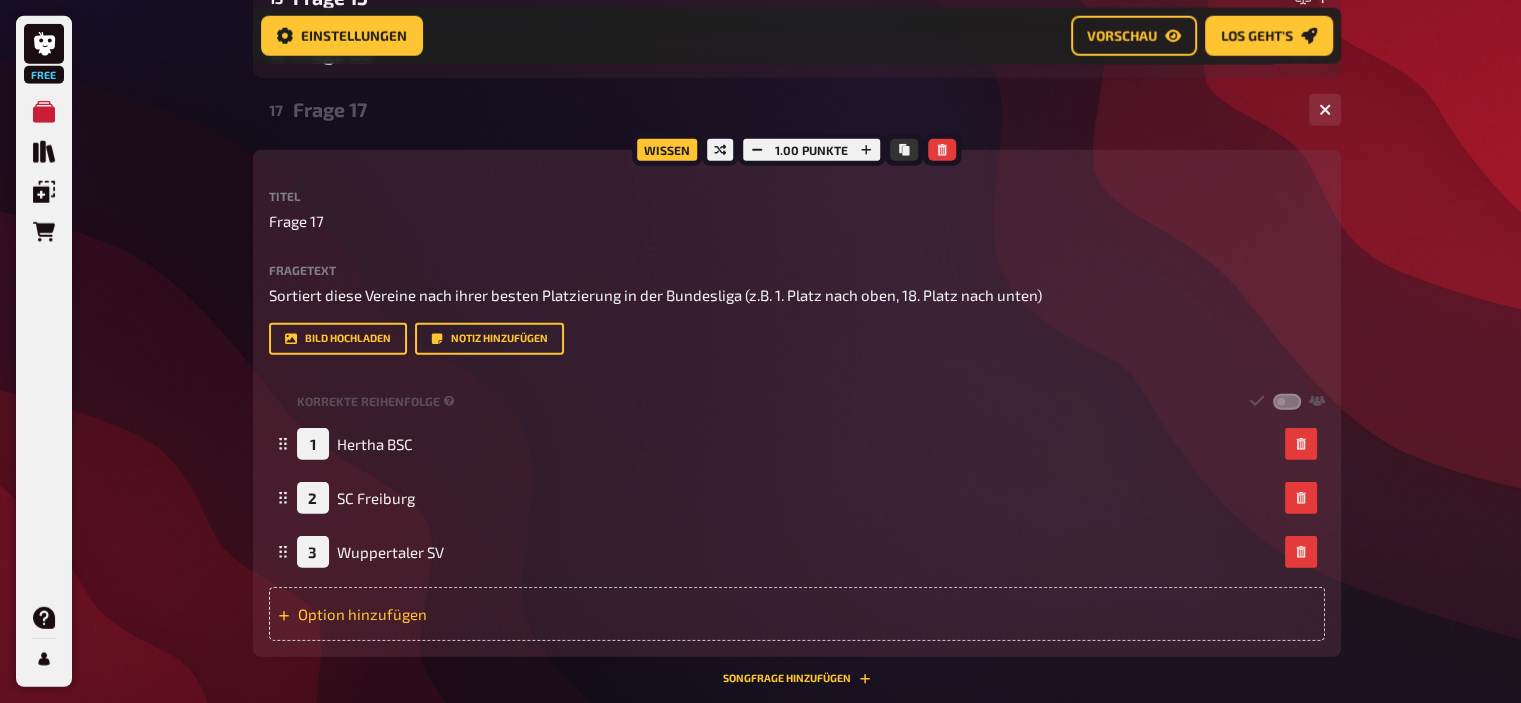 click on "Option hinzufügen" at bounding box center (797, 614) 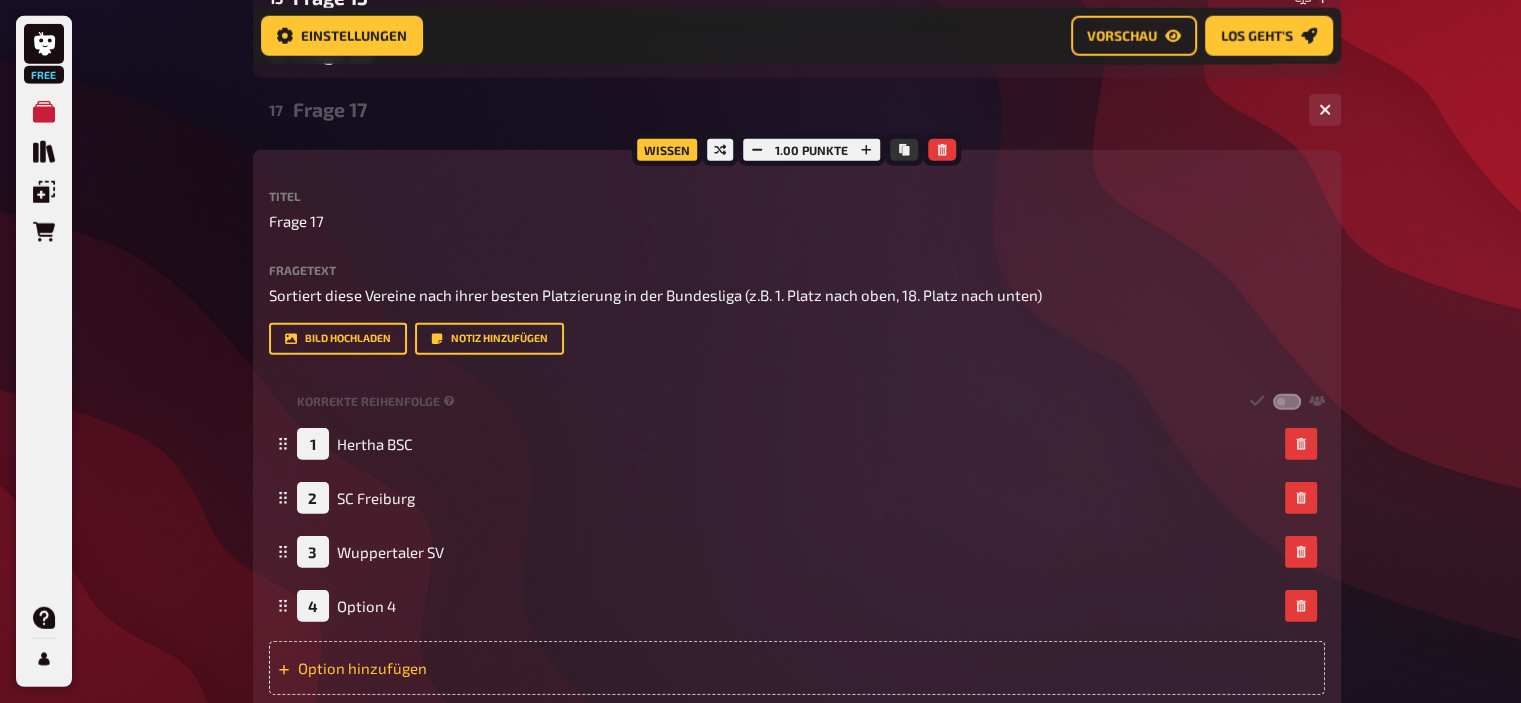 type 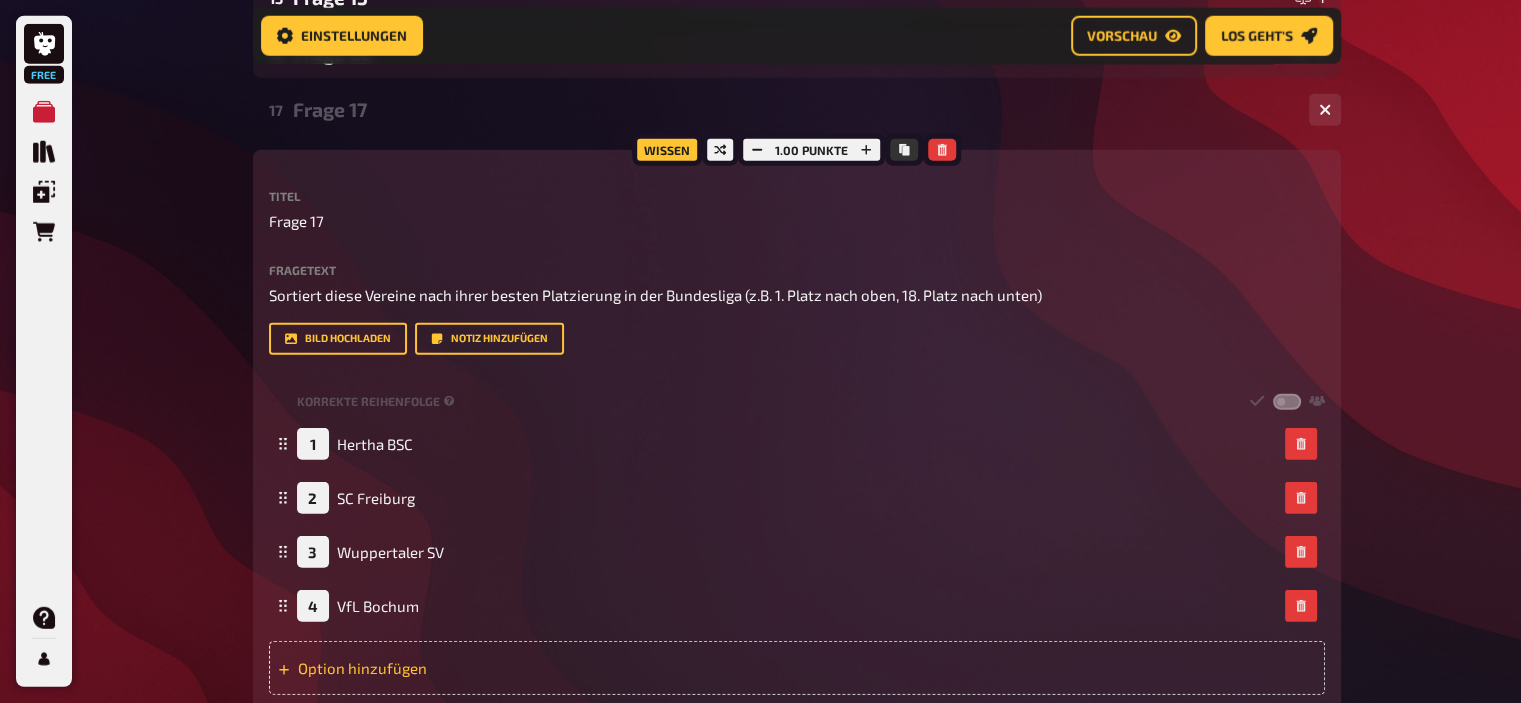 click on "Option hinzufügen" at bounding box center (797, 668) 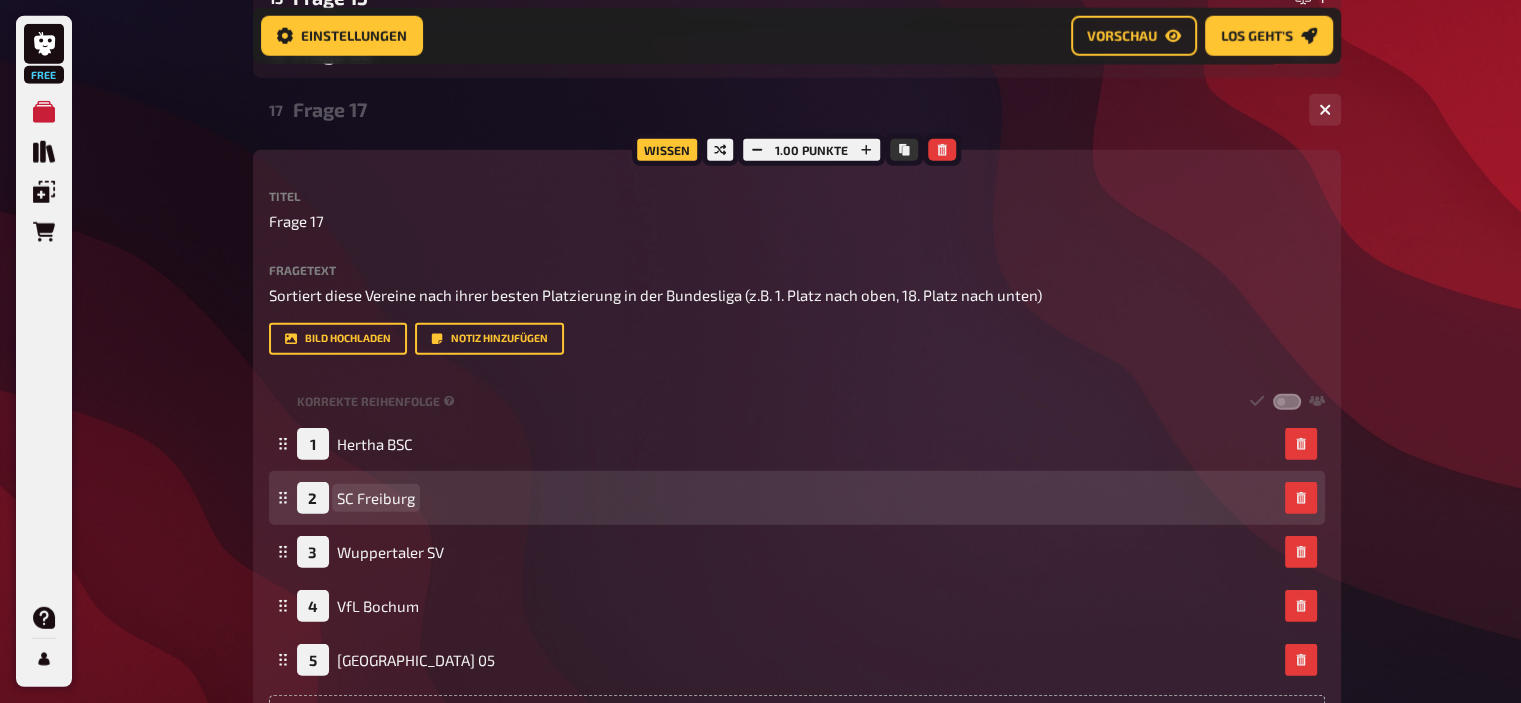 click on "SC Freiburg" at bounding box center (376, 498) 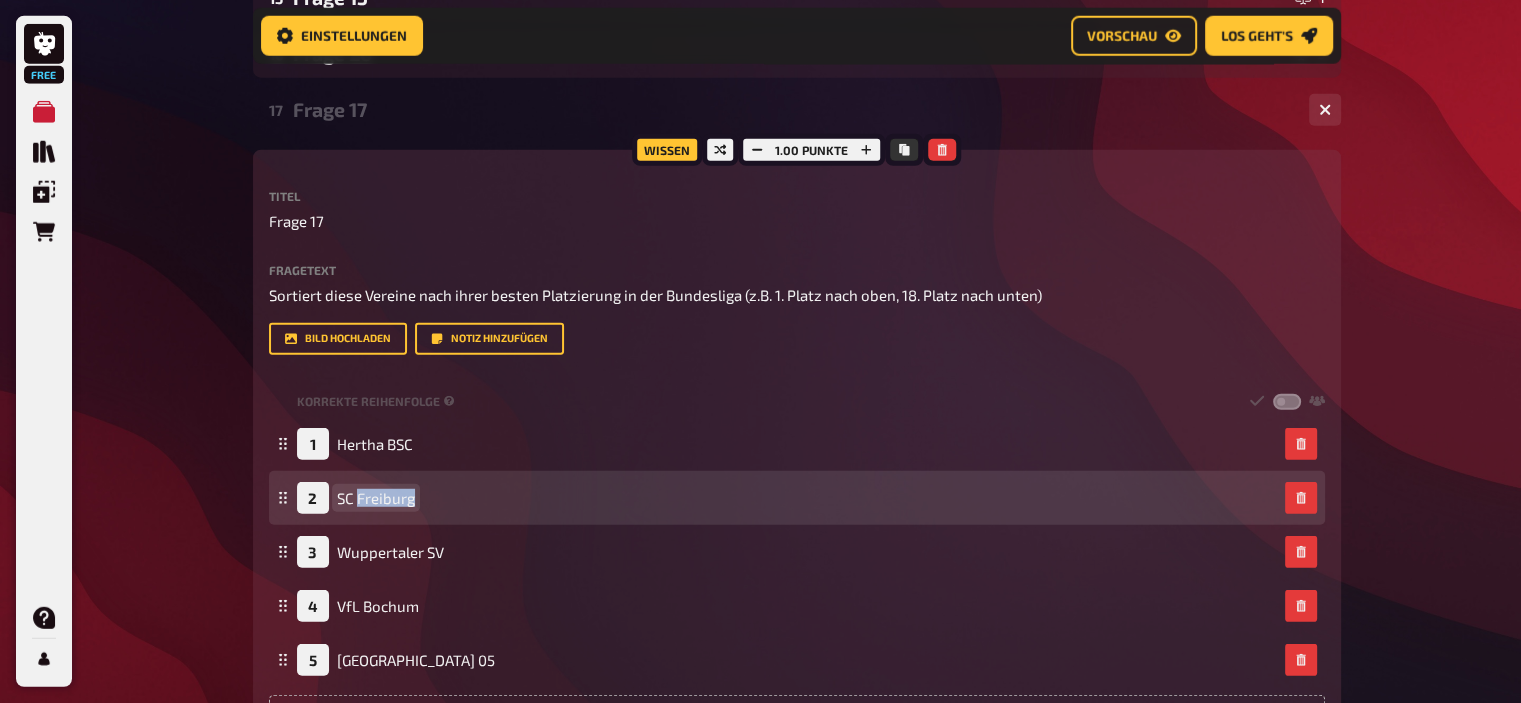 click on "SC Freiburg" at bounding box center (376, 498) 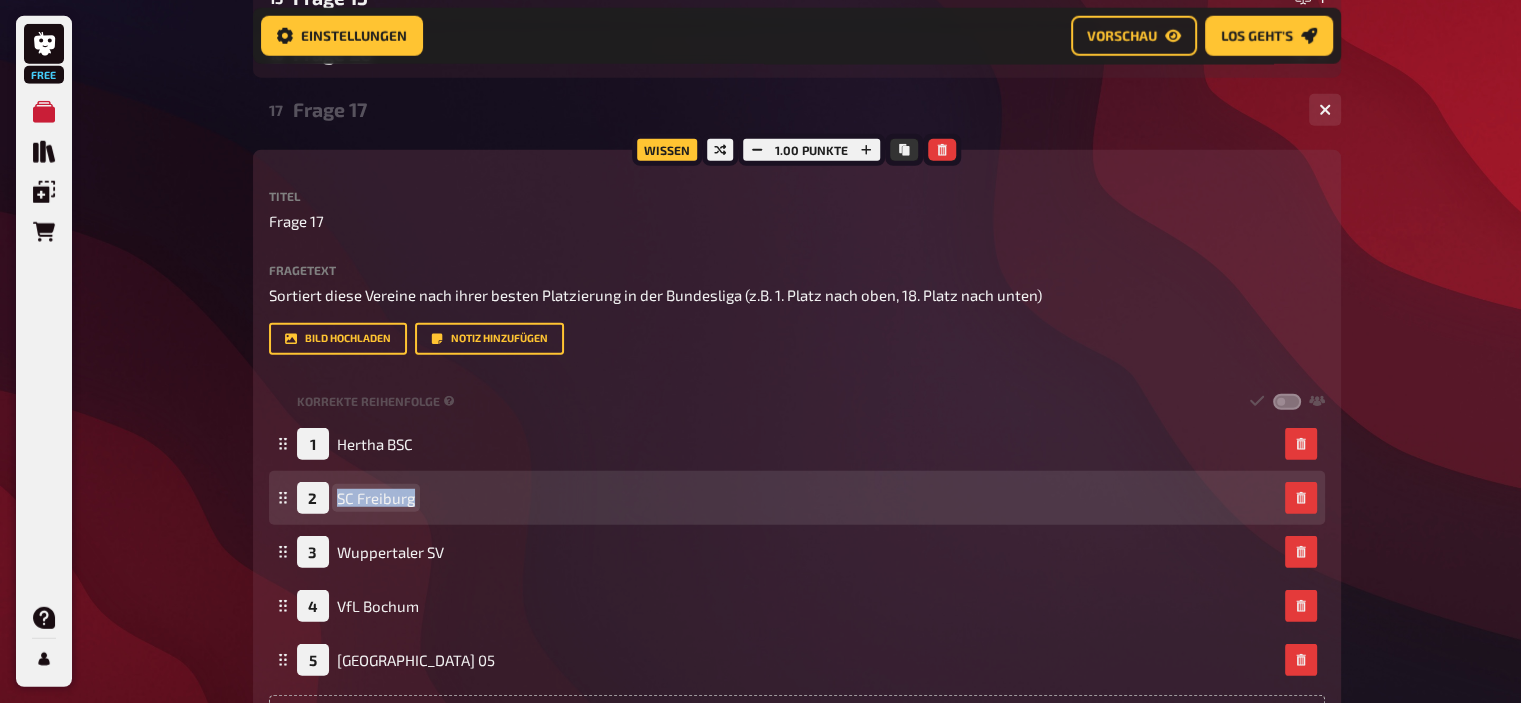 click on "SC Freiburg" at bounding box center [376, 498] 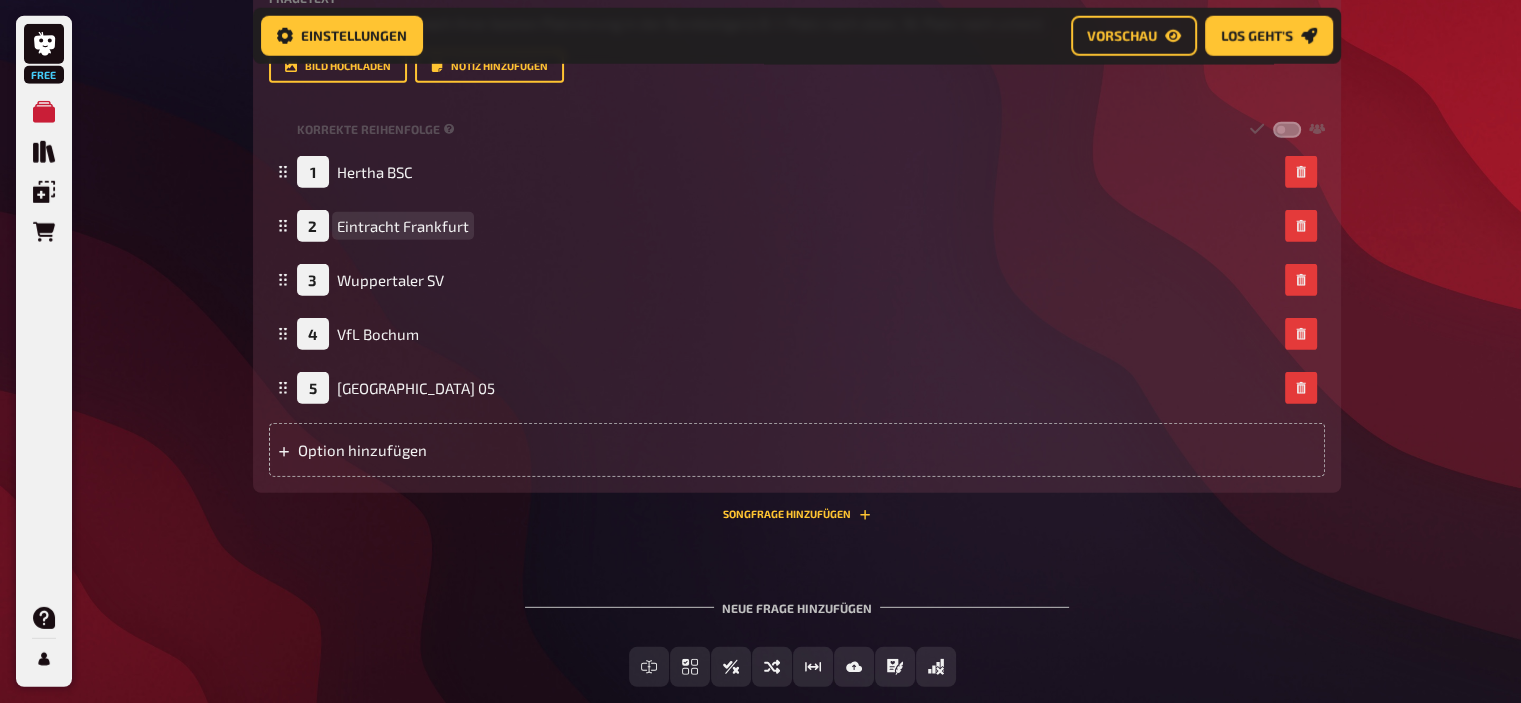 scroll, scrollTop: 5620, scrollLeft: 0, axis: vertical 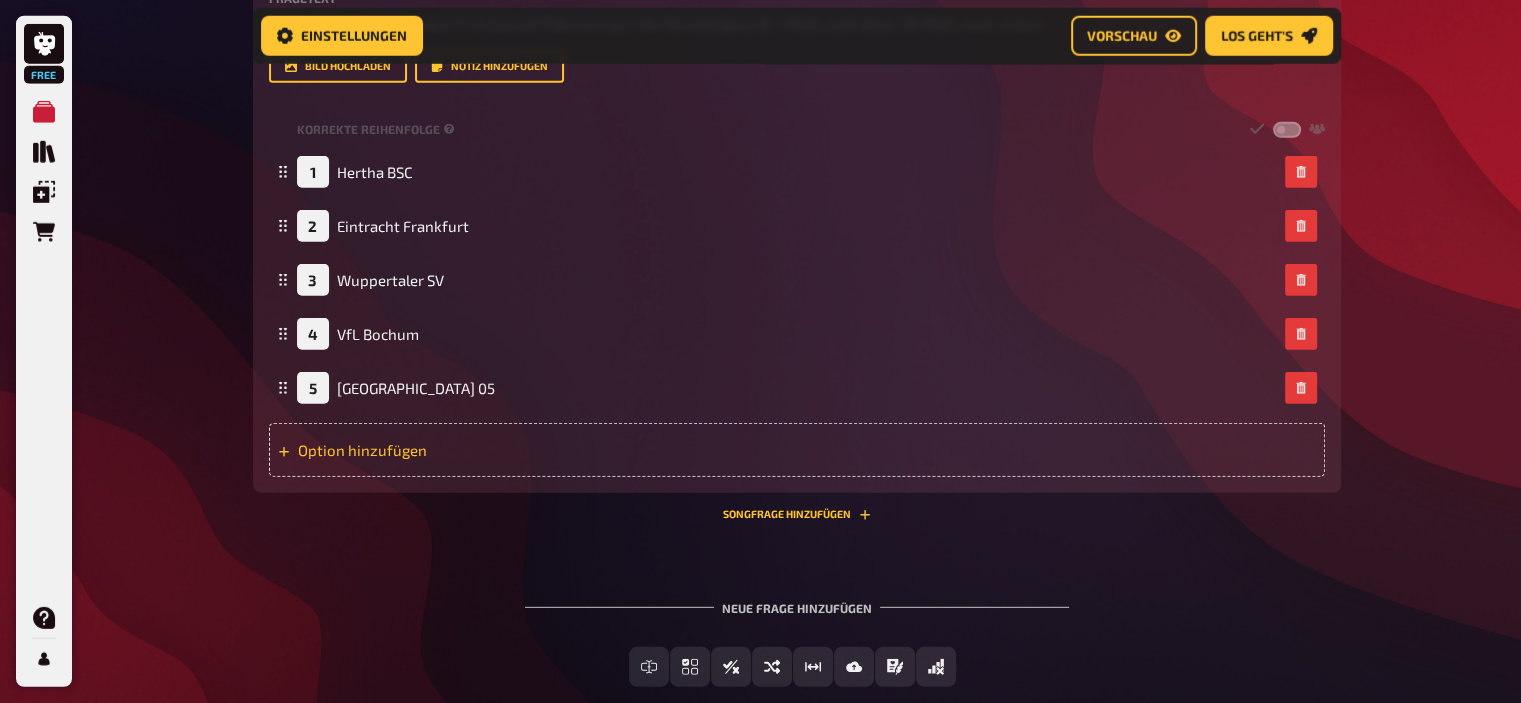 click on "Option hinzufügen" at bounding box center (797, 450) 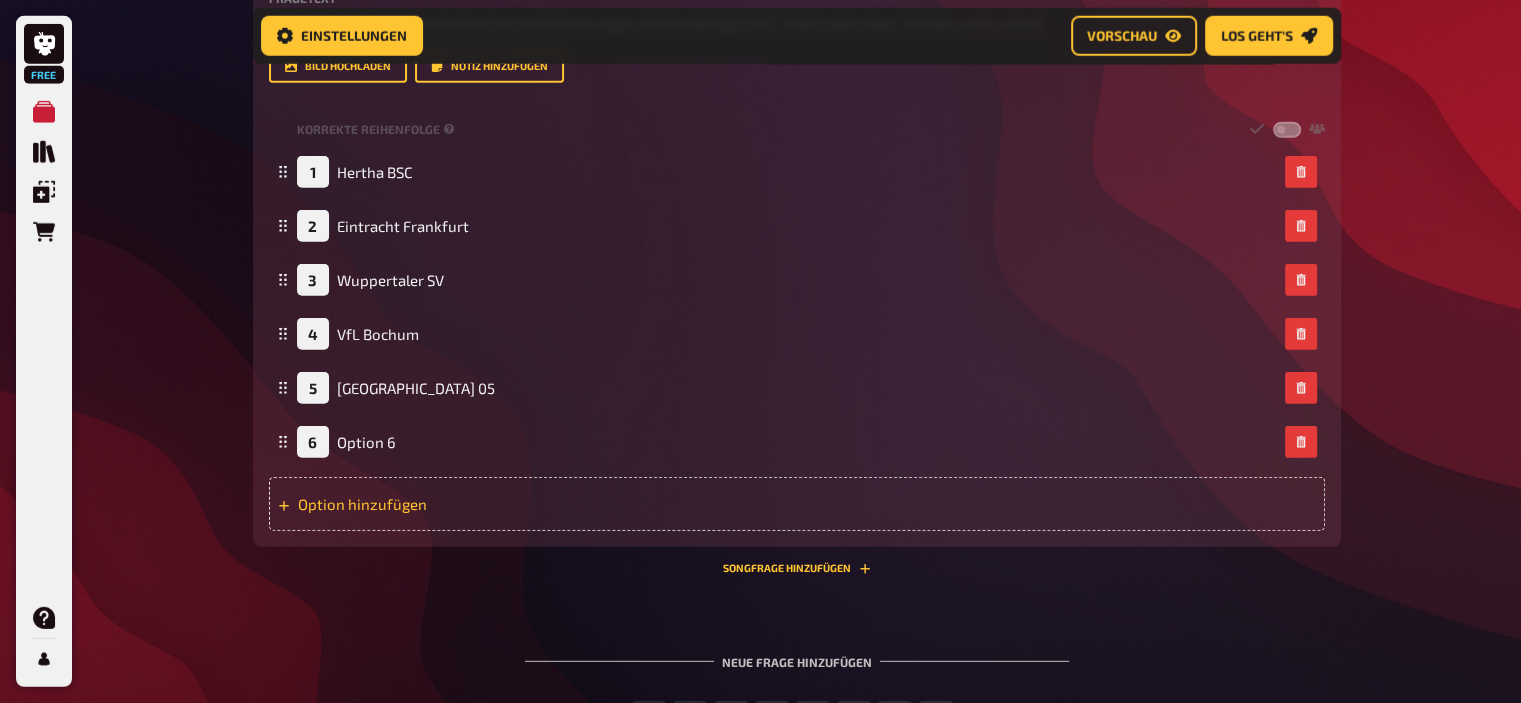type 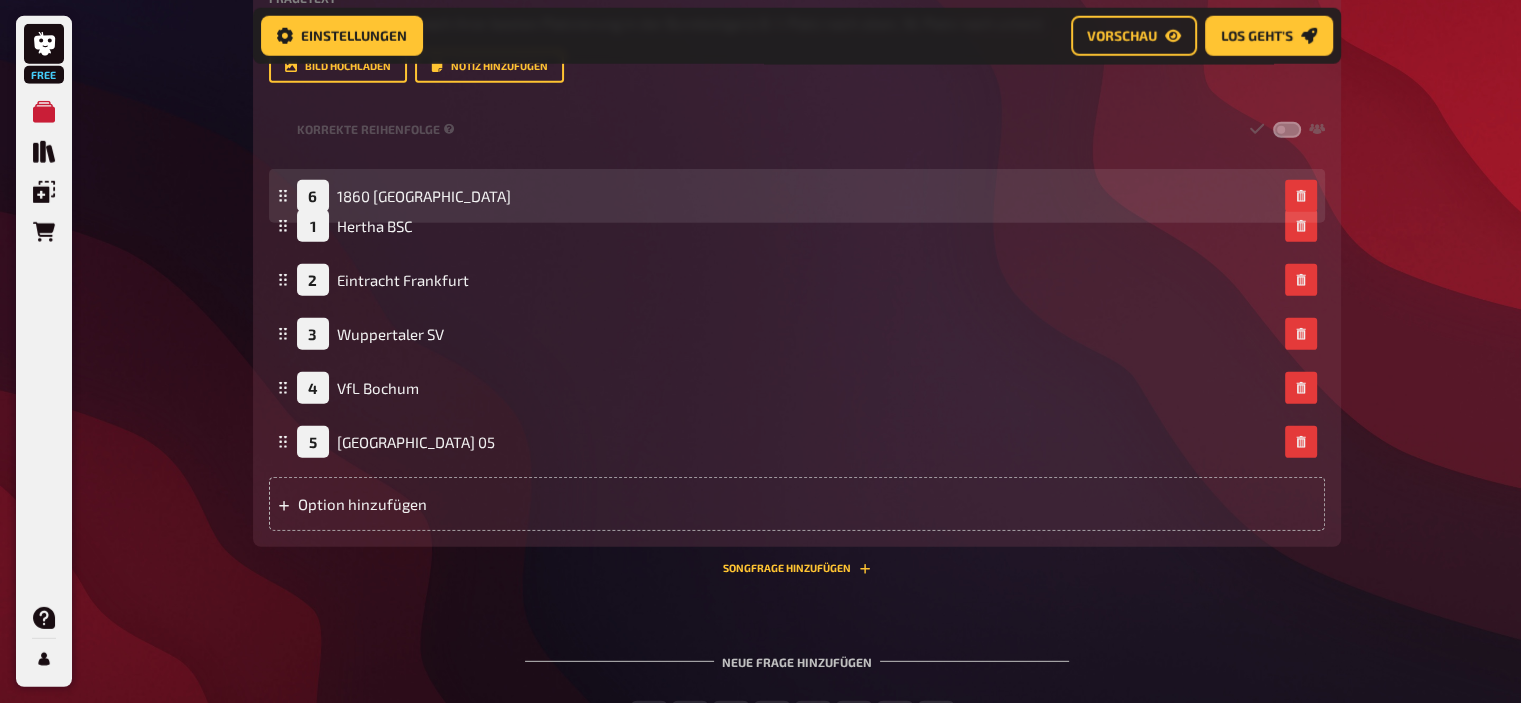 drag, startPoint x: 285, startPoint y: 423, endPoint x: 280, endPoint y: 176, distance: 247.0506 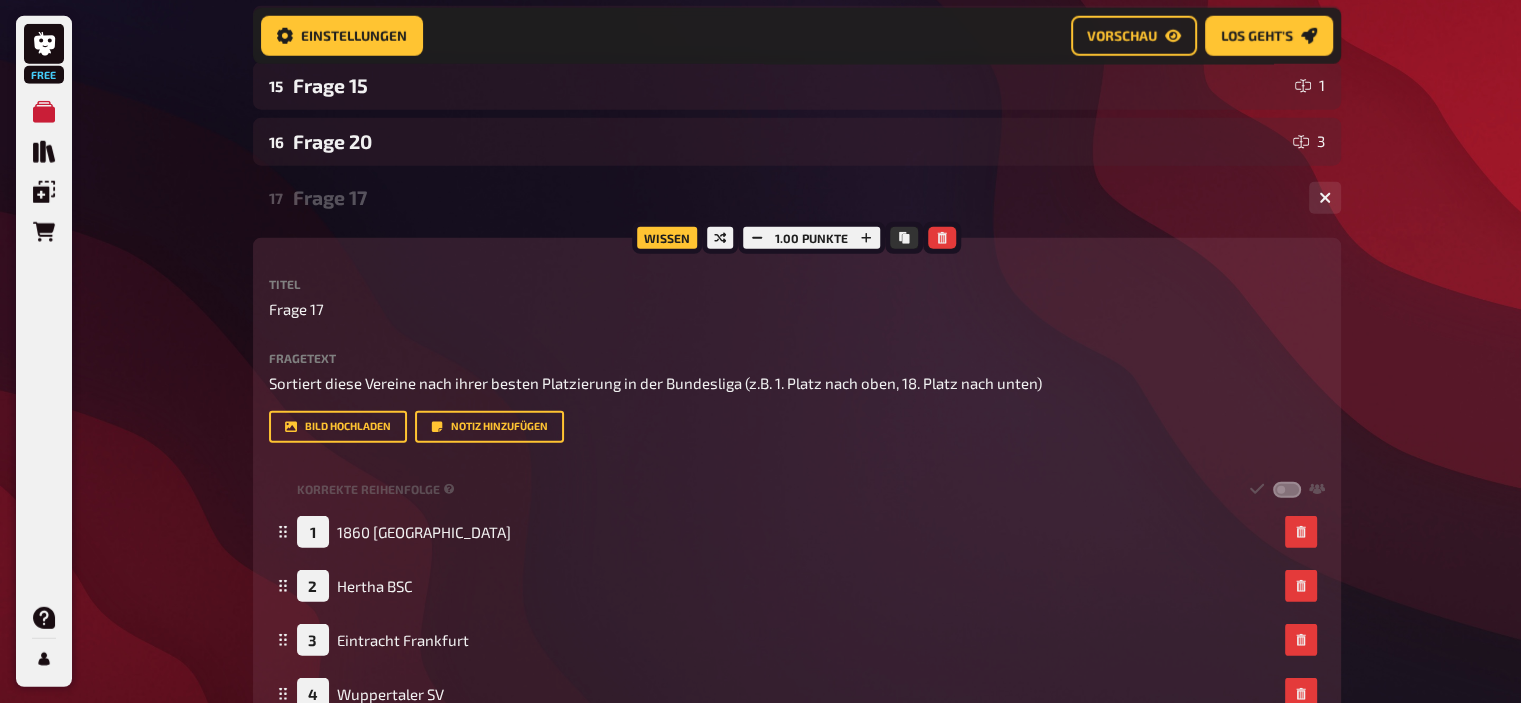 scroll, scrollTop: 5260, scrollLeft: 0, axis: vertical 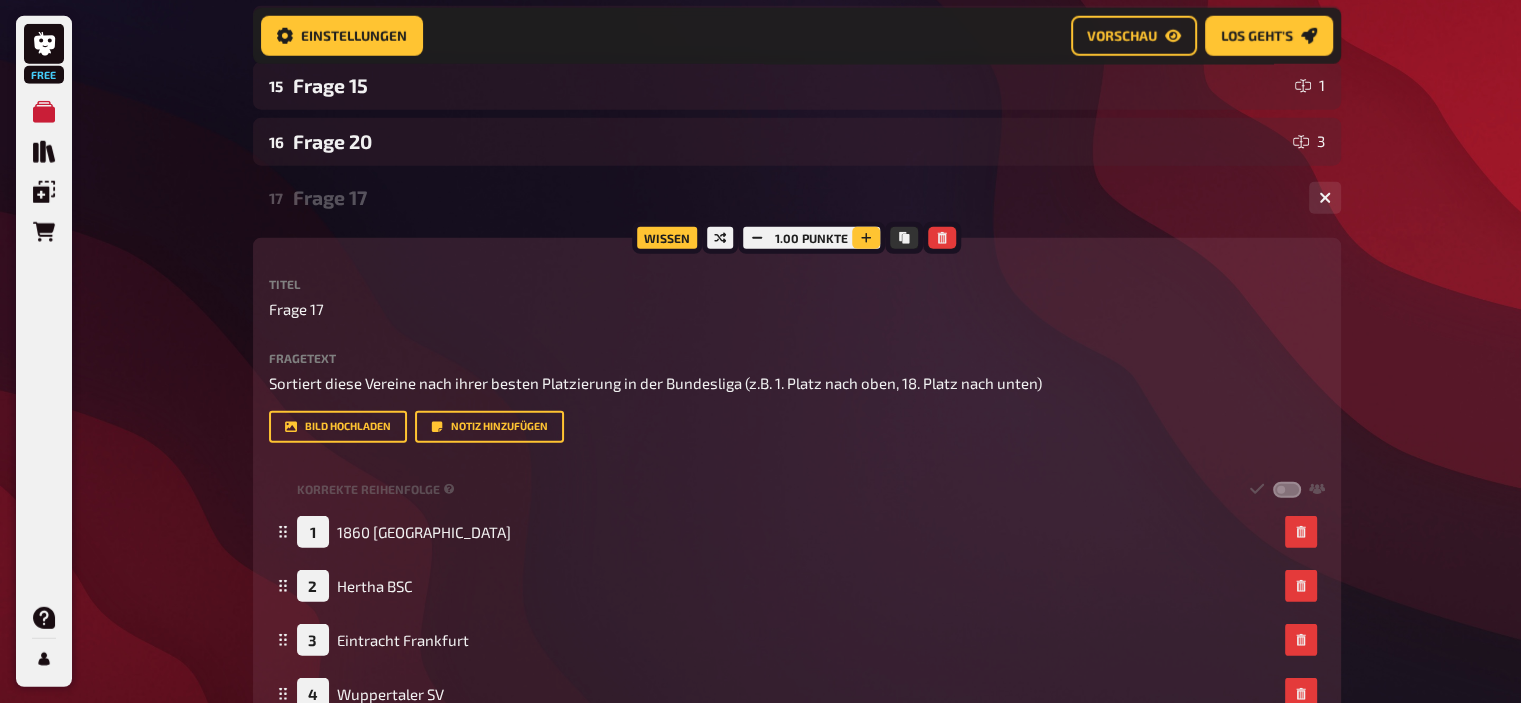 click at bounding box center [866, 238] 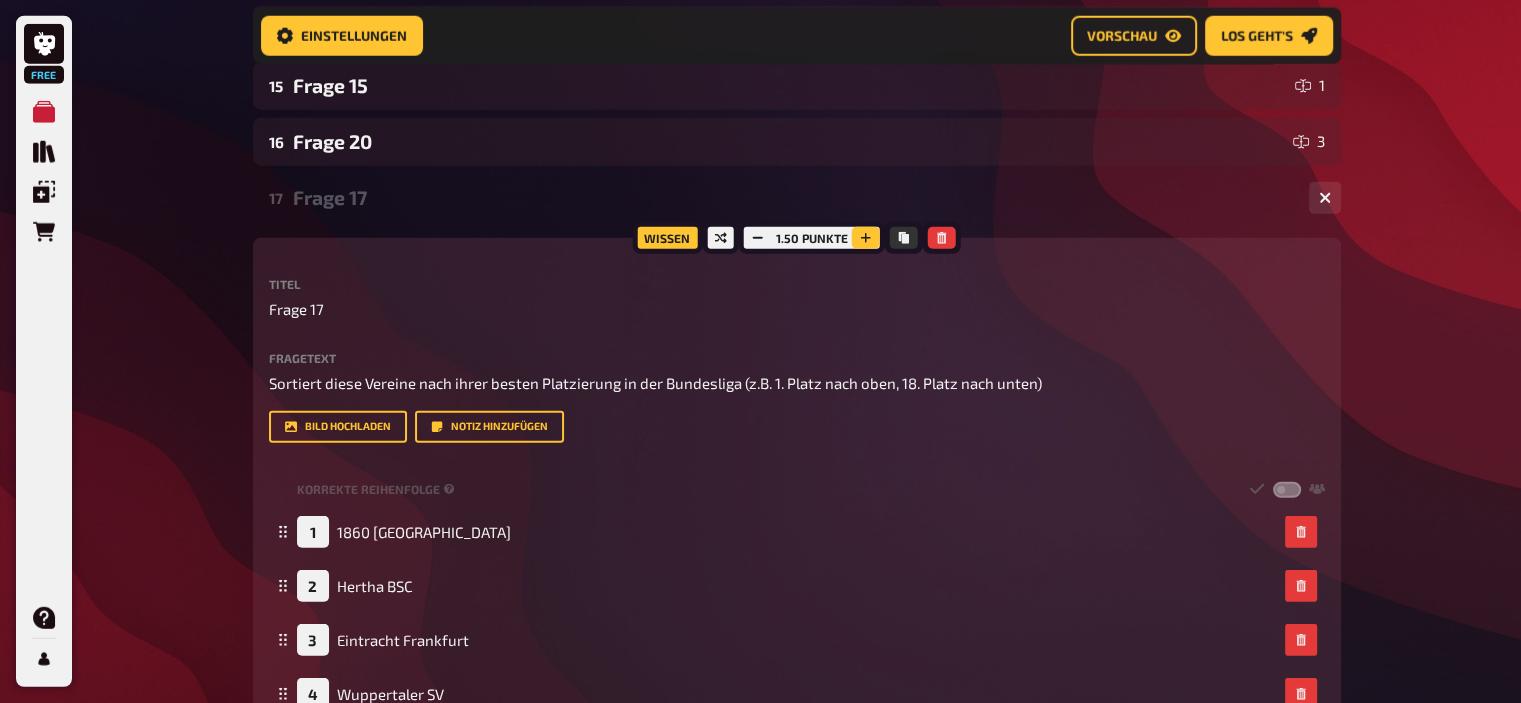 click at bounding box center [866, 238] 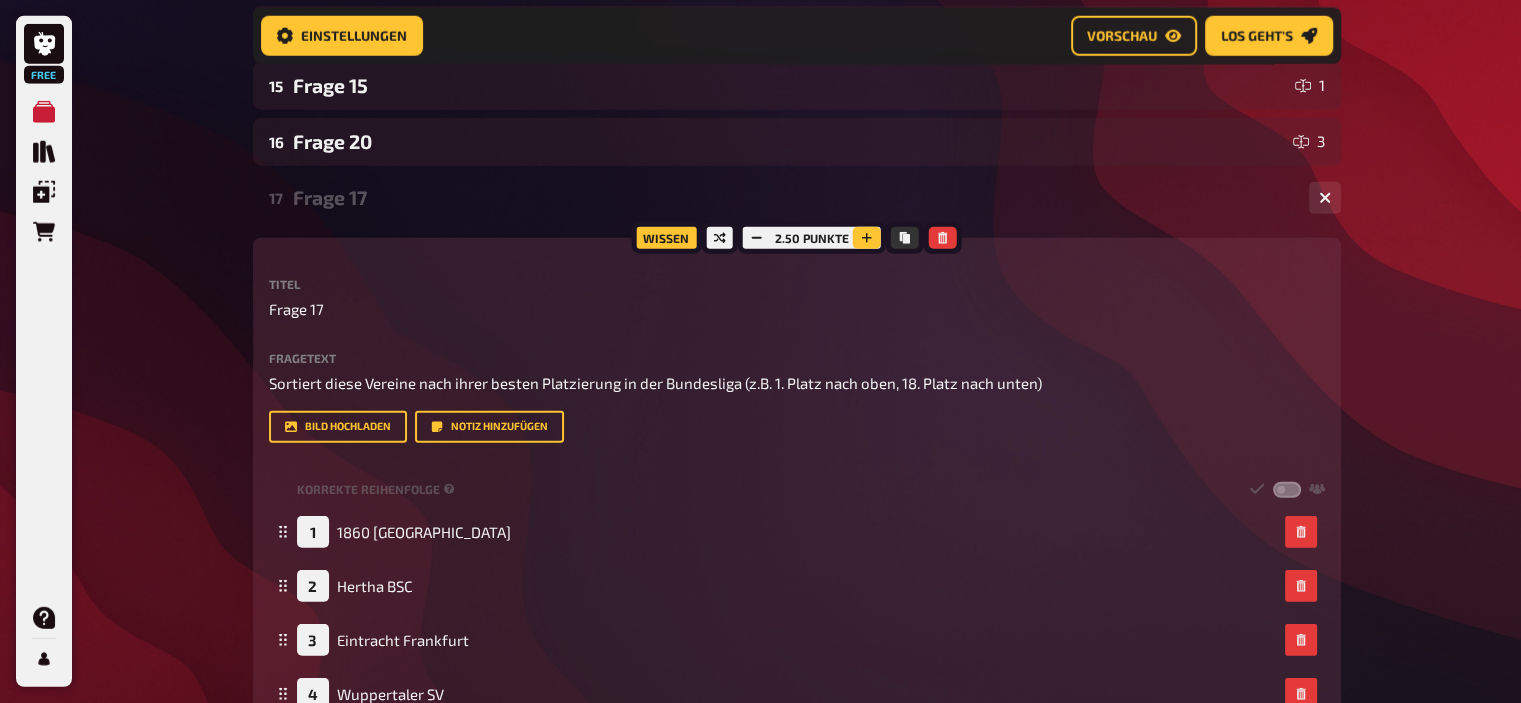 click at bounding box center (867, 238) 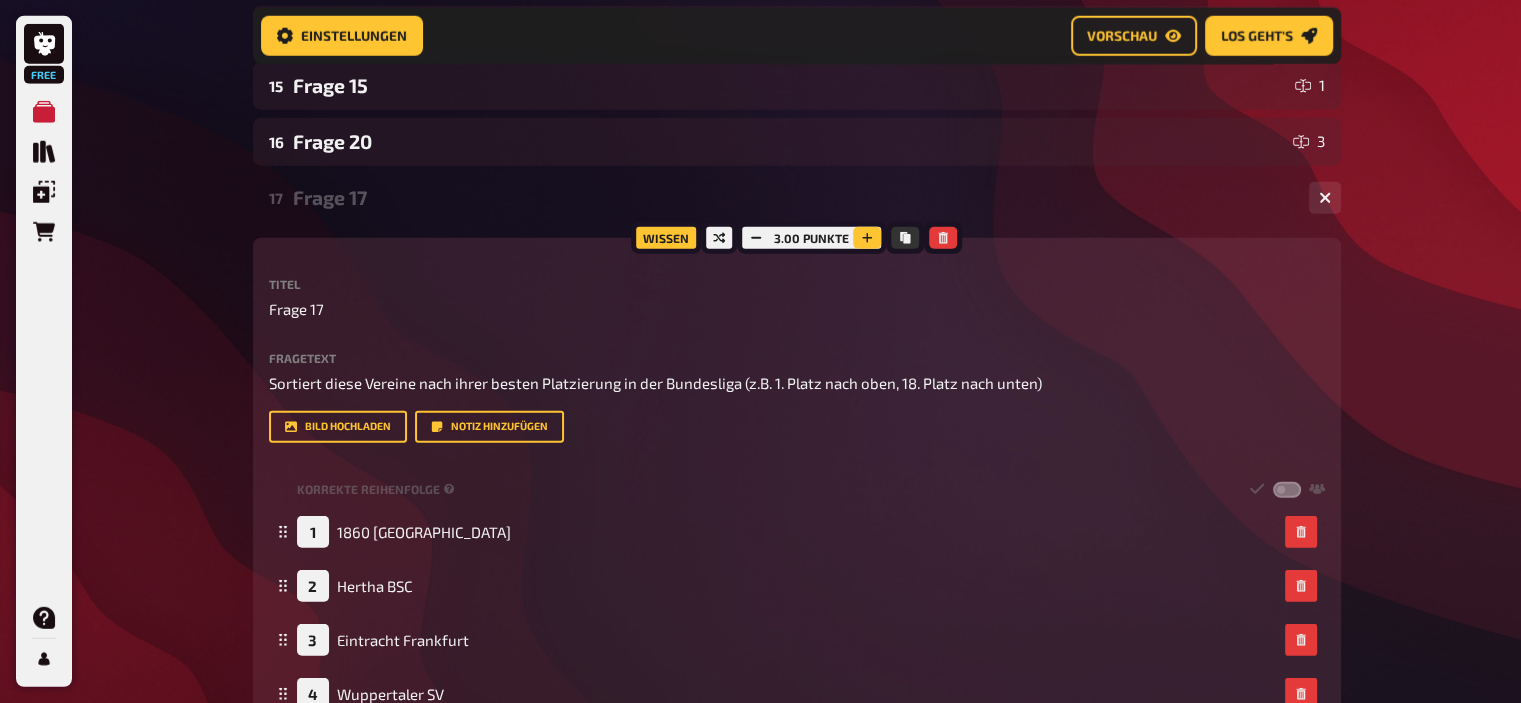 click at bounding box center (867, 238) 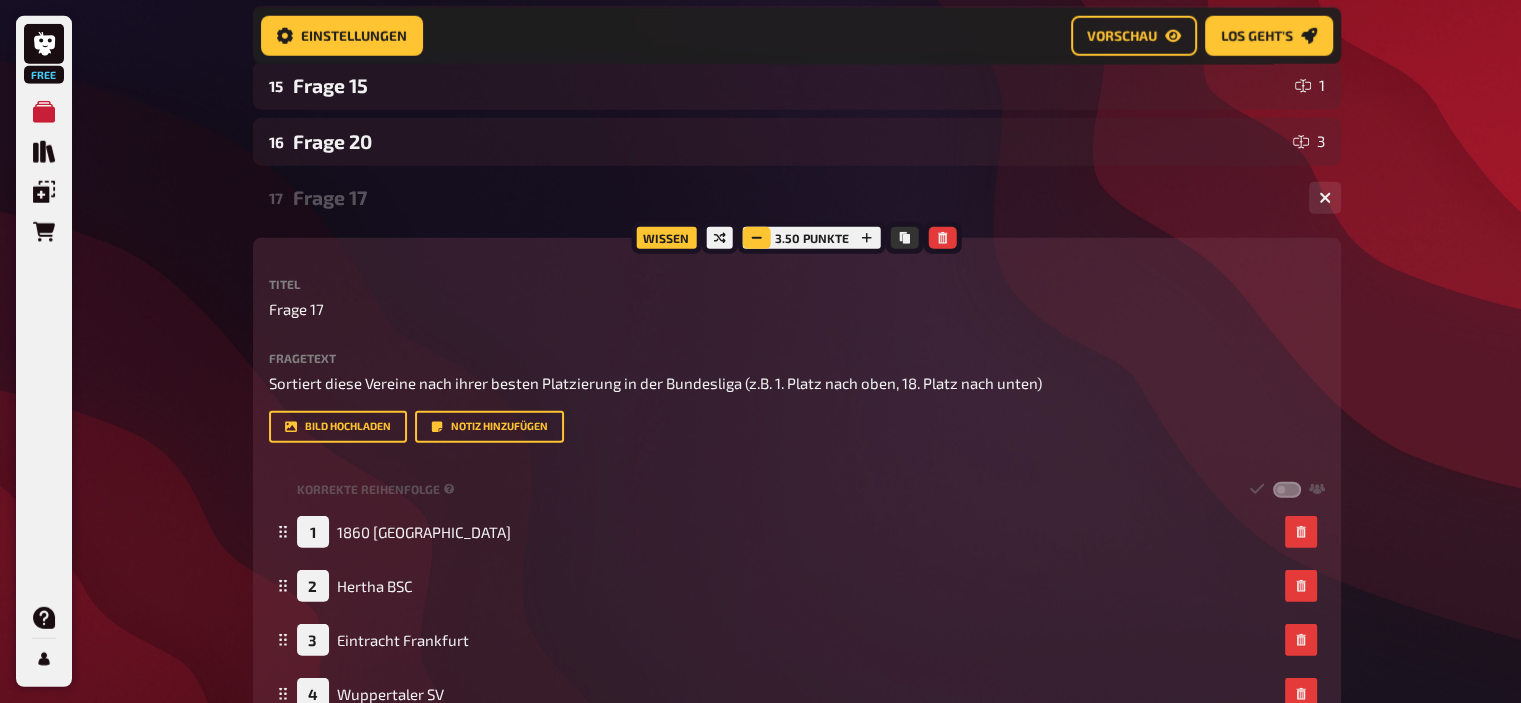 click 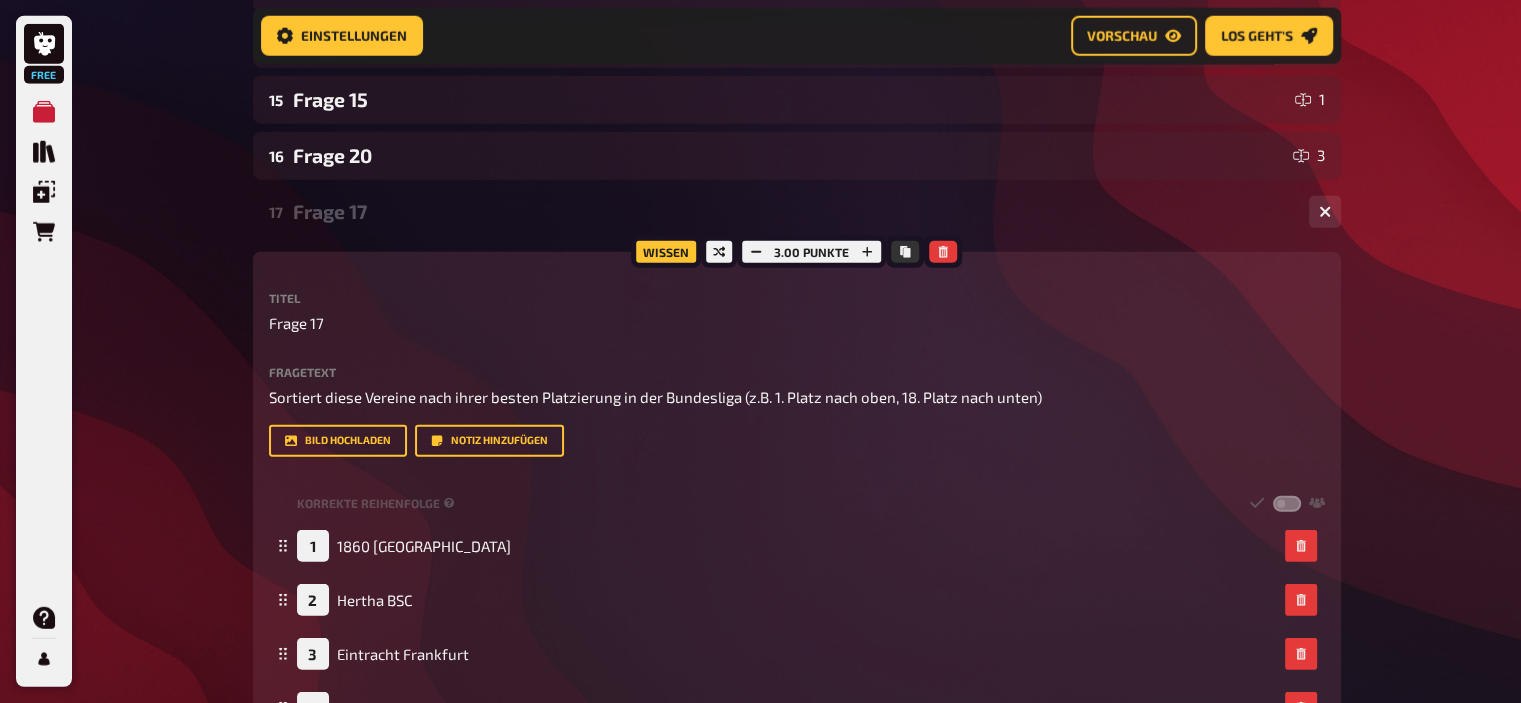 scroll, scrollTop: 5244, scrollLeft: 0, axis: vertical 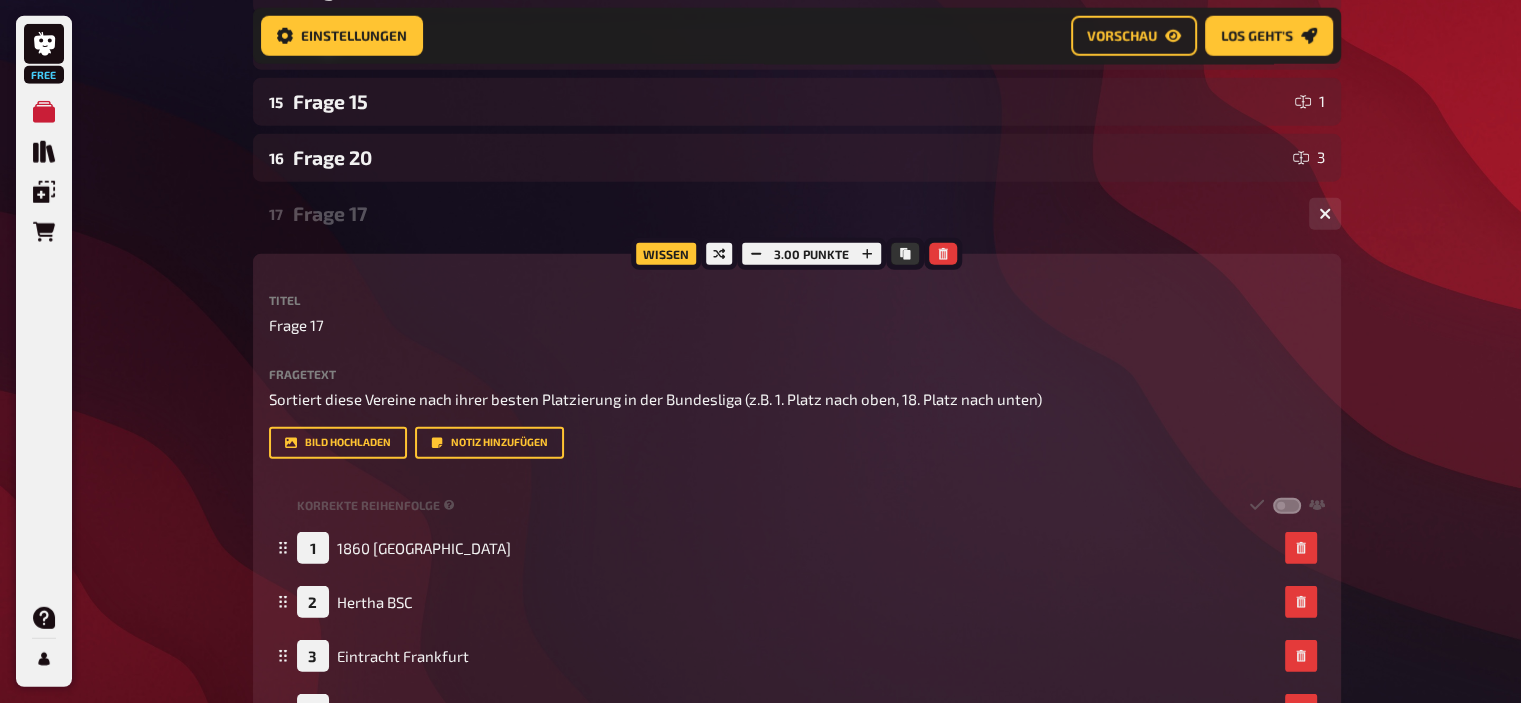 click on "Frage 17" at bounding box center (793, 213) 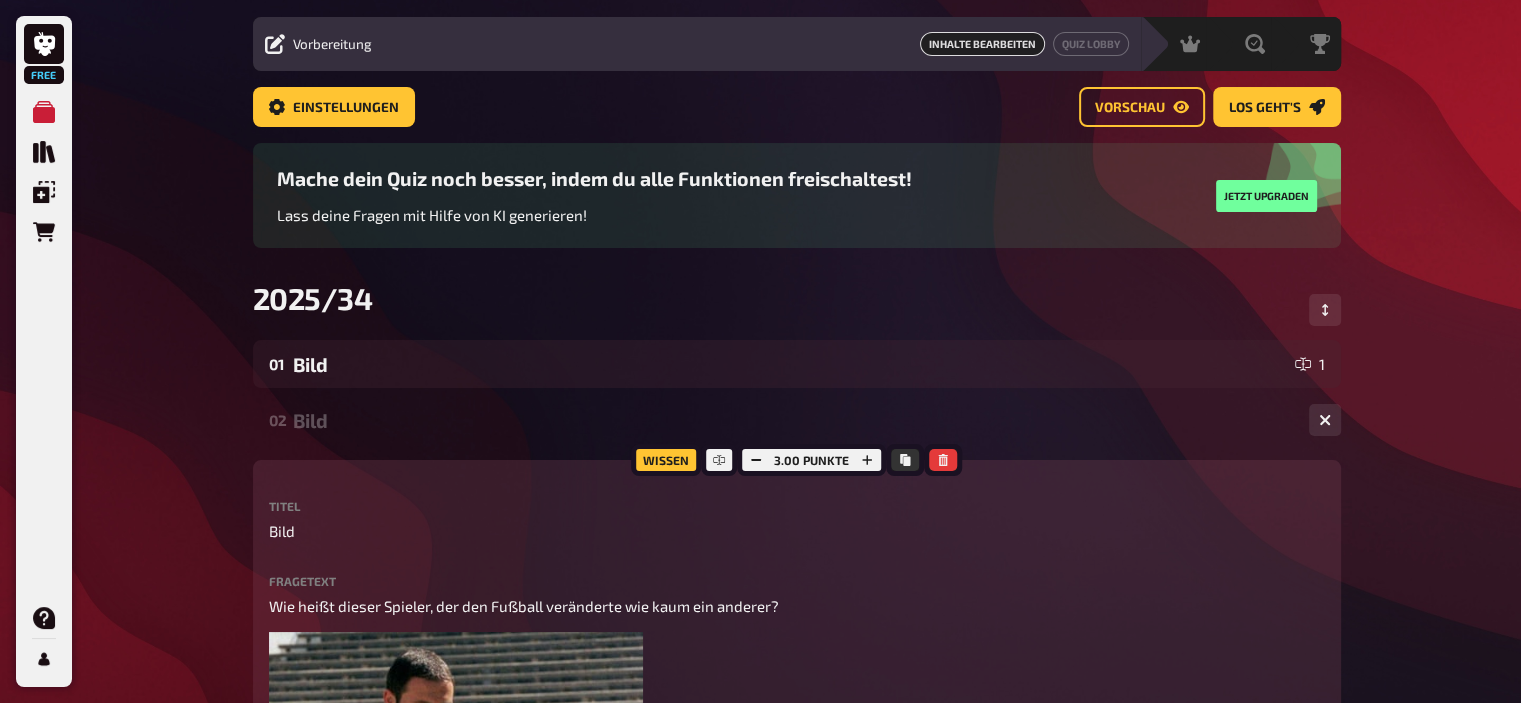 scroll, scrollTop: 0, scrollLeft: 0, axis: both 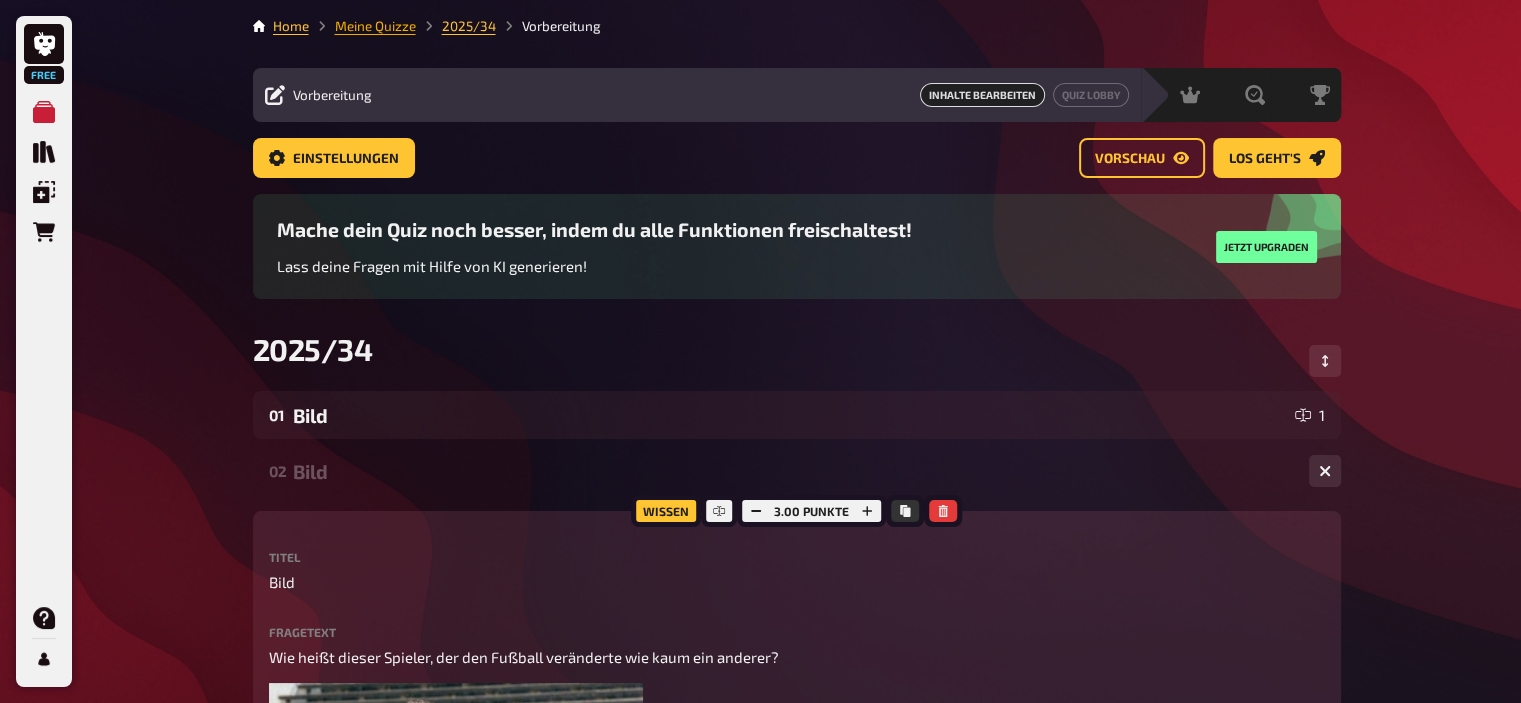 click on "Meine Quizze" at bounding box center [375, 26] 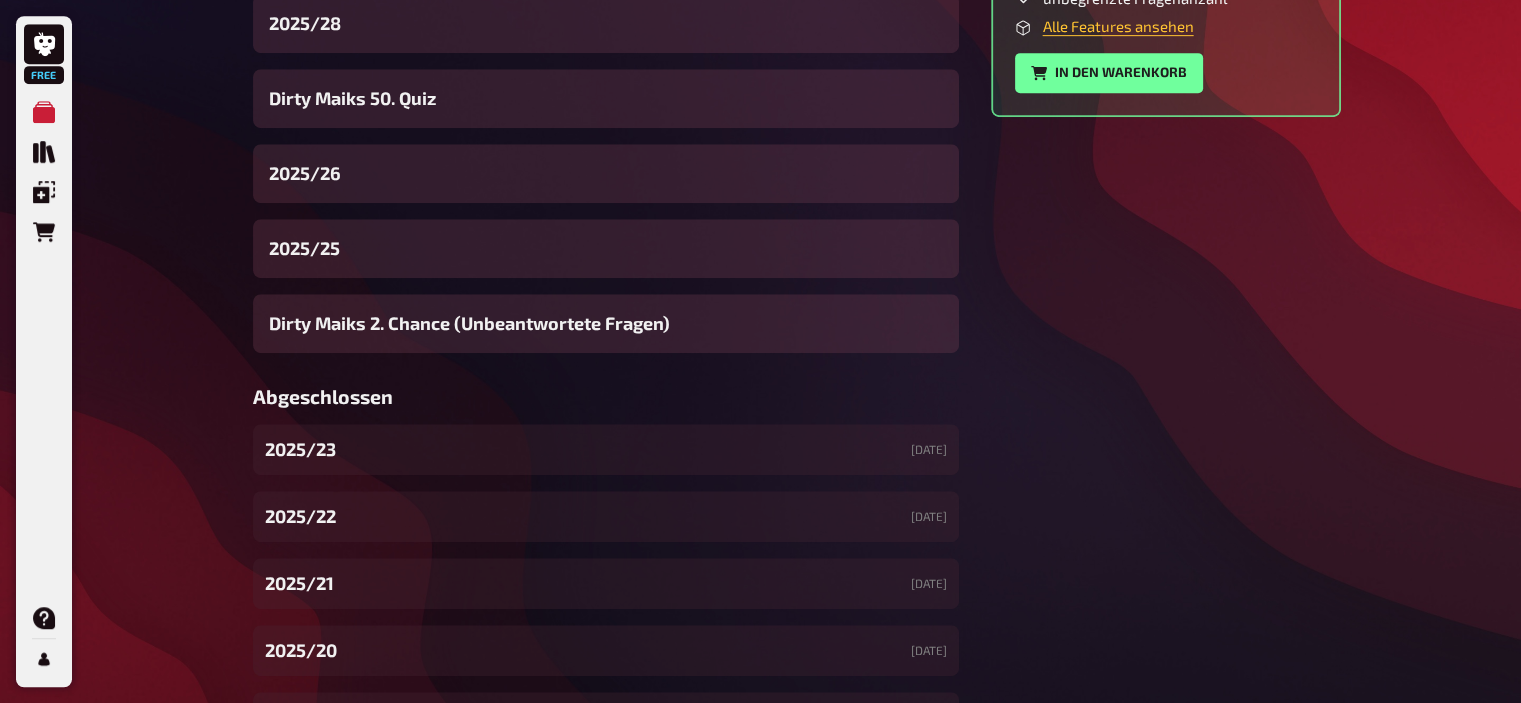 scroll, scrollTop: 944, scrollLeft: 0, axis: vertical 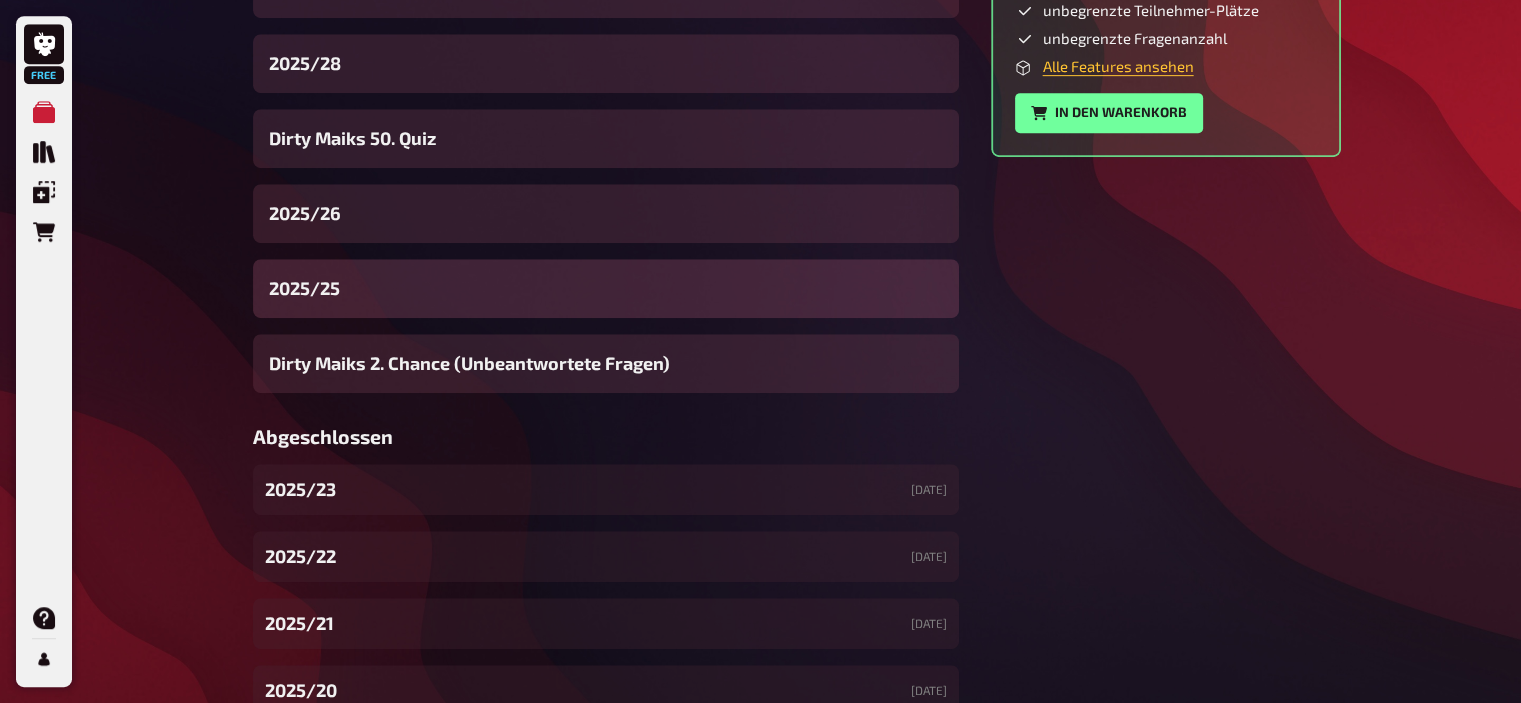 click on "2025/25" at bounding box center [304, 288] 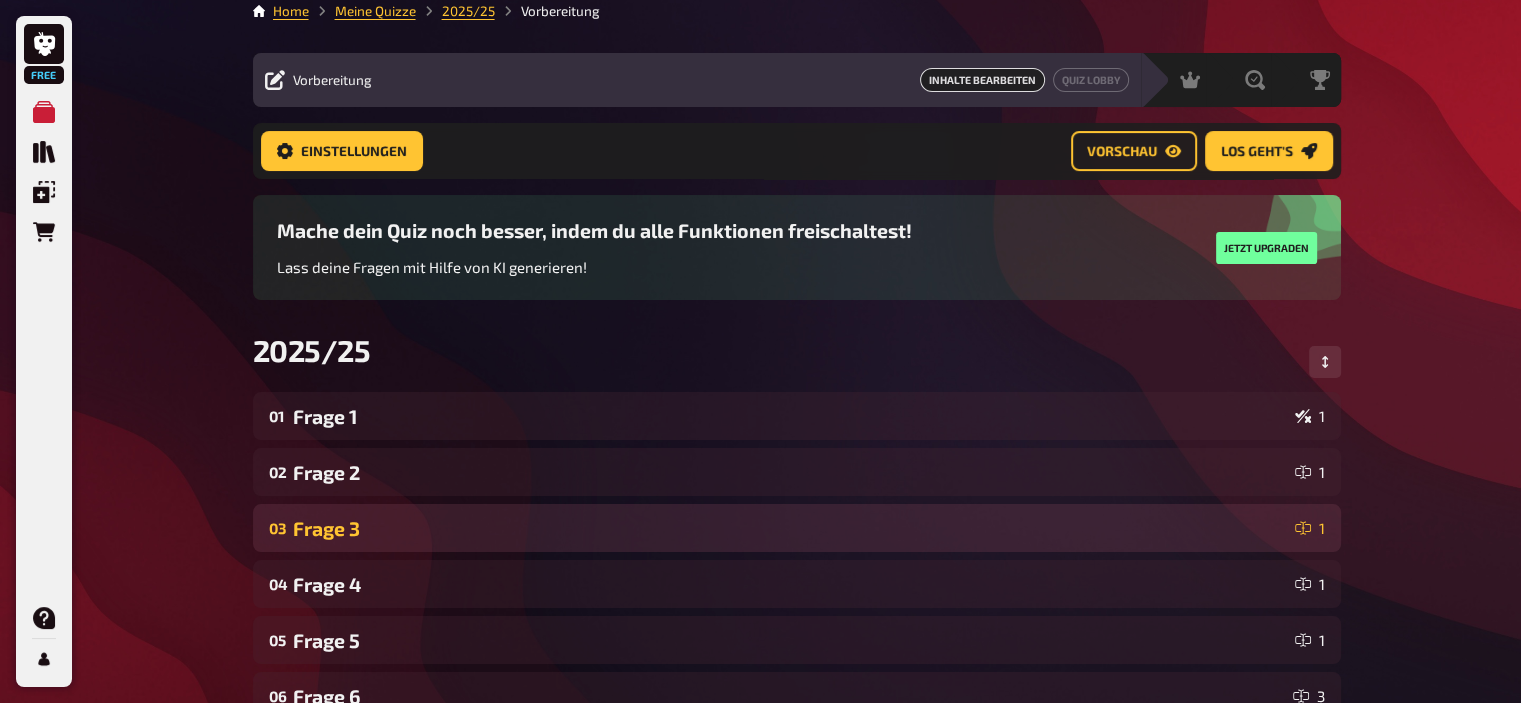 scroll, scrollTop: 0, scrollLeft: 0, axis: both 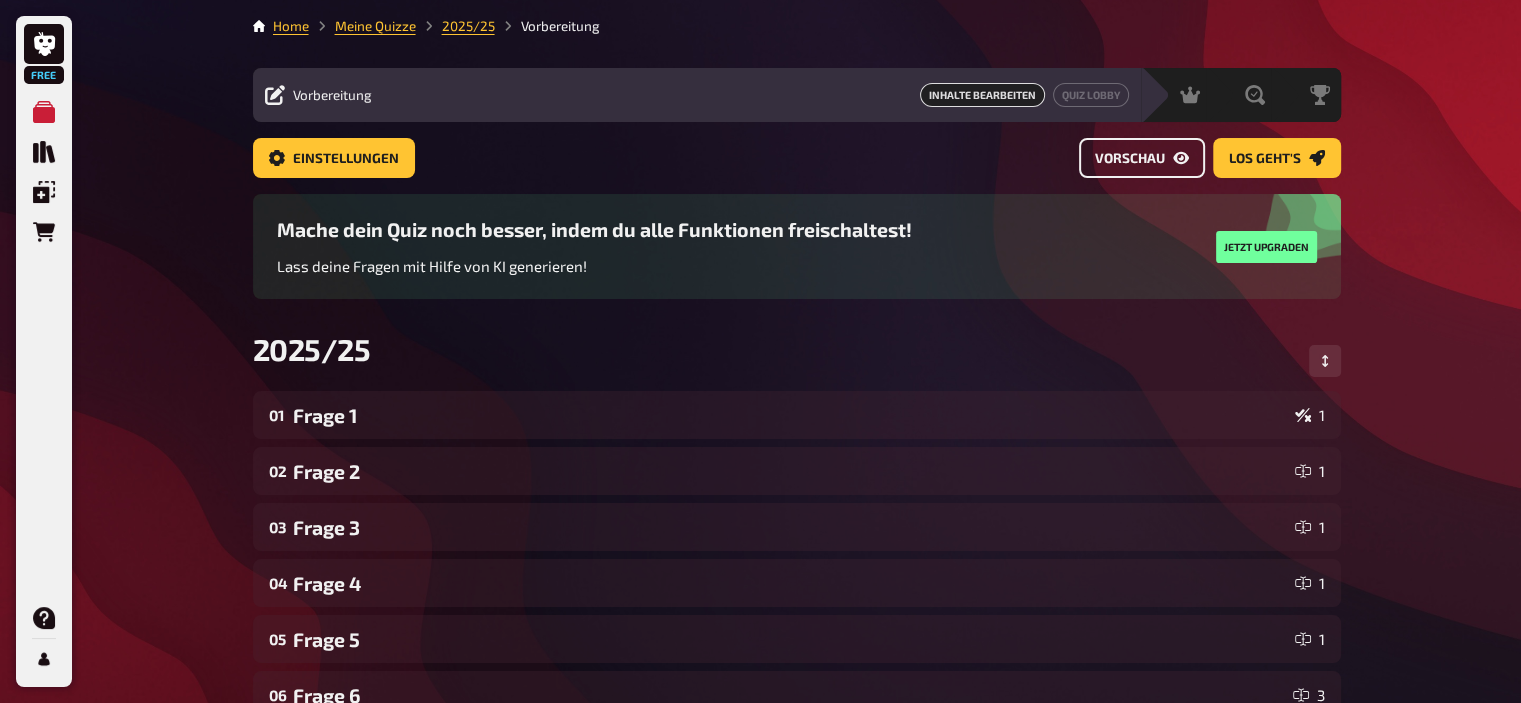click on "Vorschau" at bounding box center [1130, 159] 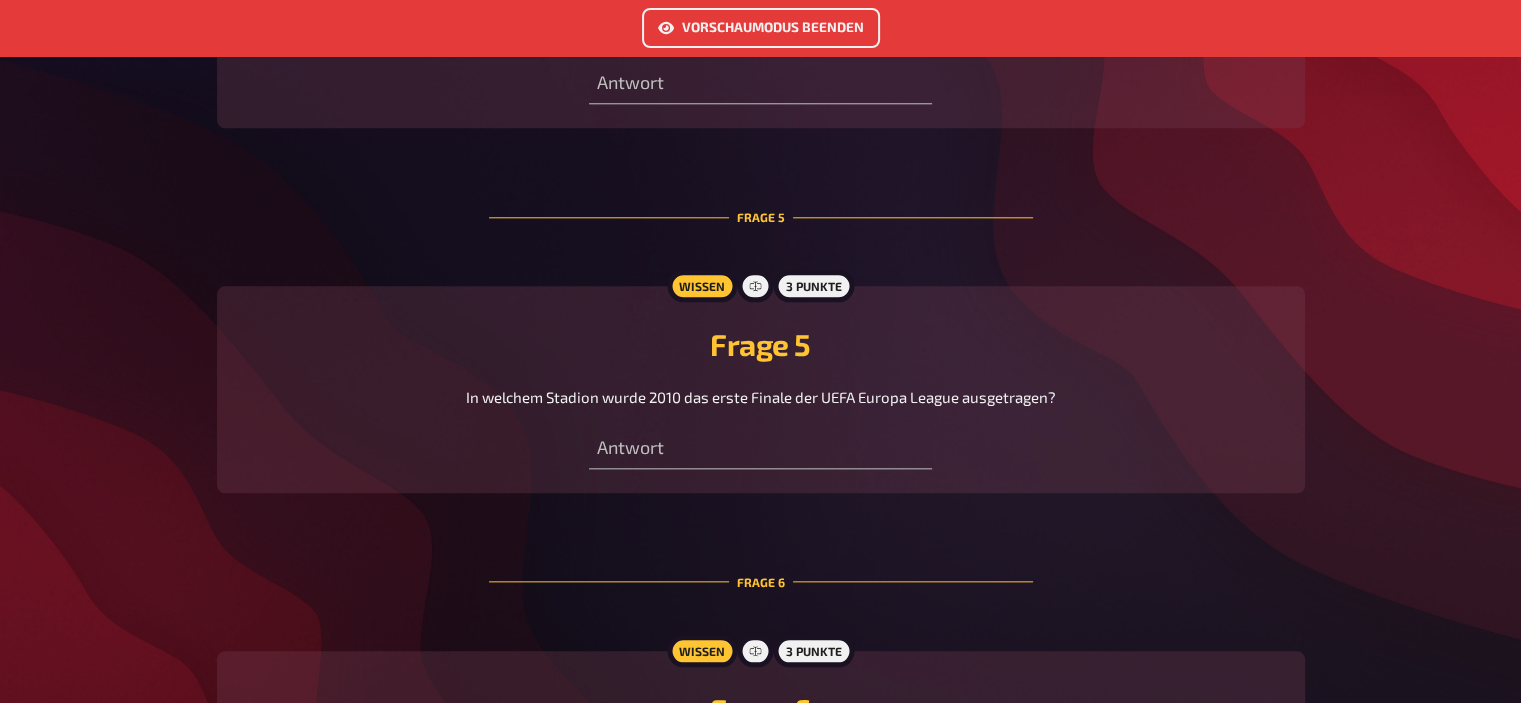 scroll, scrollTop: 2083, scrollLeft: 0, axis: vertical 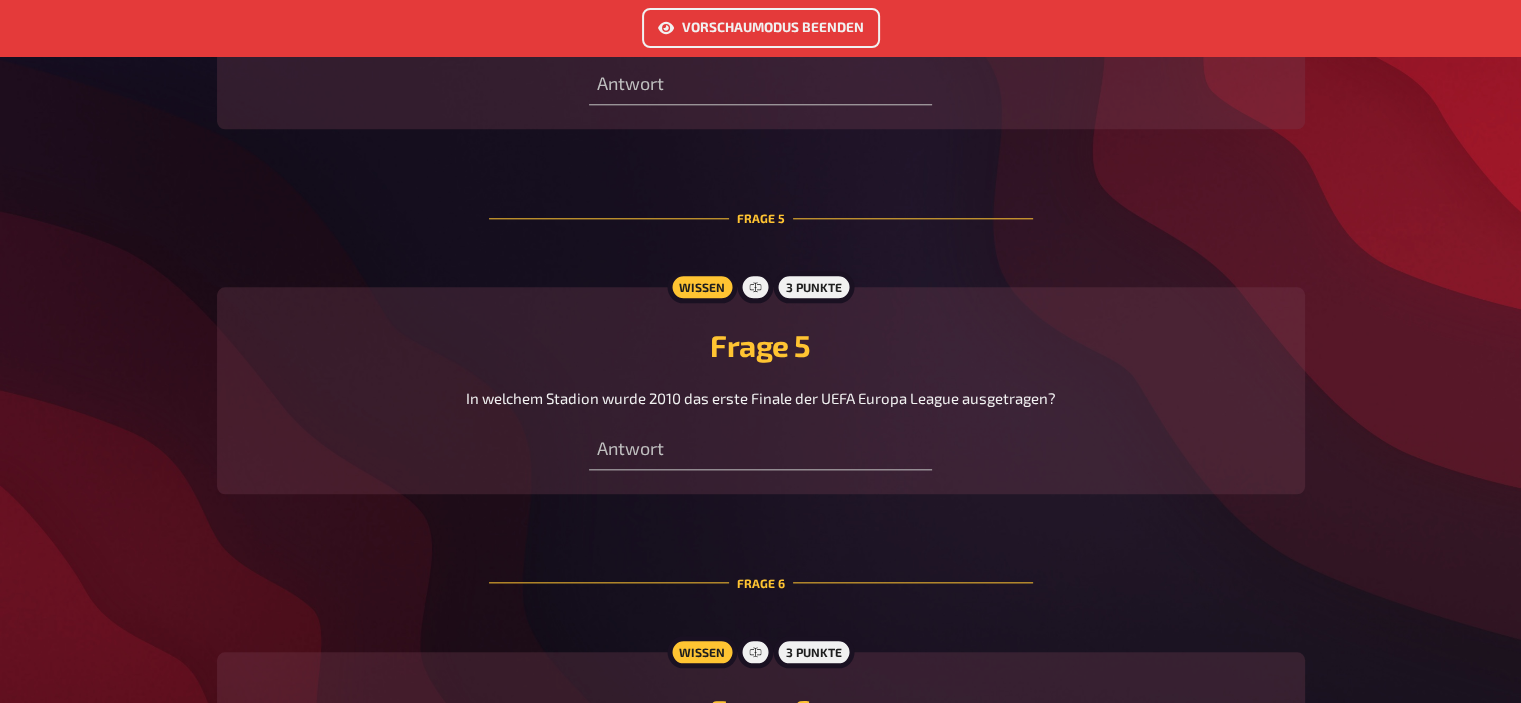 click on "In welchem Stadion wurde 2010 das erste Finale der UEFA Europa League ausgetragen?" at bounding box center [761, 398] 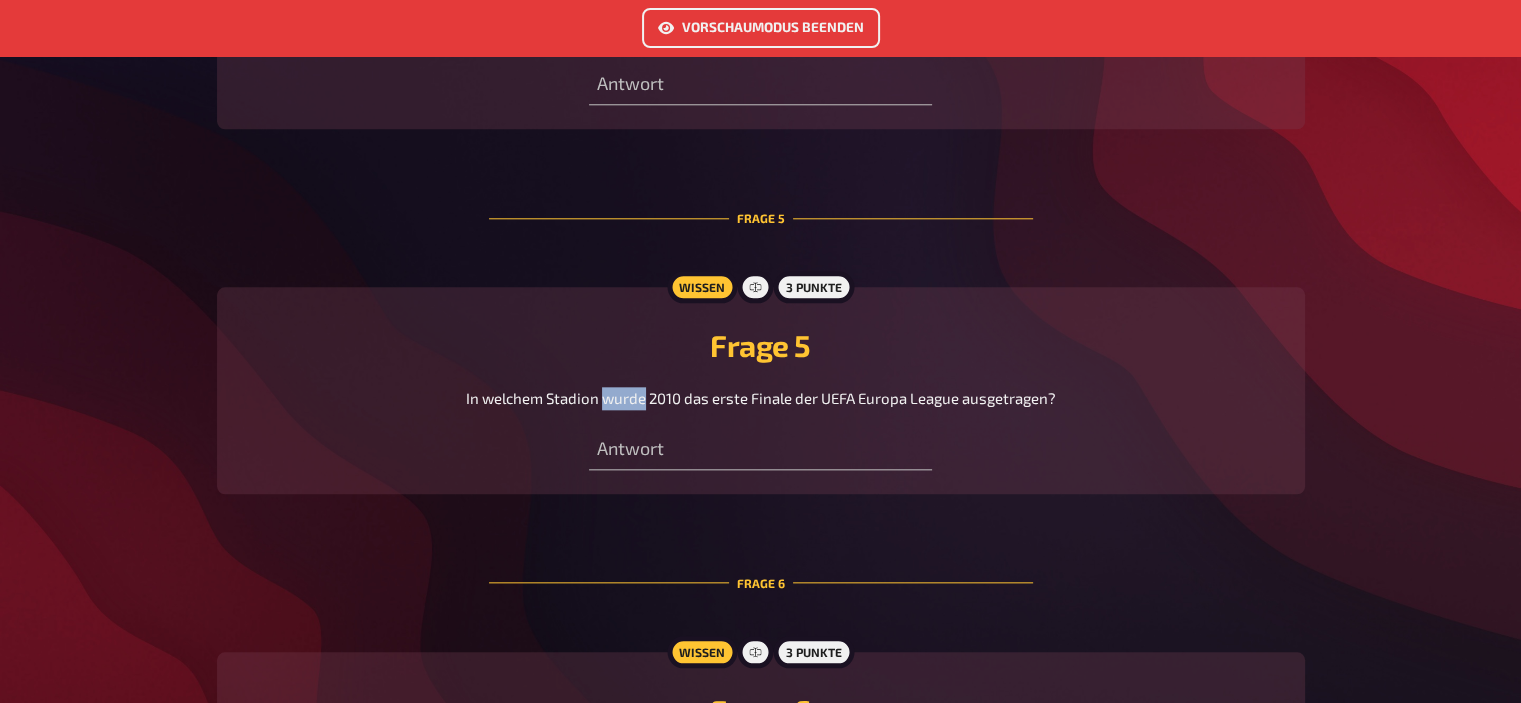 click on "In welchem Stadion wurde 2010 das erste Finale der UEFA Europa League ausgetragen?" at bounding box center (761, 398) 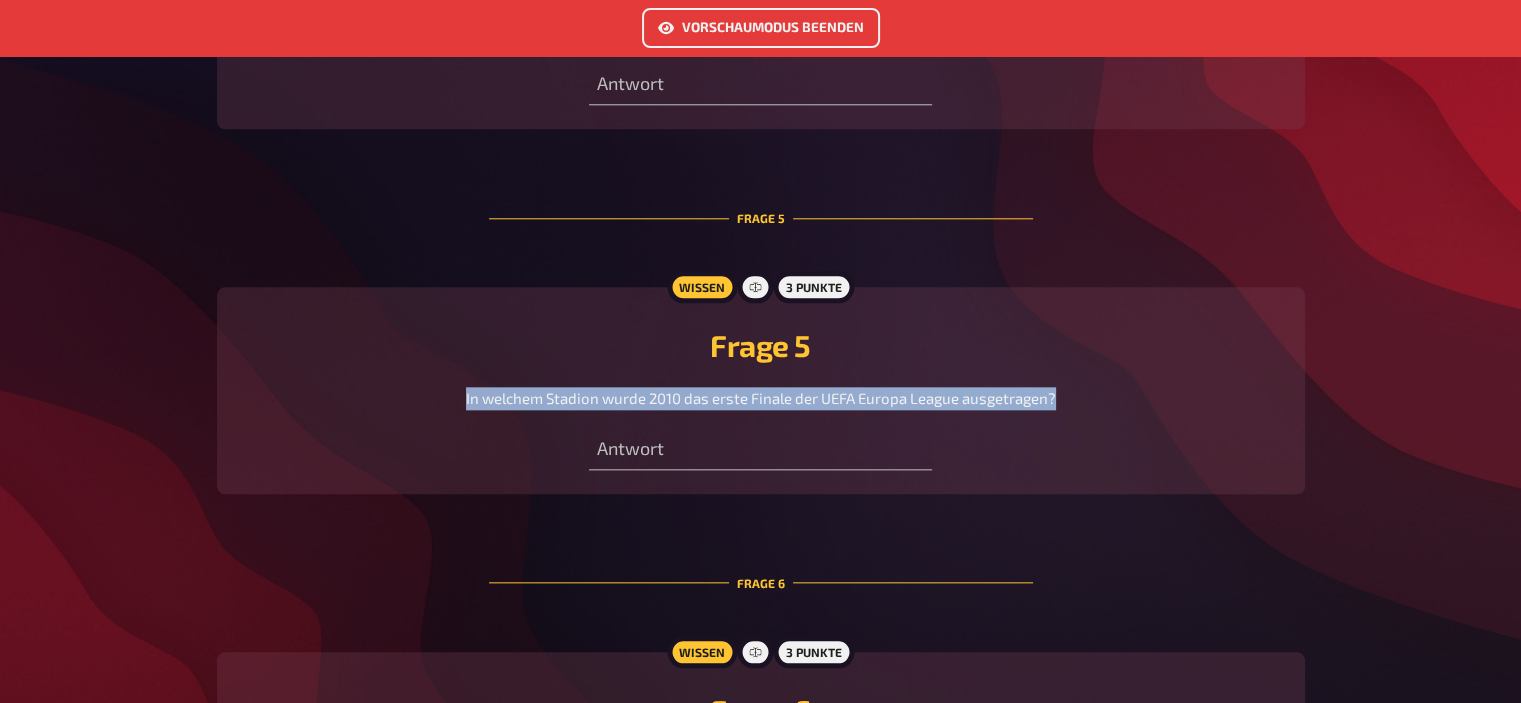 click on "In welchem Stadion wurde 2010 das erste Finale der UEFA Europa League ausgetragen?" at bounding box center (761, 398) 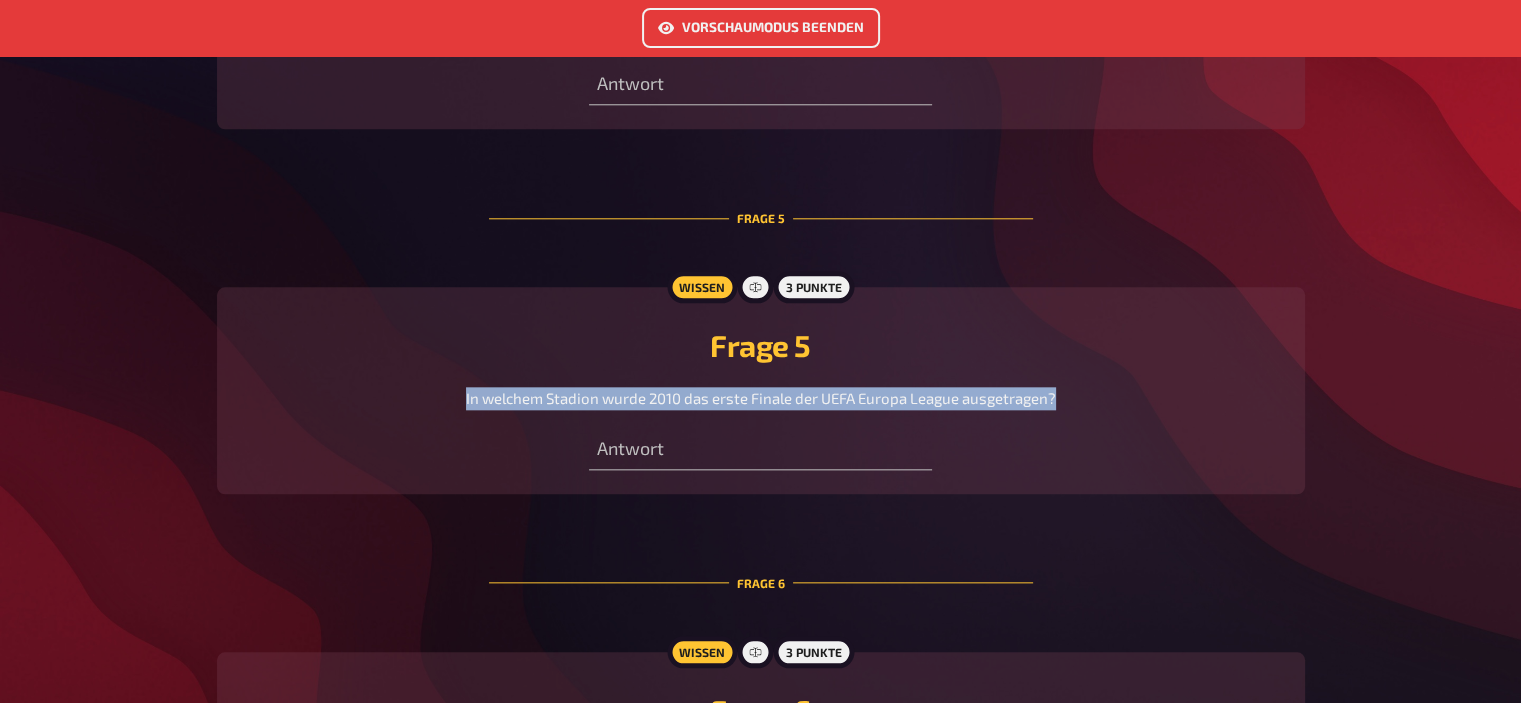 click on "Vorschaumodus beenden" at bounding box center (761, 28) 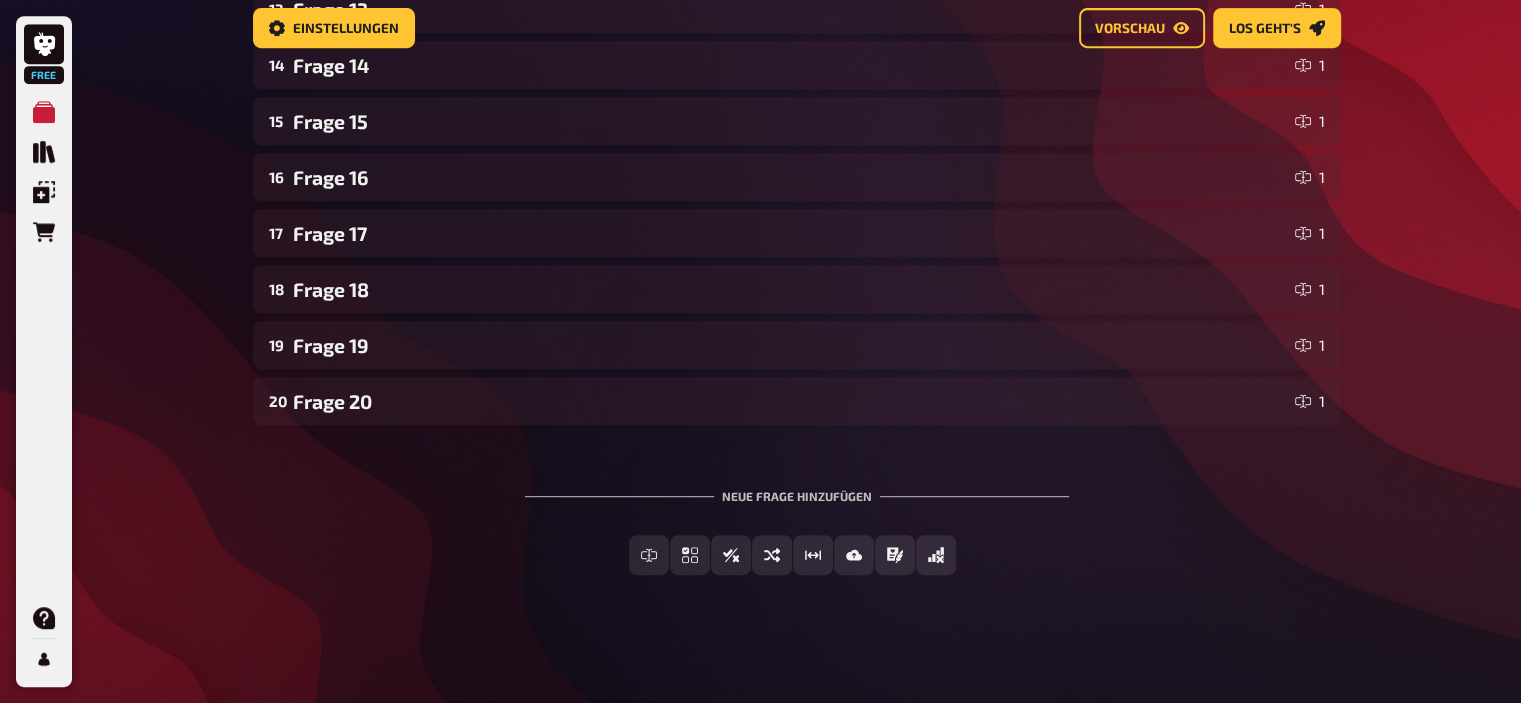 scroll, scrollTop: 0, scrollLeft: 0, axis: both 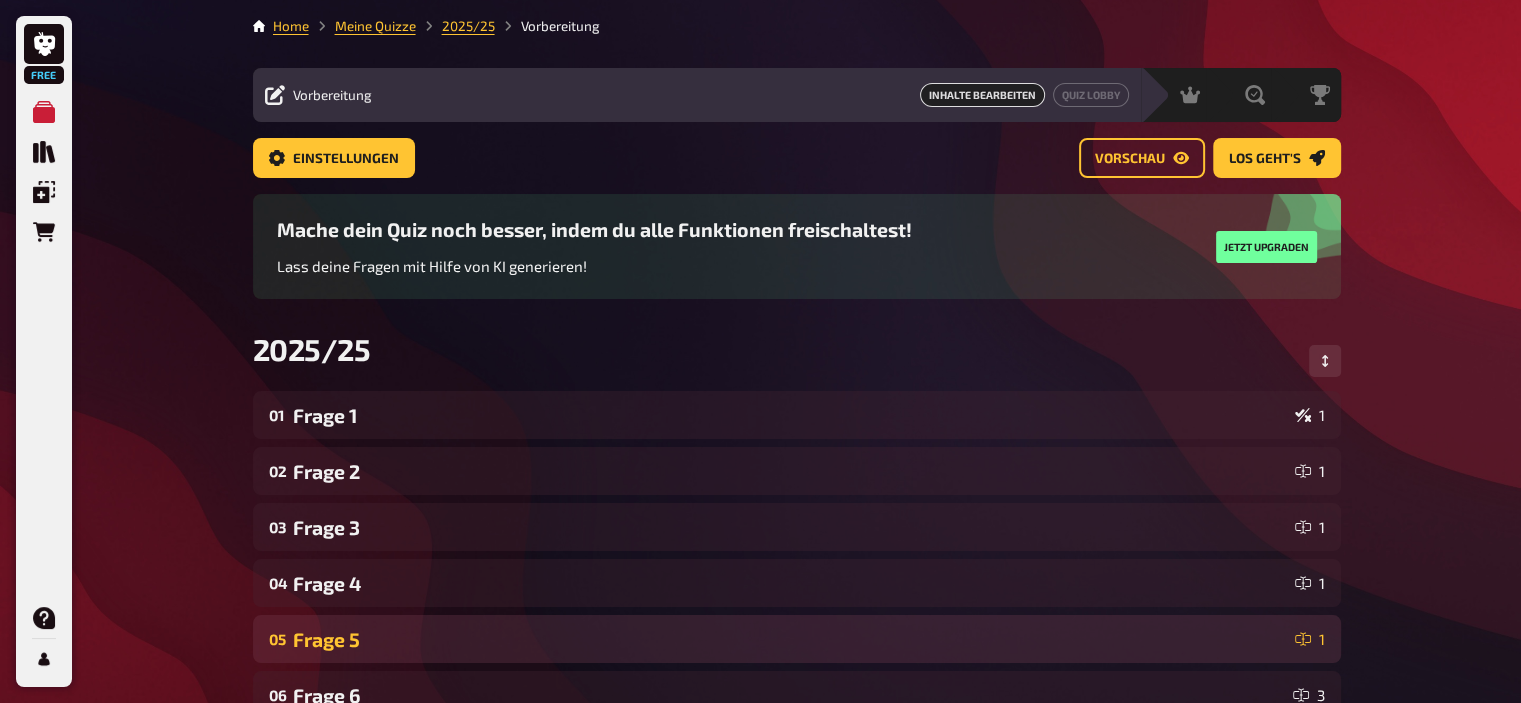 click on "Frage 5" at bounding box center (790, 639) 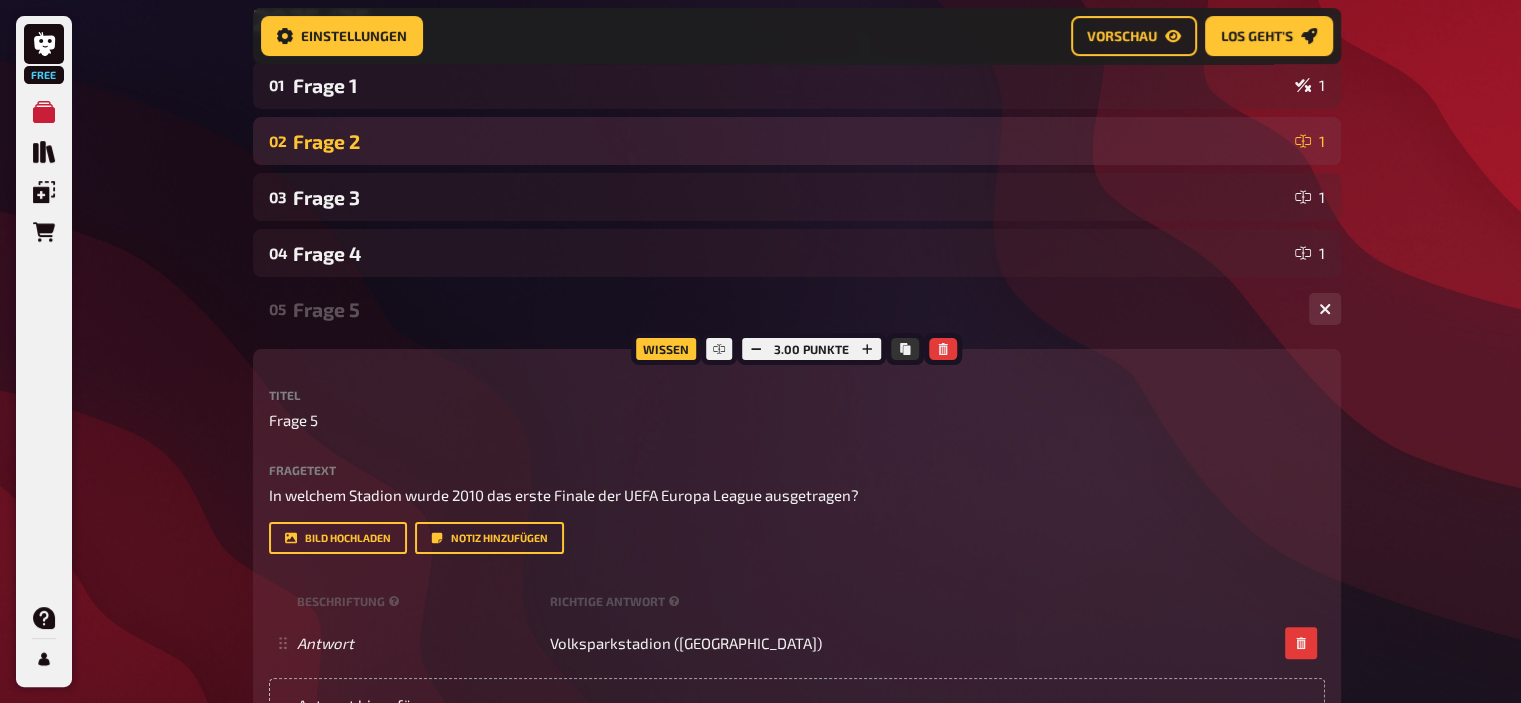 scroll, scrollTop: 384, scrollLeft: 0, axis: vertical 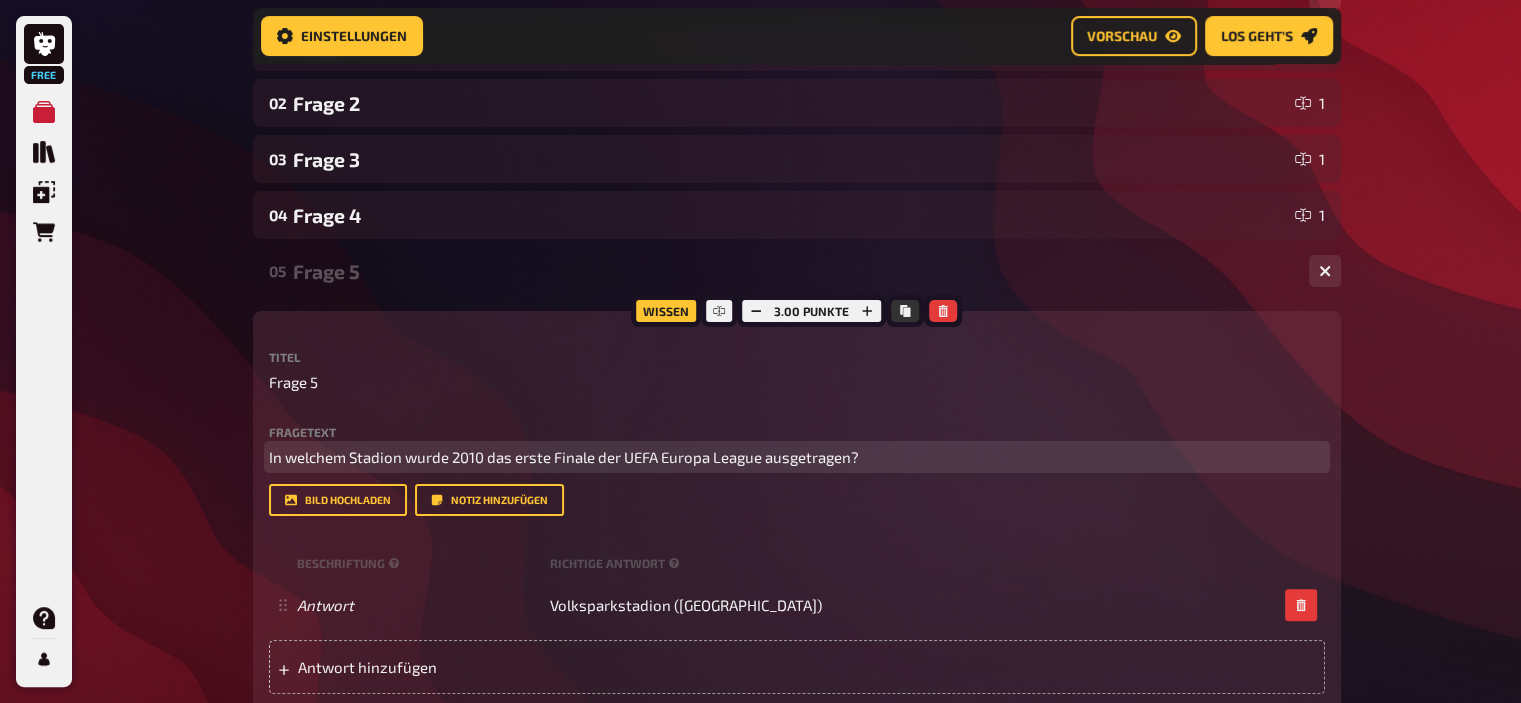 click on "In welchem Stadion wurde 2010 das erste Finale der UEFA Europa League ausgetragen?" at bounding box center (564, 457) 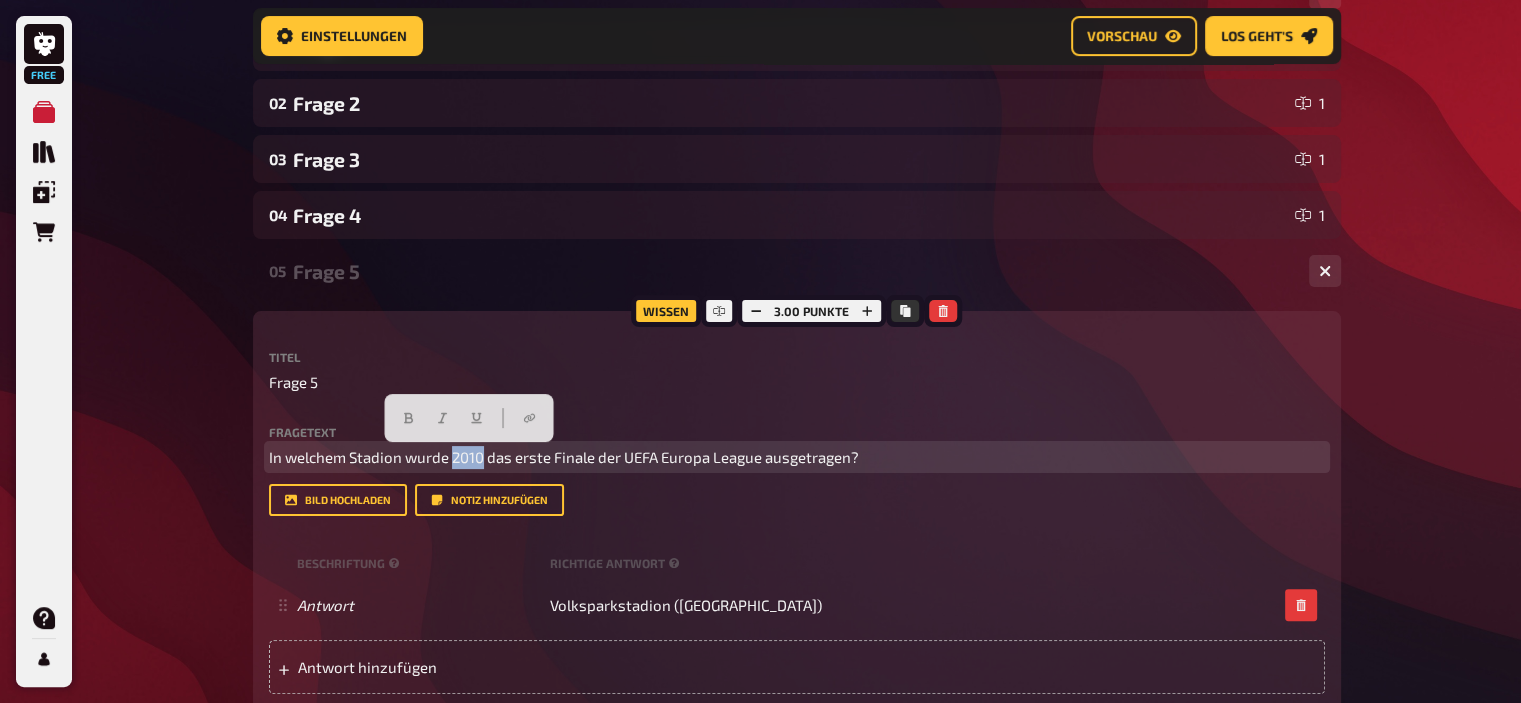 click on "In welchem Stadion wurde 2010 das erste Finale der UEFA Europa League ausgetragen?" at bounding box center (564, 457) 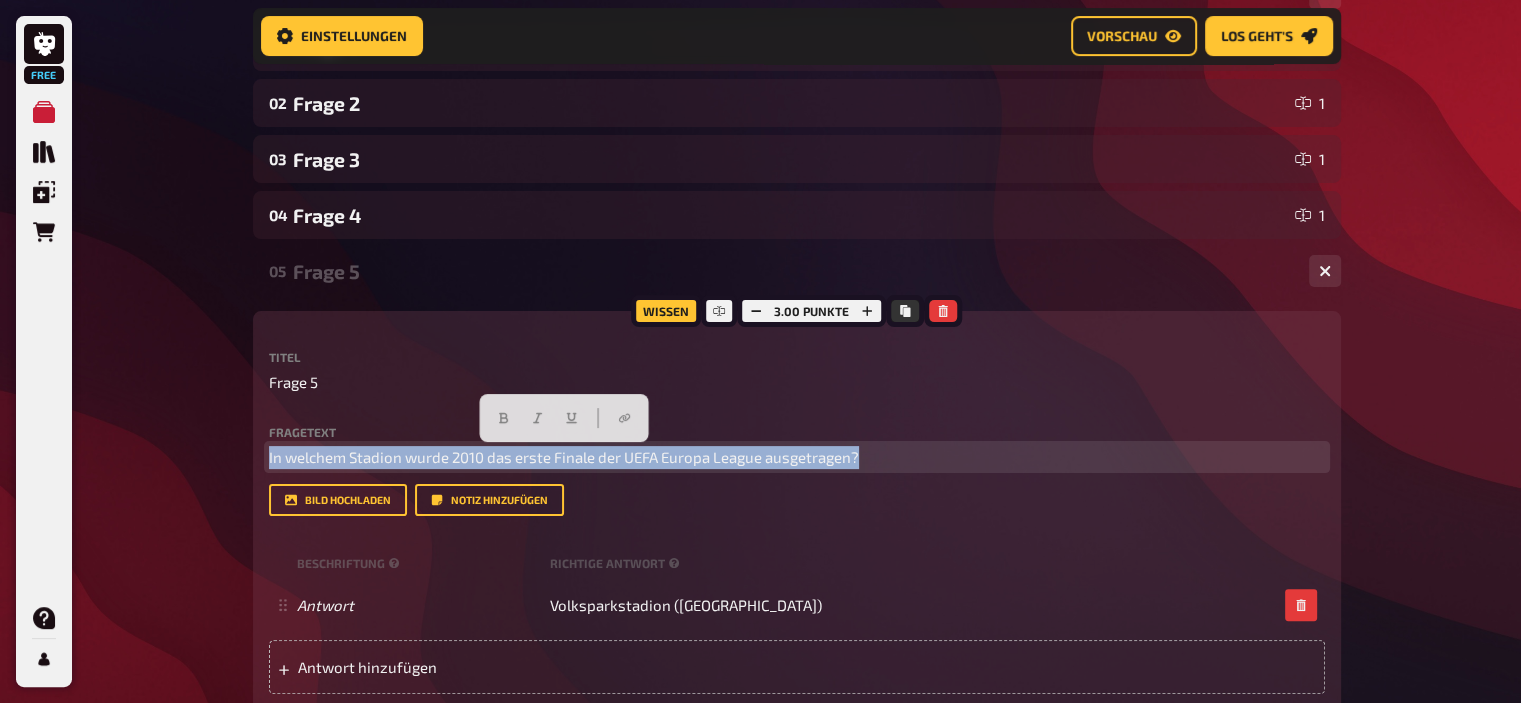 click on "In welchem Stadion wurde 2010 das erste Finale der UEFA Europa League ausgetragen?" at bounding box center (564, 457) 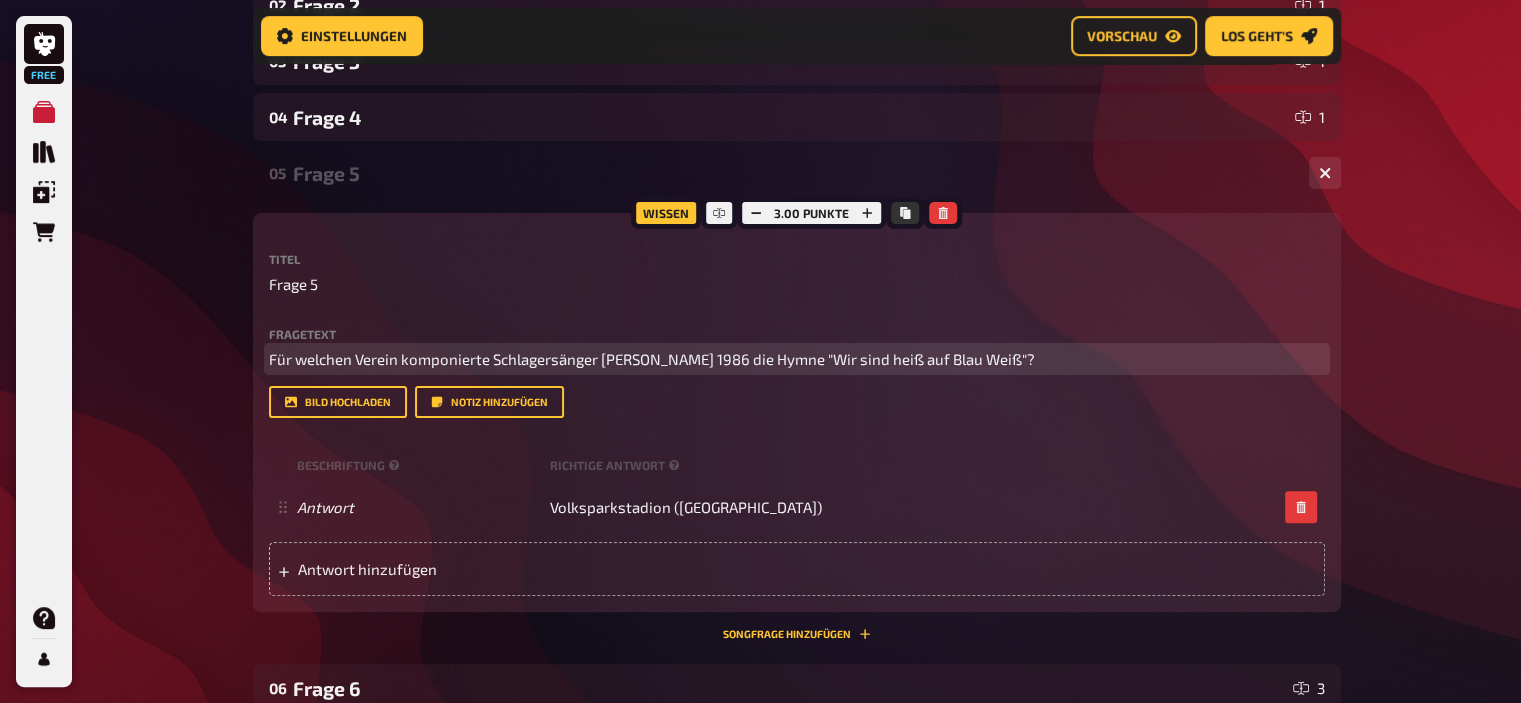 scroll, scrollTop: 483, scrollLeft: 0, axis: vertical 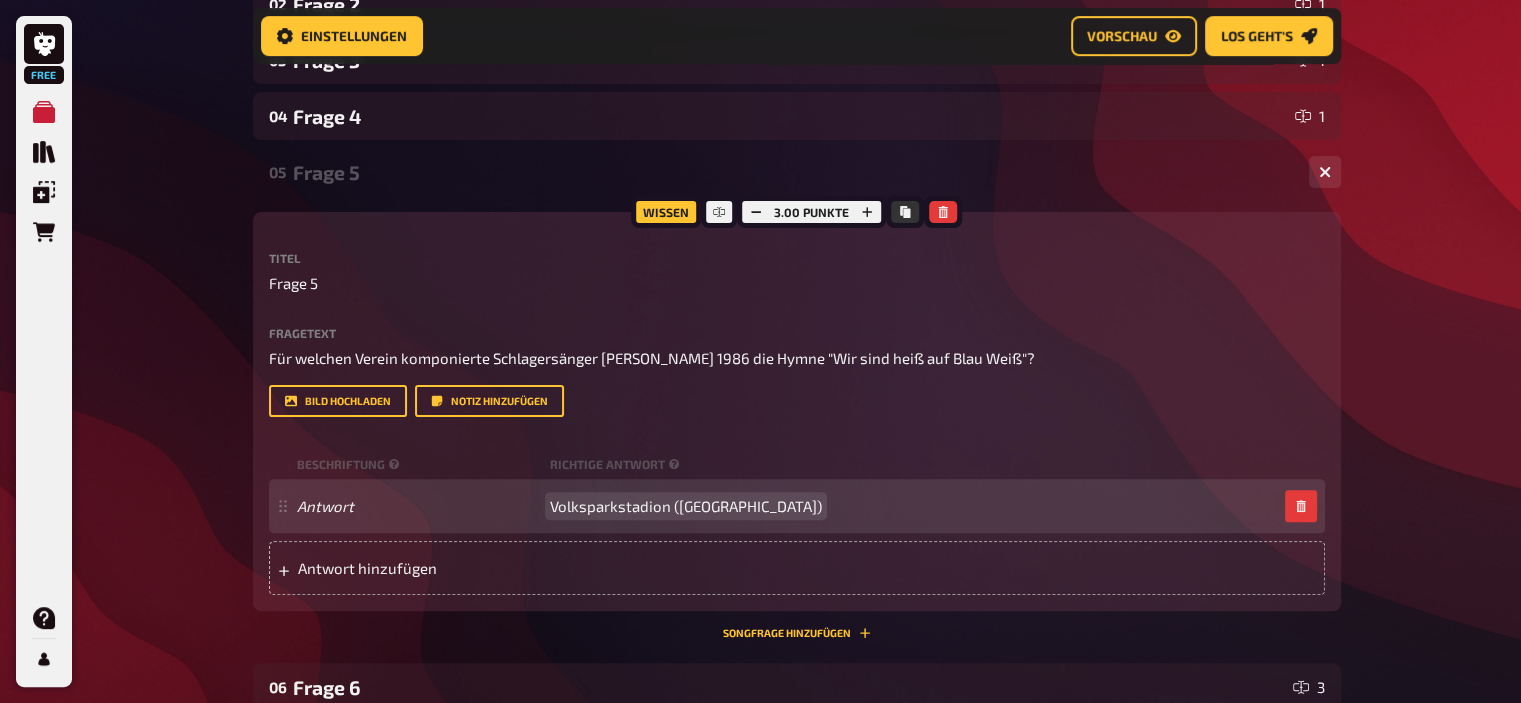 click on "Volksparkstadion (Hamburg)" at bounding box center (686, 506) 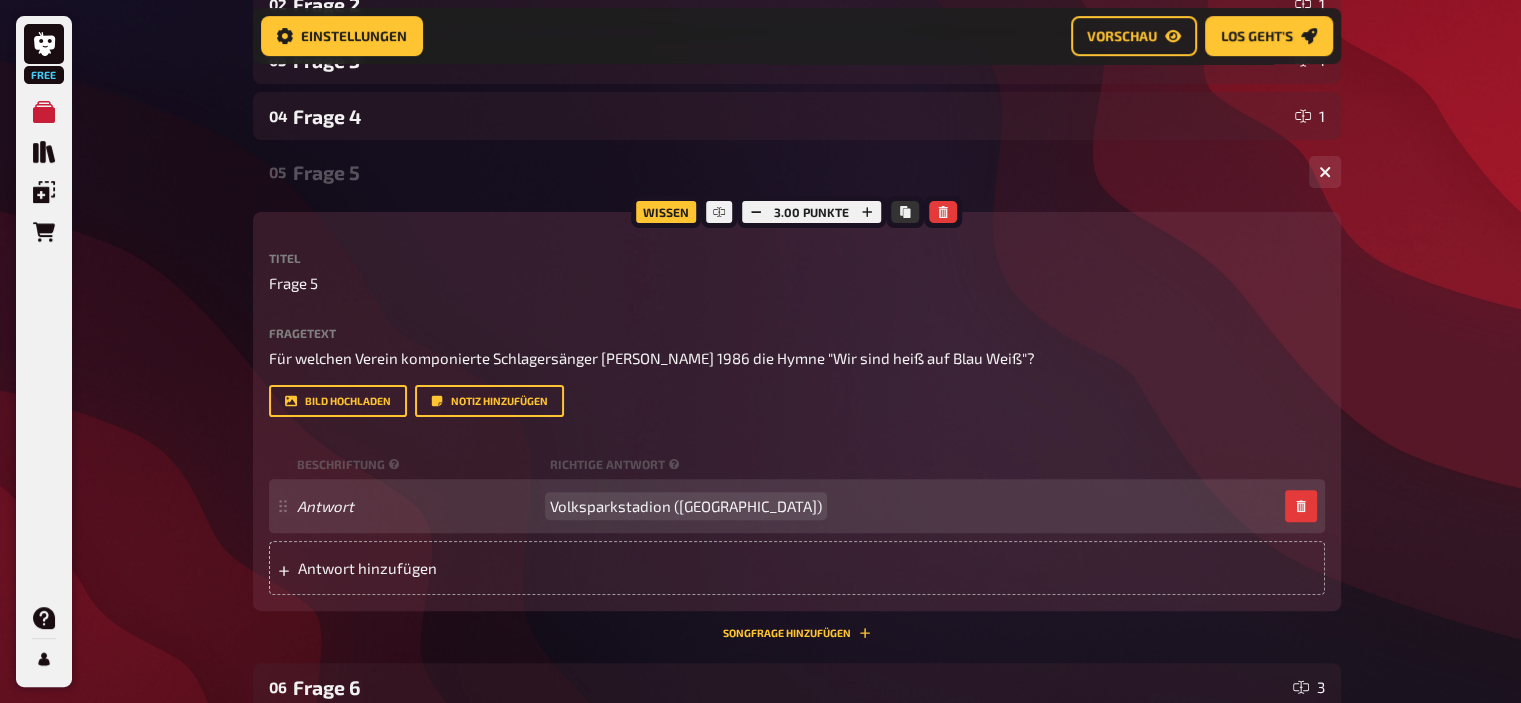 paste 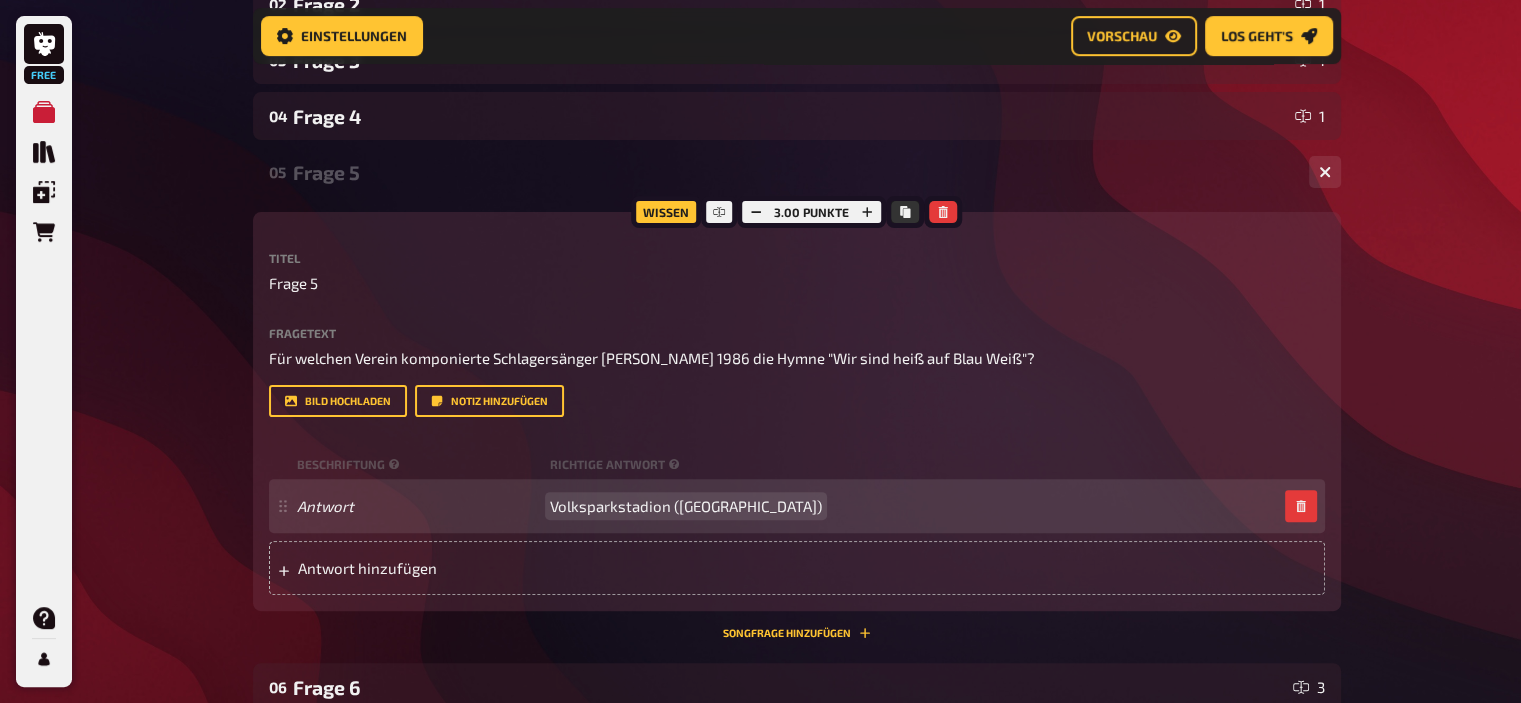 type 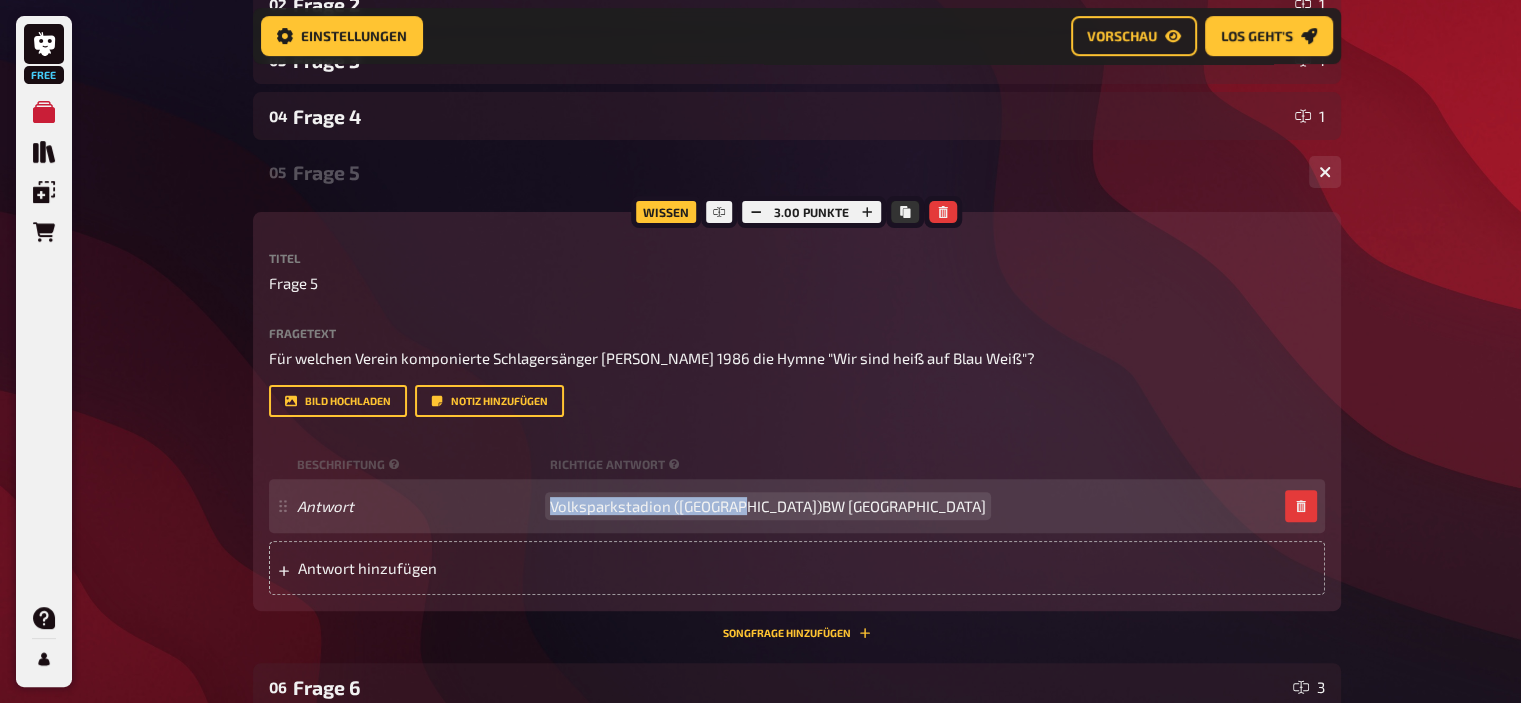 drag, startPoint x: 744, startPoint y: 511, endPoint x: 429, endPoint y: 510, distance: 315.0016 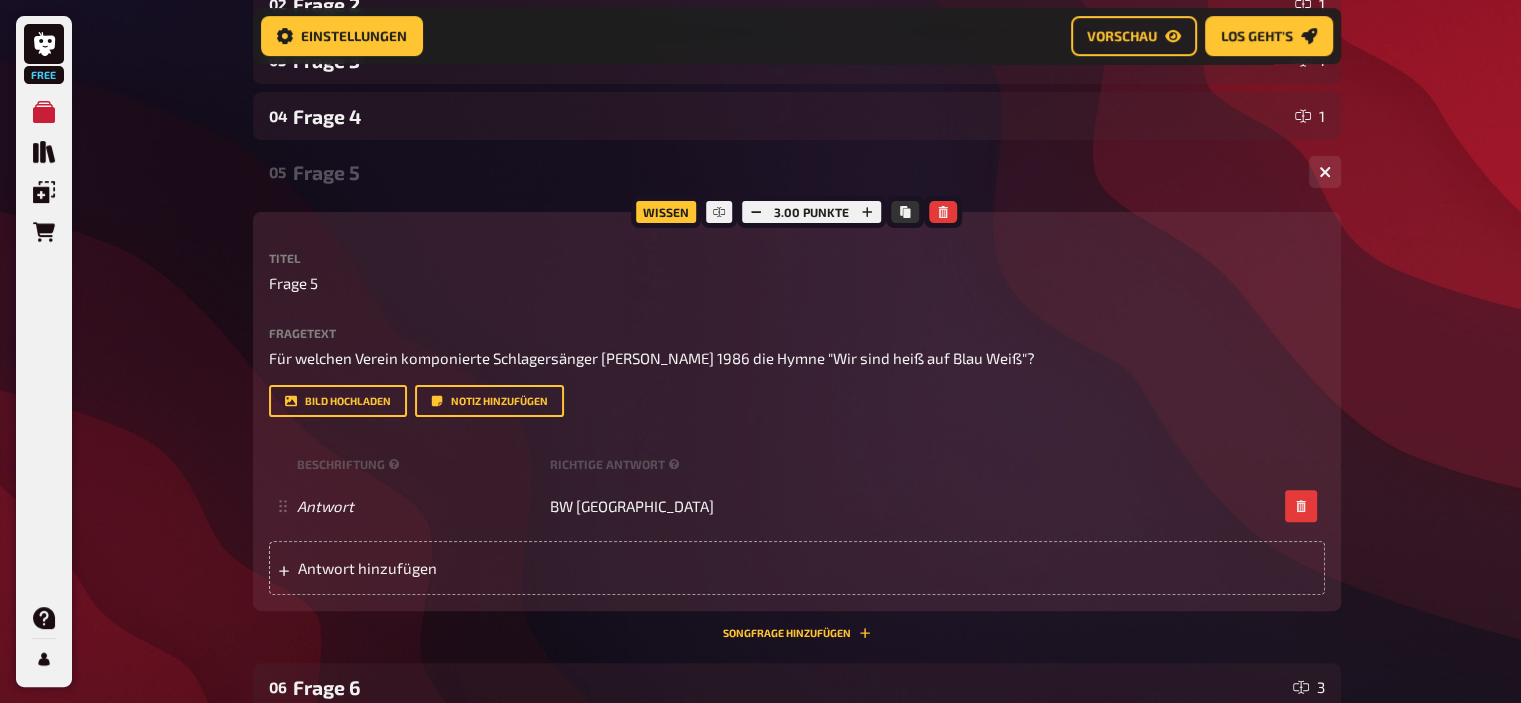 click on "Frage 5" at bounding box center (793, 172) 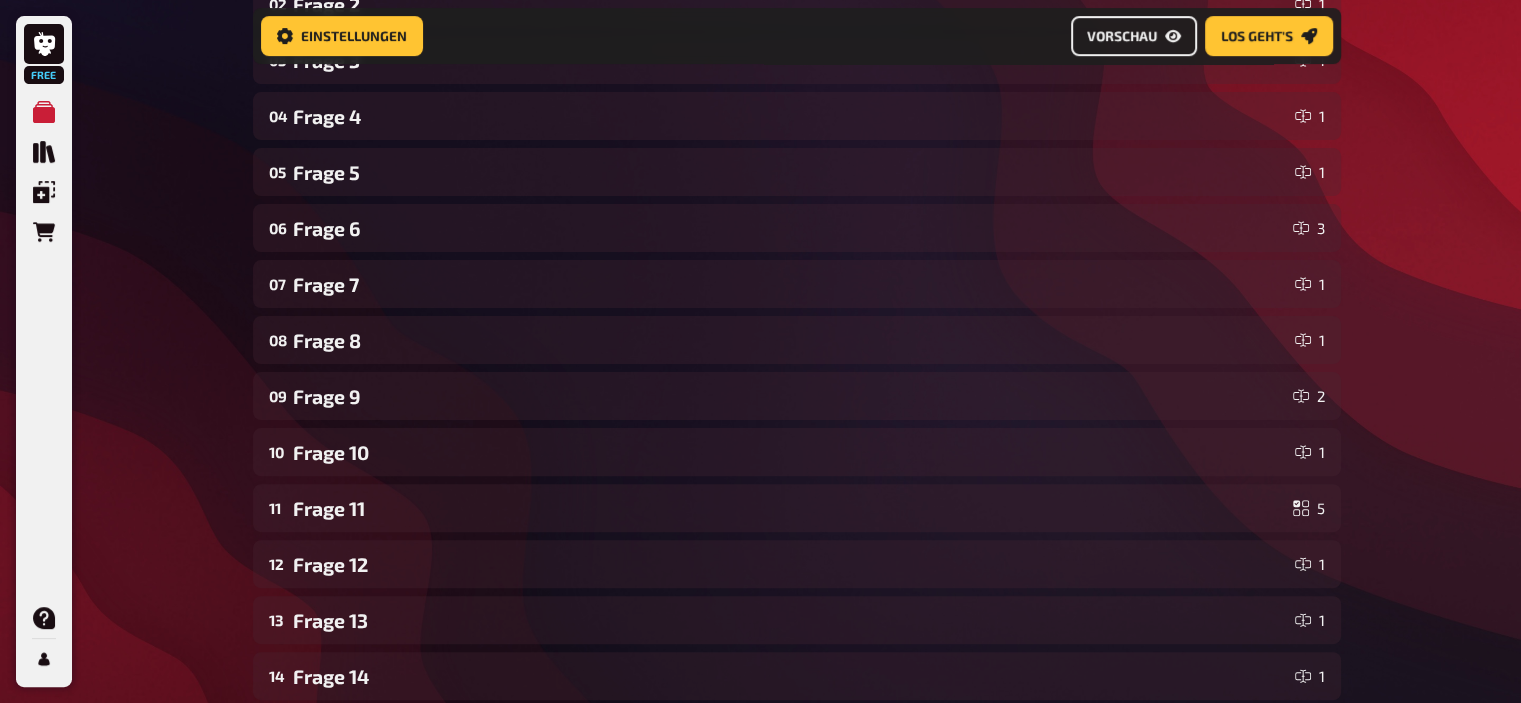click on "Vorschau" at bounding box center [1122, 36] 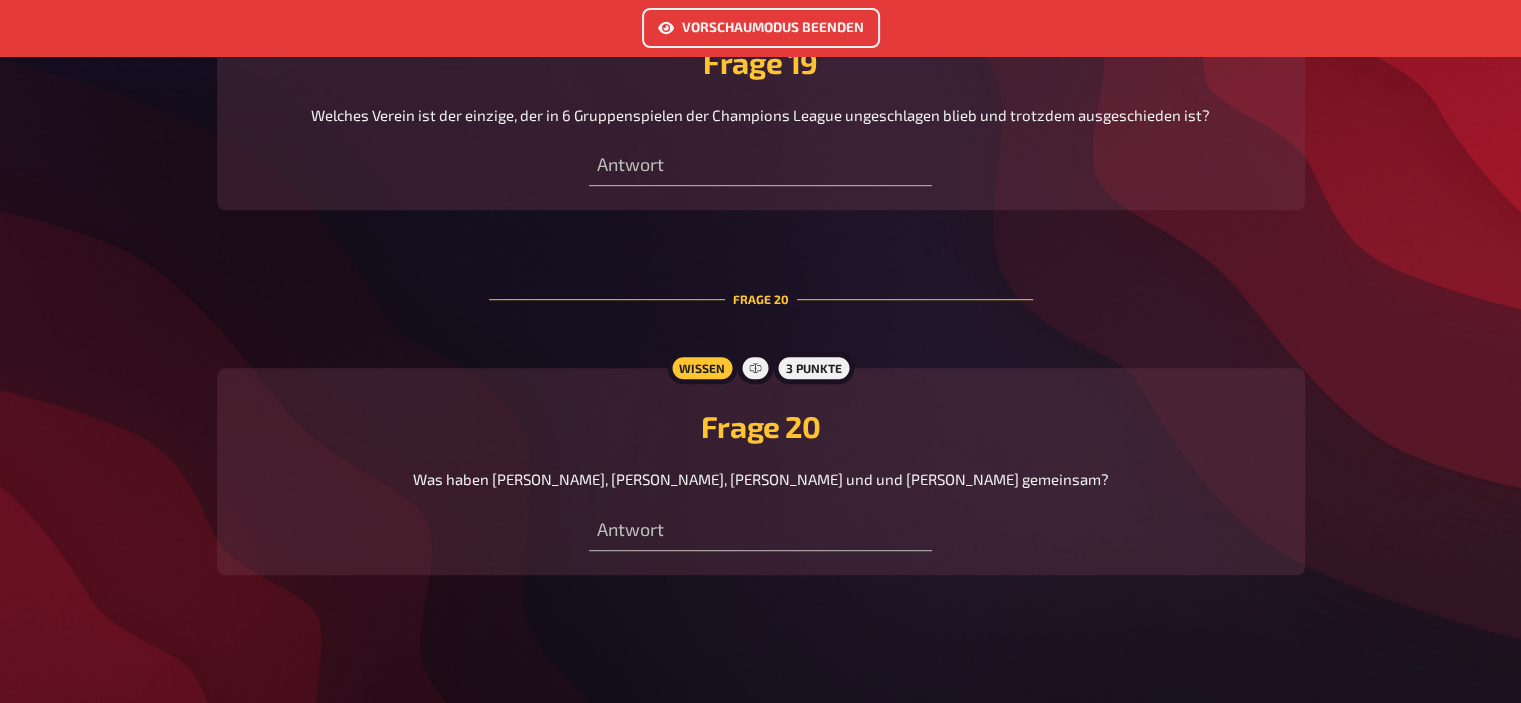 scroll, scrollTop: 8728, scrollLeft: 0, axis: vertical 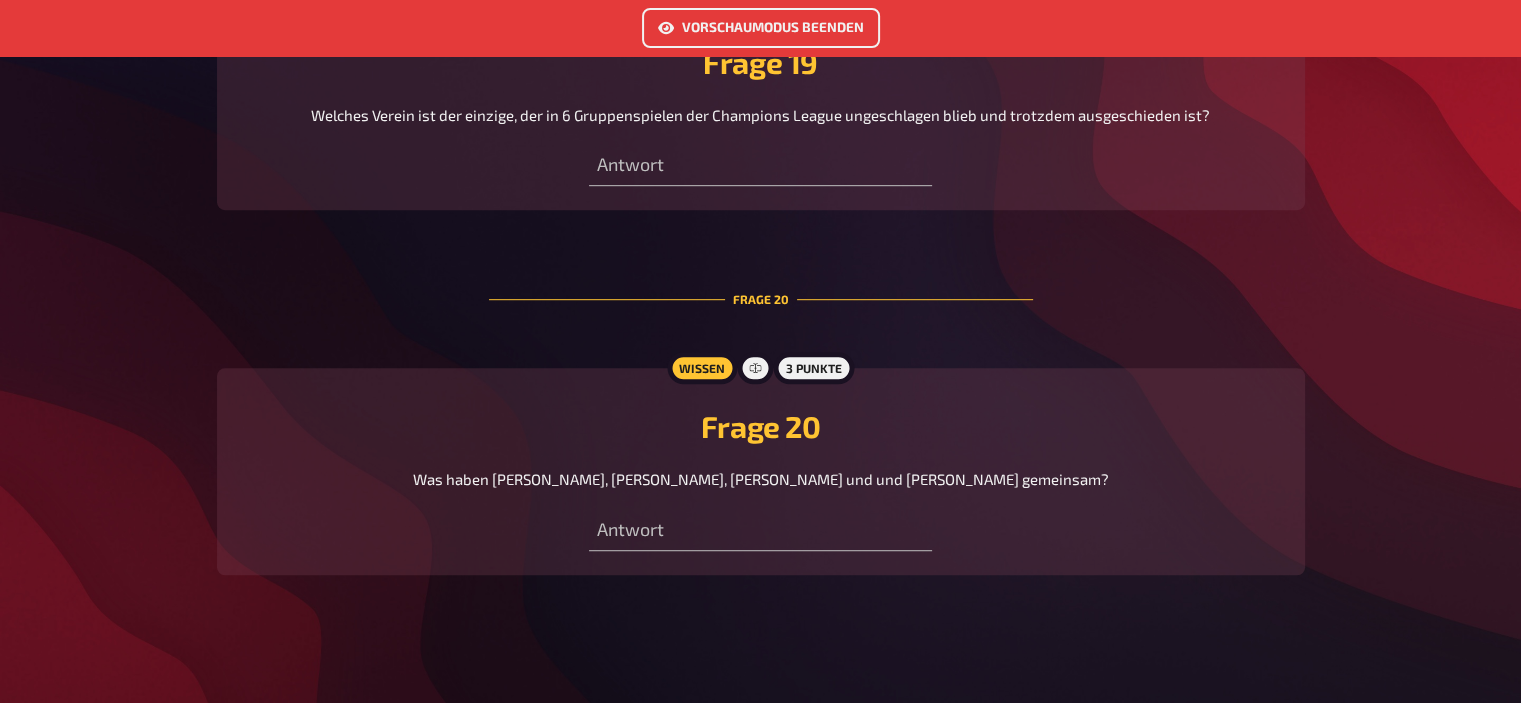 click on "Vorschaumodus beenden" at bounding box center (761, 28) 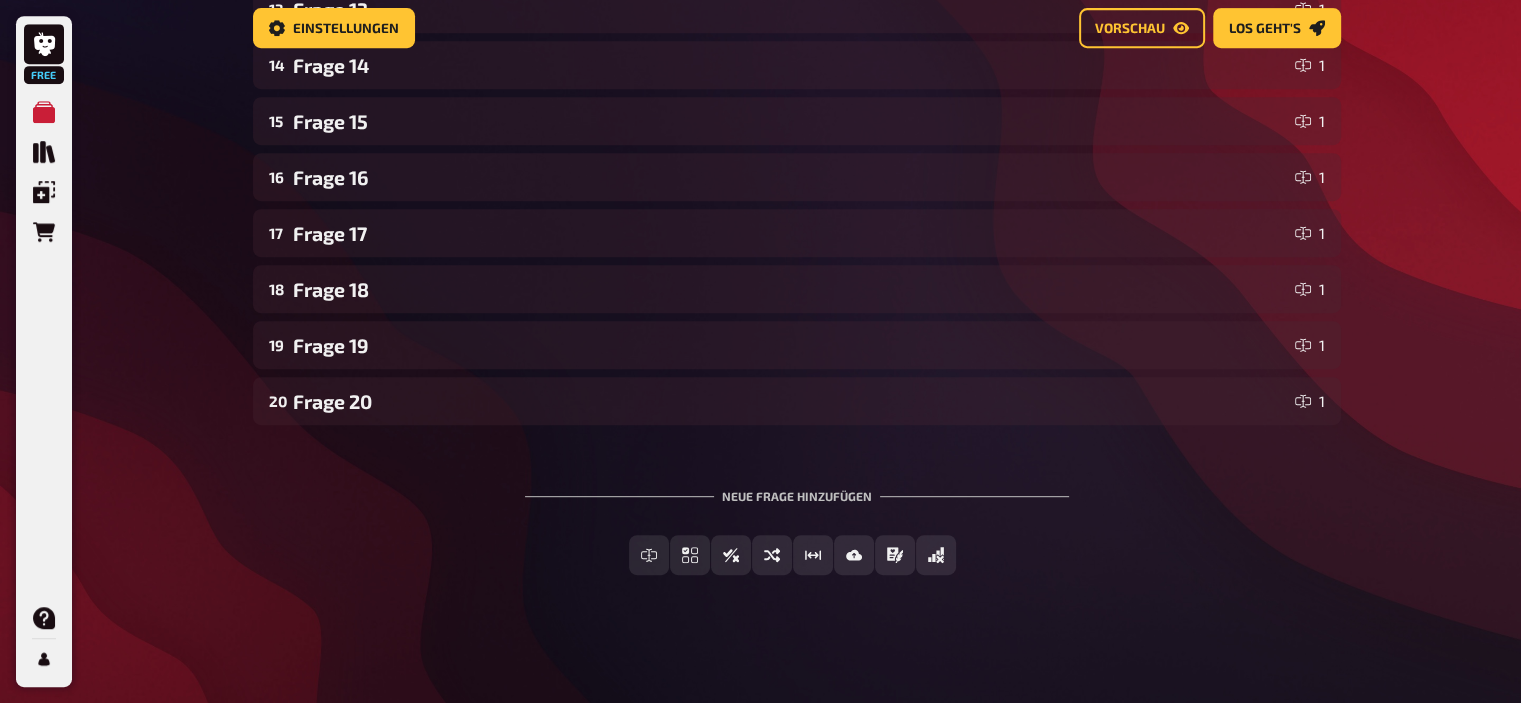 scroll, scrollTop: 0, scrollLeft: 0, axis: both 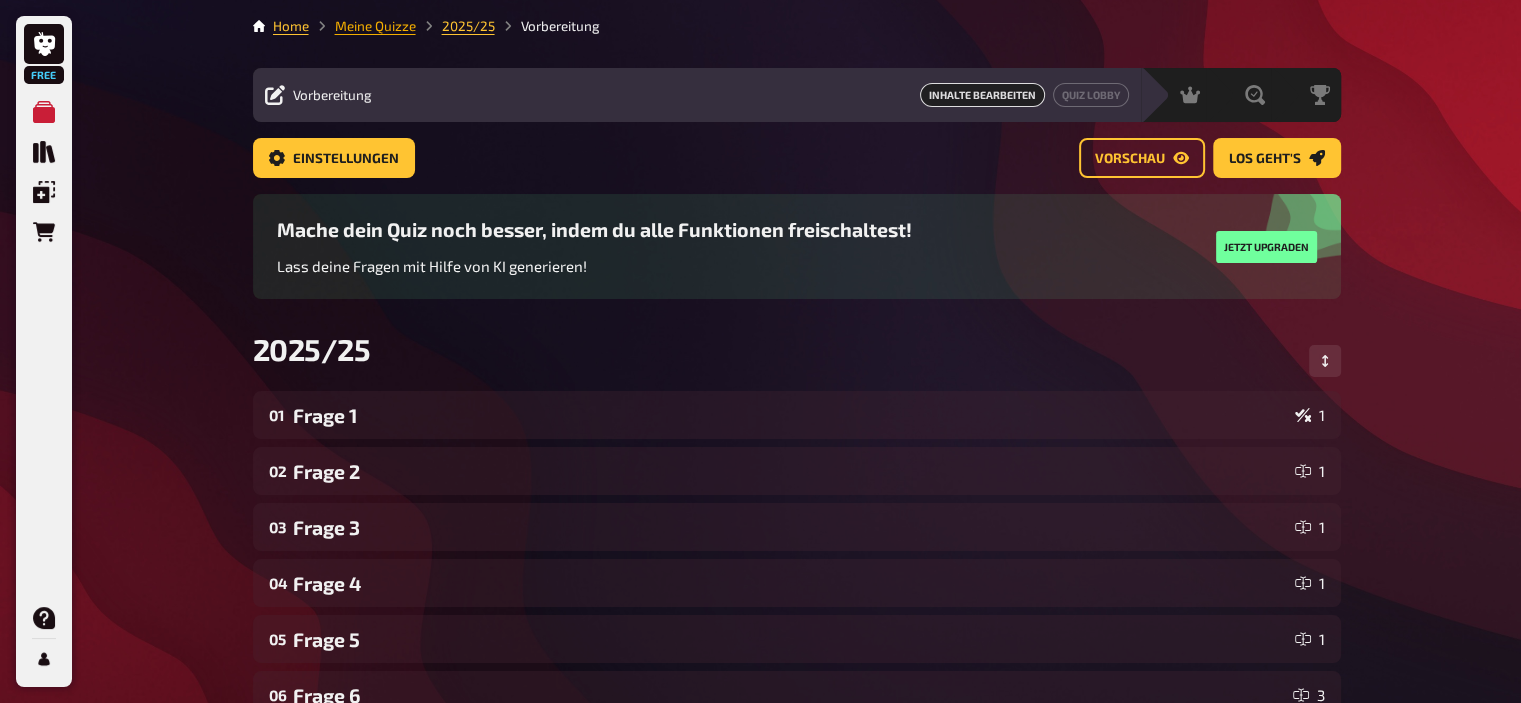 click on "Meine Quizze" at bounding box center [375, 26] 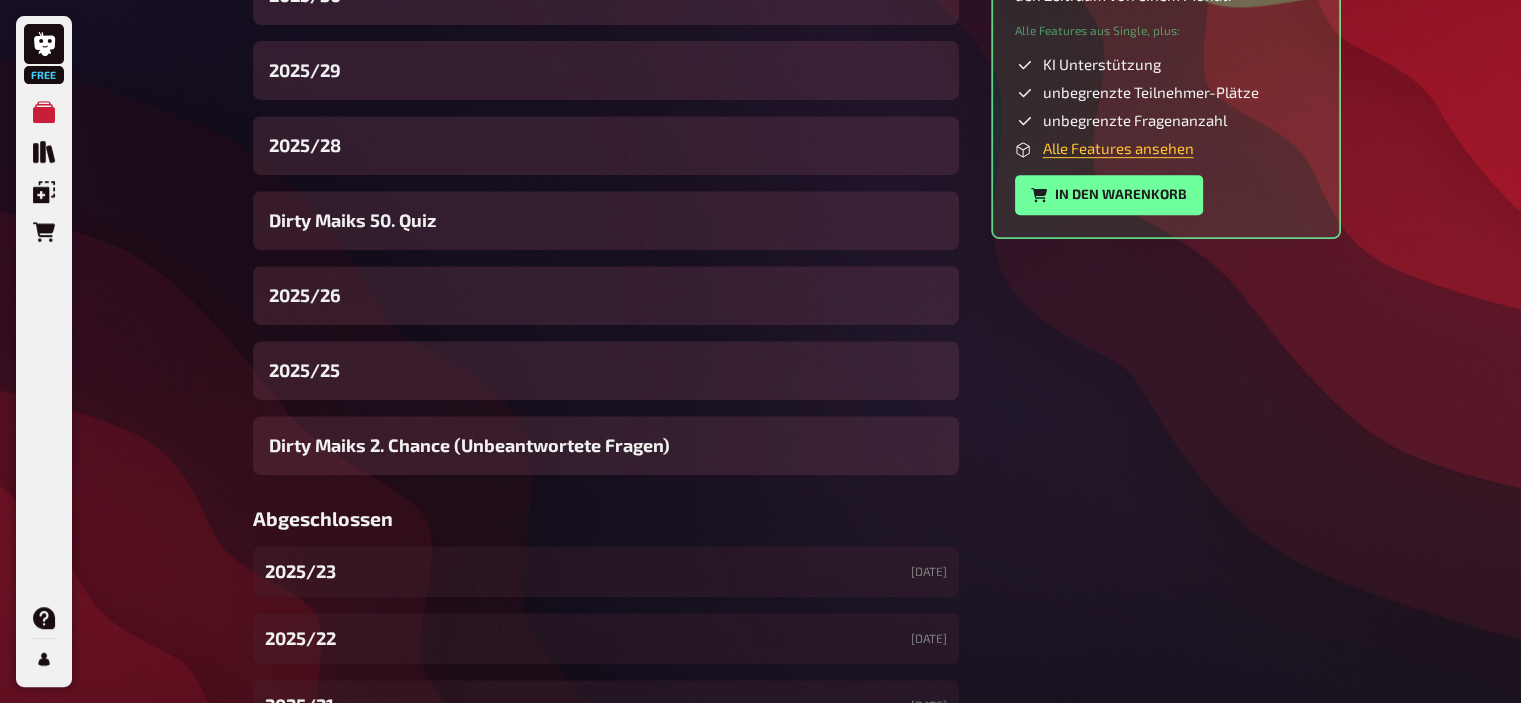 scroll, scrollTop: 871, scrollLeft: 0, axis: vertical 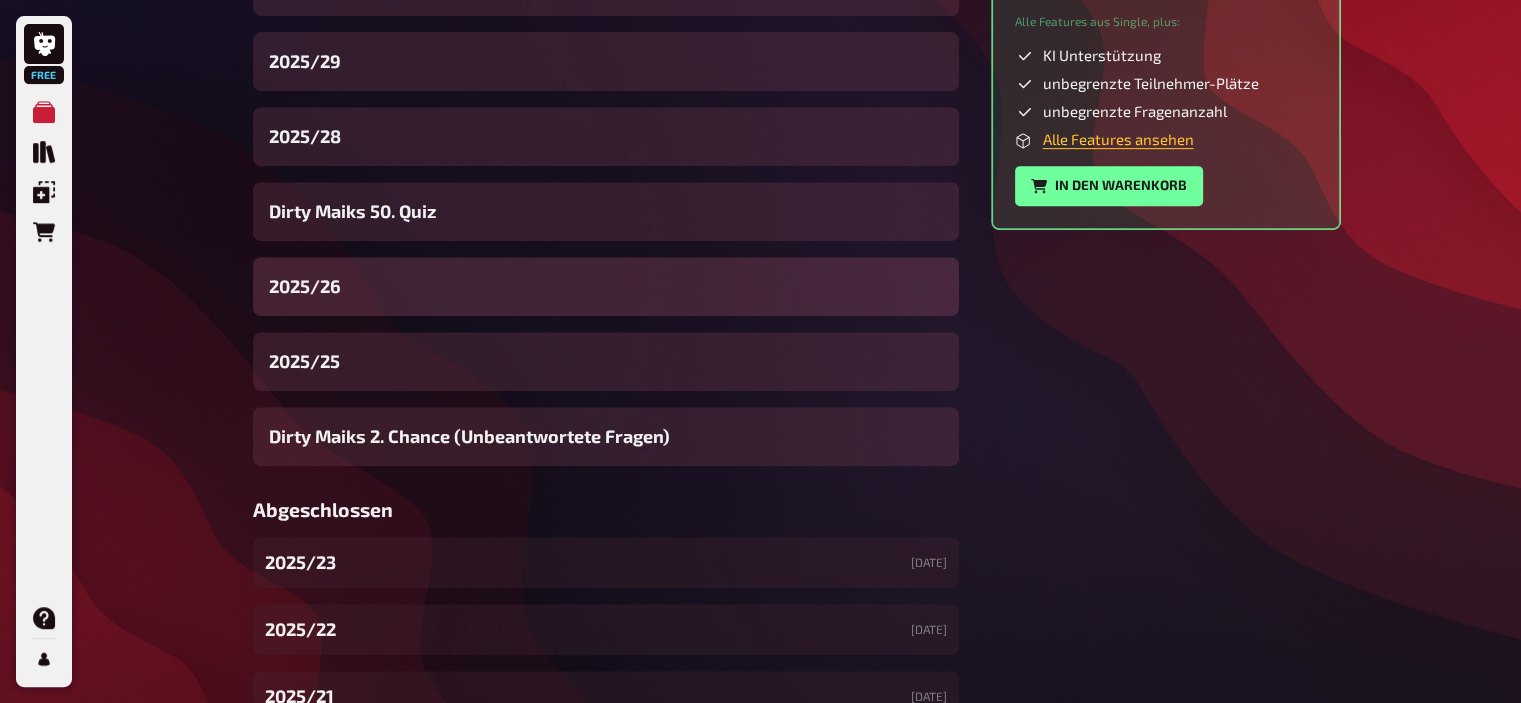 click on "2025/26" at bounding box center (305, 286) 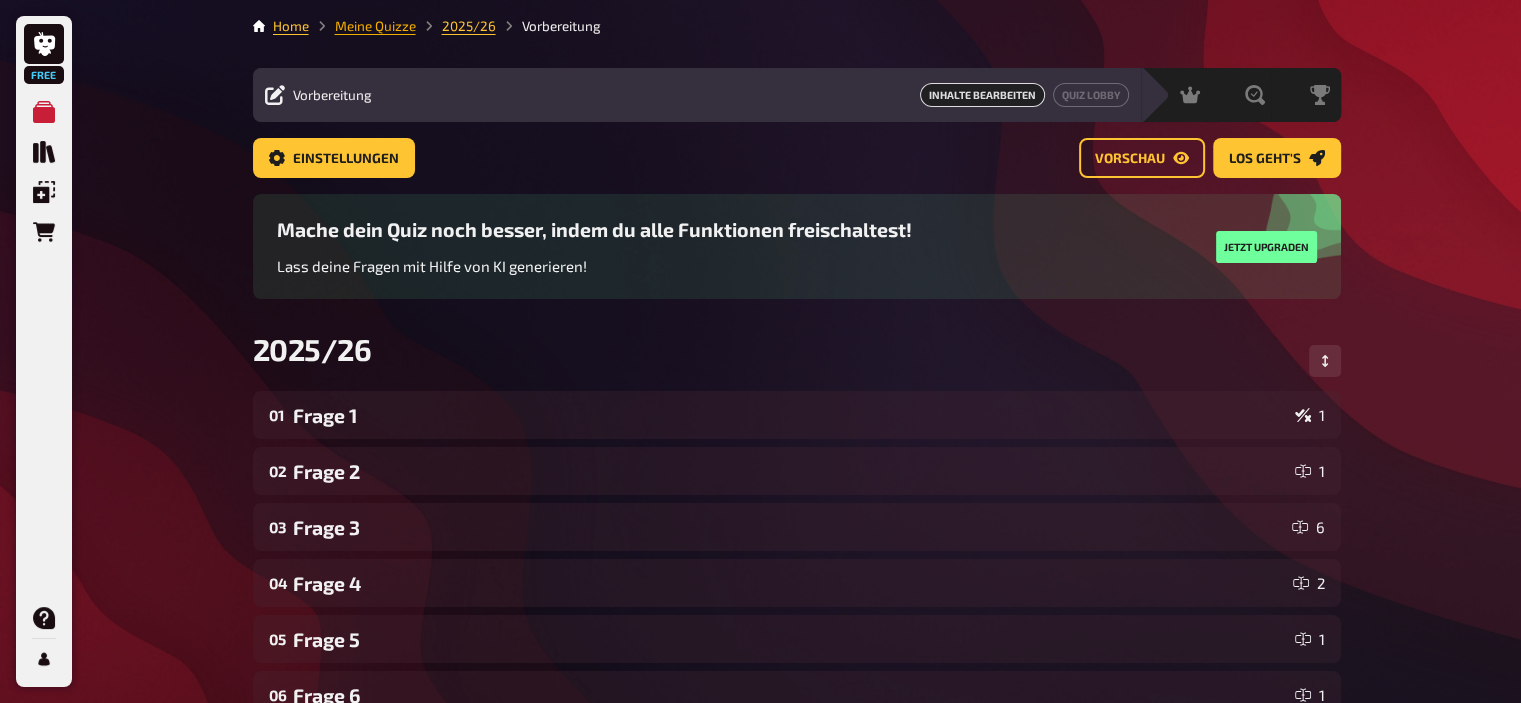 click on "Meine Quizze" at bounding box center (375, 26) 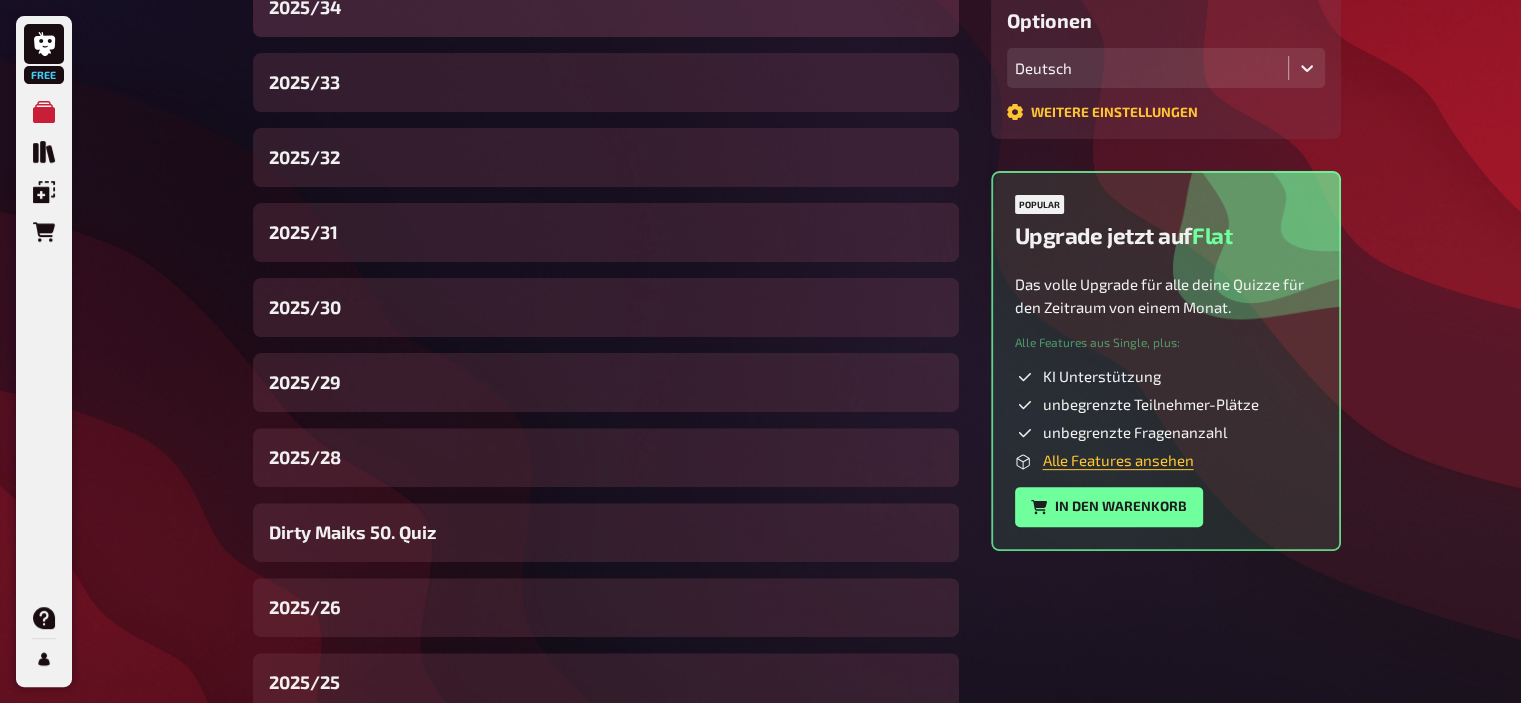 scroll, scrollTop: 551, scrollLeft: 0, axis: vertical 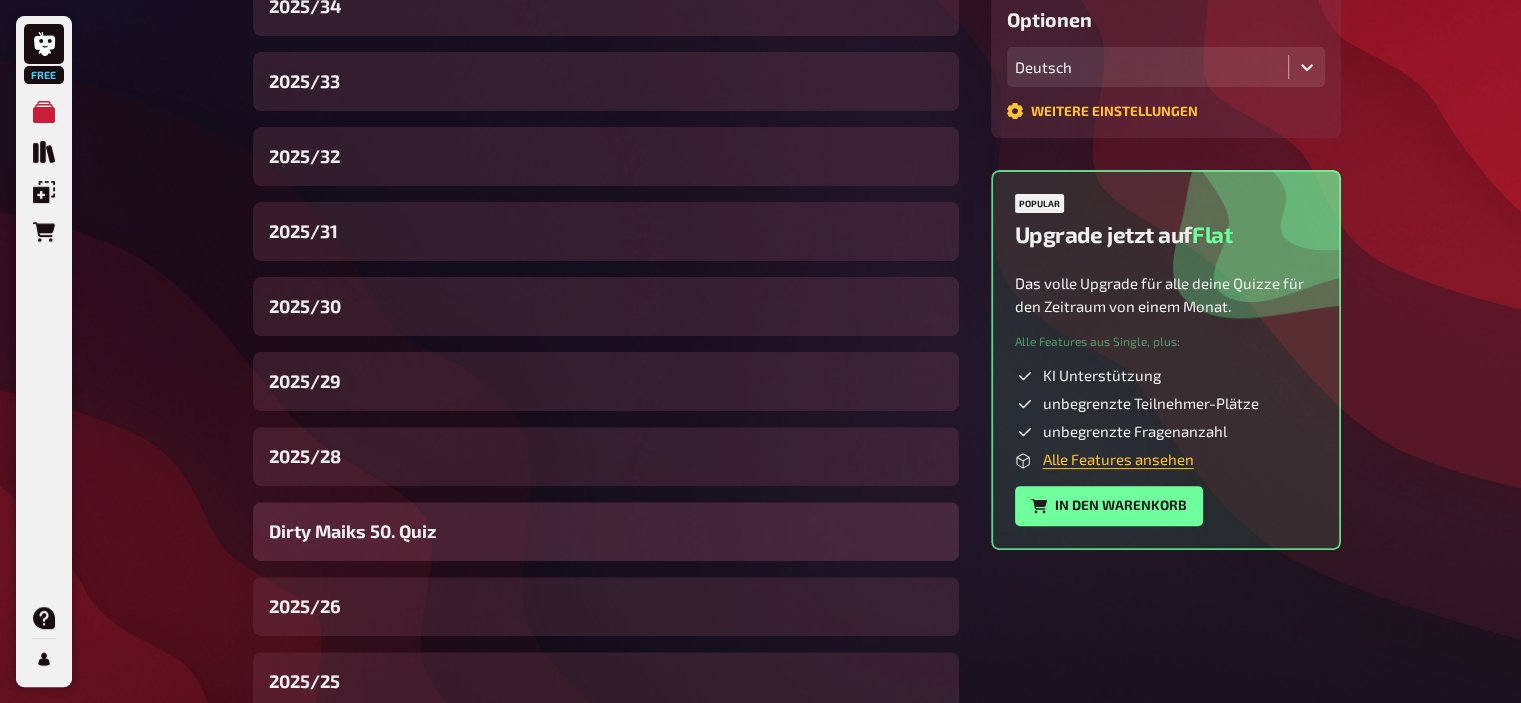 click on "Dirty Maiks 50. Quiz" at bounding box center (352, 531) 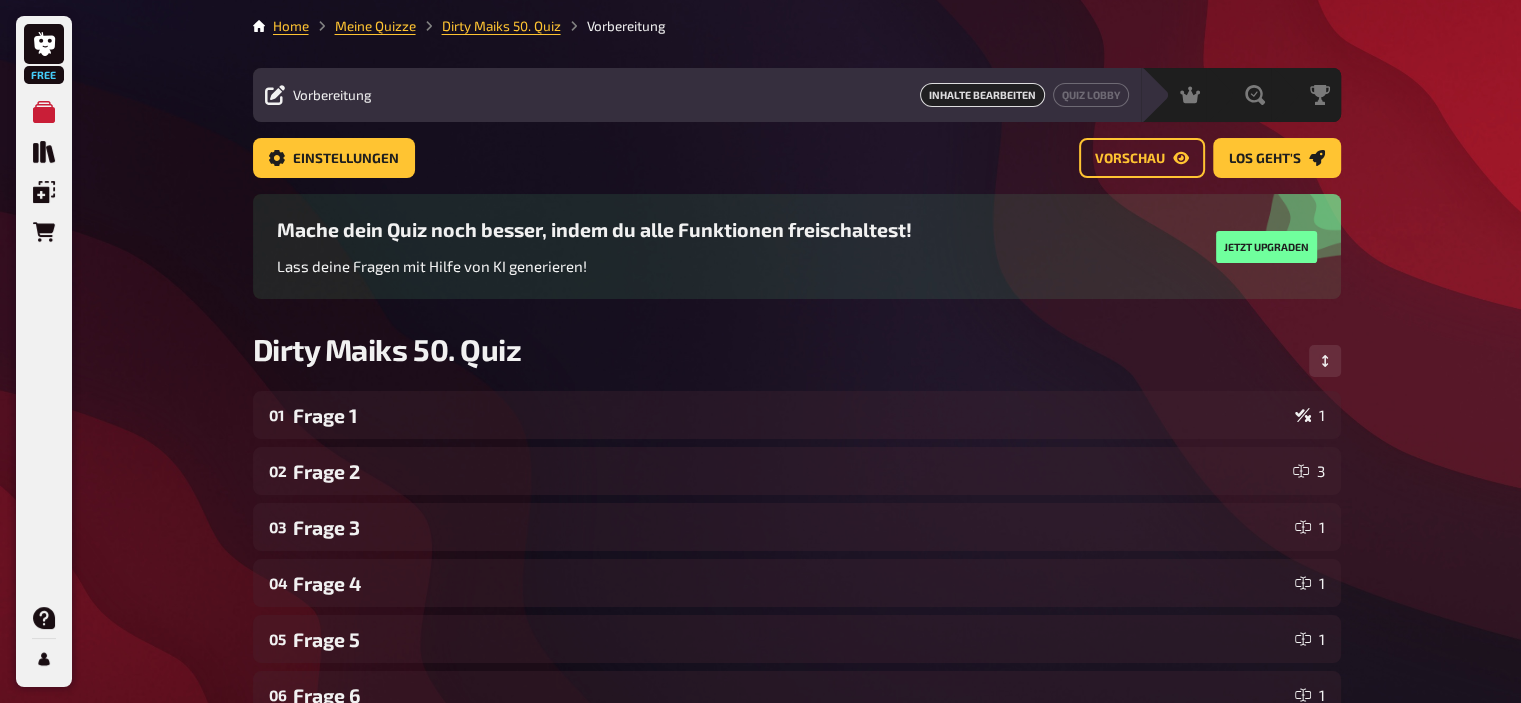 scroll, scrollTop: 80, scrollLeft: 0, axis: vertical 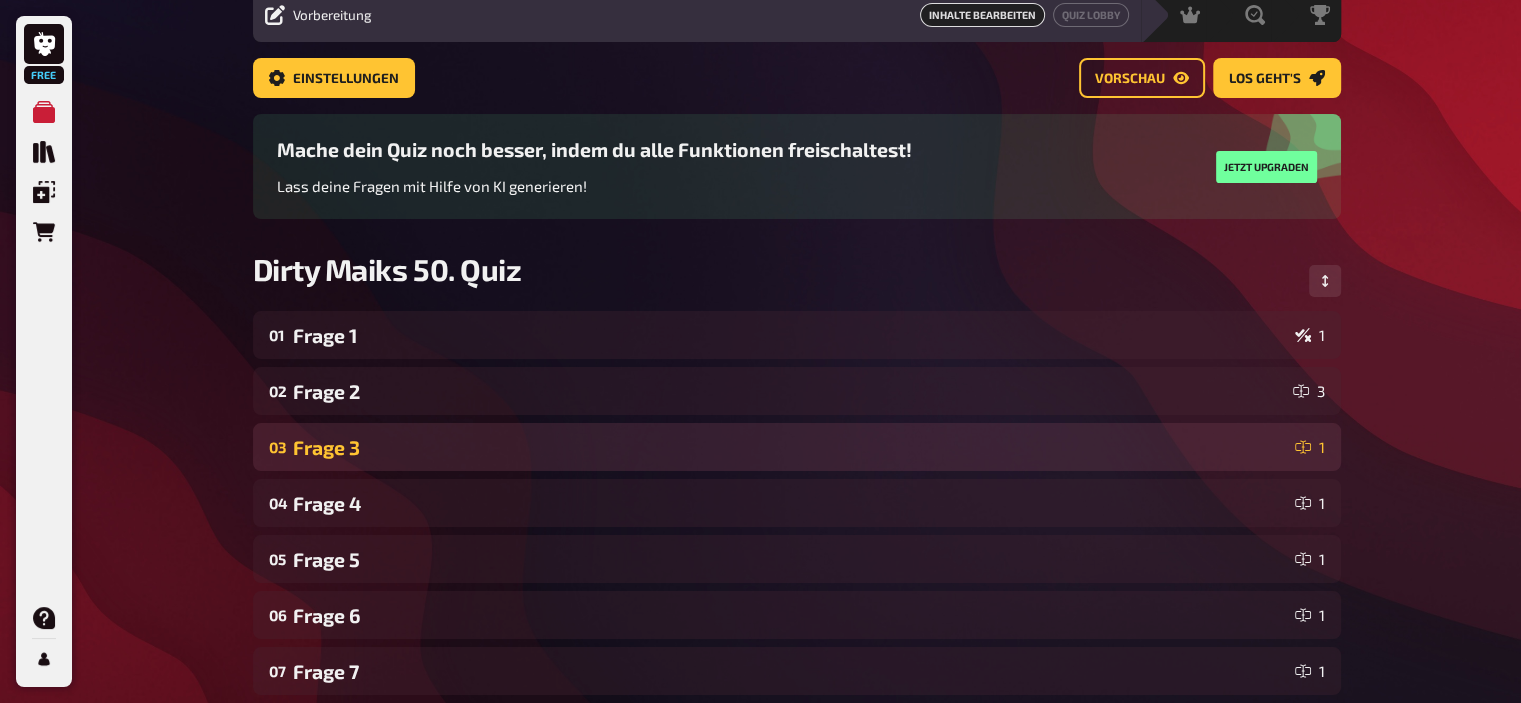 click on "Frage 3" at bounding box center [790, 447] 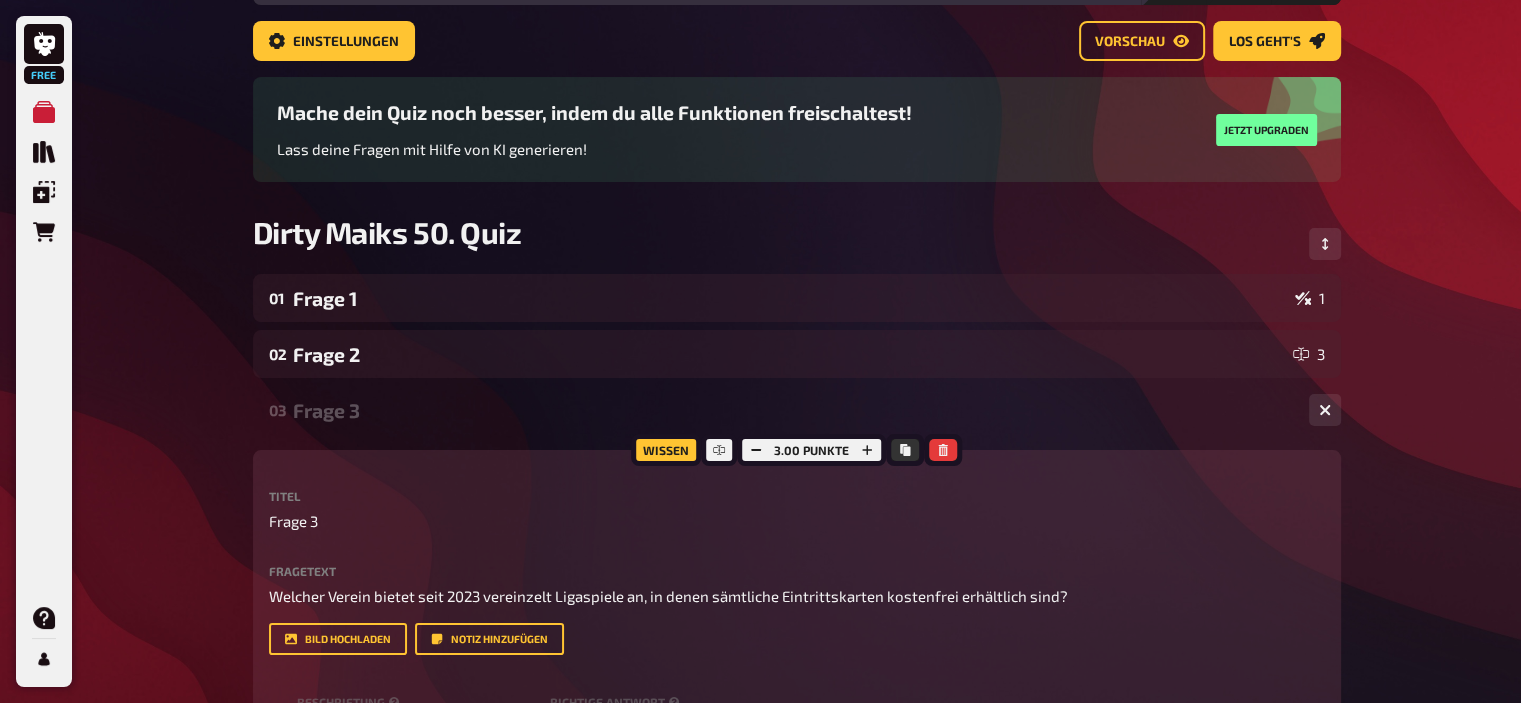 scroll, scrollTop: 115, scrollLeft: 0, axis: vertical 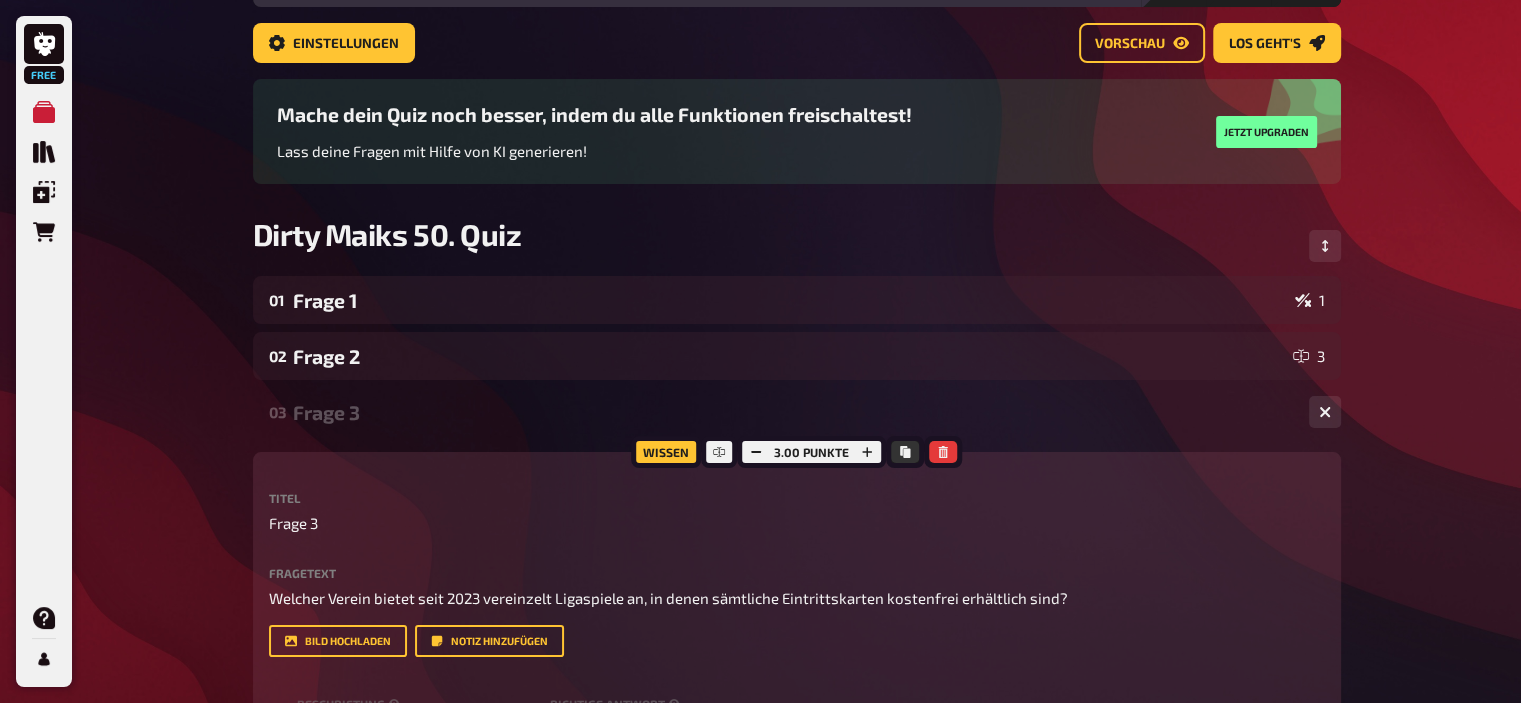 click on "Frage 3" at bounding box center [793, 412] 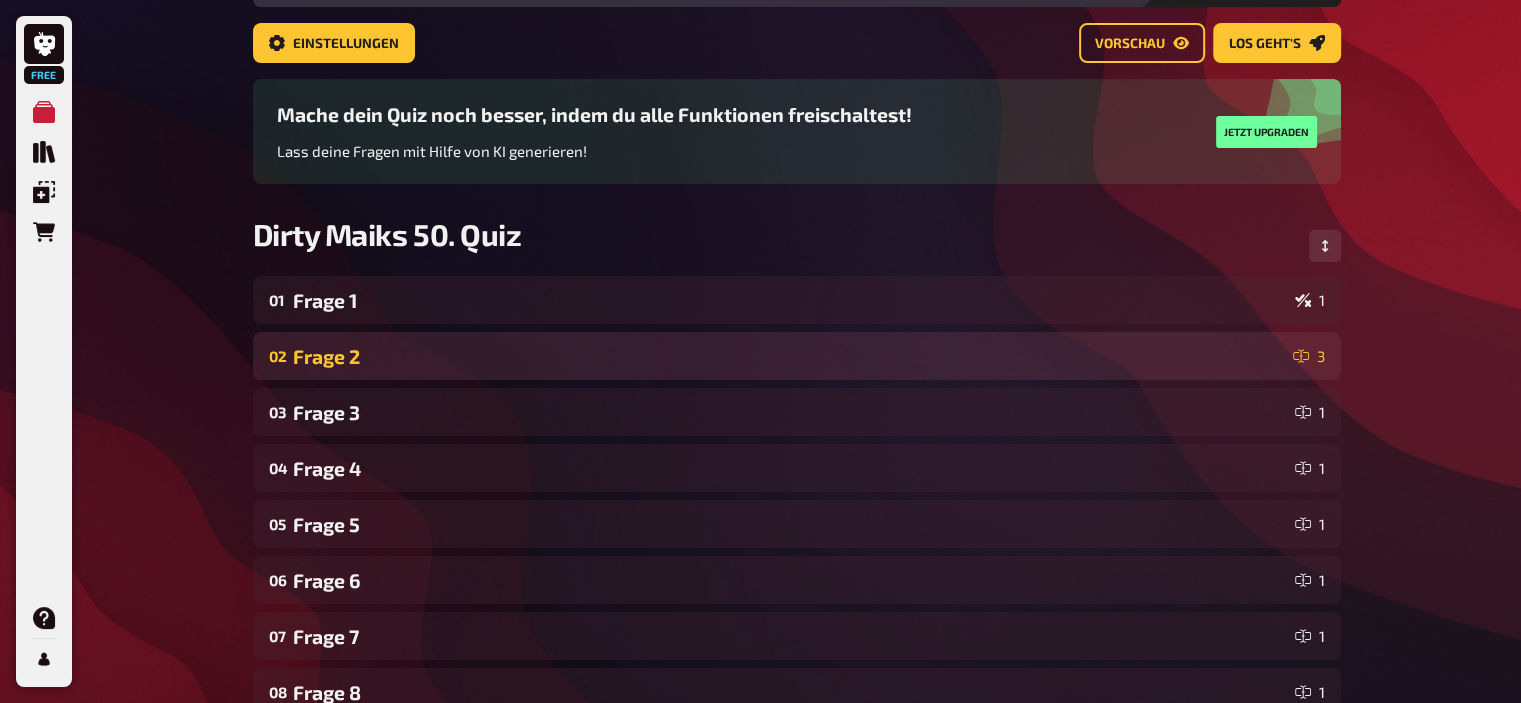 click on "Frage 2" at bounding box center [789, 356] 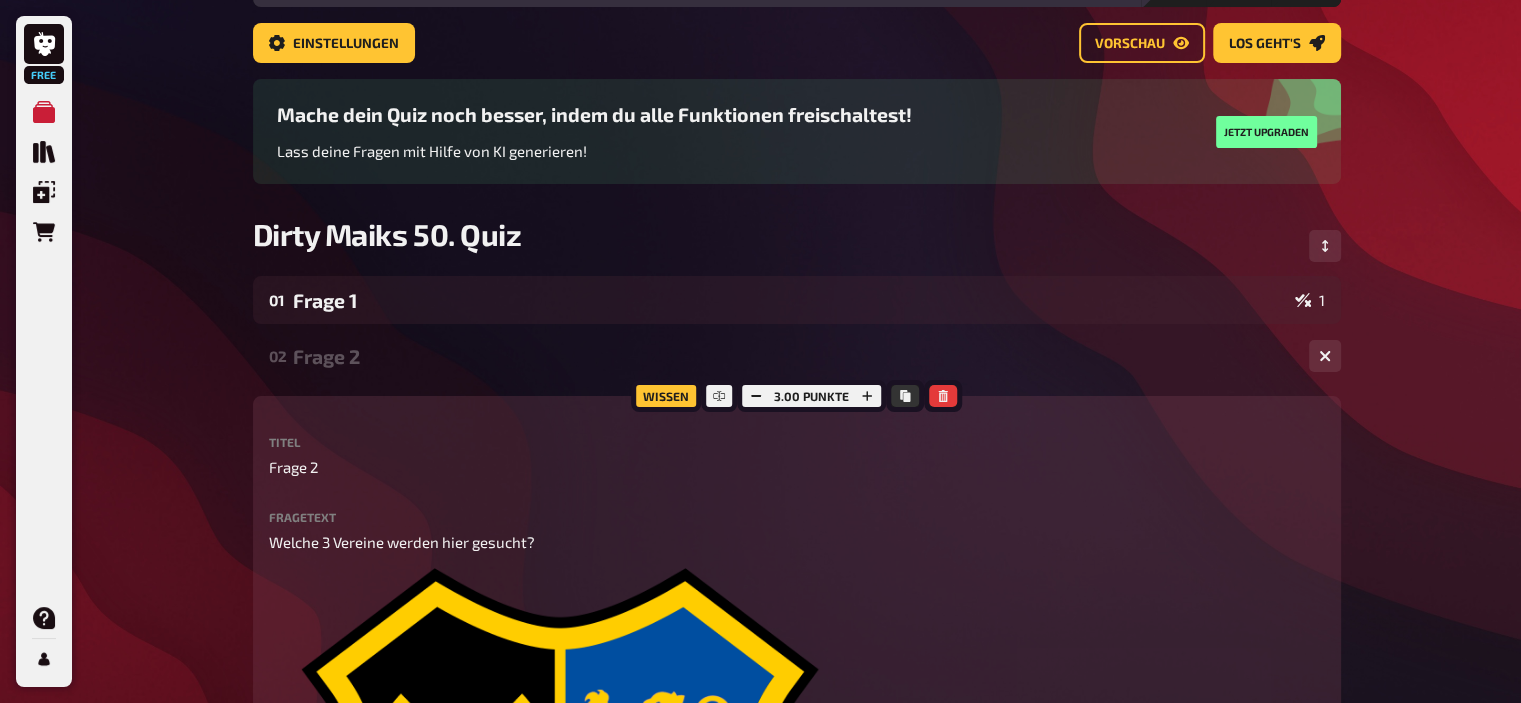 click on "Frage 2" at bounding box center (793, 356) 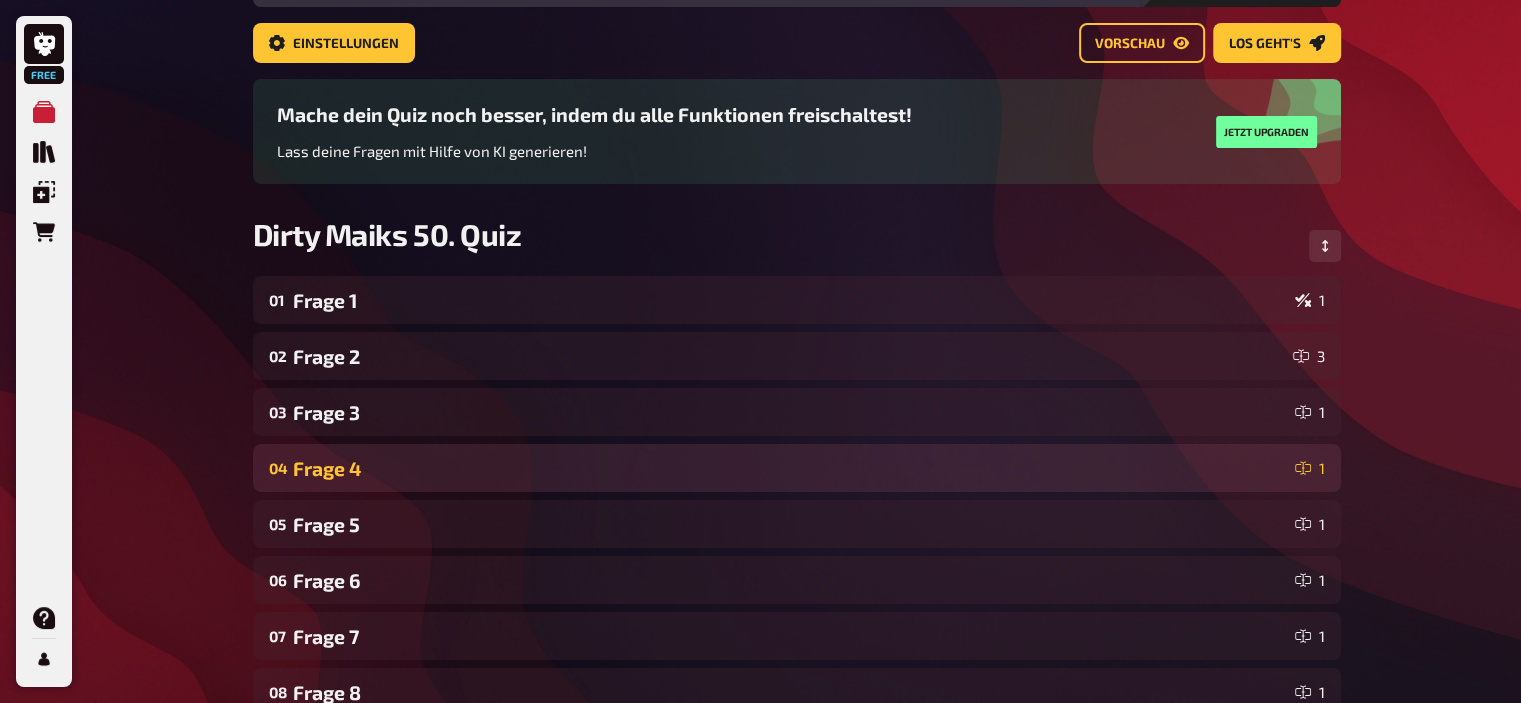 click on "04 Frage 4 1" at bounding box center (797, 468) 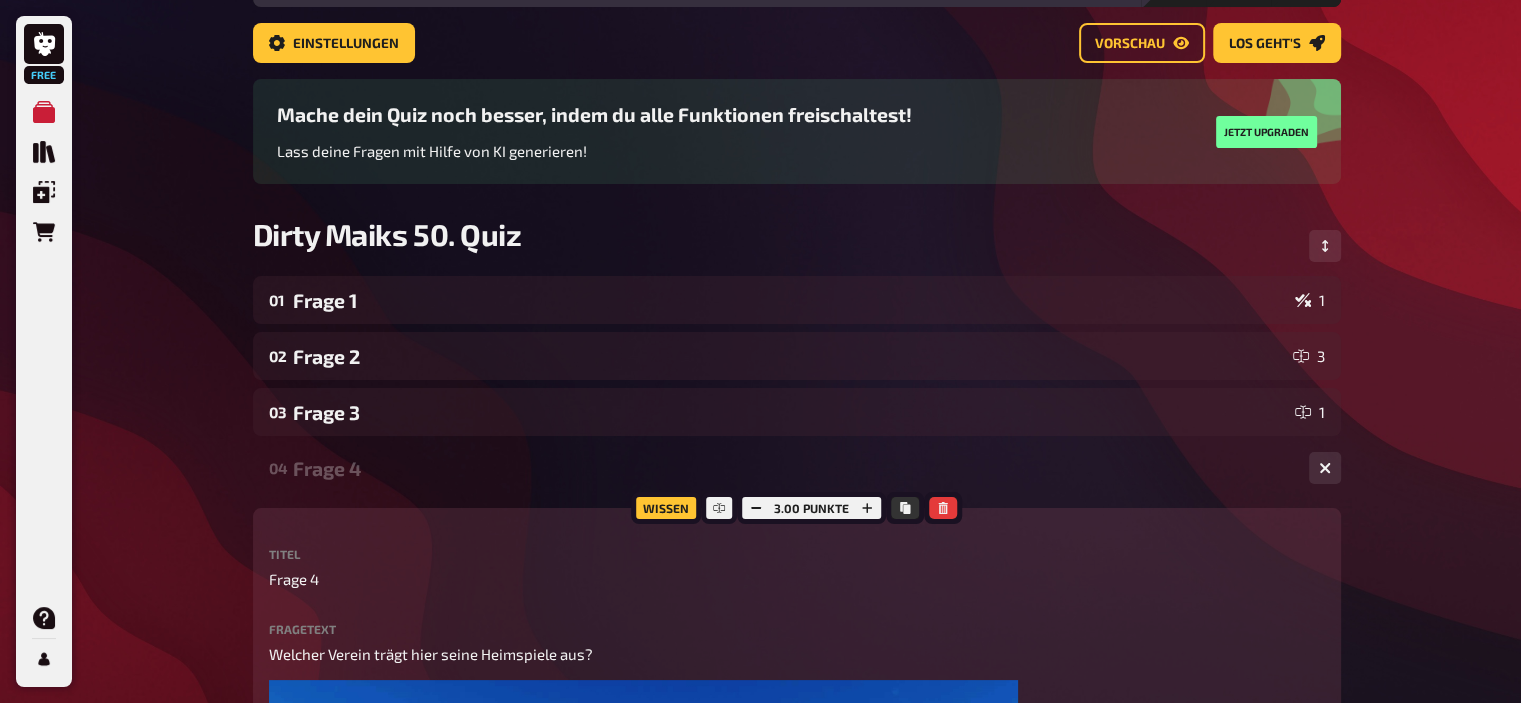 click on "04 Frage 4 1" at bounding box center (797, 468) 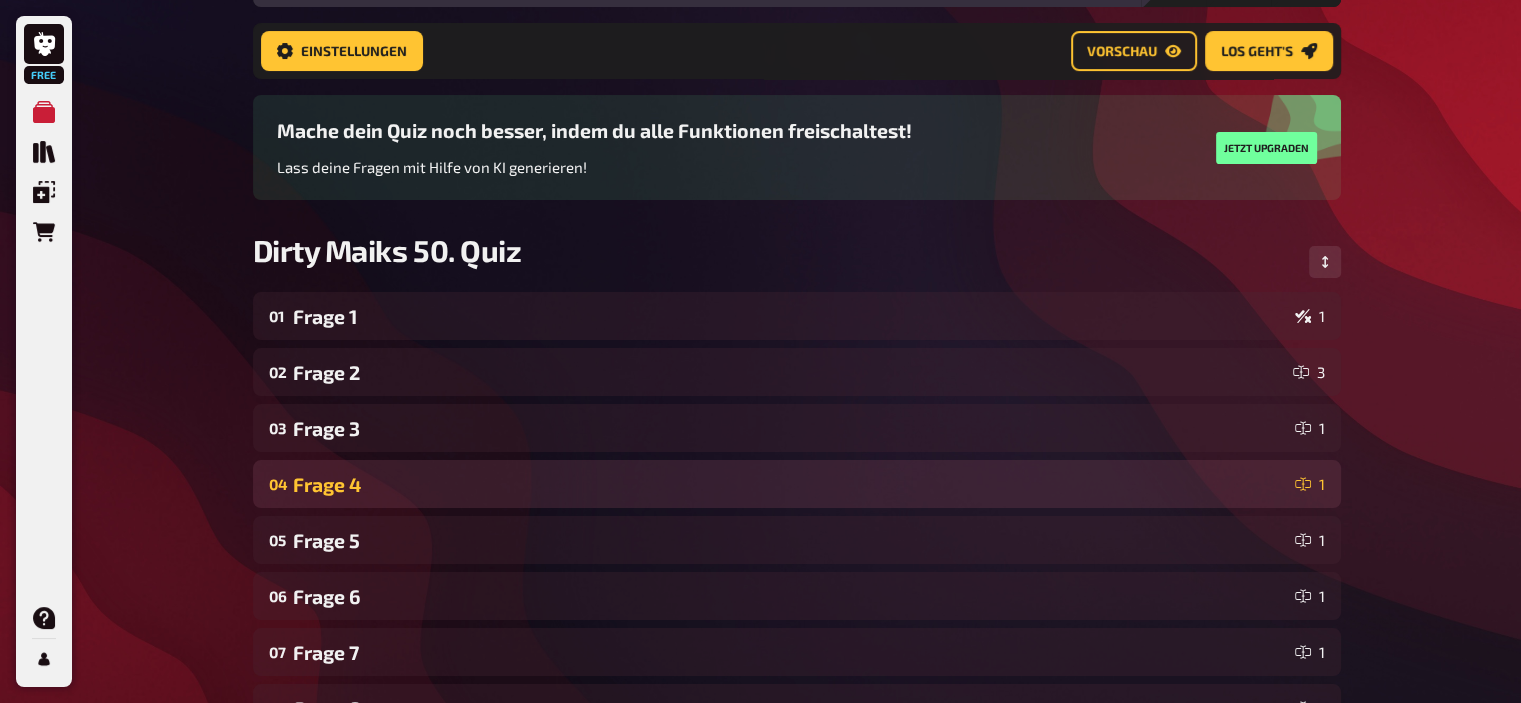 scroll, scrollTop: 274, scrollLeft: 0, axis: vertical 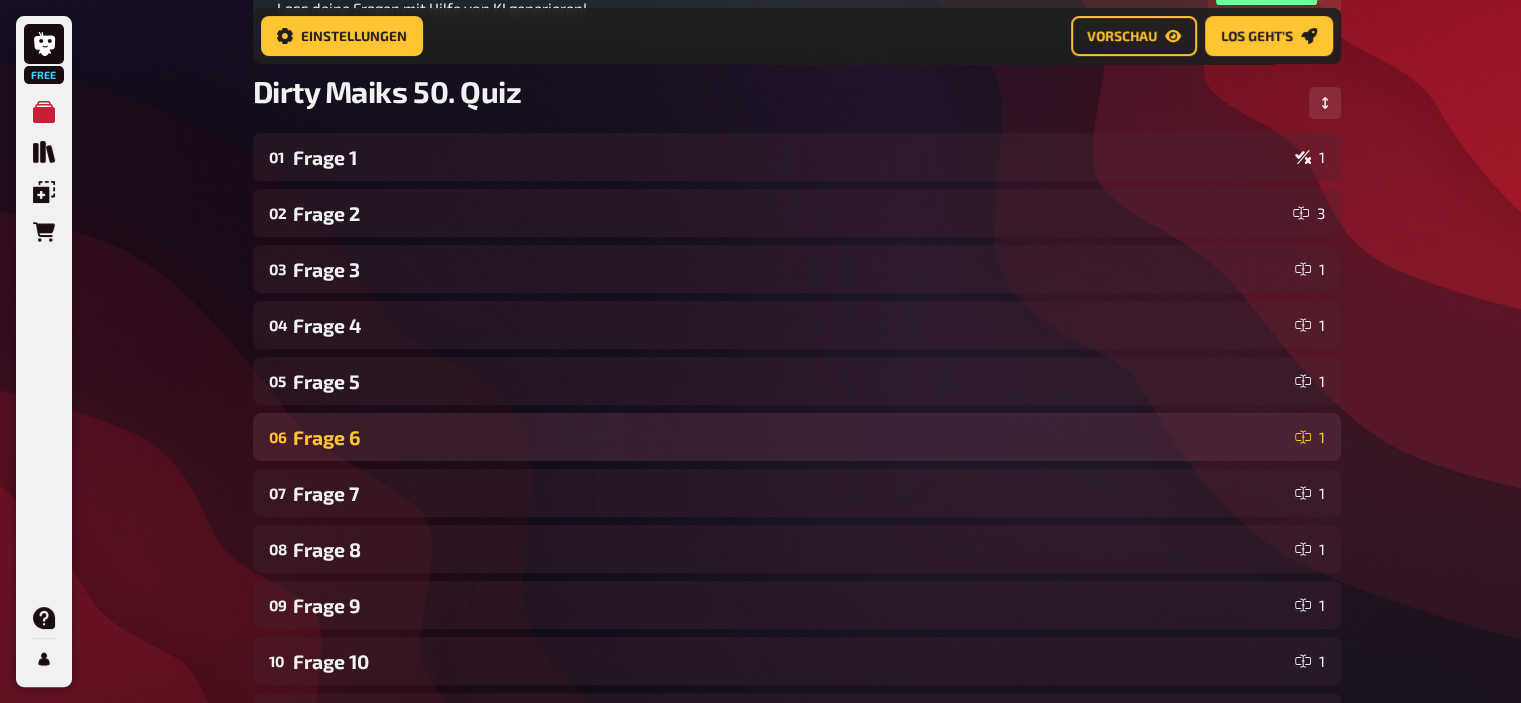 click on "06 Frage 6 1" at bounding box center [797, 437] 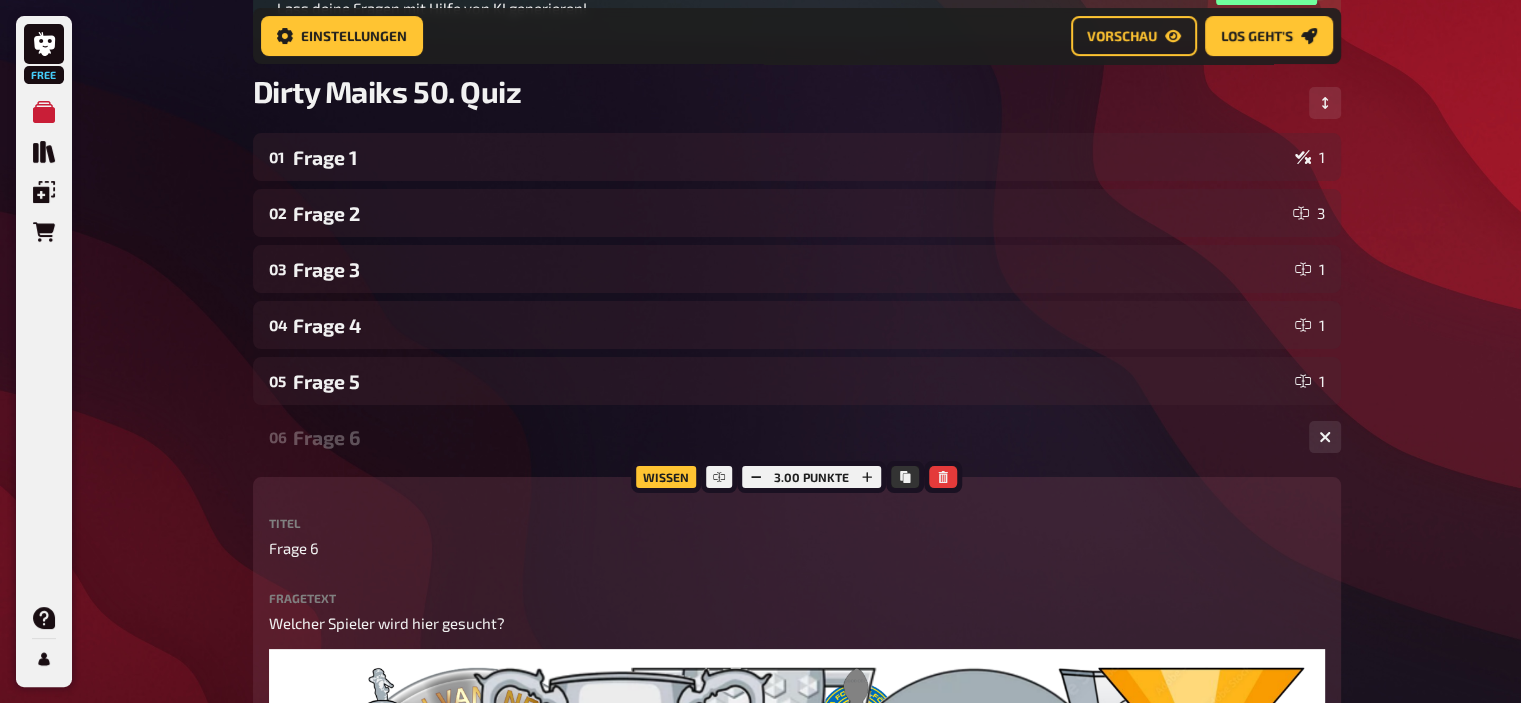 click on "06 Frage 6 1" at bounding box center (797, 437) 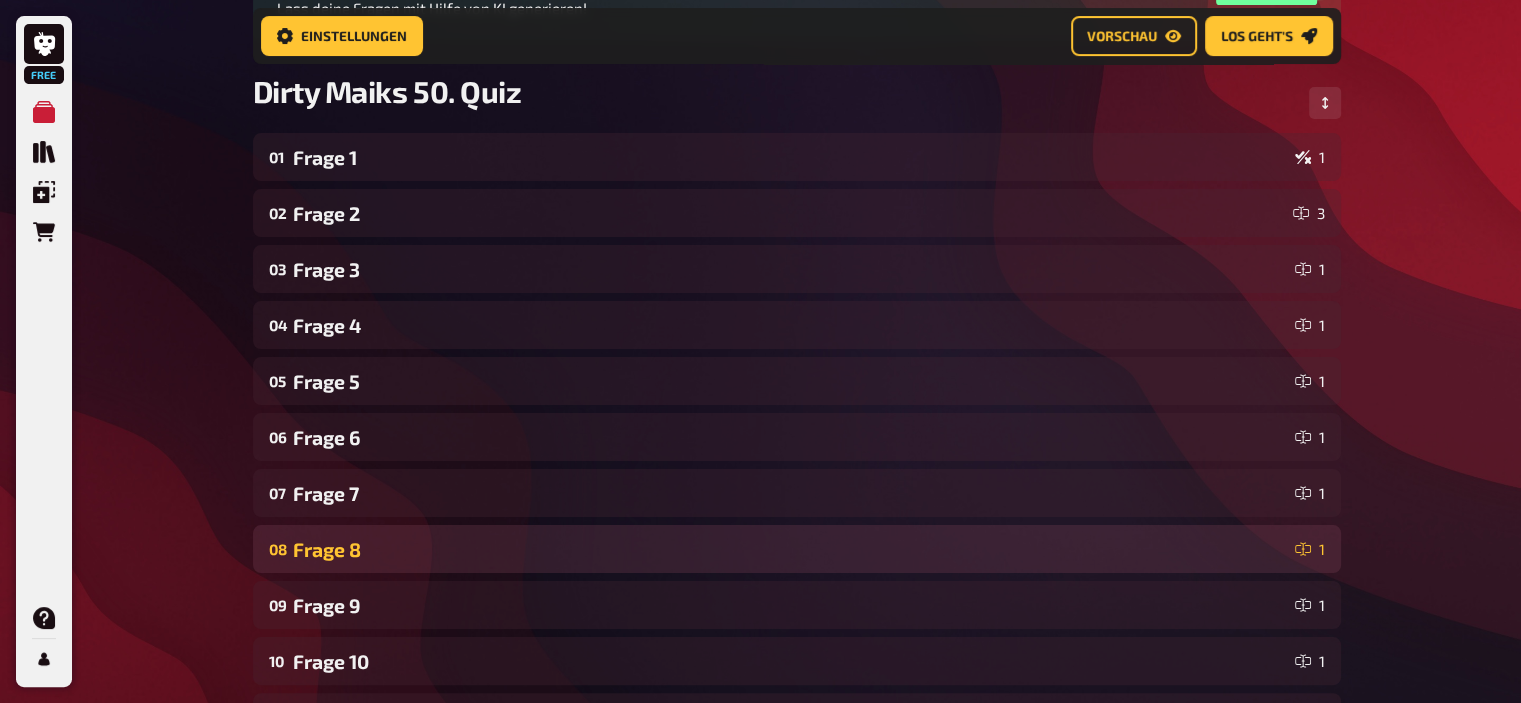 click on "08 Frage 8 1" at bounding box center [797, 549] 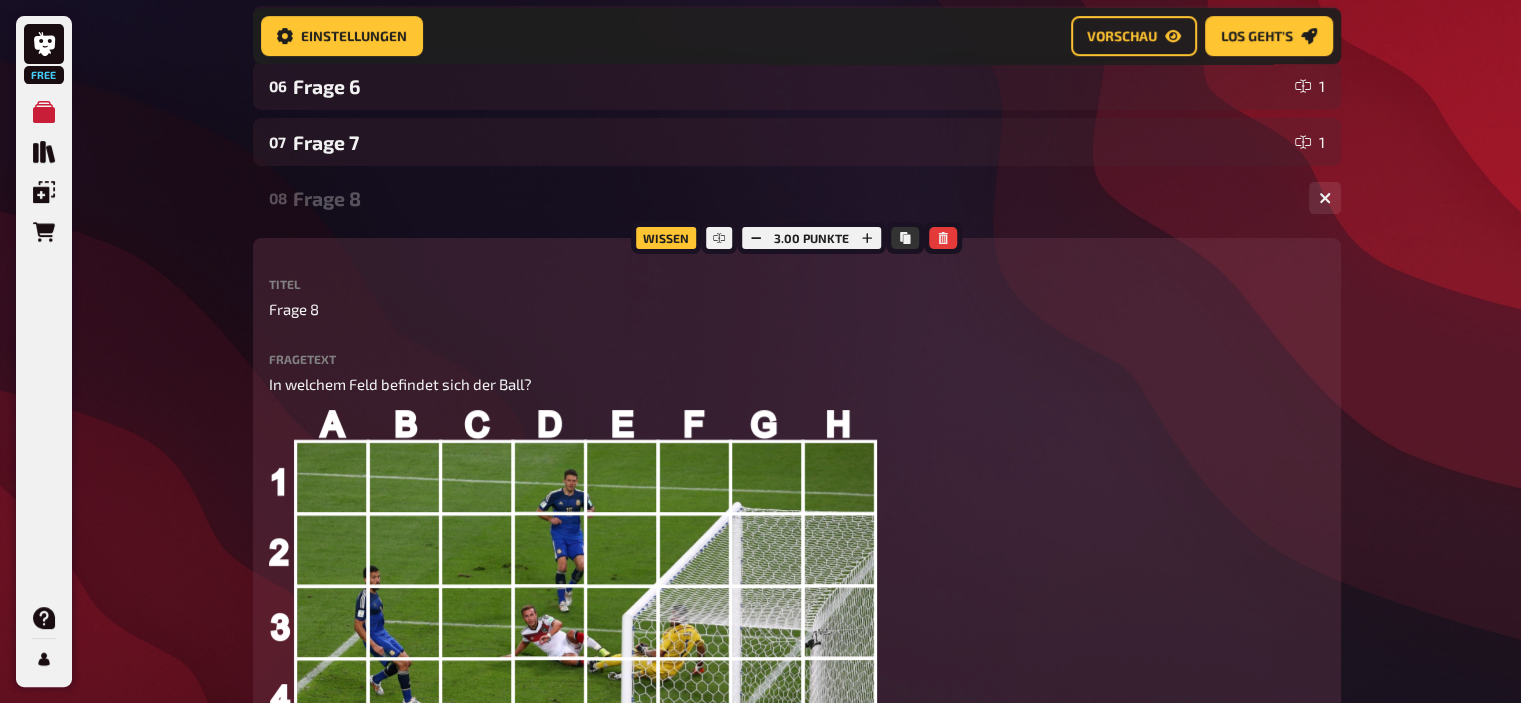scroll, scrollTop: 642, scrollLeft: 0, axis: vertical 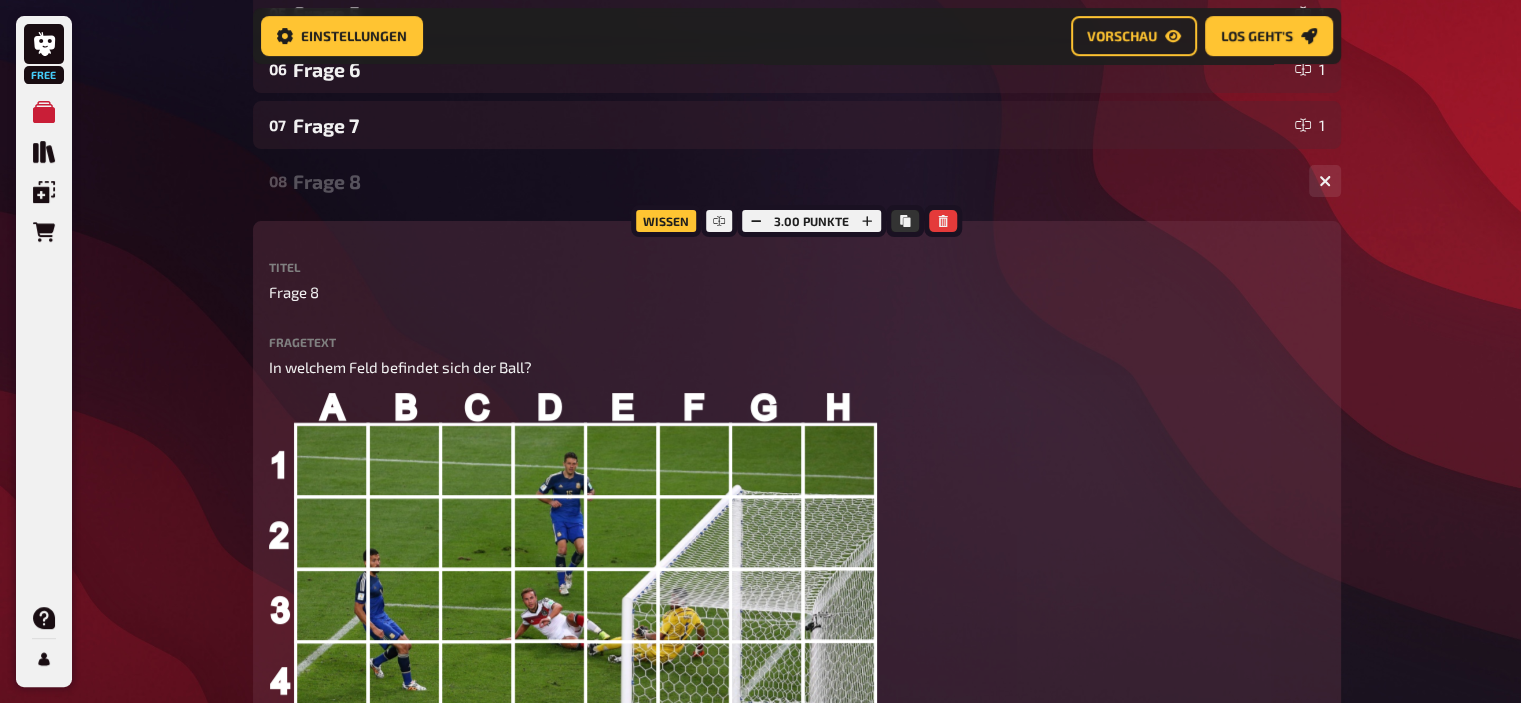 click on "Frage 8" at bounding box center (793, 181) 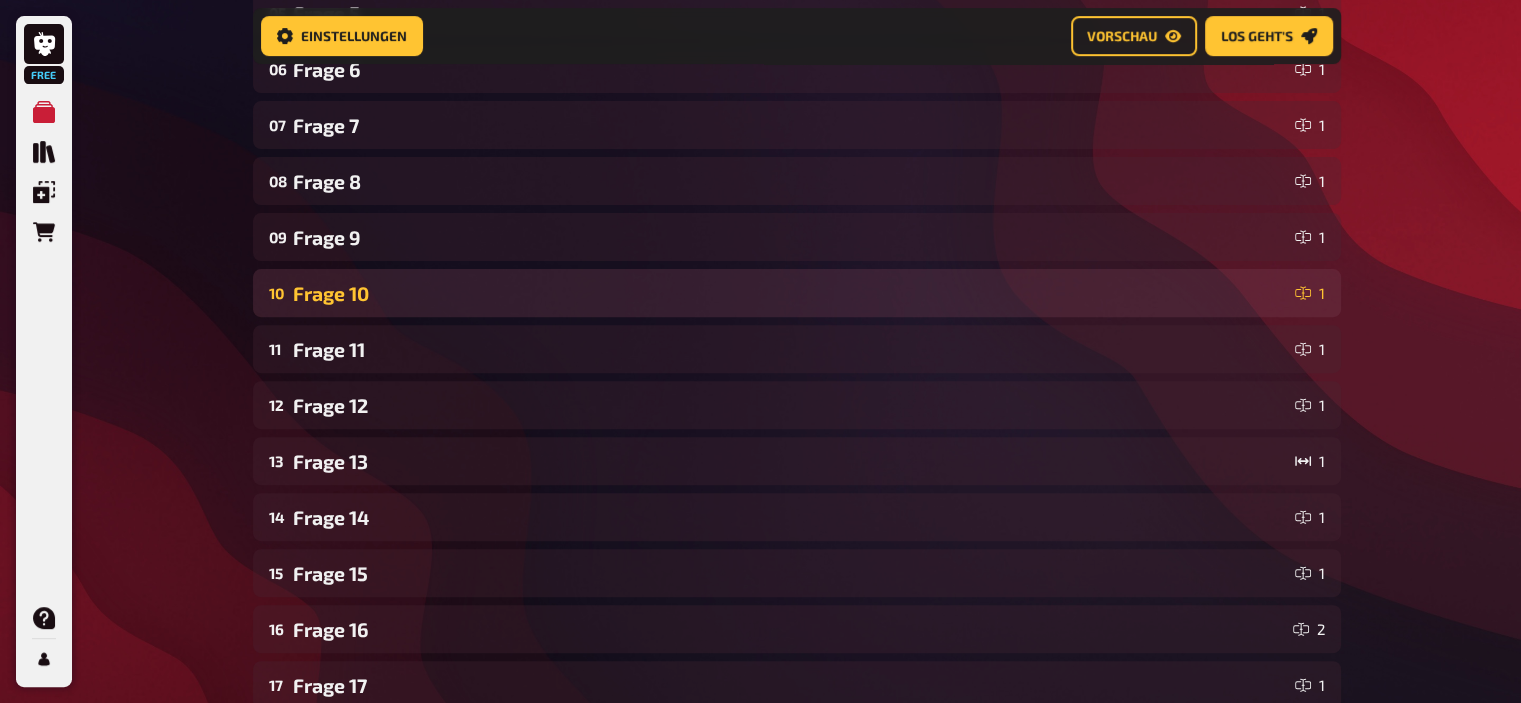 click on "Frage 10" at bounding box center [790, 293] 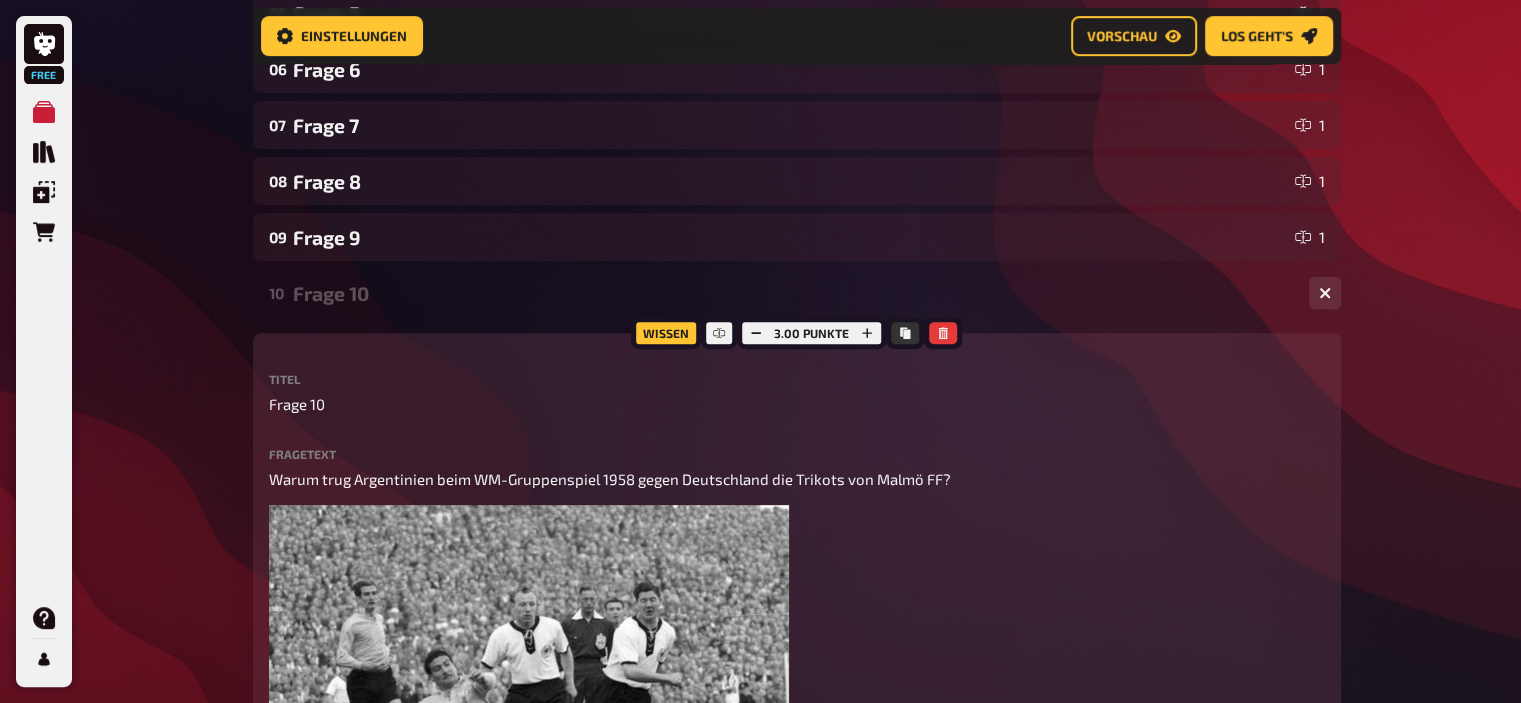 click on "Frage 10" at bounding box center [793, 293] 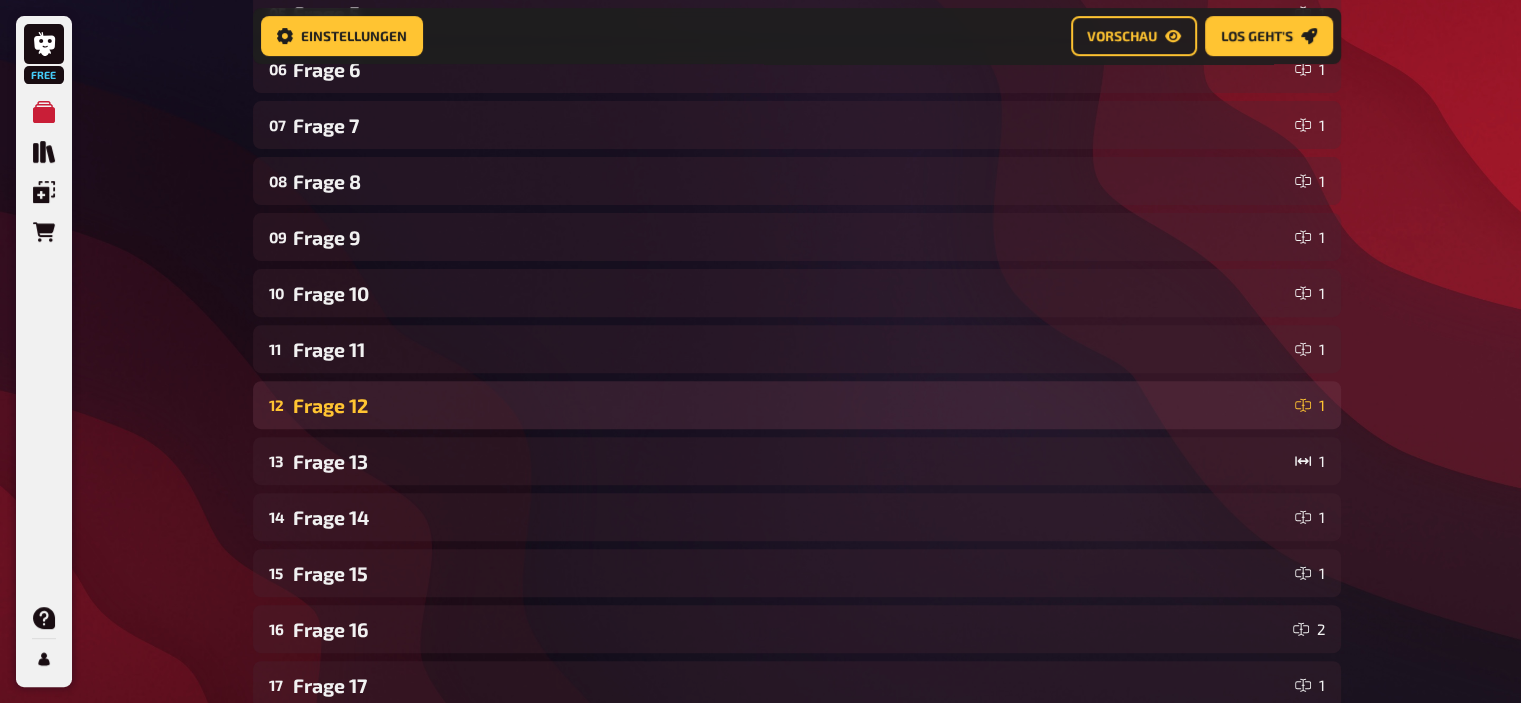click on "Frage 12" at bounding box center (790, 405) 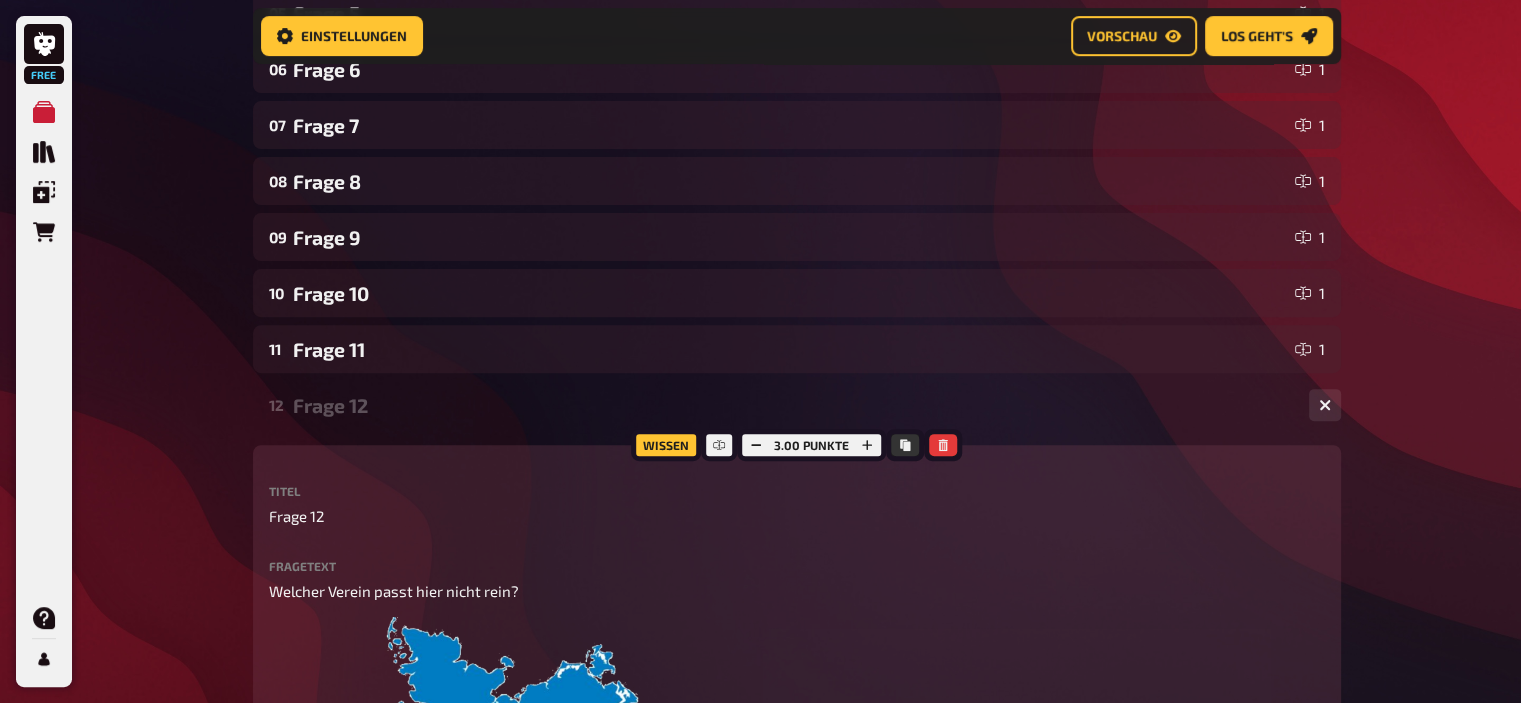 click on "Frage 12" at bounding box center (793, 405) 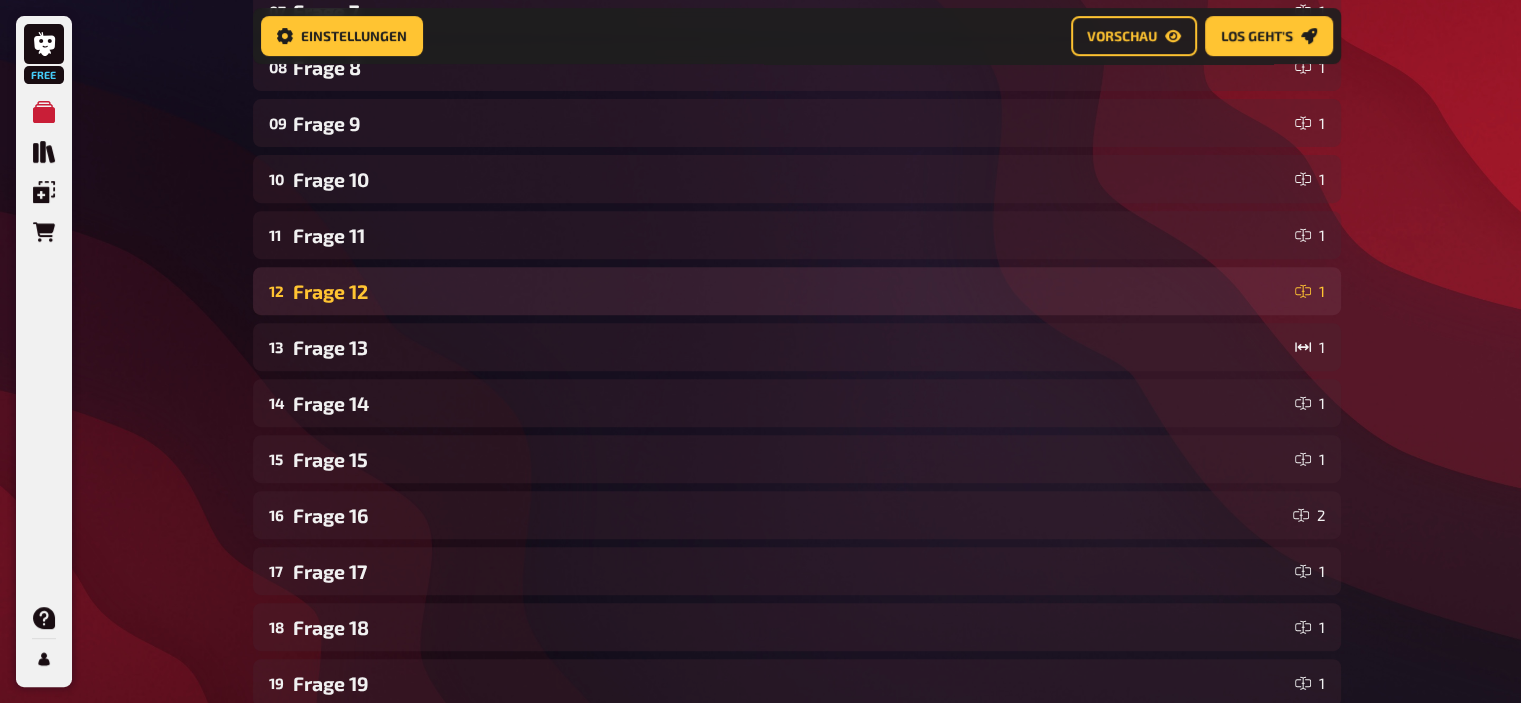 scroll, scrollTop: 757, scrollLeft: 0, axis: vertical 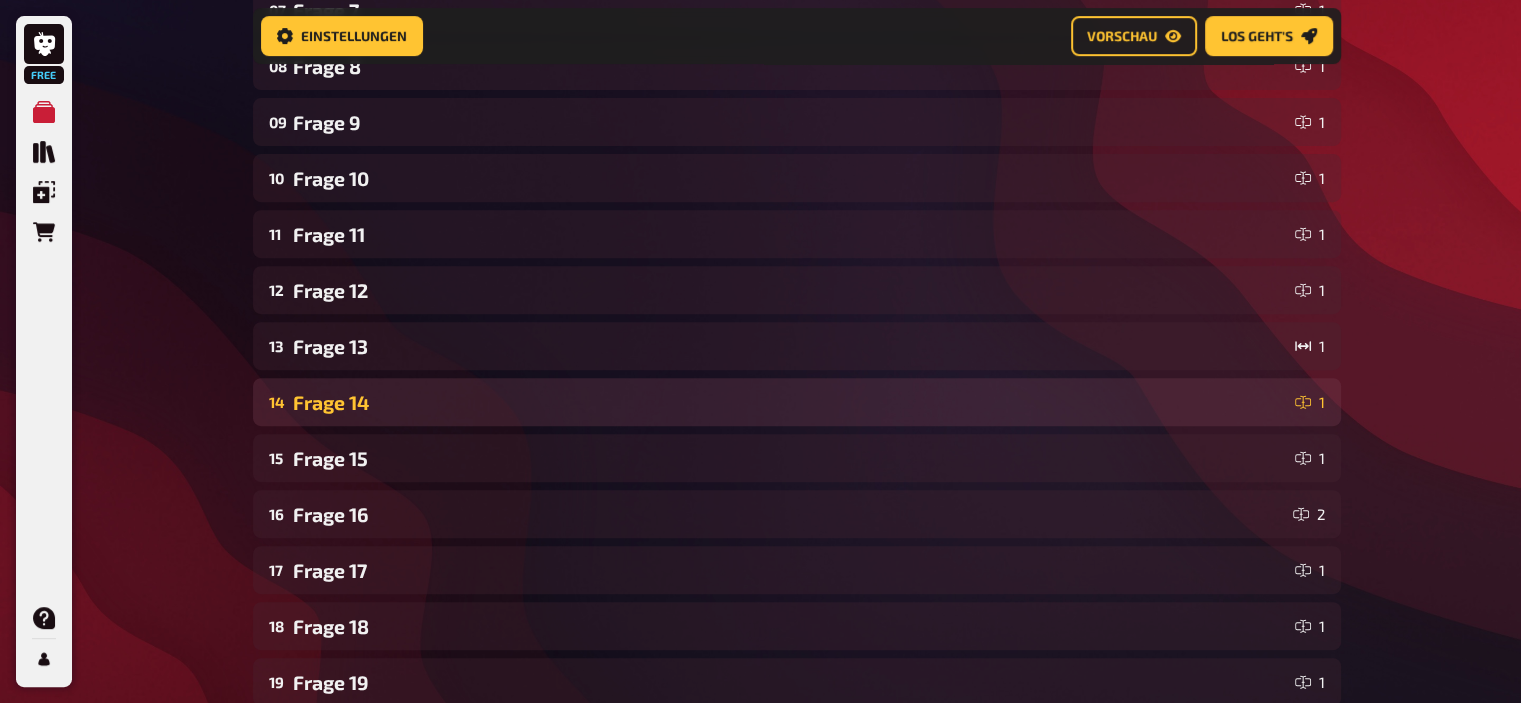 click on "Frage 14" at bounding box center [790, 402] 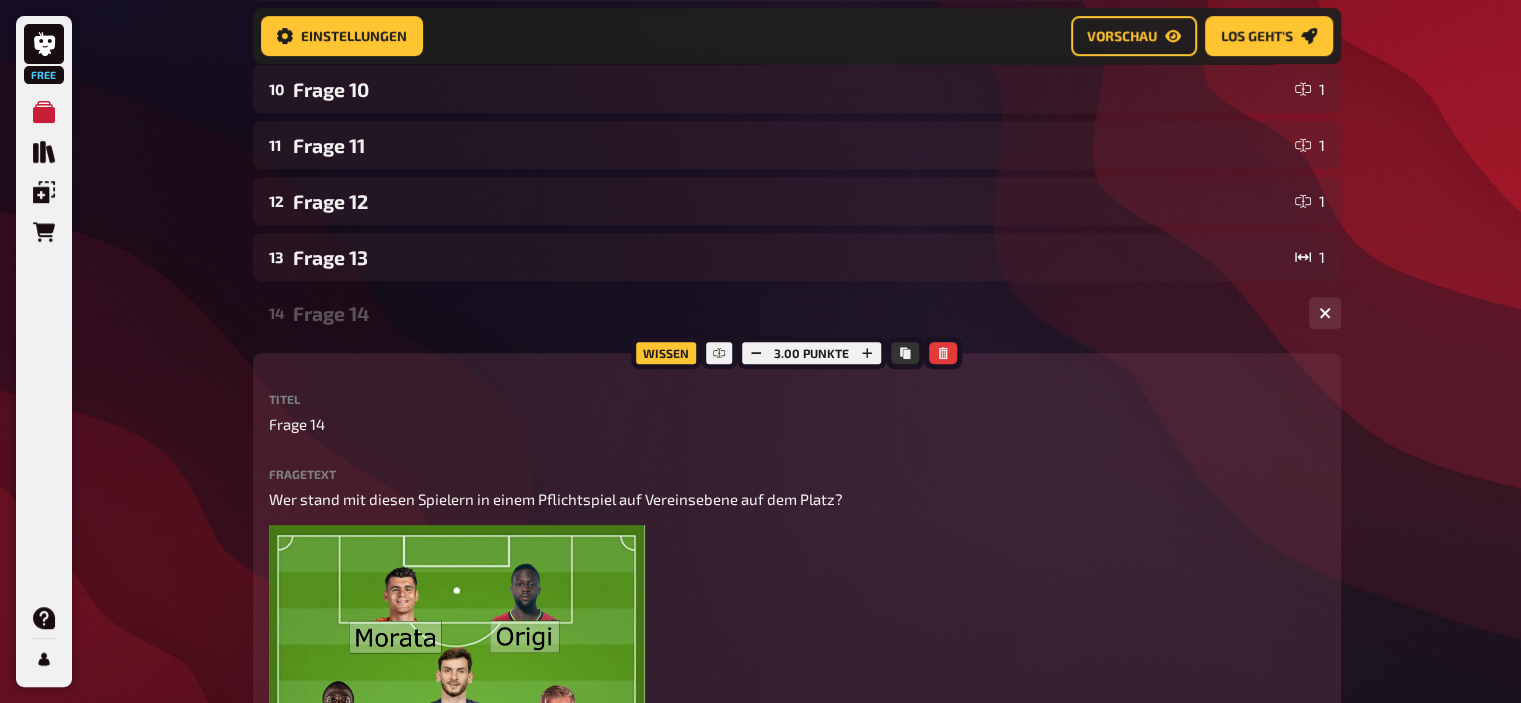 scroll, scrollTop: 852, scrollLeft: 0, axis: vertical 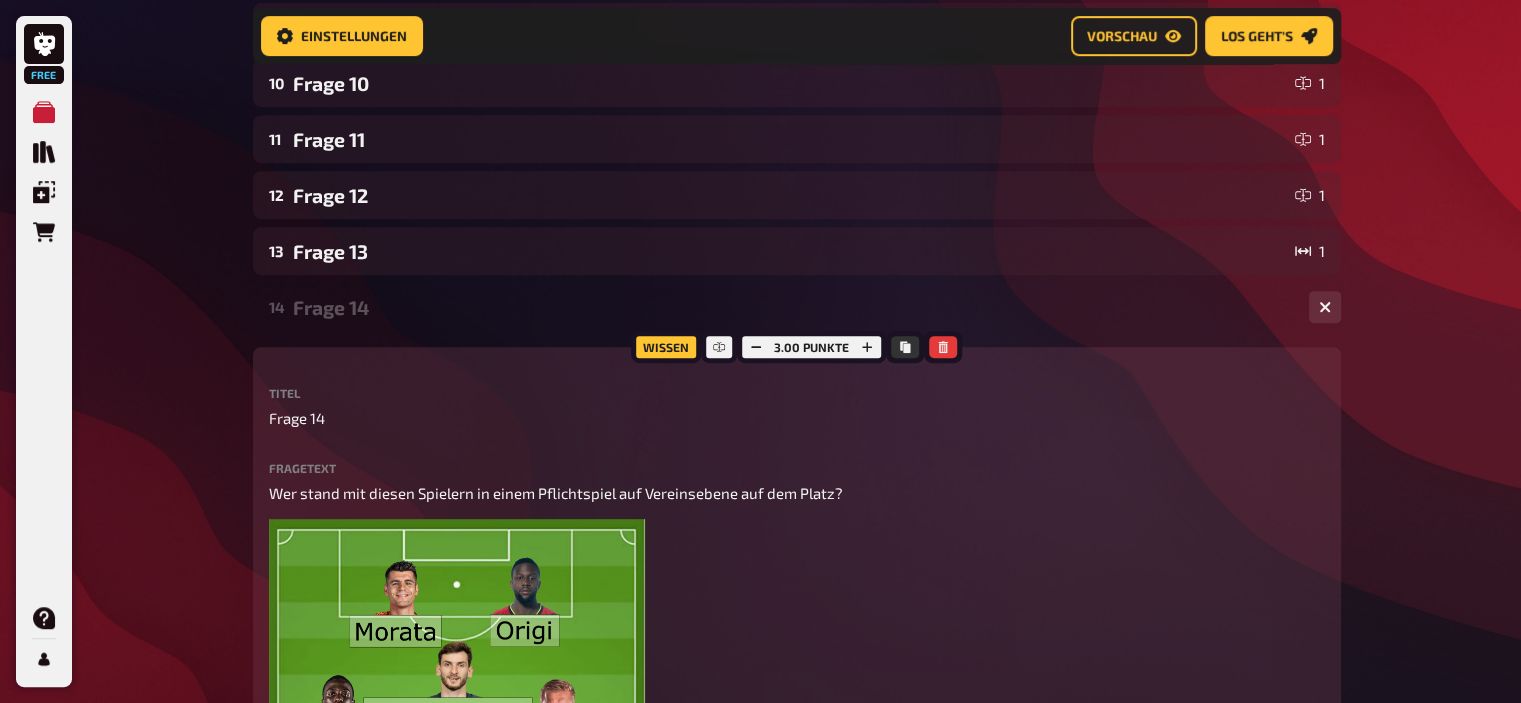 click on "Frage 14" at bounding box center [793, 307] 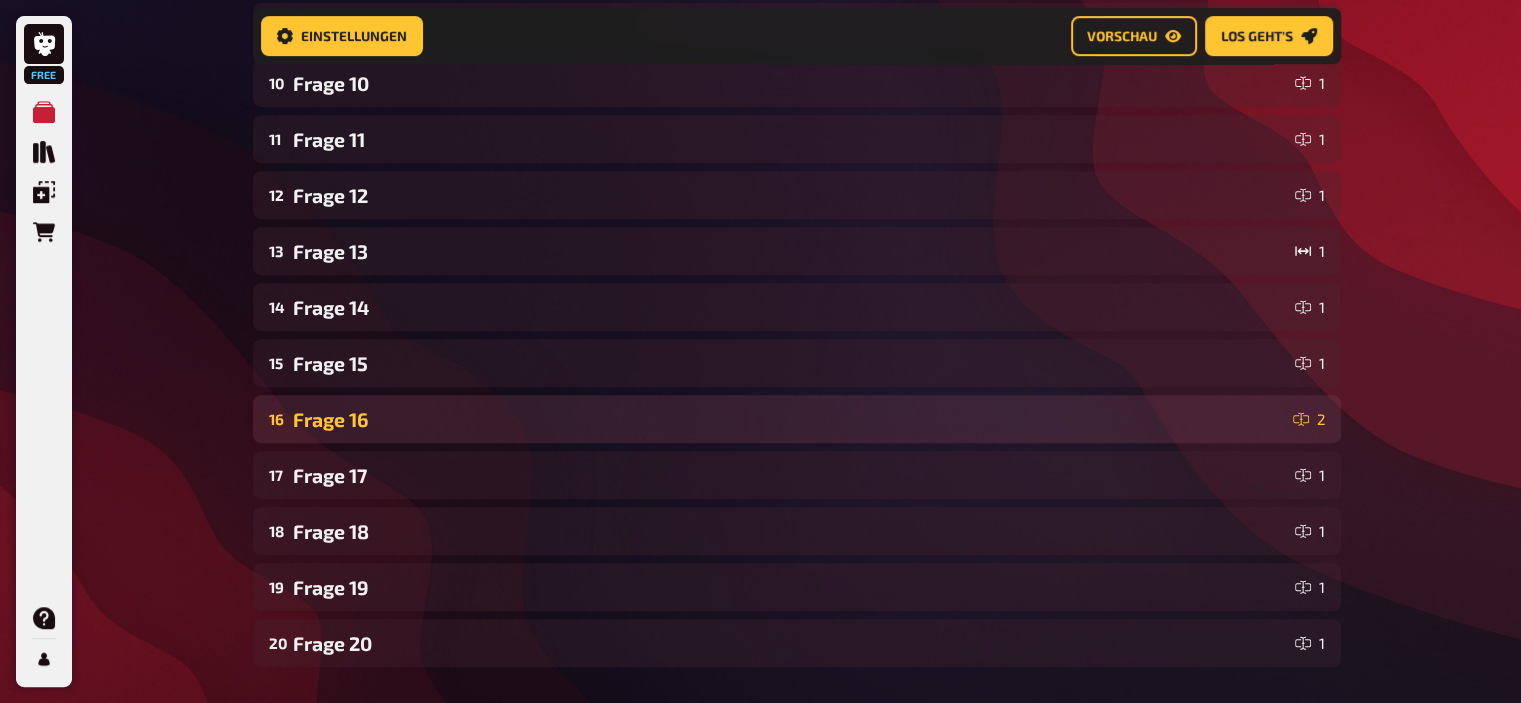 click on "Frage 16" at bounding box center (789, 419) 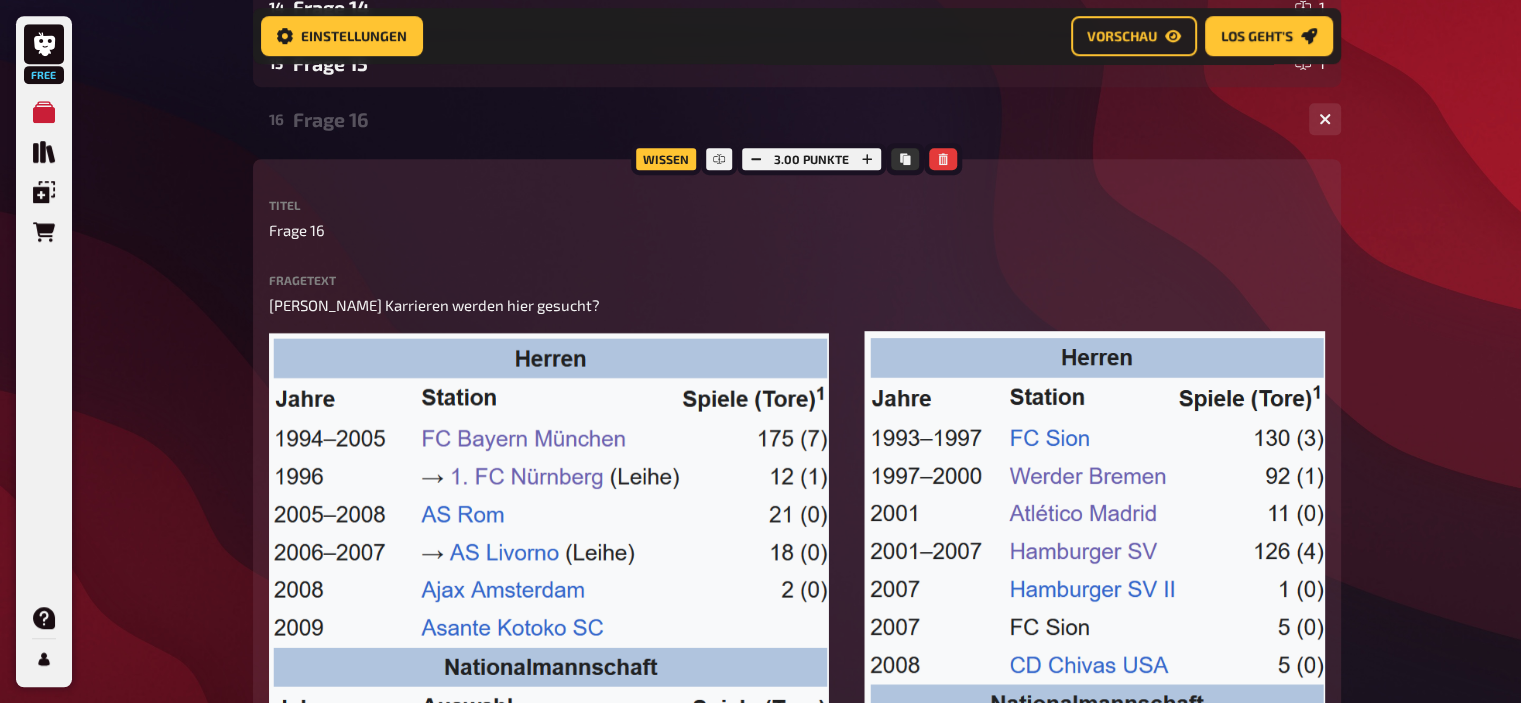 scroll, scrollTop: 1151, scrollLeft: 0, axis: vertical 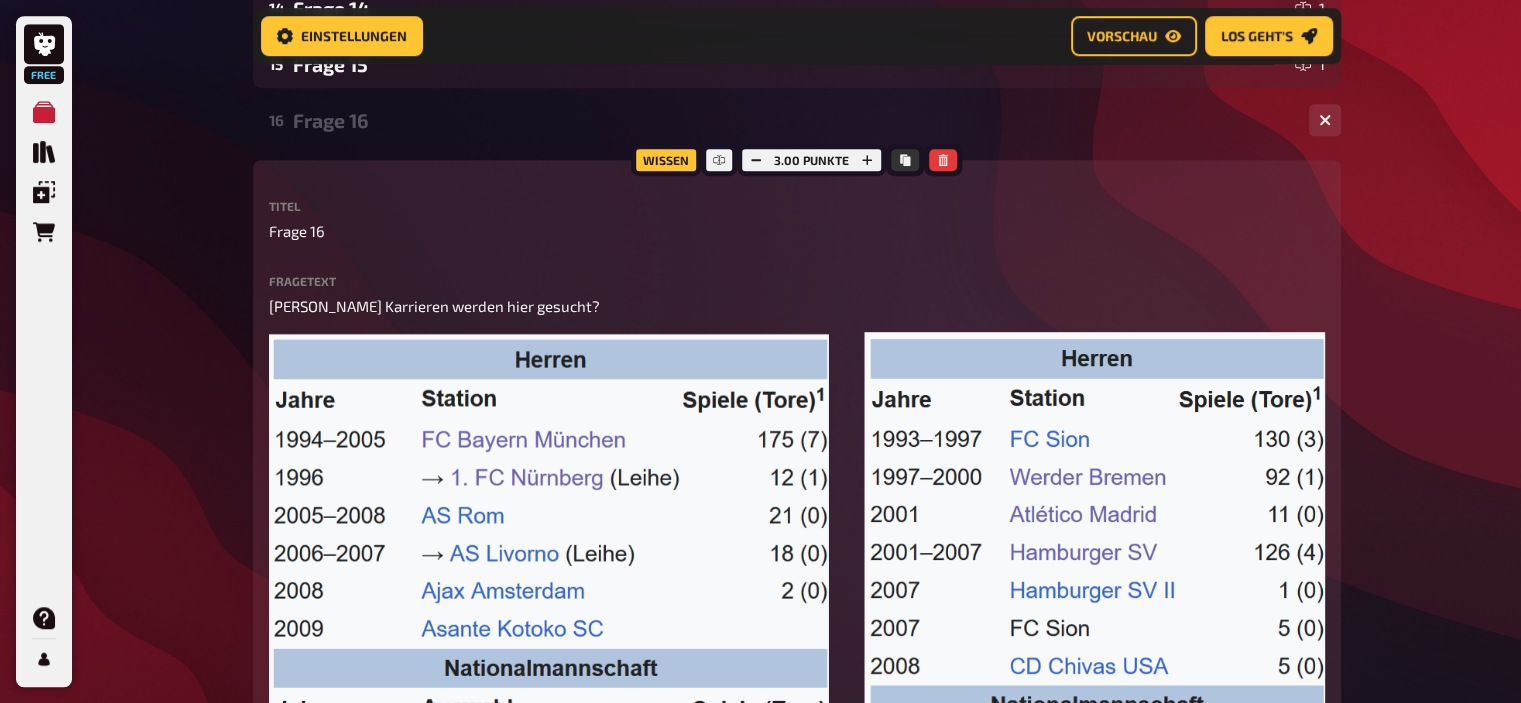 click on "Frage 16" at bounding box center [793, 120] 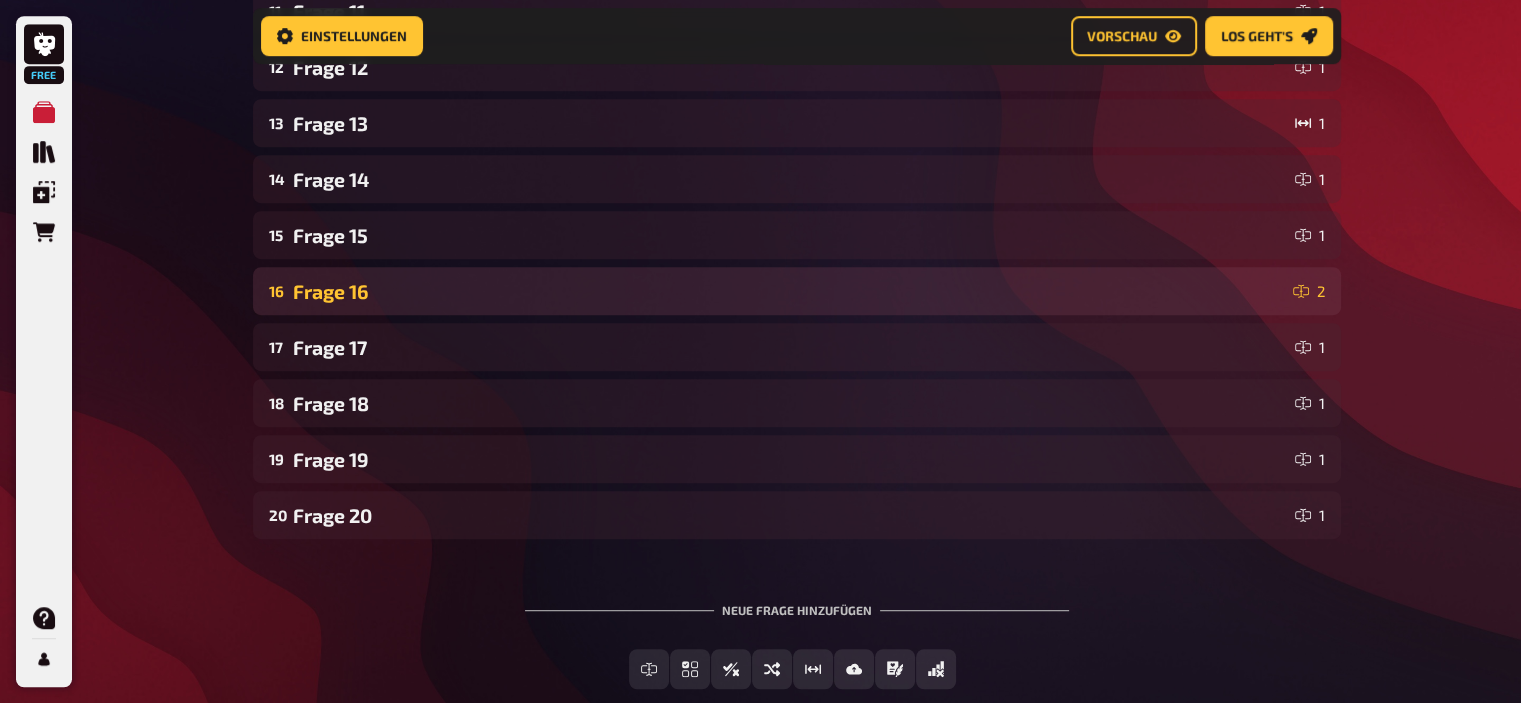 scroll, scrollTop: 979, scrollLeft: 0, axis: vertical 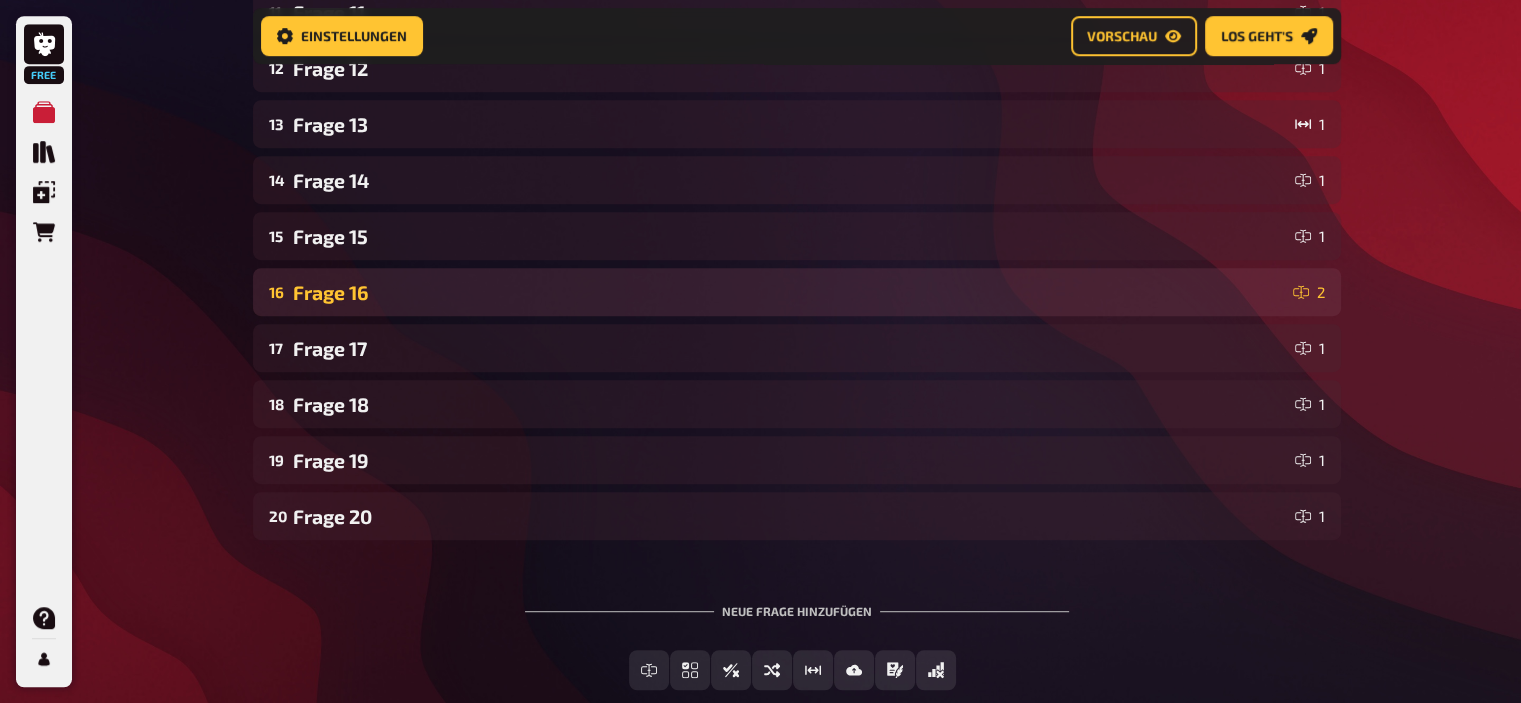 click on "16 Frage 16 2" at bounding box center [797, 292] 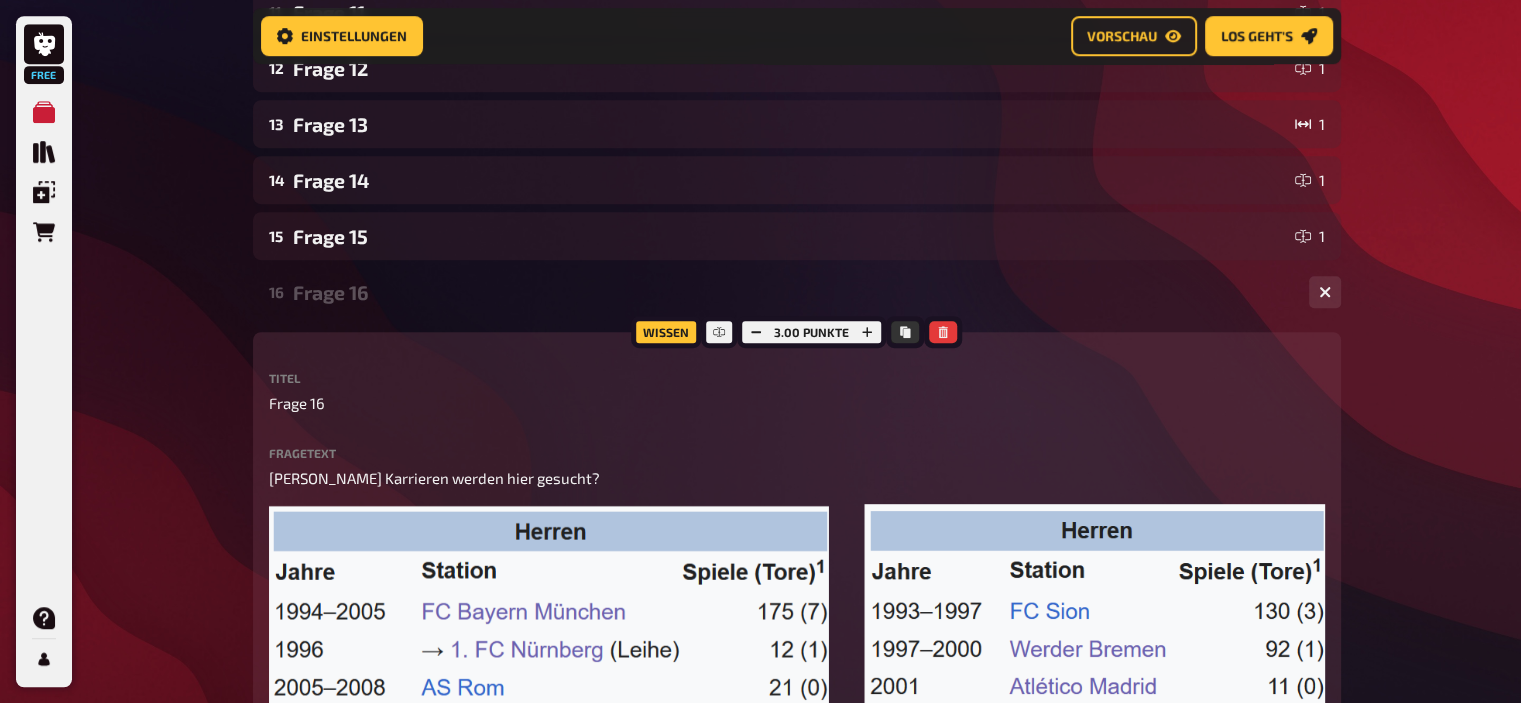 click on "16 Frage 16 2" at bounding box center [797, 292] 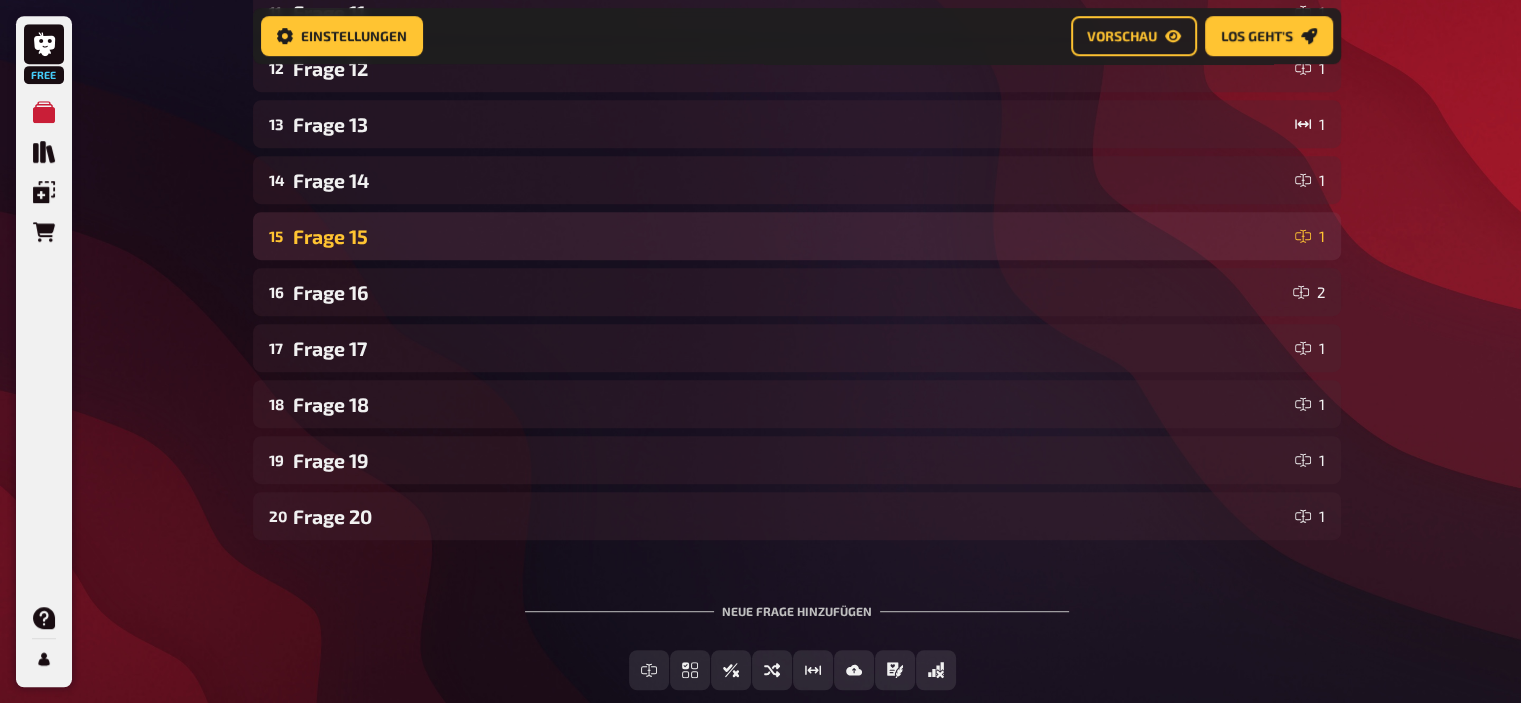 click on "Frage 15" at bounding box center (790, 236) 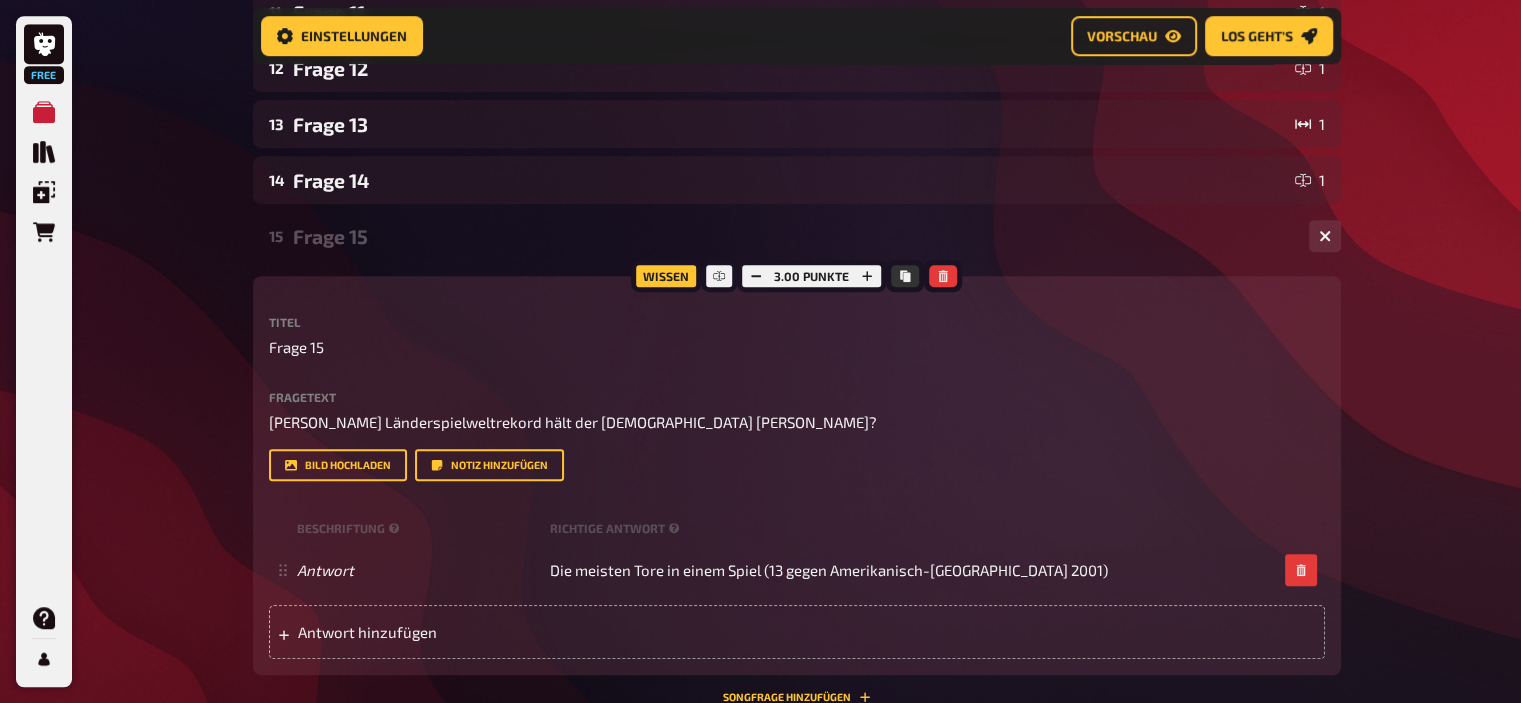 click on "Frage 15" at bounding box center (793, 236) 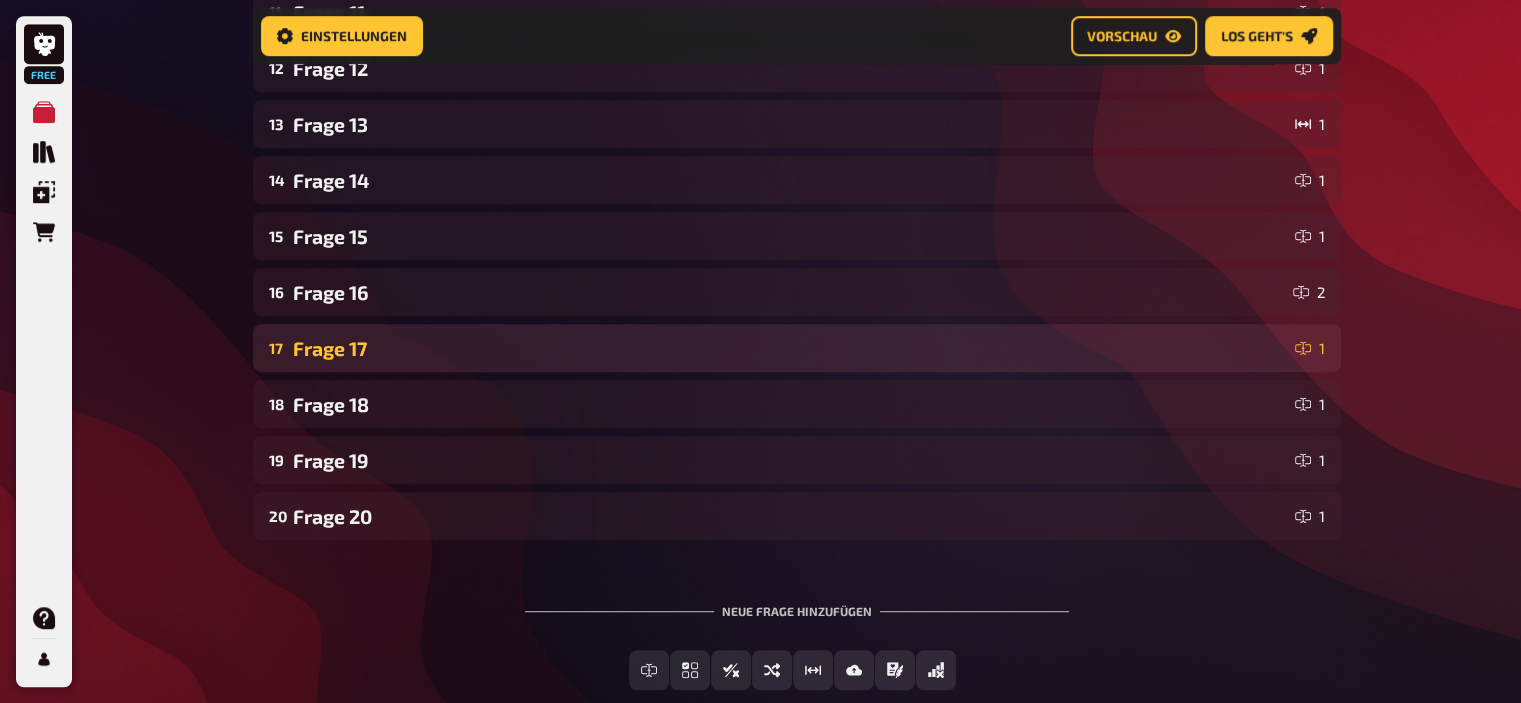 click on "Frage 17" at bounding box center [790, 348] 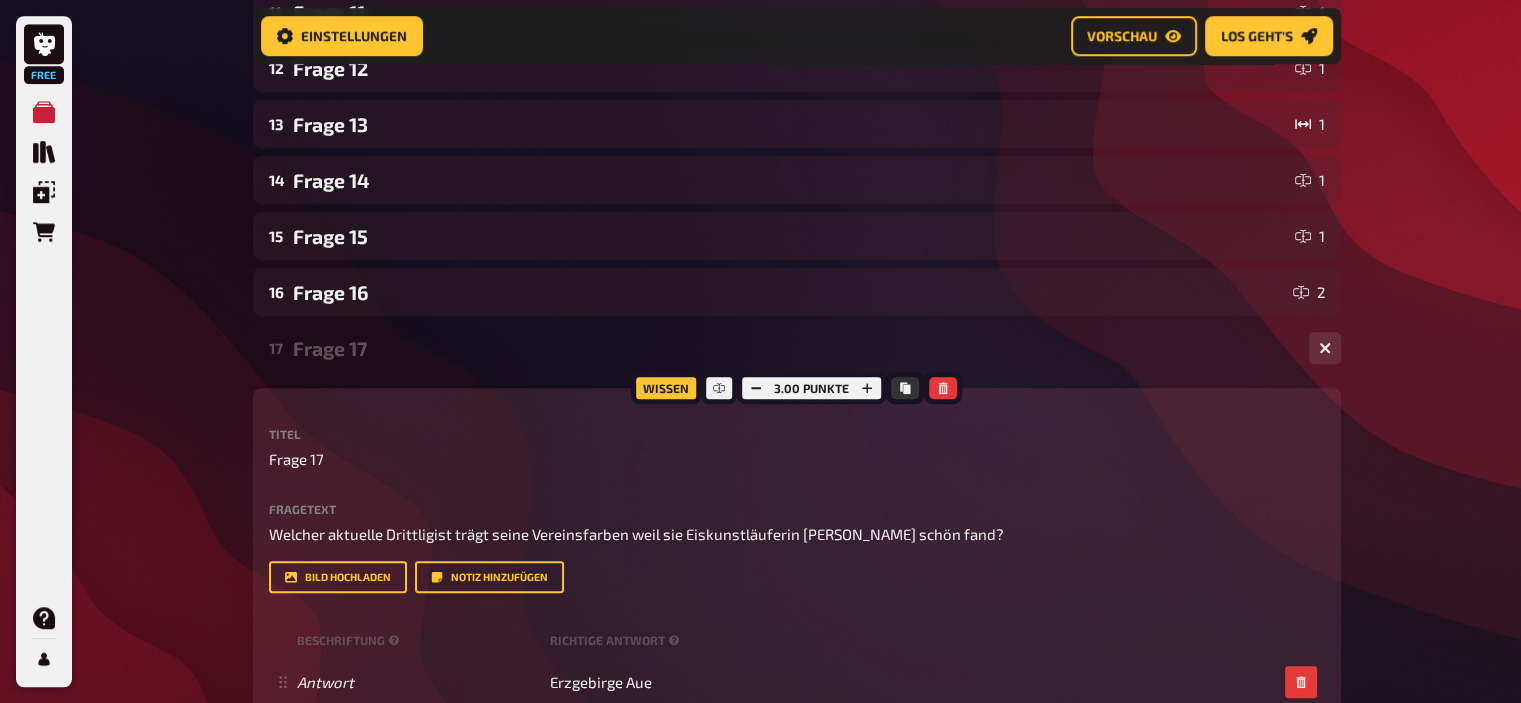 click on "Frage 17" at bounding box center [793, 348] 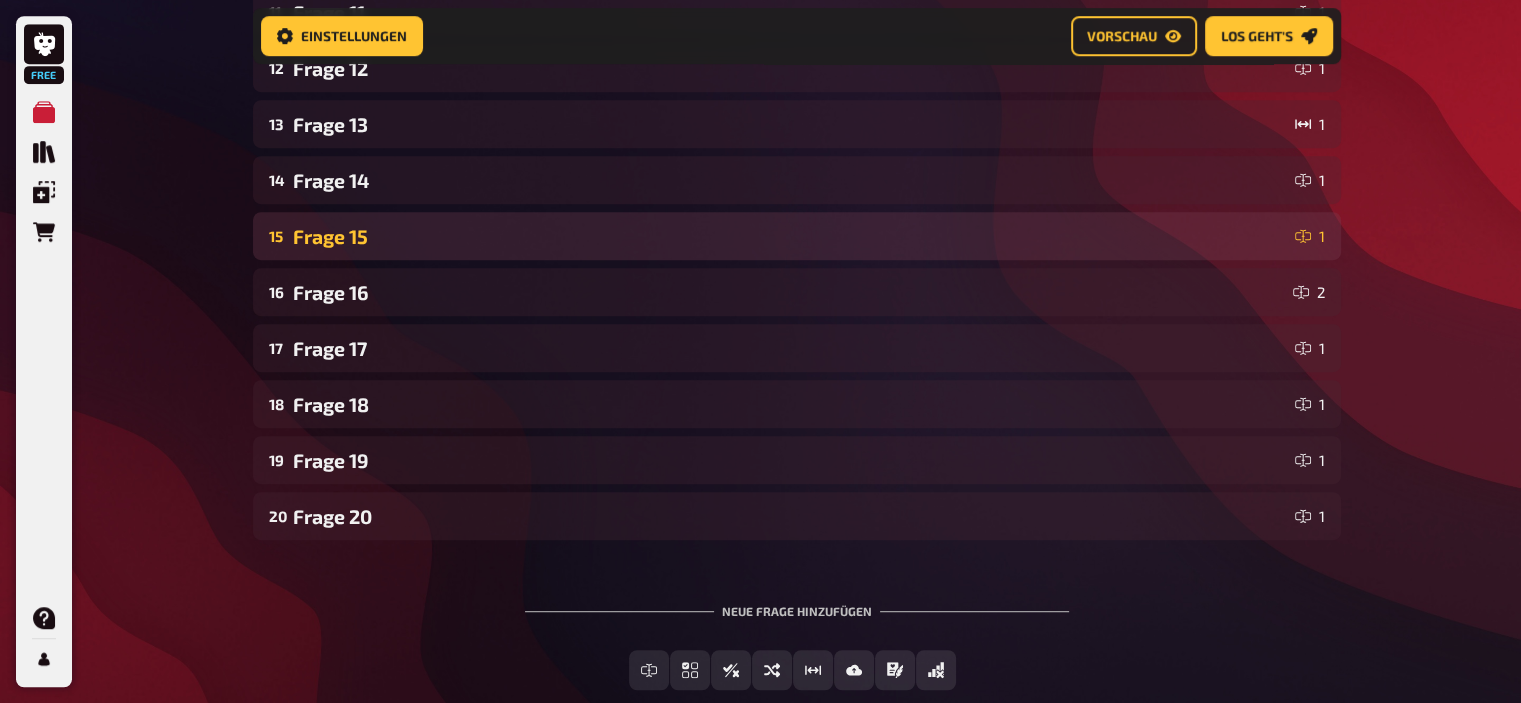 click on "Frage 15" at bounding box center (790, 236) 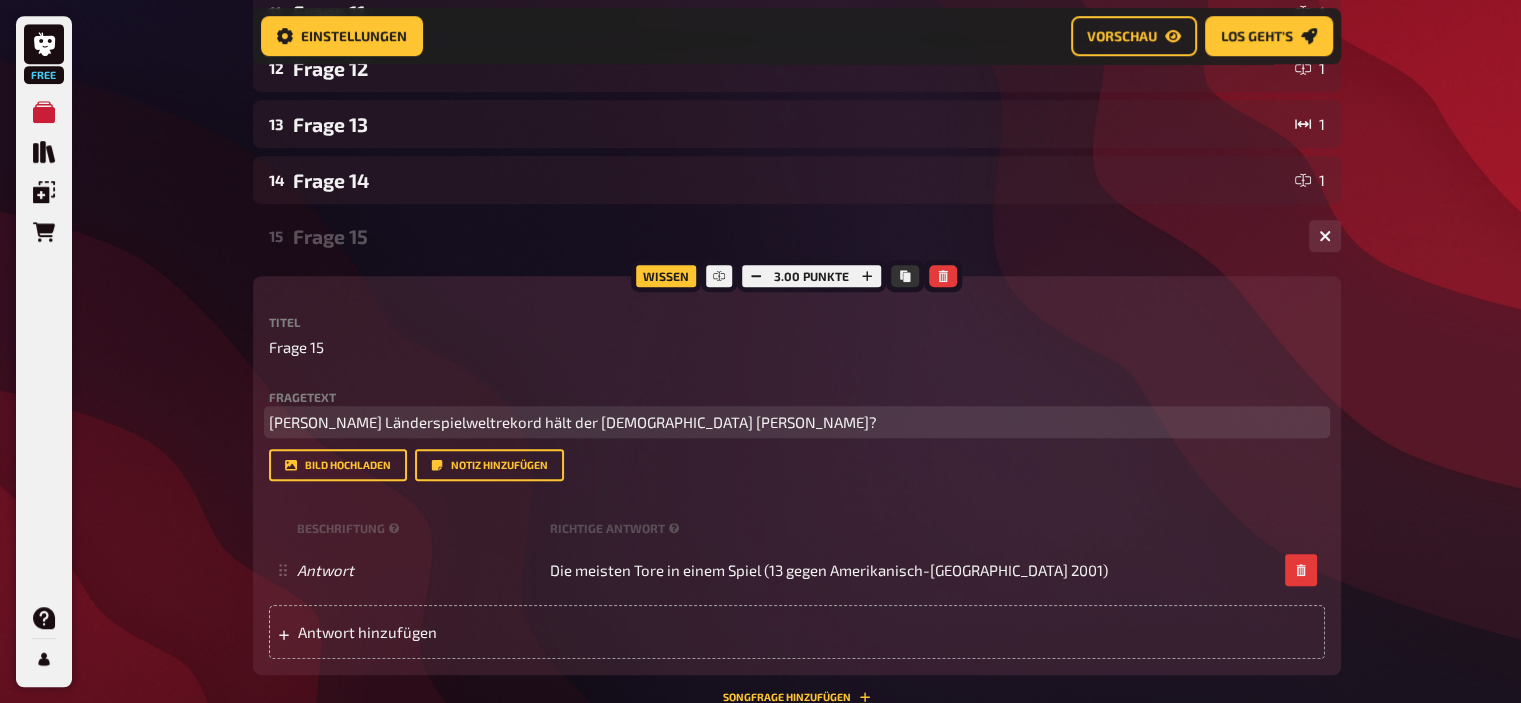 click on "[PERSON_NAME] Länderspielweltrekord hält der [DEMOGRAPHIC_DATA] [PERSON_NAME]?" at bounding box center [573, 422] 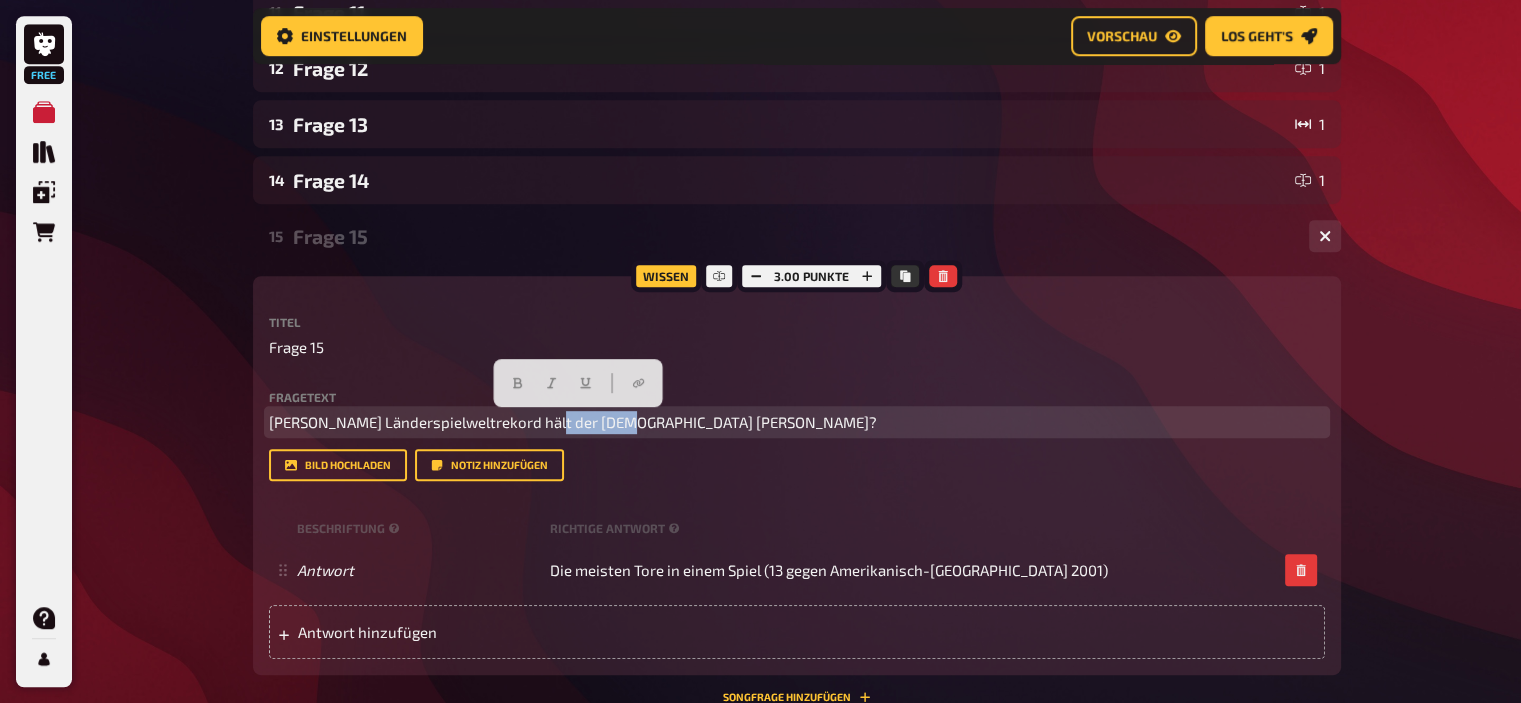 click on "[PERSON_NAME] Länderspielweltrekord hält der [DEMOGRAPHIC_DATA] [PERSON_NAME]?" at bounding box center [573, 422] 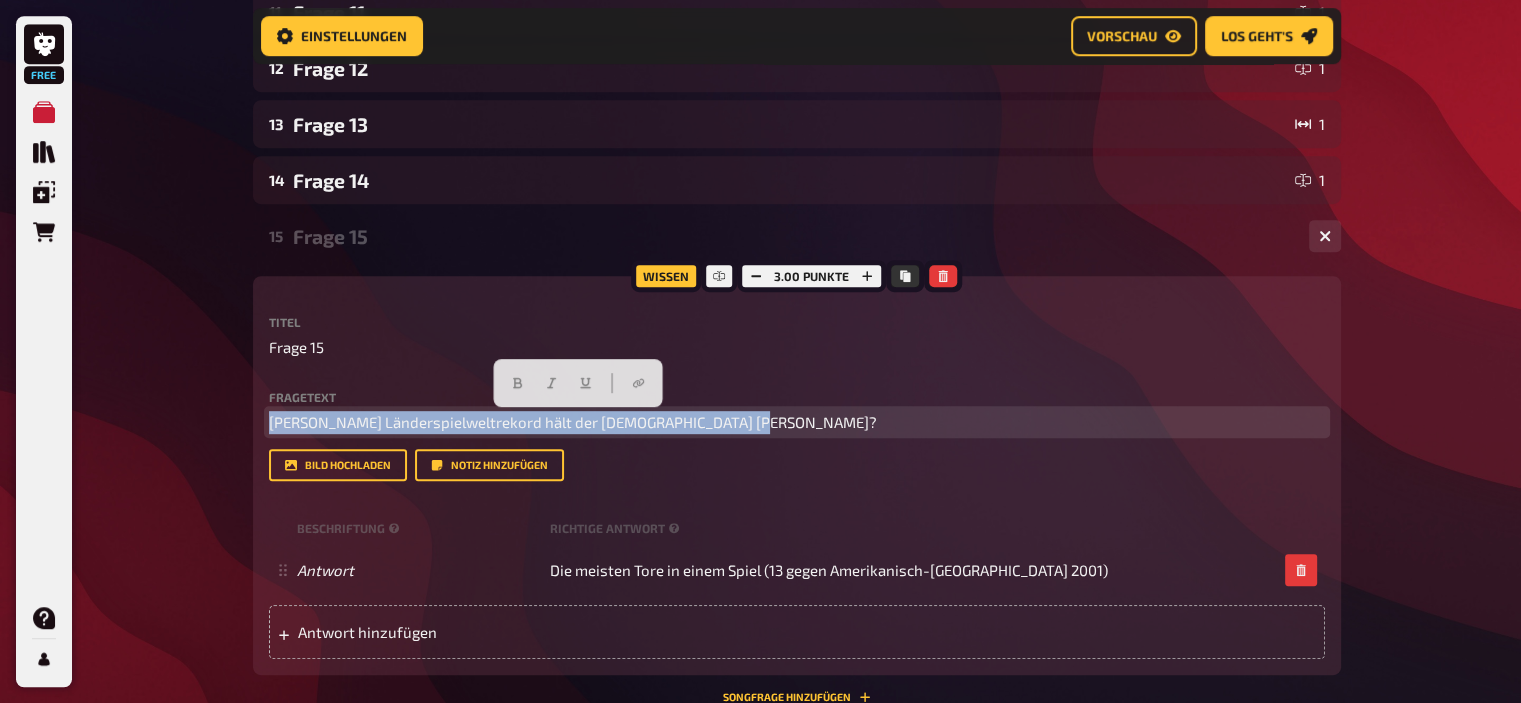 click on "[PERSON_NAME] Länderspielweltrekord hält der [DEMOGRAPHIC_DATA] [PERSON_NAME]?" at bounding box center [573, 422] 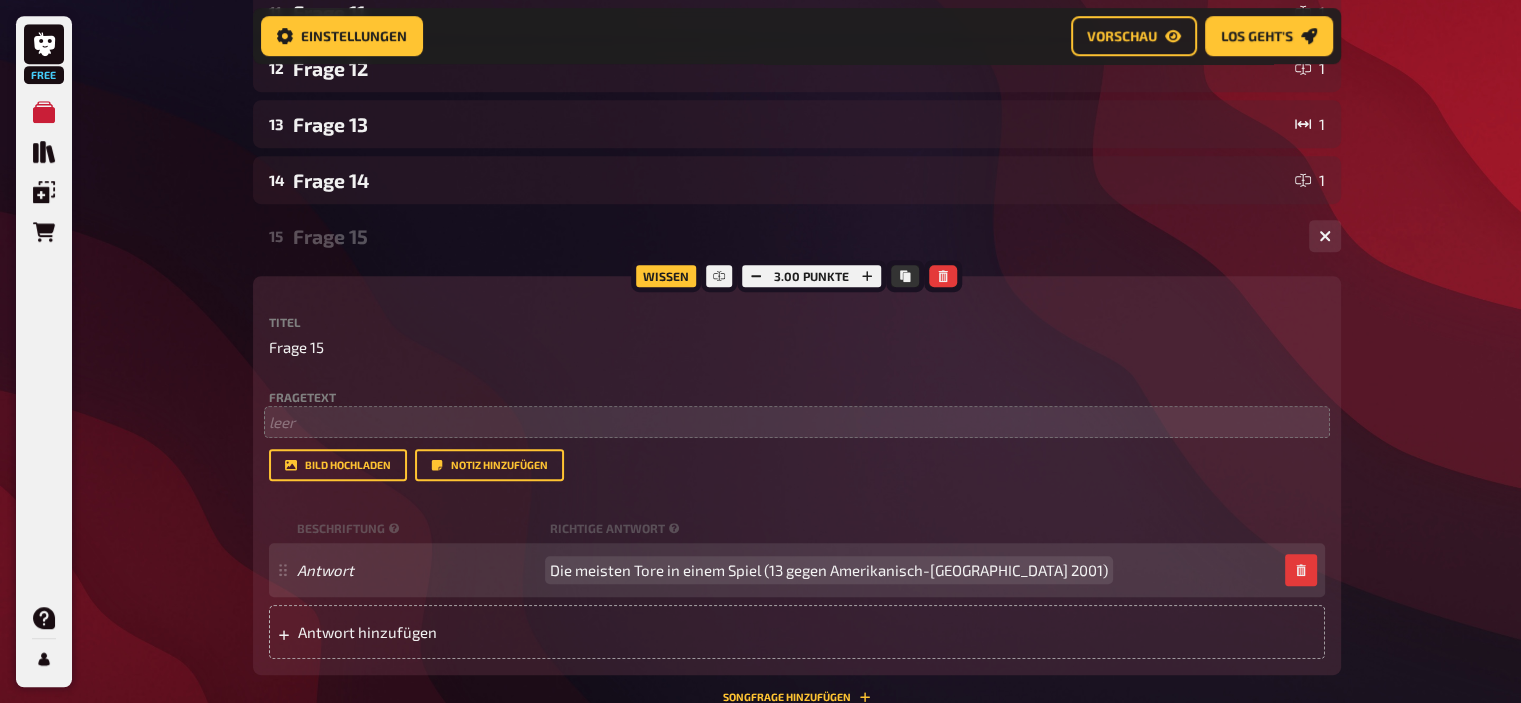 click on "Die meisten Tore in einem Spiel (13 gegen Amerikanisch-[GEOGRAPHIC_DATA] 2001)" at bounding box center (829, 570) 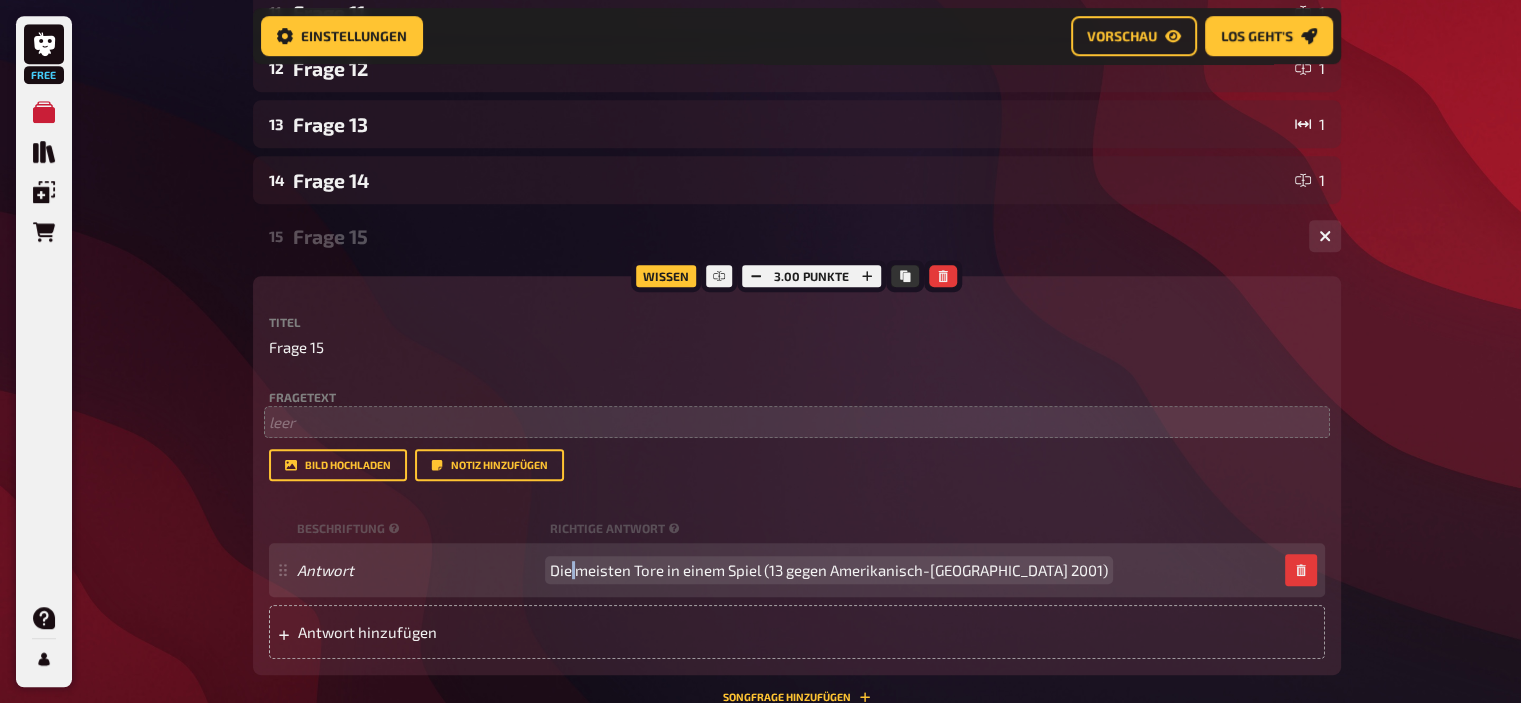 click on "Die meisten Tore in einem Spiel (13 gegen Amerikanisch-[GEOGRAPHIC_DATA] 2001)" at bounding box center (829, 570) 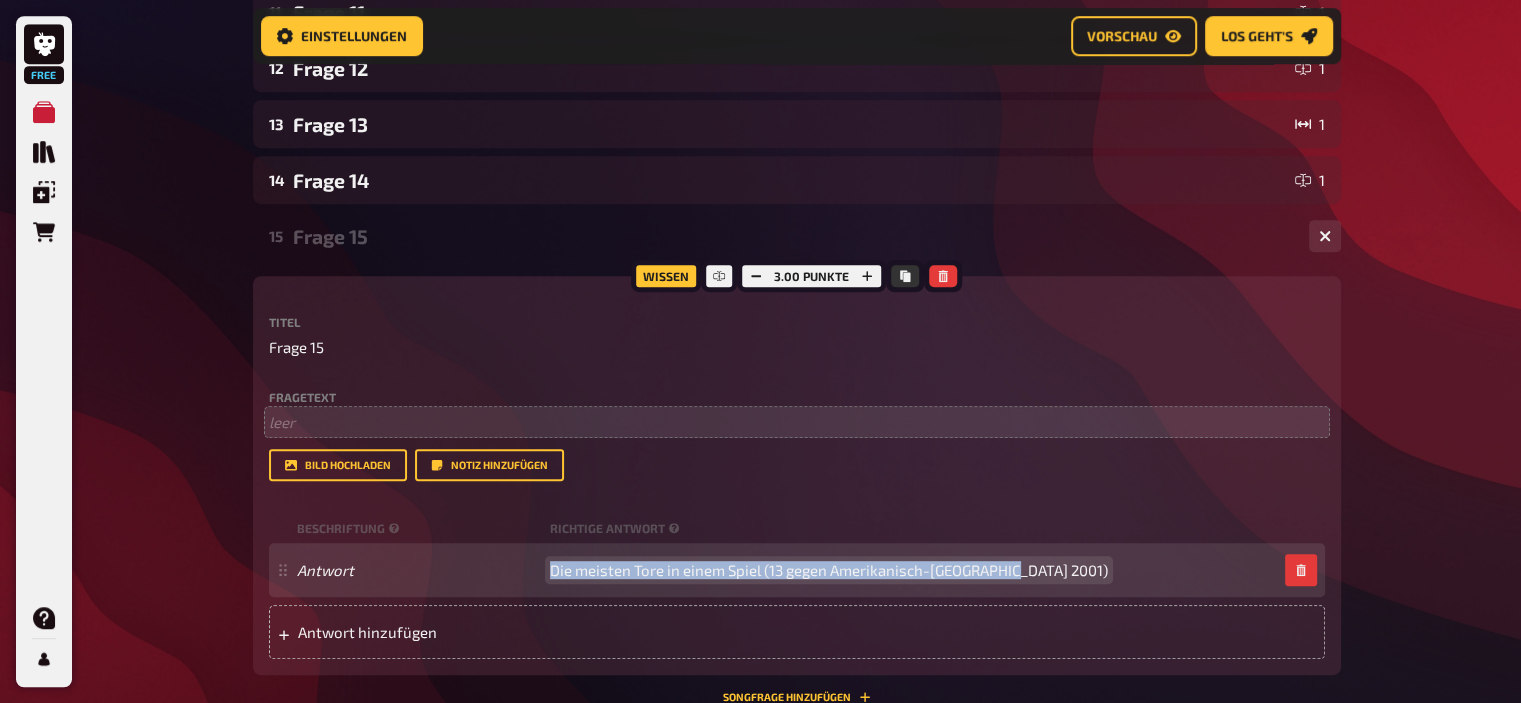 click on "Die meisten Tore in einem Spiel (13 gegen Amerikanisch-[GEOGRAPHIC_DATA] 2001)" at bounding box center [829, 570] 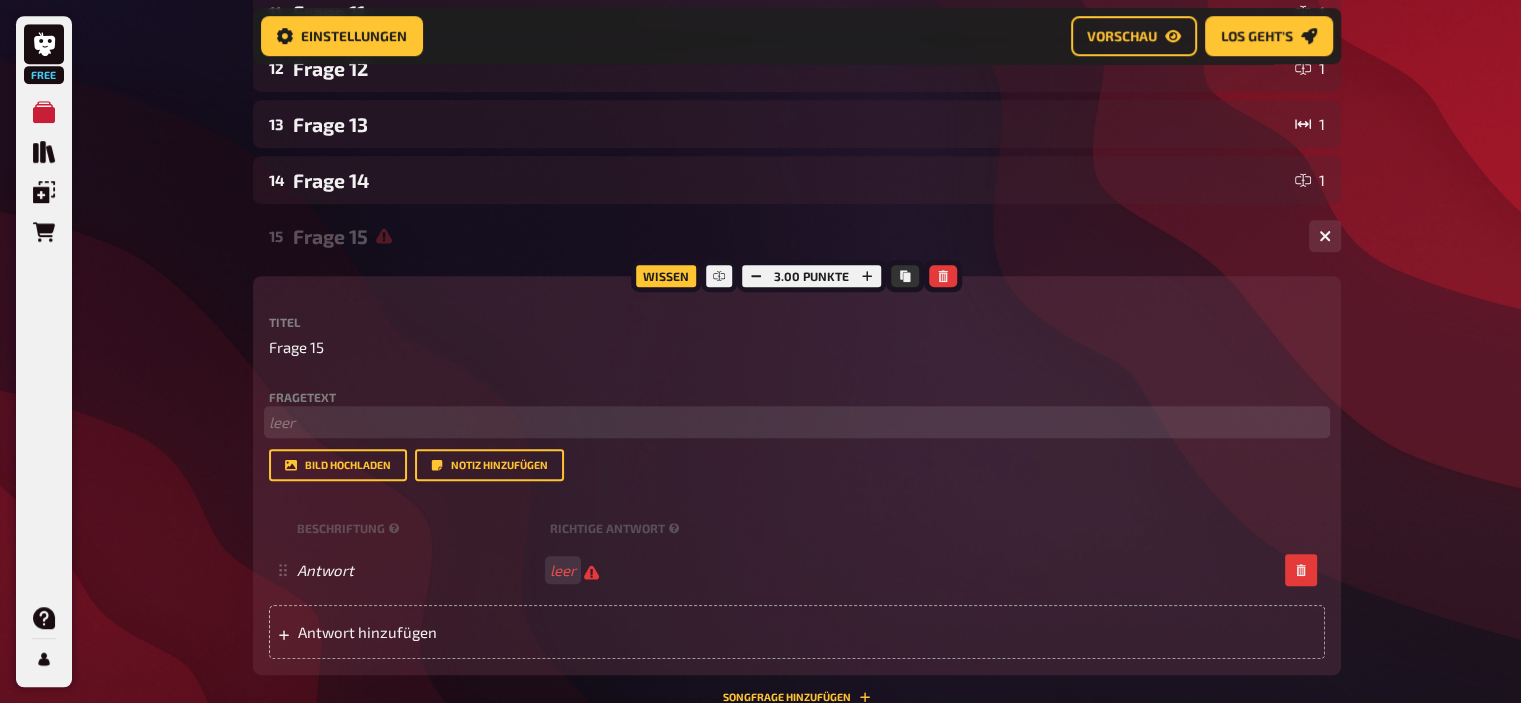 scroll, scrollTop: 978, scrollLeft: 0, axis: vertical 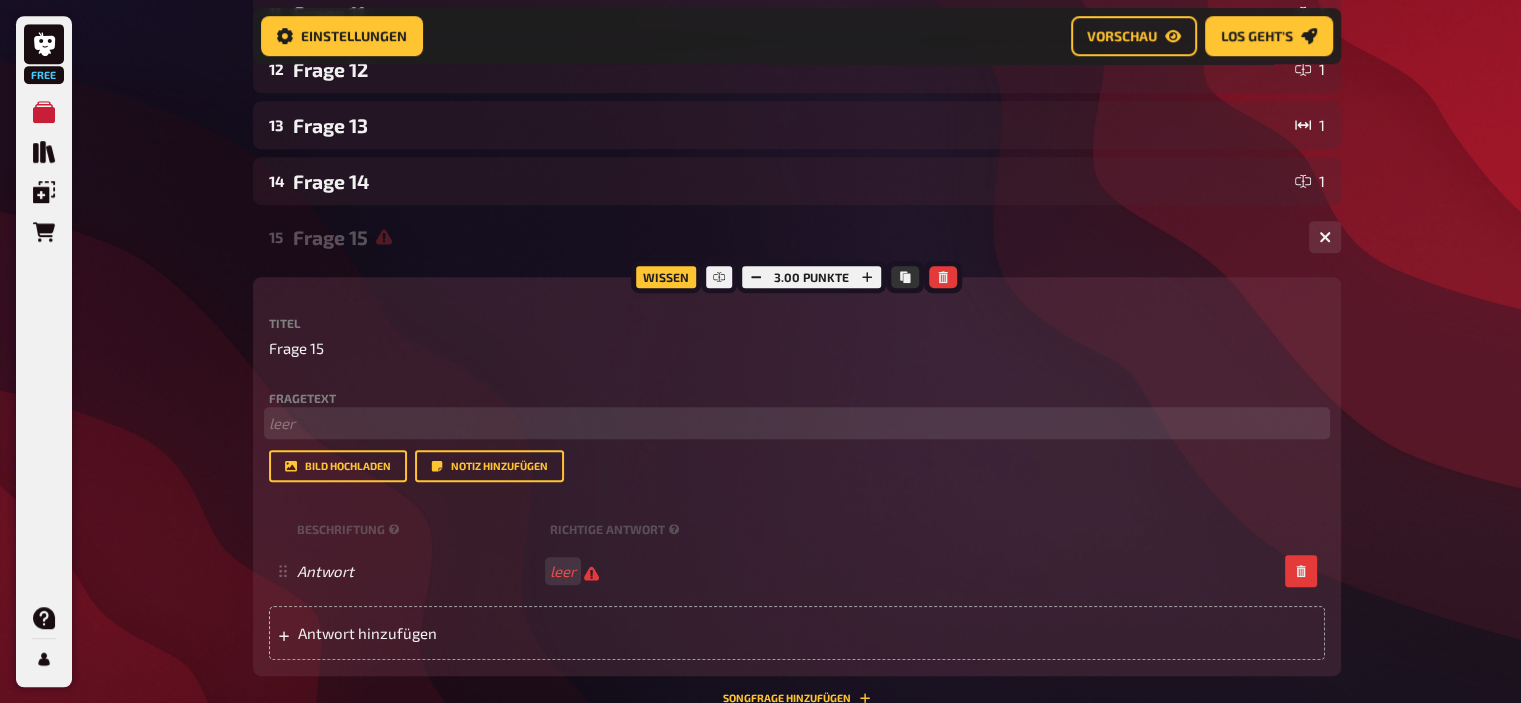 click on "﻿ leer" at bounding box center (797, 423) 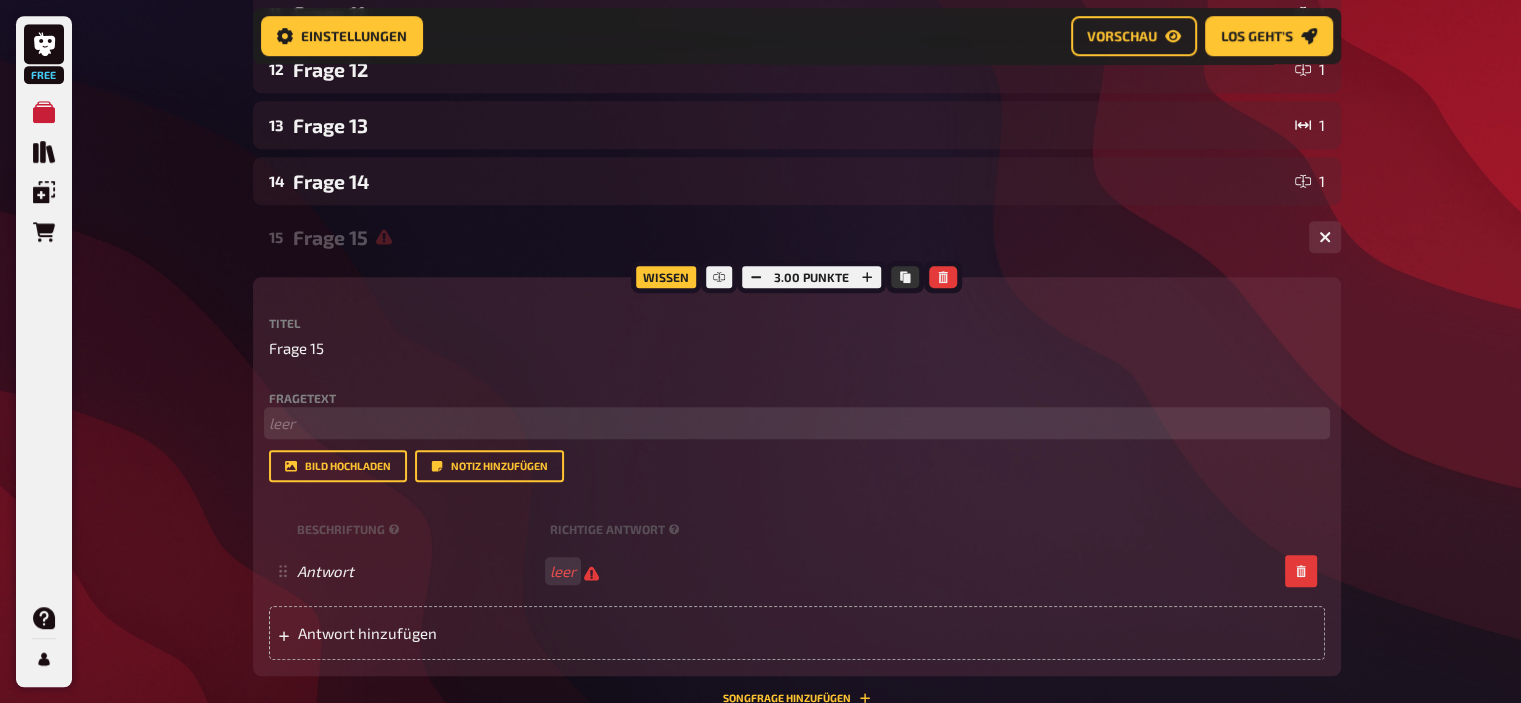 type 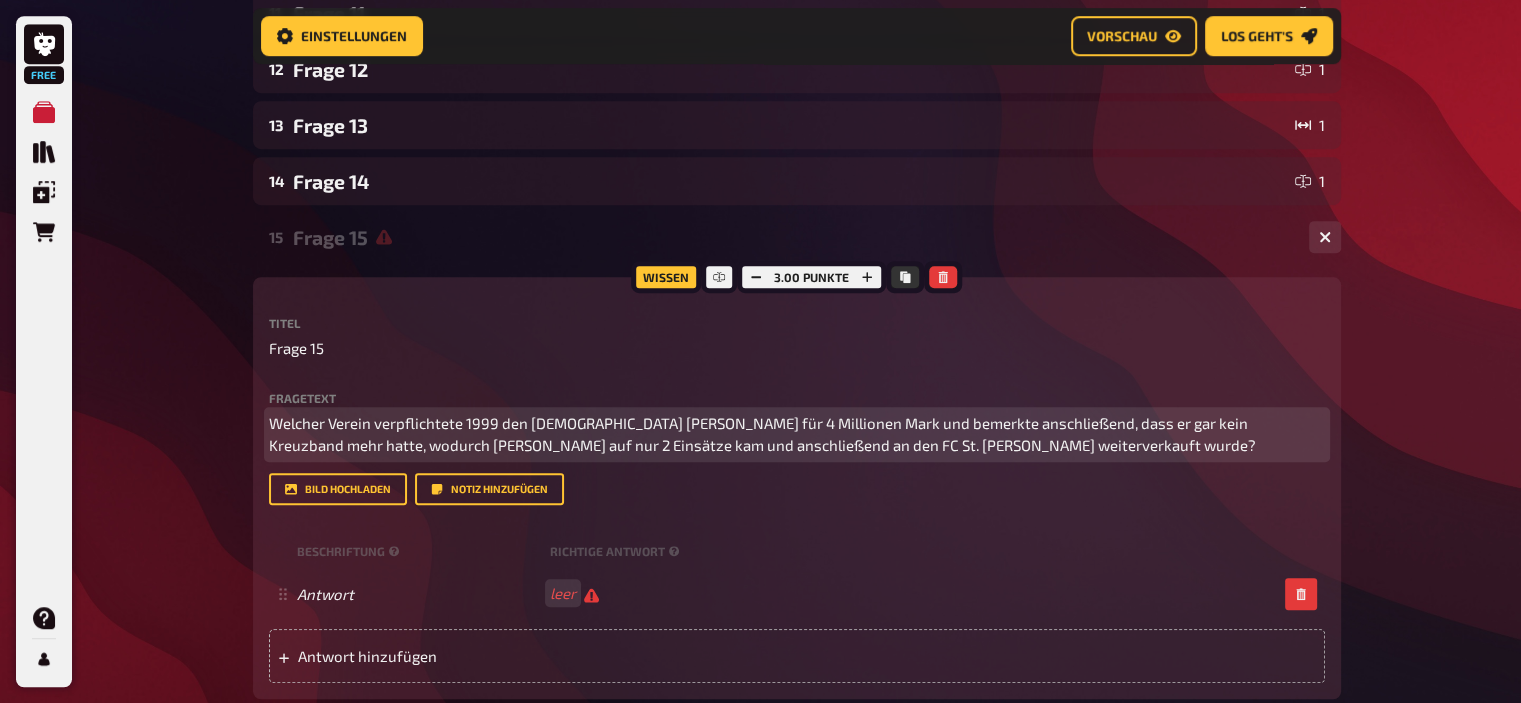 click on "Welcher Verein verpflichtete 1999 den brasilianischen Stürmer Didi für 4 Millionen Mark und bemerkte anschließend, dass er gar kein Kreuzband mehr hatte, wodurch Didi auf nur 2 Einsätze kam und anschließend an den FC St. Gallen weiterverkauft wurde?" at bounding box center (762, 434) 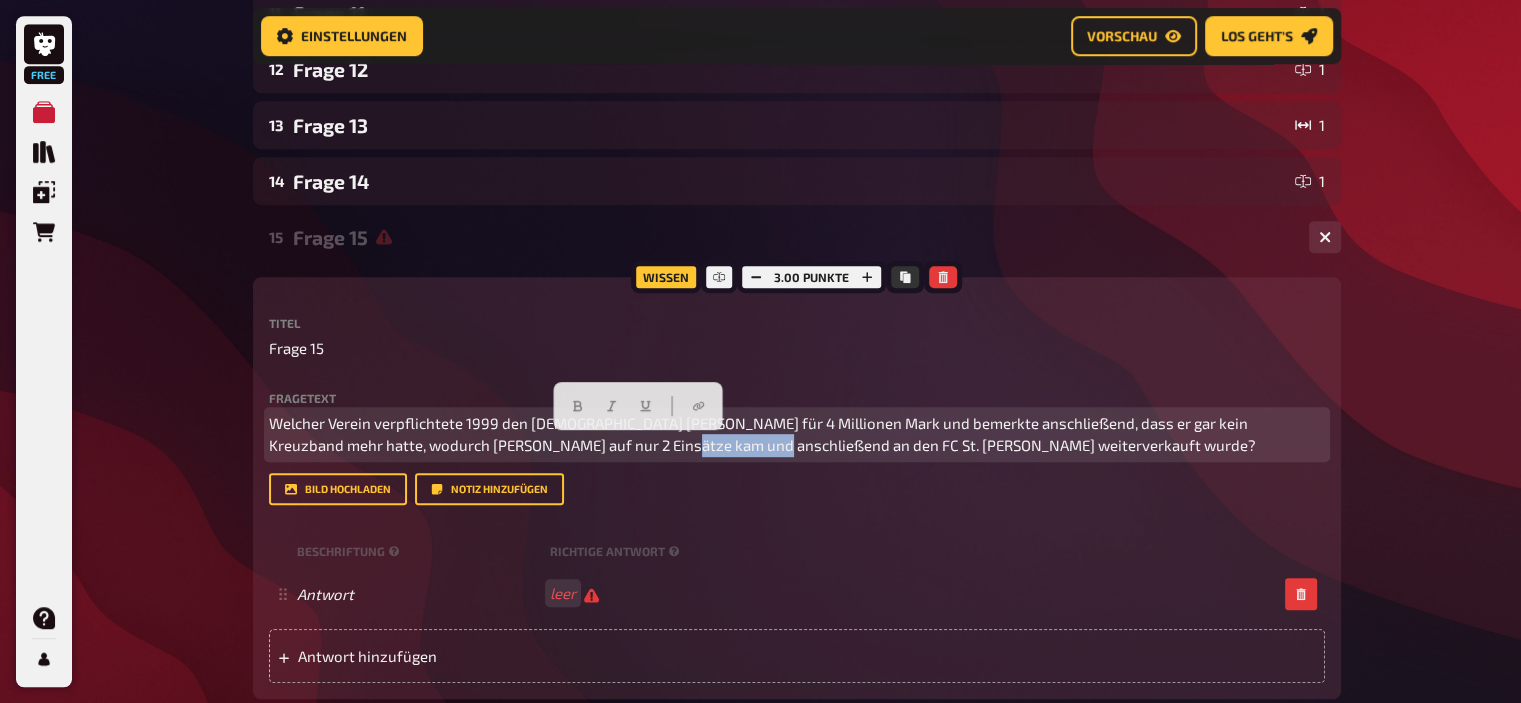 click on "Welcher Verein verpflichtete 1999 den brasilianischen Stürmer Didi für 4 Millionen Mark und bemerkte anschließend, dass er gar kein Kreuzband mehr hatte, wodurch Didi auf nur 2 Einsätze kam und anschließend an den FC St. Gallen weiterverkauft wurde?" at bounding box center (762, 434) 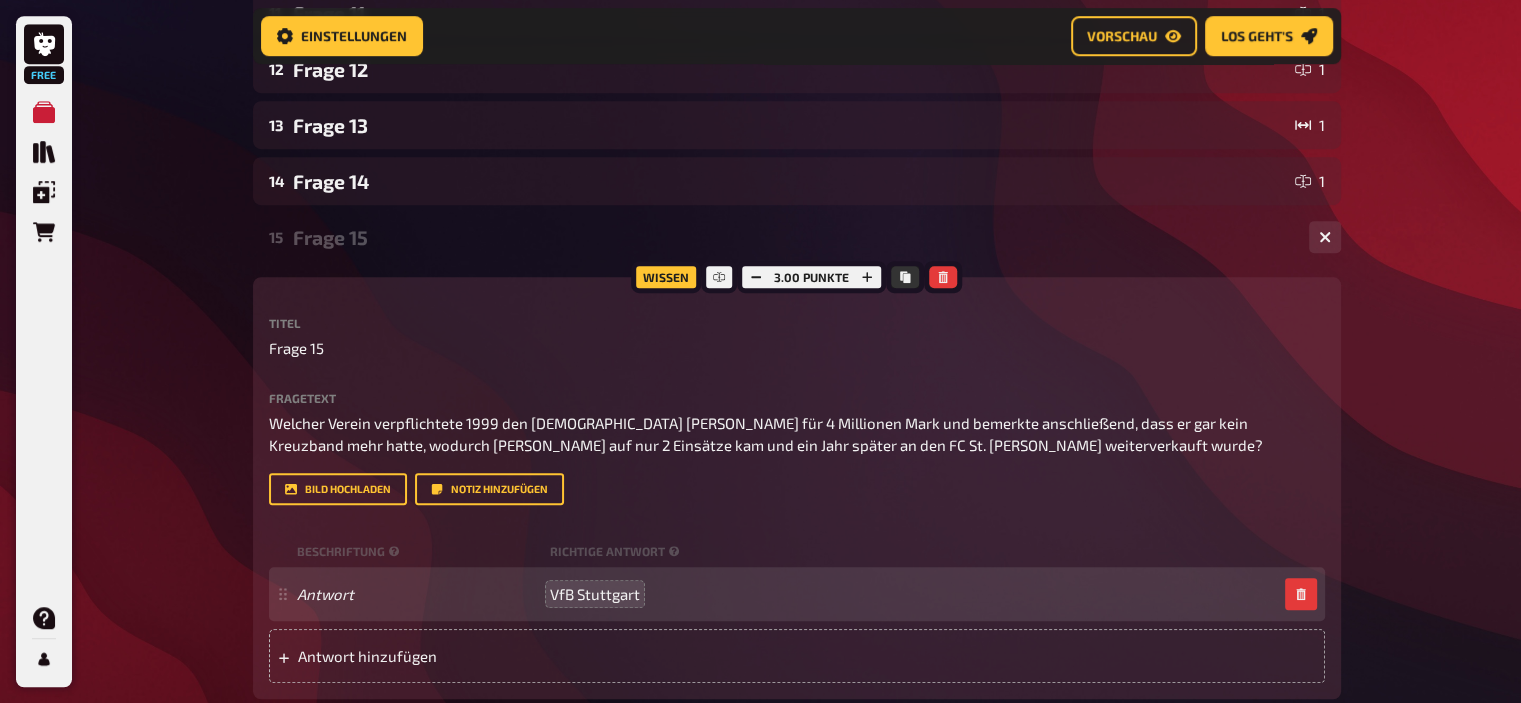 click on "Frage 15" at bounding box center (793, 237) 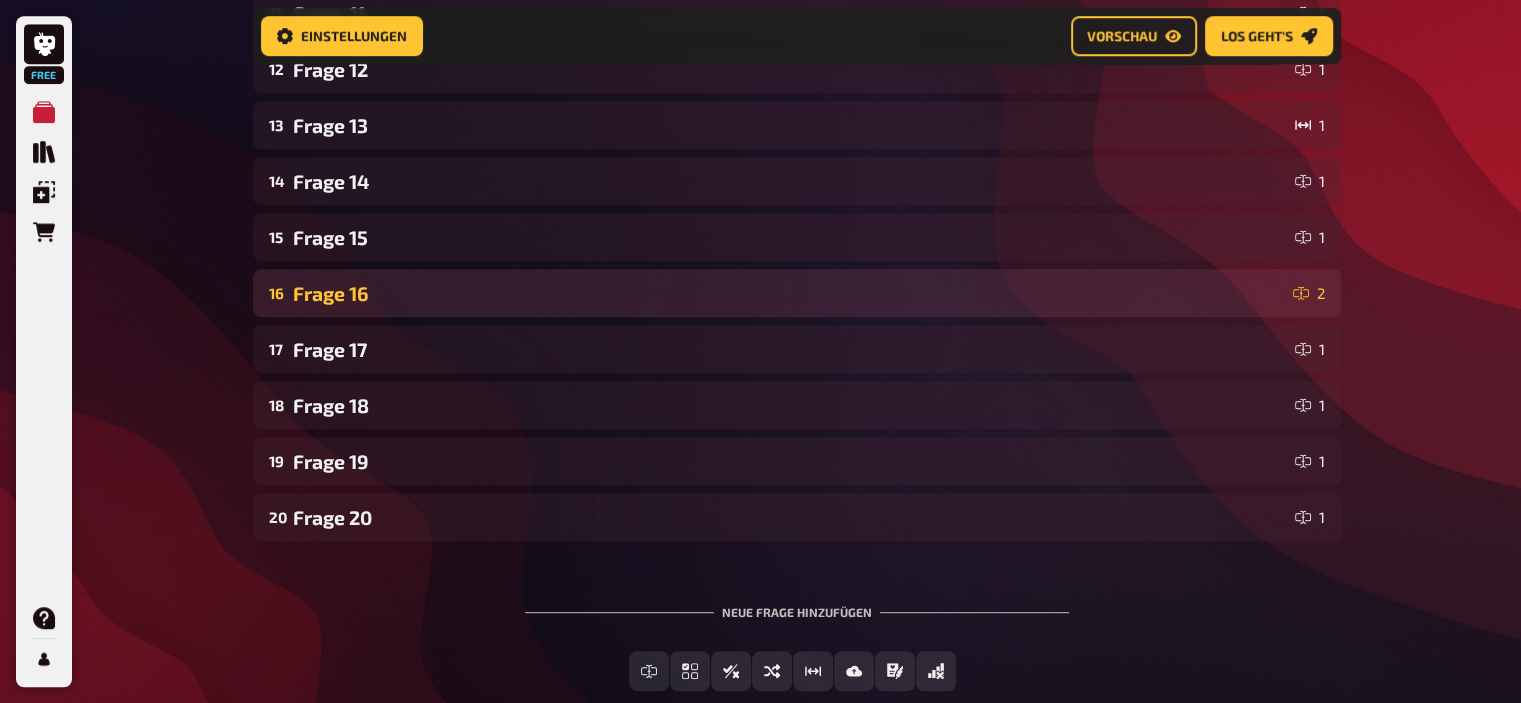 click on "Frage 16" at bounding box center [789, 293] 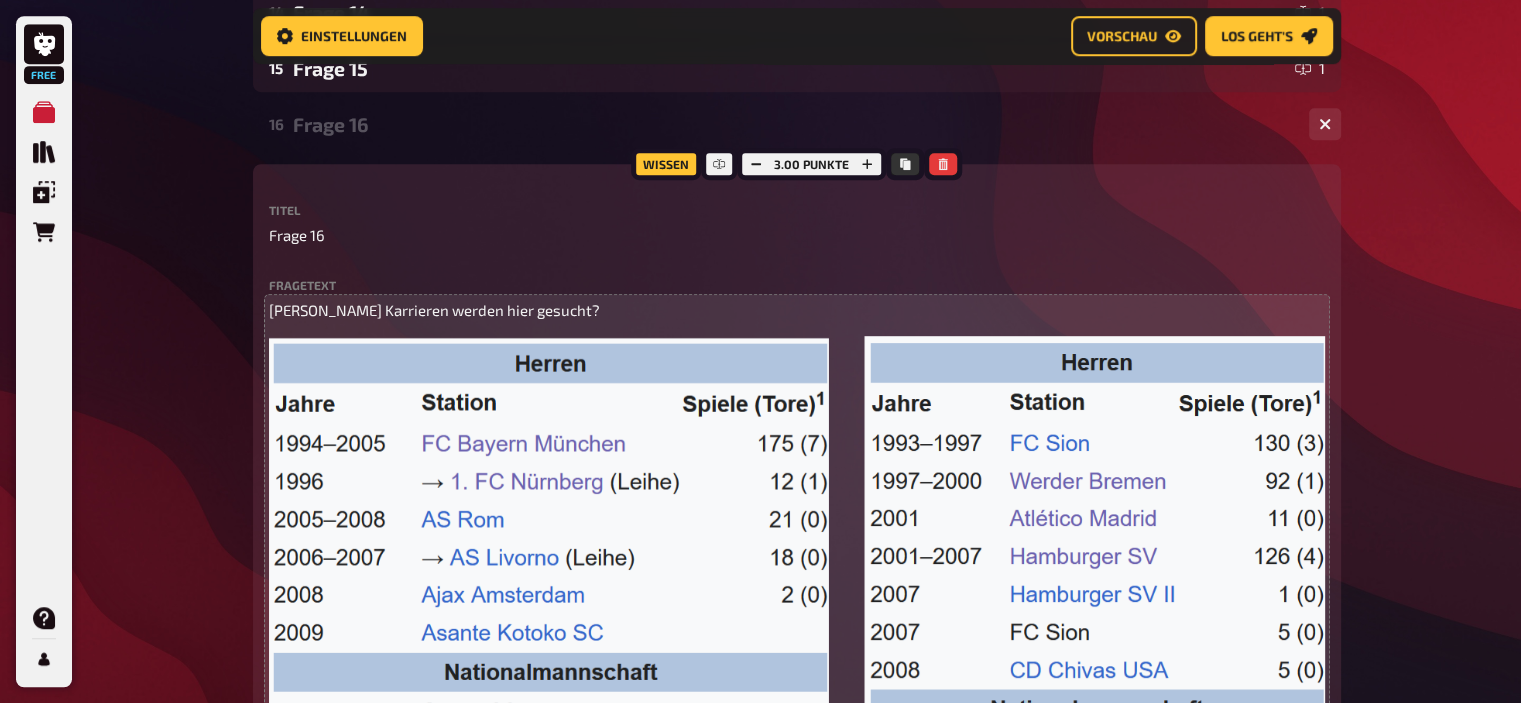 scroll, scrollTop: 1150, scrollLeft: 0, axis: vertical 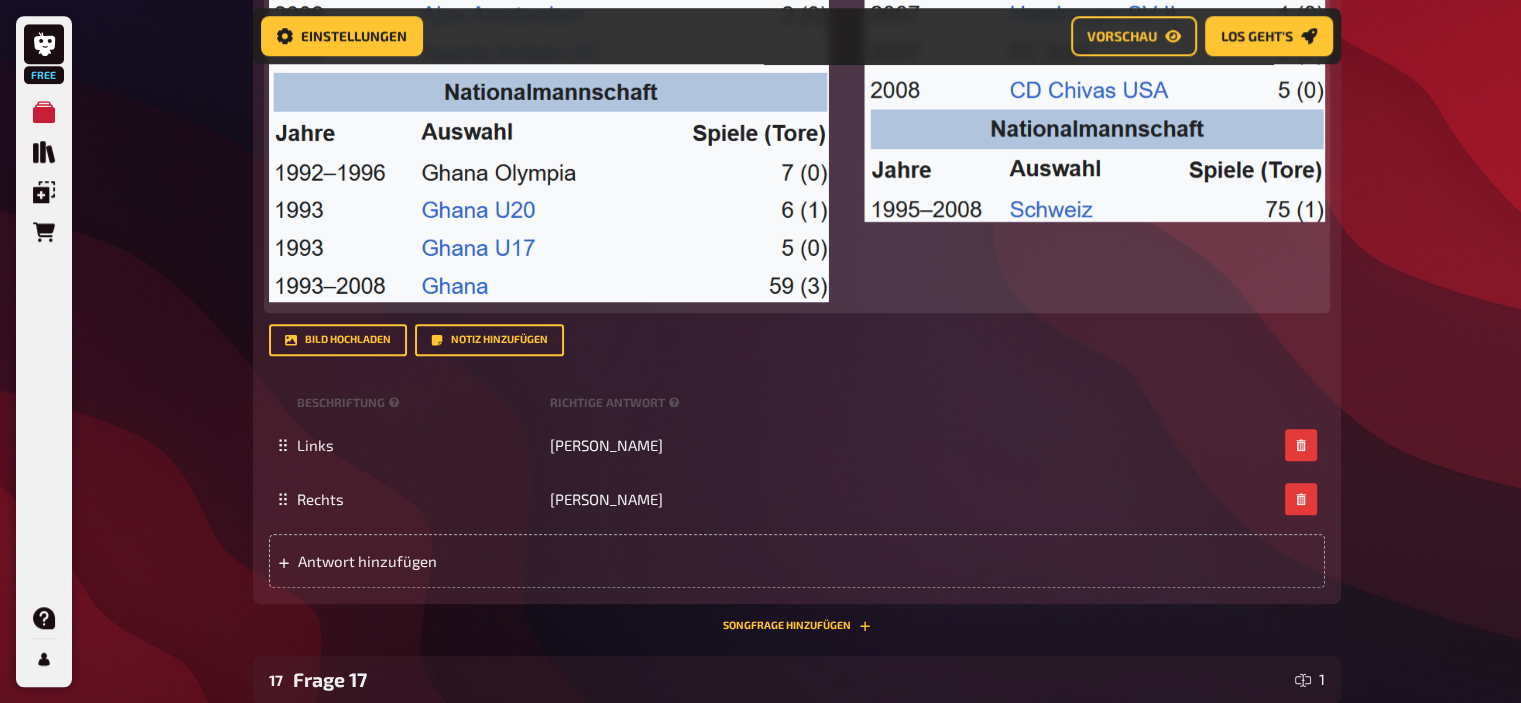 click at bounding box center [797, 29] 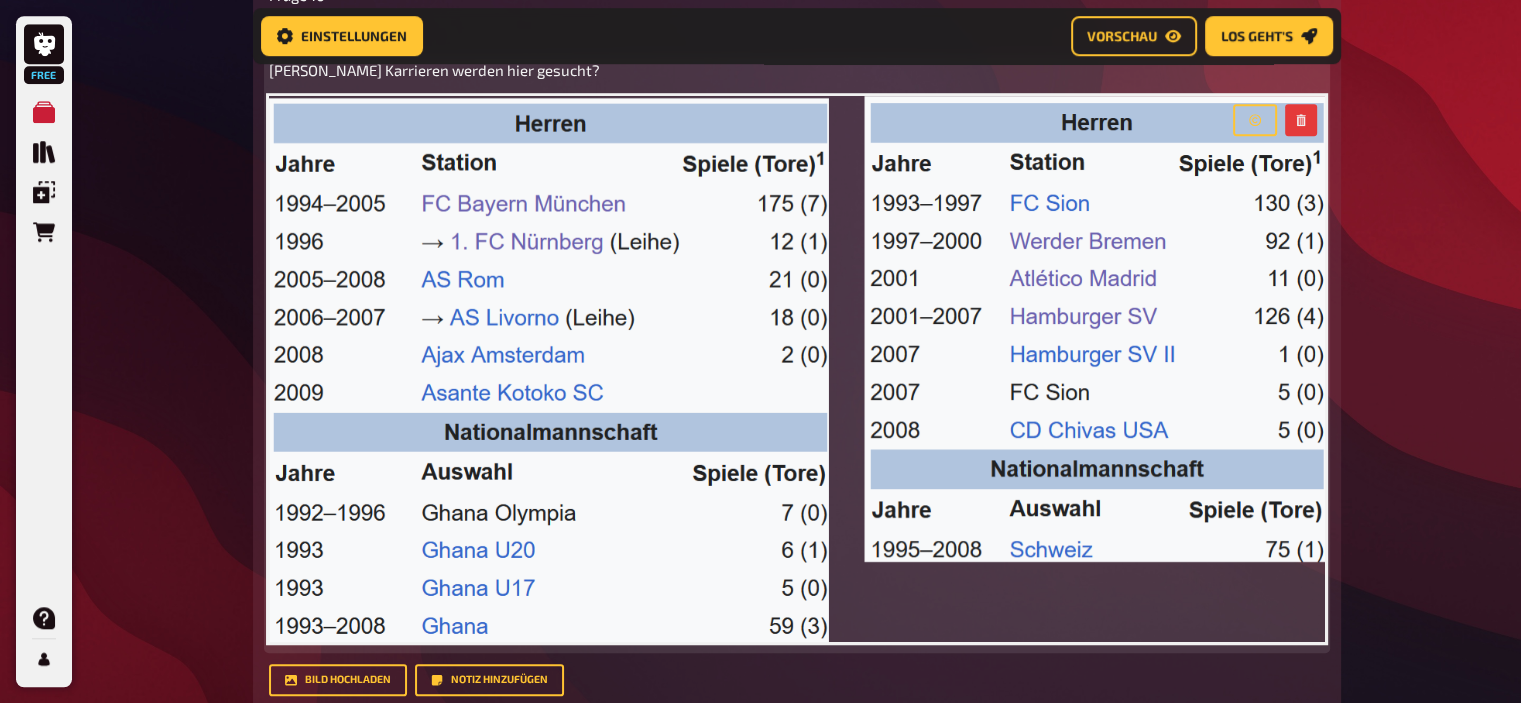 scroll, scrollTop: 1356, scrollLeft: 0, axis: vertical 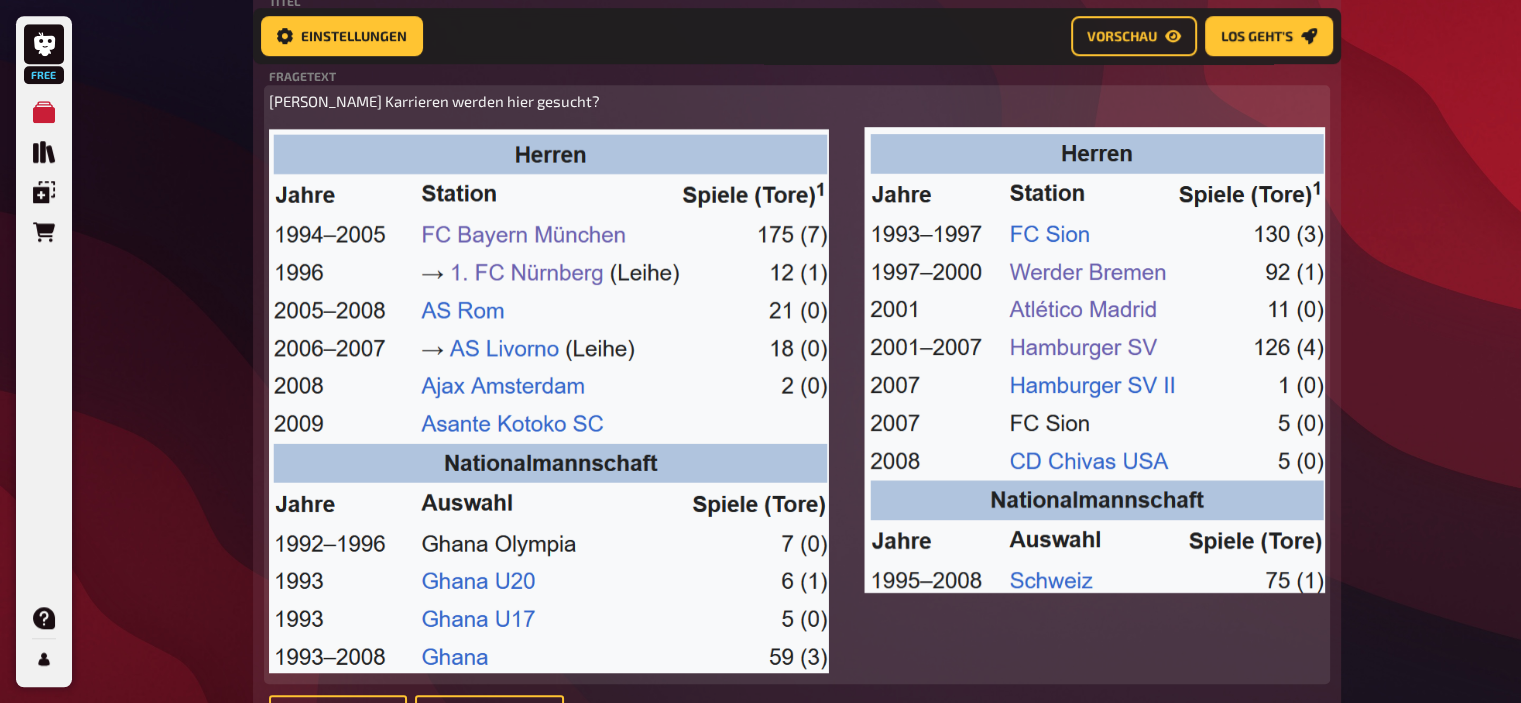 click at bounding box center (1301, 151) 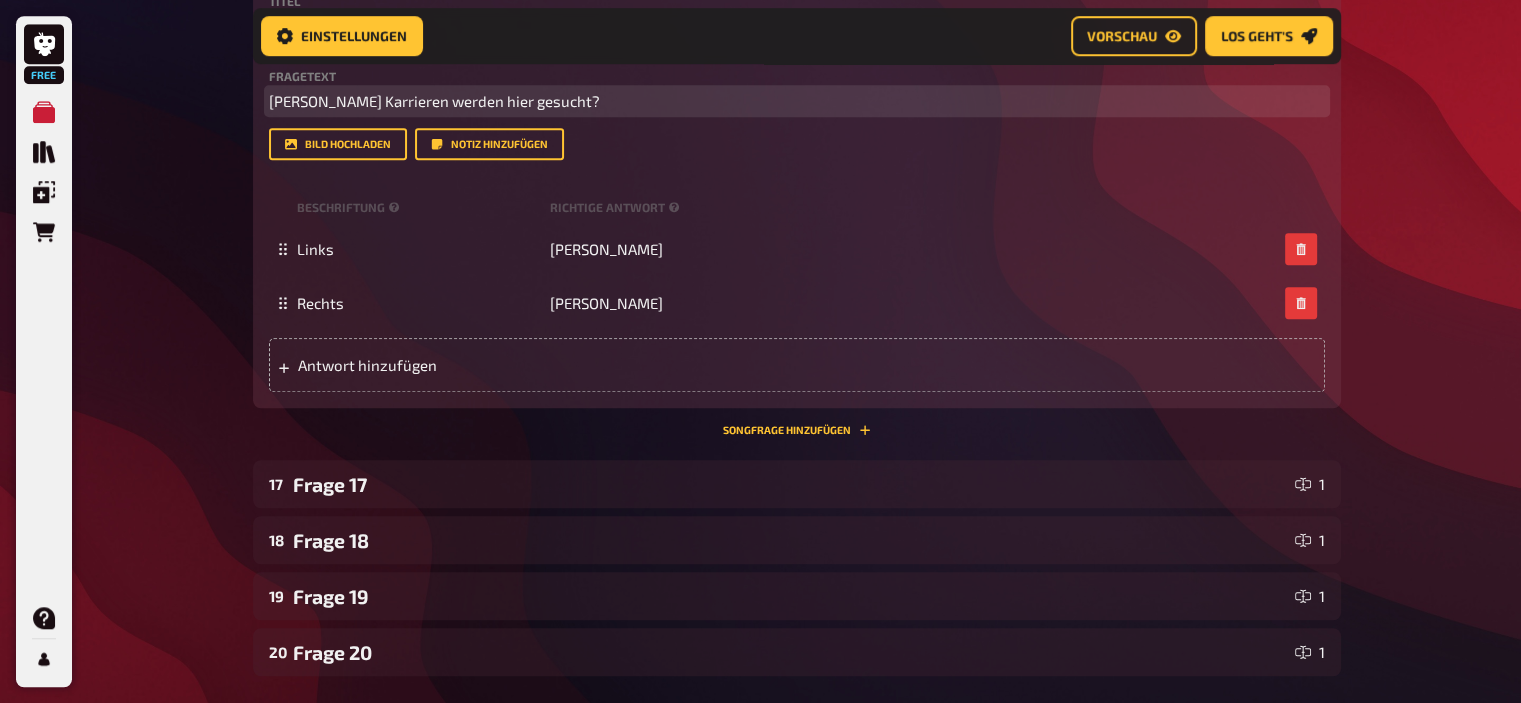 click on "[PERSON_NAME] Karrieren werden hier gesucht?" at bounding box center [797, 101] 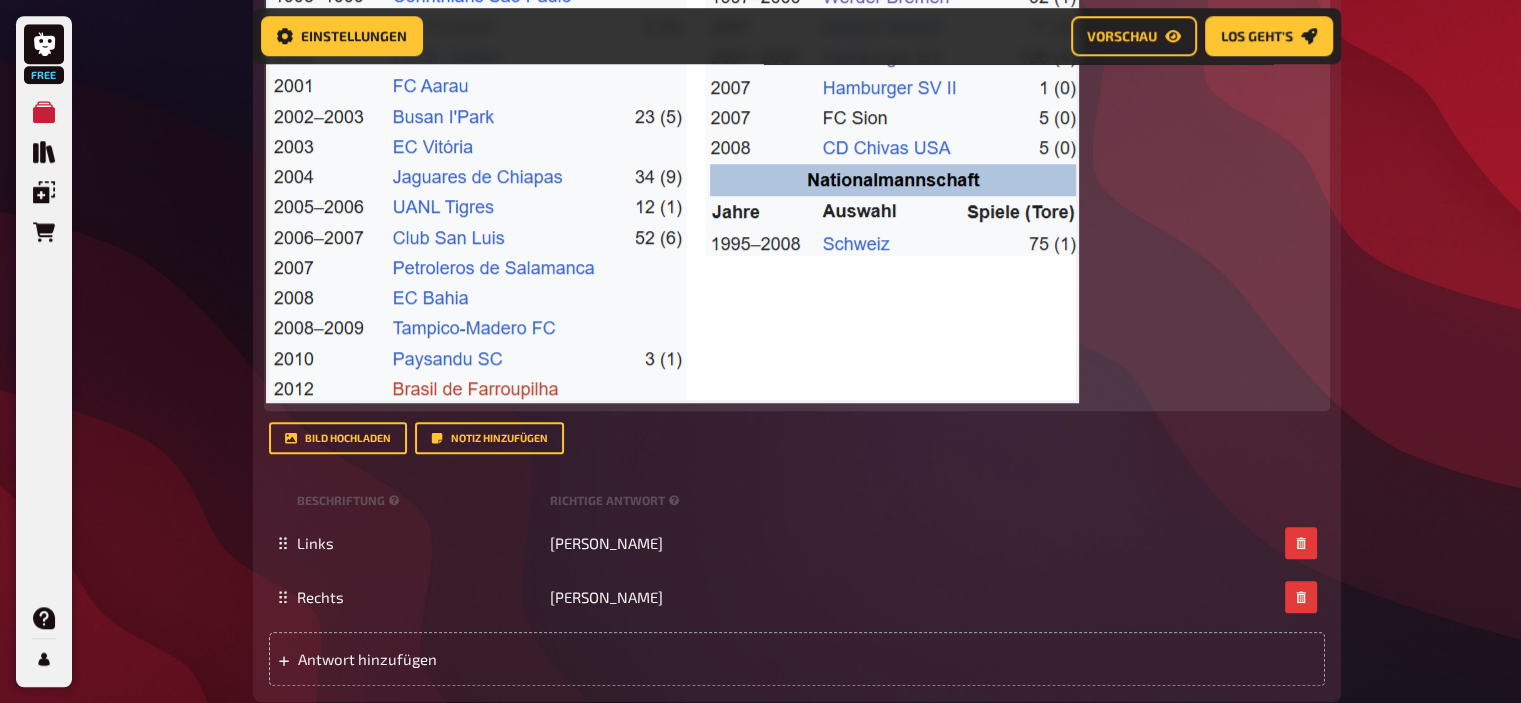 scroll, scrollTop: 1609, scrollLeft: 0, axis: vertical 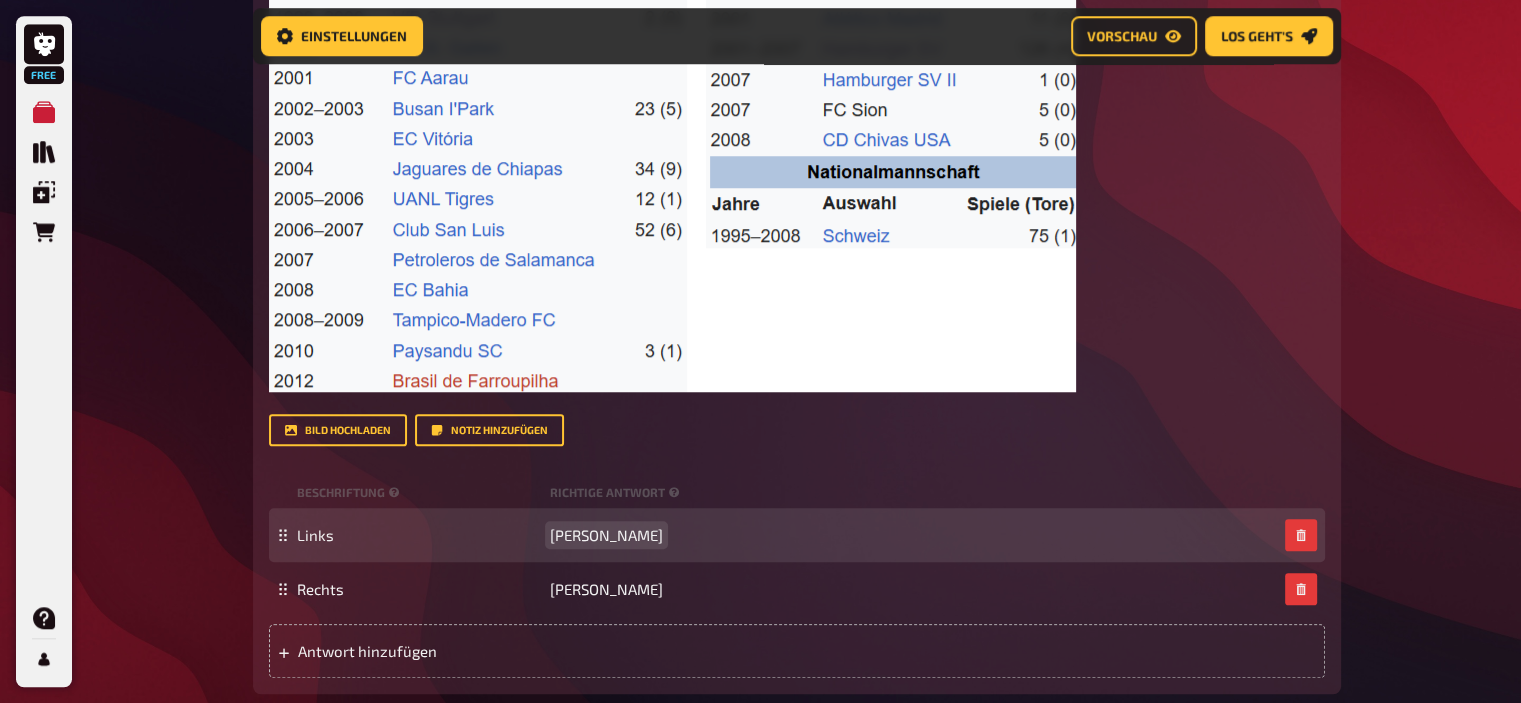 click on "Samuel Kuffour" at bounding box center [606, 535] 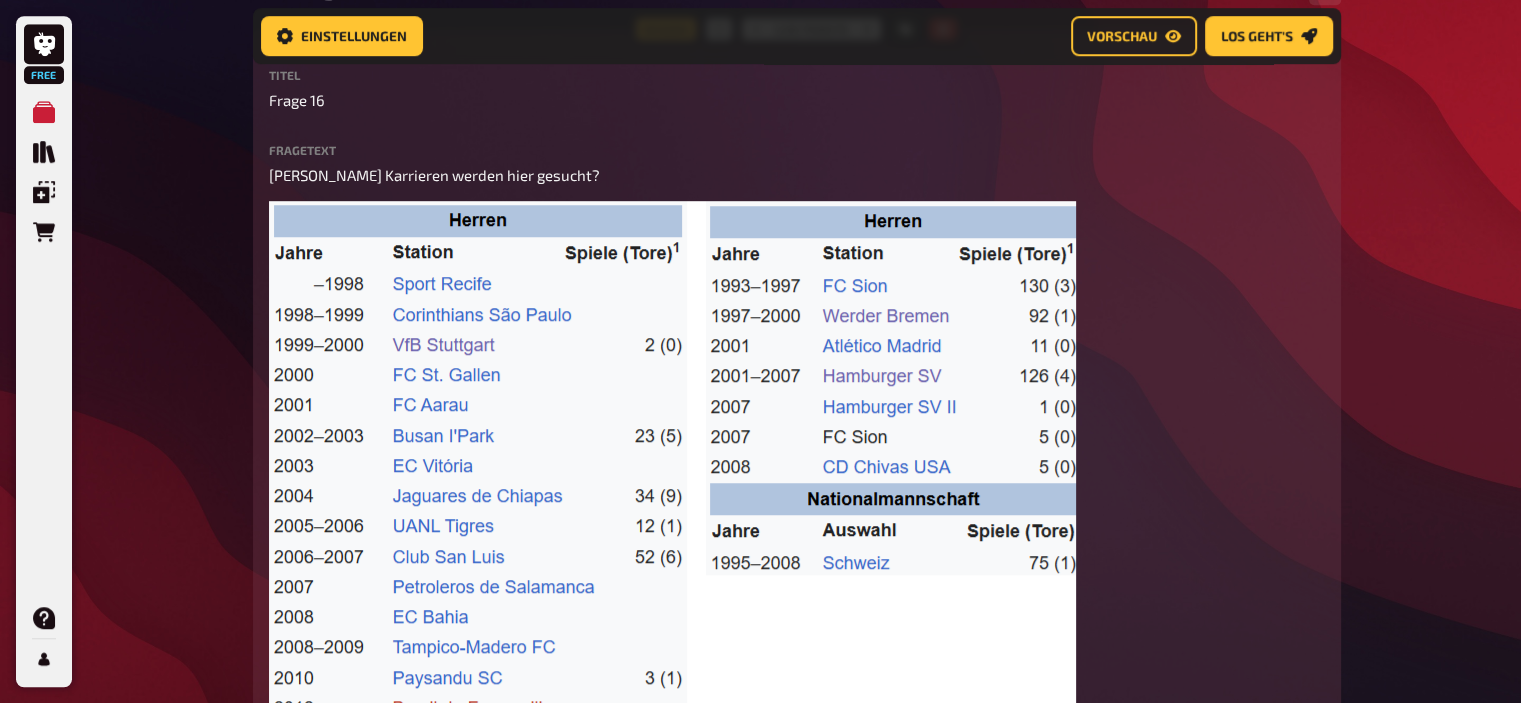 scroll, scrollTop: 1278, scrollLeft: 0, axis: vertical 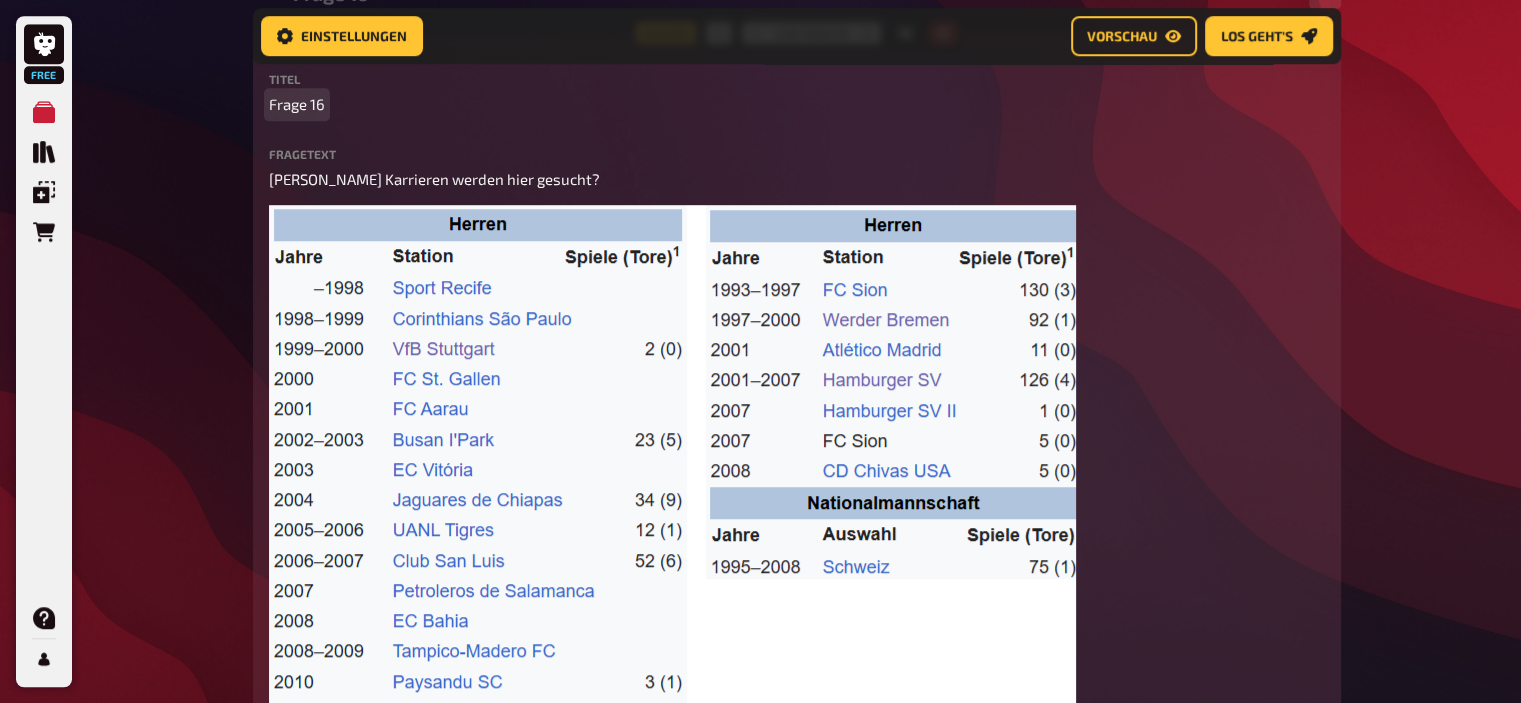 click on "Frage 16" at bounding box center [297, 104] 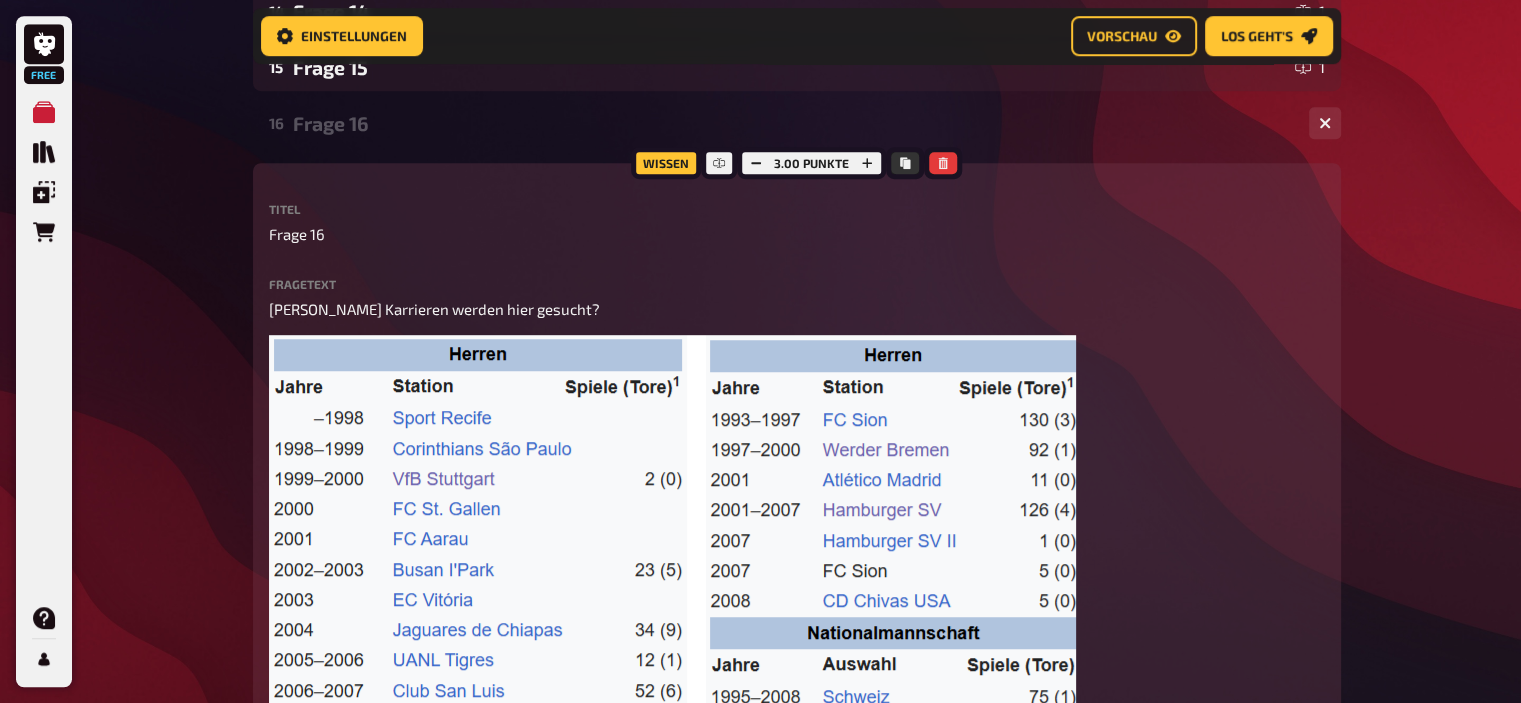 click on "16 Frage 16 2" at bounding box center [797, 123] 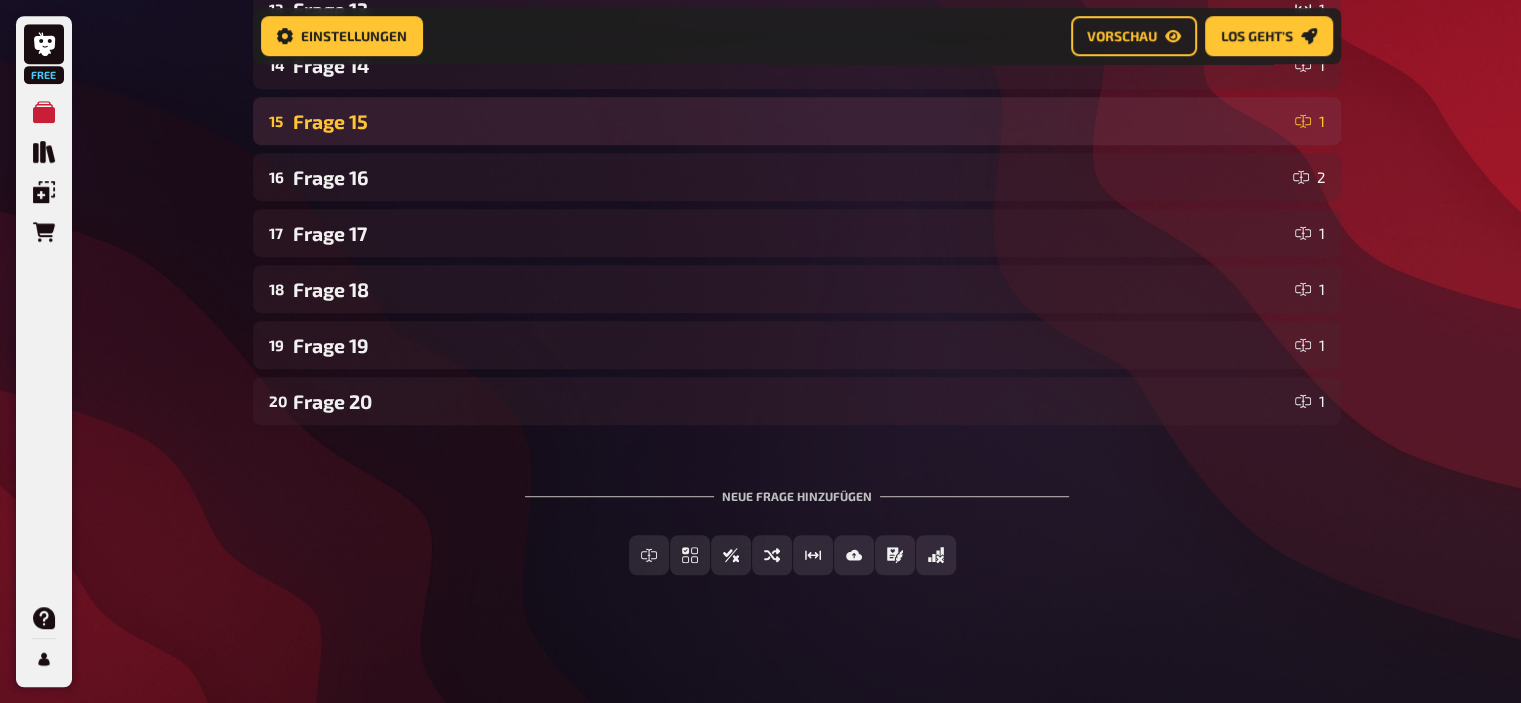 scroll, scrollTop: 1095, scrollLeft: 0, axis: vertical 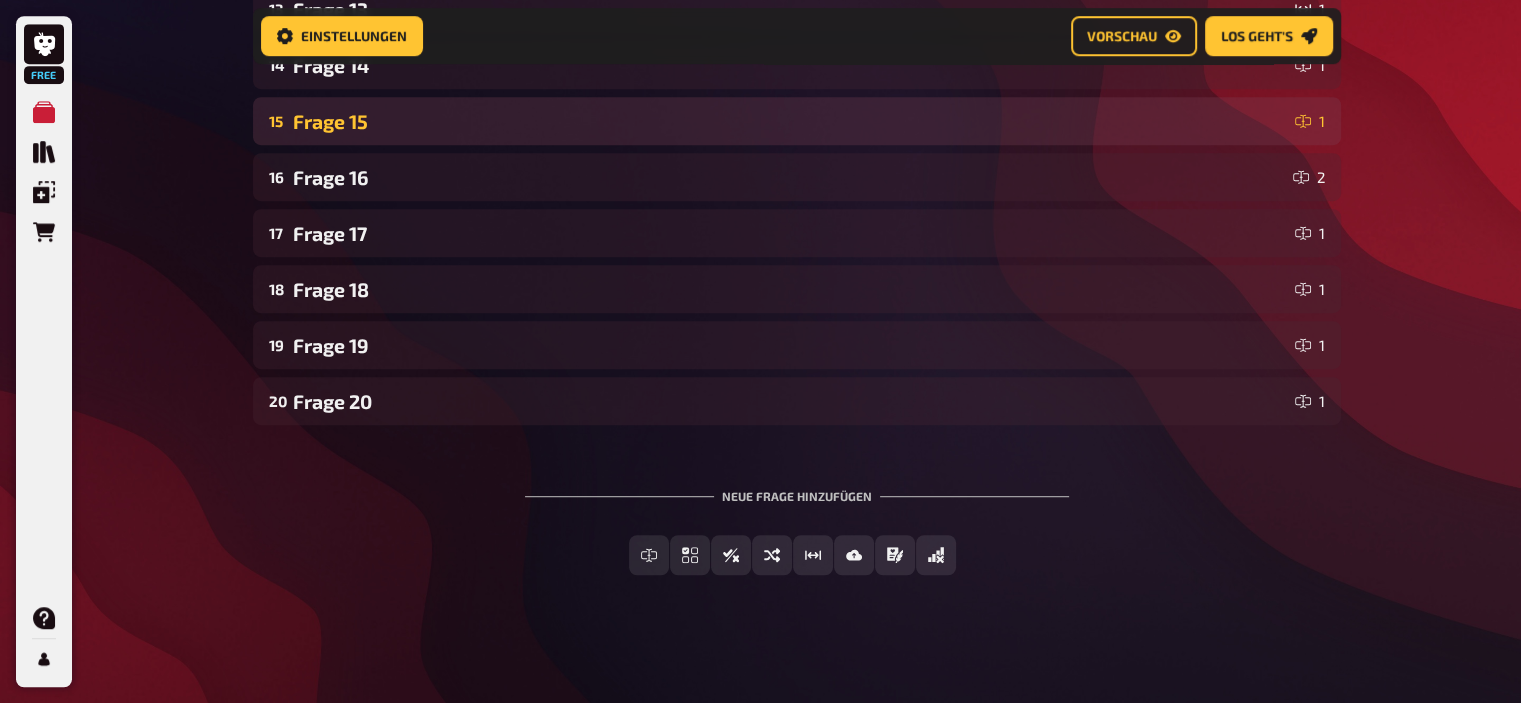 click on "Frage 15" at bounding box center [790, 121] 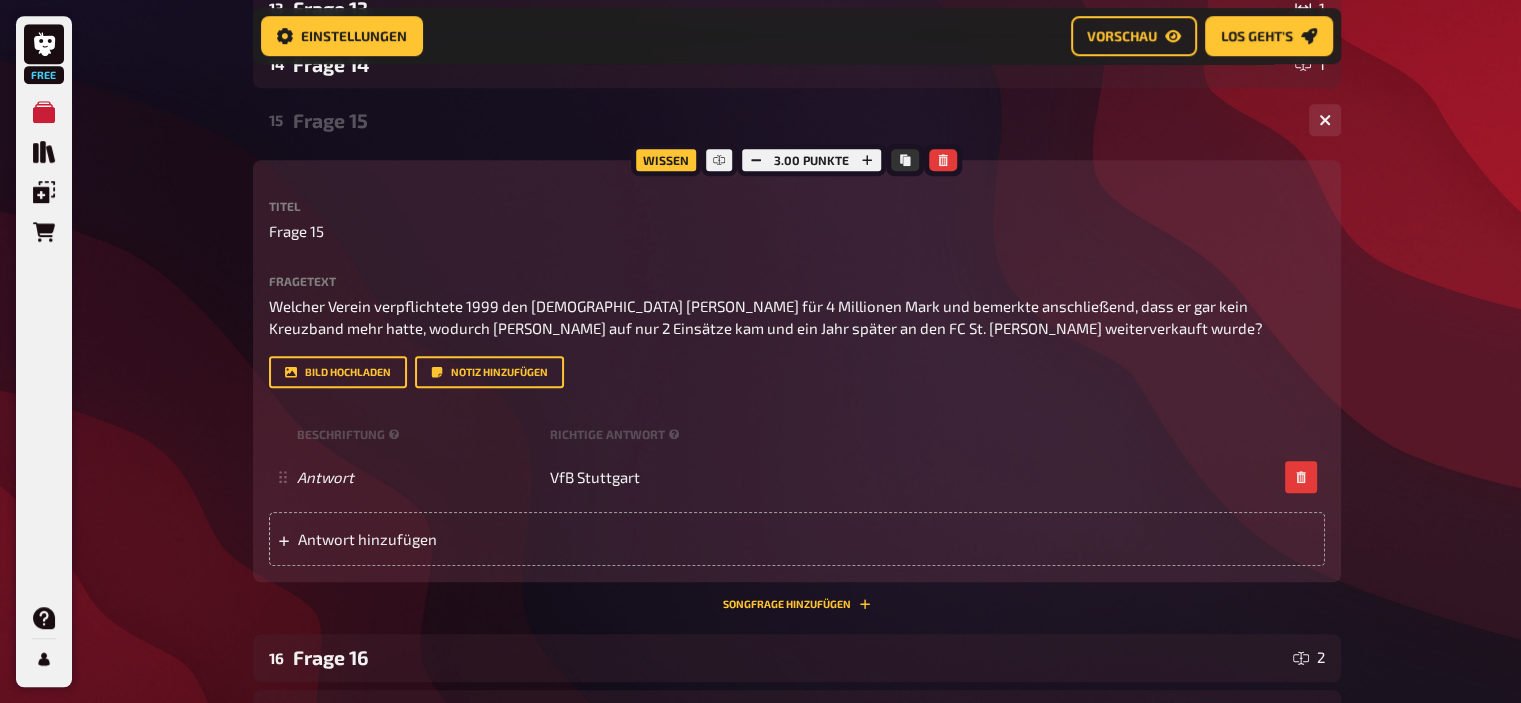 scroll, scrollTop: 1148, scrollLeft: 0, axis: vertical 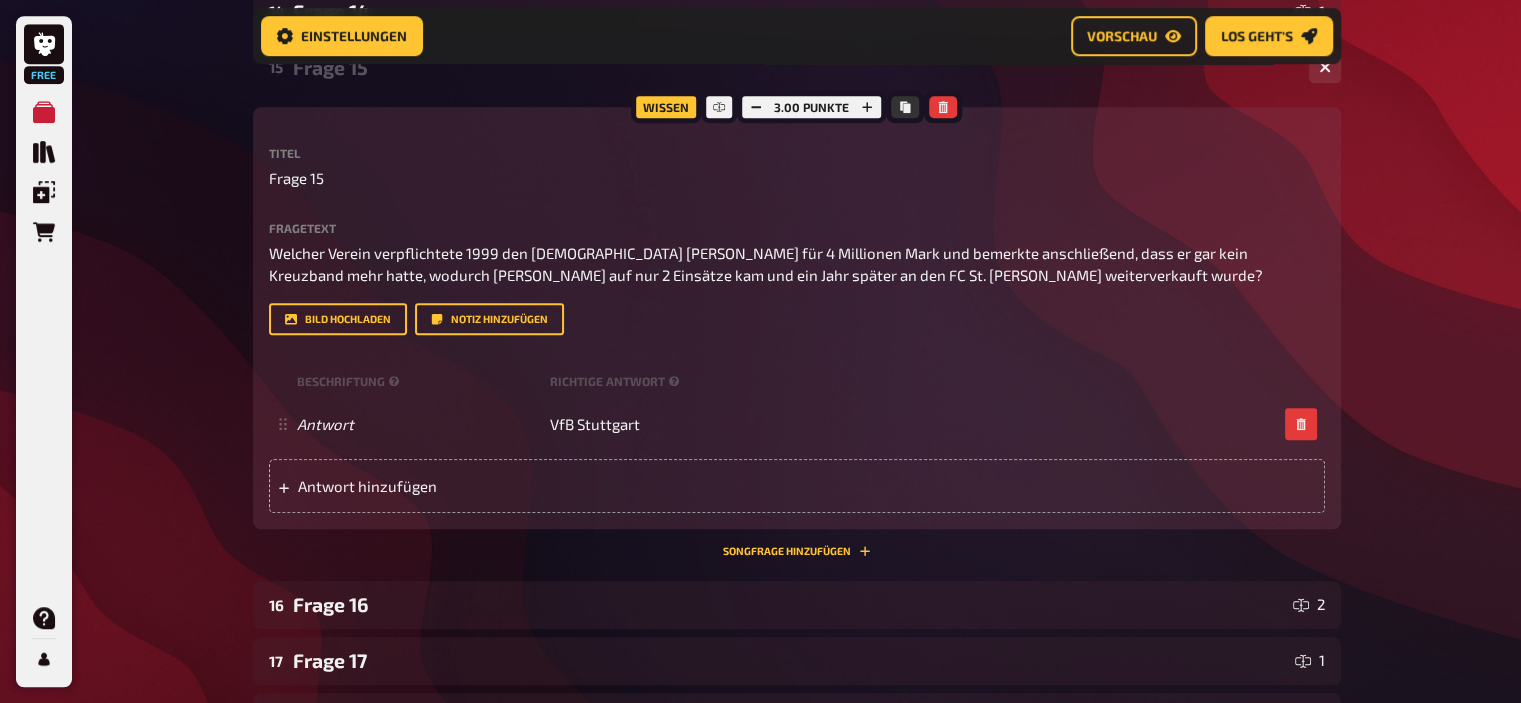 click on "Wissen 3.00 Punkte Titel Frage 15 Fragetext Welcher Verein verpflichtete 1999 den brasilianischen Stürmer Didi für 4 Millionen Mark und bemerkte anschließend, dass er gar kein Kreuzband mehr hatte, wodurch Didi auf nur 2 Einsätze kam und ein Jahr später an den FC St. Gallen weiterverkauft wurde? Hier hinziehen für Dateiupload Bild hochladen   Notiz hinzufügen Beschriftung Richtige Antwort Antwort VfB Stuttgart
To pick up a draggable item, press the space bar.
While dragging, use the arrow keys to move the item.
Press space again to drop the item in its new position, or press escape to cancel.
Antwort hinzufügen" at bounding box center [797, 318] 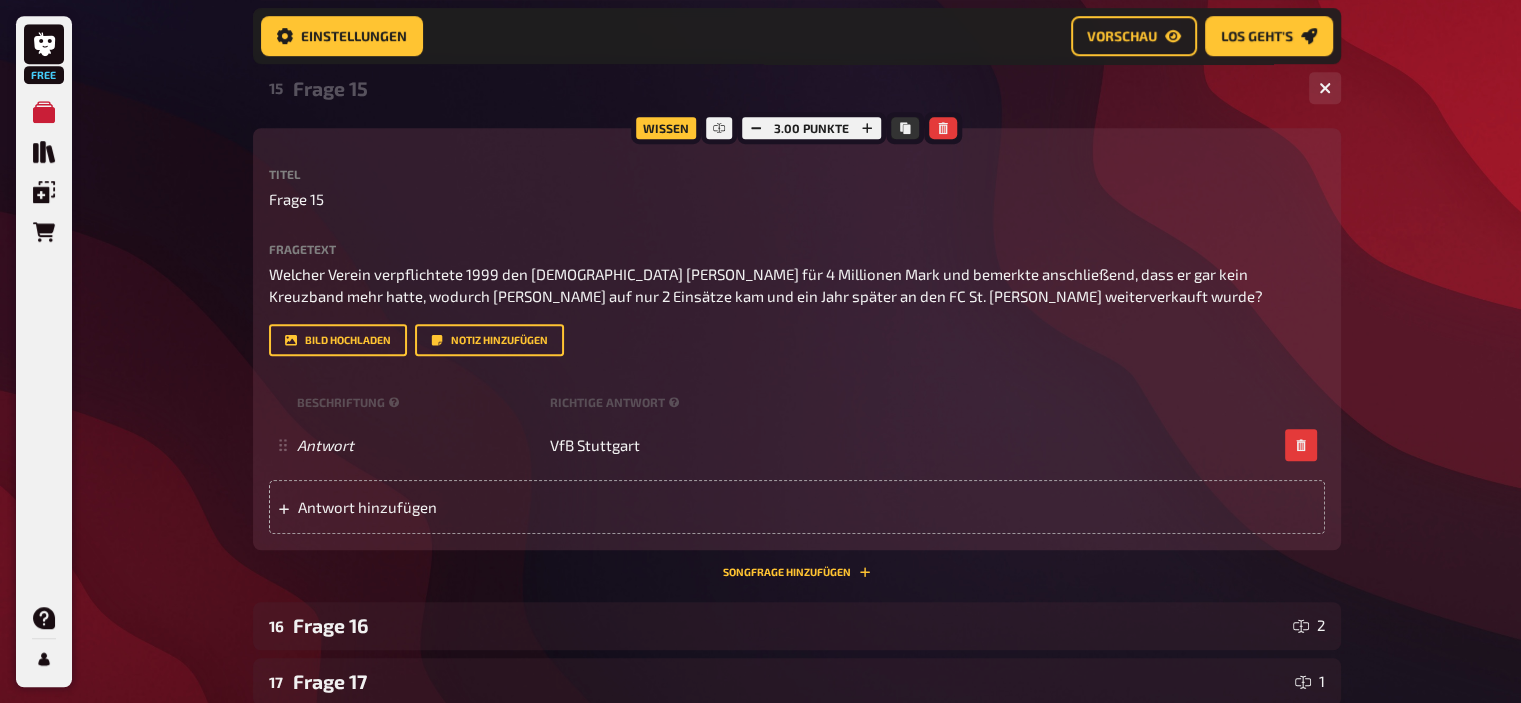 click on "Frage 15" at bounding box center [793, 88] 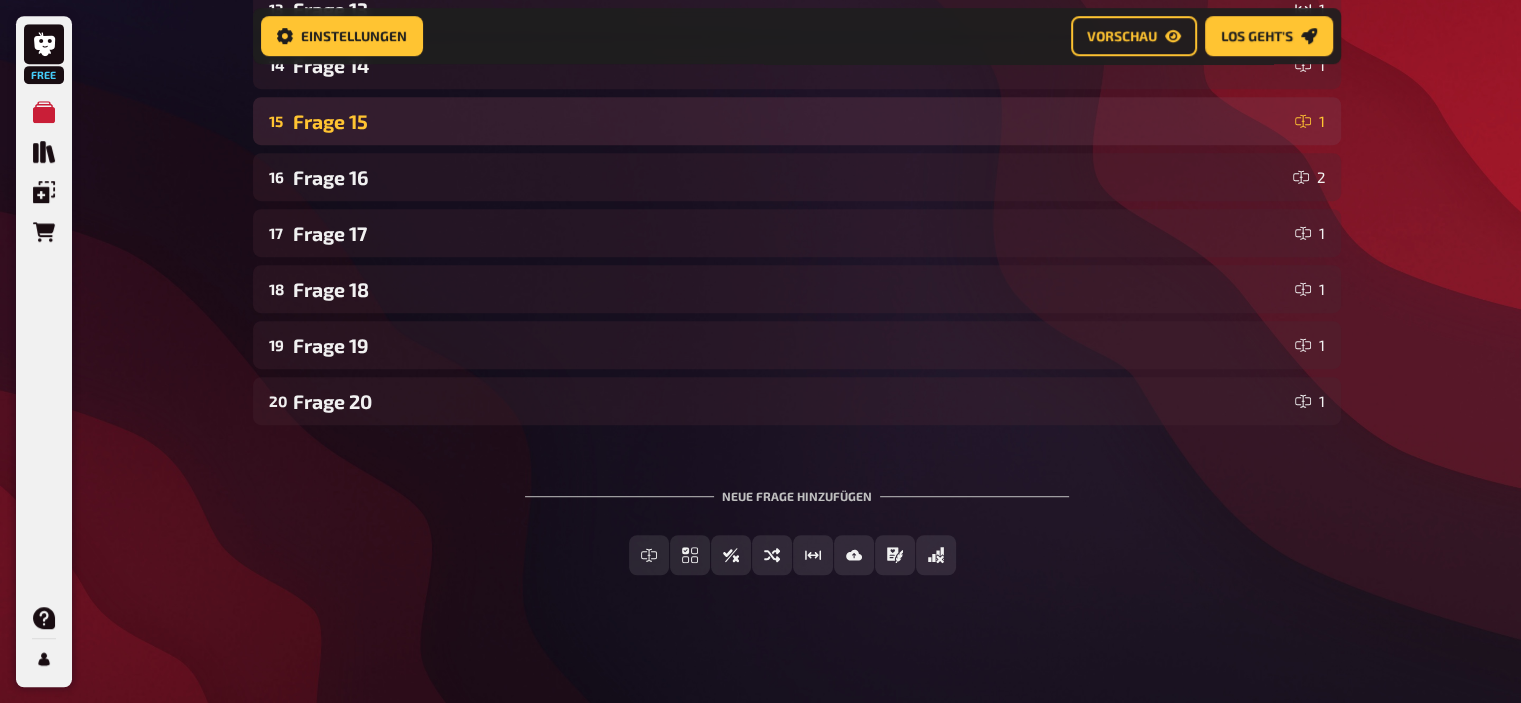 scroll, scrollTop: 1095, scrollLeft: 0, axis: vertical 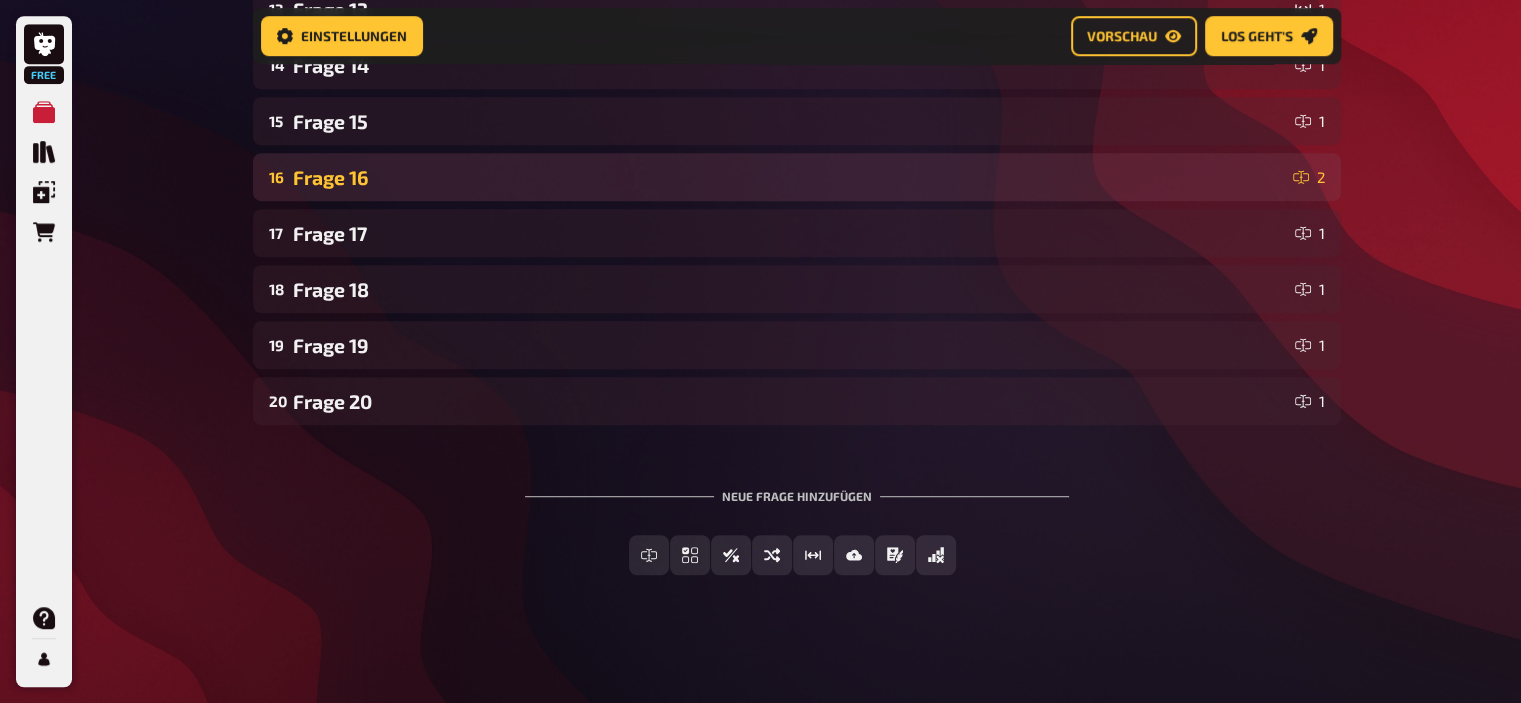 click on "Frage 16" at bounding box center (789, 177) 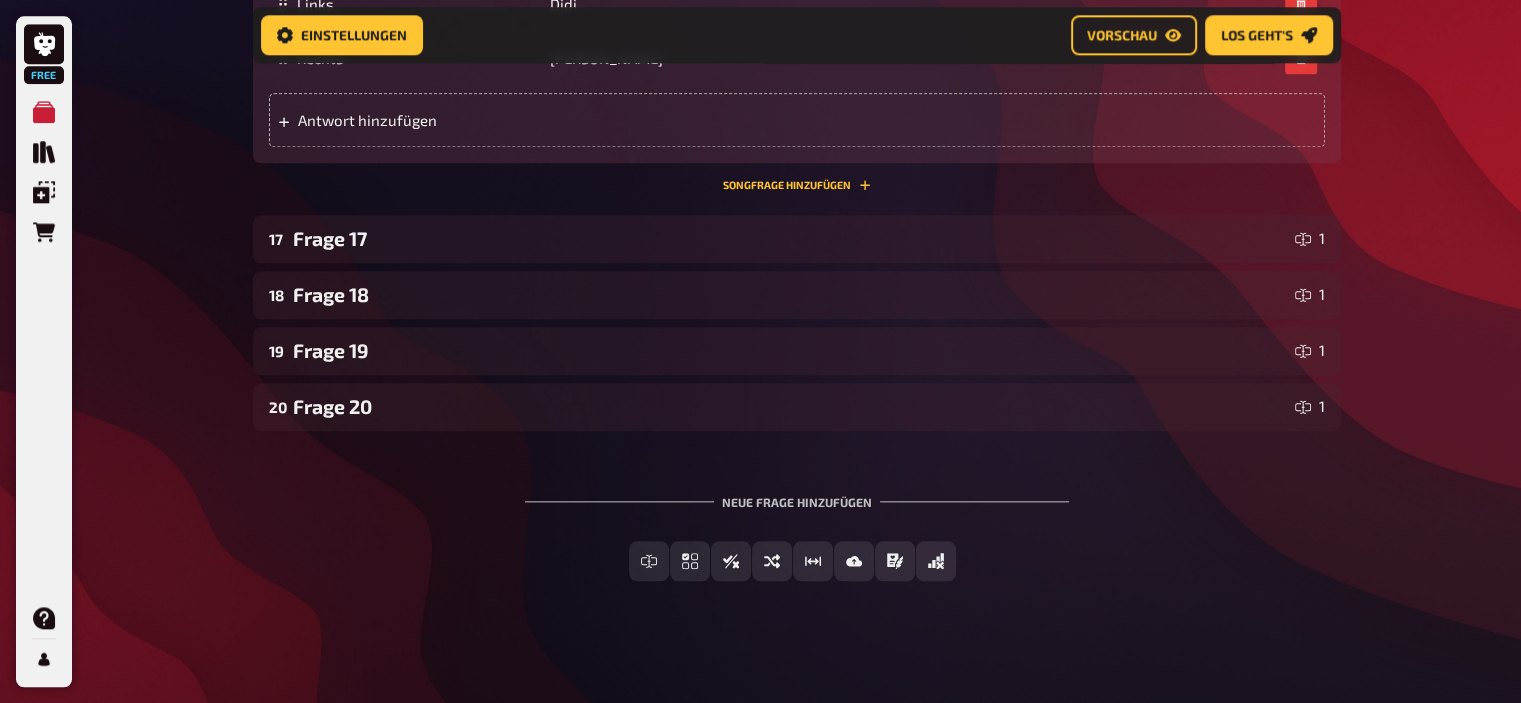 scroll, scrollTop: 2146, scrollLeft: 0, axis: vertical 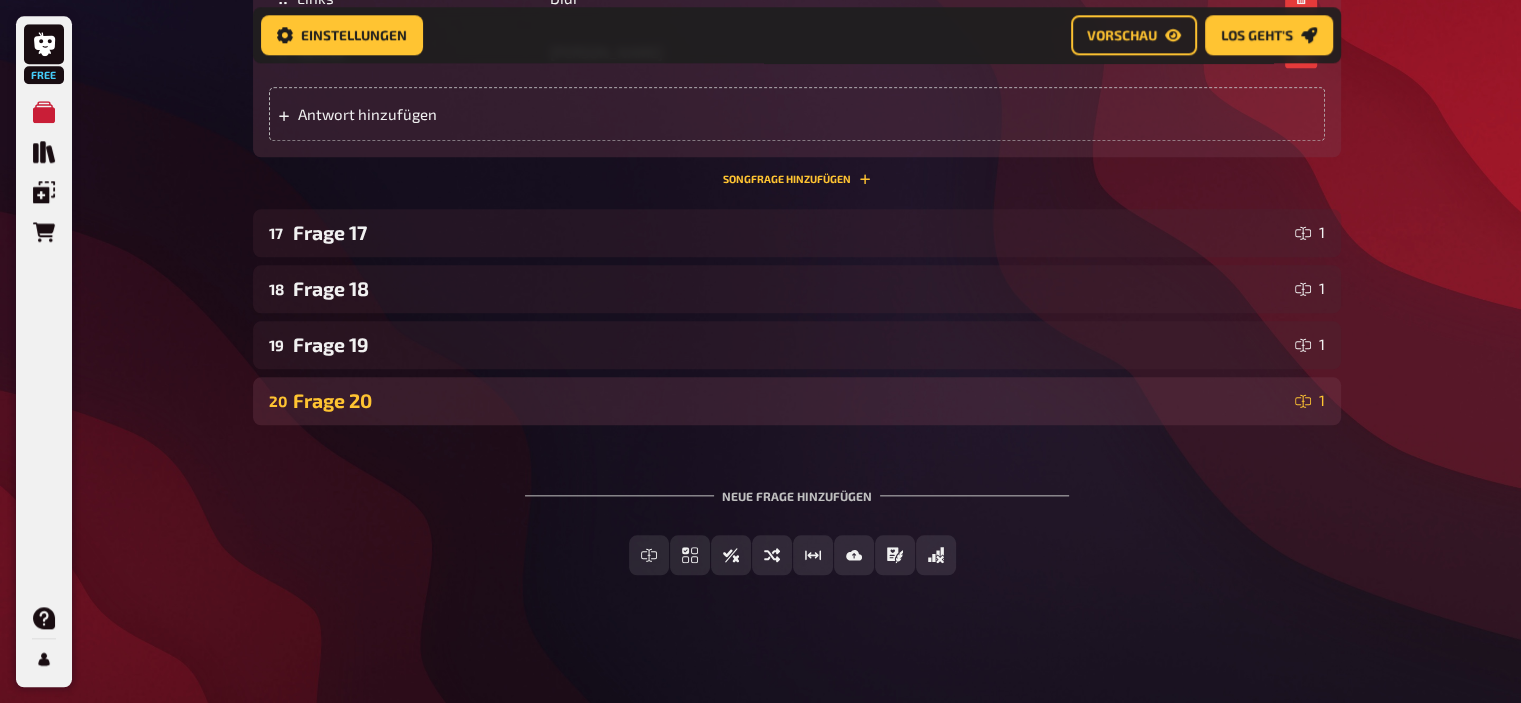 click on "Frage 20" at bounding box center (790, 400) 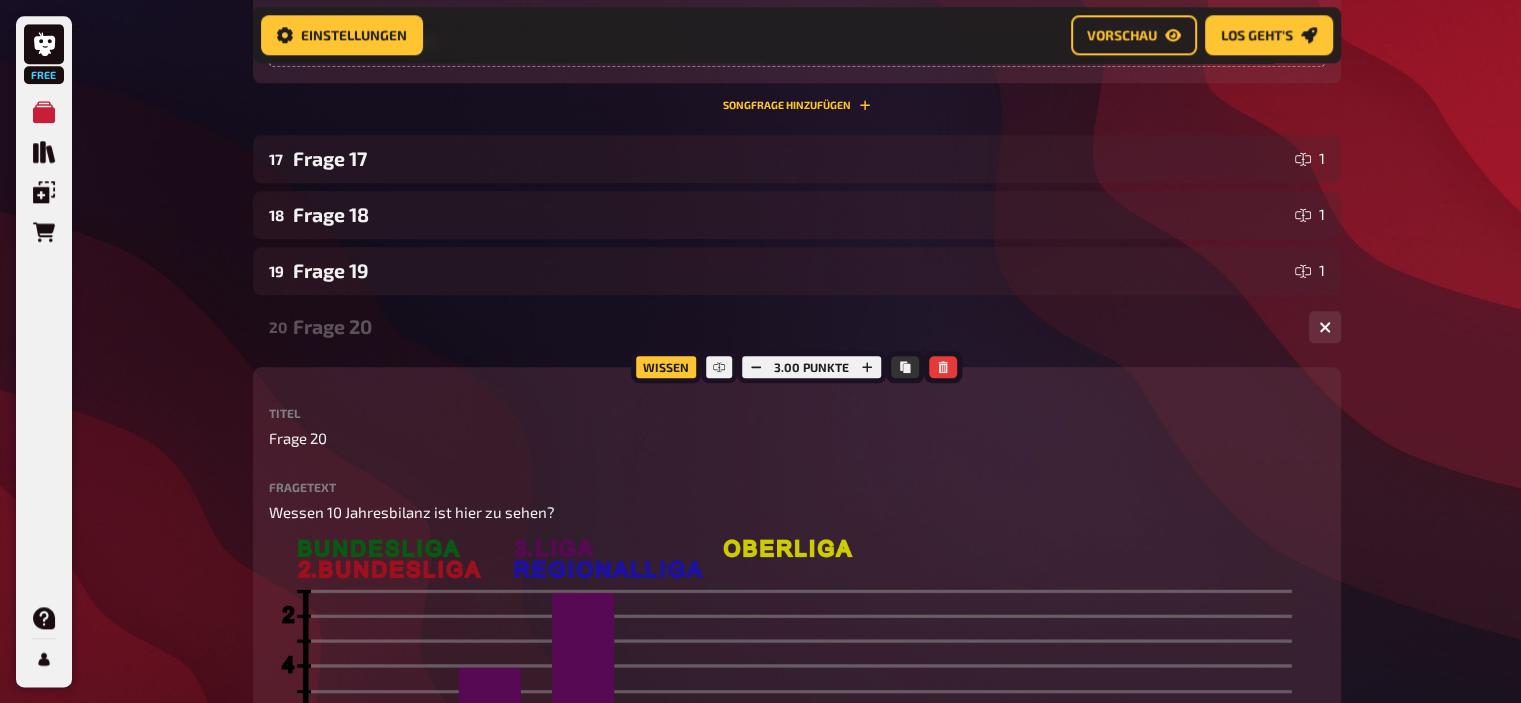 scroll, scrollTop: 2218, scrollLeft: 0, axis: vertical 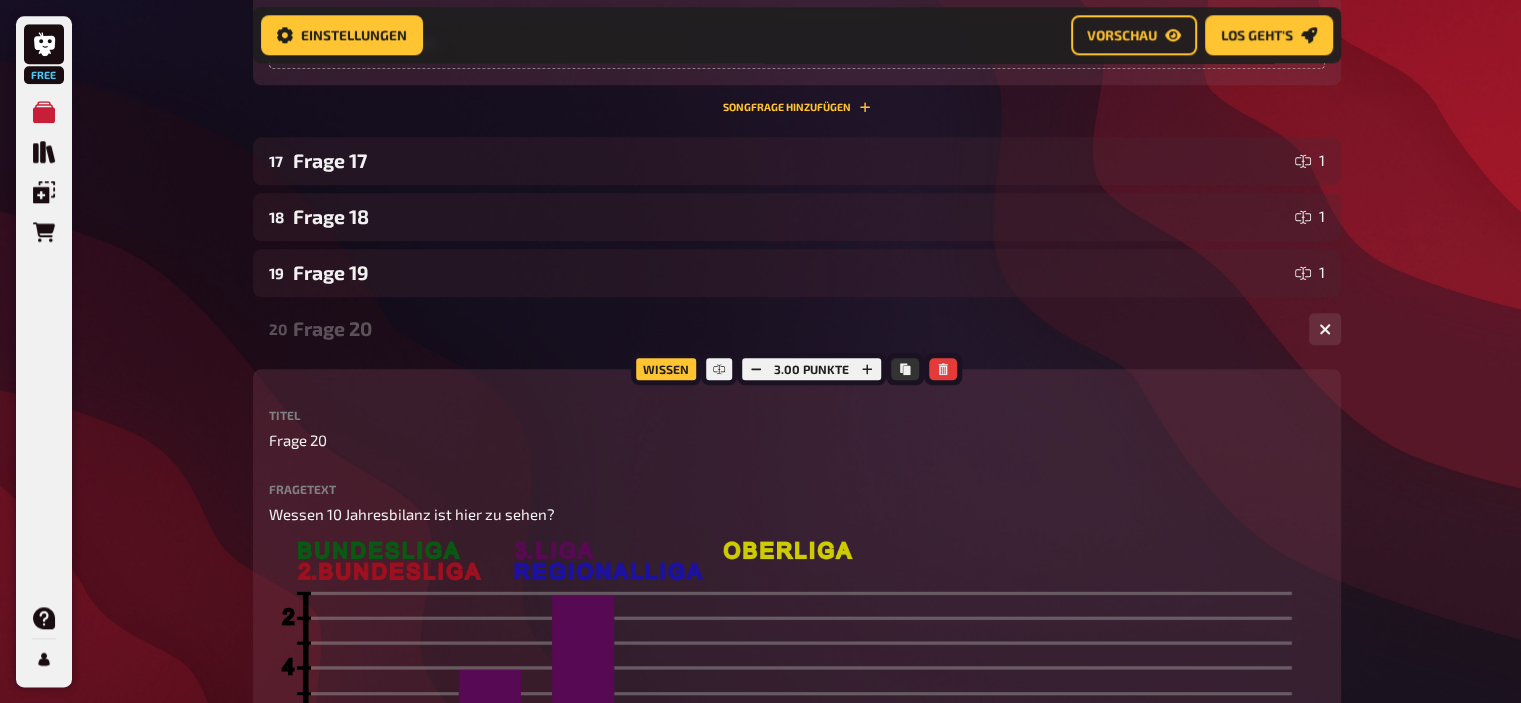 click on "Frage 20" at bounding box center [793, 328] 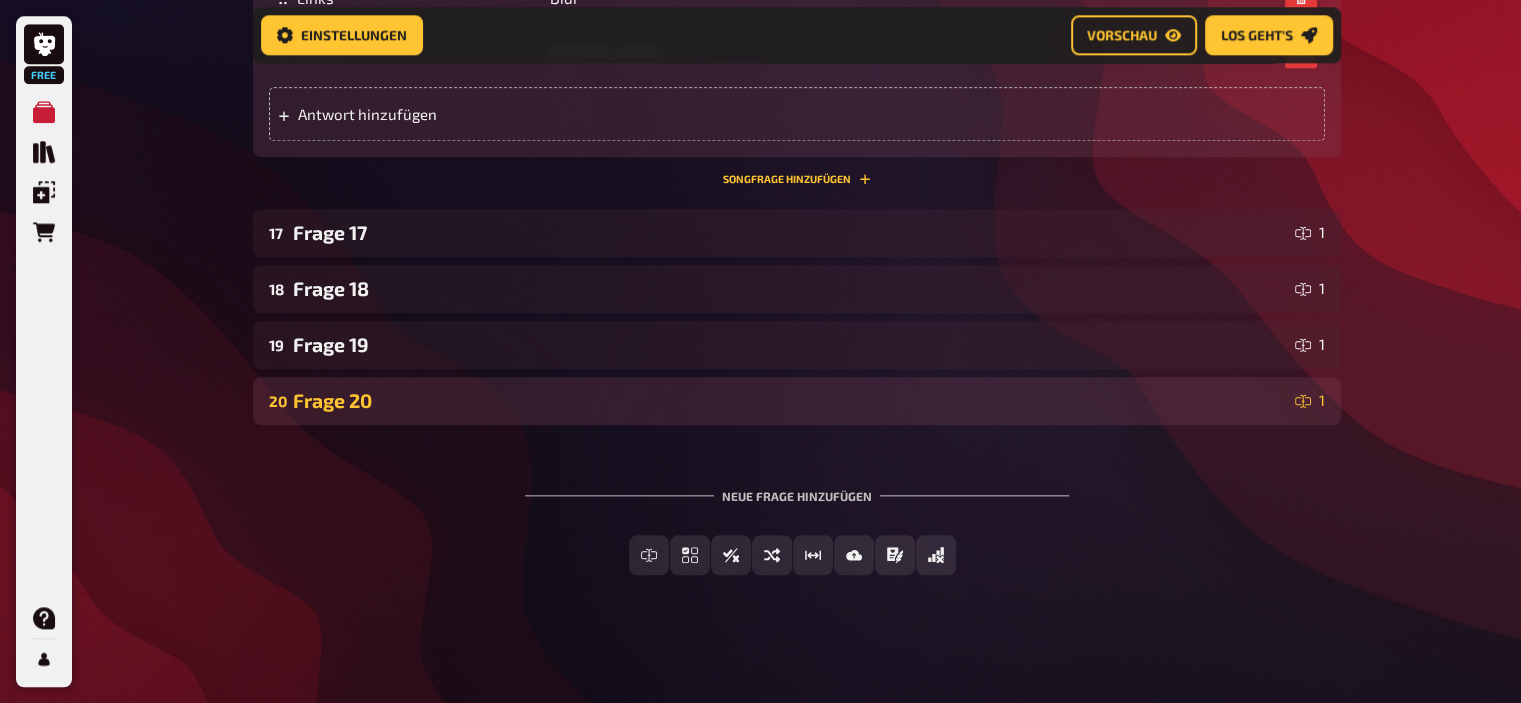 scroll, scrollTop: 2146, scrollLeft: 0, axis: vertical 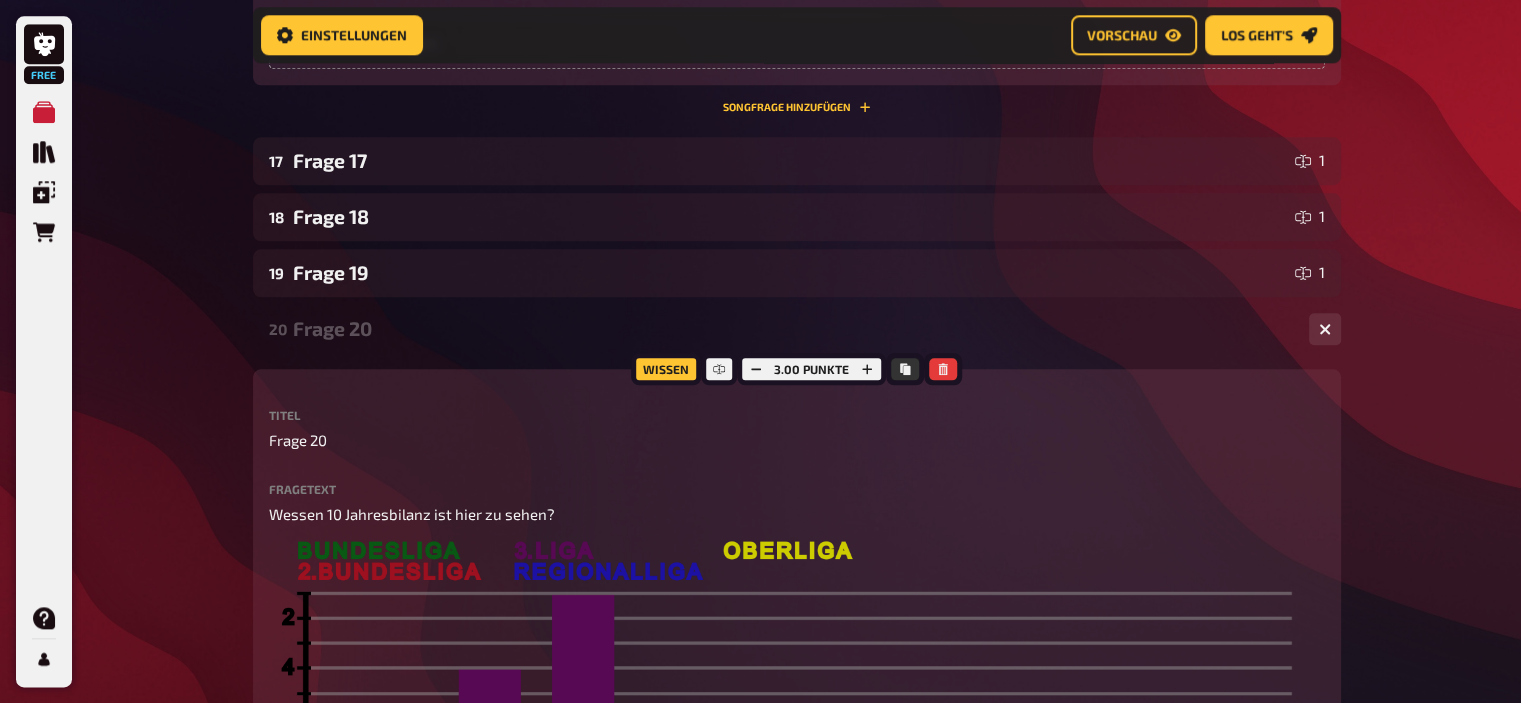 click on "Frage 20" at bounding box center [793, 328] 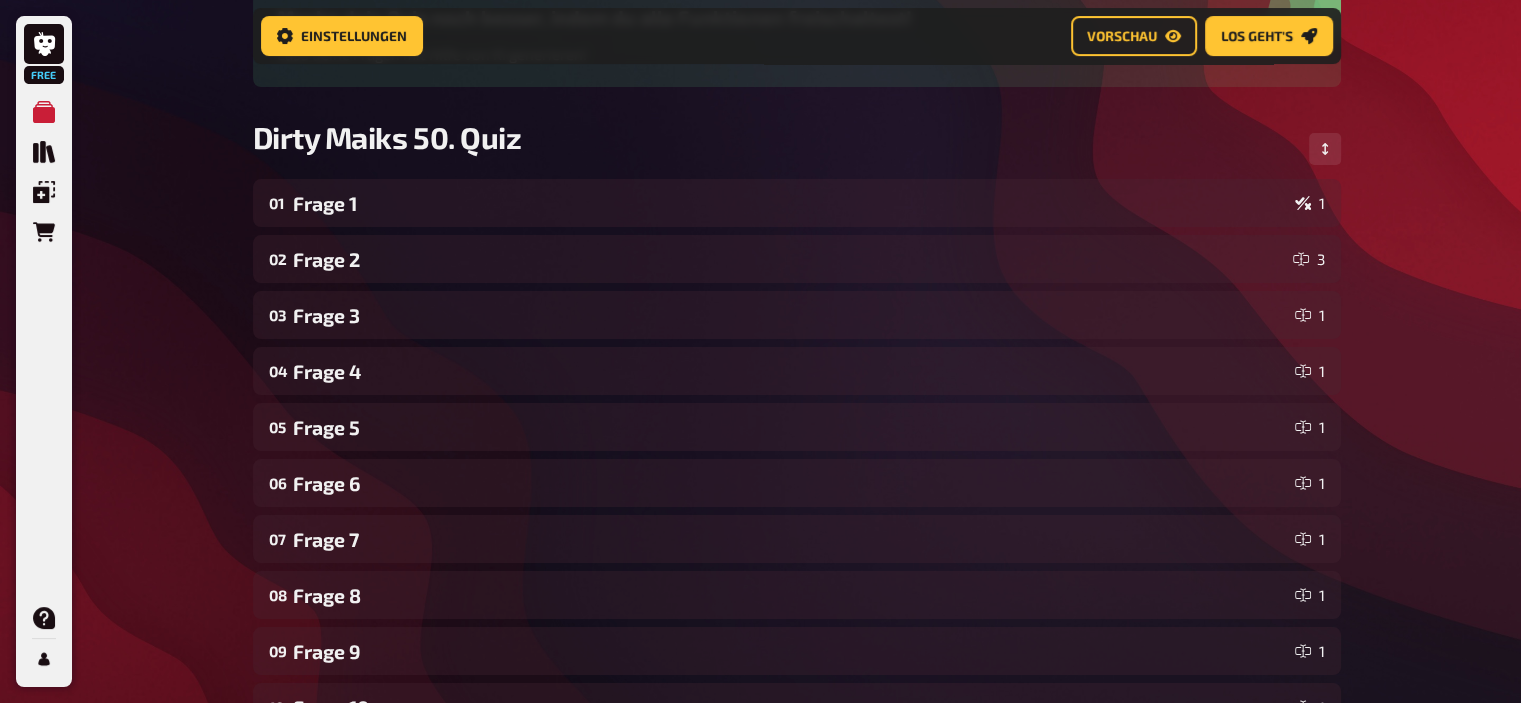 scroll, scrollTop: 0, scrollLeft: 0, axis: both 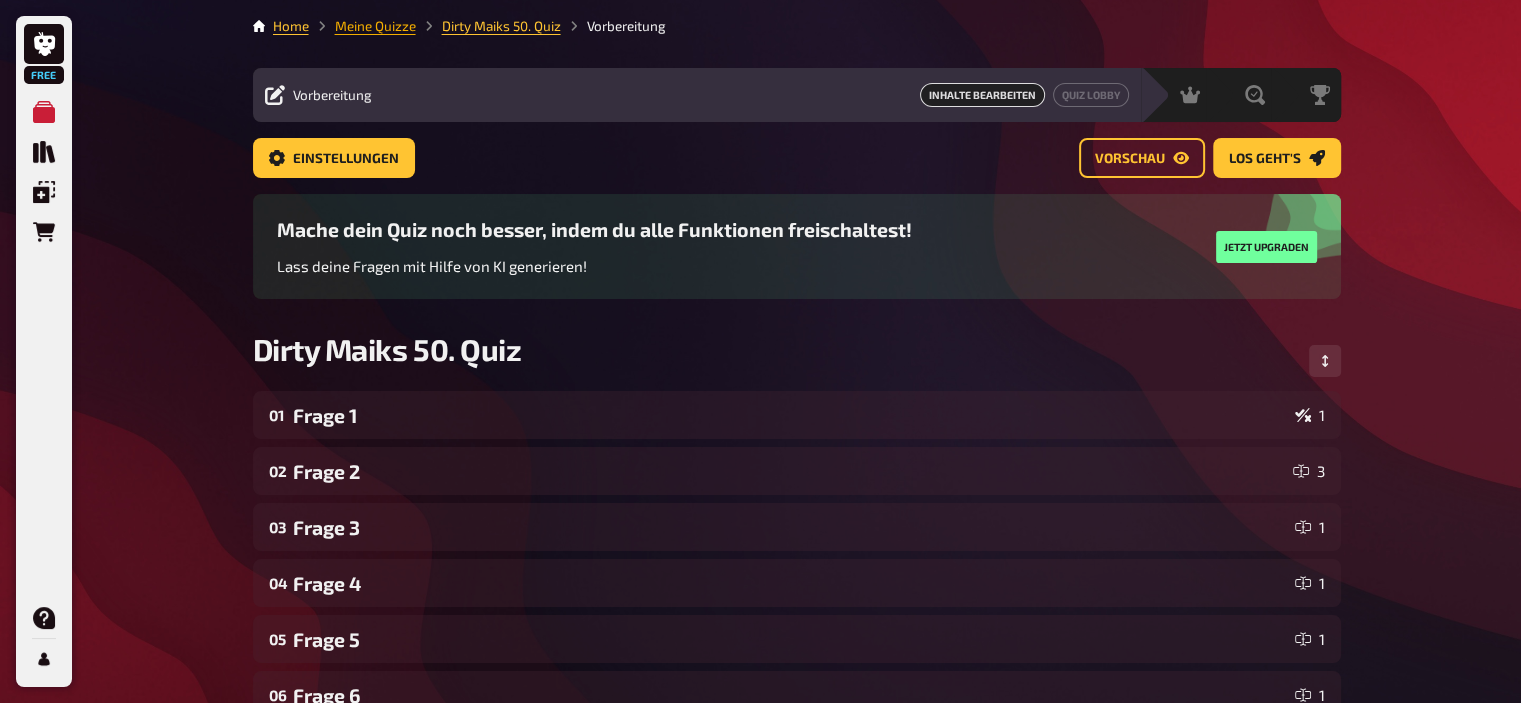 click on "Meine Quizze" at bounding box center (375, 26) 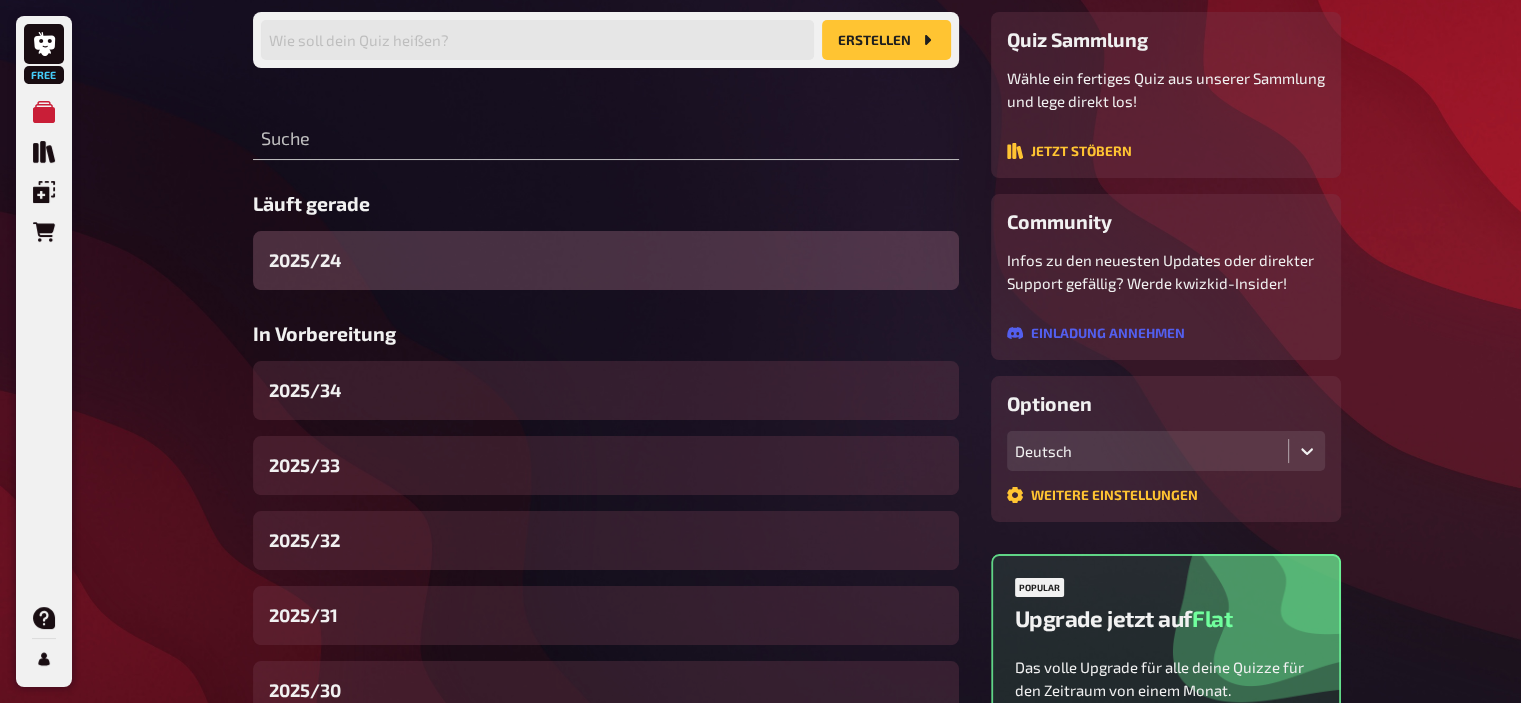 scroll, scrollTop: 0, scrollLeft: 0, axis: both 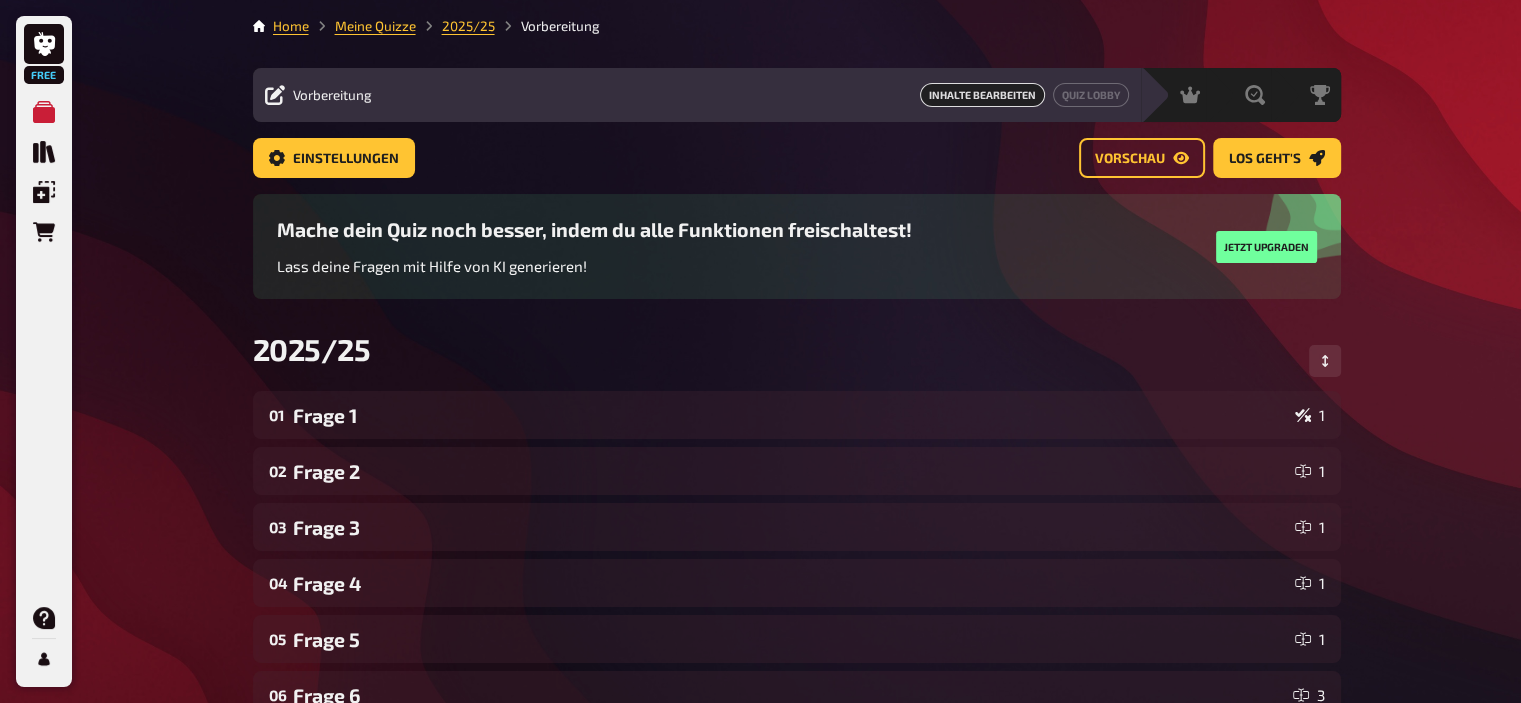 click on "Home Meine Quizze 2025/25  Vorbereitung Vorbereitung Inhalte Bearbeiten Quiz Lobby Moderation undefined Auswertung Siegerehrung Einstellungen Vorschau Los geht's Los geht's Mache dein Quiz noch besser, indem du alle Funktionen freischaltest! Lass deine Fragen mit Hilfe von KI generieren! Jetzt upgraden 2025/25  01 Frage 1 1 02 Frage 2 1 03 Frage 3 1 04 Frage 4 1 05 Frage 5 1 06 Frage 6 3 07 Frage 7 1 08 Frage 8 1 09 Frage 9 2 10 Frage 10 1 11 Frage 11 1 12 Frage 12 1 13 Frage 13 1 14 Frage 14 1 15 Frage 15 1 16 Frage 16 1 17 Frage 17 1 18 Frage 18 1 19 Frage 19 1 20 Frage 20 1
To pick up a draggable item, press the space bar.
While dragging, use the arrow keys to move the item.
Press space again to drop the item in its new position, or press escape to cancel.
Neue Frage hinzufügen   Freitext Eingabe Einfachauswahl Wahr / Falsch Sortierfrage Schätzfrage Bild-Antwort Prosa (Langtext) Offline Frage Mit KI erstellen Selbst schreiben" at bounding box center [797, 850] 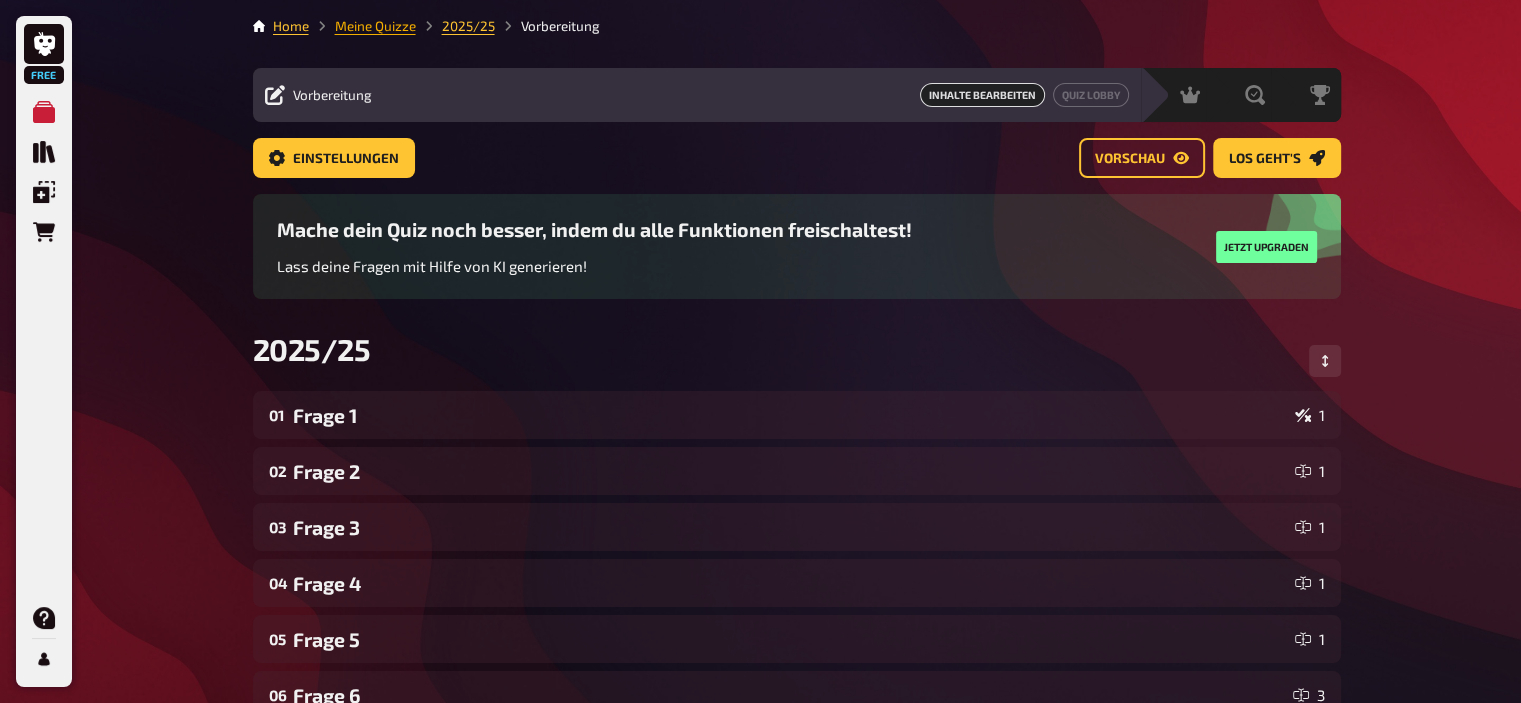 click on "Meine Quizze" at bounding box center [375, 26] 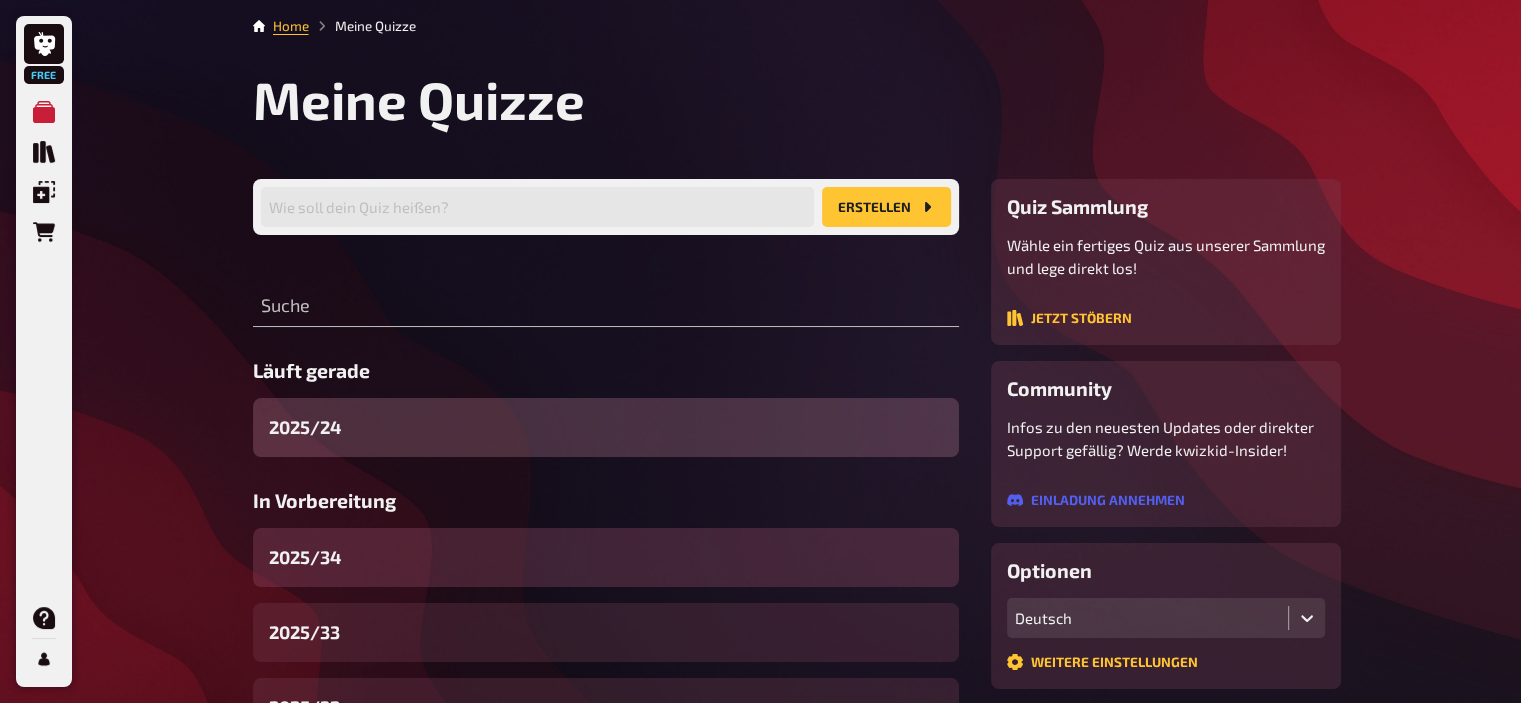 click on "2025/34" at bounding box center (606, 557) 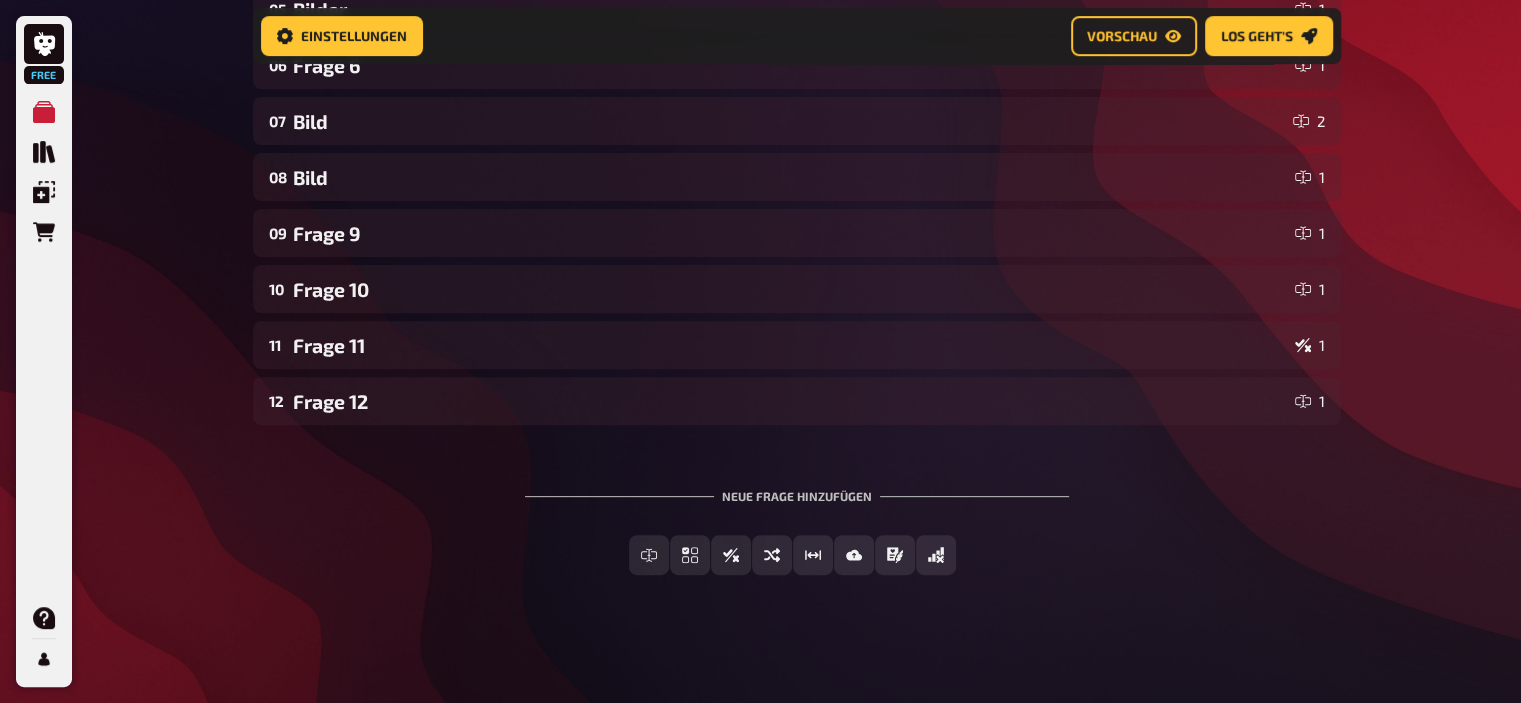 scroll, scrollTop: 647, scrollLeft: 0, axis: vertical 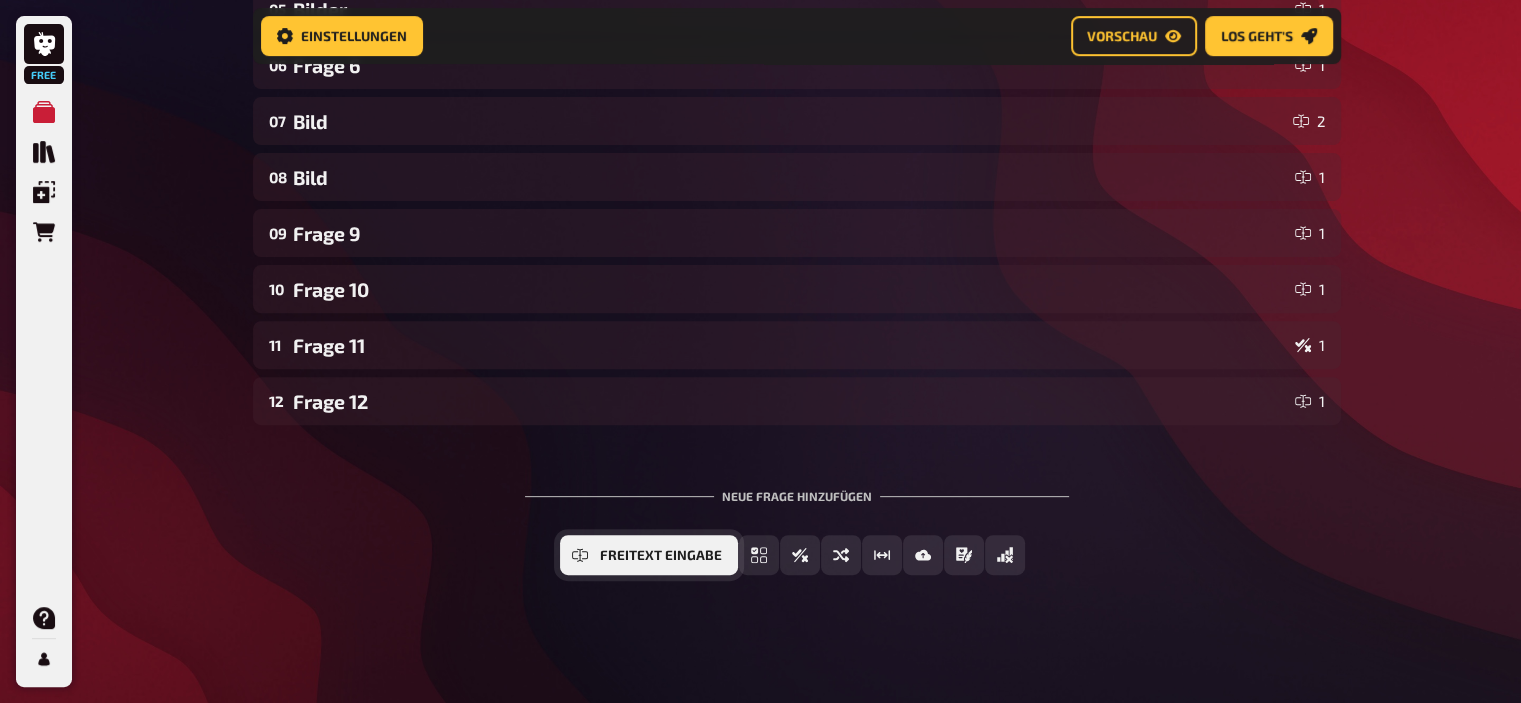 click on "Freitext Eingabe" at bounding box center (661, 556) 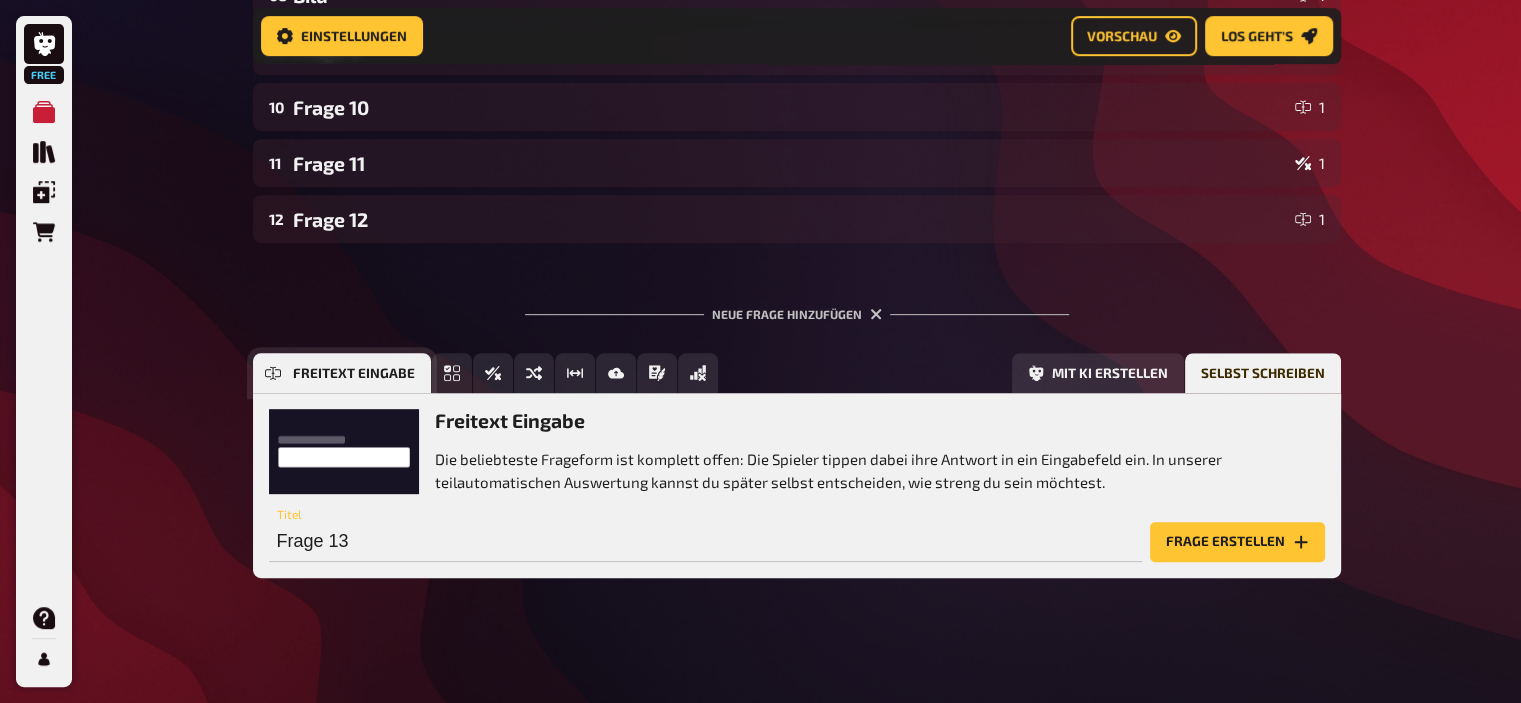 scroll, scrollTop: 831, scrollLeft: 0, axis: vertical 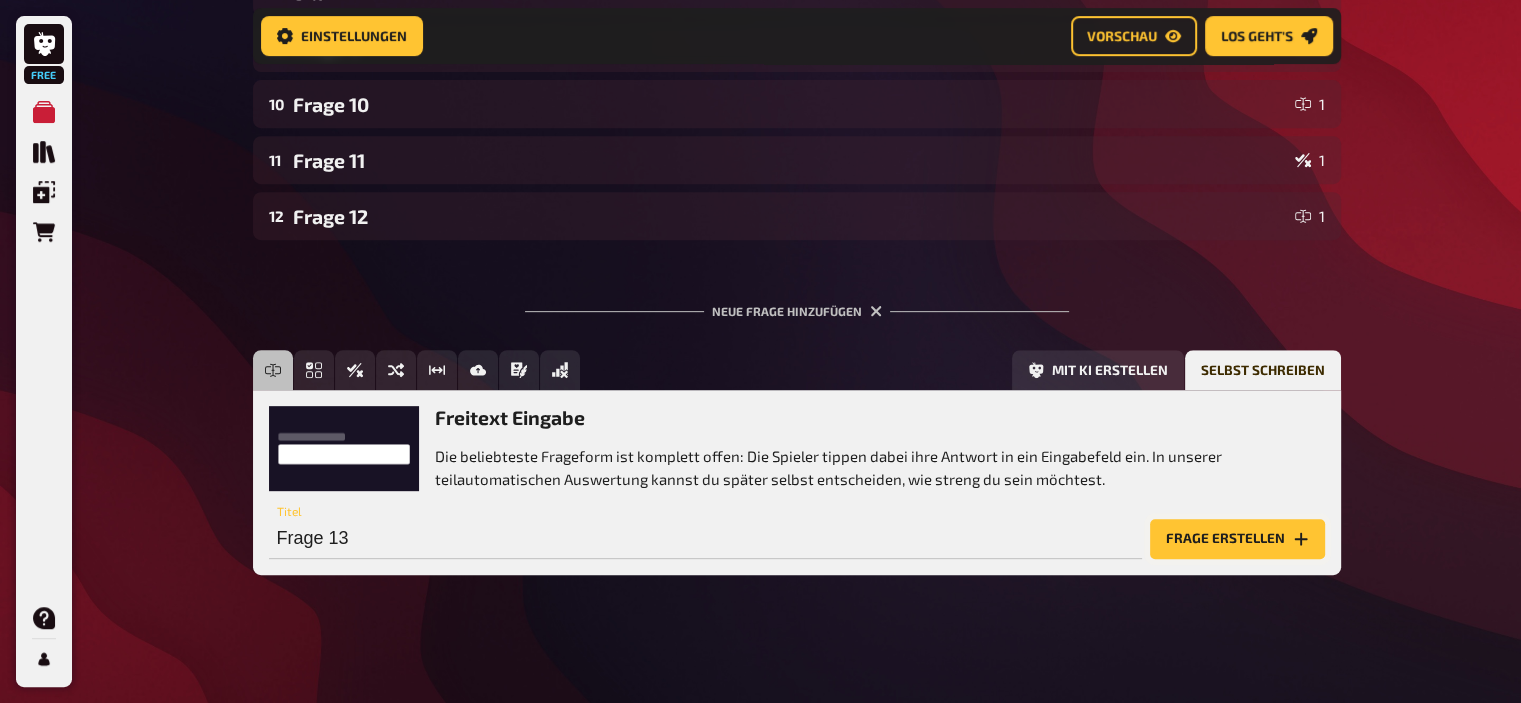click on "Frage erstellen" at bounding box center (1237, 539) 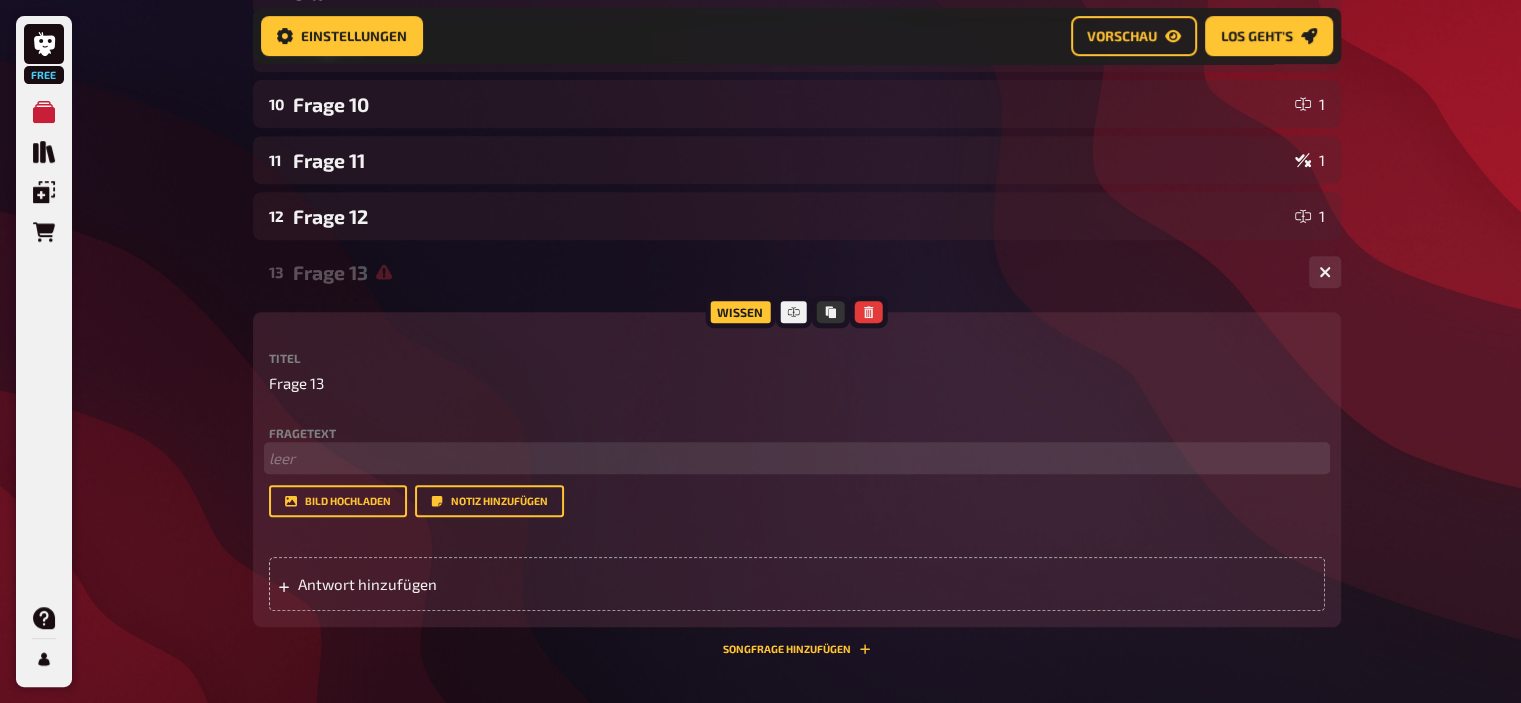 click on "﻿ leer" at bounding box center (797, 458) 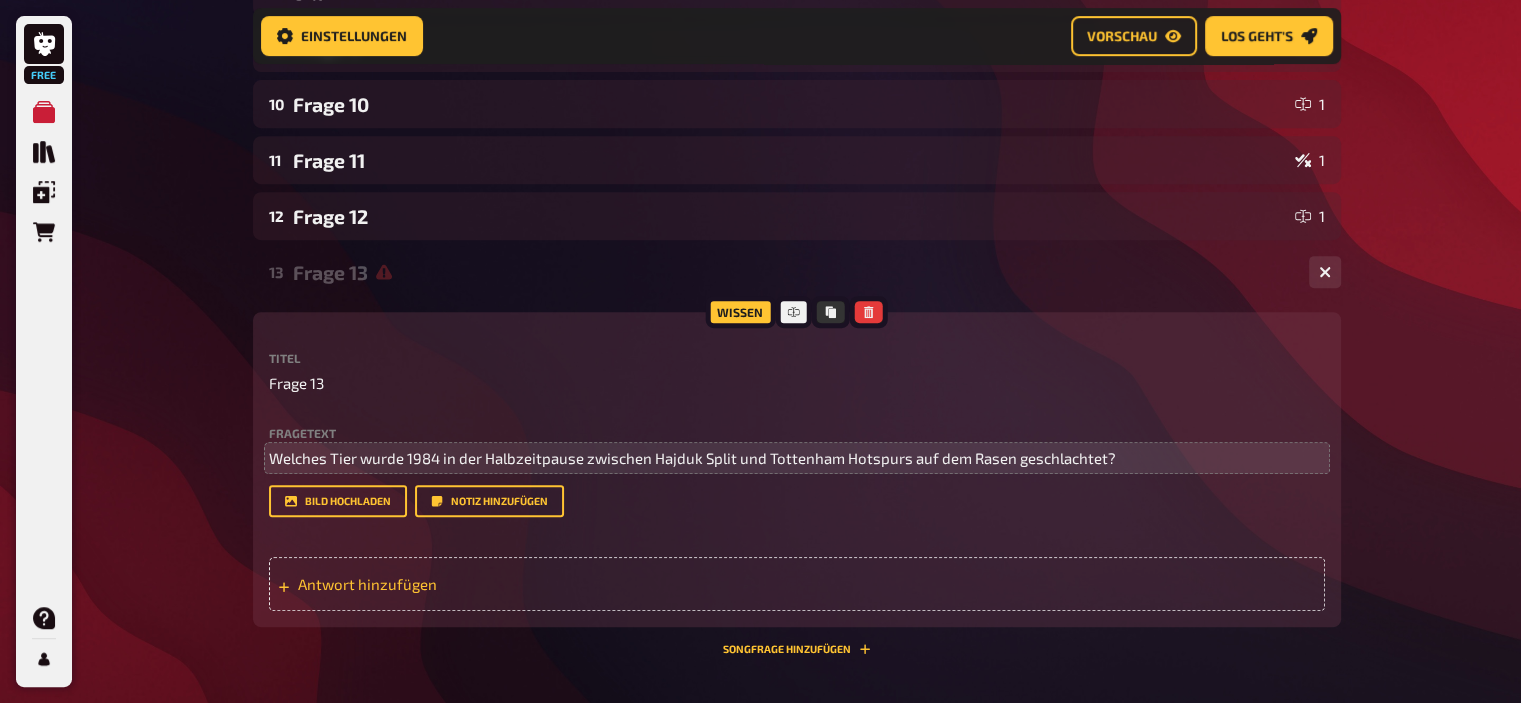 click on "Antwort hinzufügen" at bounding box center [453, 584] 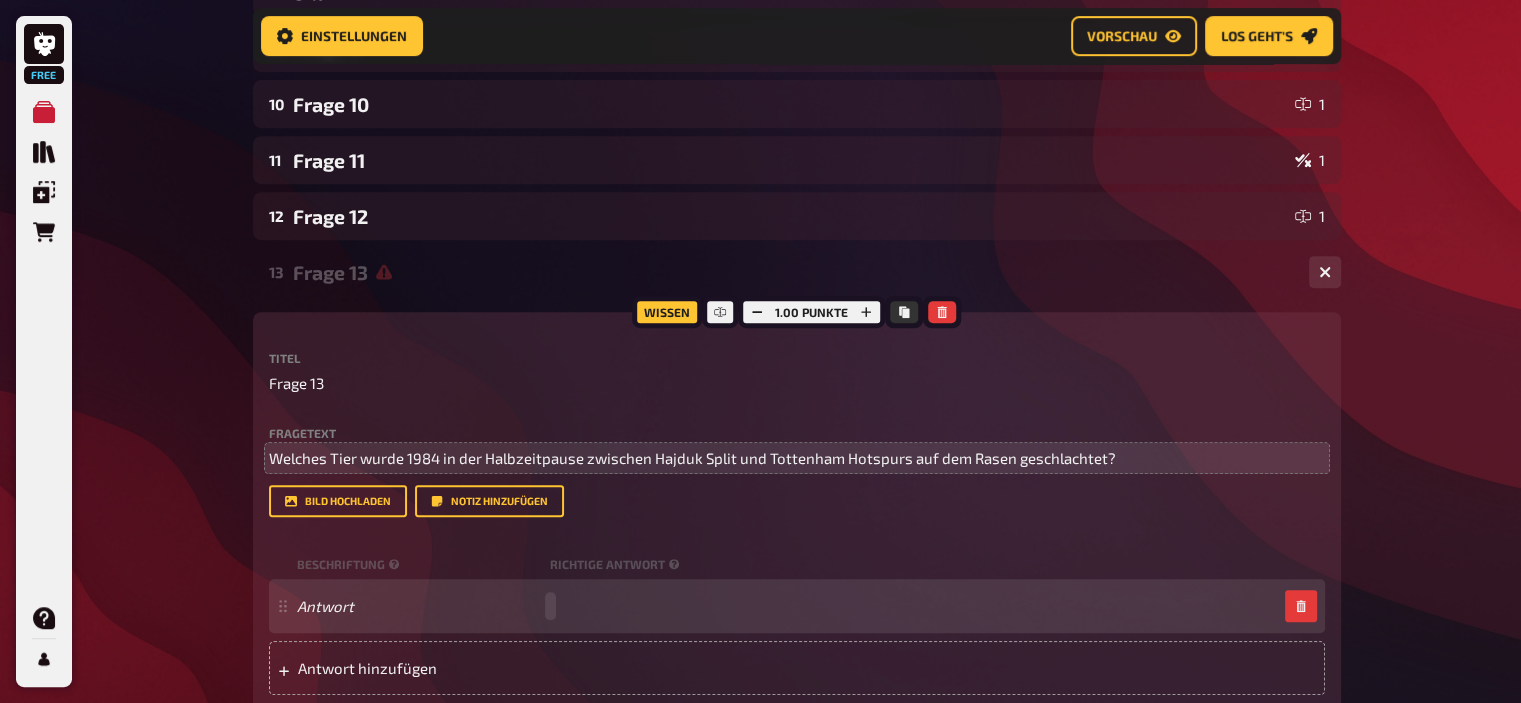 paste 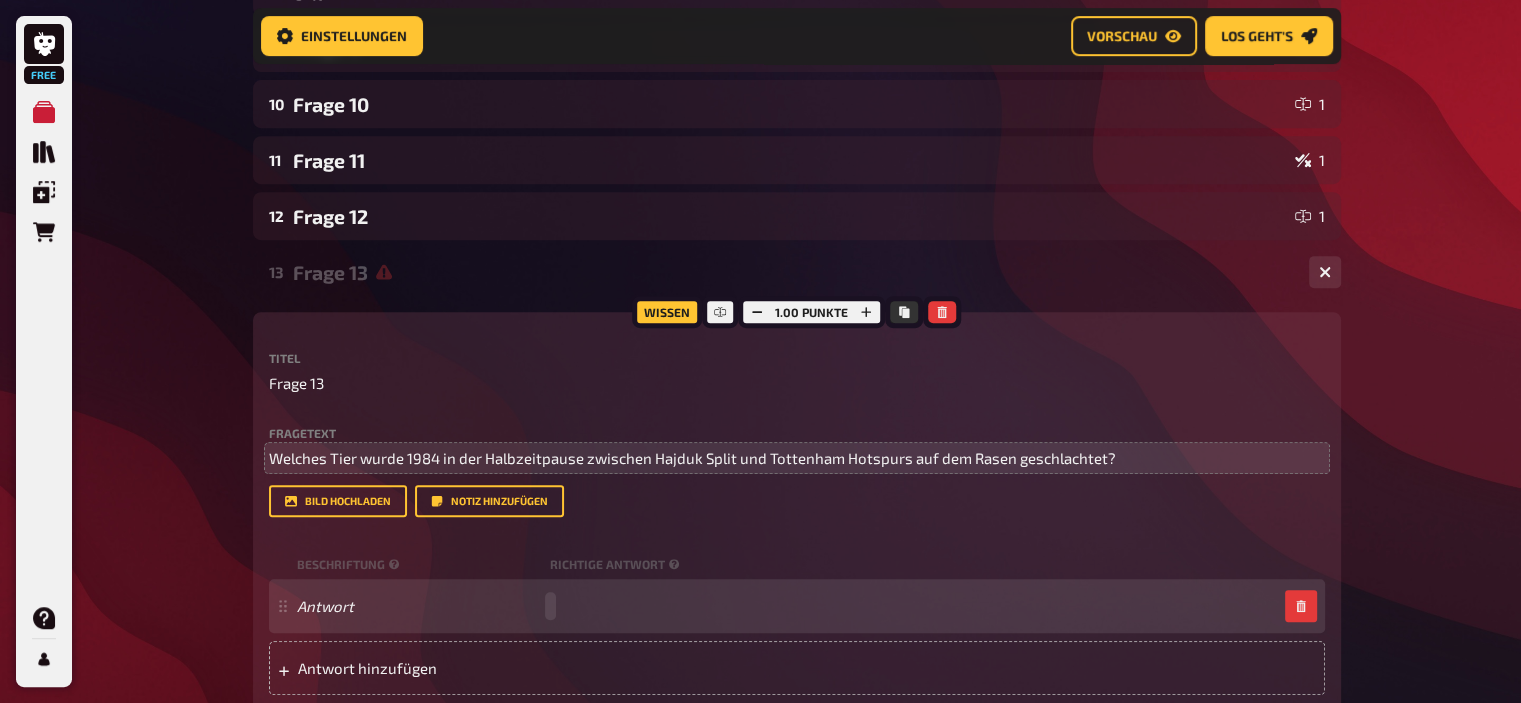 type 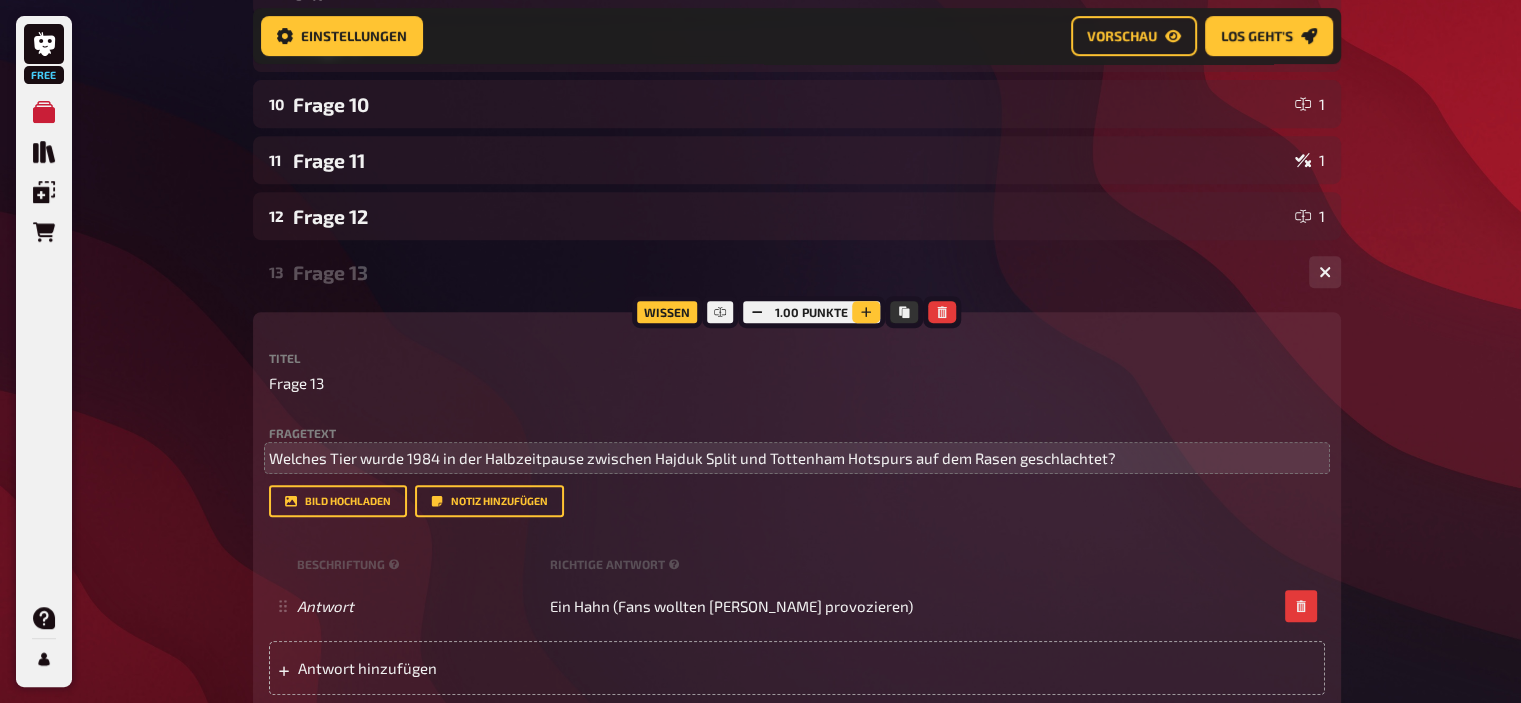 click 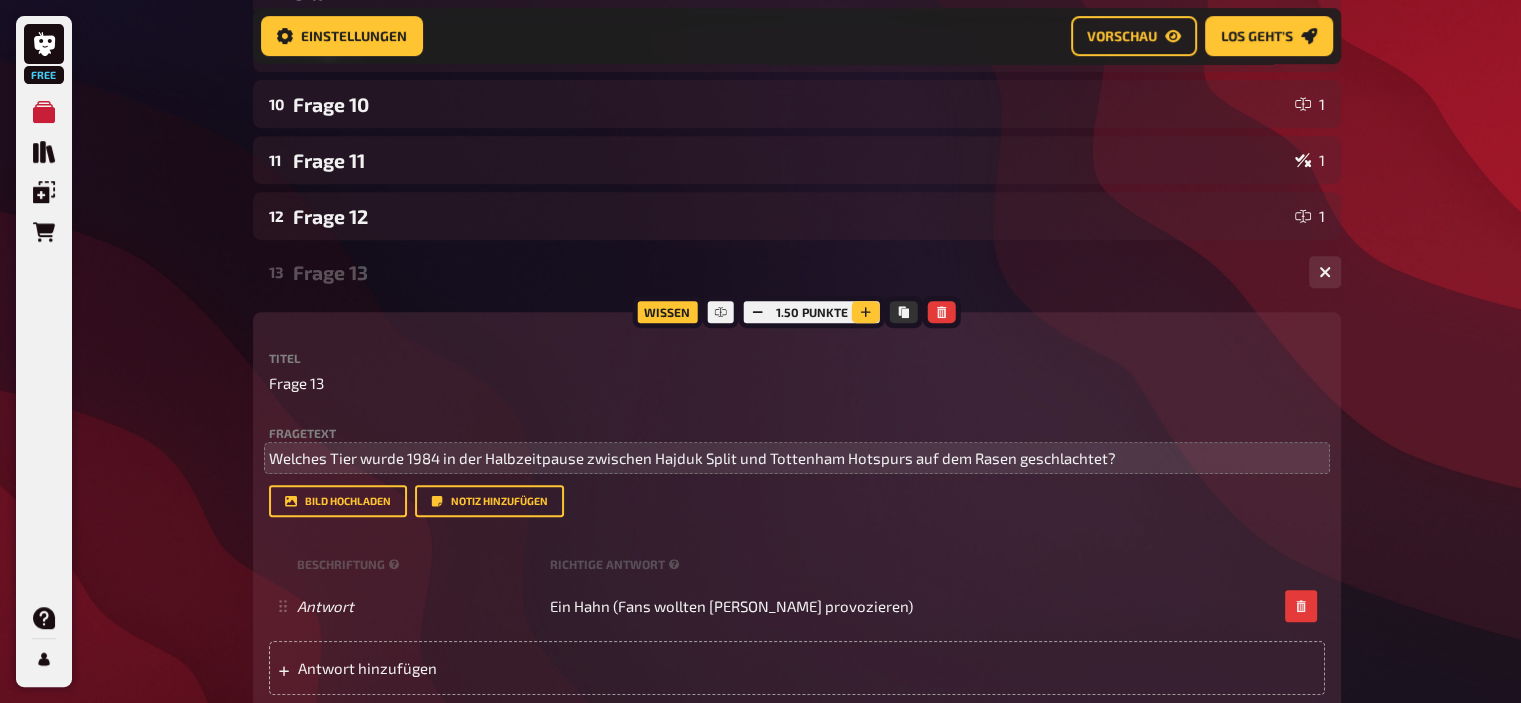 click 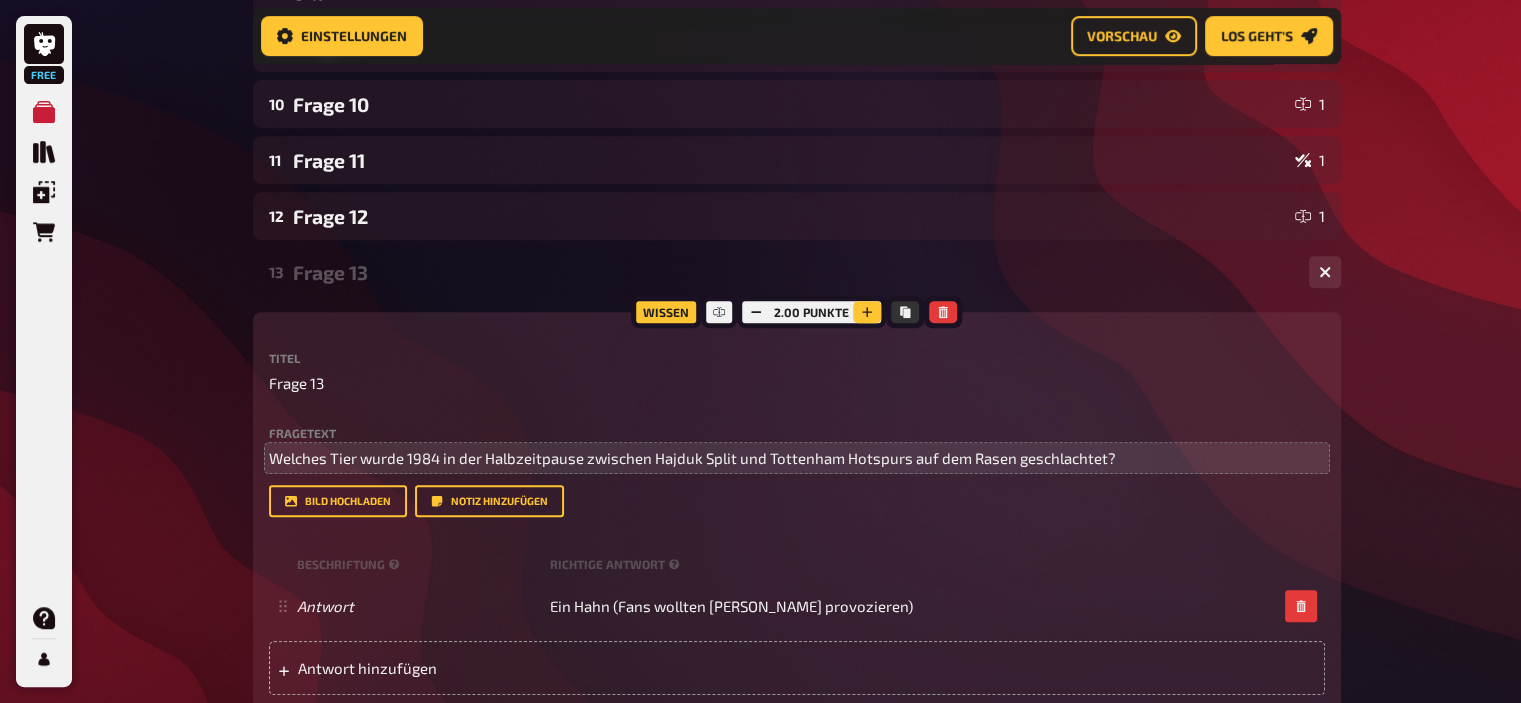 click 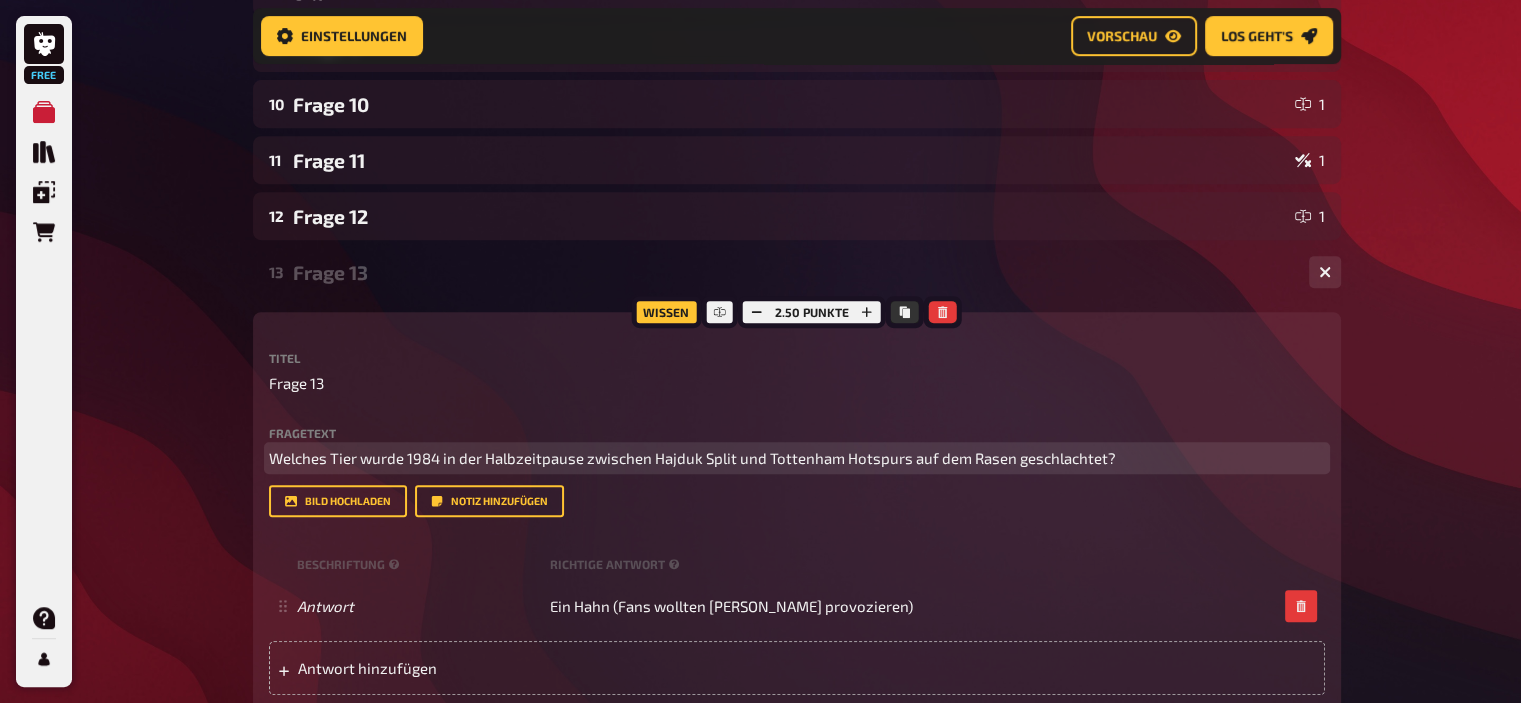 click on "Welches Tier wurde 1984 in der Halbzeitpause zwischen Hajduk Split und Tottenham Hotspurs auf dem Rasen geschlachtet?" at bounding box center (692, 458) 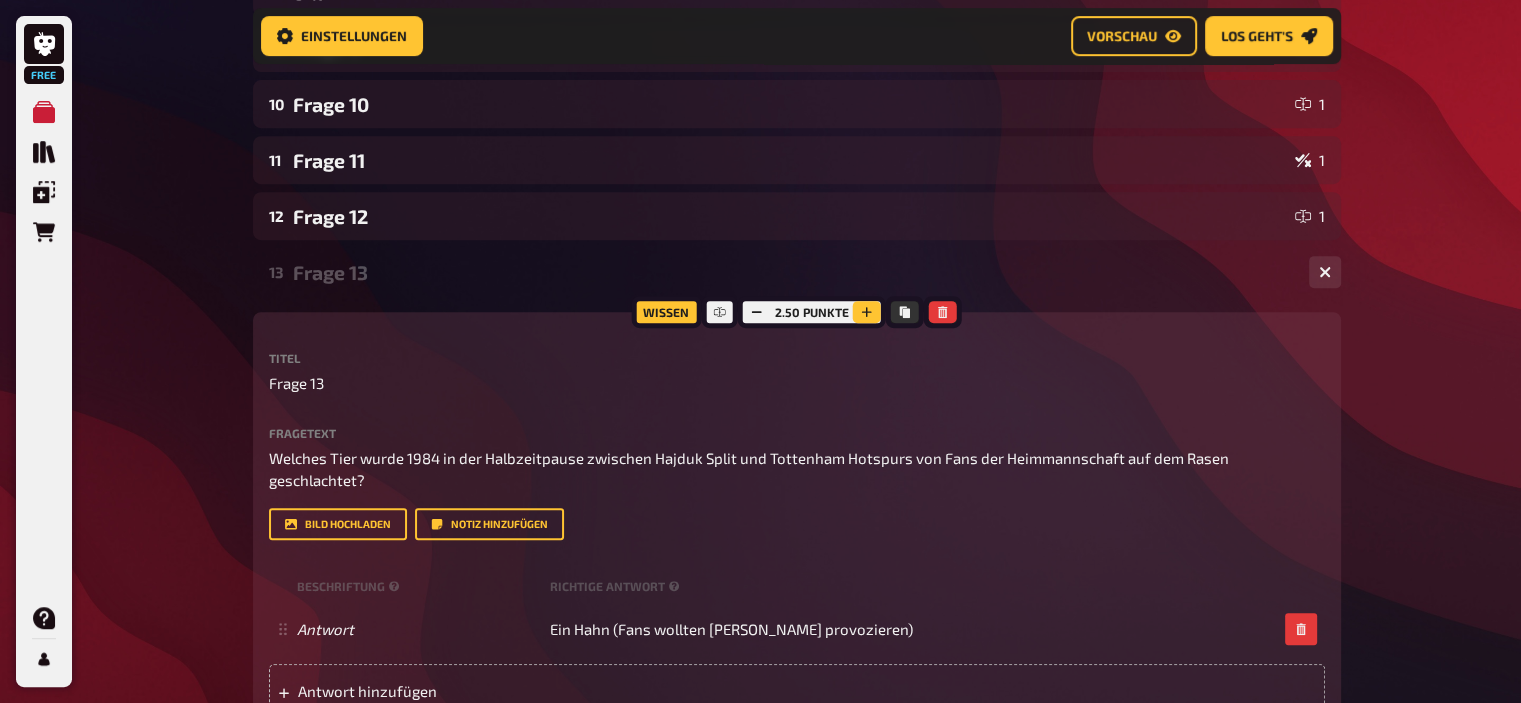 click 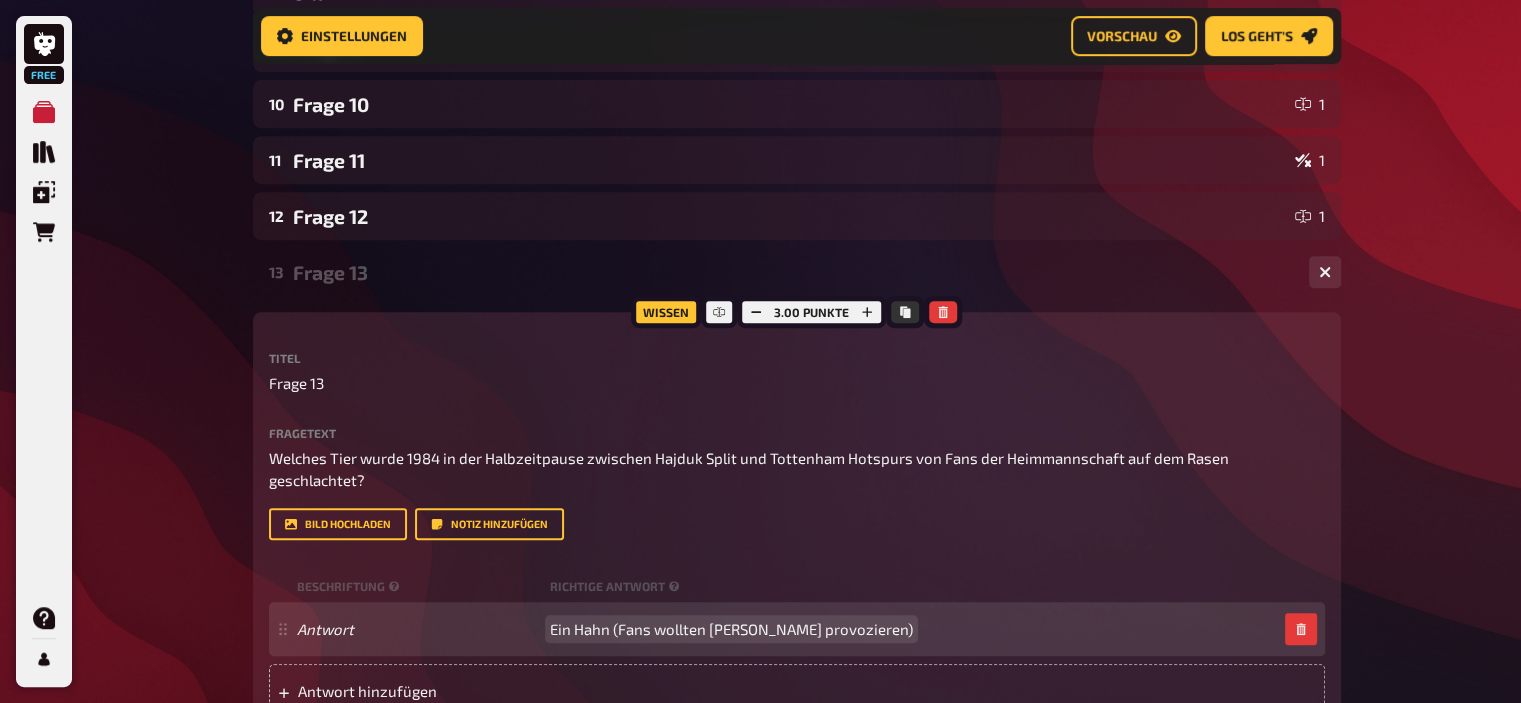 click on "Ein Hahn (Fans wollten [PERSON_NAME] provozieren)" at bounding box center (731, 629) 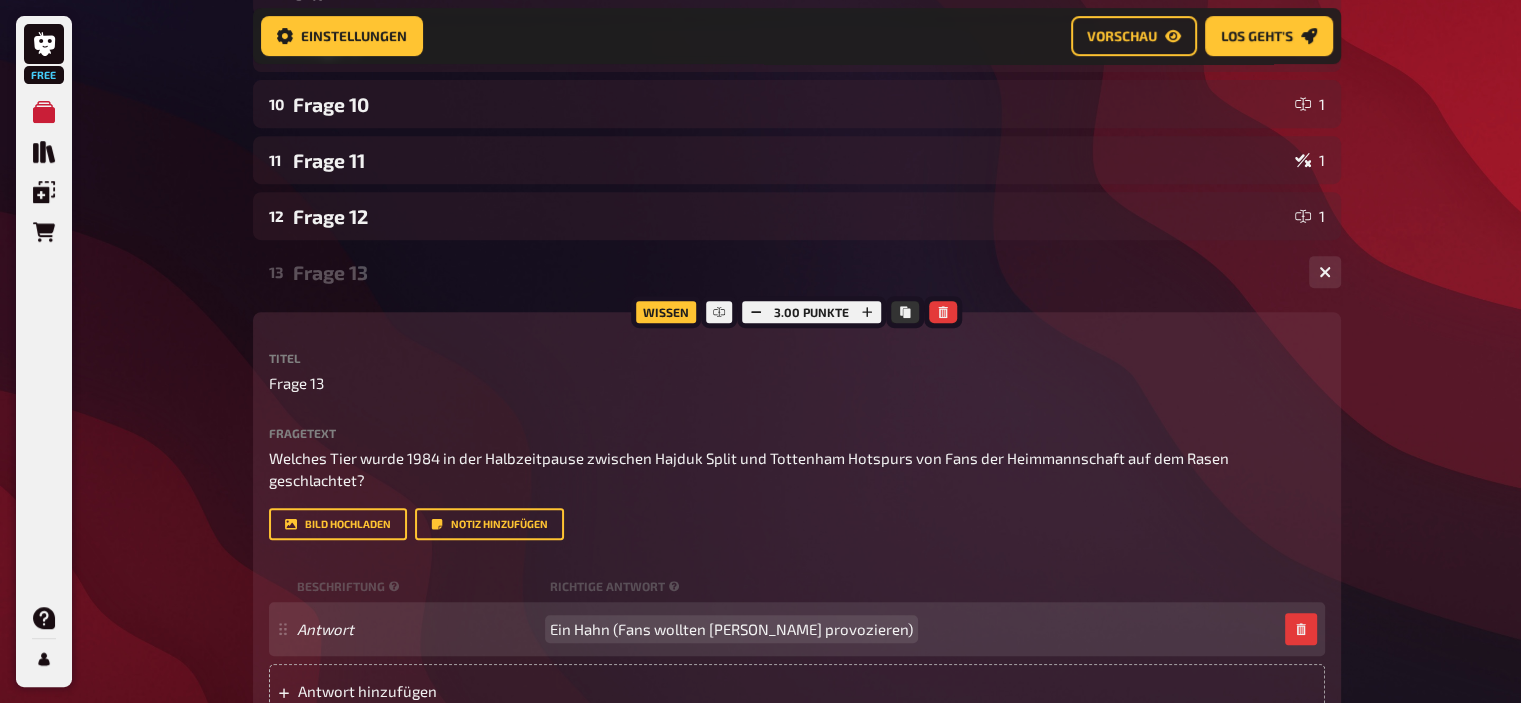 click on "Ein Hahn (Fans wollten [PERSON_NAME] provozieren)" at bounding box center [731, 629] 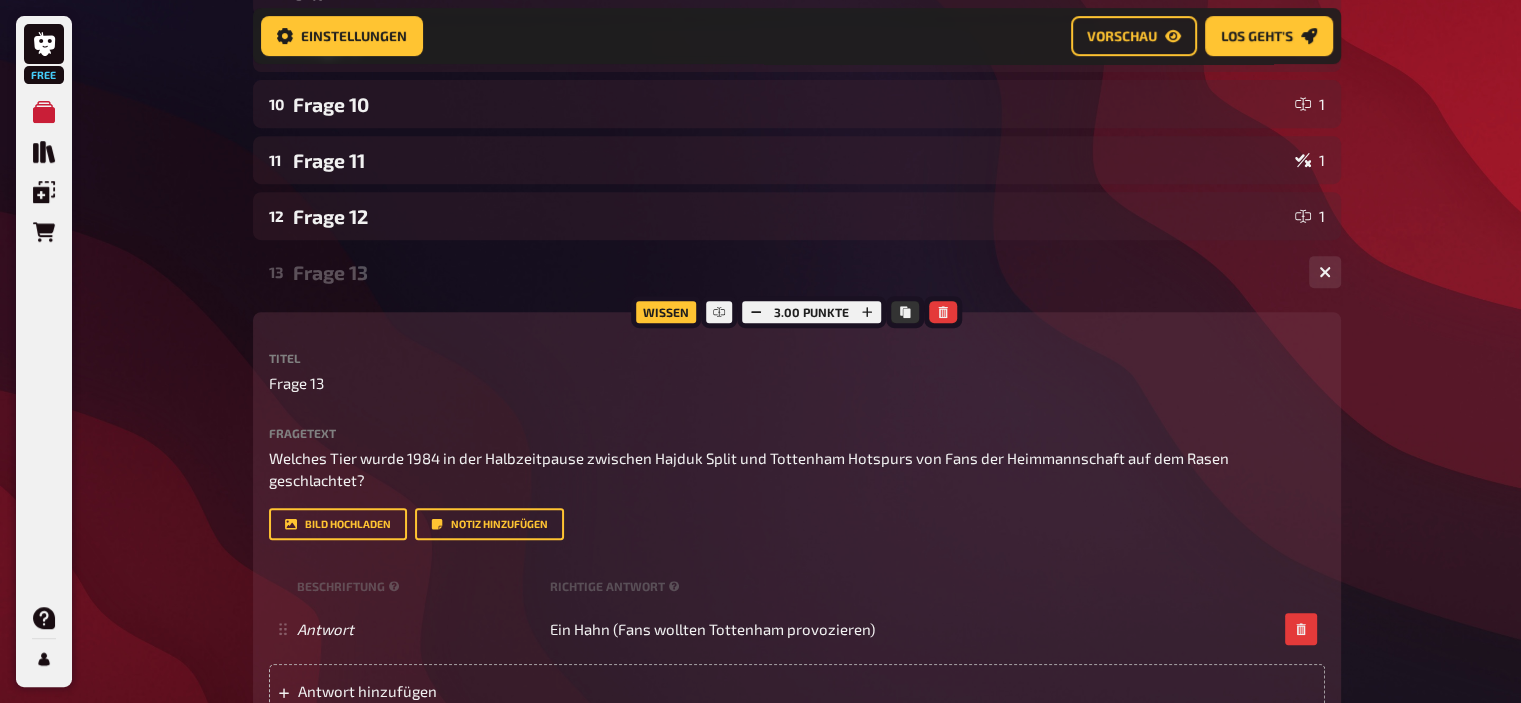 click on "13 Frage 13 1" at bounding box center [797, 272] 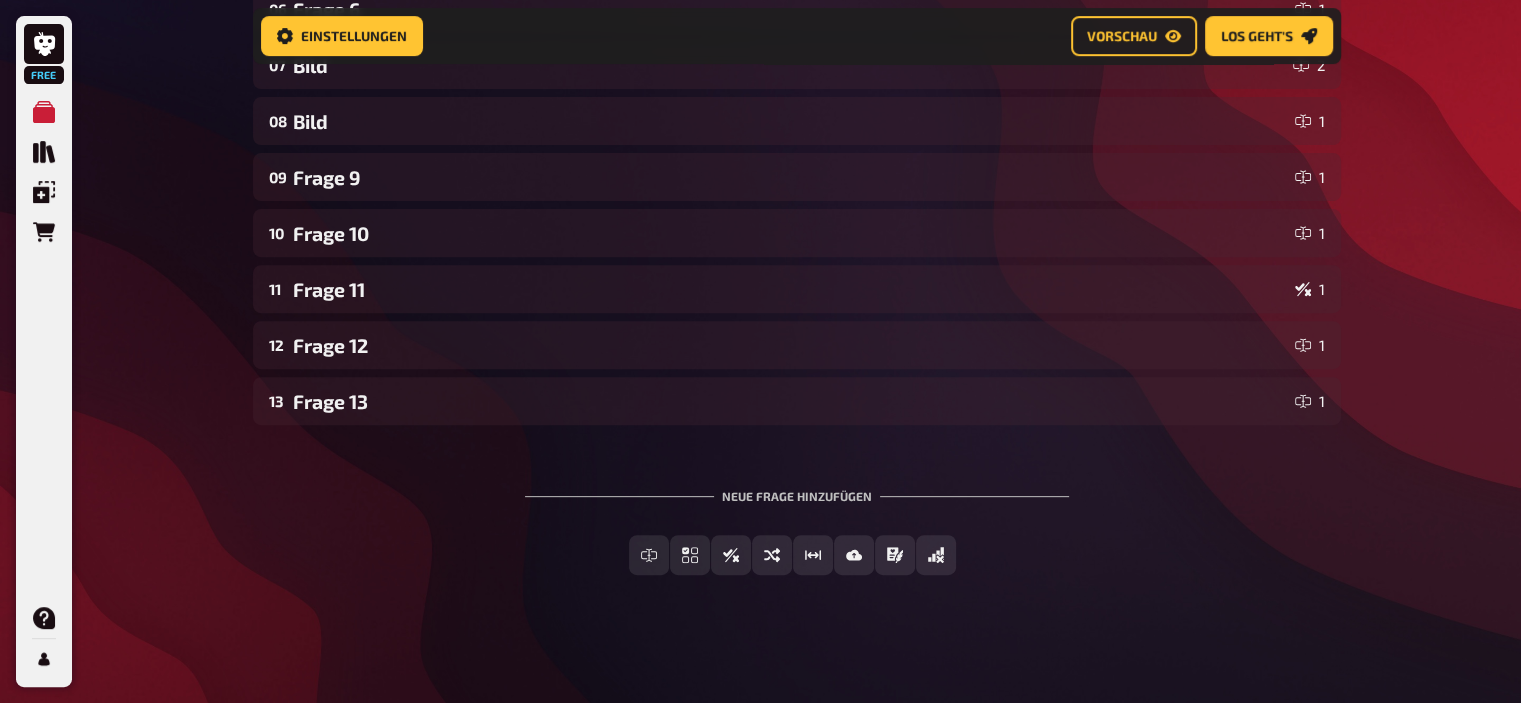 scroll, scrollTop: 703, scrollLeft: 0, axis: vertical 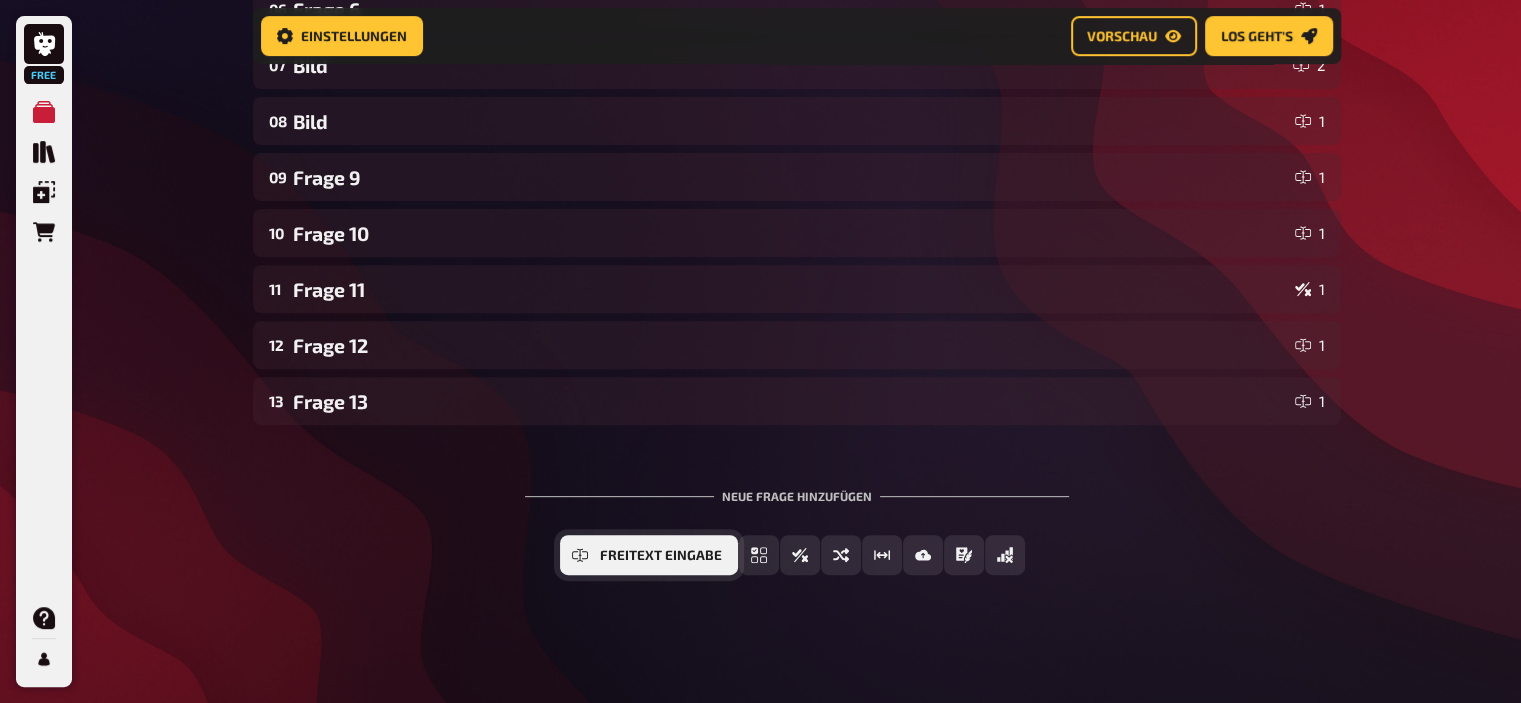 click on "Freitext Eingabe" at bounding box center (649, 555) 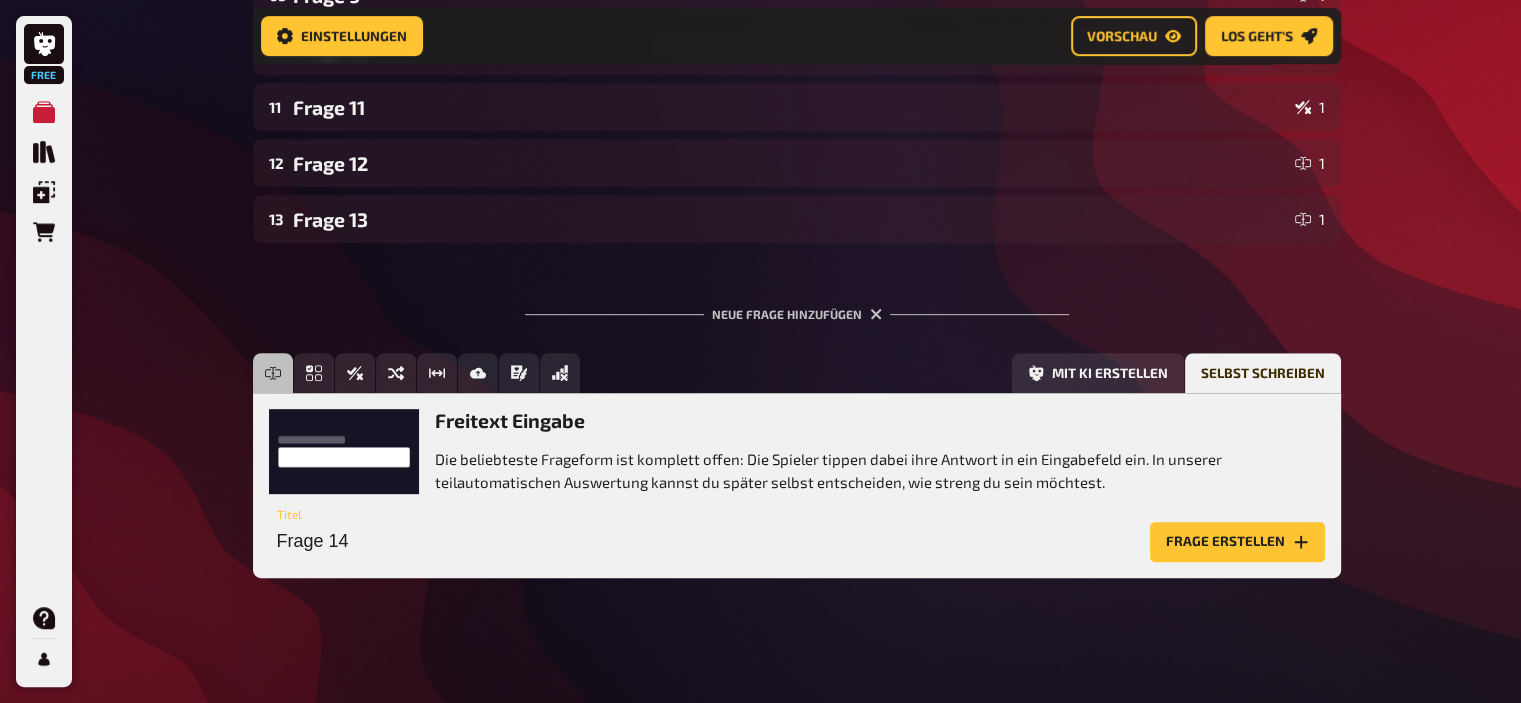 scroll, scrollTop: 887, scrollLeft: 0, axis: vertical 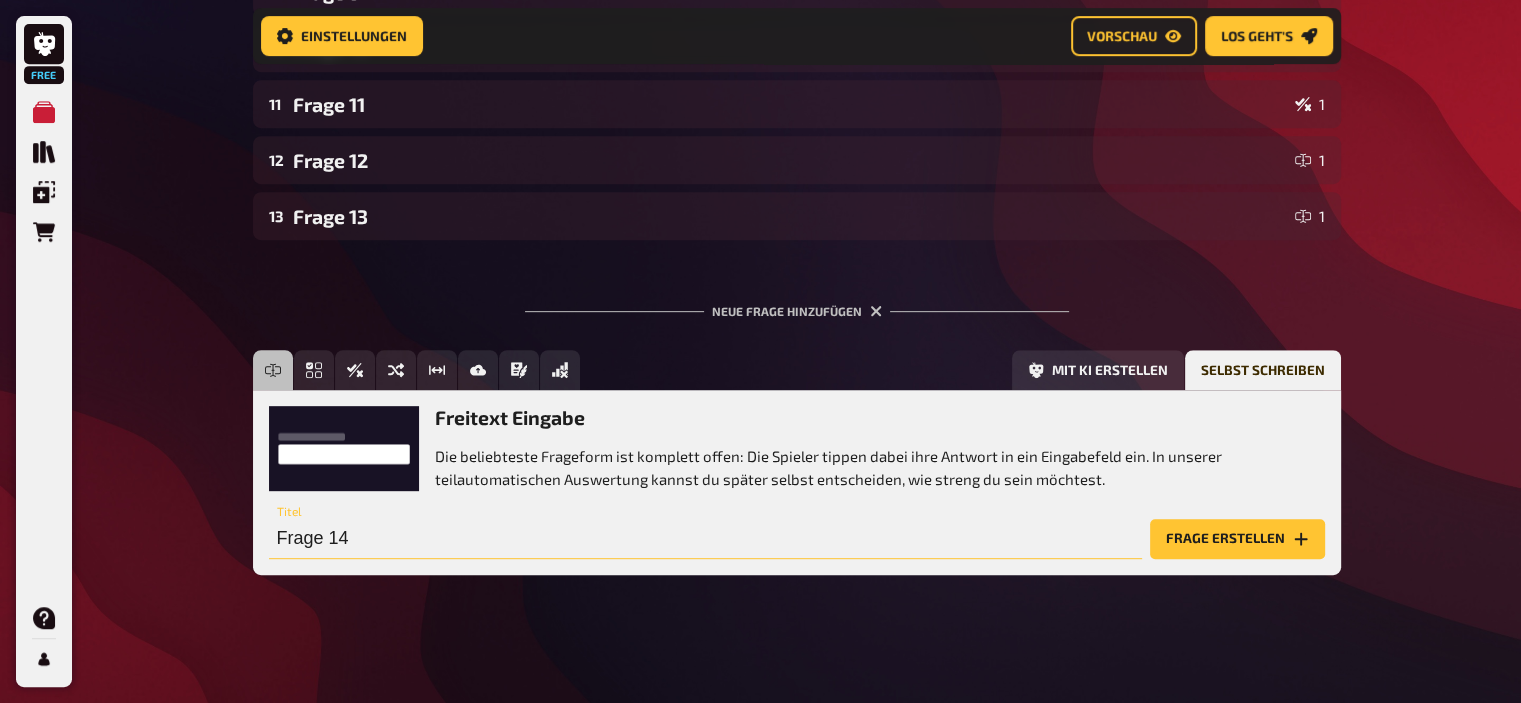 click on "Frage 14" at bounding box center [705, 539] 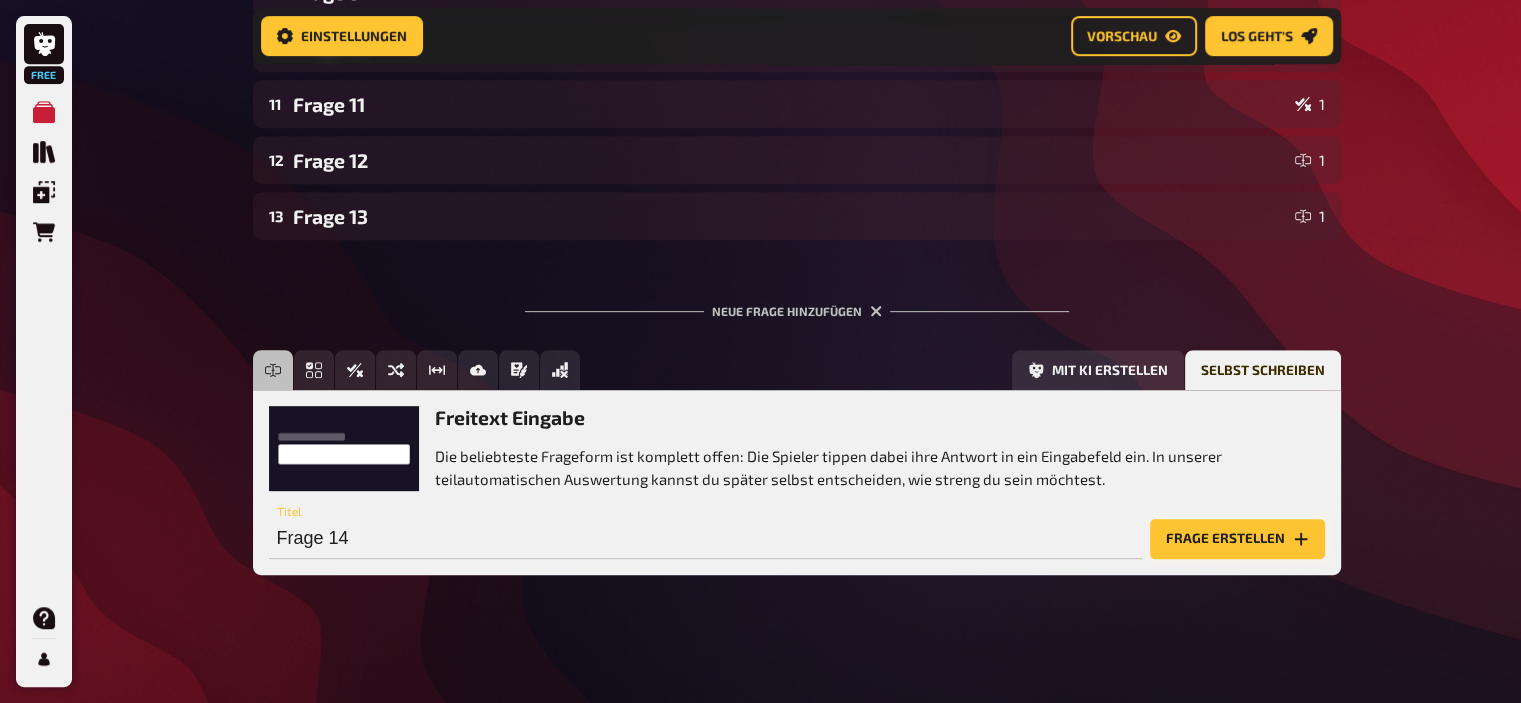 click on "Frage erstellen" at bounding box center [1237, 539] 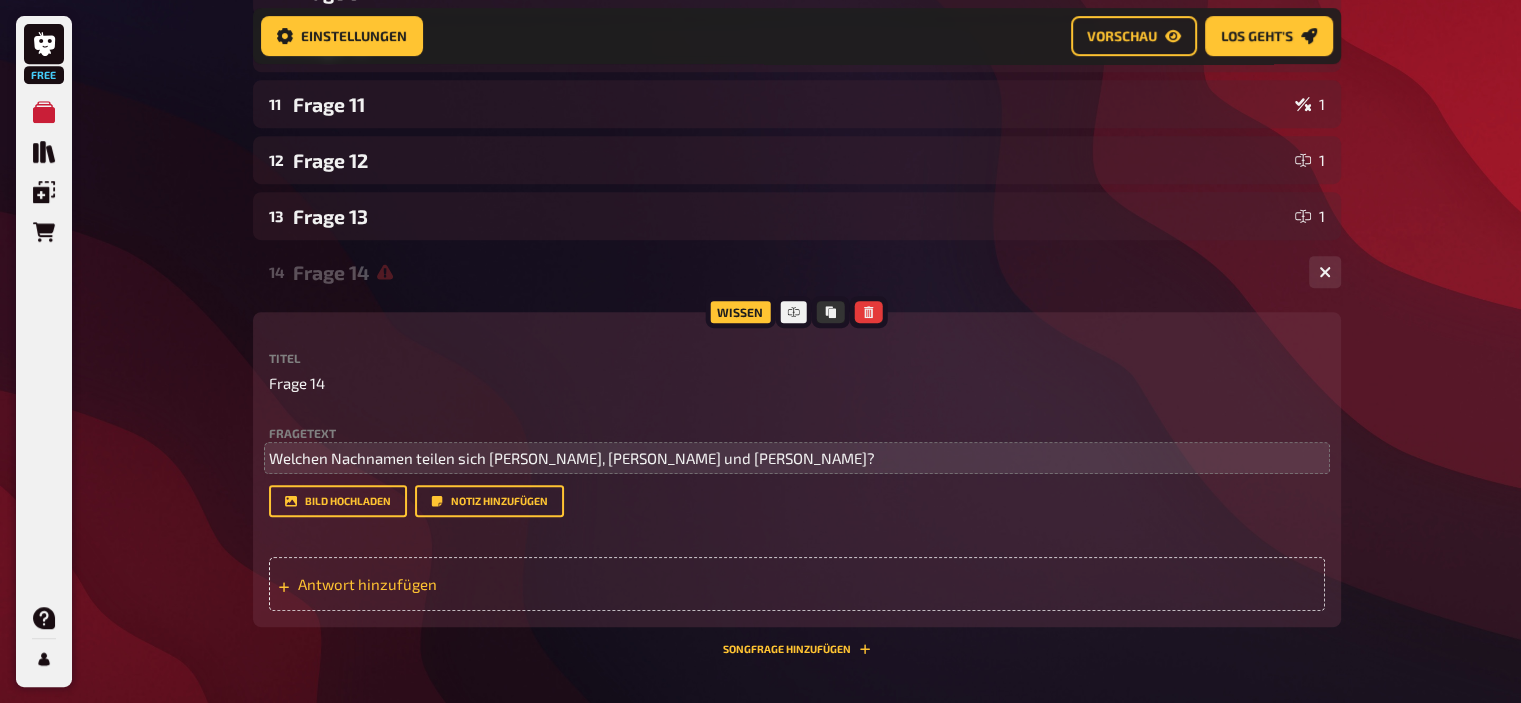 click on "Antwort hinzufügen" at bounding box center (453, 584) 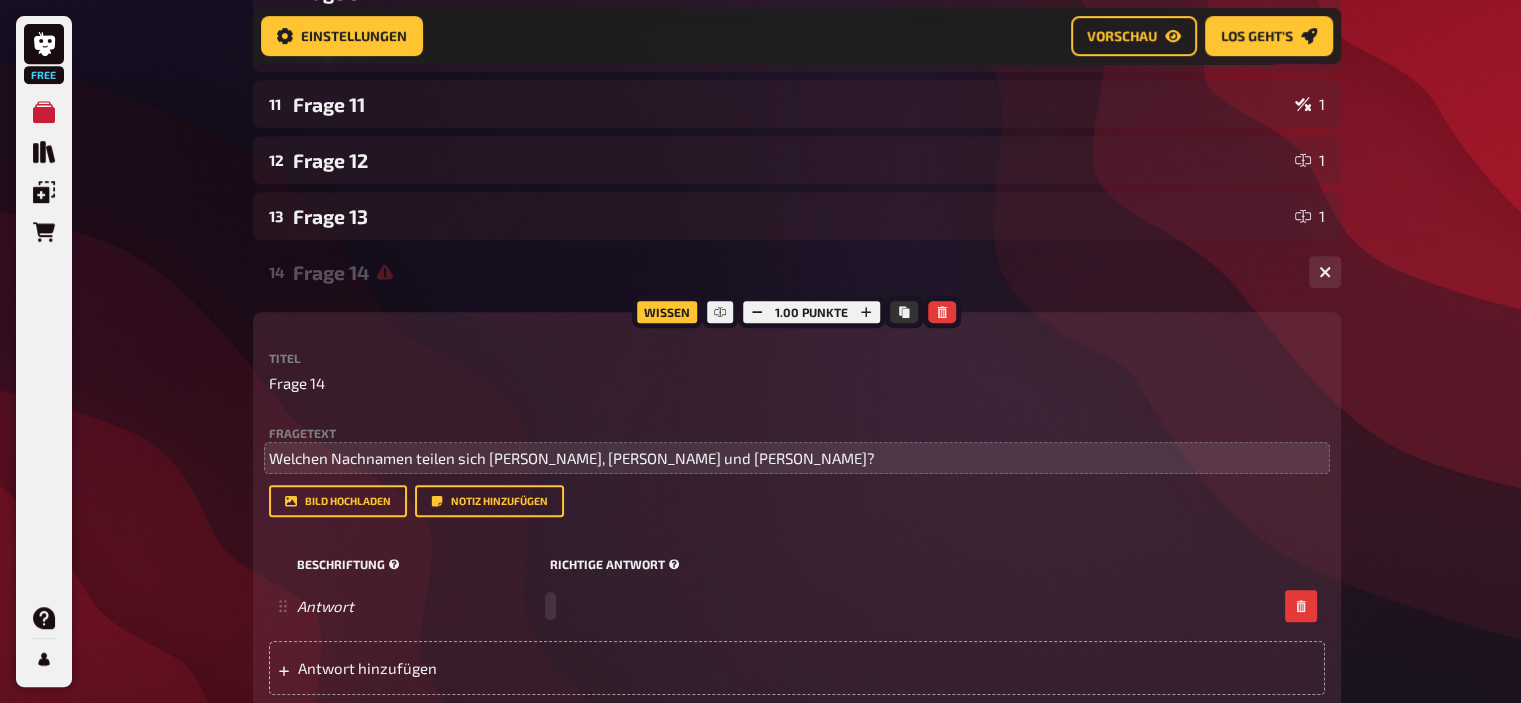 type 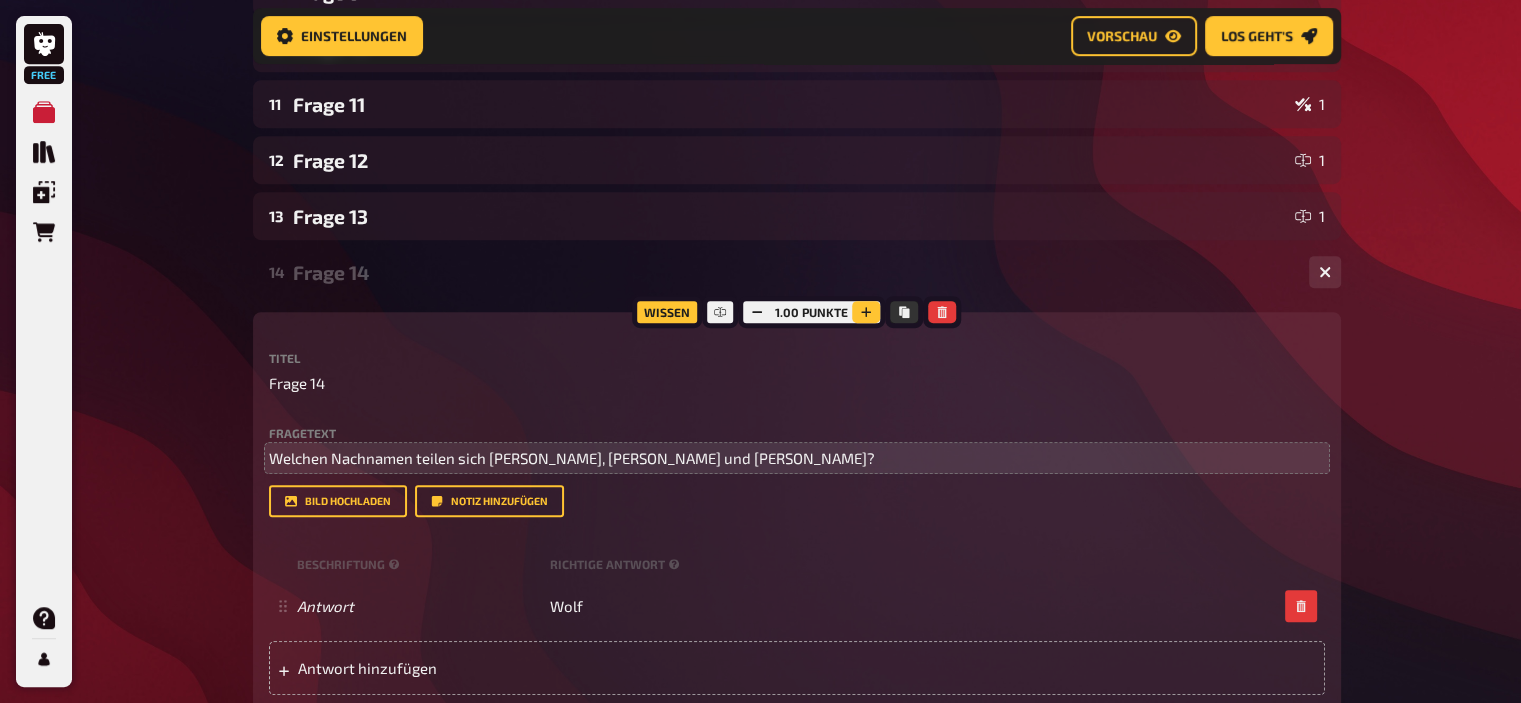 click at bounding box center [866, 312] 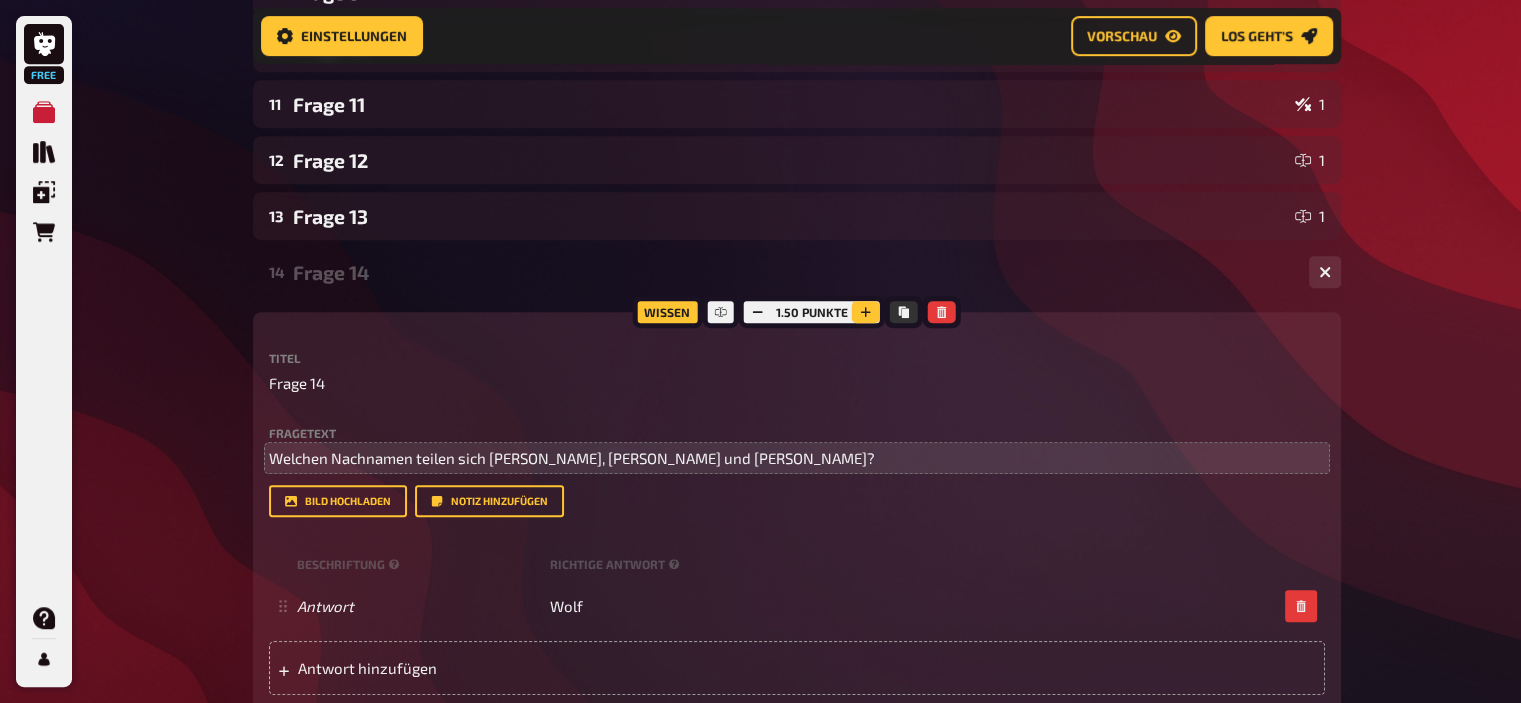click at bounding box center [866, 312] 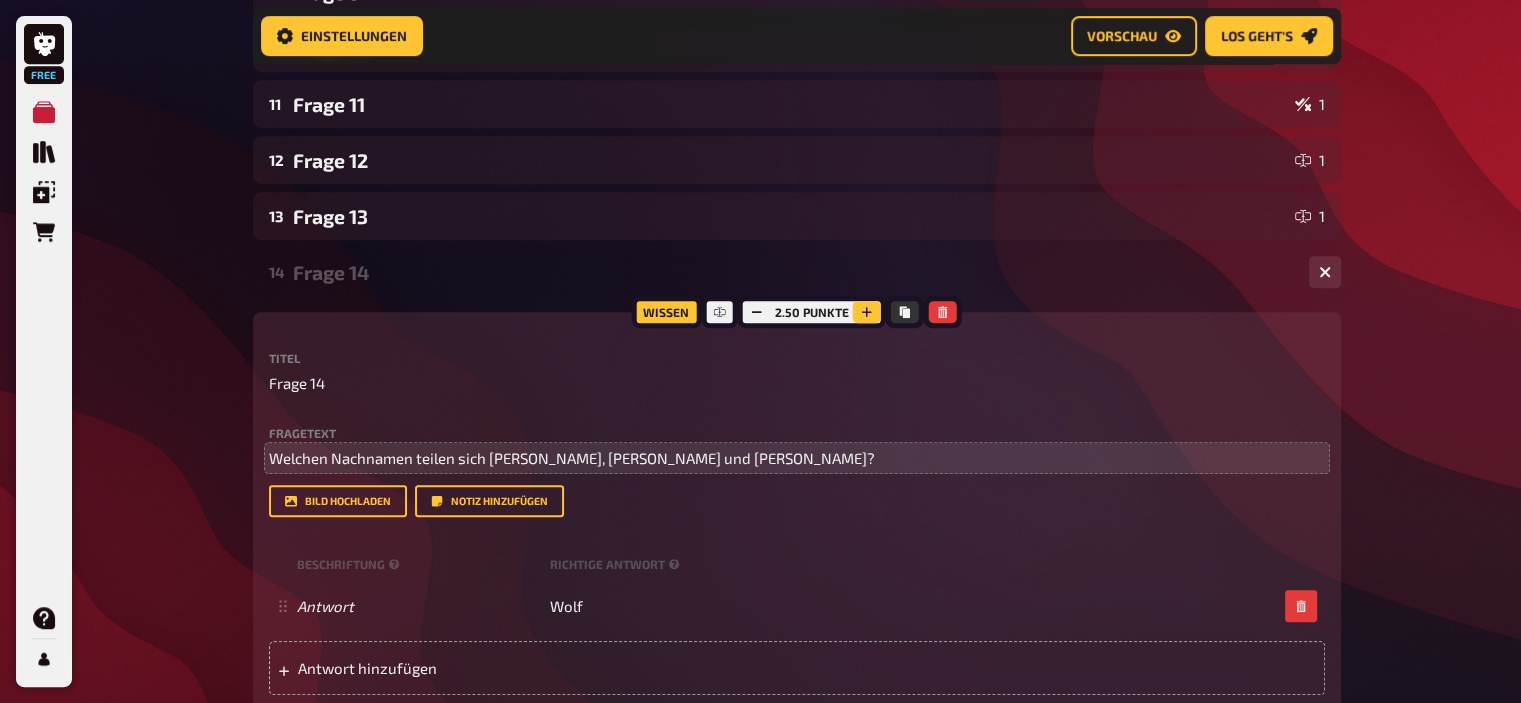 click at bounding box center [867, 312] 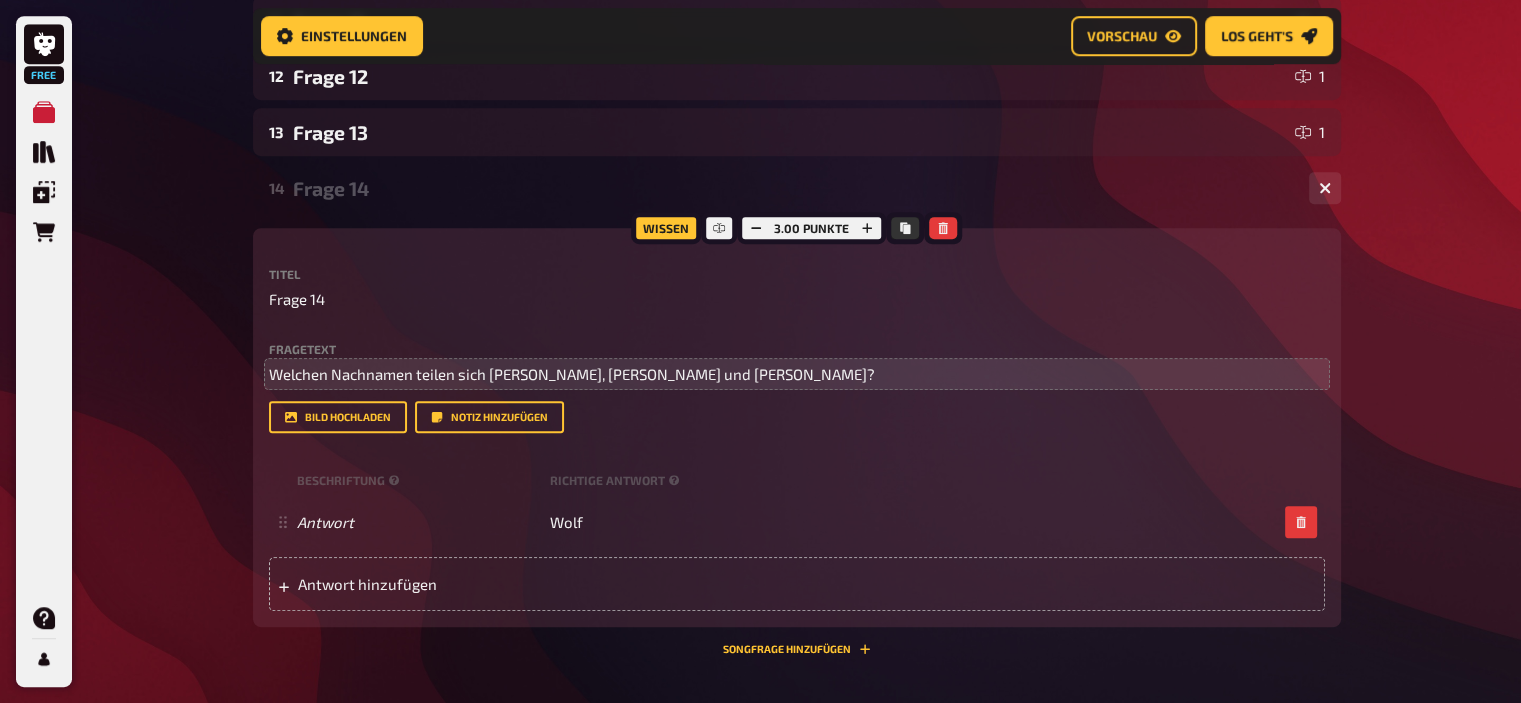 scroll, scrollTop: 1218, scrollLeft: 0, axis: vertical 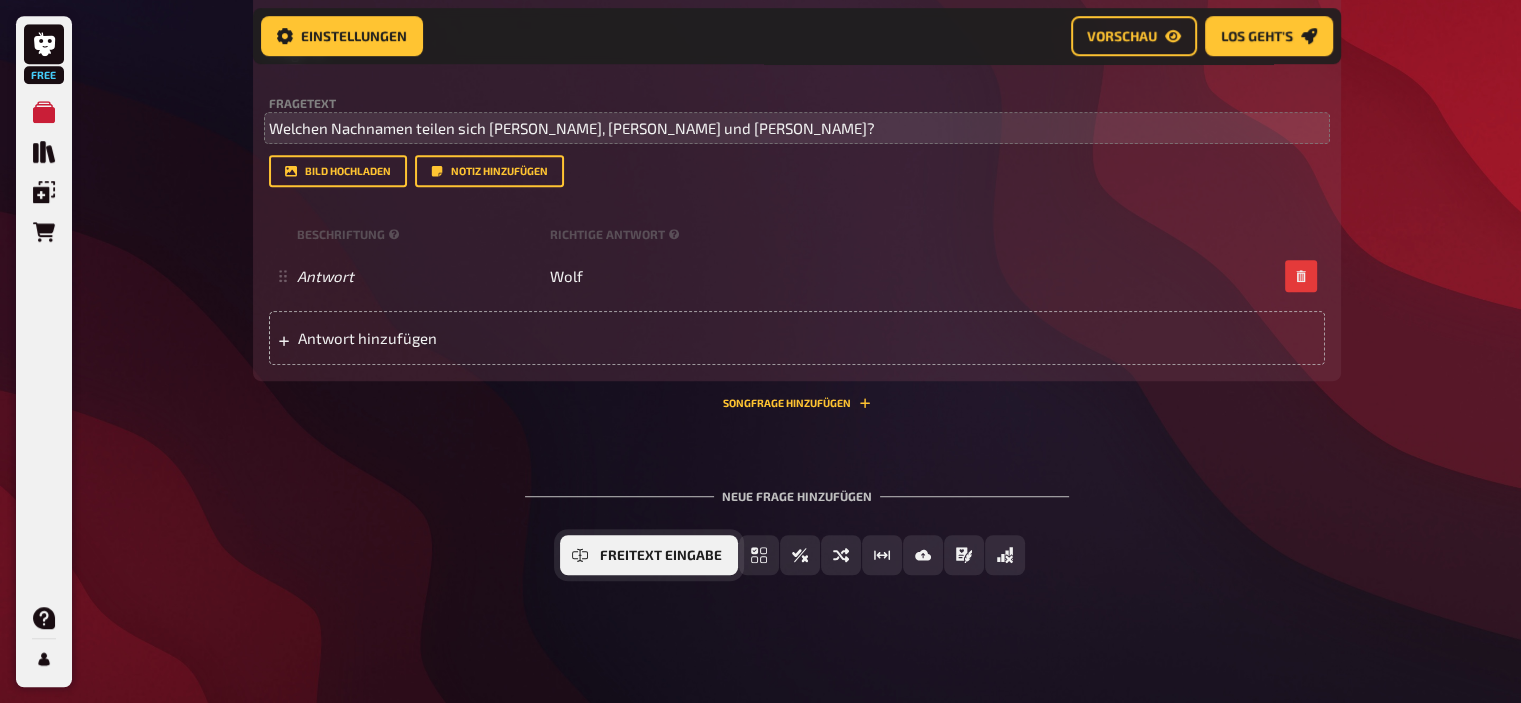 click on "Freitext Eingabe" at bounding box center (649, 555) 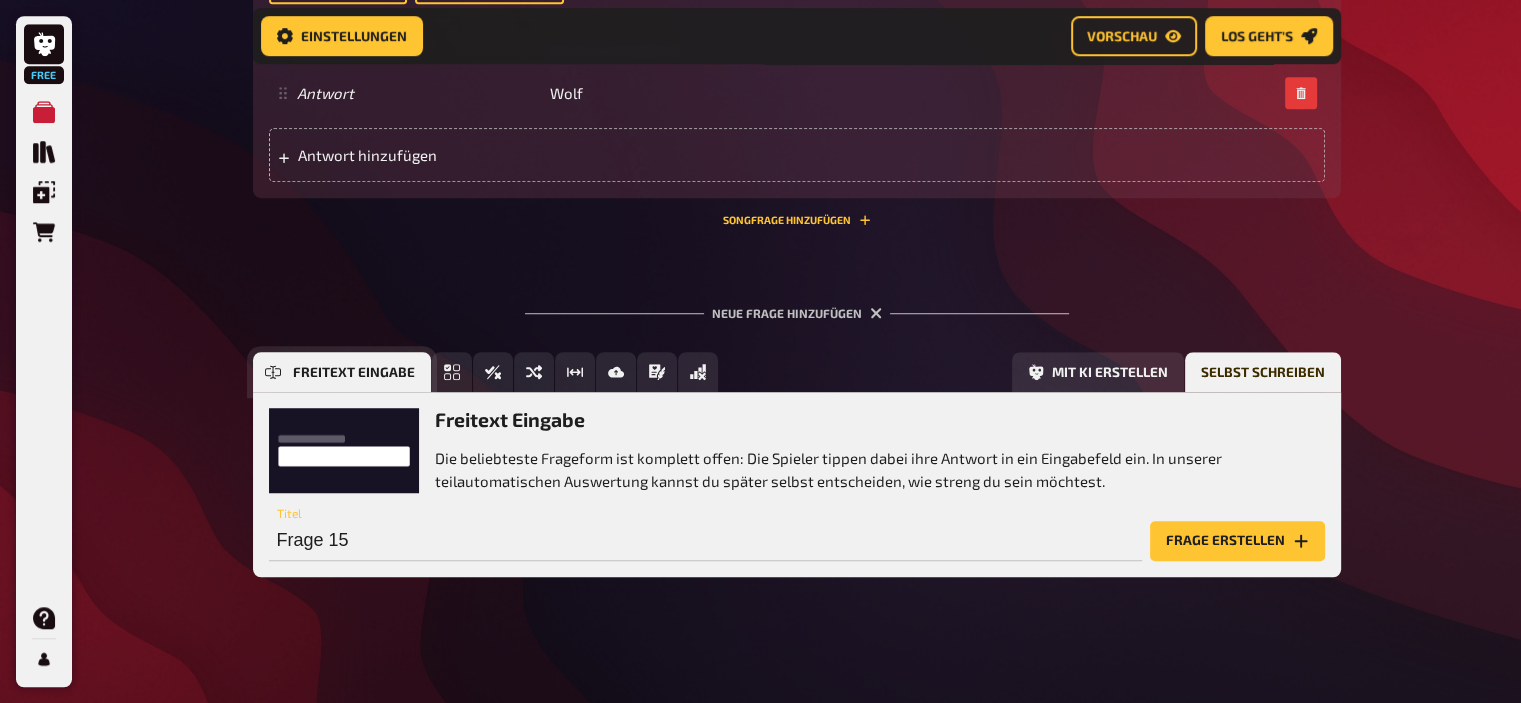scroll, scrollTop: 1402, scrollLeft: 0, axis: vertical 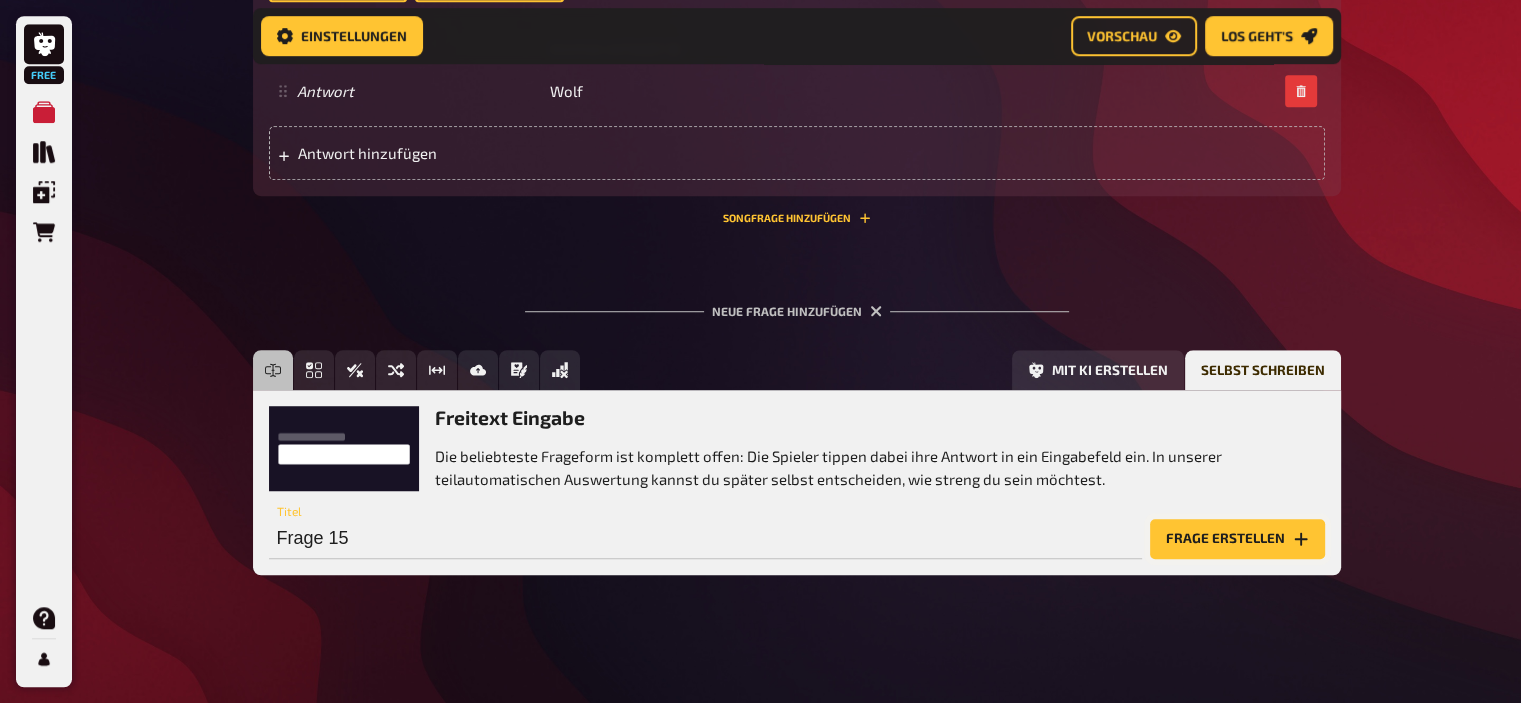 click on "Frage erstellen" at bounding box center (1237, 539) 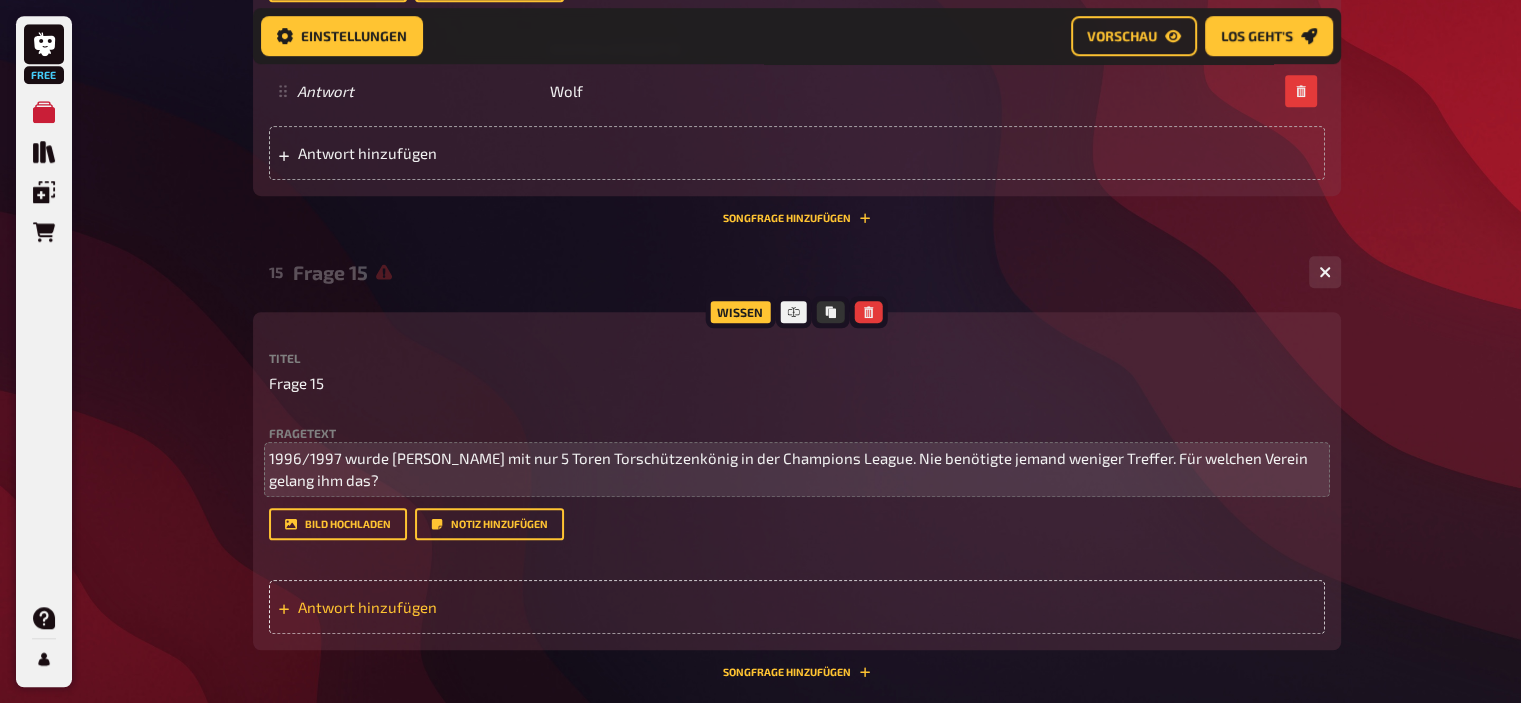 click on "Antwort hinzufügen" at bounding box center (453, 607) 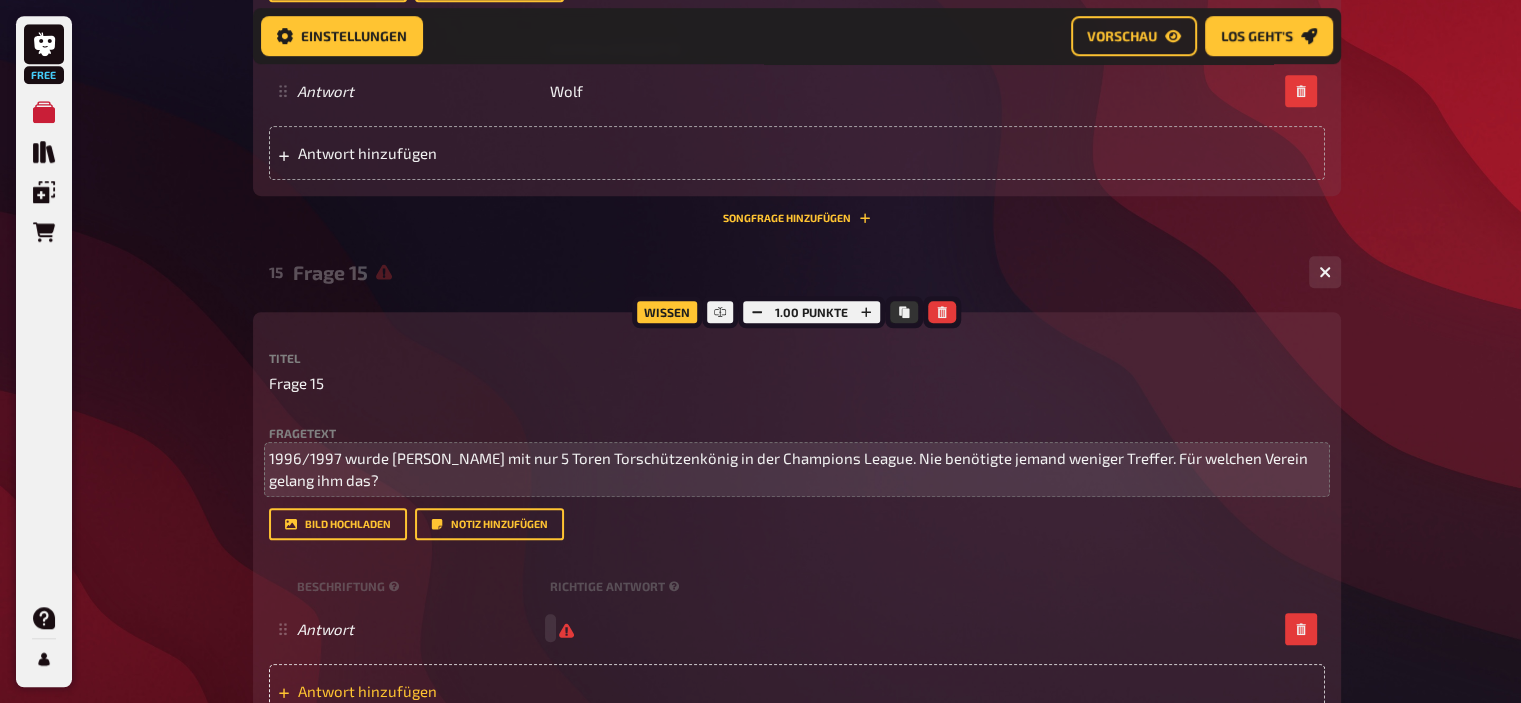 type 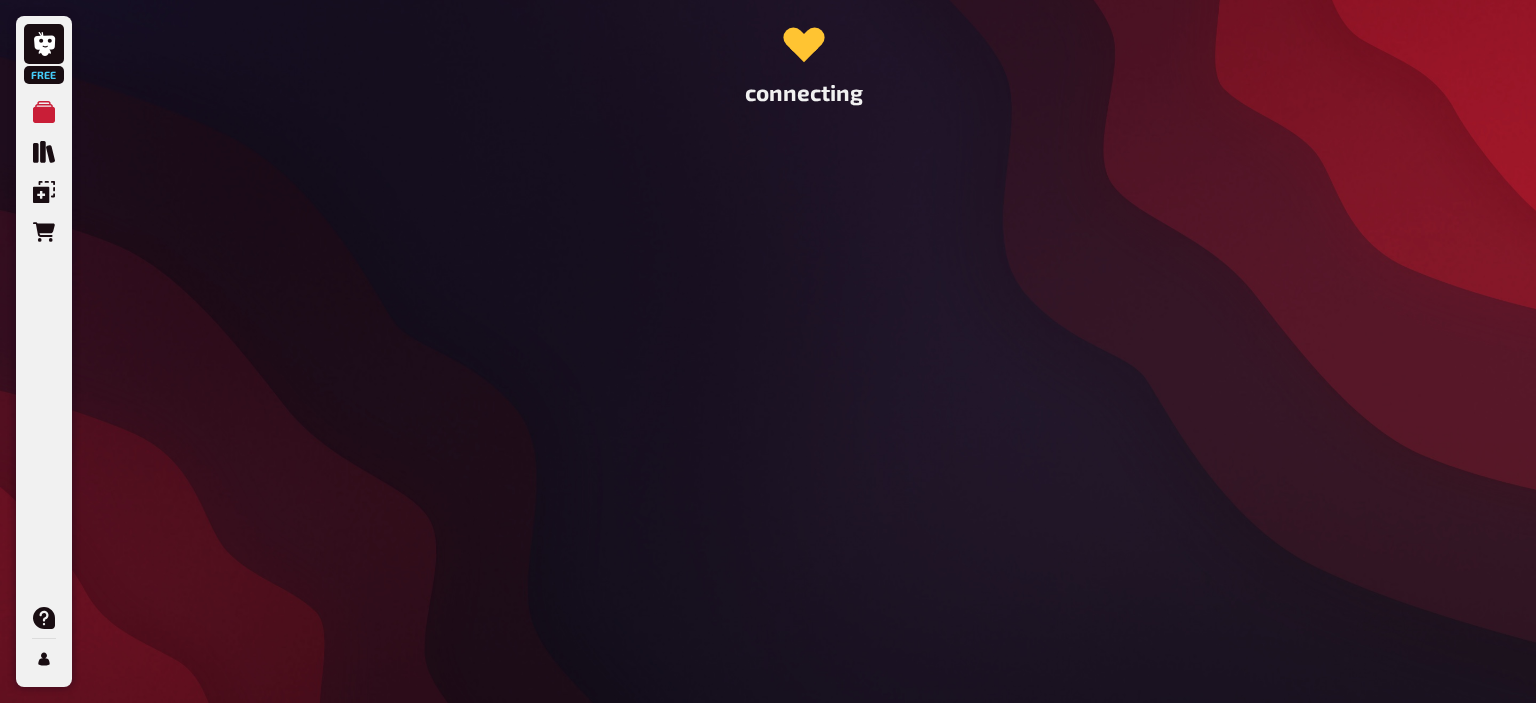 scroll, scrollTop: 0, scrollLeft: 0, axis: both 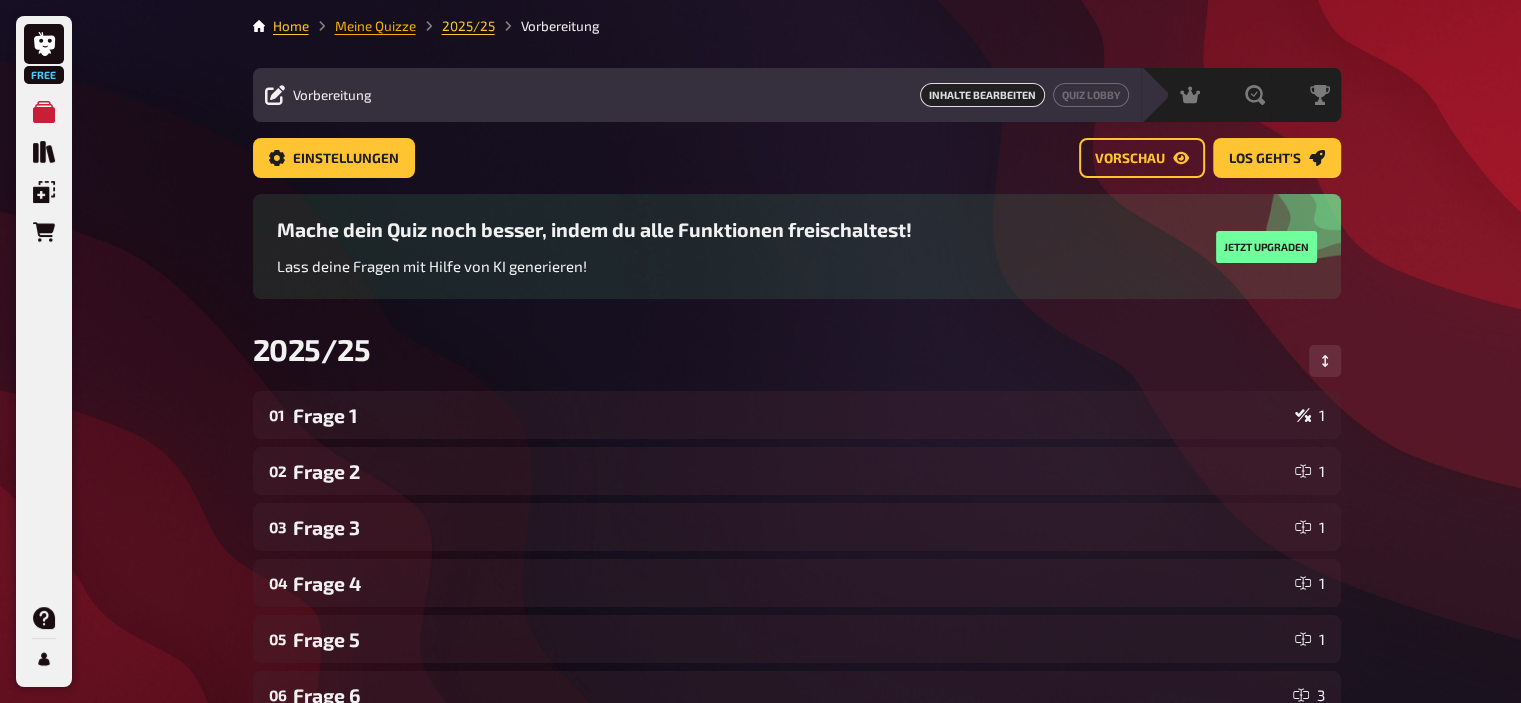 click on "Meine Quizze" at bounding box center (375, 26) 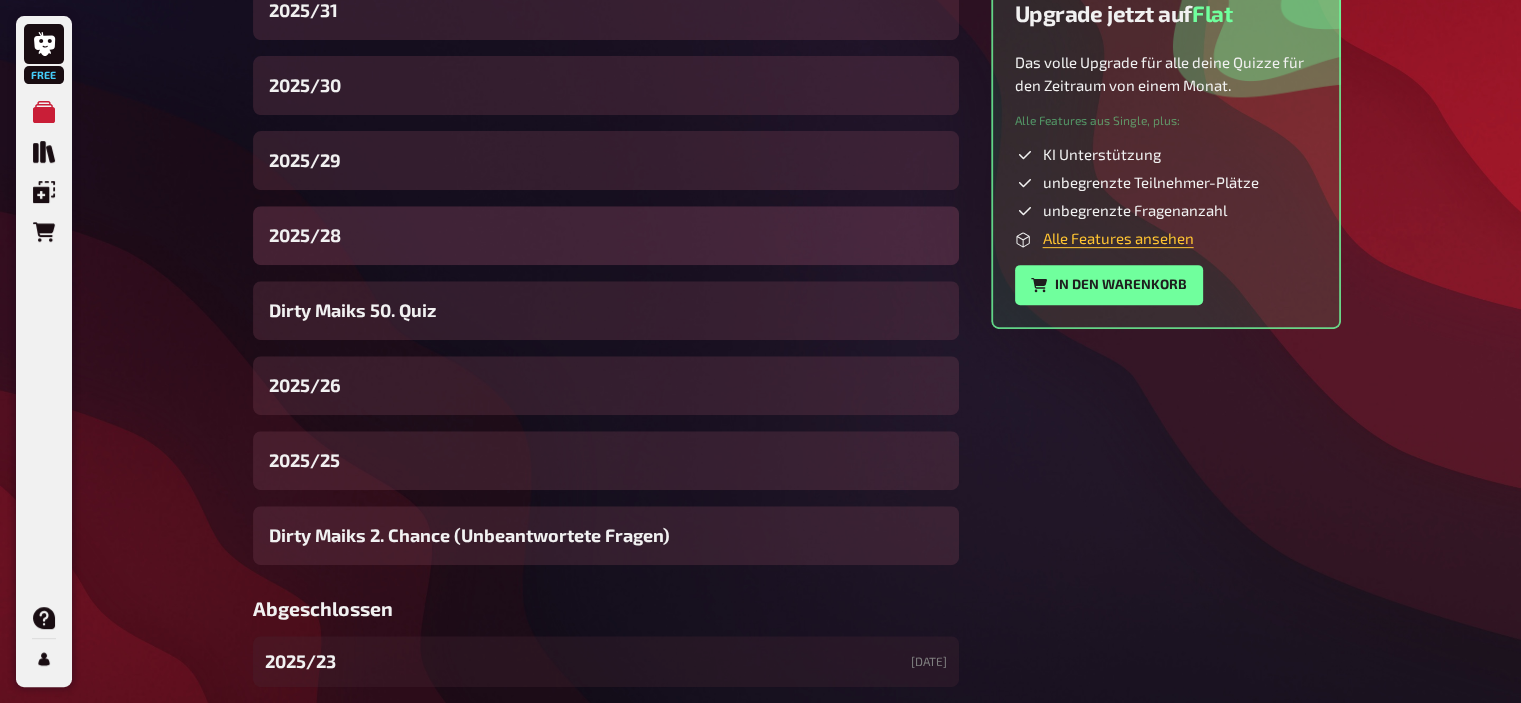 scroll, scrollTop: 774, scrollLeft: 0, axis: vertical 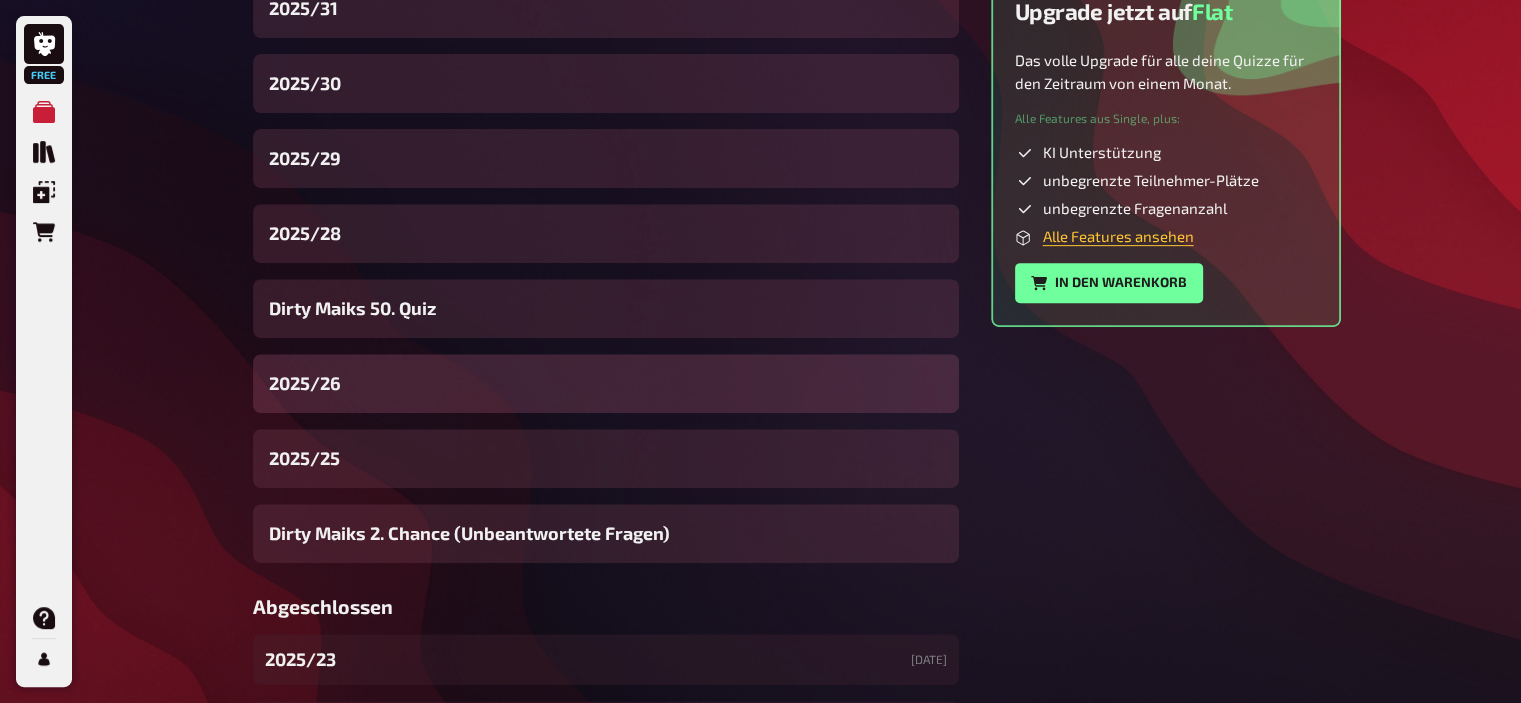 click on "2025/26" at bounding box center [606, 383] 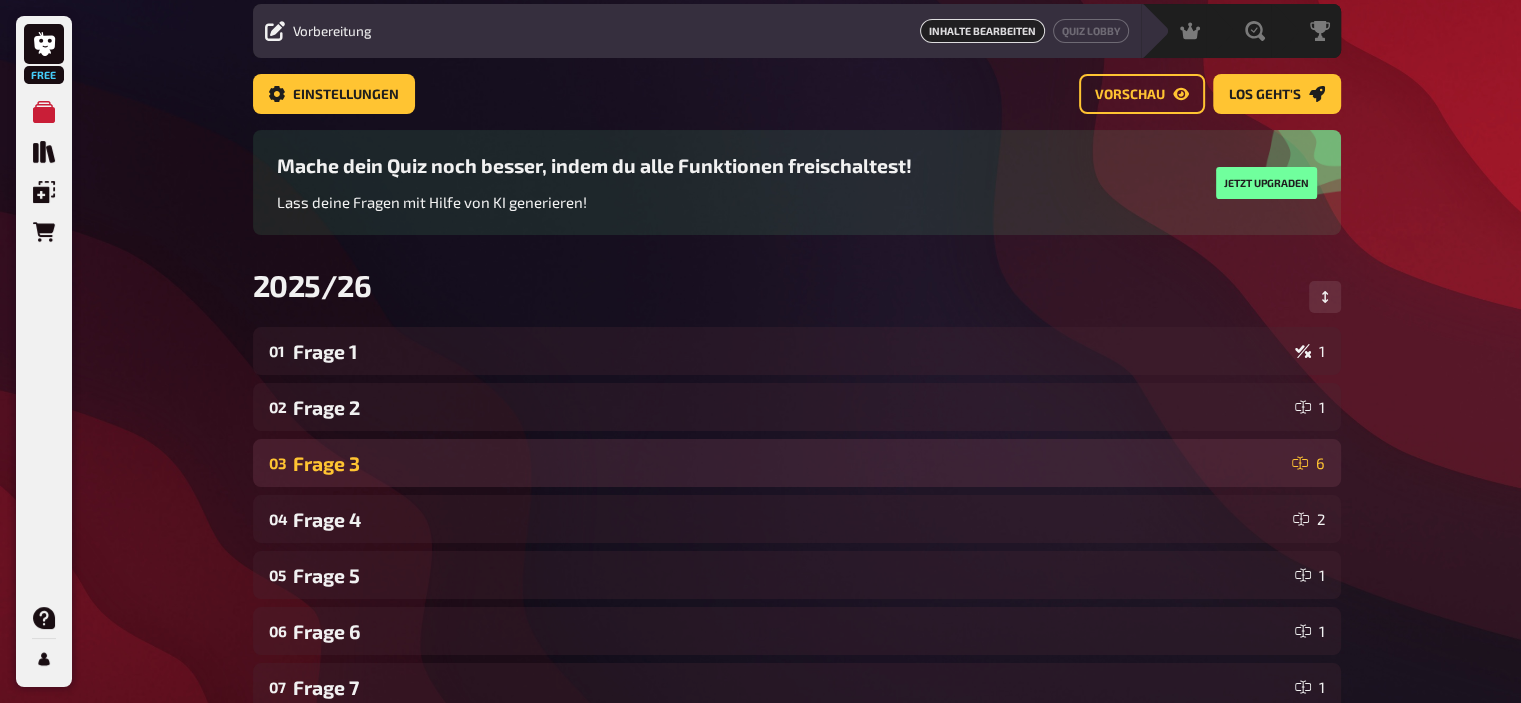 scroll, scrollTop: 64, scrollLeft: 0, axis: vertical 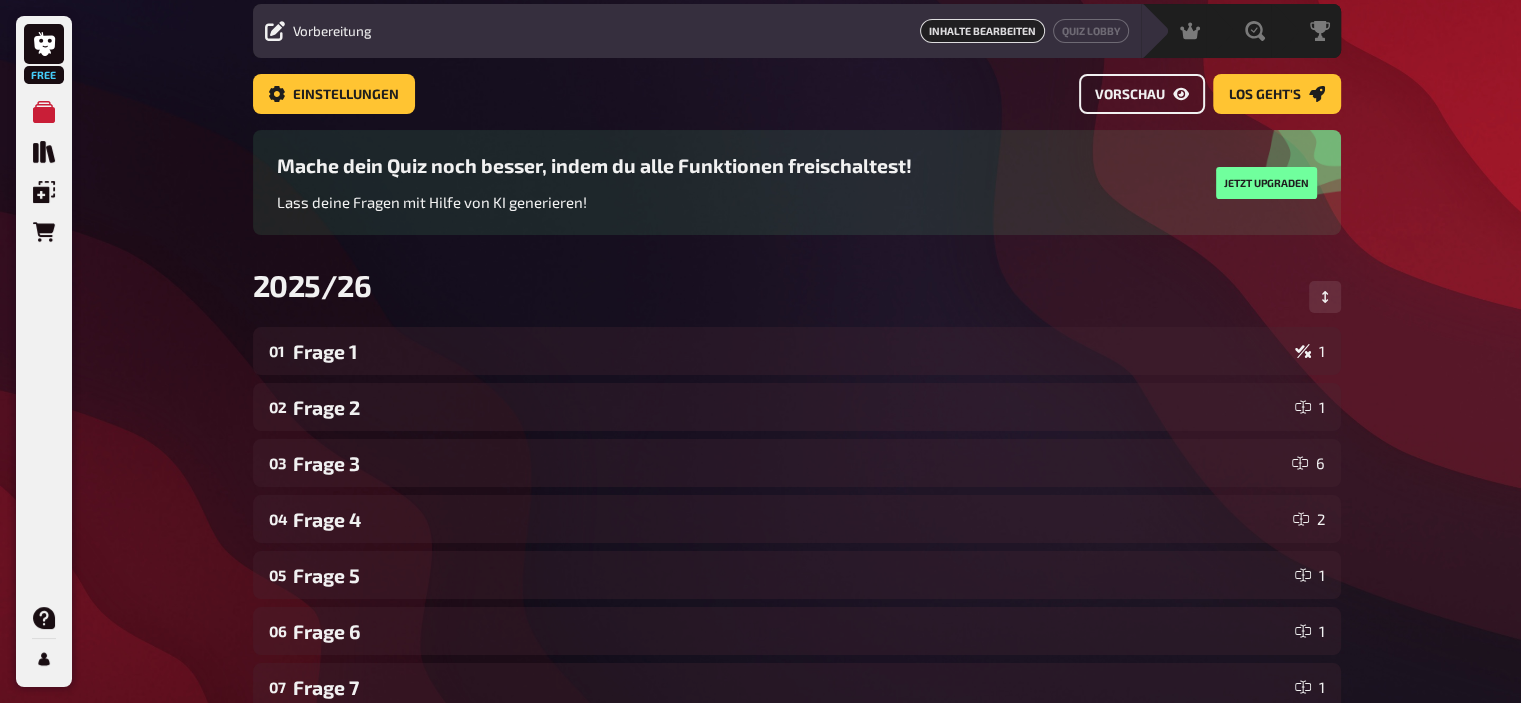 click on "Vorschau" at bounding box center (1130, 95) 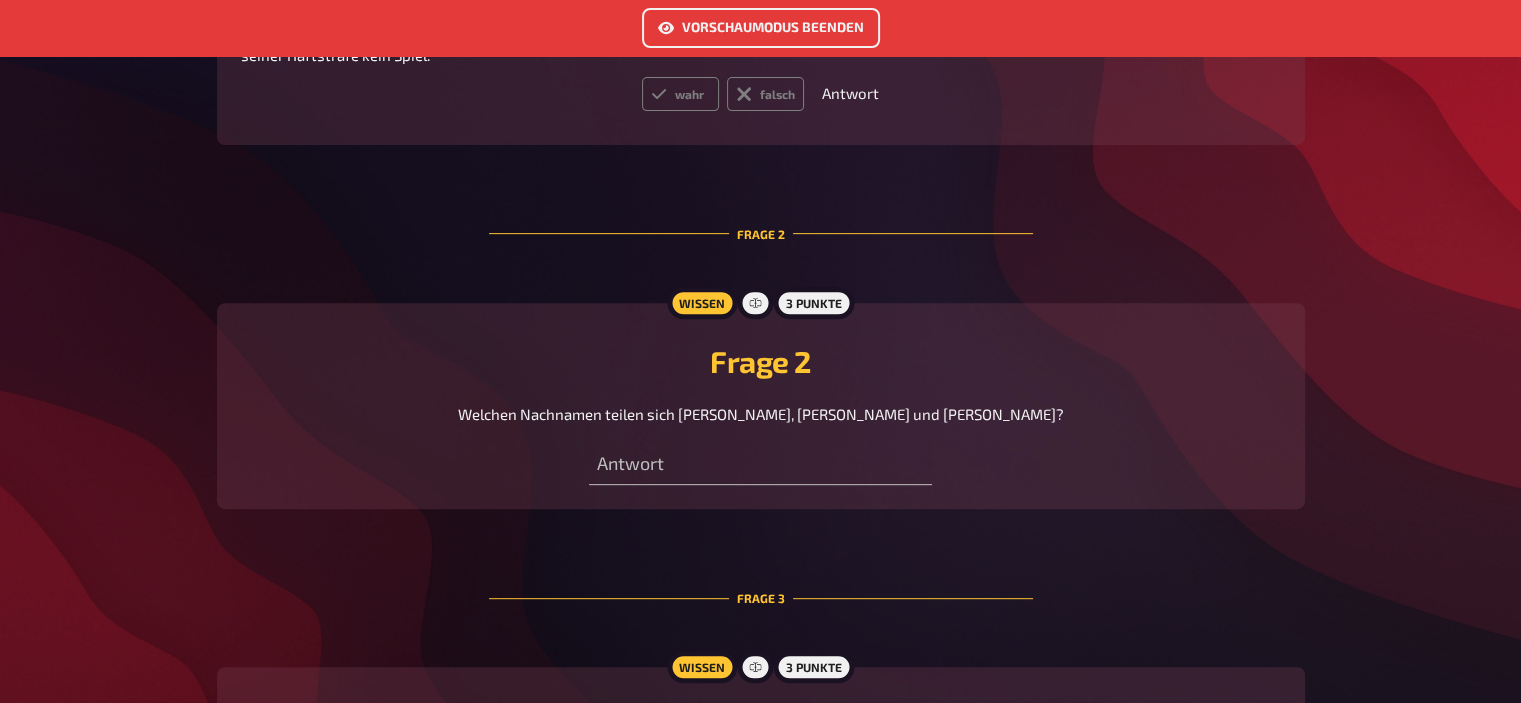 scroll, scrollTop: 804, scrollLeft: 0, axis: vertical 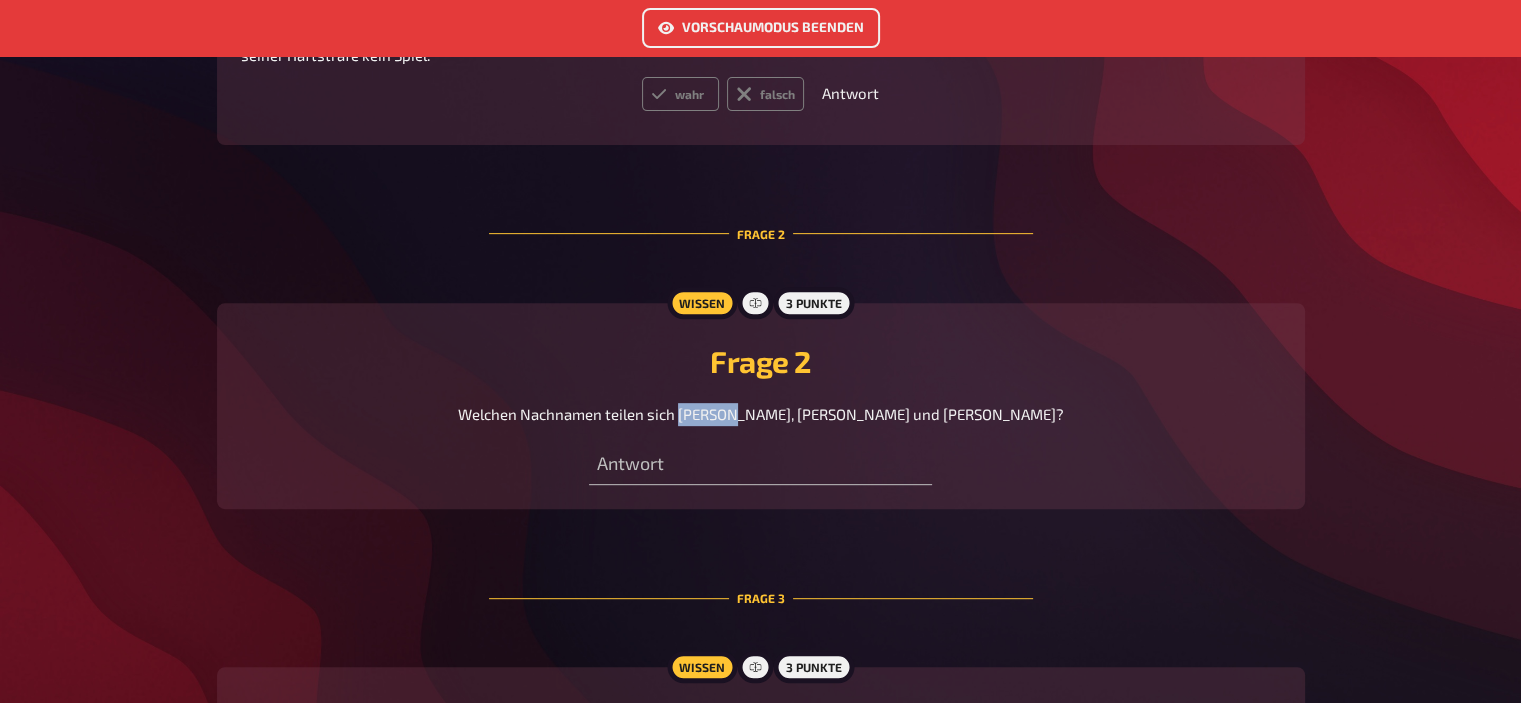 click on "Welchen Nachnamen teilen sich [PERSON_NAME], [PERSON_NAME] und [PERSON_NAME]?" at bounding box center [761, 414] 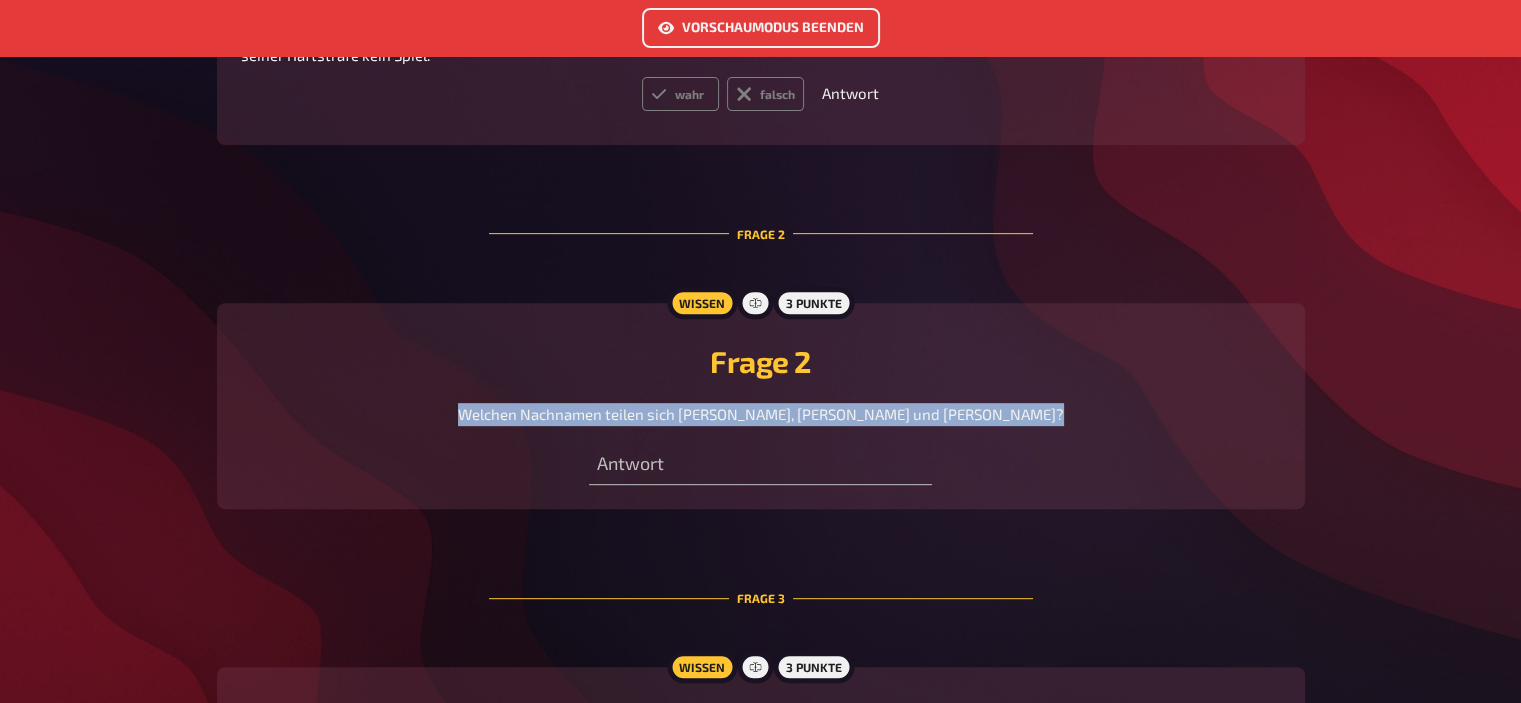 click on "Welchen Nachnamen teilen sich [PERSON_NAME], [PERSON_NAME] und [PERSON_NAME]?" at bounding box center [761, 414] 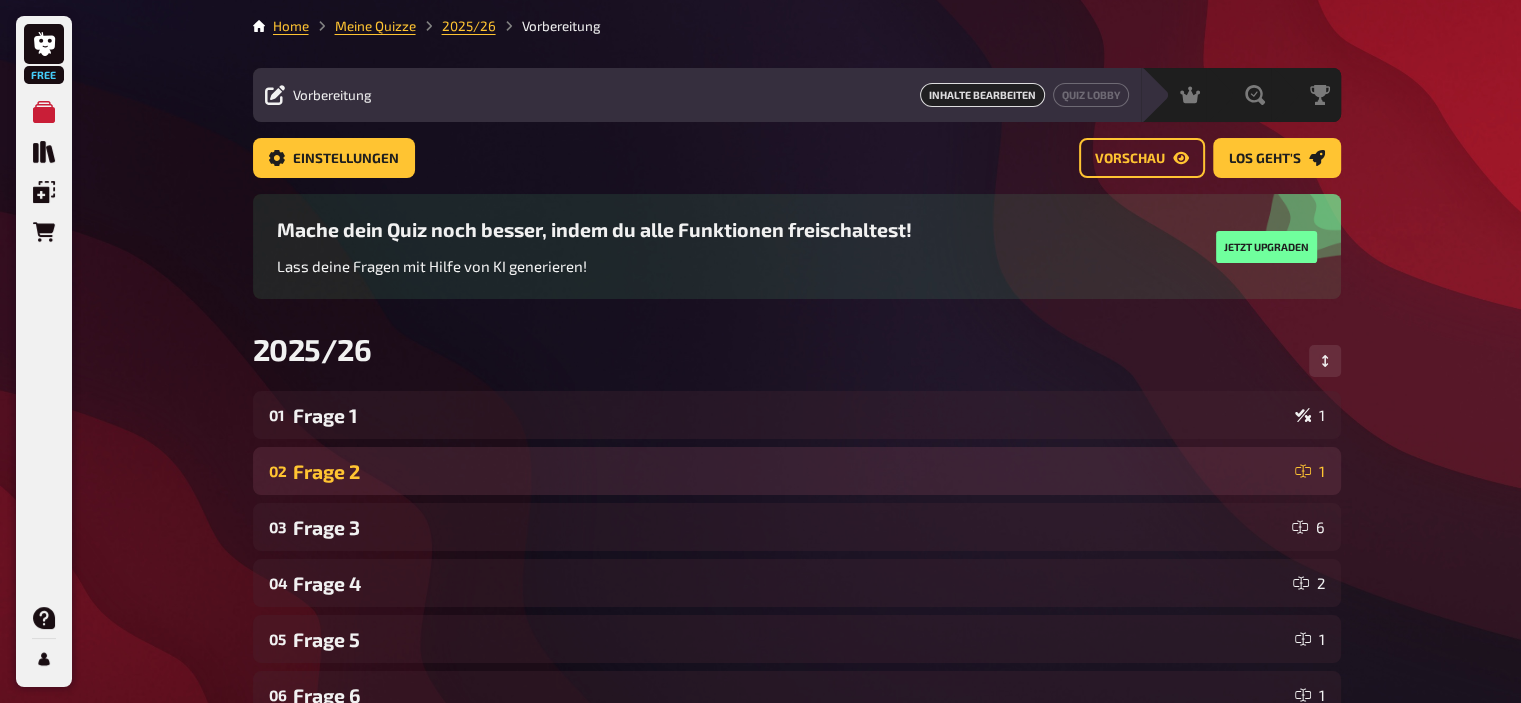 click on "Frage 2" at bounding box center (790, 471) 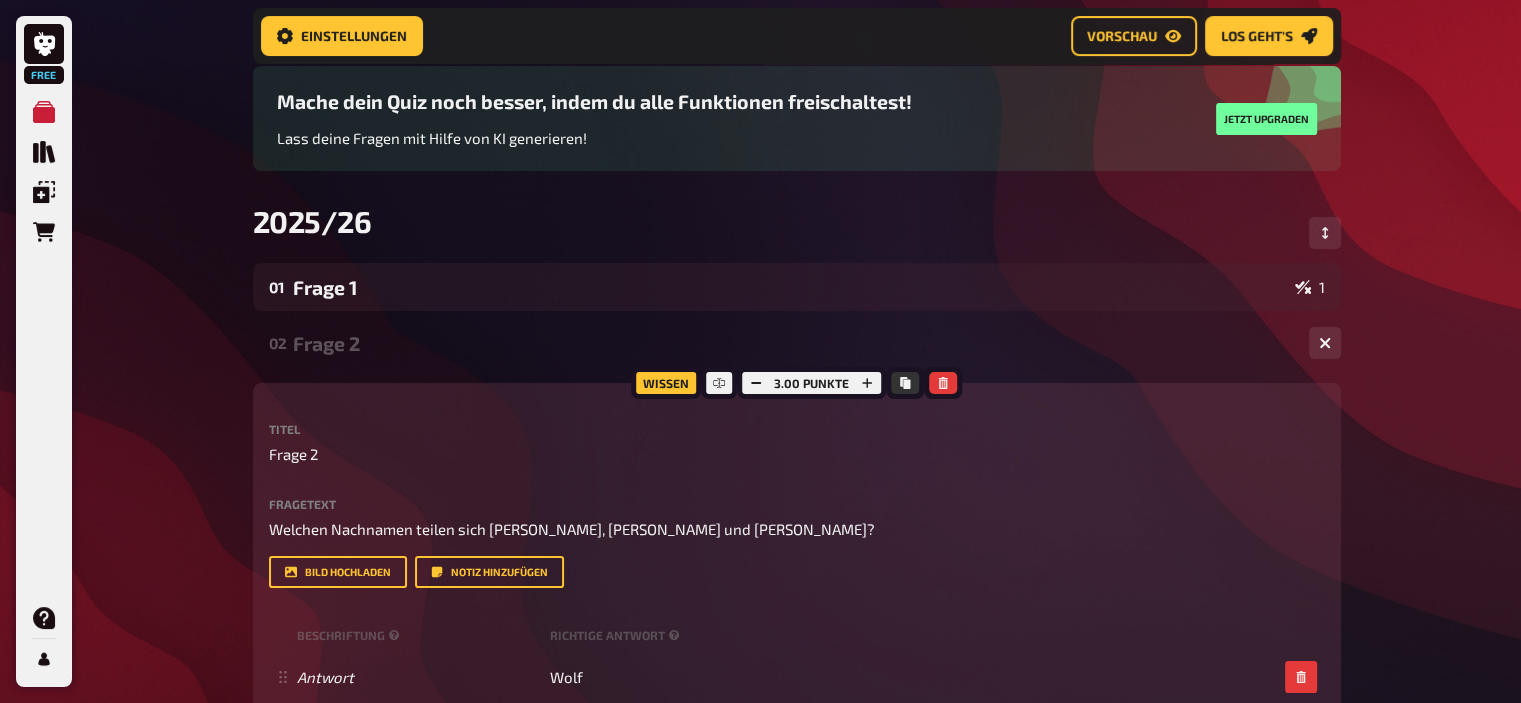 scroll, scrollTop: 179, scrollLeft: 0, axis: vertical 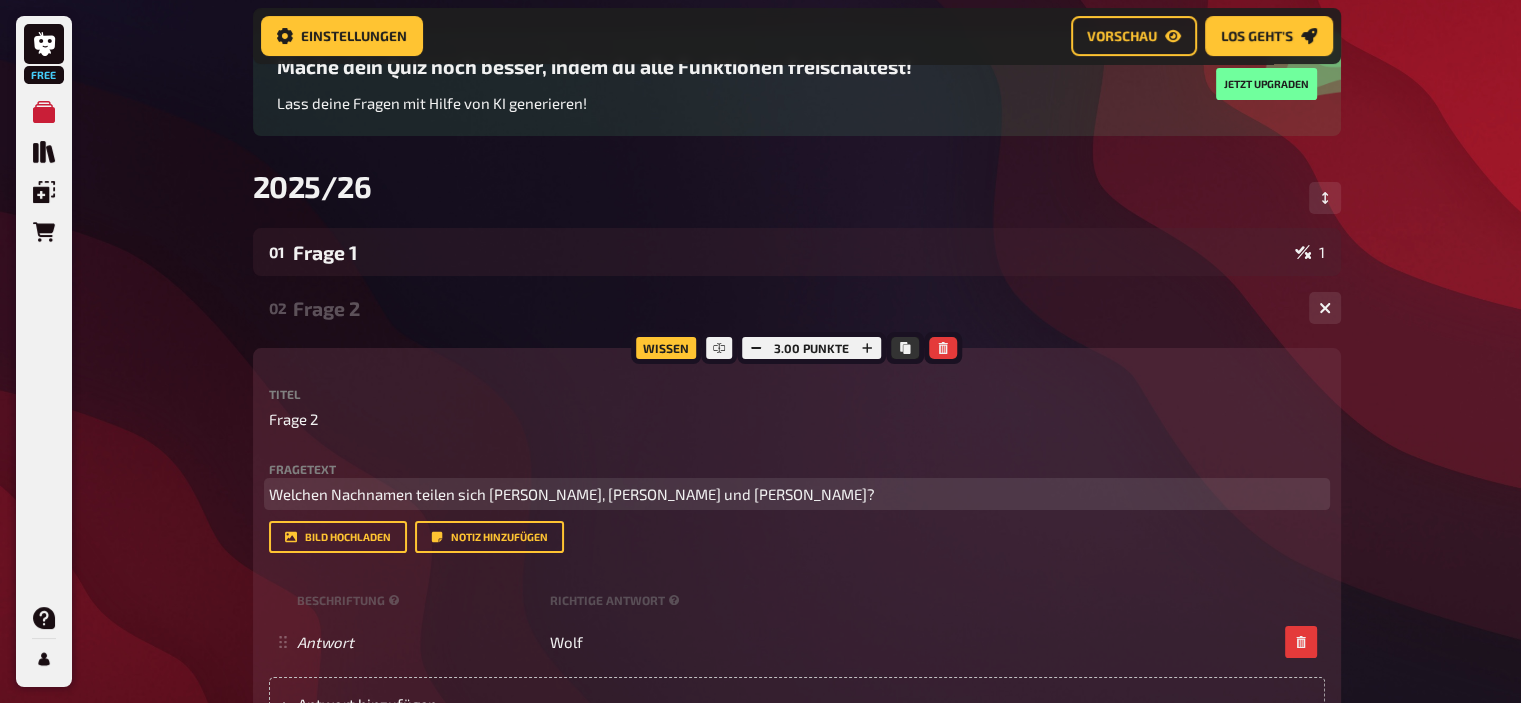 click on "Welchen Nachnamen teilen sich [PERSON_NAME], [PERSON_NAME] und [PERSON_NAME]?" at bounding box center (572, 494) 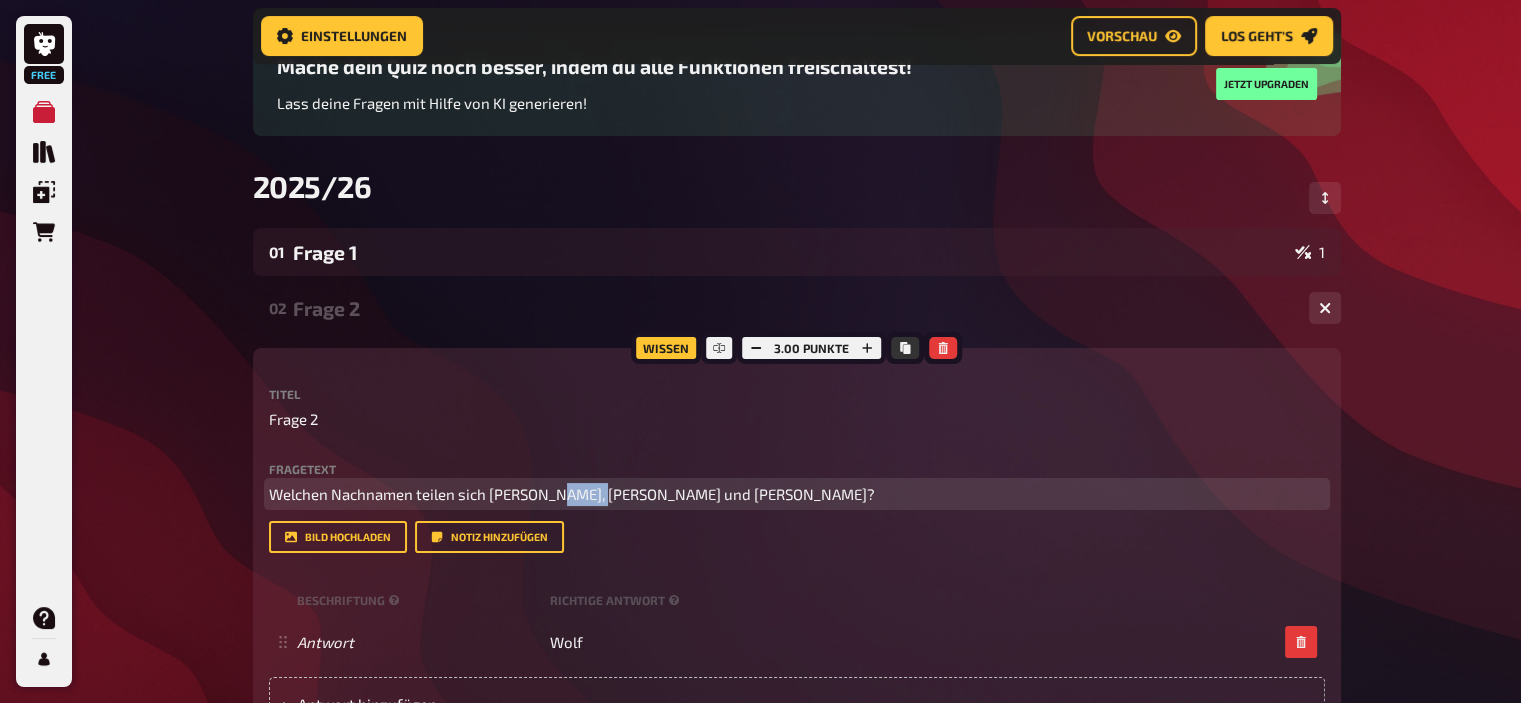 click on "Welchen Nachnamen teilen sich [PERSON_NAME], [PERSON_NAME] und [PERSON_NAME]?" at bounding box center (572, 494) 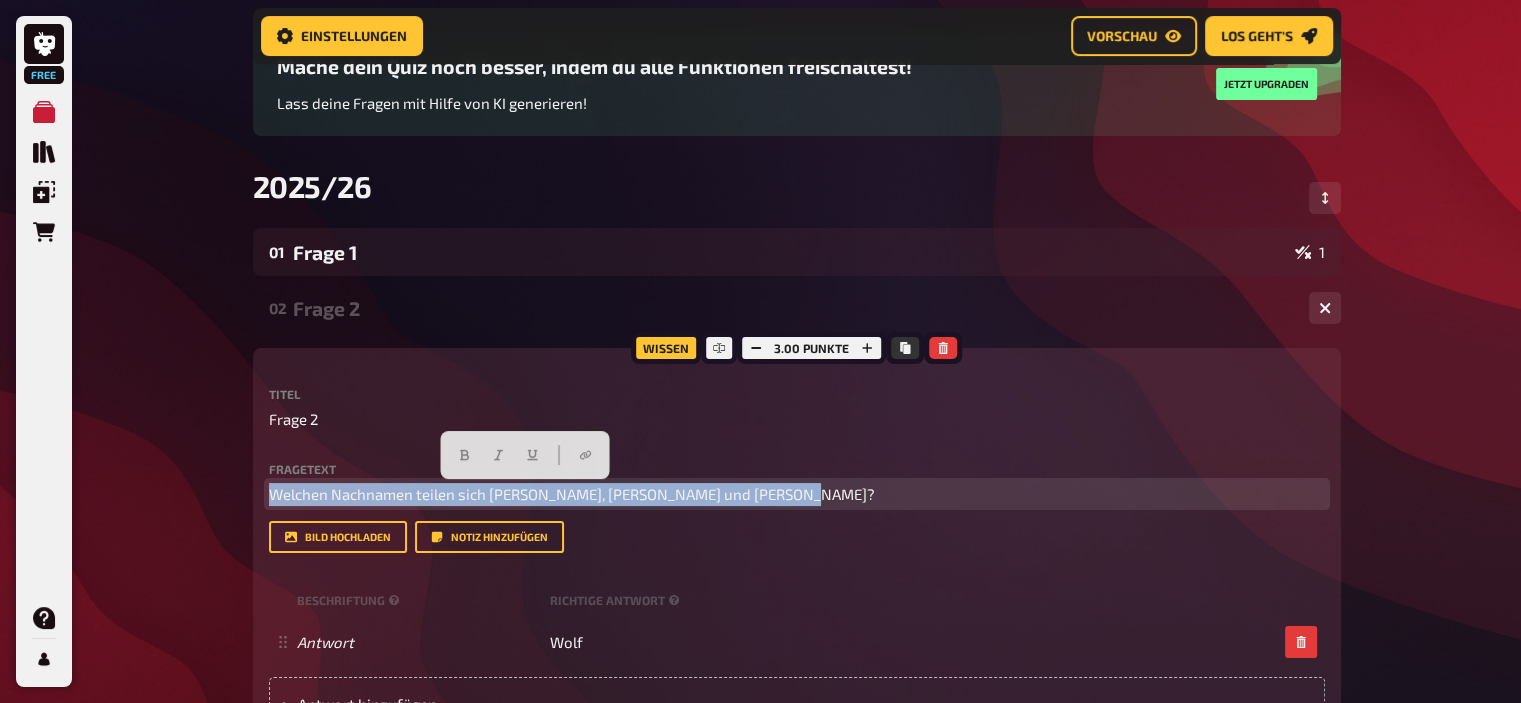 click on "Welchen Nachnamen teilen sich [PERSON_NAME], [PERSON_NAME] und [PERSON_NAME]?" at bounding box center (572, 494) 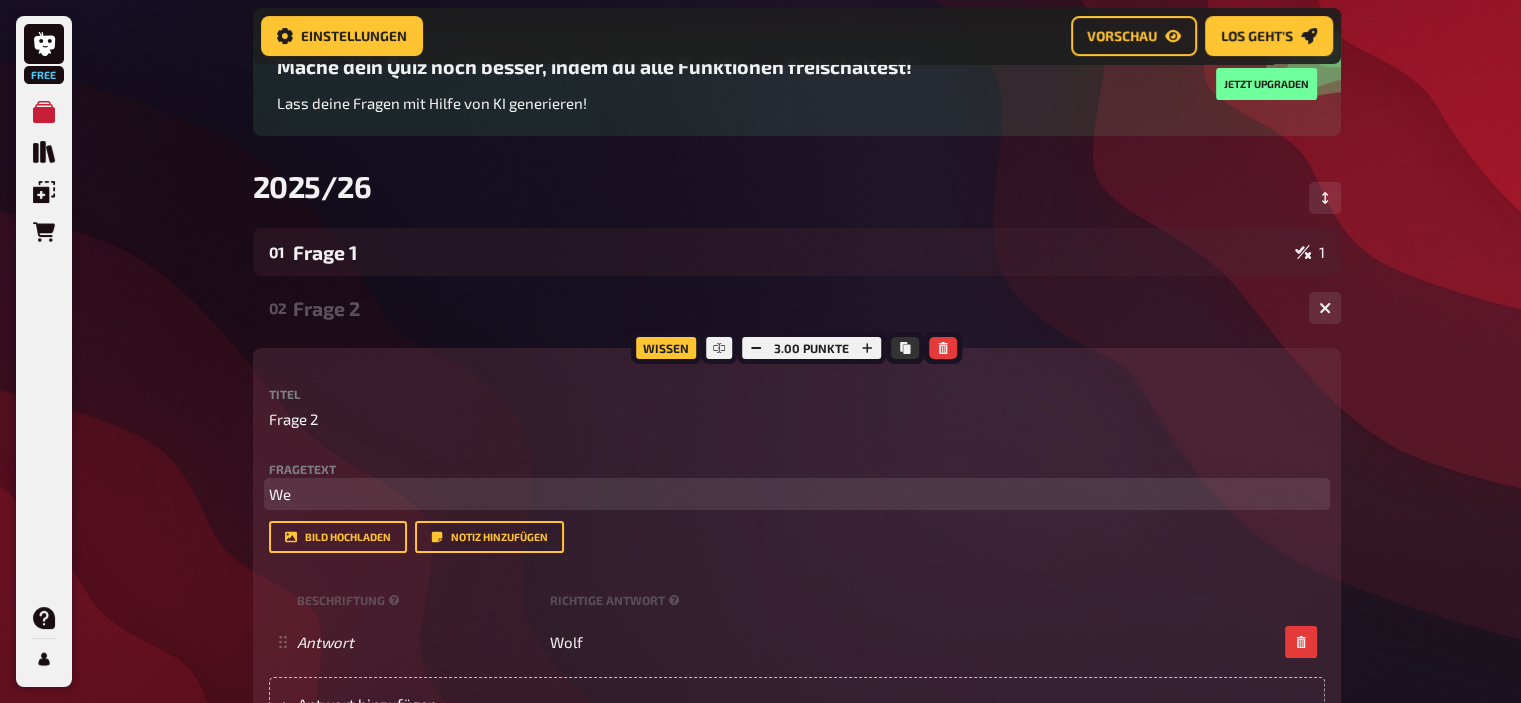 type 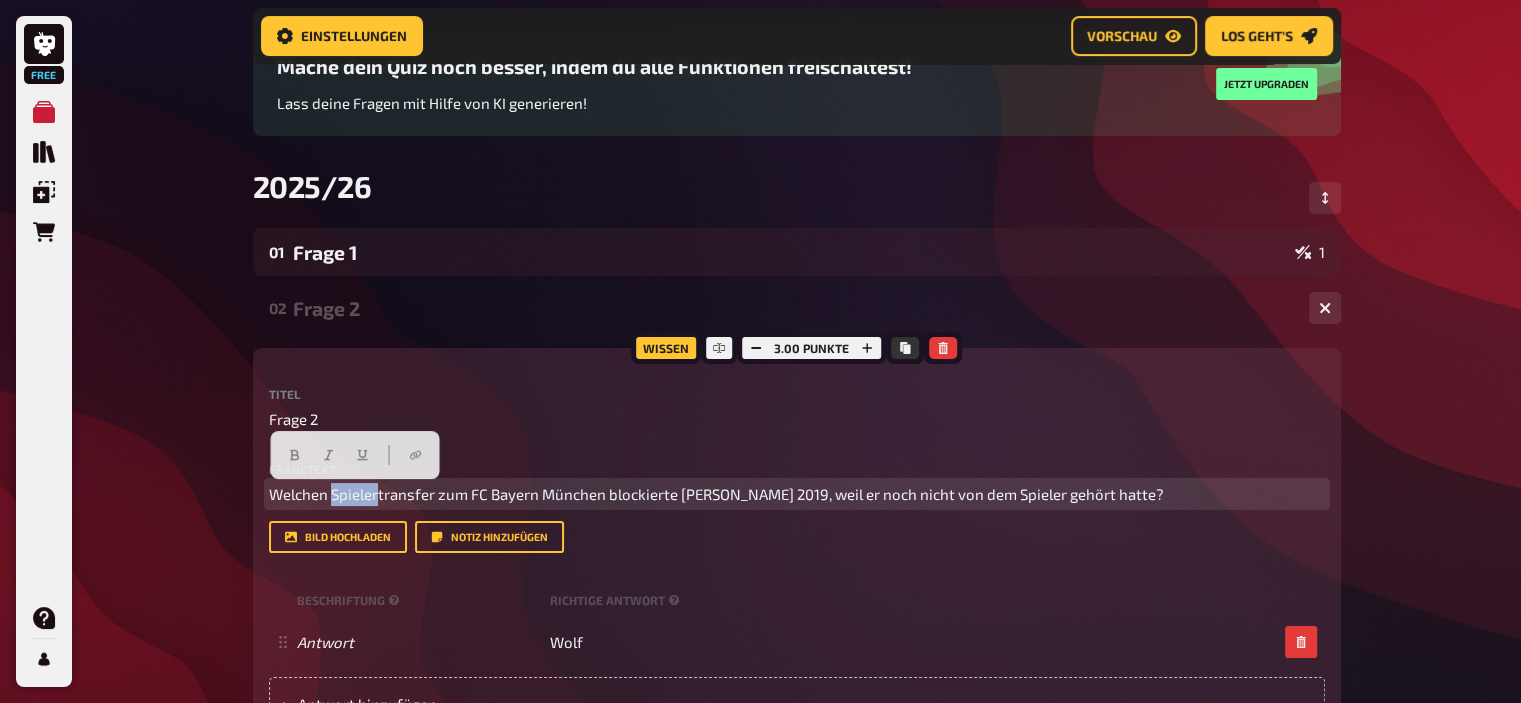 drag, startPoint x: 379, startPoint y: 495, endPoint x: 331, endPoint y: 490, distance: 48.259712 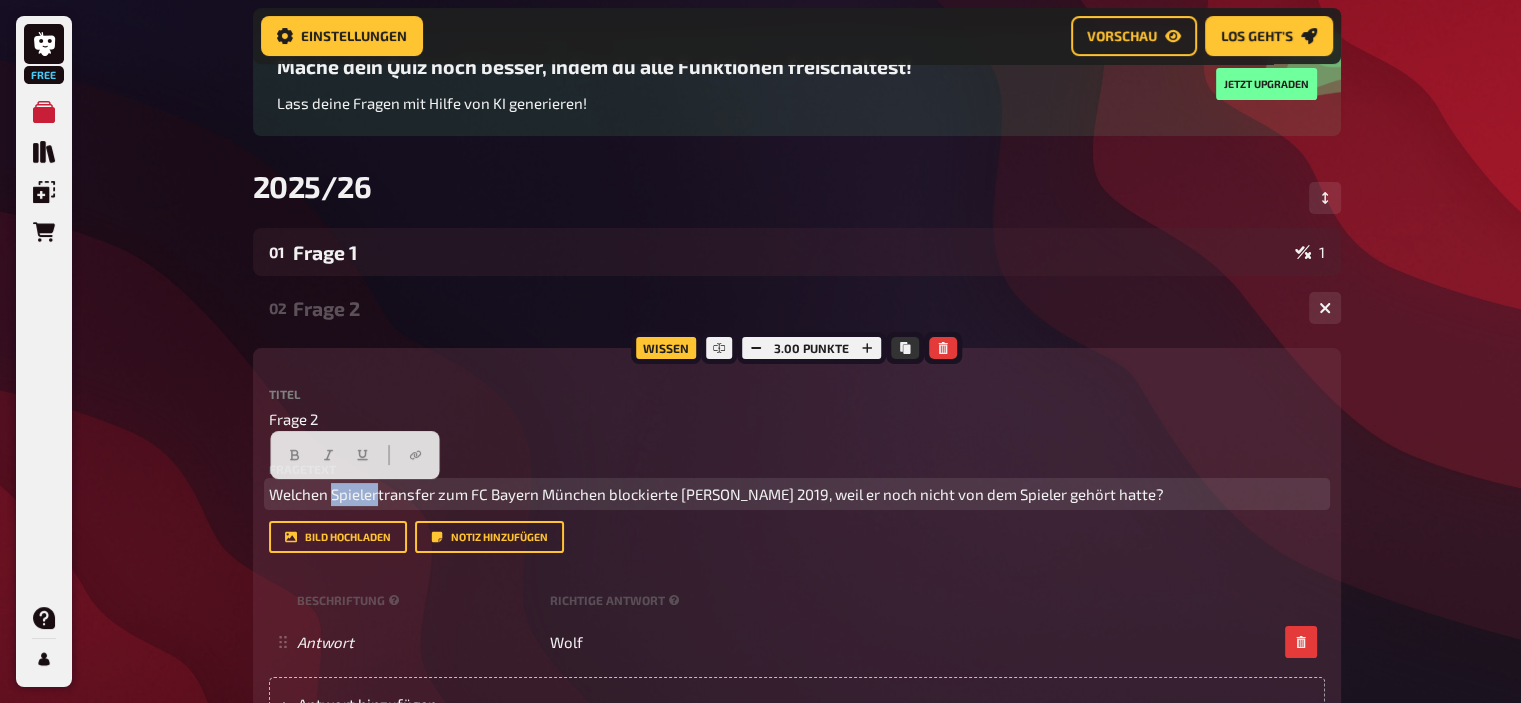 click on "Welchen Spielertransfer zum FC Bayern München blockierte Uli Hoeneß 2019, weil er noch nicht von dem Spieler gehört hatte?" at bounding box center (716, 494) 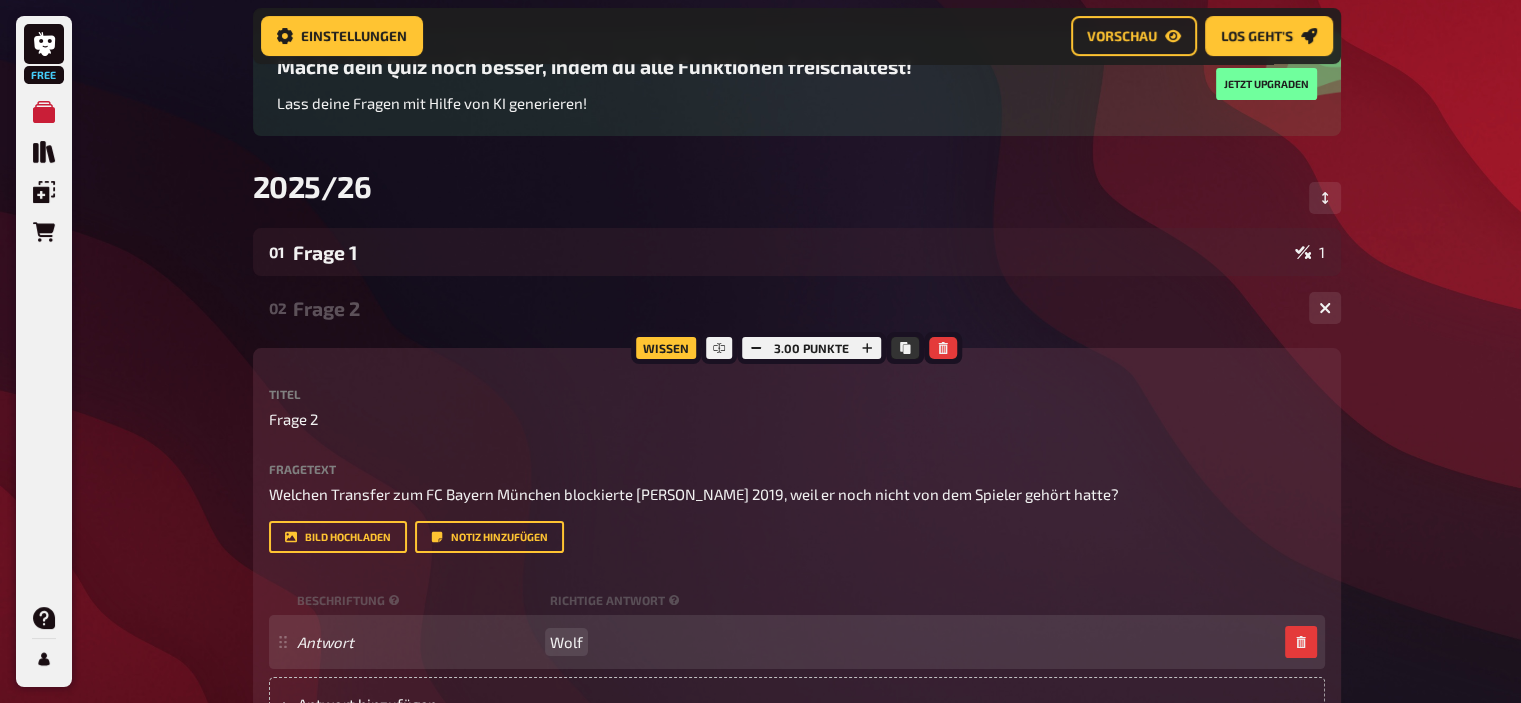 click on "Wolf" at bounding box center [566, 642] 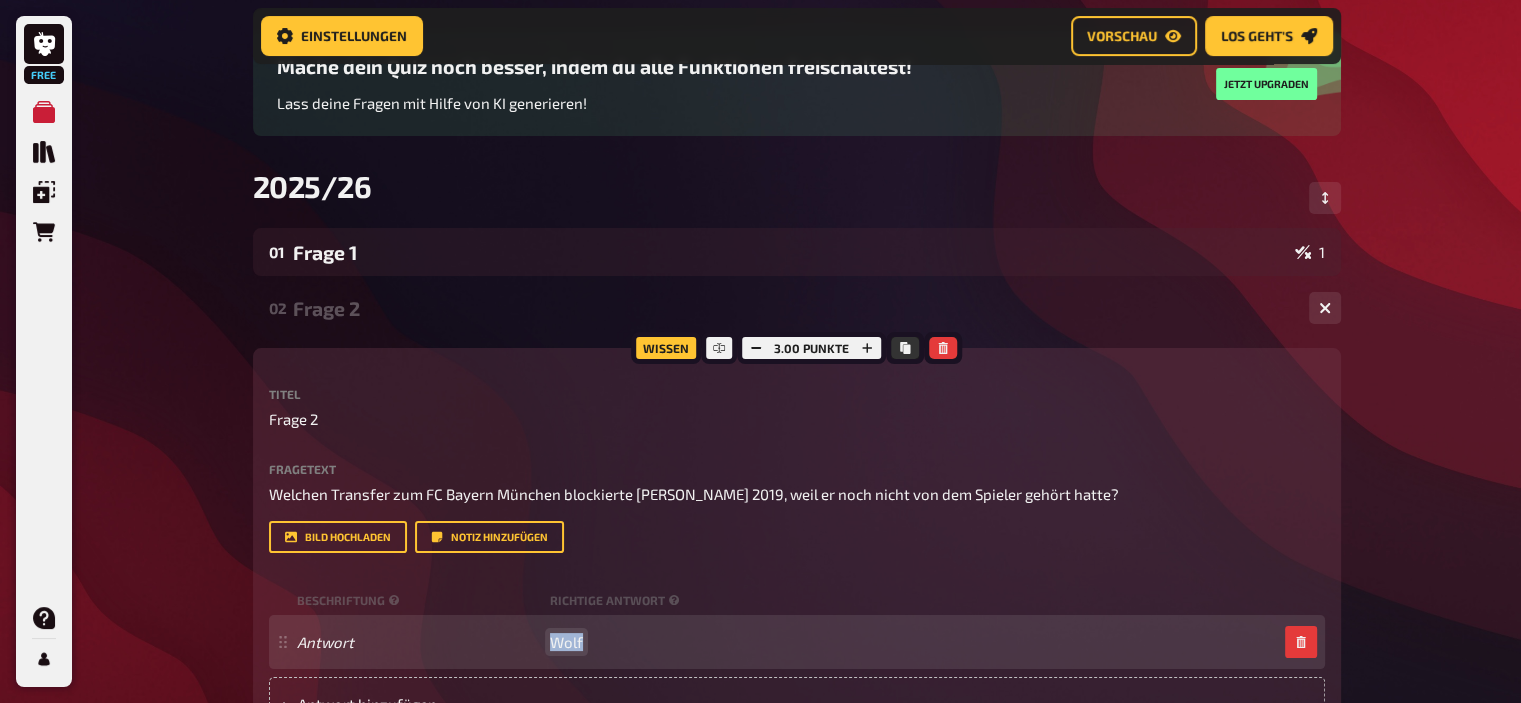 click on "Wolf" at bounding box center (566, 642) 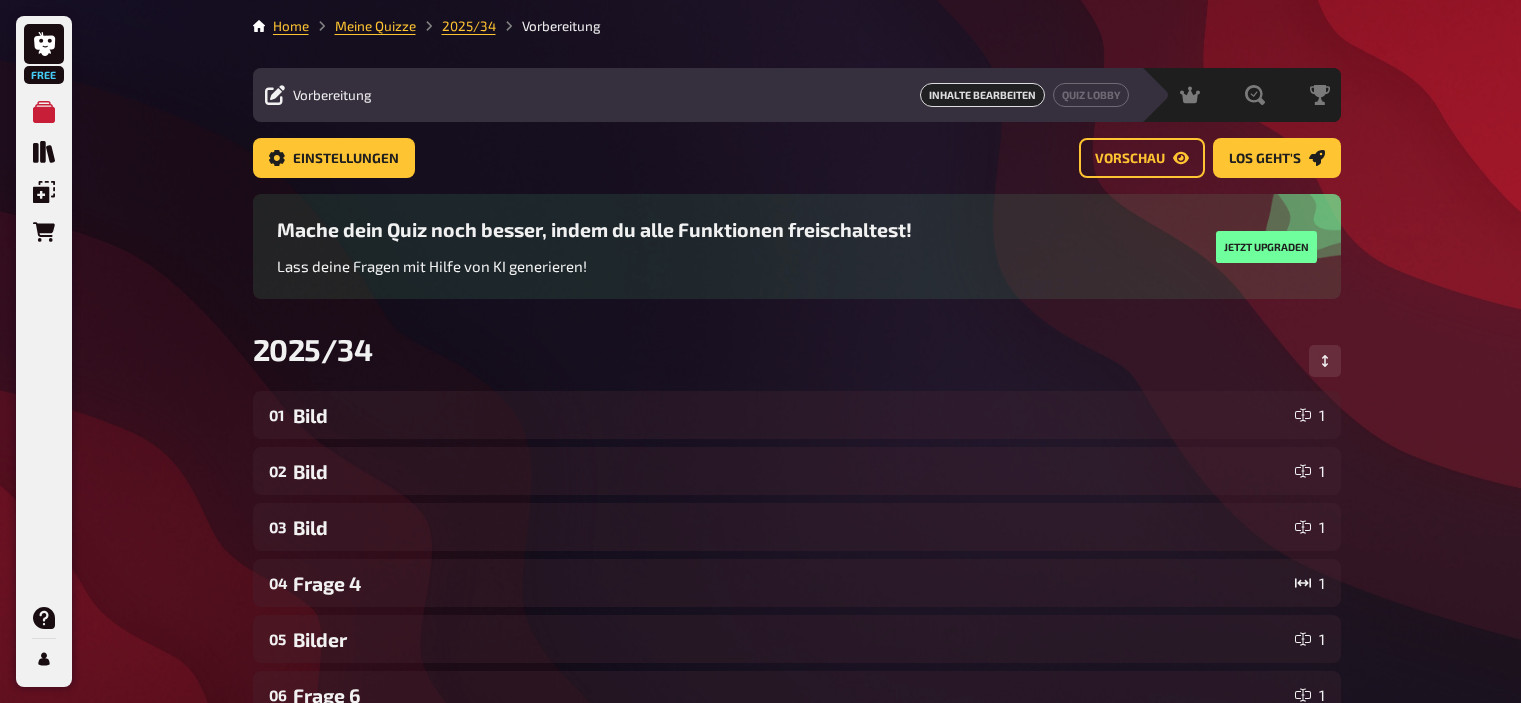 scroll, scrollTop: 0, scrollLeft: 0, axis: both 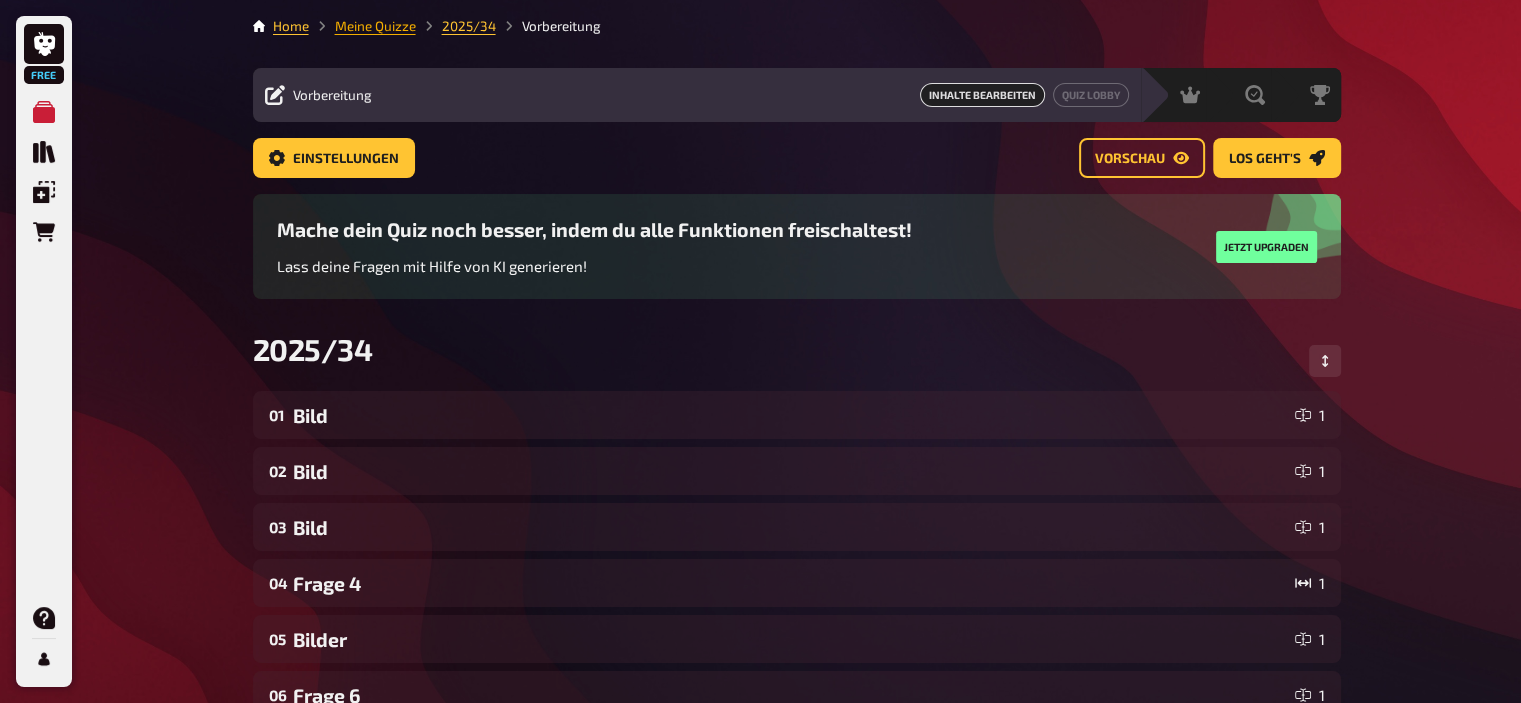 click on "Meine Quizze" at bounding box center (375, 26) 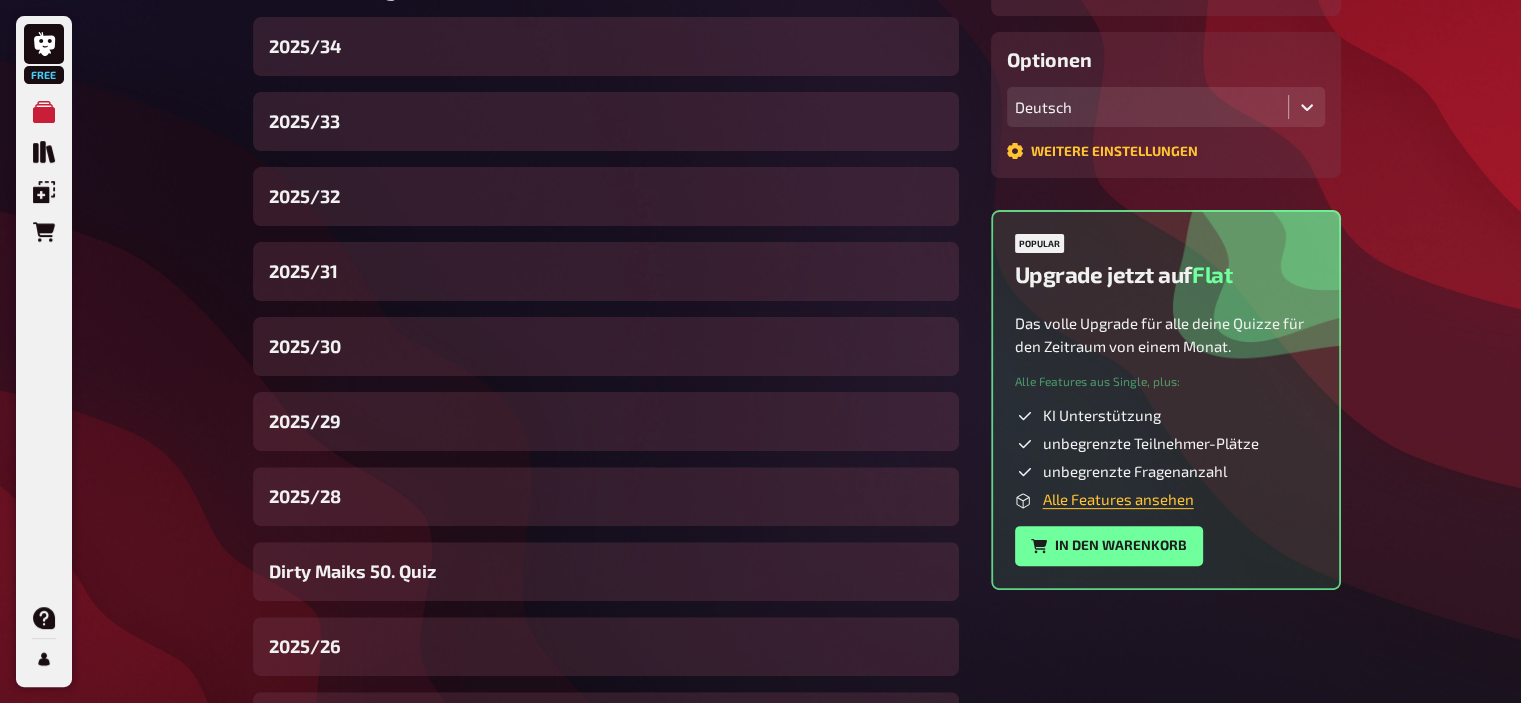 scroll, scrollTop: 516, scrollLeft: 0, axis: vertical 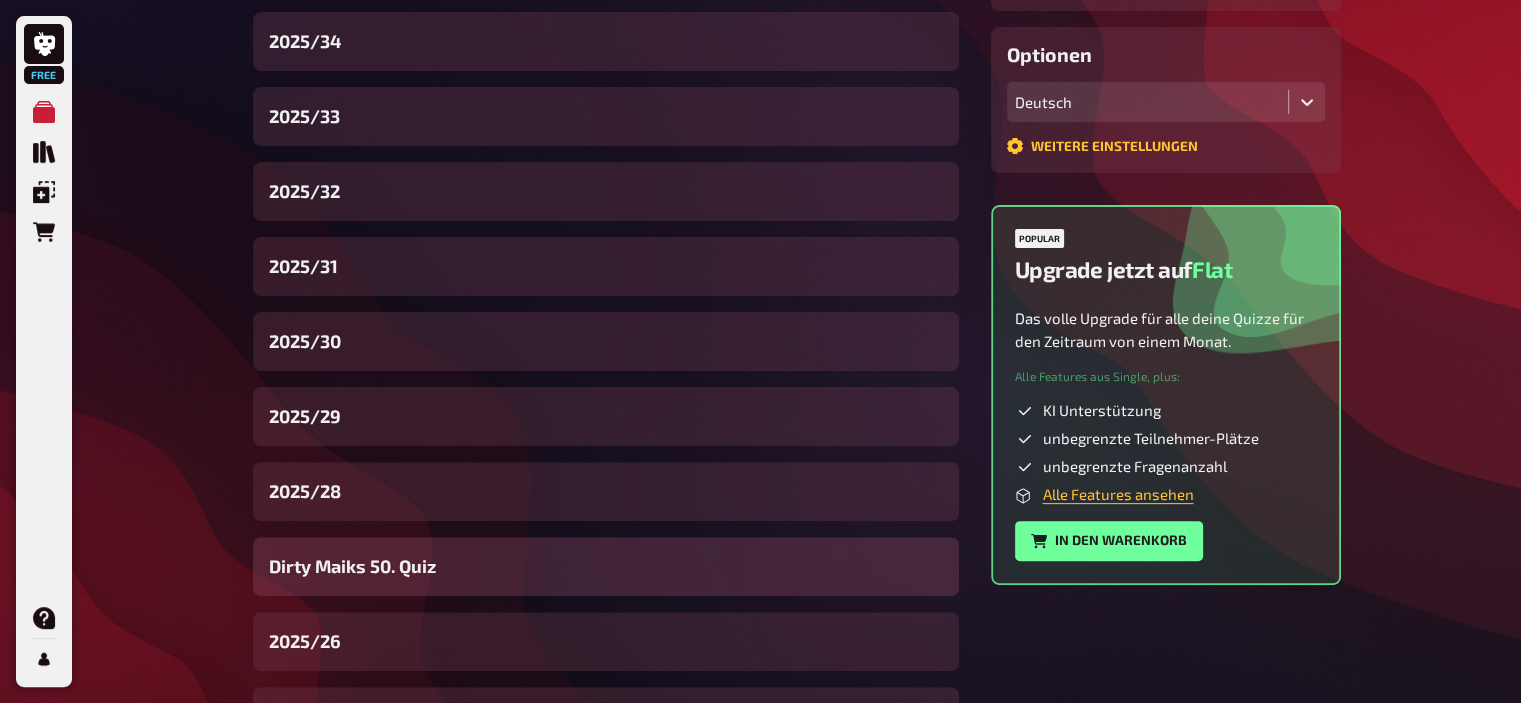 click on "Dirty Maiks 50. Quiz" at bounding box center (352, 566) 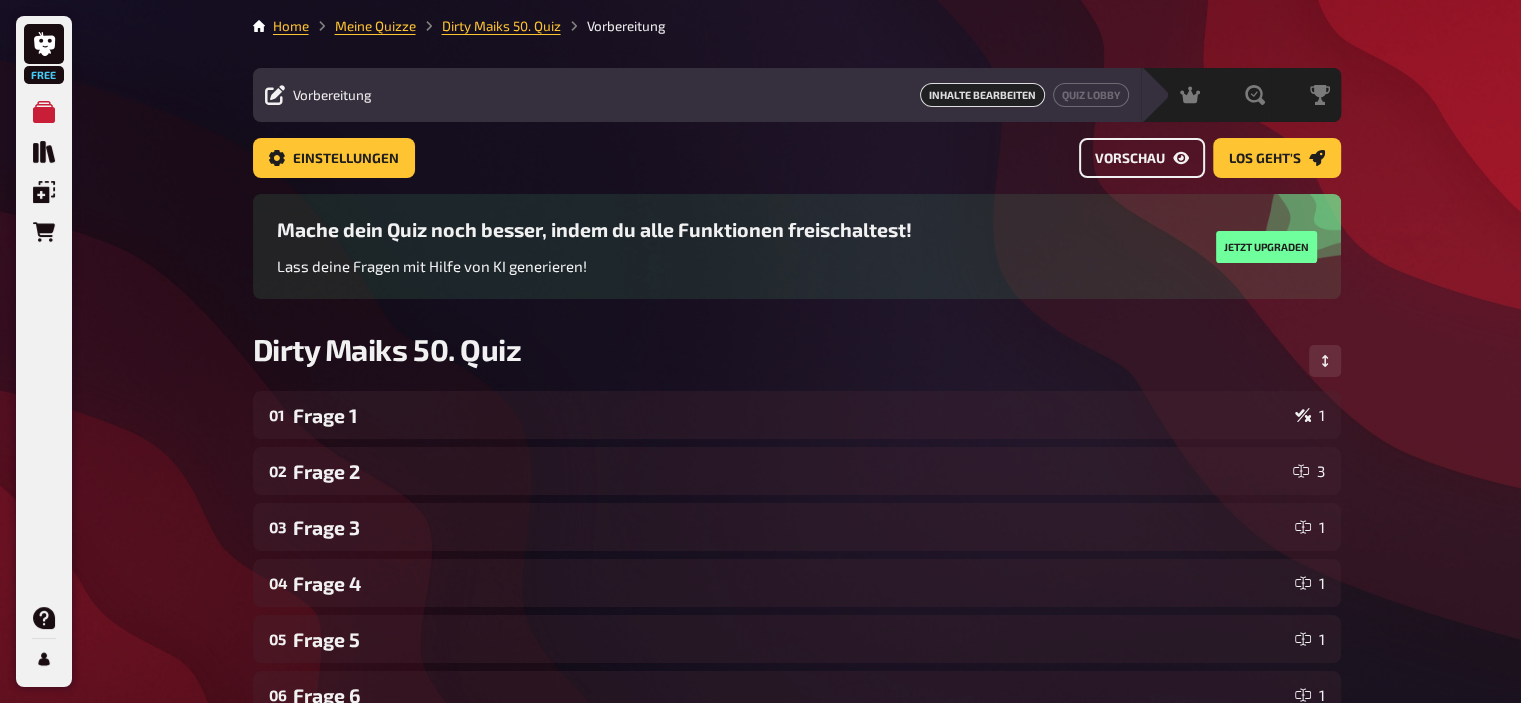 click on "Vorschau" at bounding box center (1130, 159) 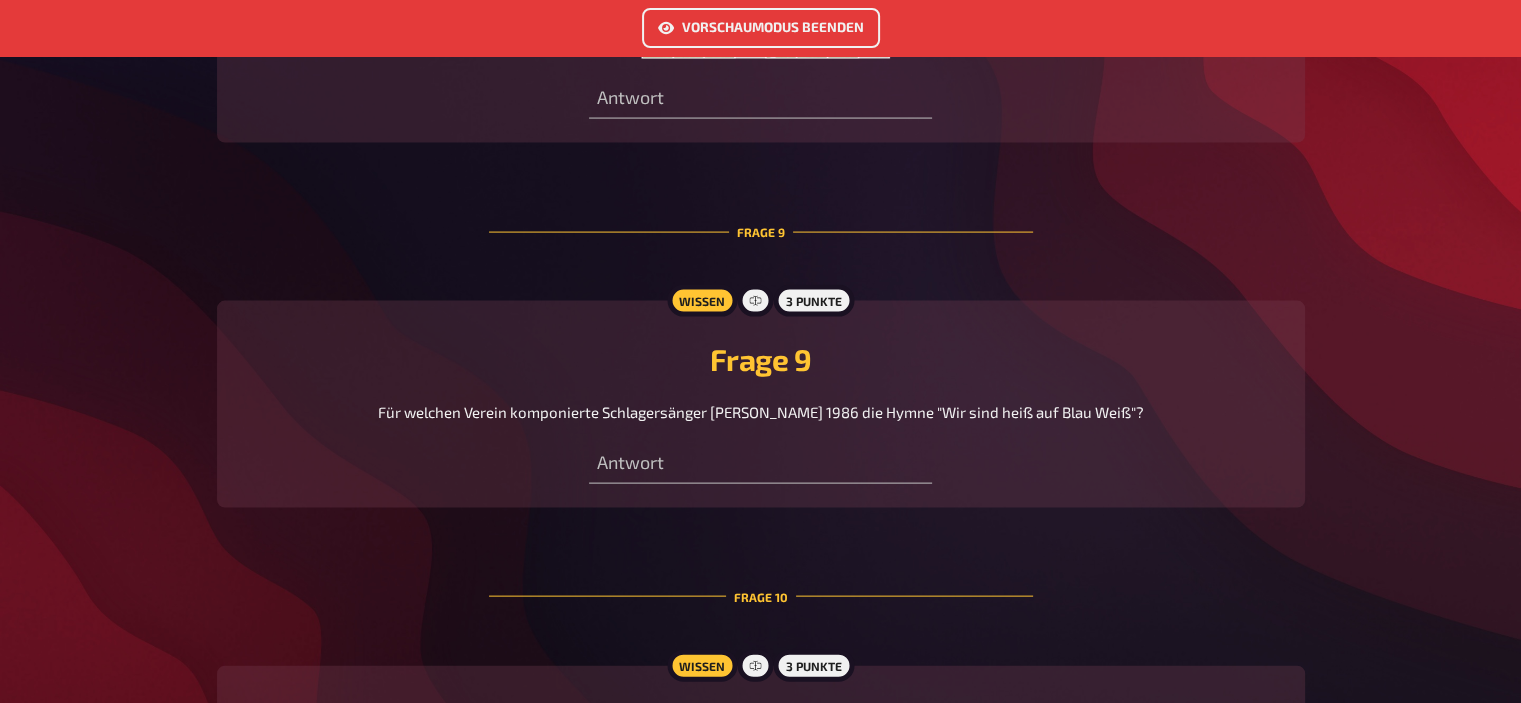 scroll, scrollTop: 4196, scrollLeft: 0, axis: vertical 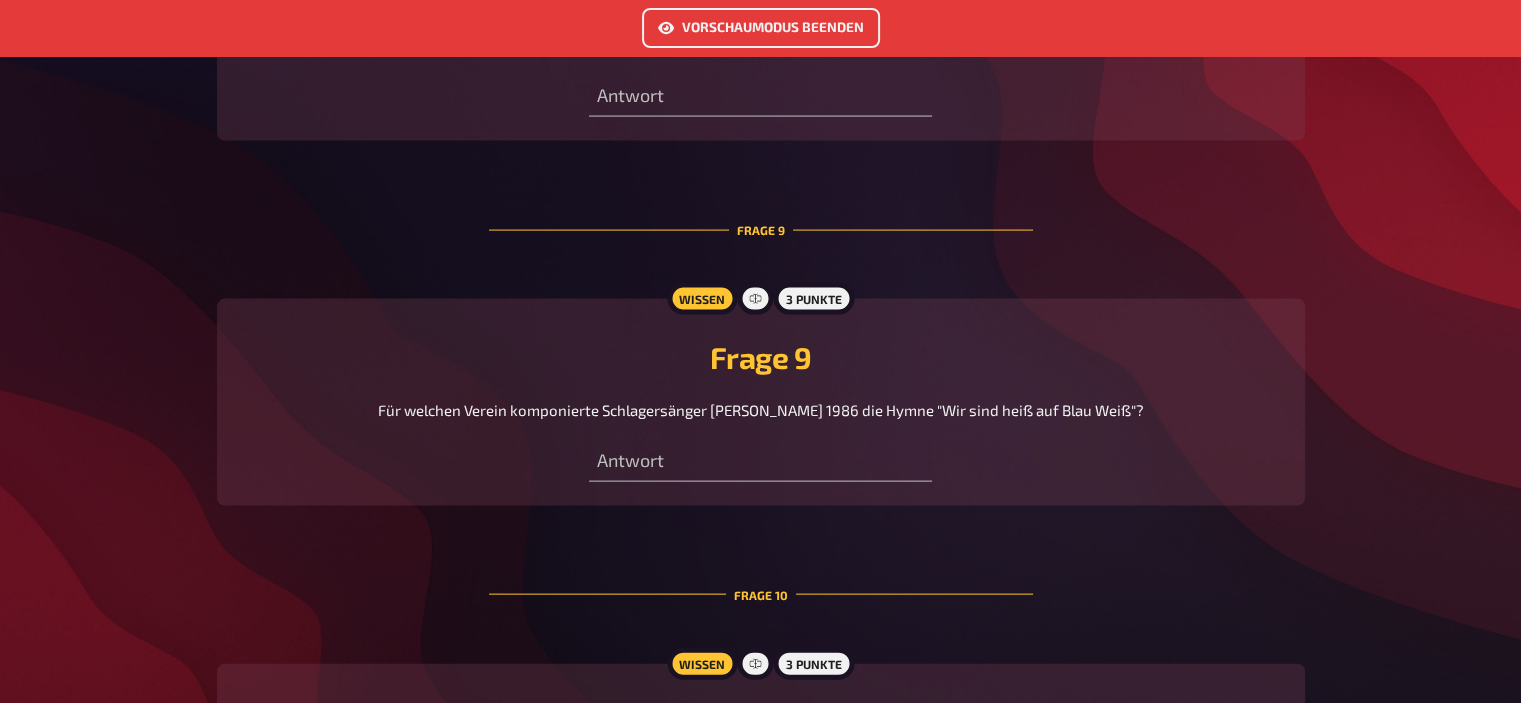 click on "Vorschaumodus beenden" at bounding box center (761, 28) 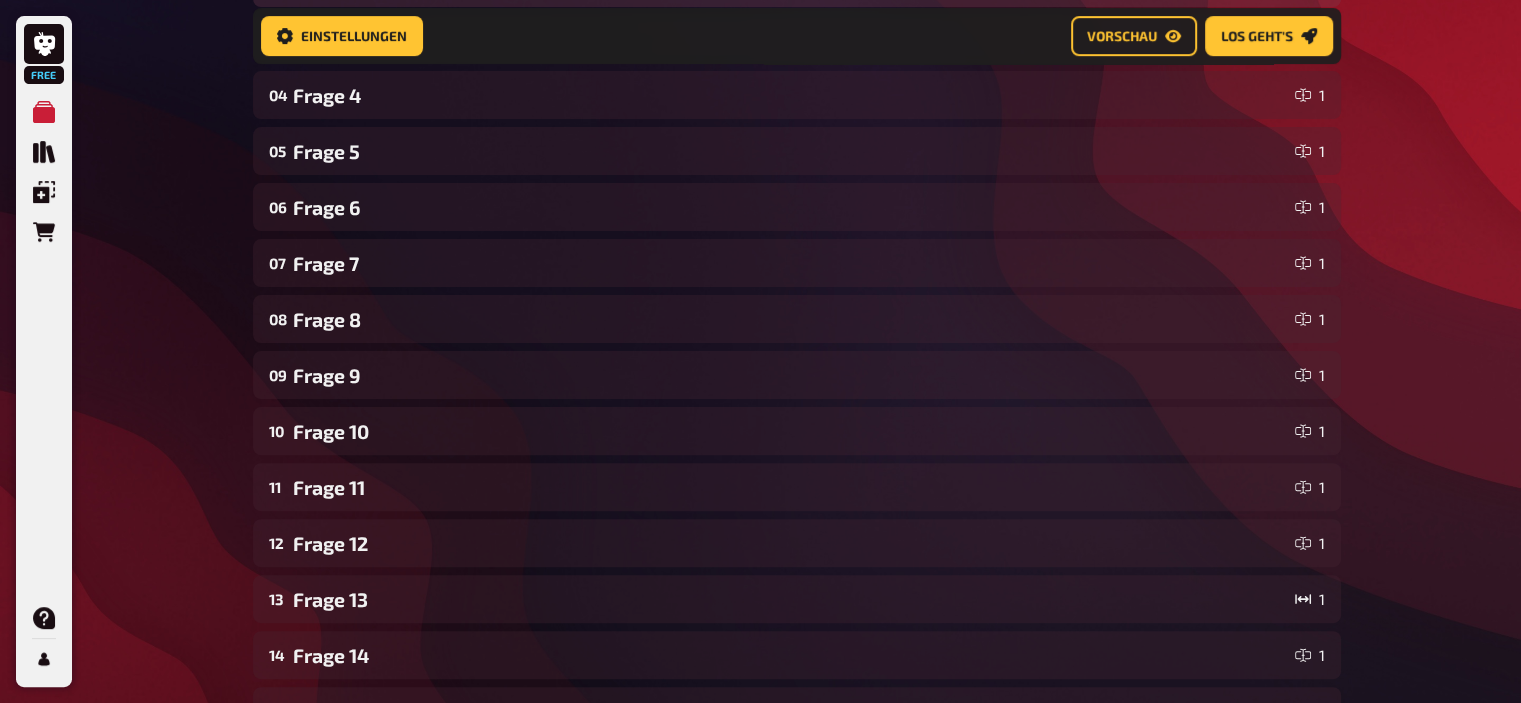 scroll, scrollTop: 511, scrollLeft: 0, axis: vertical 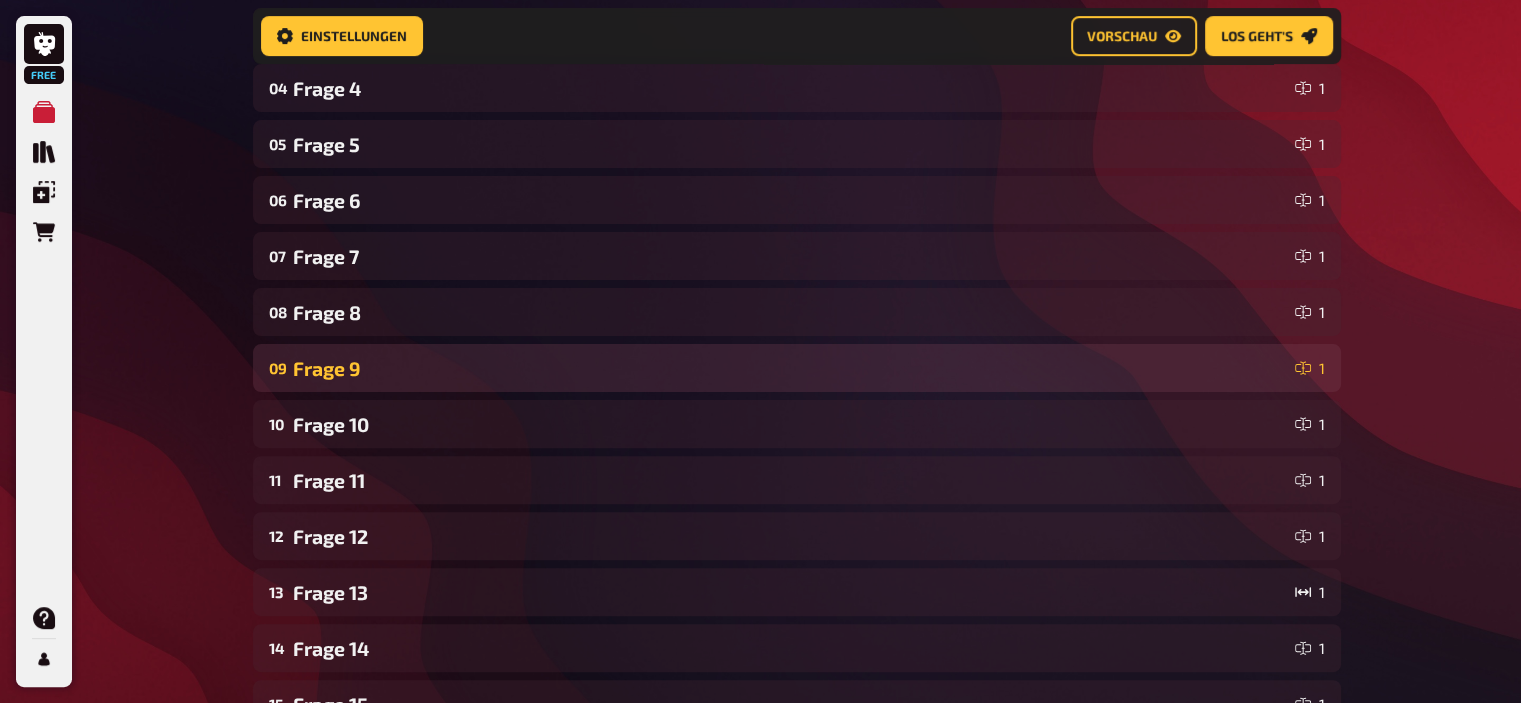 click on "Frage 9" at bounding box center (790, 368) 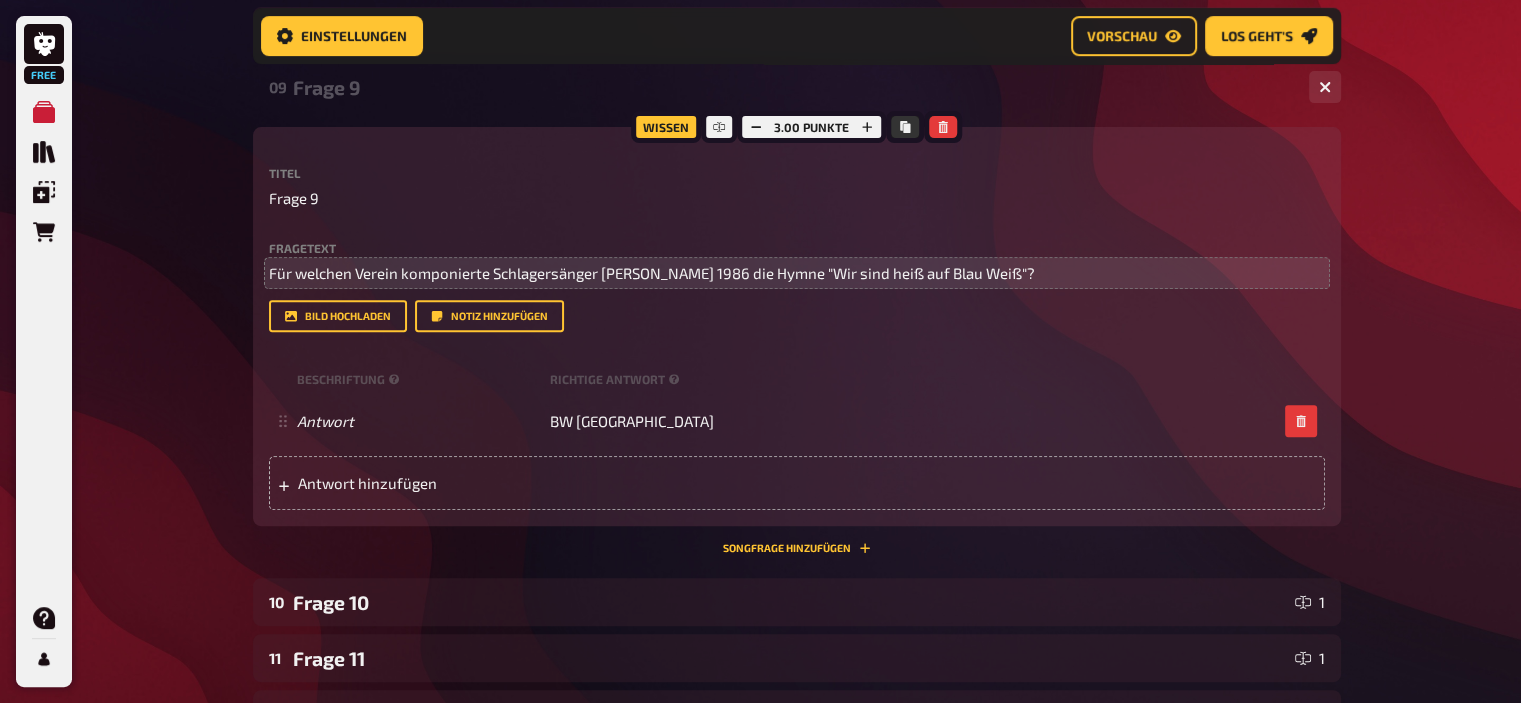 scroll, scrollTop: 828, scrollLeft: 0, axis: vertical 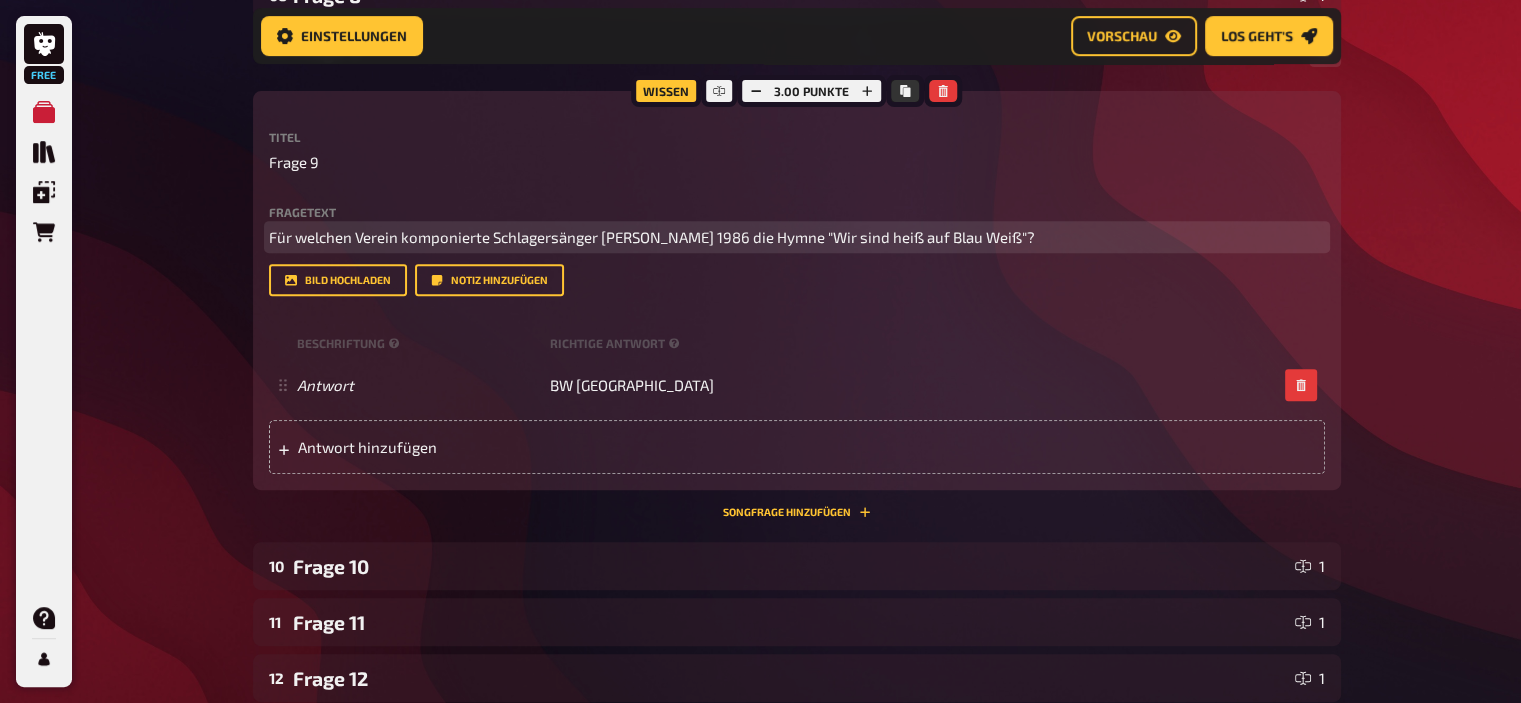 click on "Für welchen Verein komponierte Schlagersänger [PERSON_NAME] 1986 die Hymne "Wir sind heiß auf Blau Weiß"?" at bounding box center [797, 237] 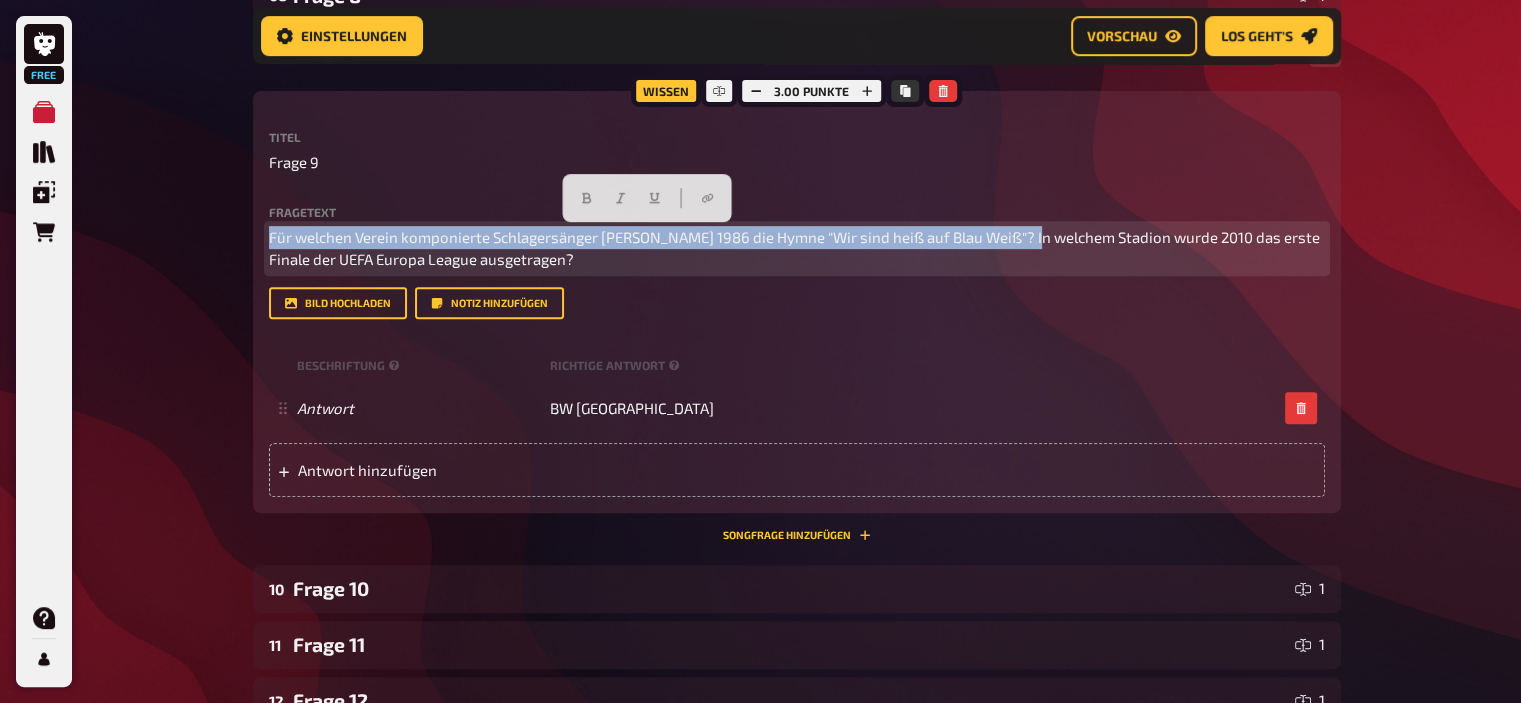 drag, startPoint x: 1024, startPoint y: 236, endPoint x: 256, endPoint y: 199, distance: 768.89075 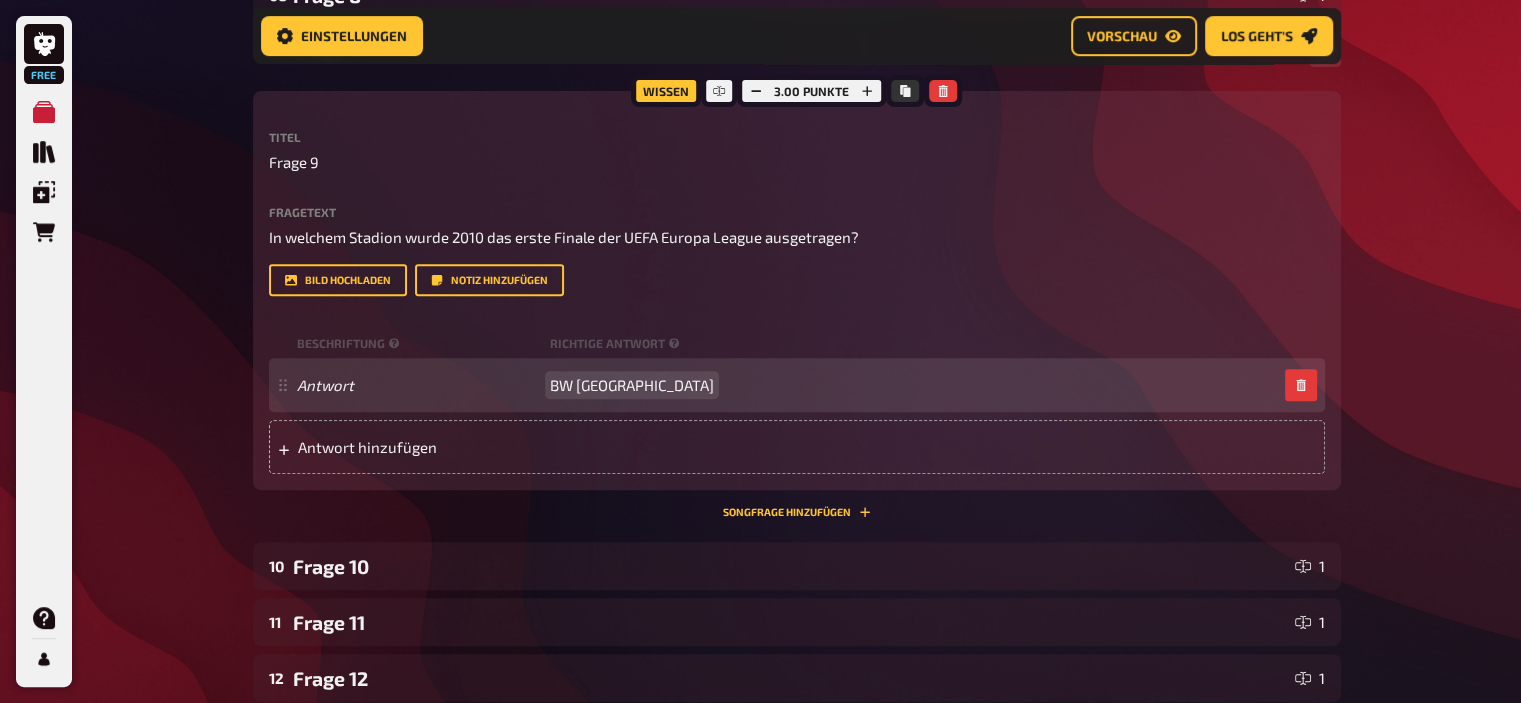 click on "BW [GEOGRAPHIC_DATA]" at bounding box center [632, 385] 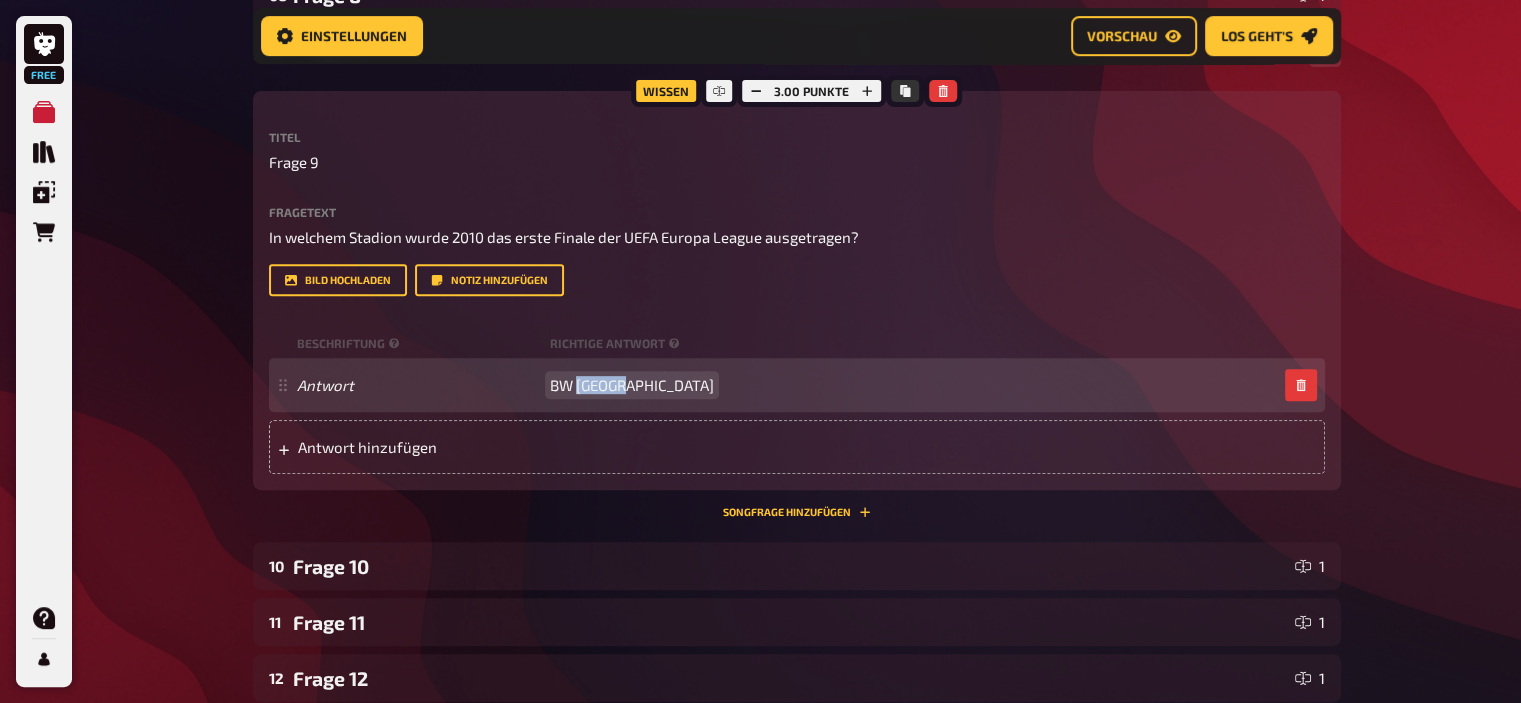 click on "BW [GEOGRAPHIC_DATA]" at bounding box center (632, 385) 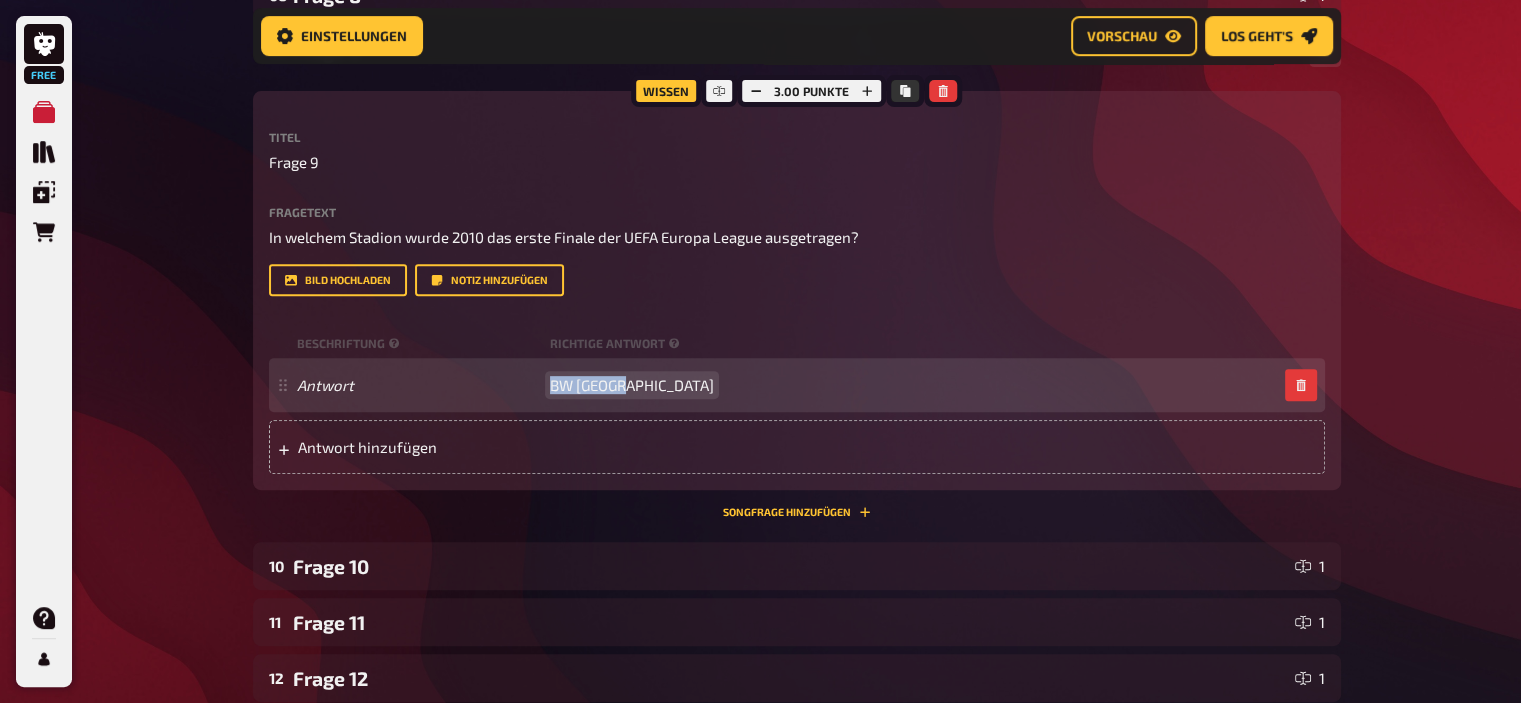 click on "BW [GEOGRAPHIC_DATA]" at bounding box center (632, 385) 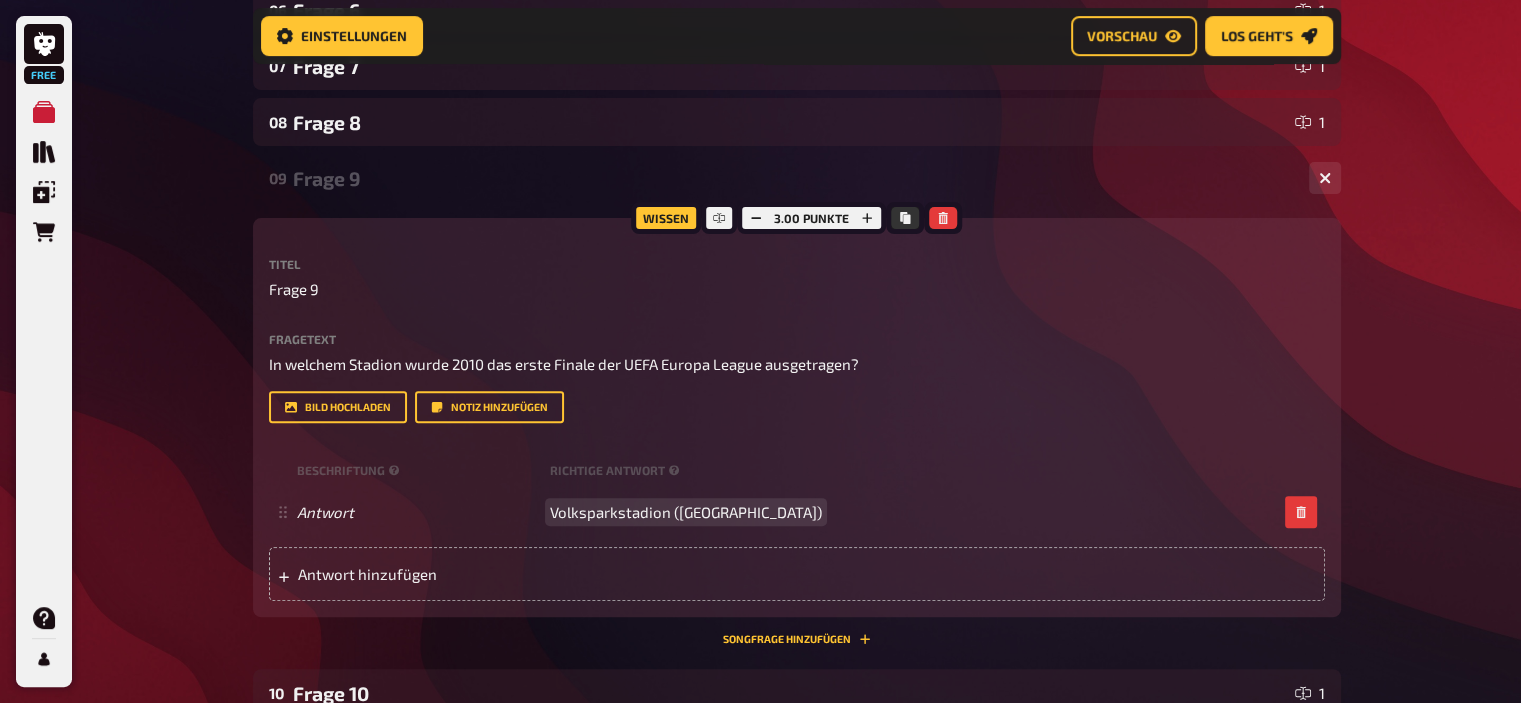 scroll, scrollTop: 700, scrollLeft: 0, axis: vertical 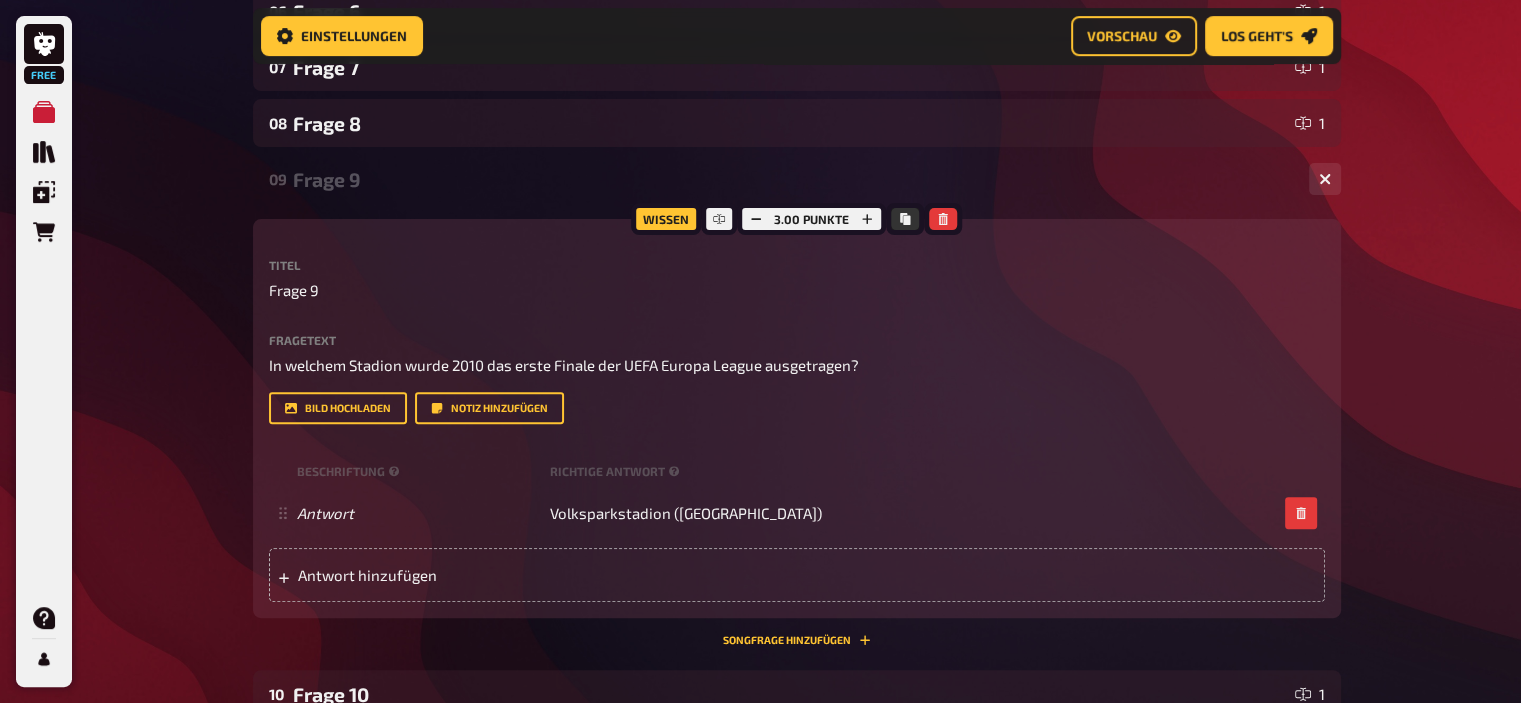 click on "Frage 9" at bounding box center (793, 179) 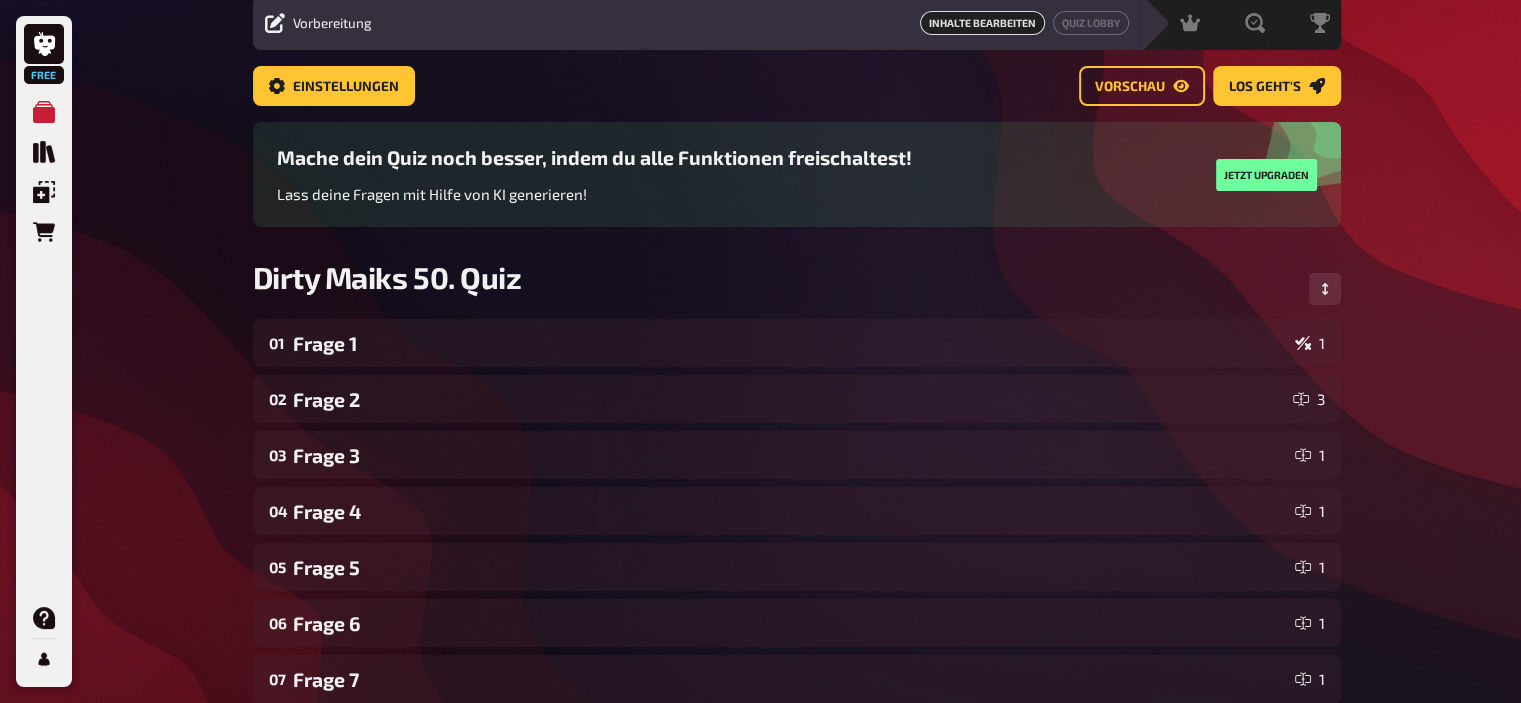 scroll, scrollTop: 0, scrollLeft: 0, axis: both 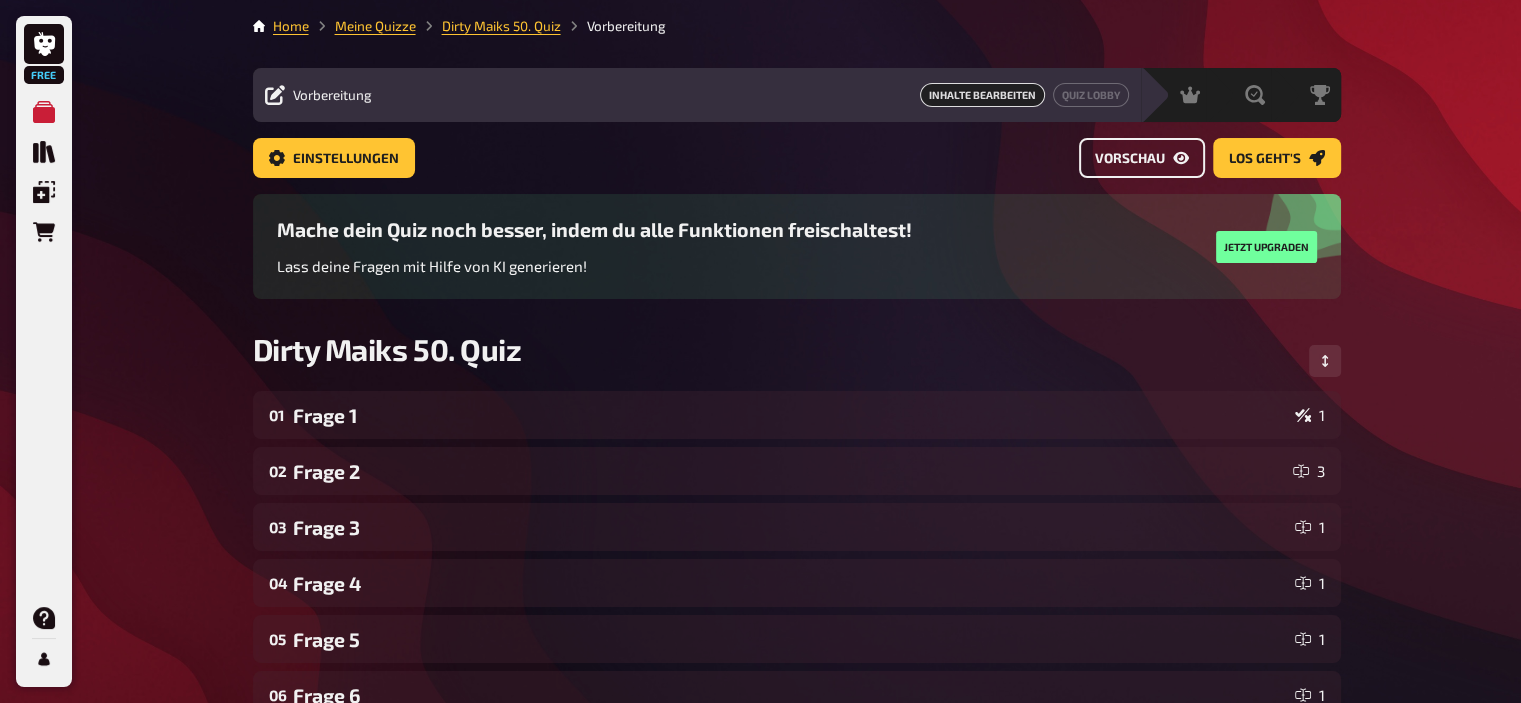 click on "Vorschau" at bounding box center [1130, 159] 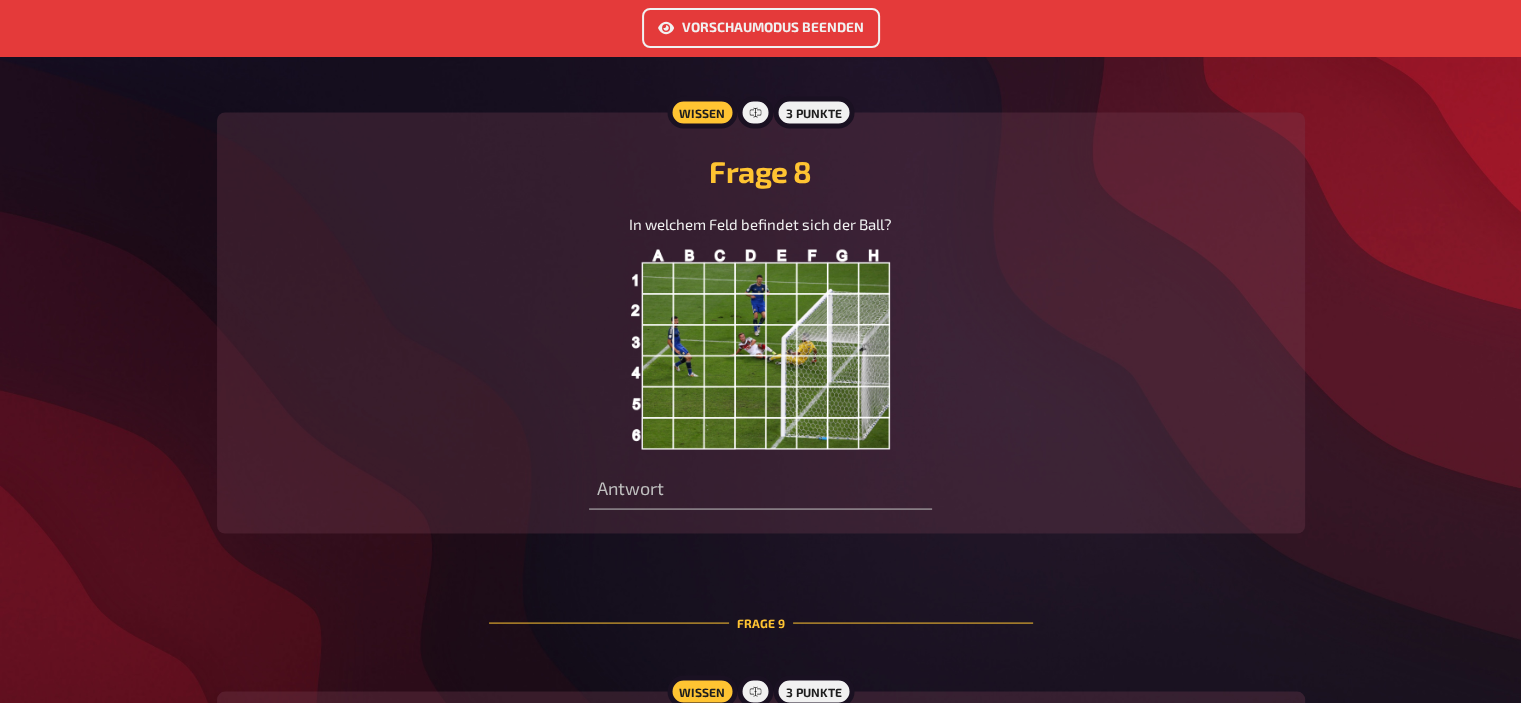 scroll, scrollTop: 3810, scrollLeft: 0, axis: vertical 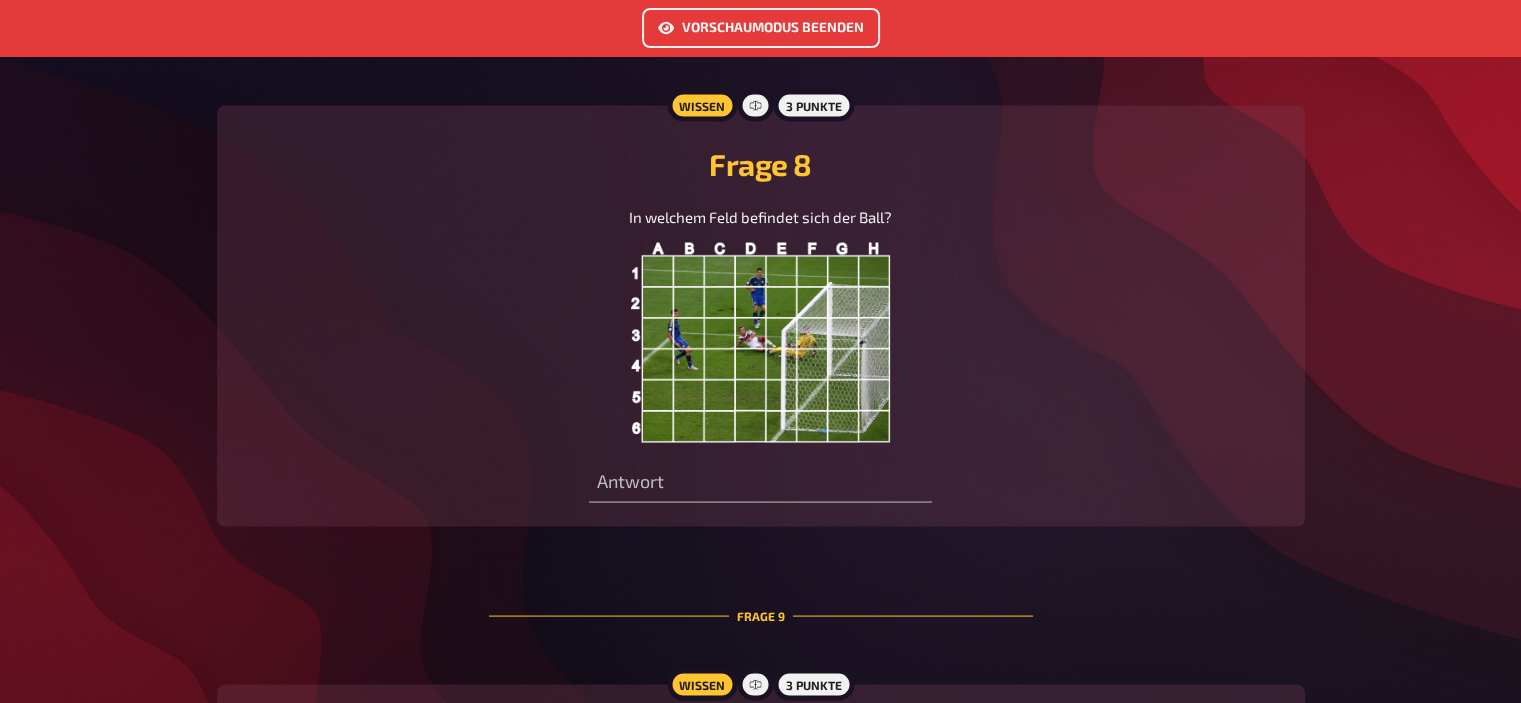 click at bounding box center [761, 343] 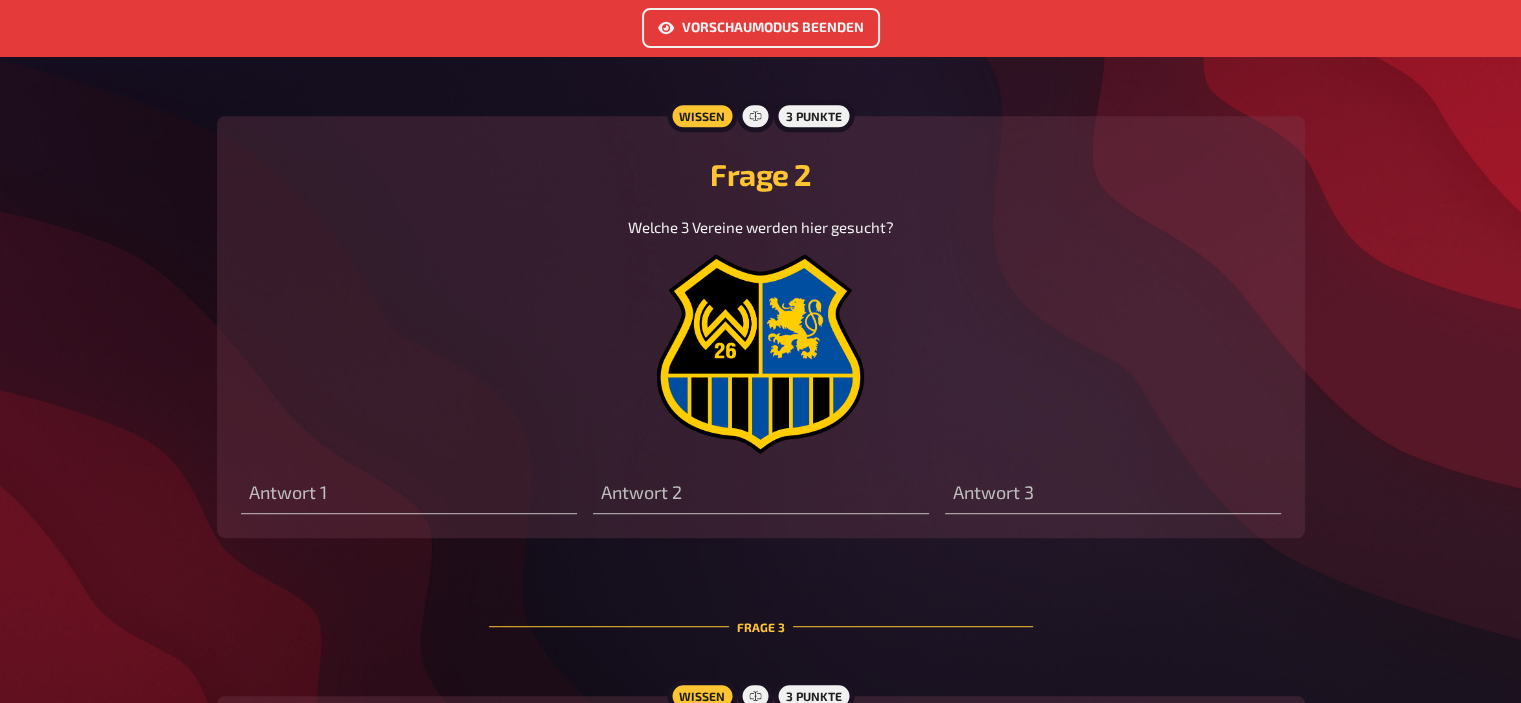 scroll, scrollTop: 931, scrollLeft: 0, axis: vertical 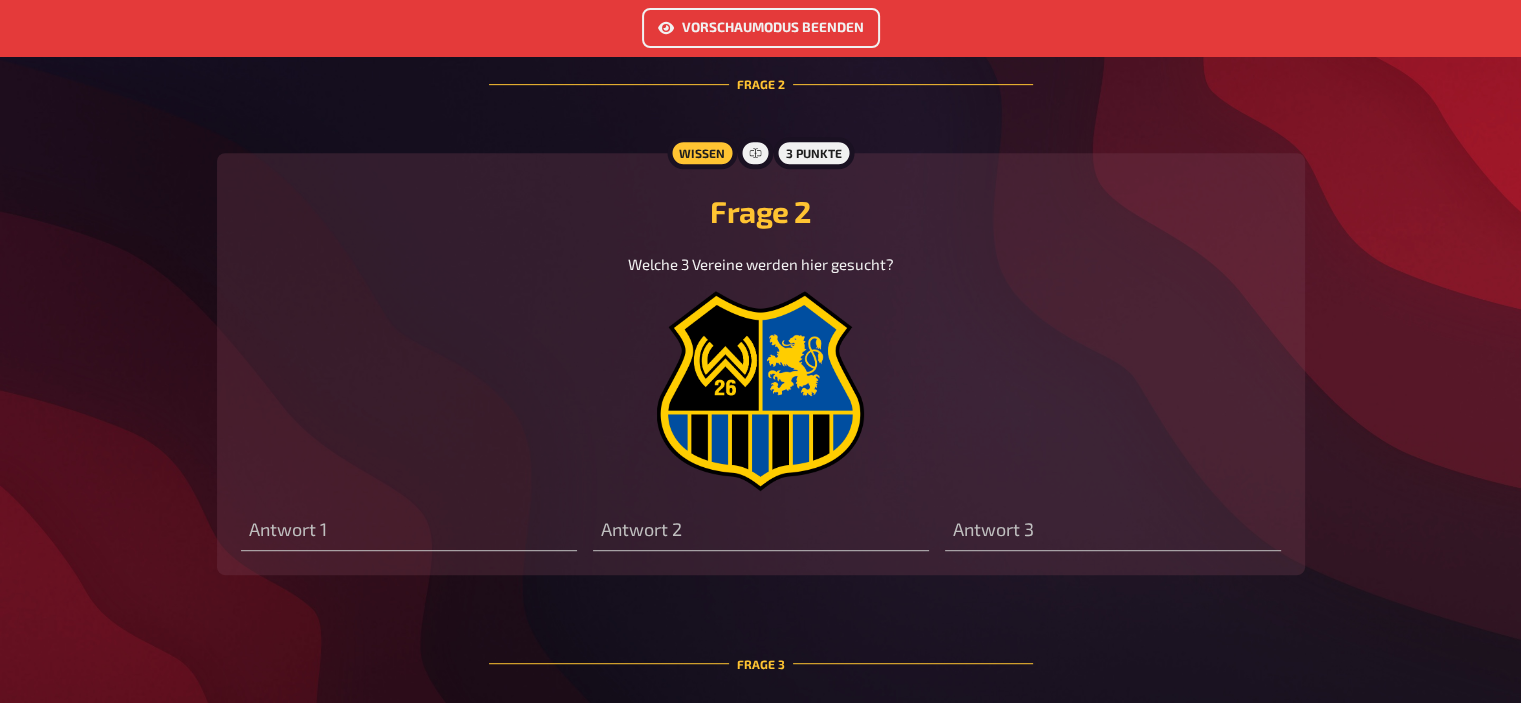 click on "Vorschaumodus beenden" at bounding box center [761, 28] 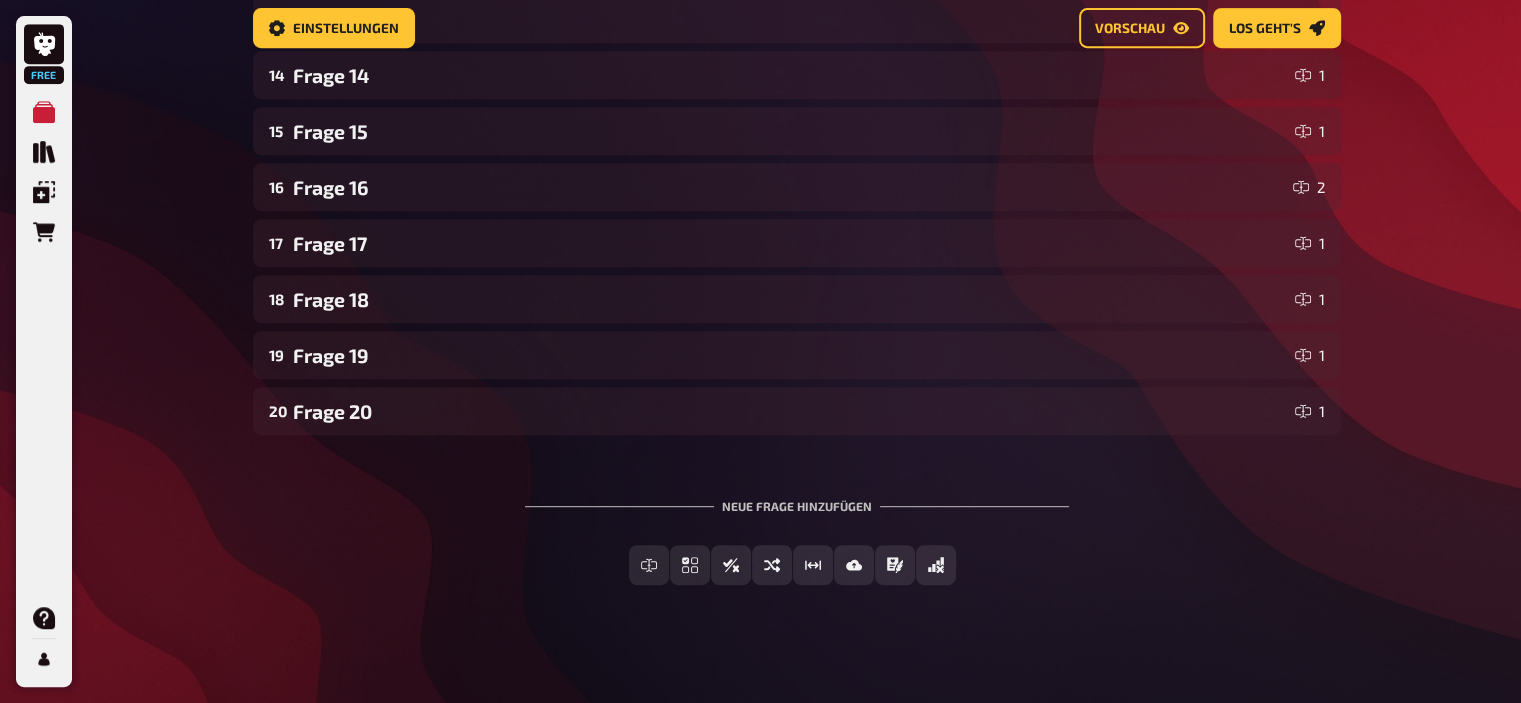 scroll, scrollTop: 0, scrollLeft: 0, axis: both 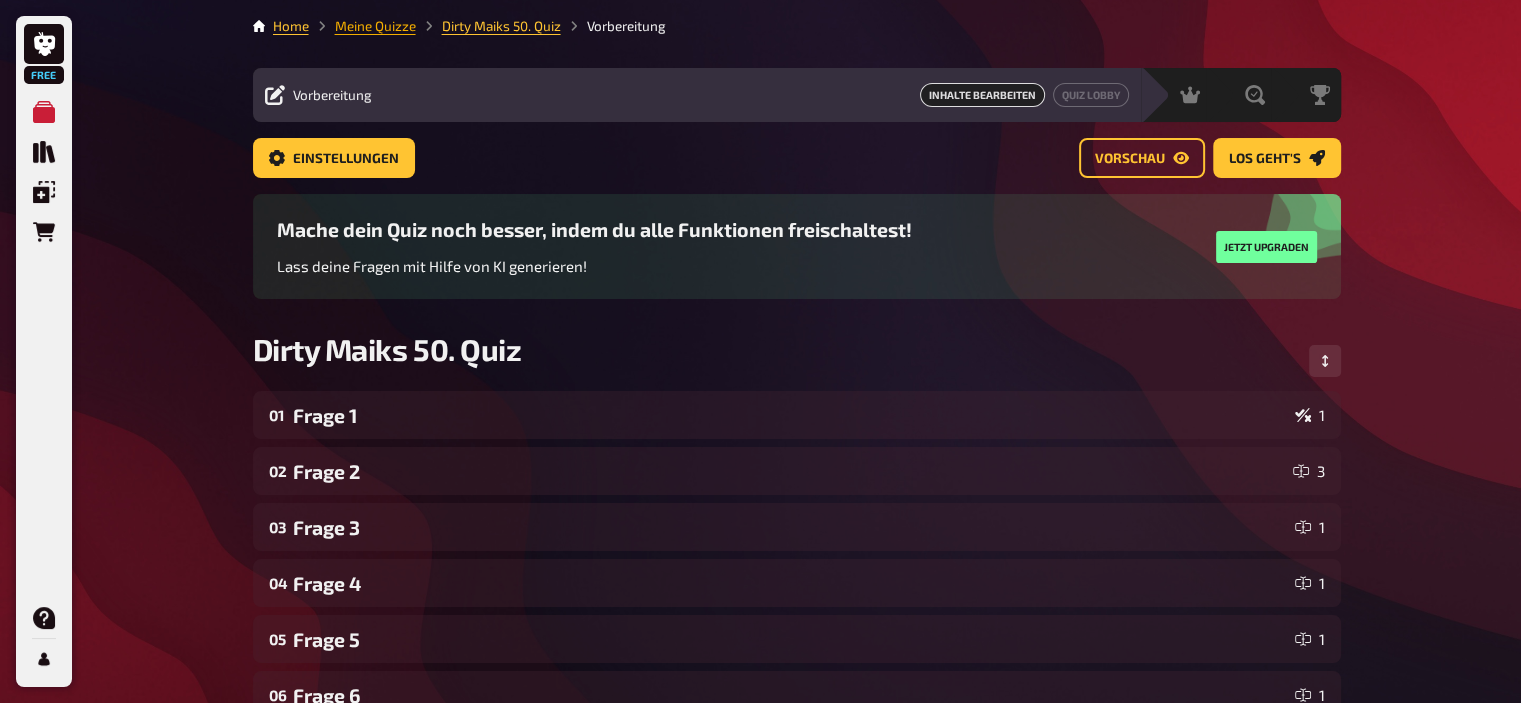 click on "Meine Quizze" at bounding box center [375, 26] 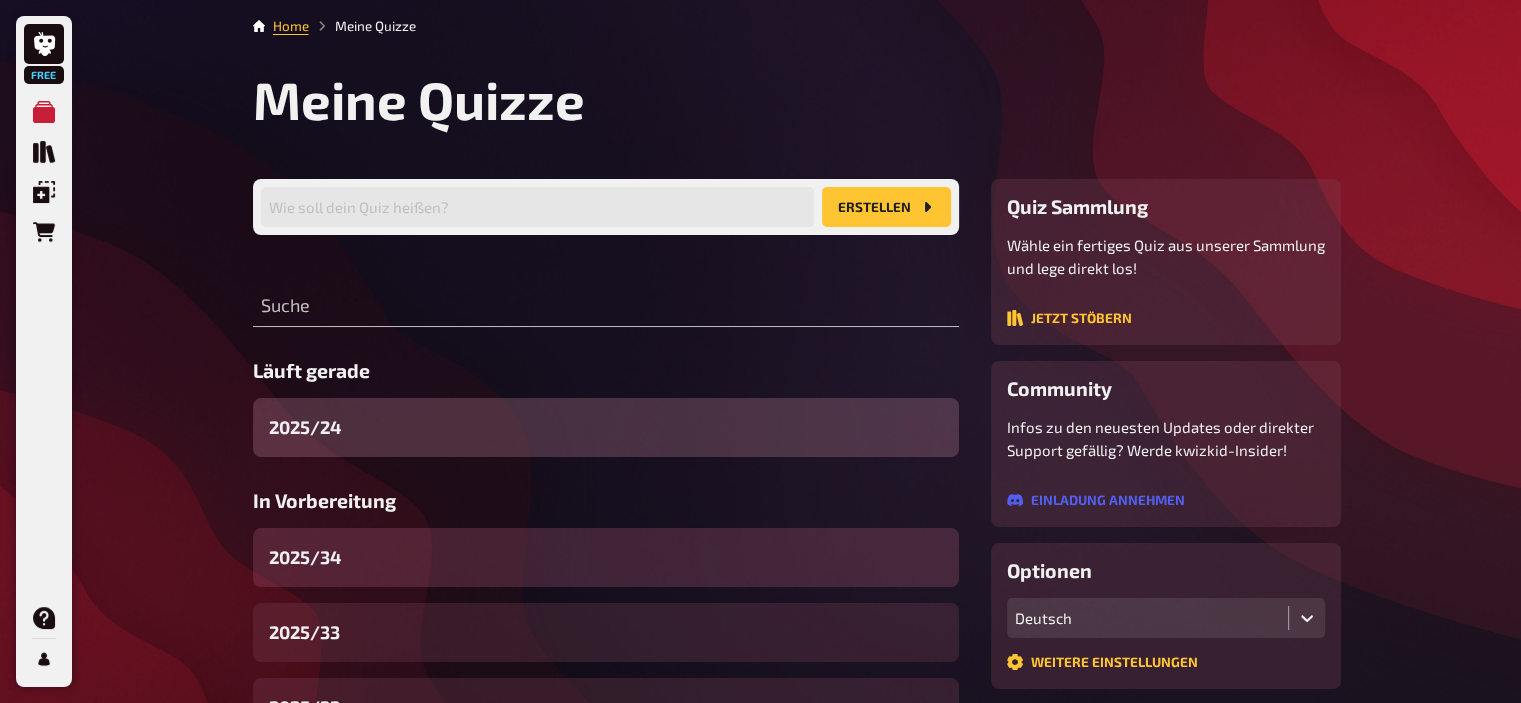 click on "2025/34" at bounding box center (606, 557) 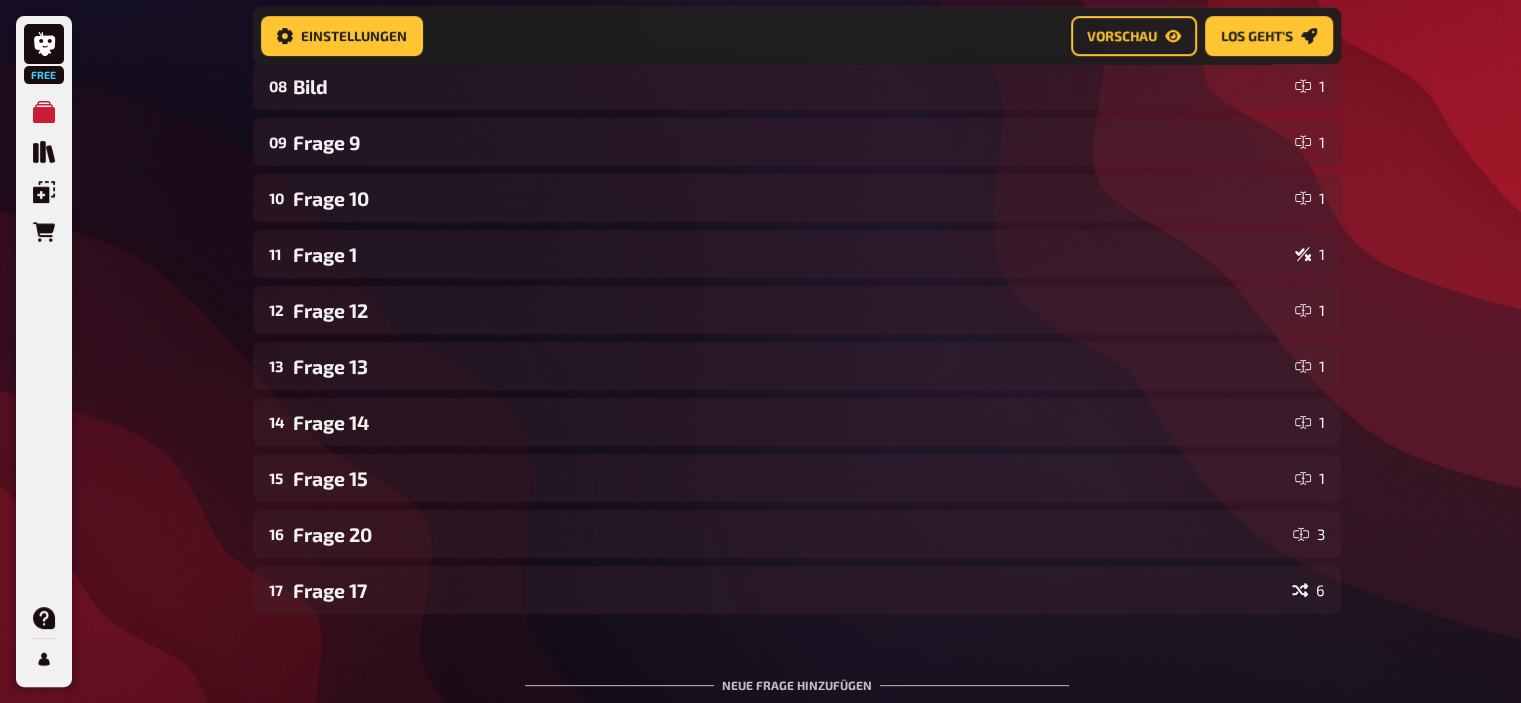 scroll, scrollTop: 927, scrollLeft: 0, axis: vertical 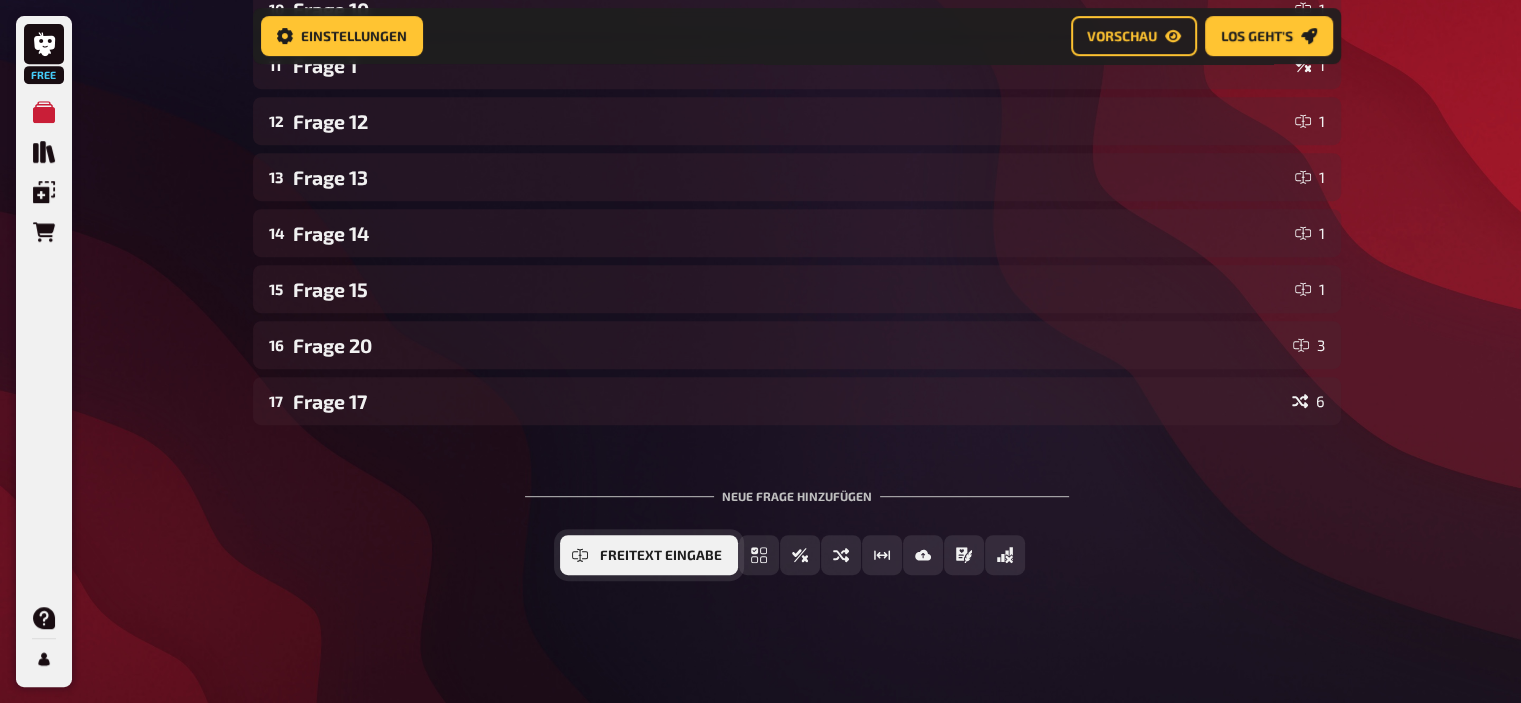 click 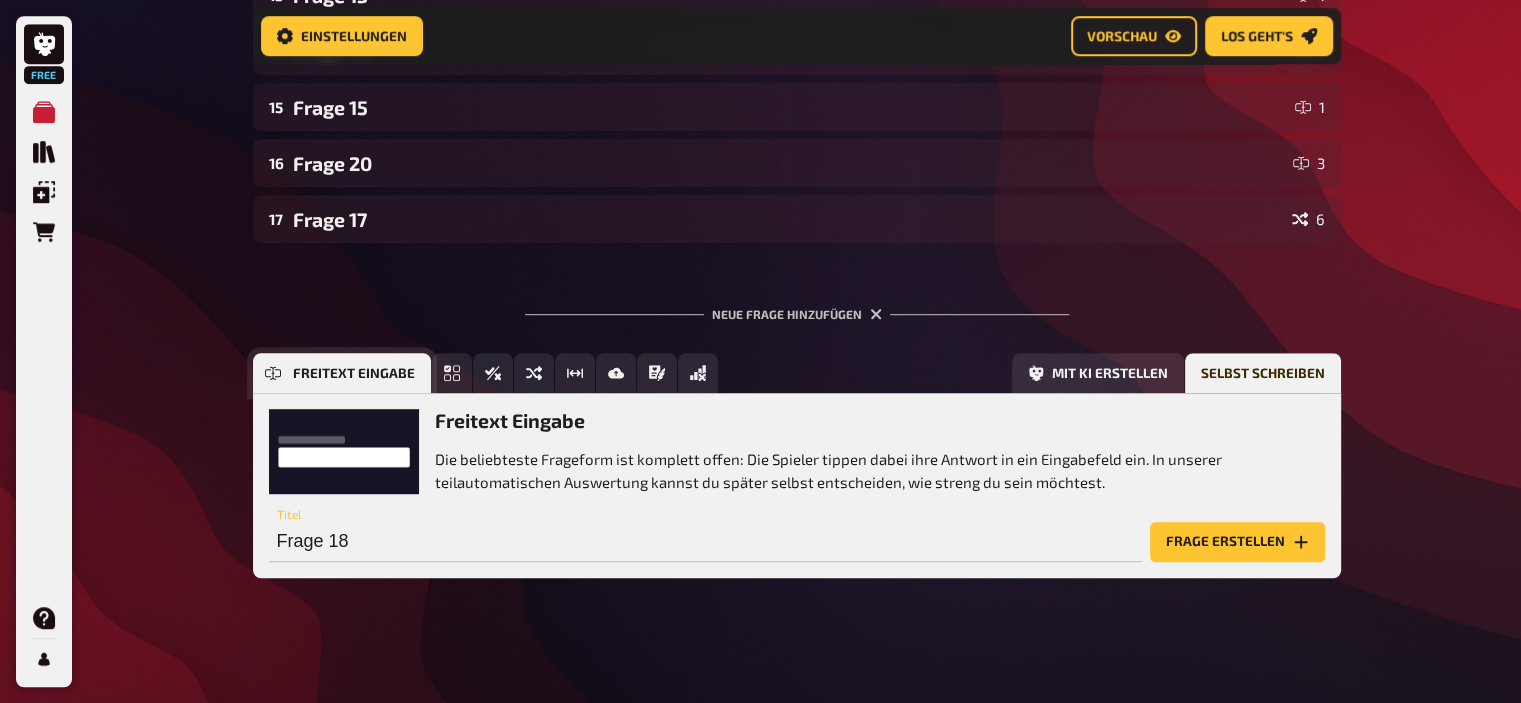 scroll, scrollTop: 1111, scrollLeft: 0, axis: vertical 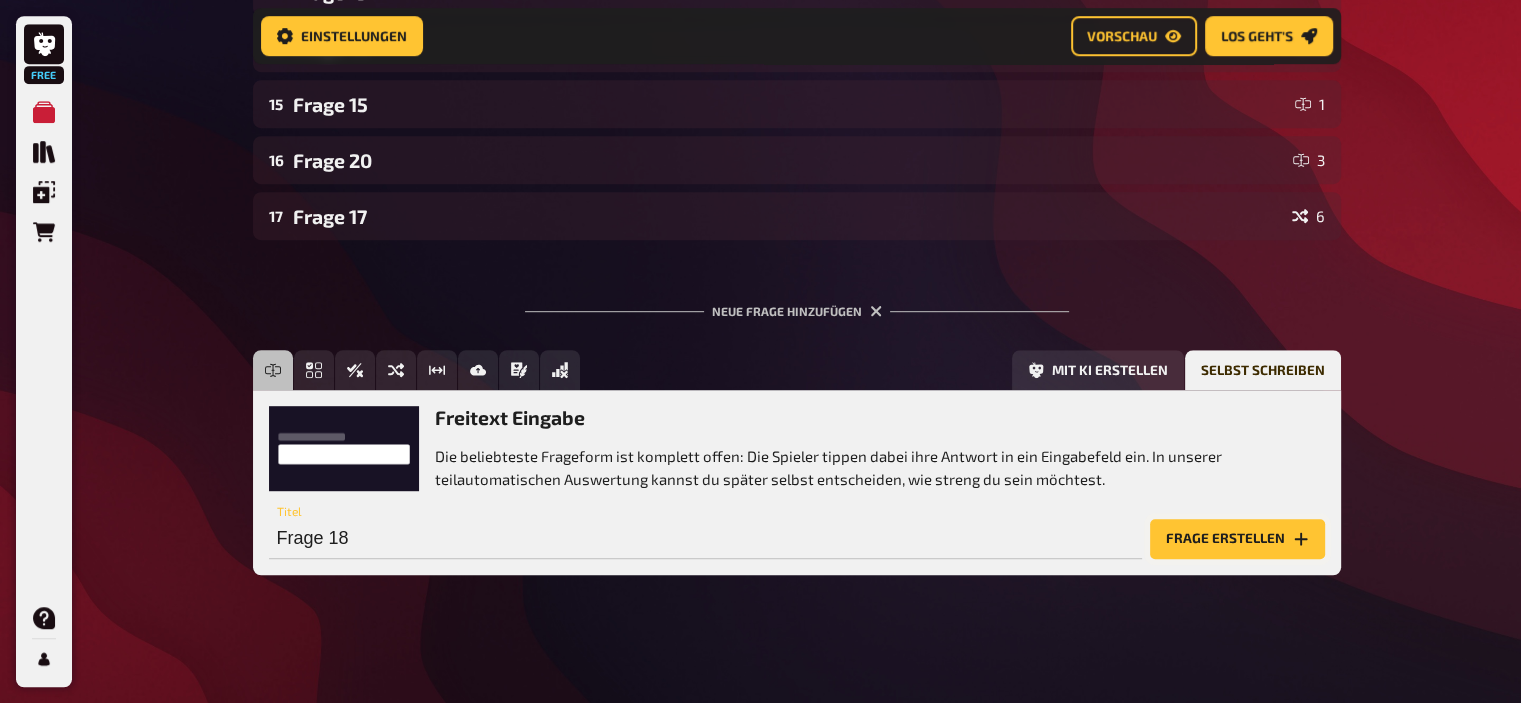 click on "Frage erstellen" at bounding box center (1237, 539) 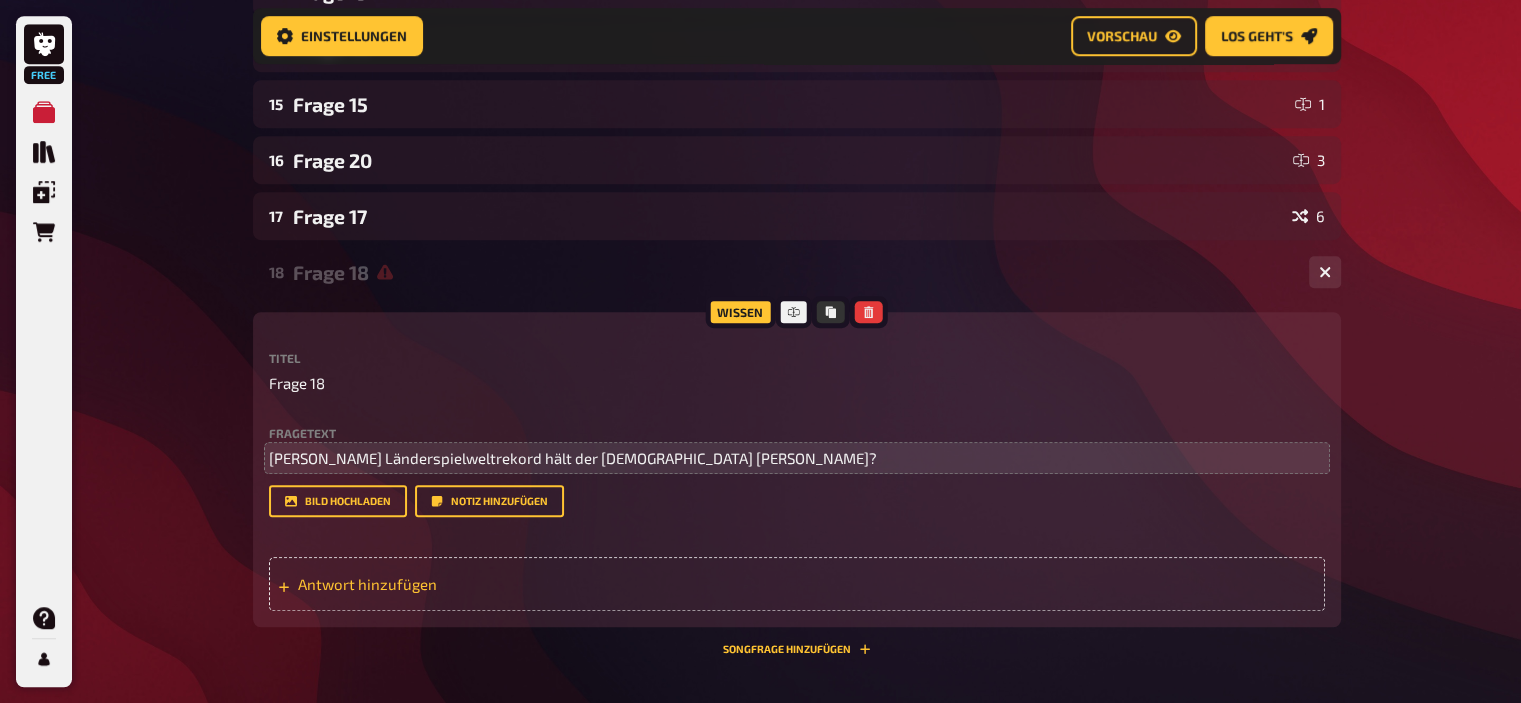 click on "Antwort hinzufügen" at bounding box center [797, 584] 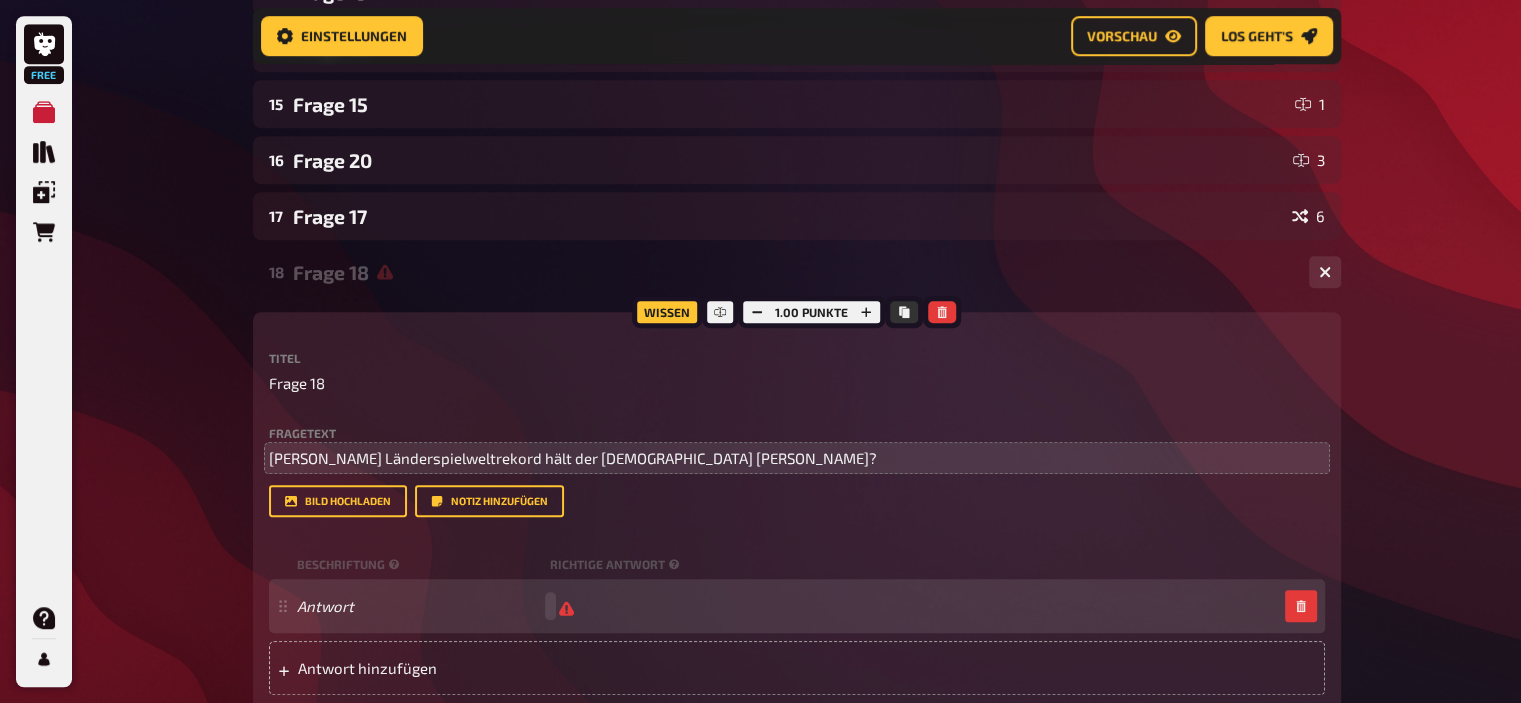 type 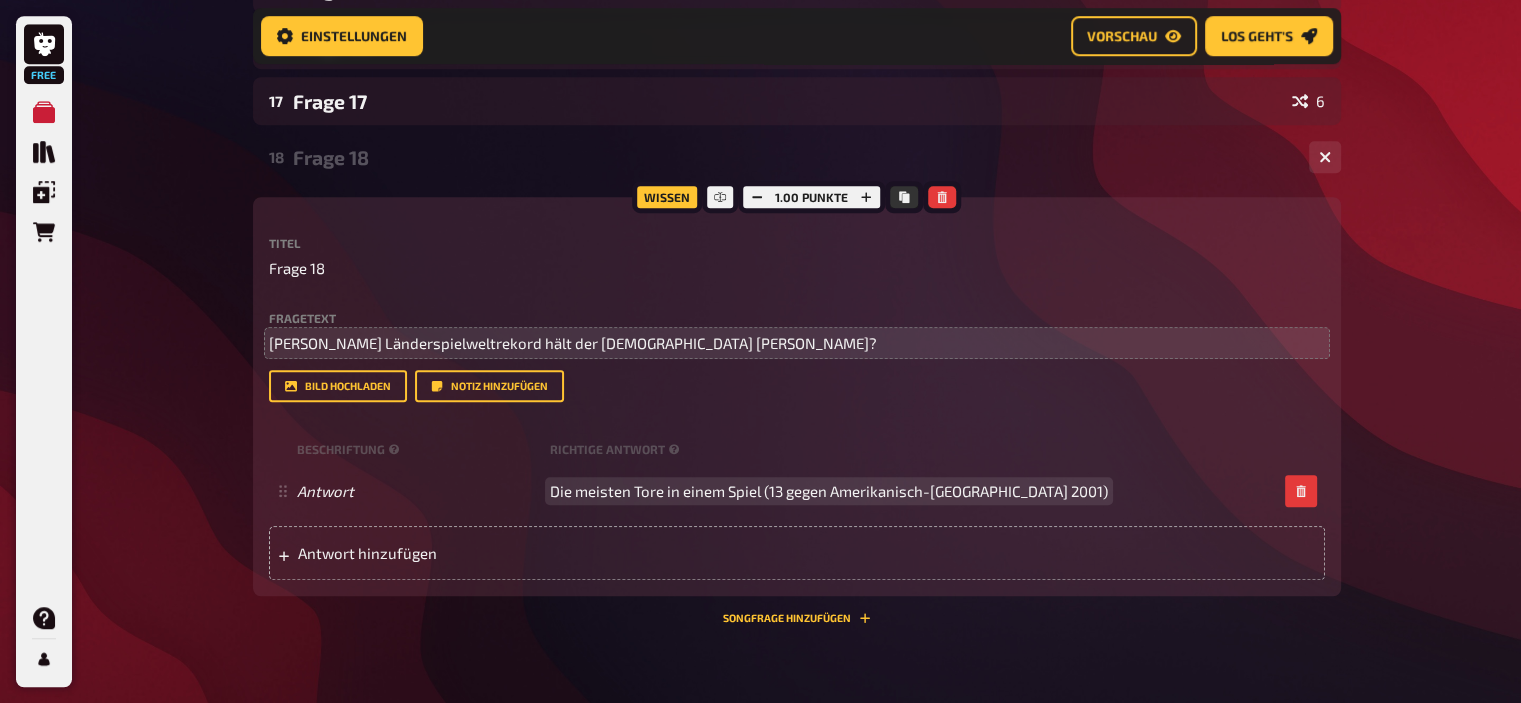 scroll, scrollTop: 1227, scrollLeft: 0, axis: vertical 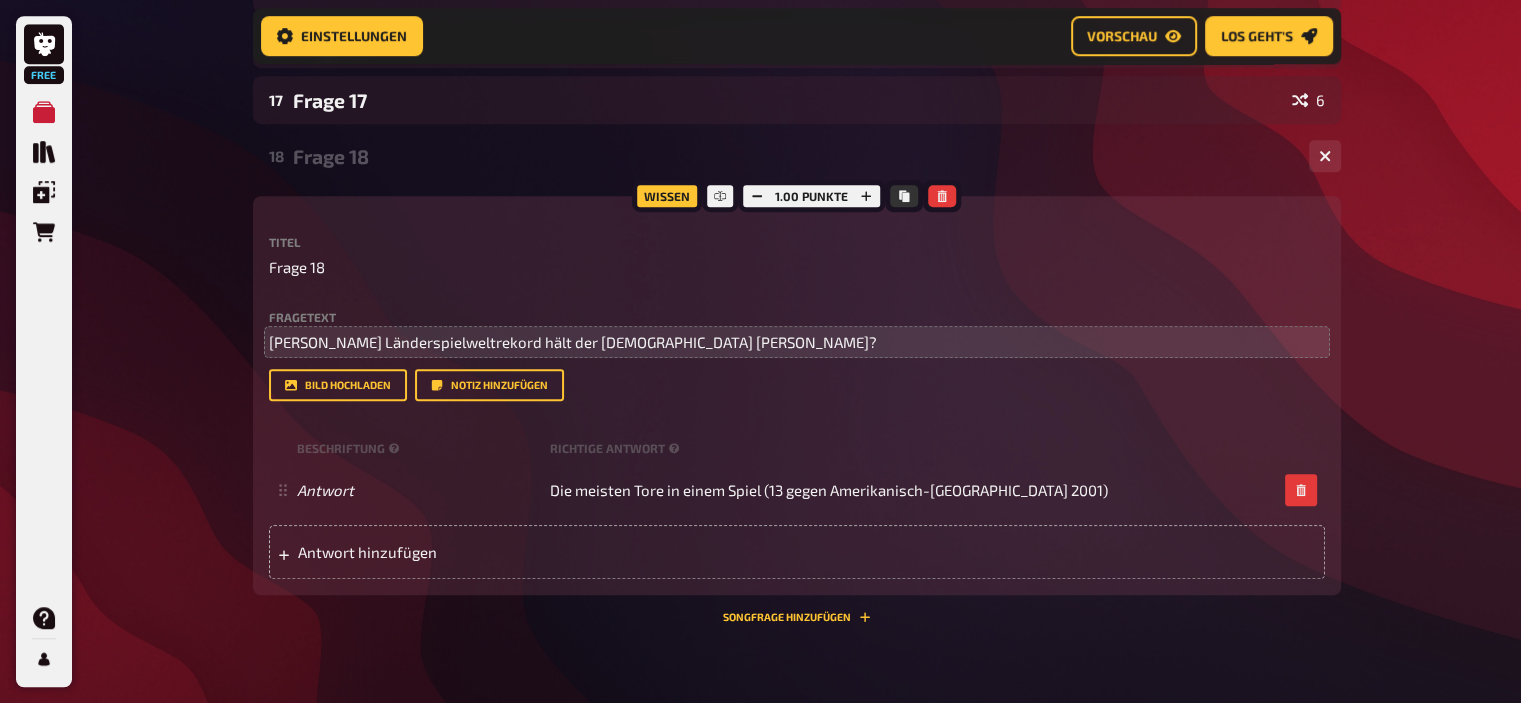 click on "Frage 18" at bounding box center [793, 156] 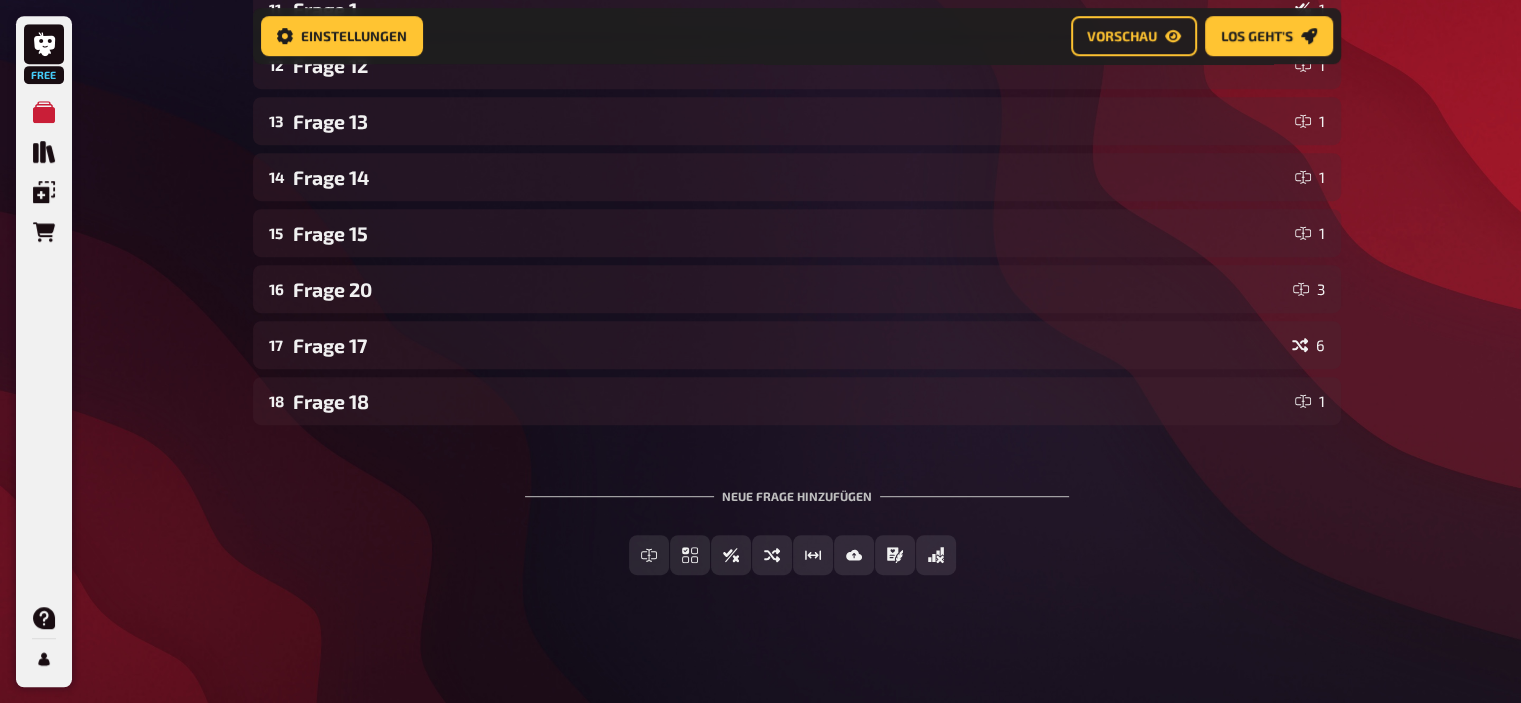 scroll, scrollTop: 983, scrollLeft: 0, axis: vertical 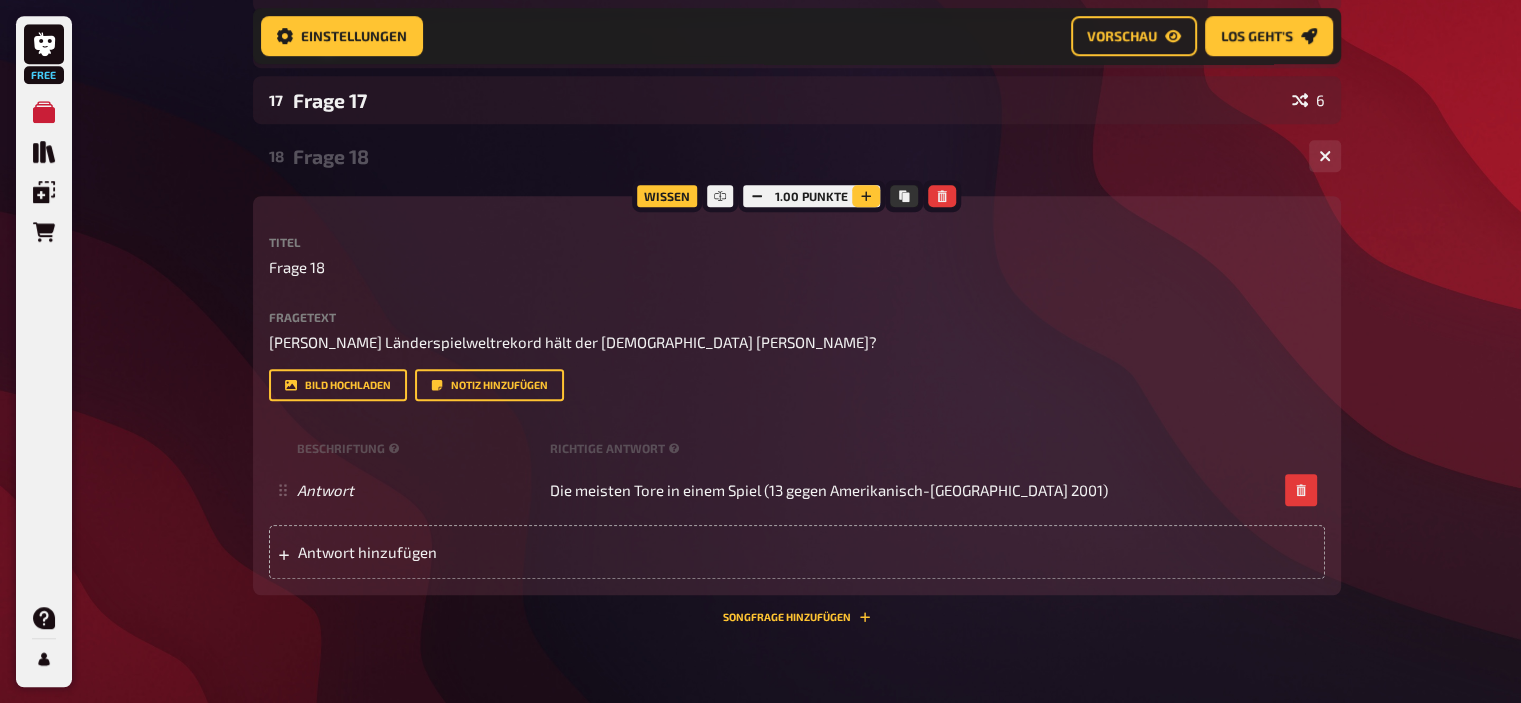 click 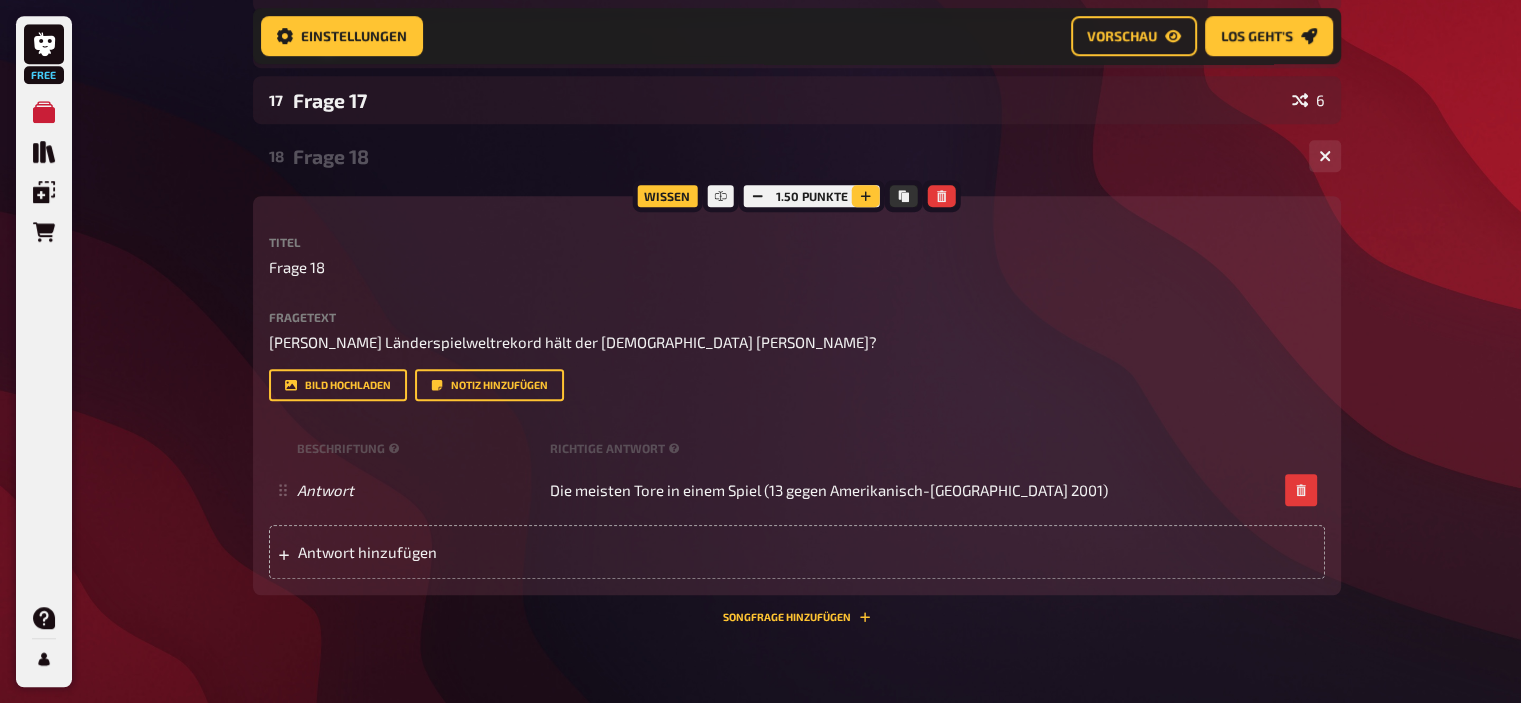 click 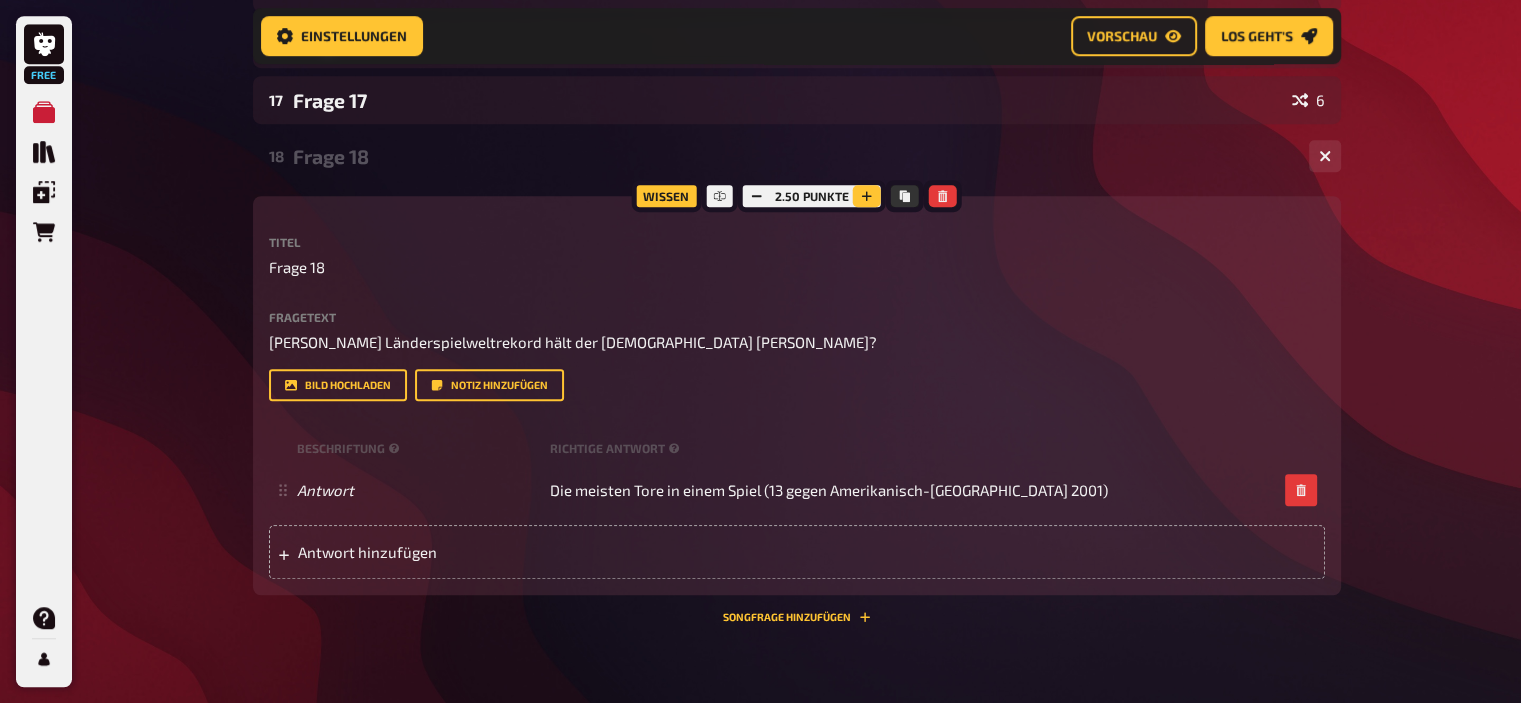 click 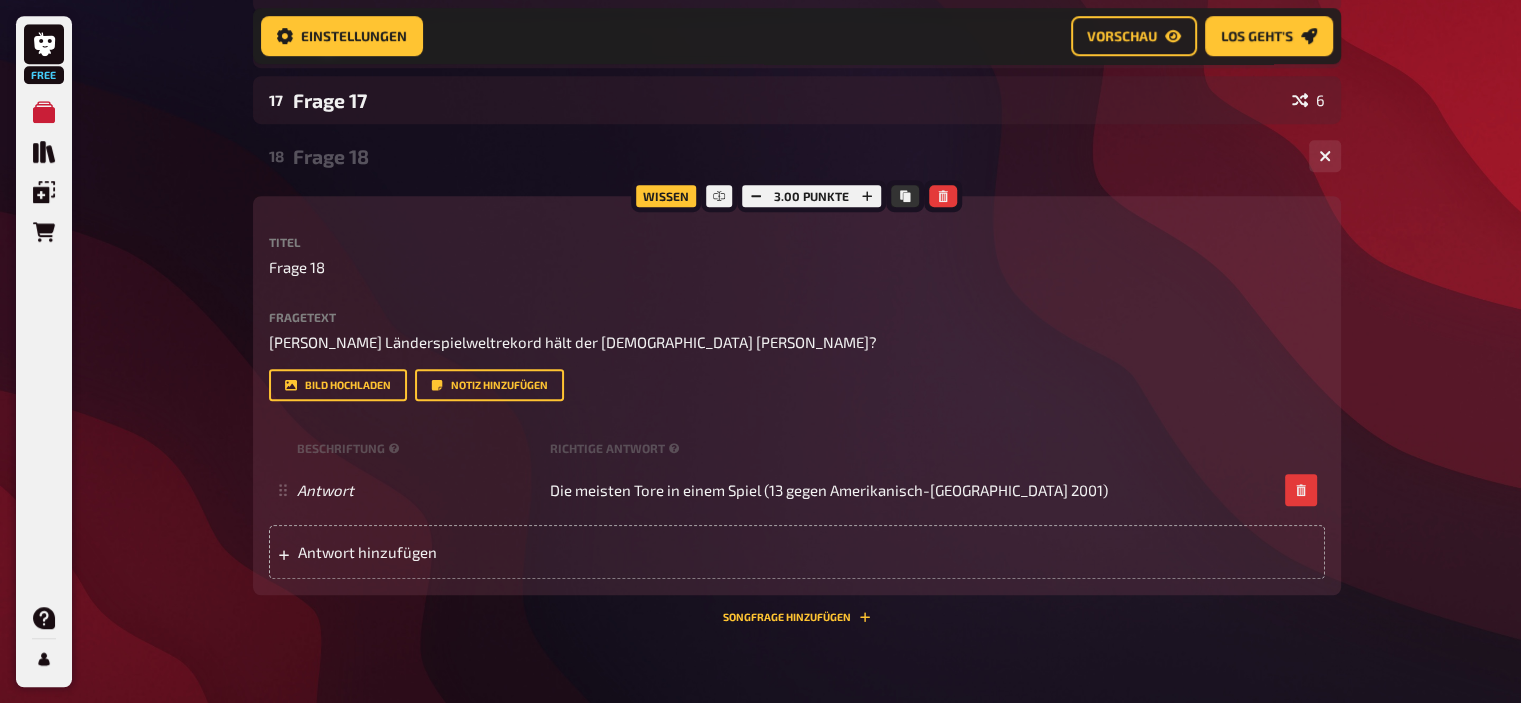 click on "Frage 18" at bounding box center [793, 156] 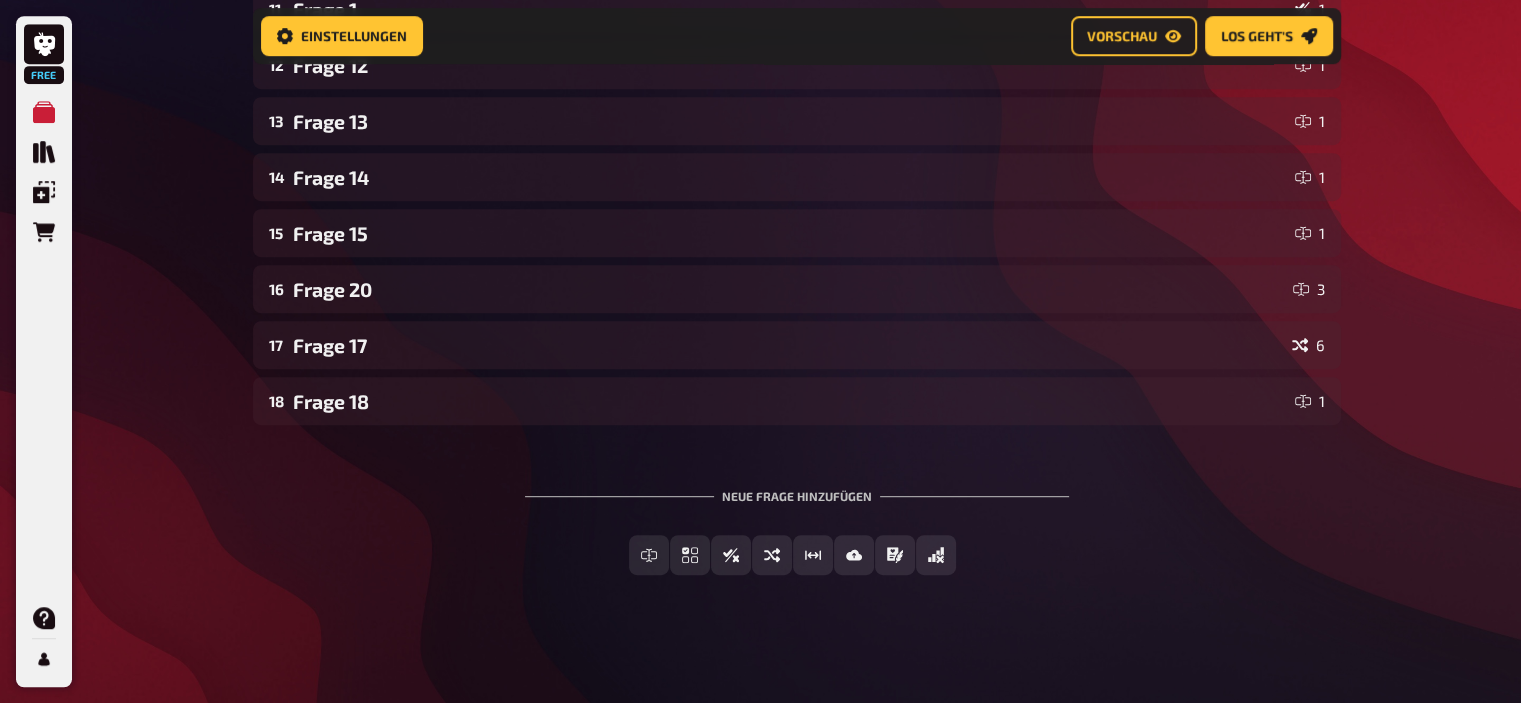 scroll, scrollTop: 983, scrollLeft: 0, axis: vertical 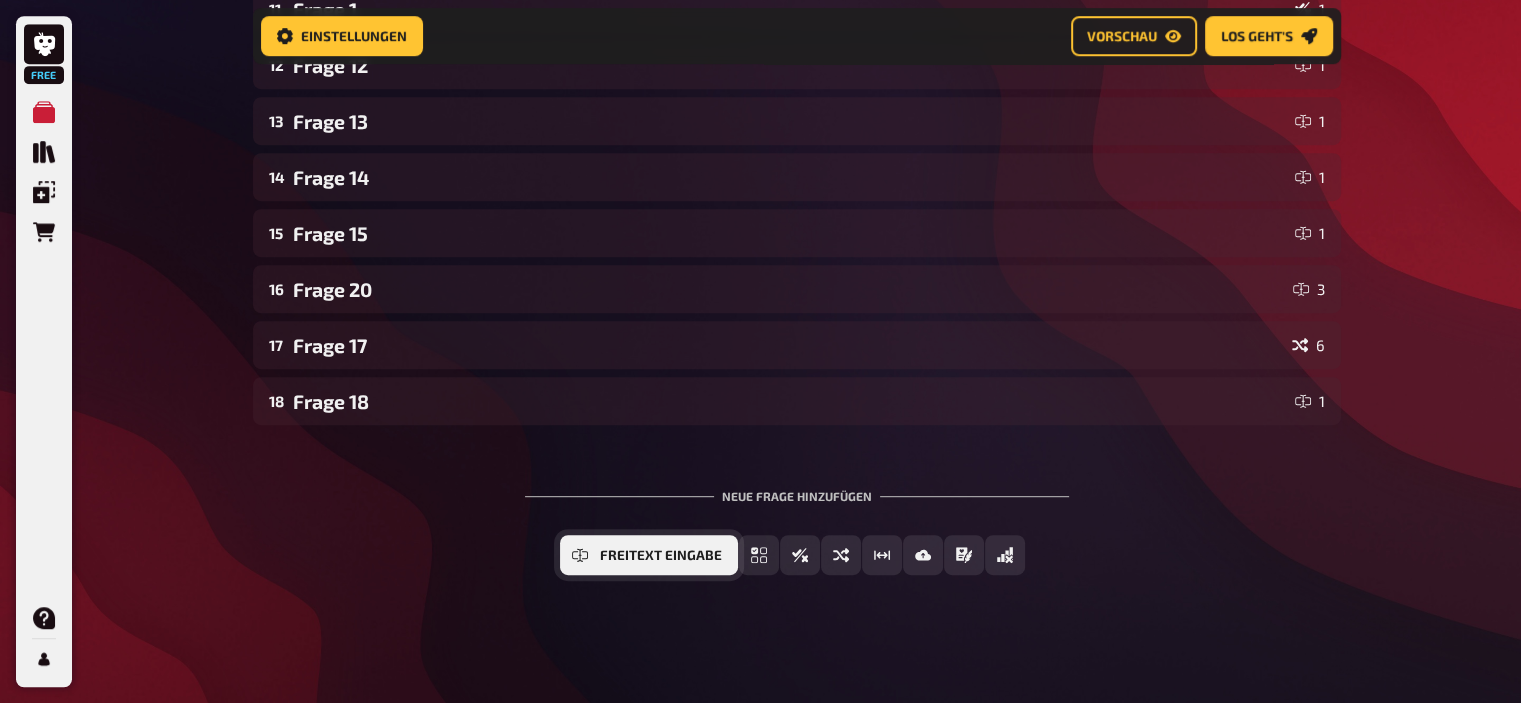 click on "Freitext Eingabe" at bounding box center [649, 555] 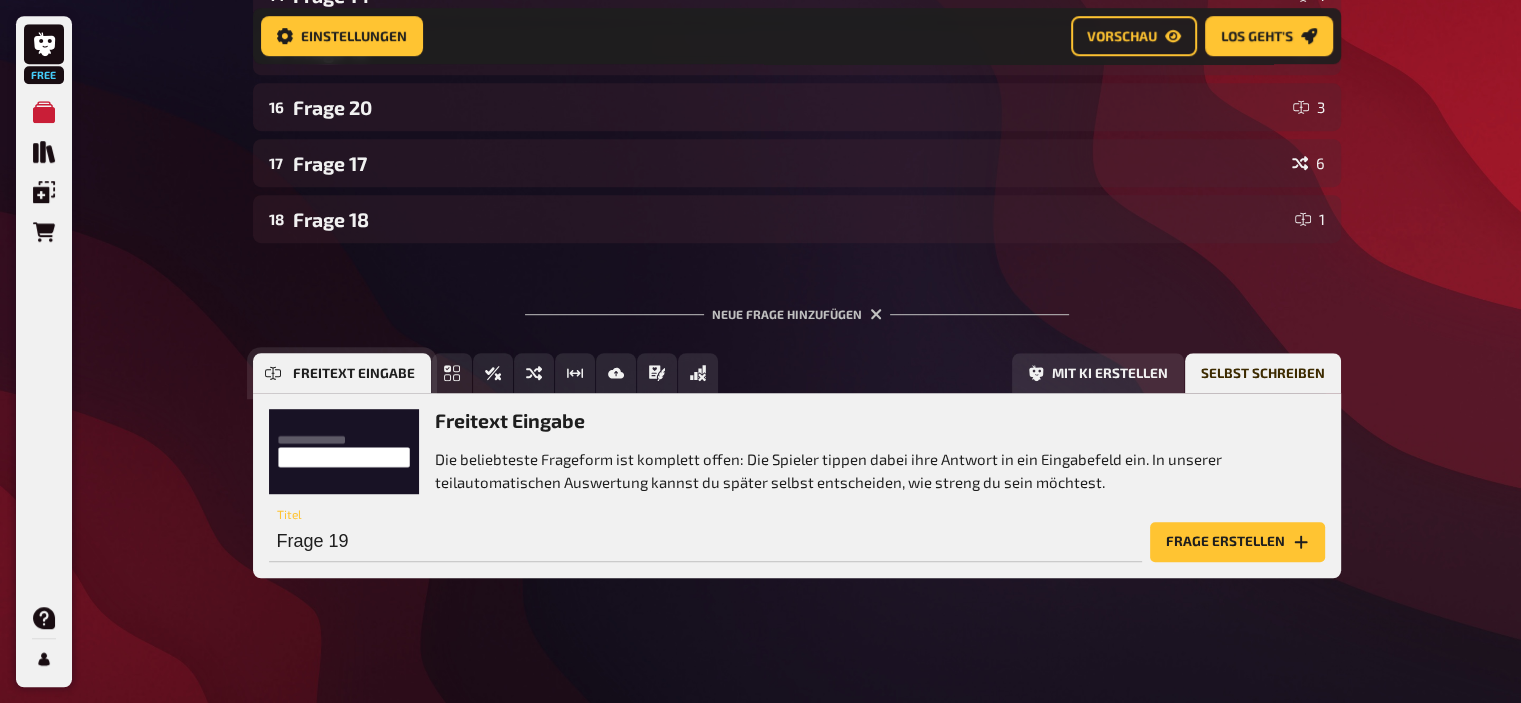 scroll, scrollTop: 1167, scrollLeft: 0, axis: vertical 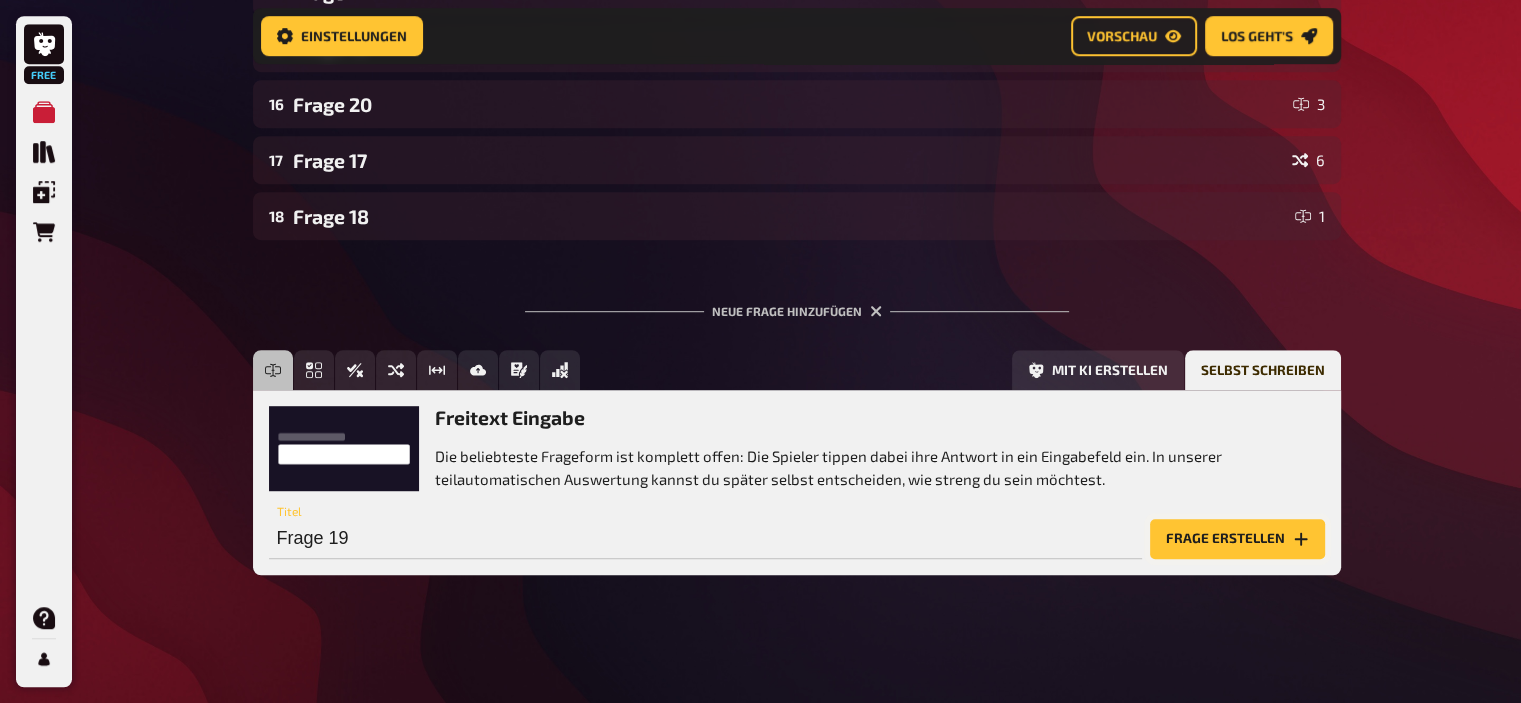 click on "Frage erstellen" at bounding box center (1237, 539) 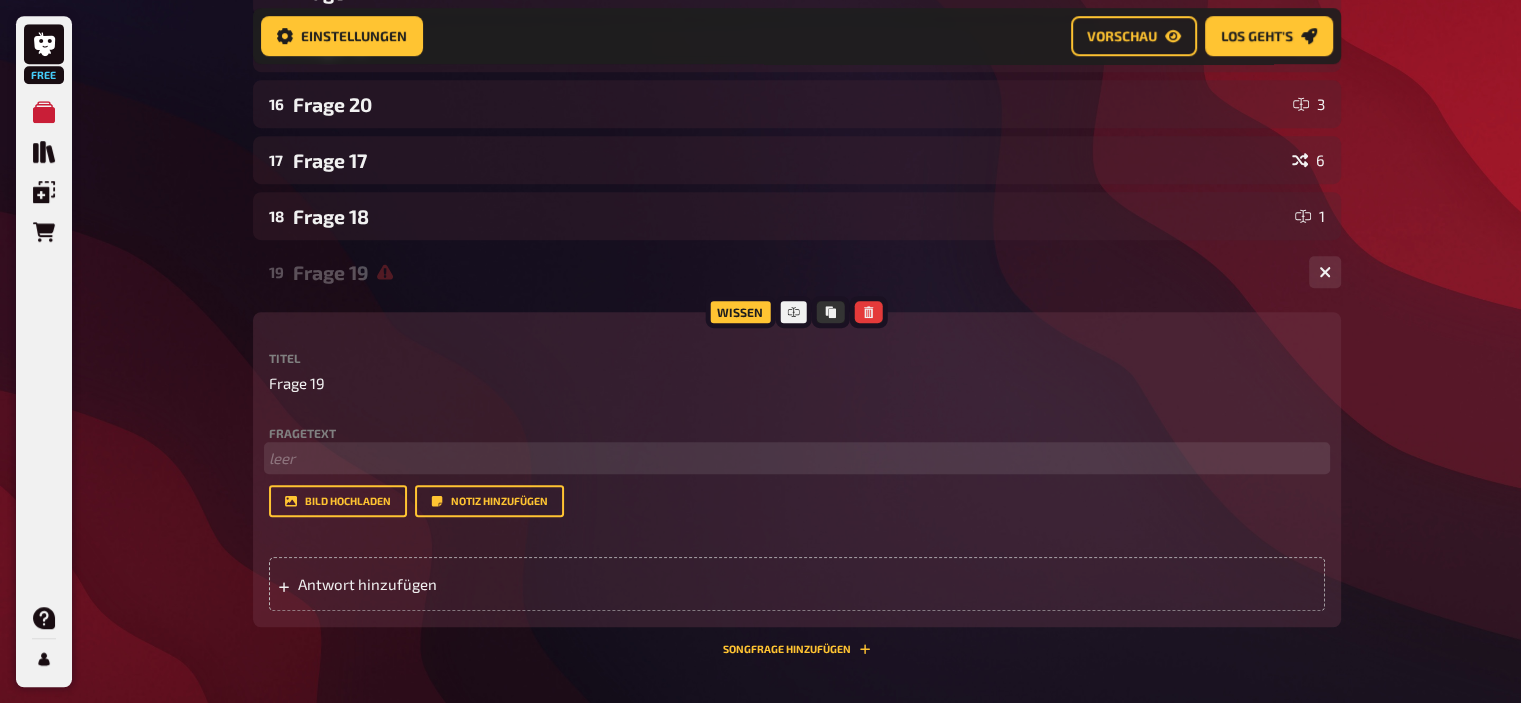 click on "﻿ leer" at bounding box center (797, 458) 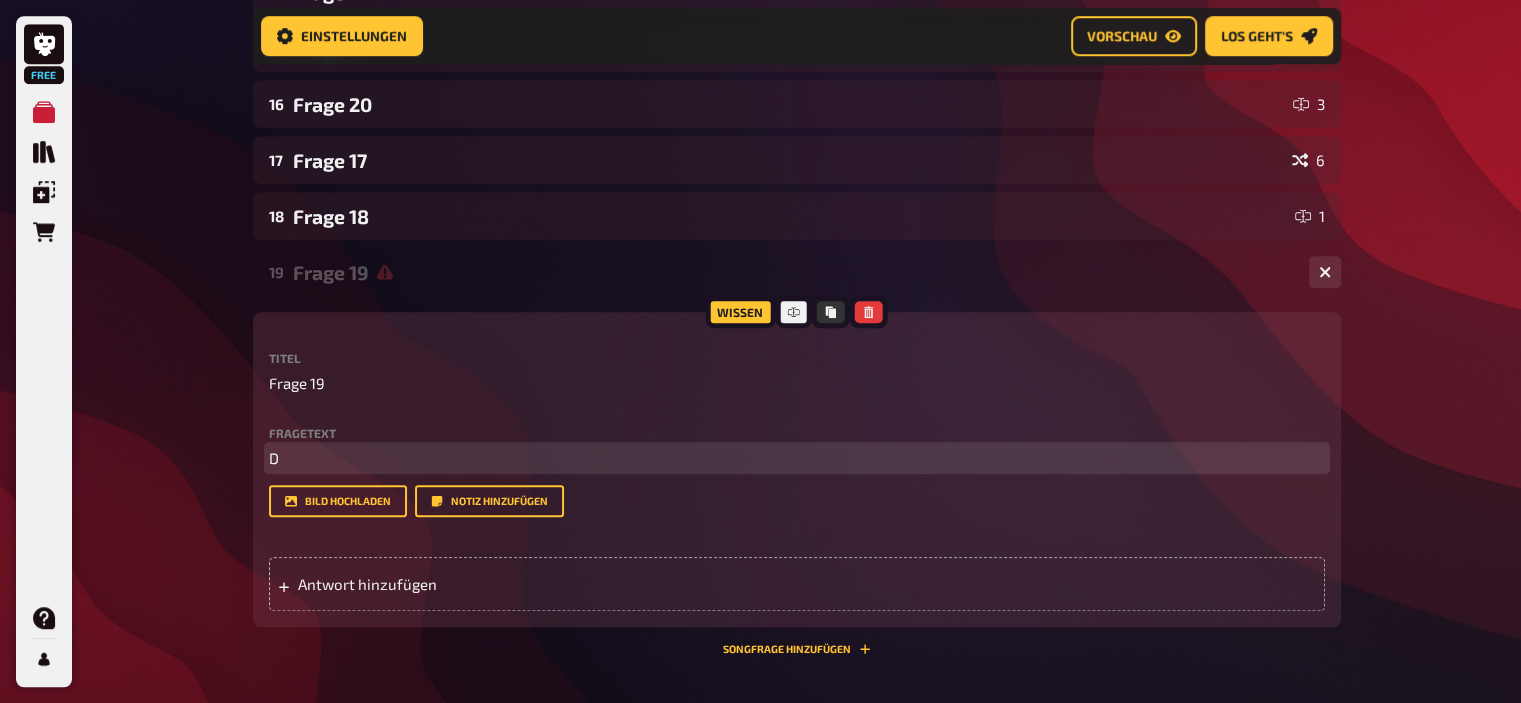 type 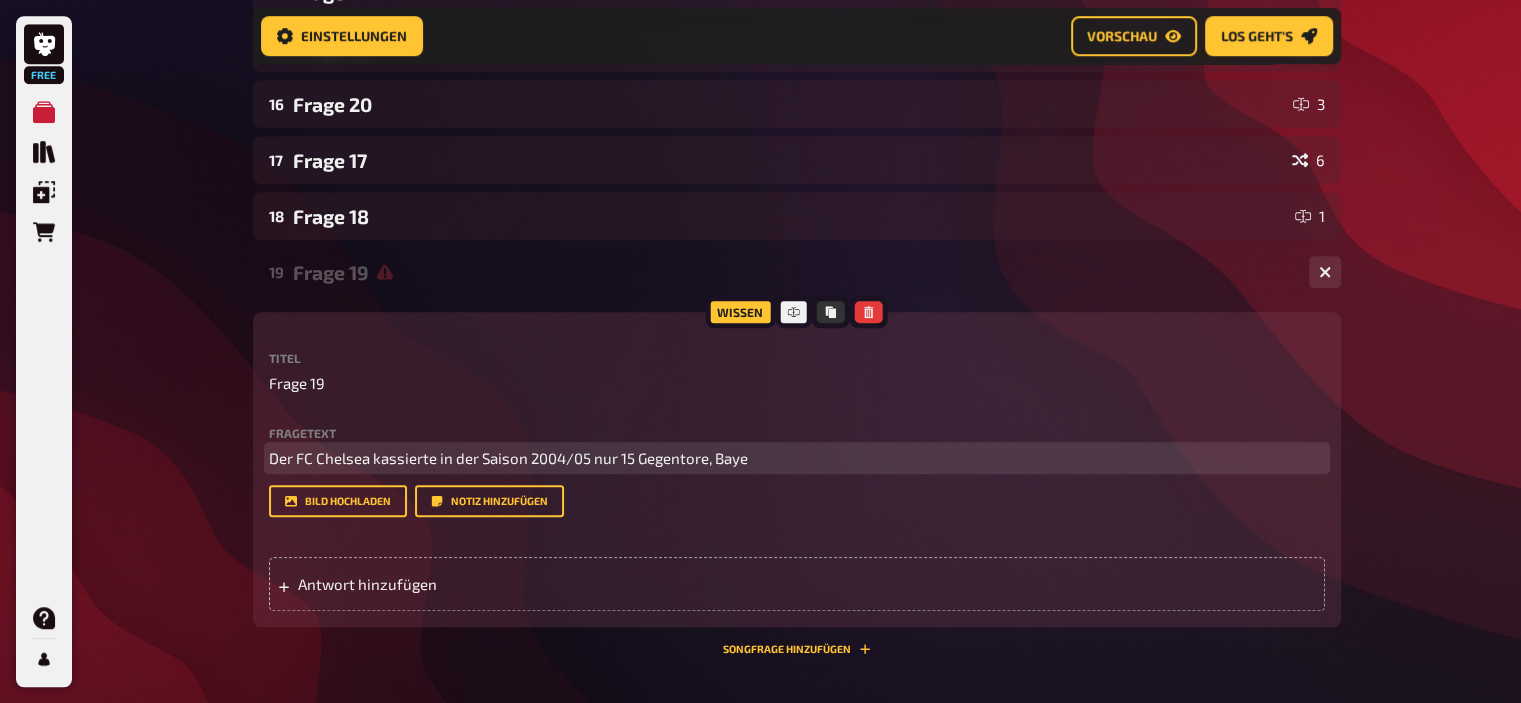 click on "Der FC Chelsea kassierte in der Saison 2004/05 nur 15 Gegentore, Baye" at bounding box center (508, 458) 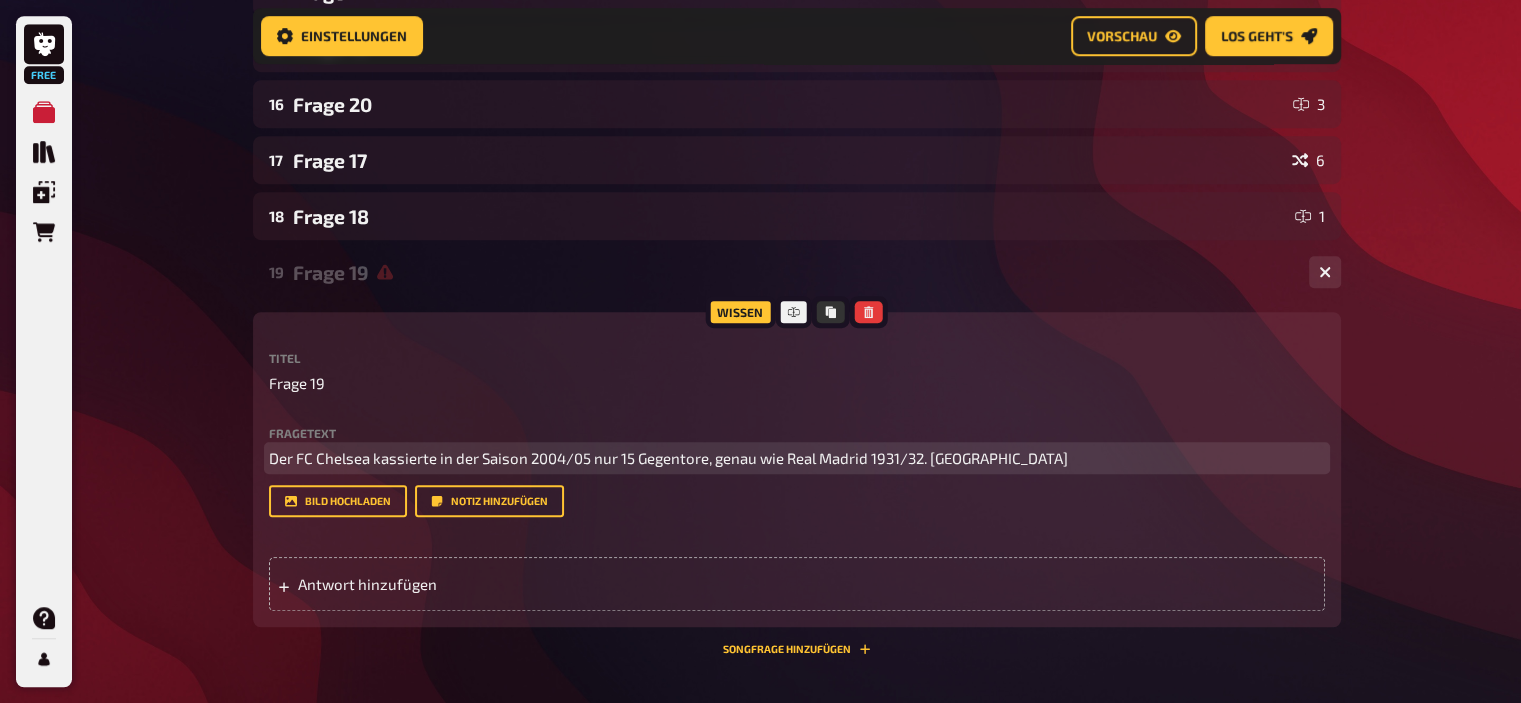 click on "Der FC Chelsea kassierte in der Saison 2004/05 nur 15 Gegentore, genau wie Real Madrid 1931/32. [GEOGRAPHIC_DATA]" at bounding box center (797, 458) 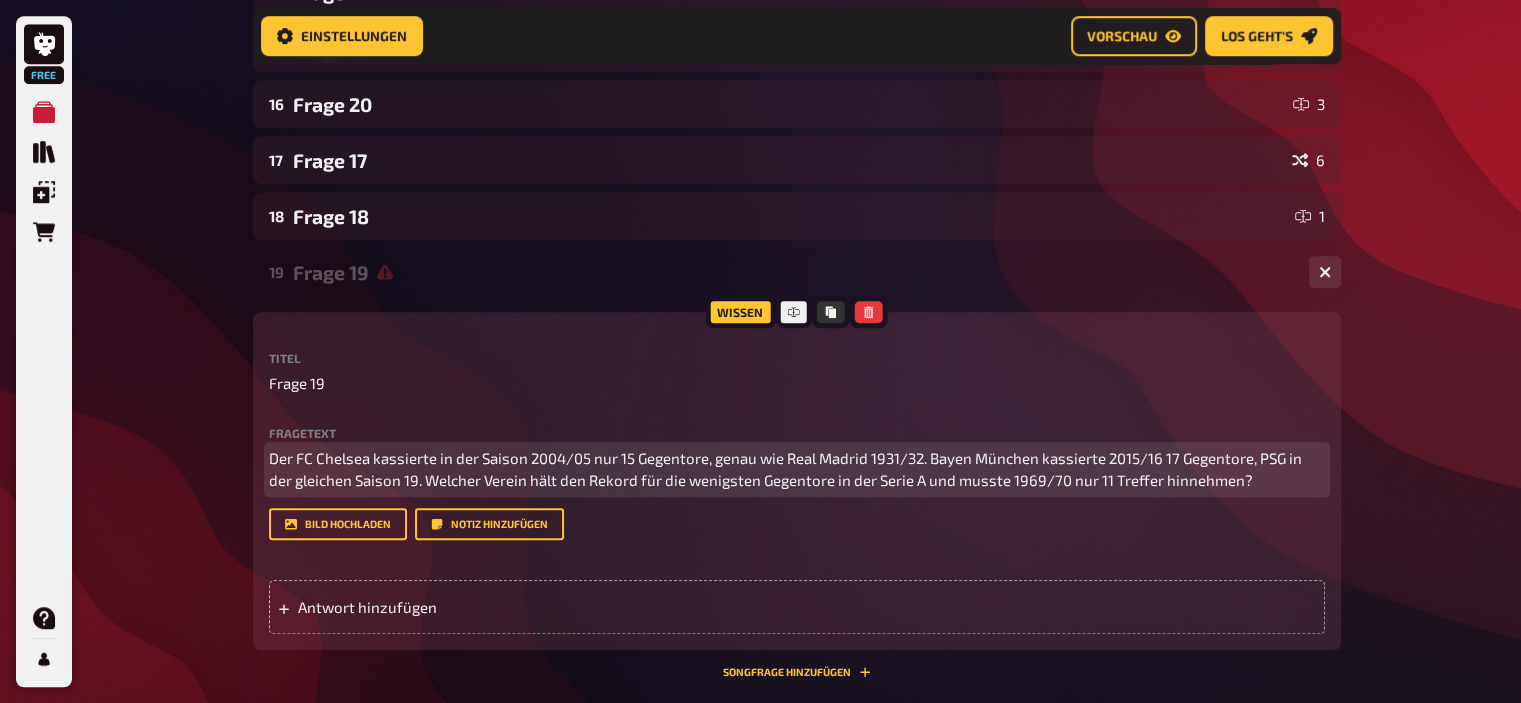click on "Der FC Chelsea kassierte in der Saison 2004/05 nur 15 Gegentore, genau wie Real Madrid 1931/32. Bayen München kassierte 2015/16 17 Gegentore, PSG in der gleichen Saison 19. Welcher Verein hält den Rekord für die wenigsten Gegentore in der Serie A und musste 1969/70 nur 11 Treffer hinnehmen?" at bounding box center (787, 469) 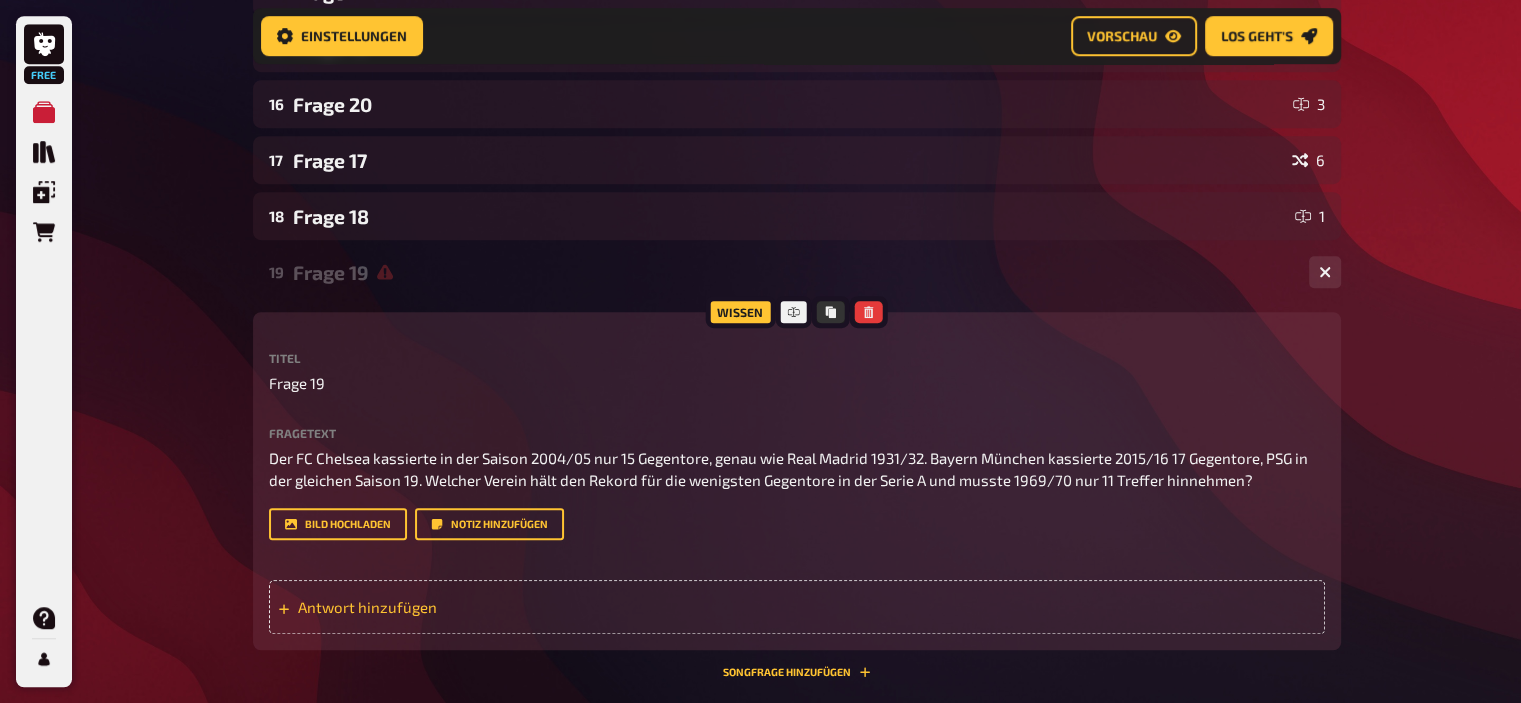 click on "Antwort hinzufügen" at bounding box center (797, 607) 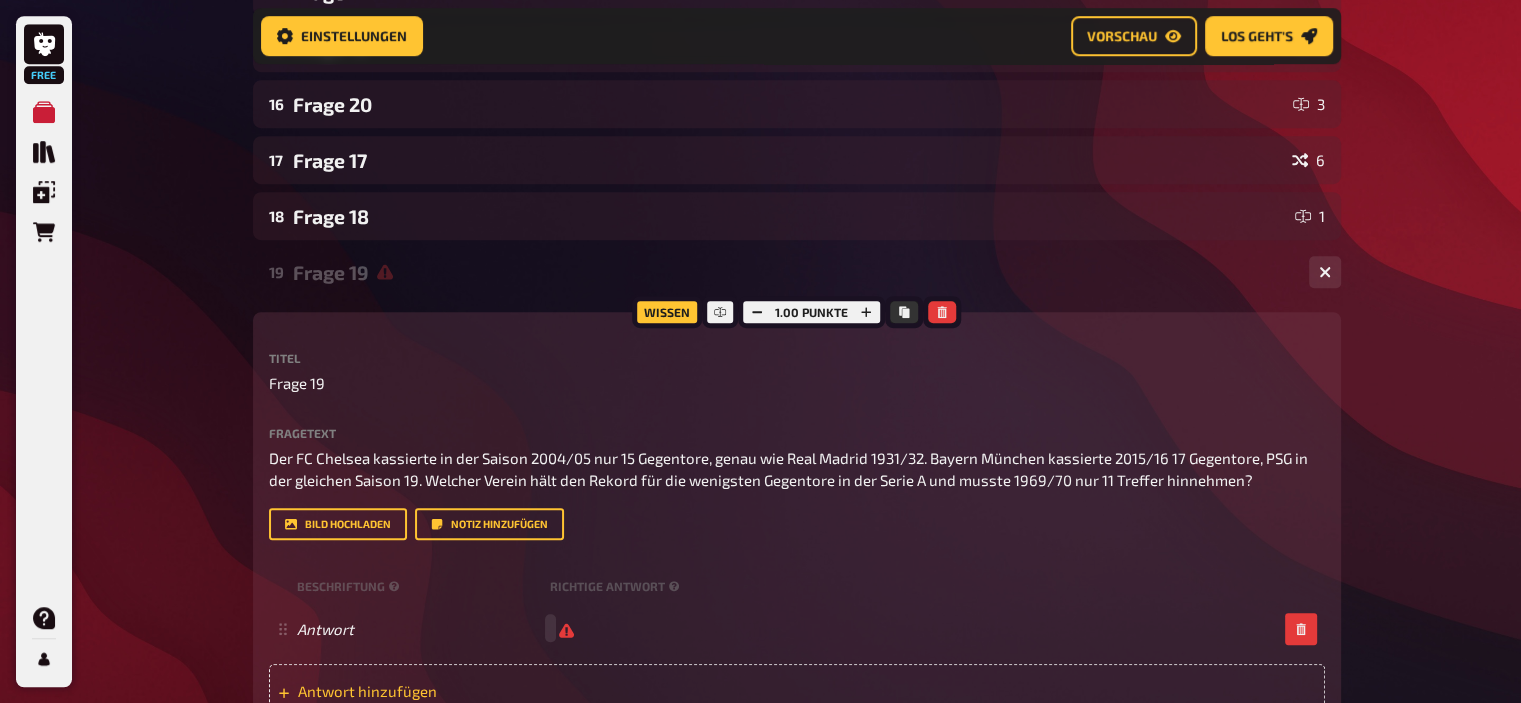 type 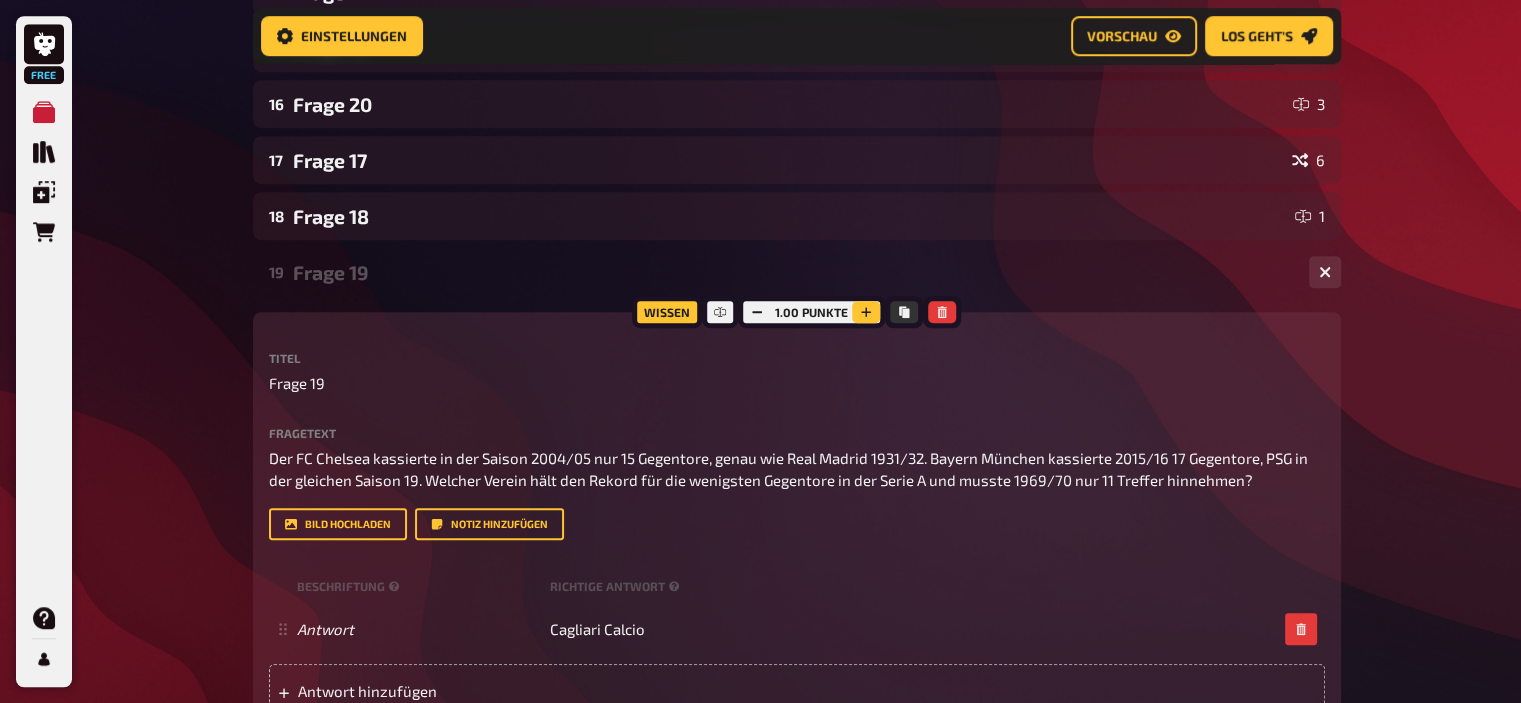 click 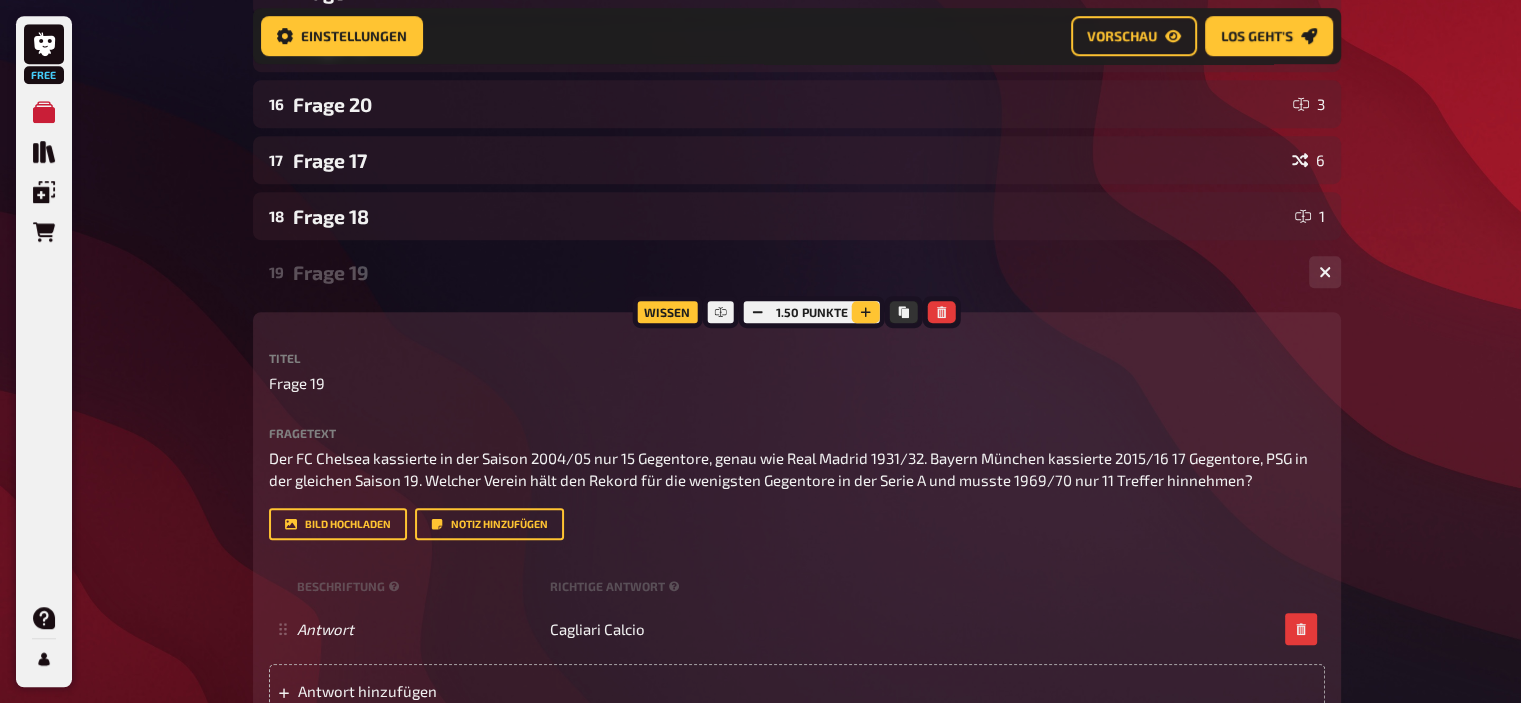 click 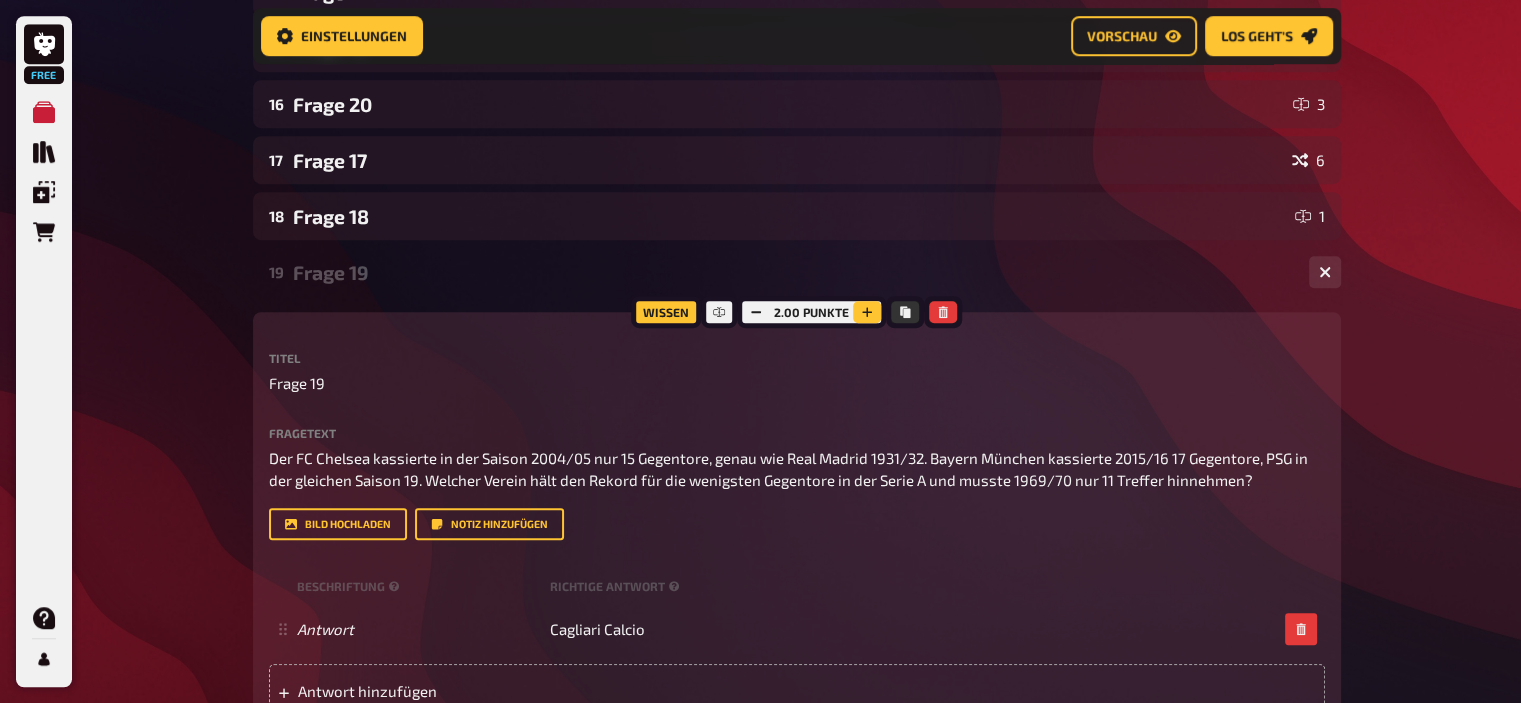 click 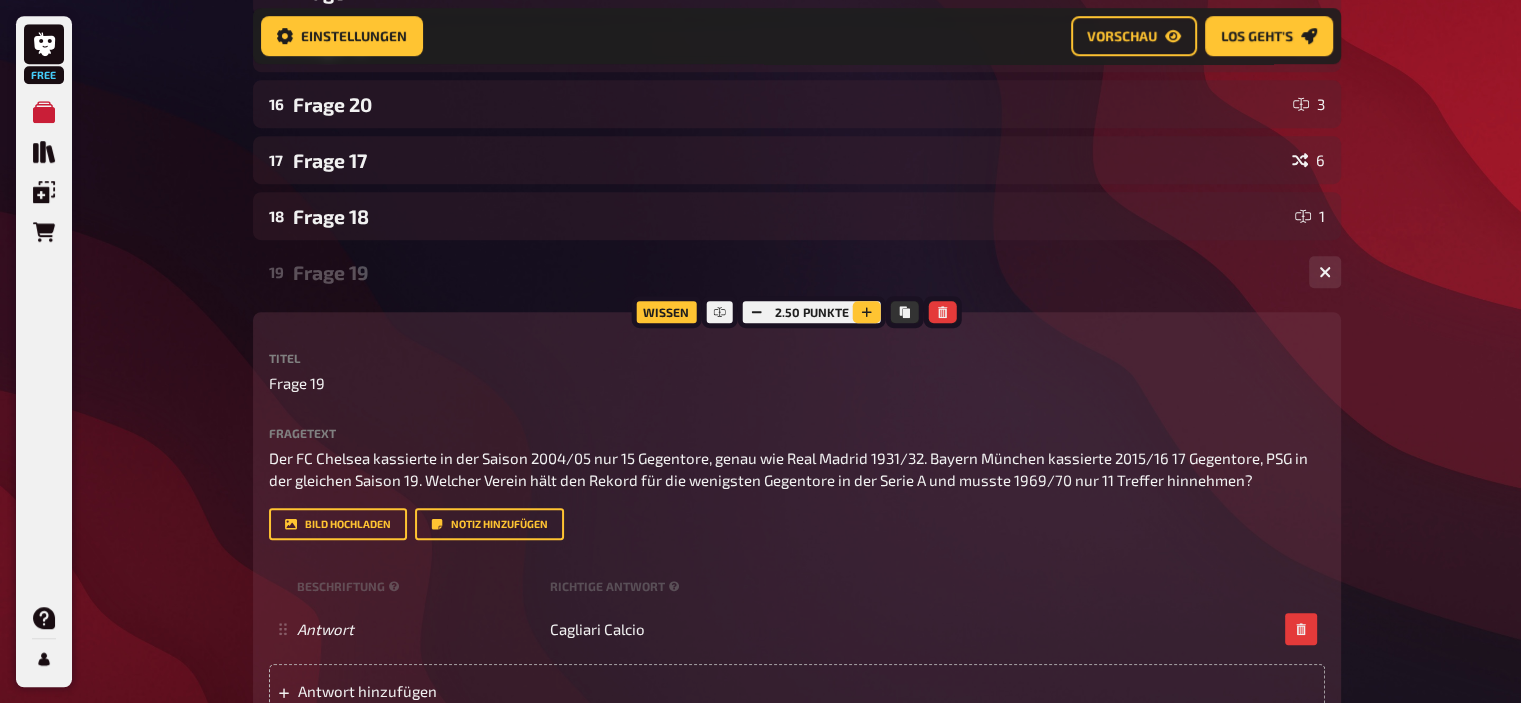 click 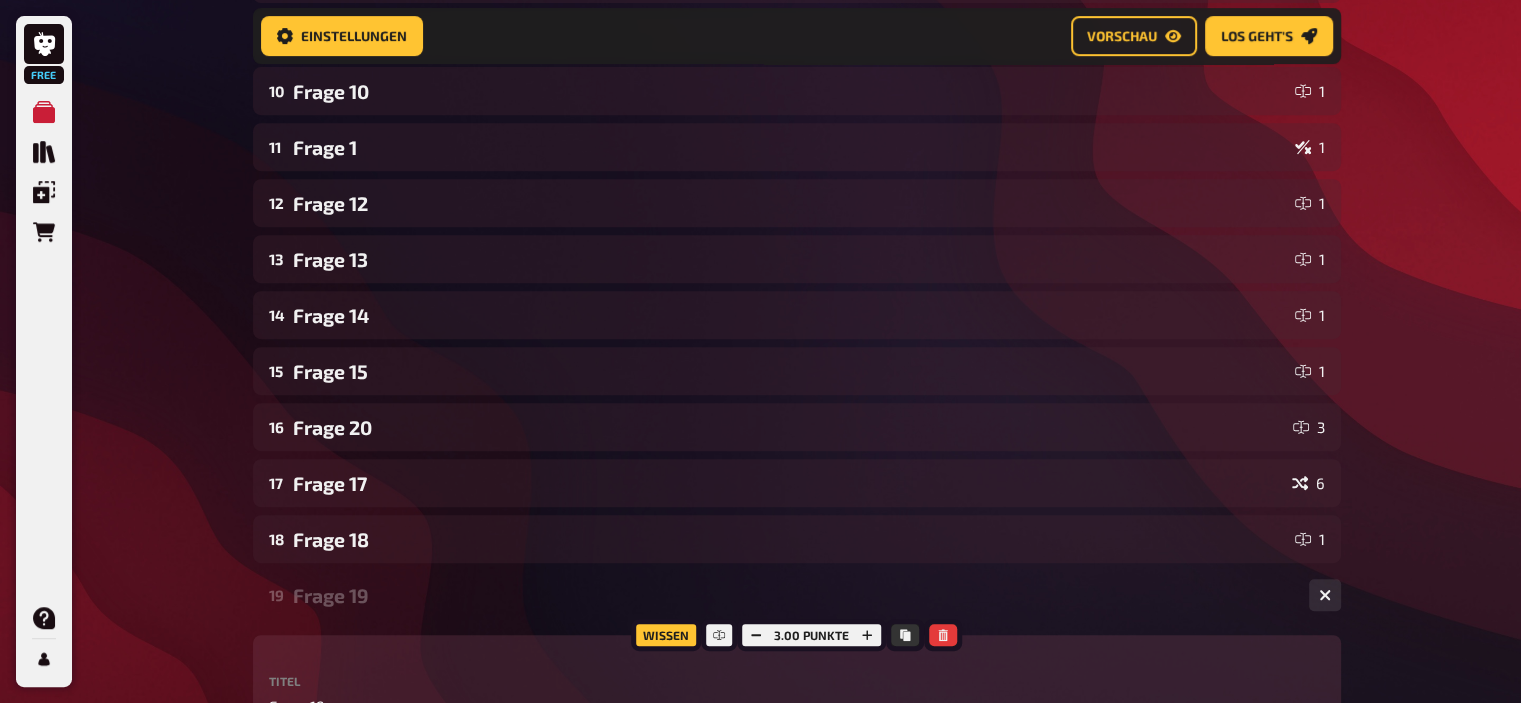 scroll, scrollTop: 845, scrollLeft: 0, axis: vertical 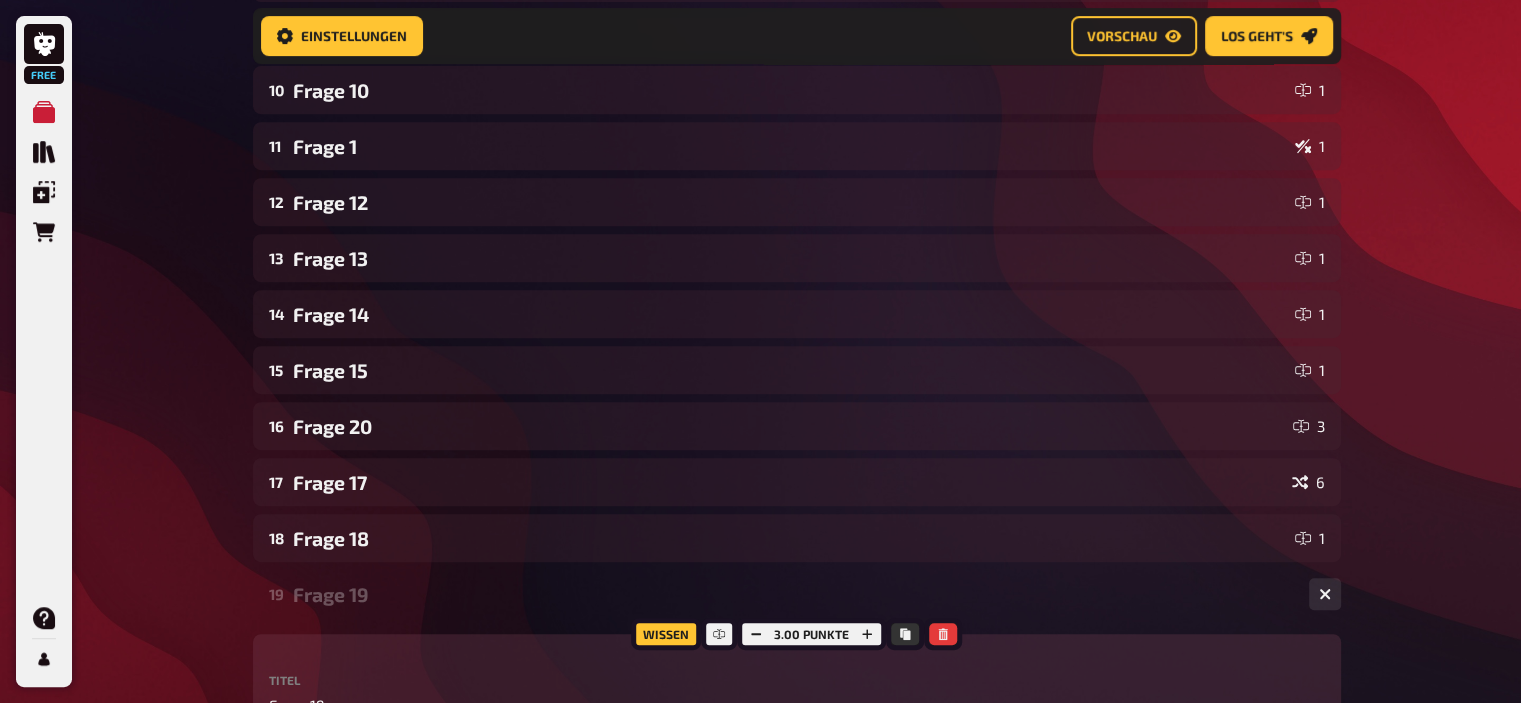 click on "19 Frage 19 1" at bounding box center (797, 594) 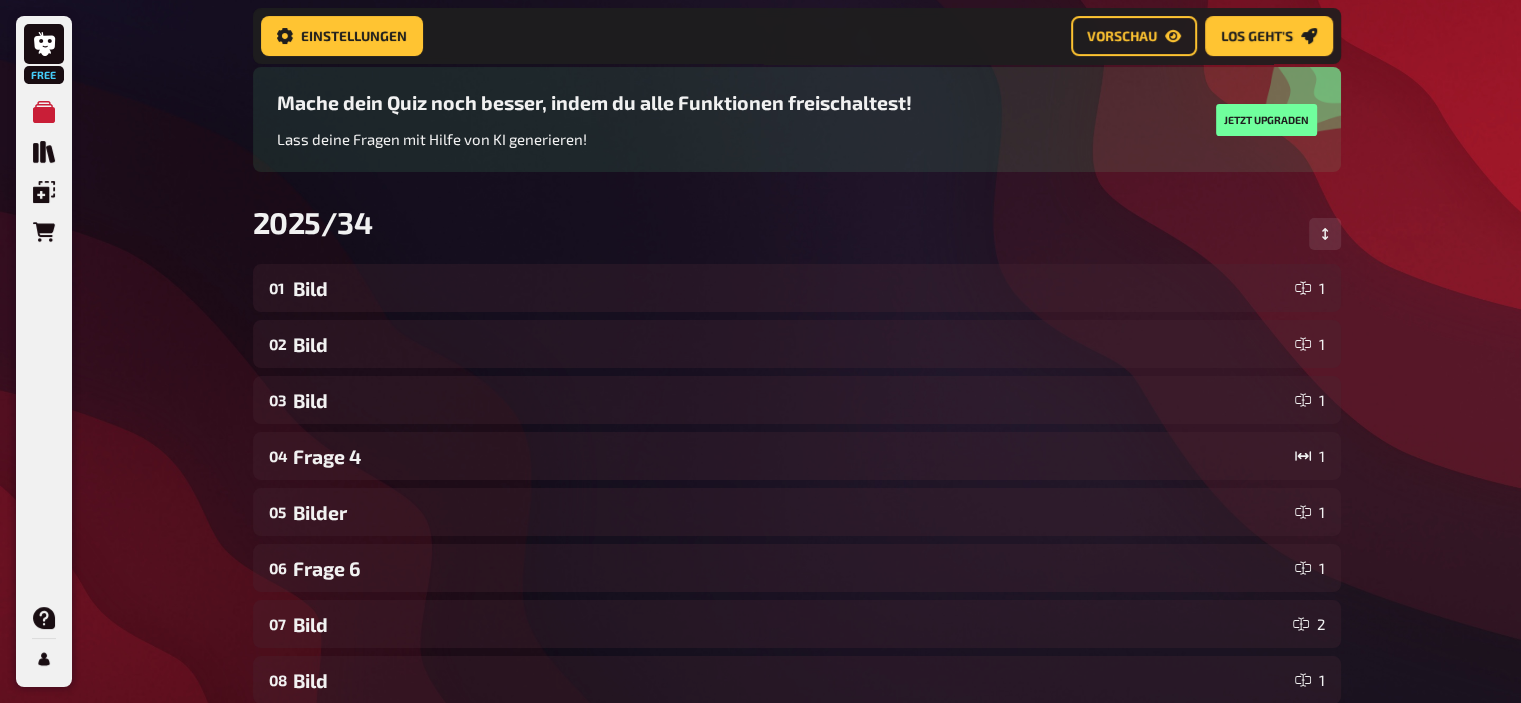 scroll, scrollTop: 142, scrollLeft: 0, axis: vertical 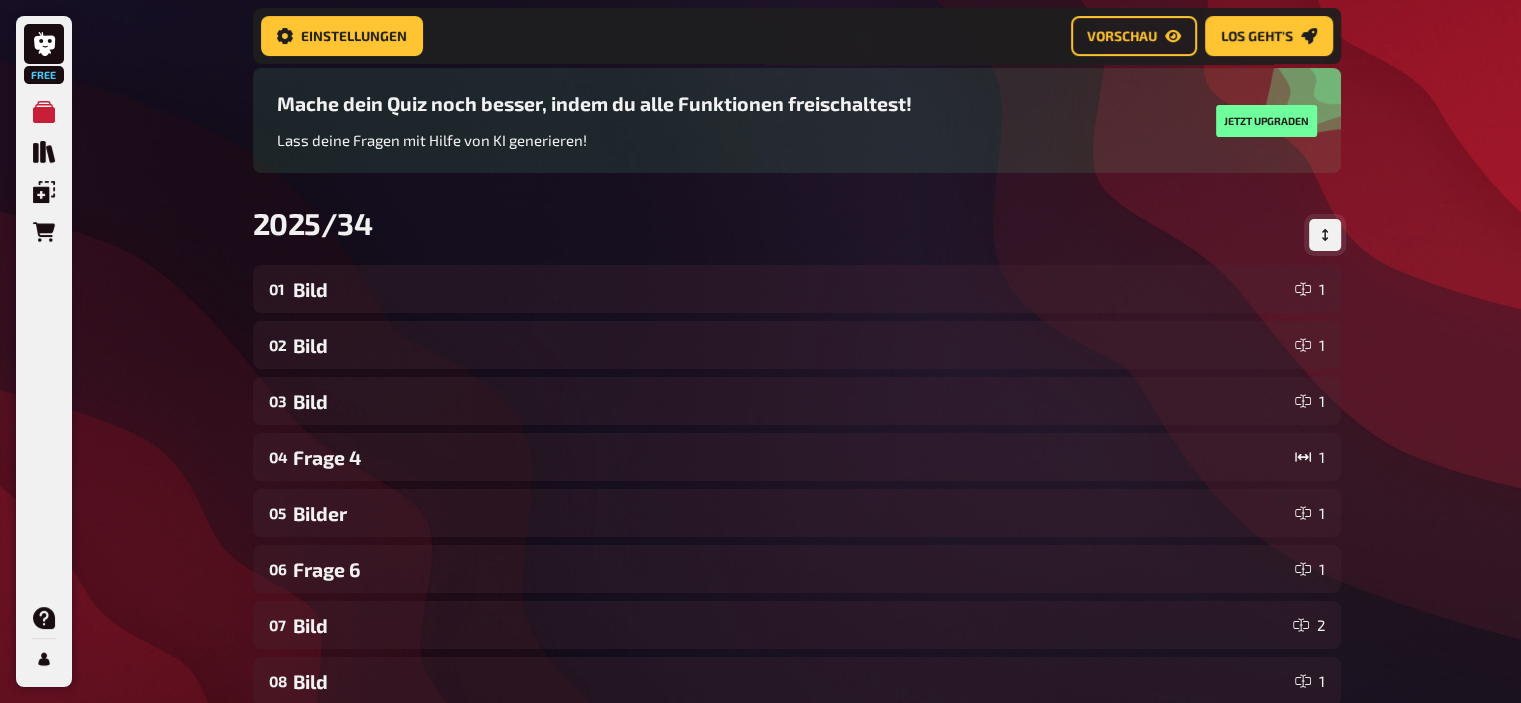 click 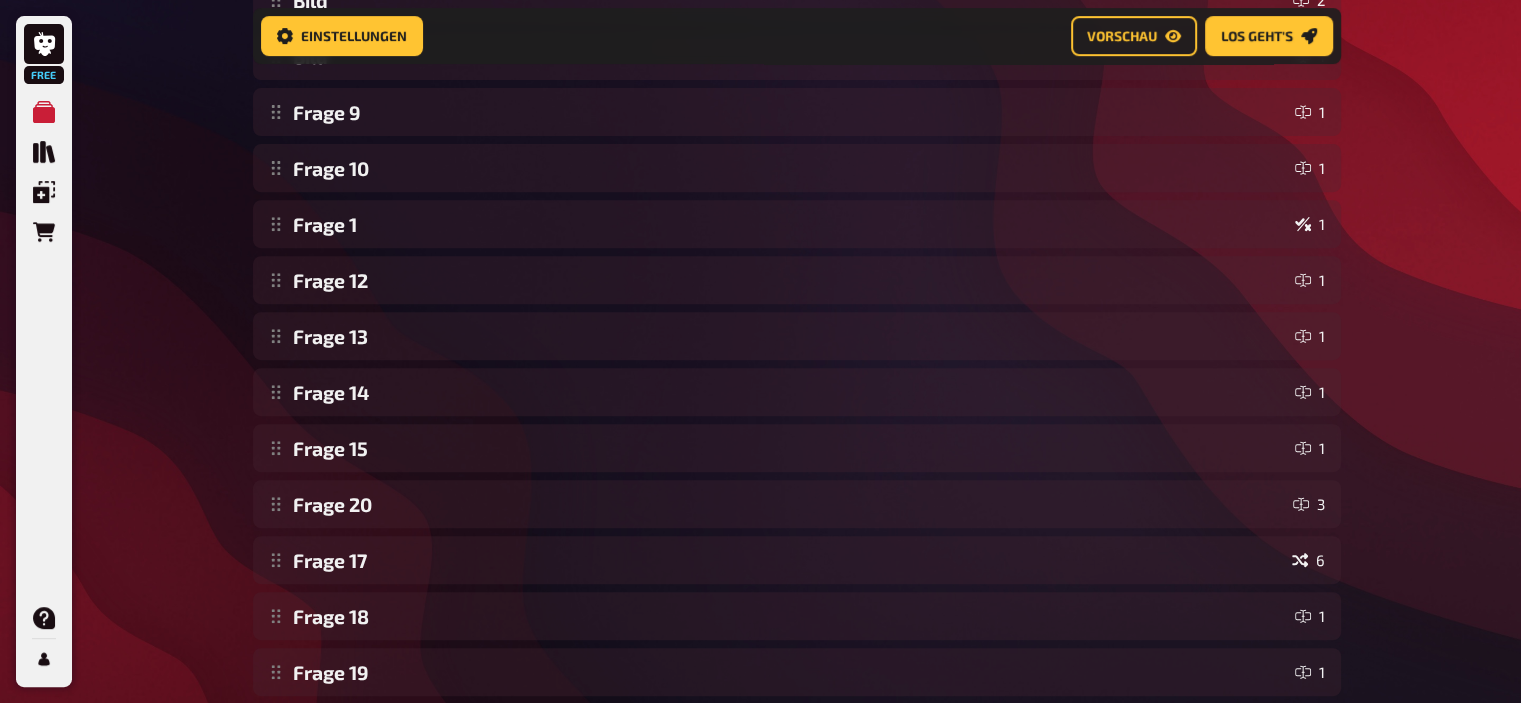scroll, scrollTop: 856, scrollLeft: 0, axis: vertical 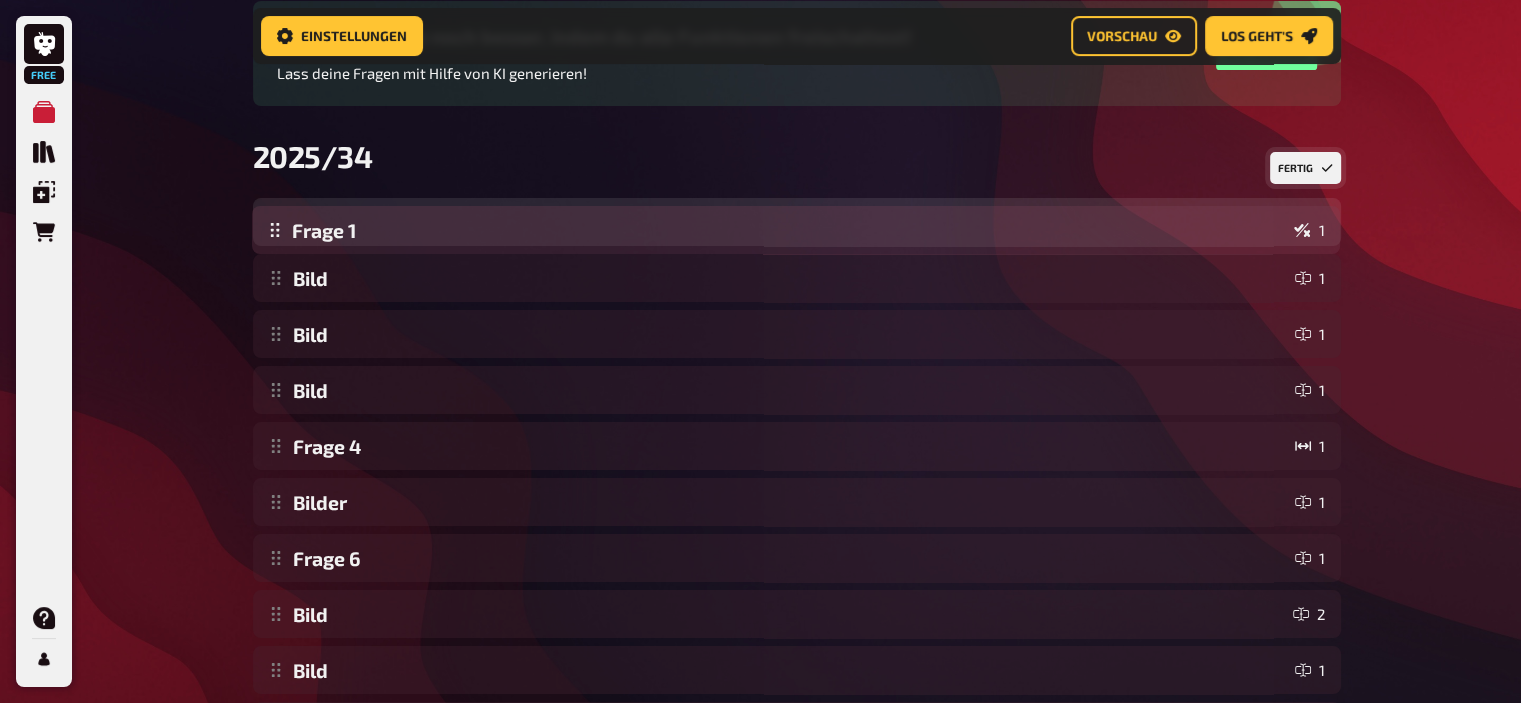 drag, startPoint x: 272, startPoint y: 144, endPoint x: 305, endPoint y: 239, distance: 100.56838 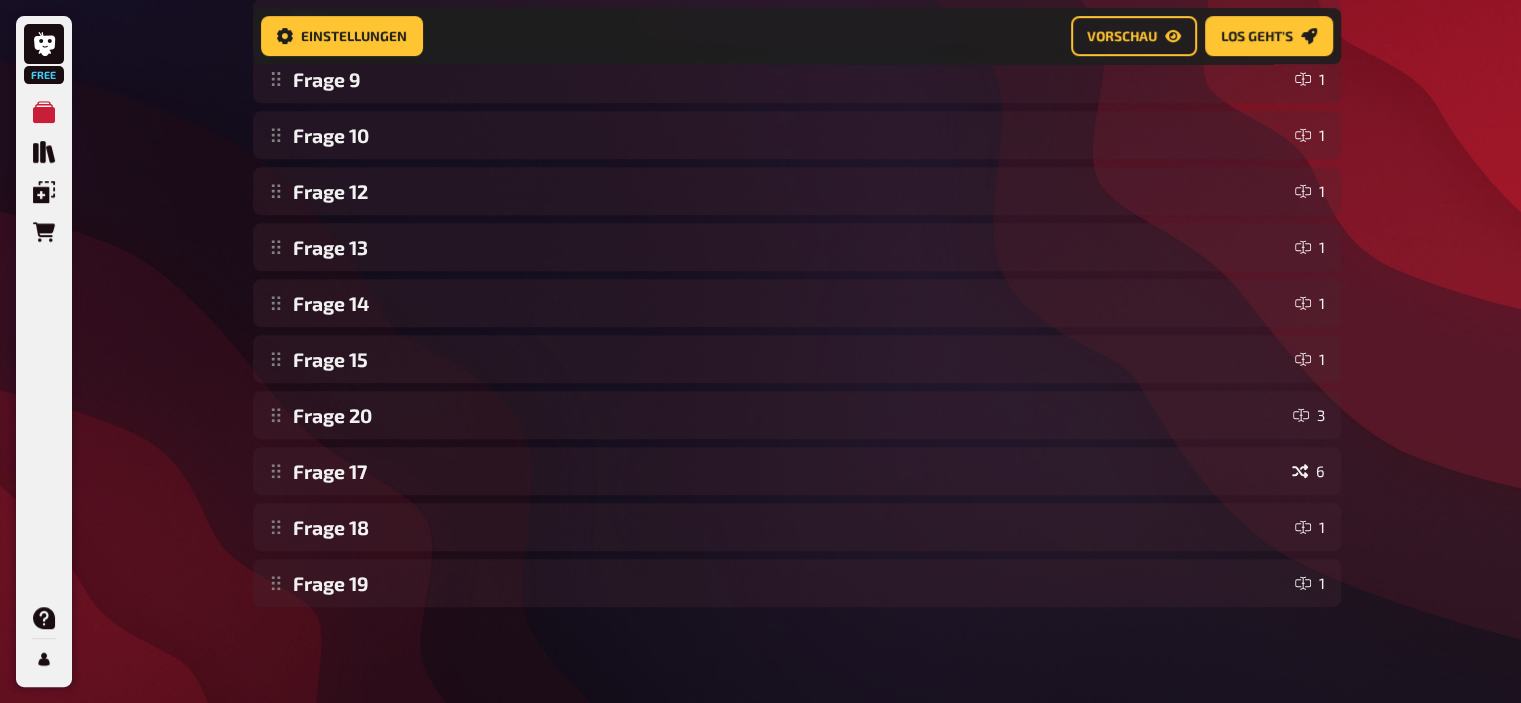 scroll, scrollTop: 856, scrollLeft: 0, axis: vertical 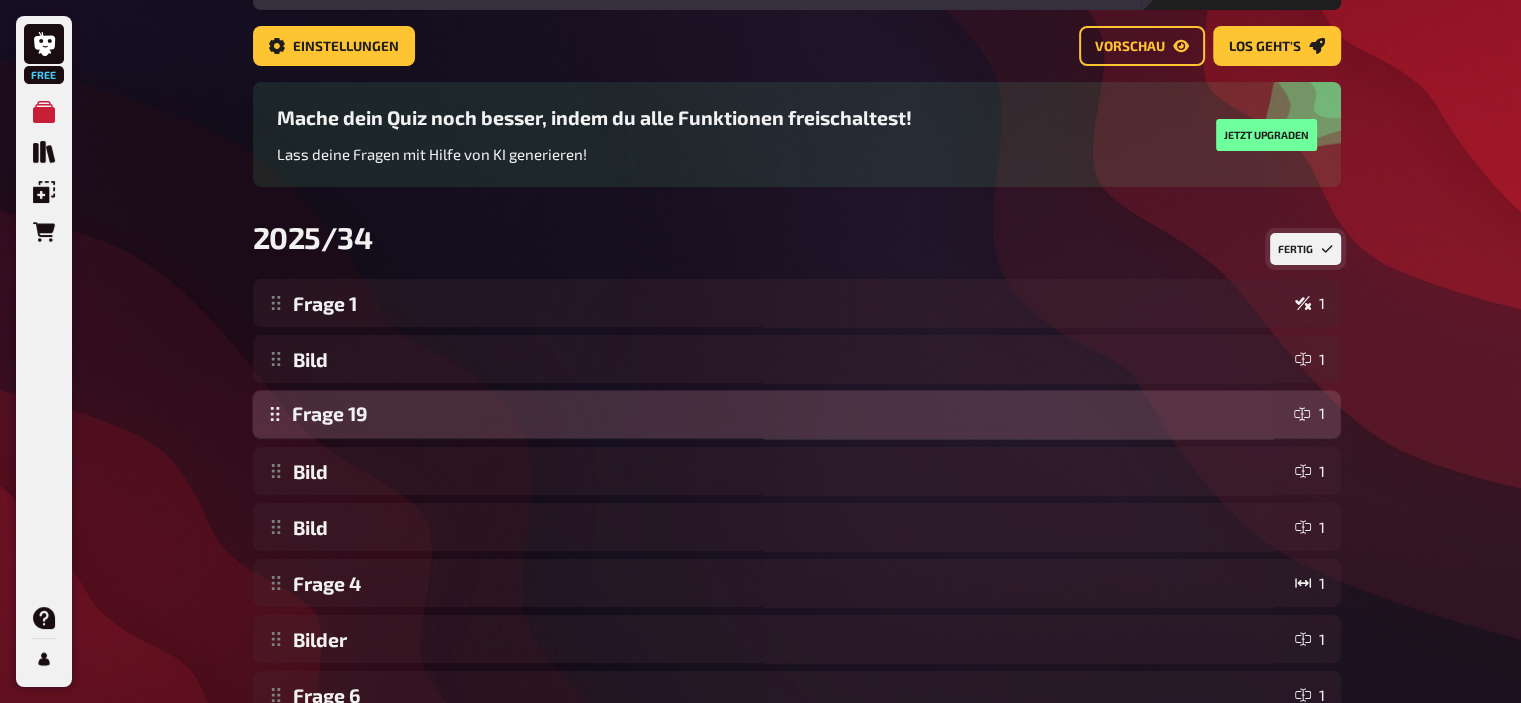 drag, startPoint x: 278, startPoint y: 587, endPoint x: 322, endPoint y: 418, distance: 174.6339 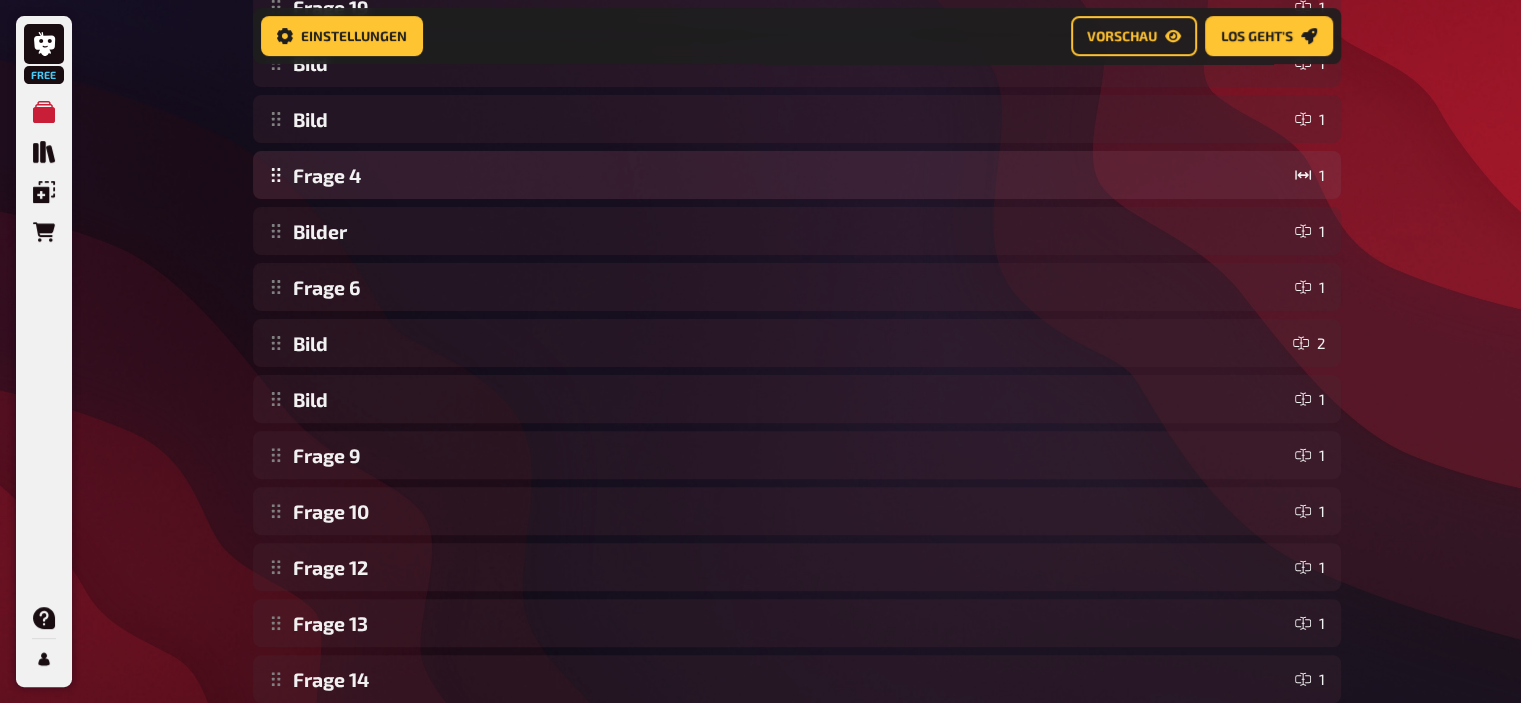 scroll, scrollTop: 856, scrollLeft: 0, axis: vertical 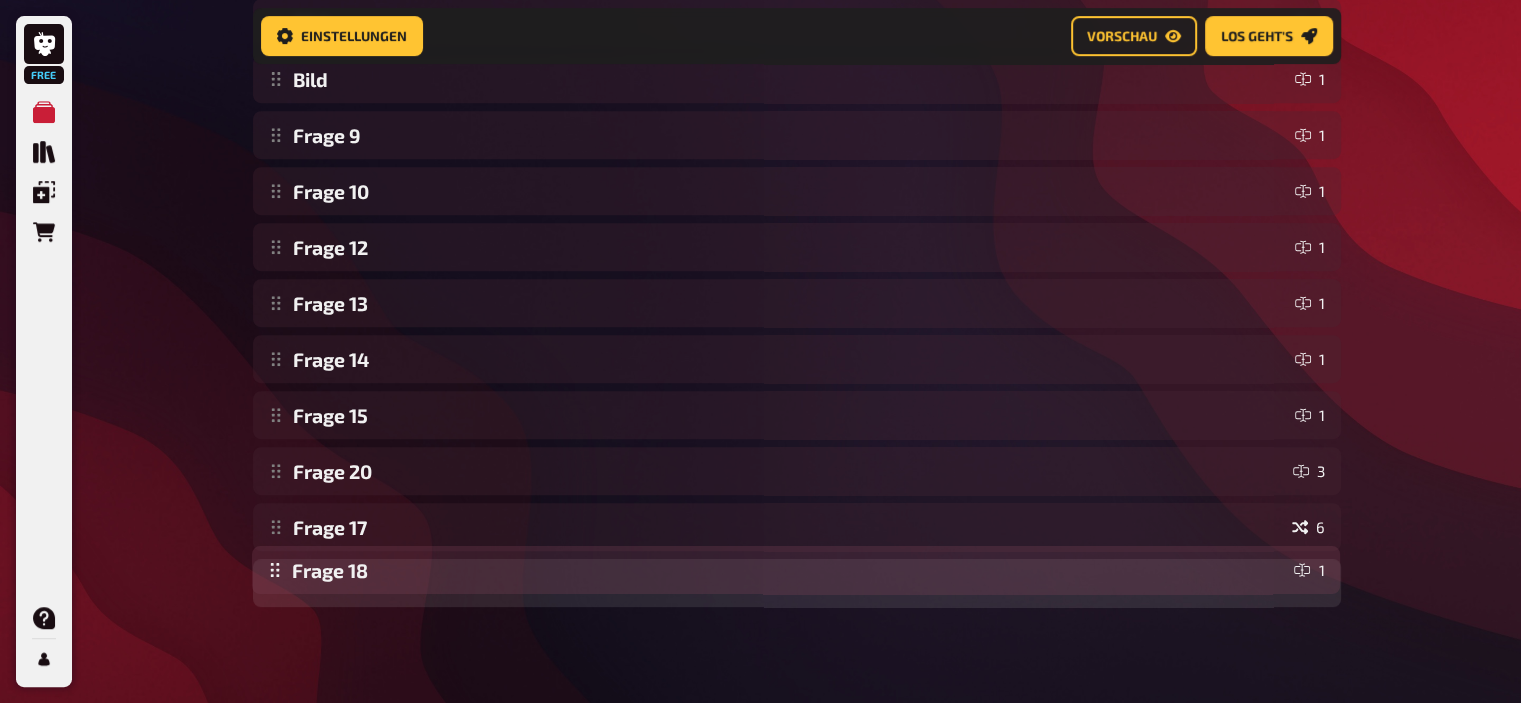drag, startPoint x: 279, startPoint y: 583, endPoint x: 279, endPoint y: 571, distance: 12 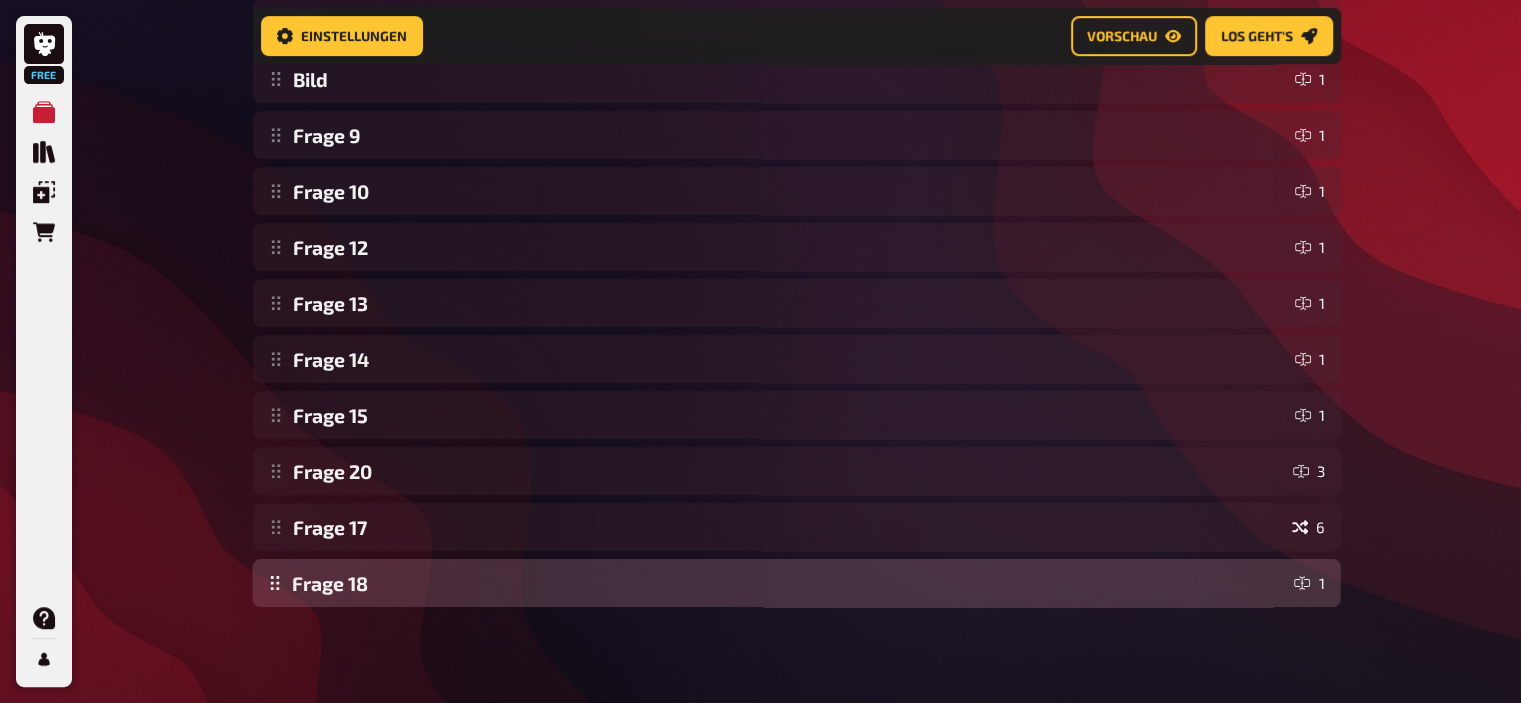 click on "Frage 1 1 Bild 1 Frage 19 1 Bild 1 Bild 1 Frage 4 1 Bilder 1 Frage 6 1 Bild 2 Bild 1 Frage 9 1 Frage 10 1 Frage 12 1 Frage 13 1 Frage 14 1 Frage 15 1 Frage 20 3 Frage 17 6 Frage 18 1 Frage 18 1
To pick up a draggable item, press the space bar.
While dragging, use the arrow keys to move the item.
Press space again to drop the item in its new position, or press escape to cancel.
Draggable item baa9 was moved over droppable area baa9." at bounding box center (797, 79) 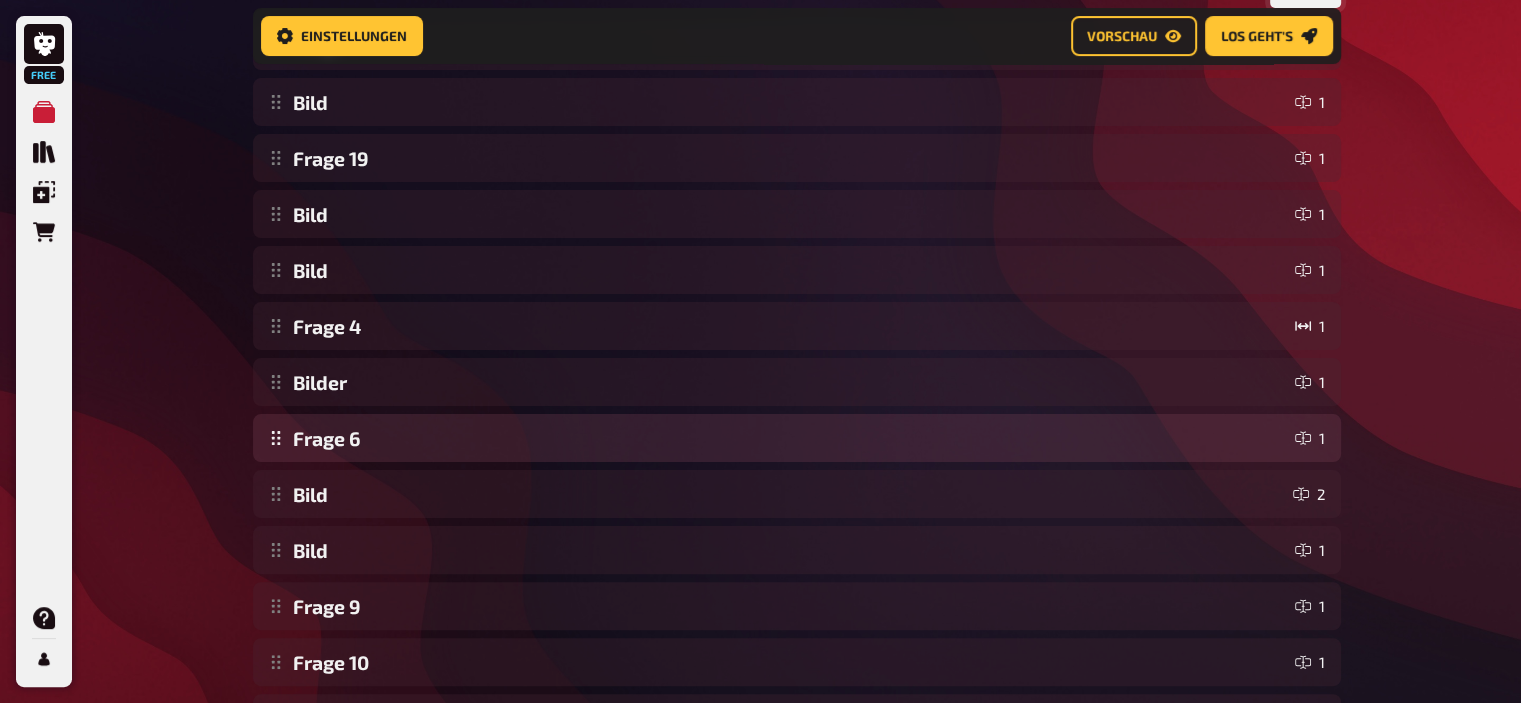 scroll, scrollTop: 384, scrollLeft: 0, axis: vertical 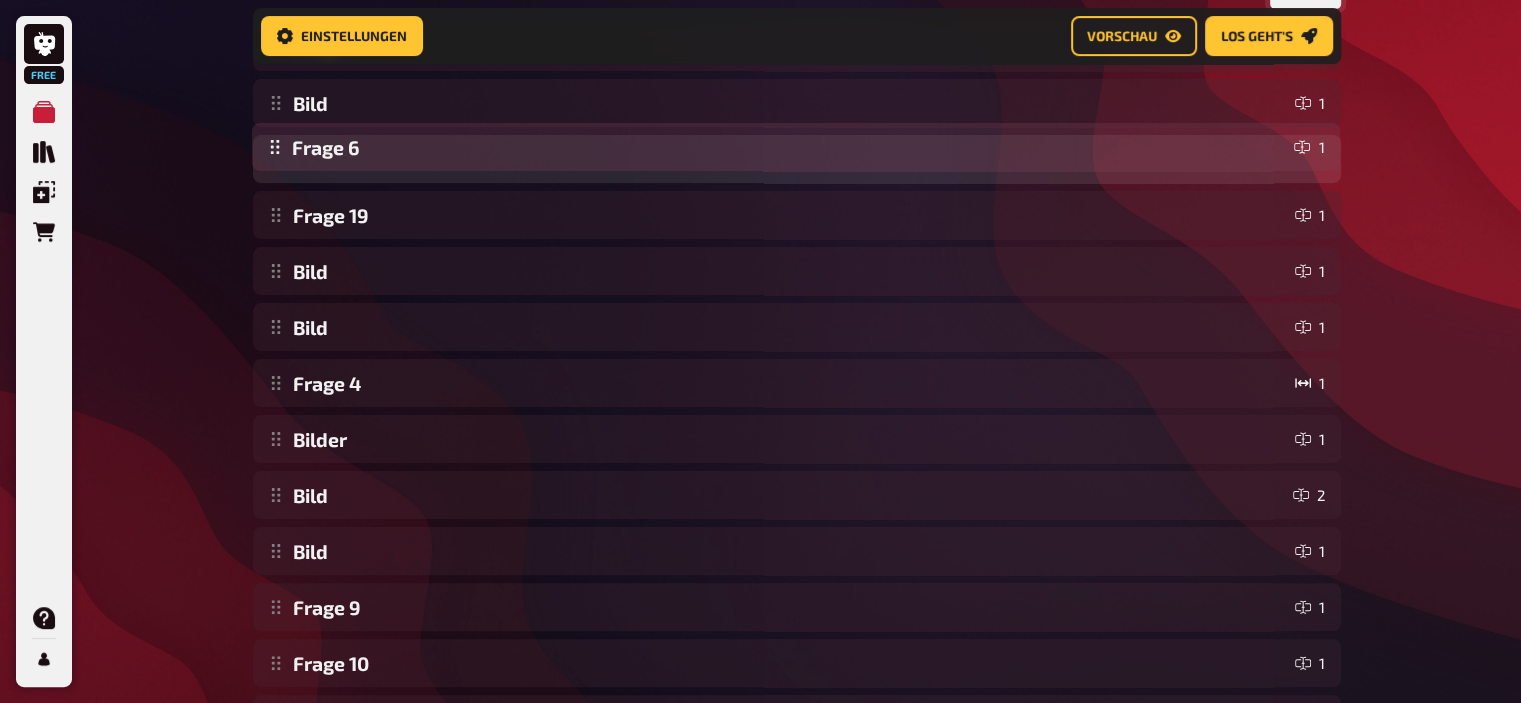drag, startPoint x: 278, startPoint y: 448, endPoint x: 327, endPoint y: 156, distance: 296.08276 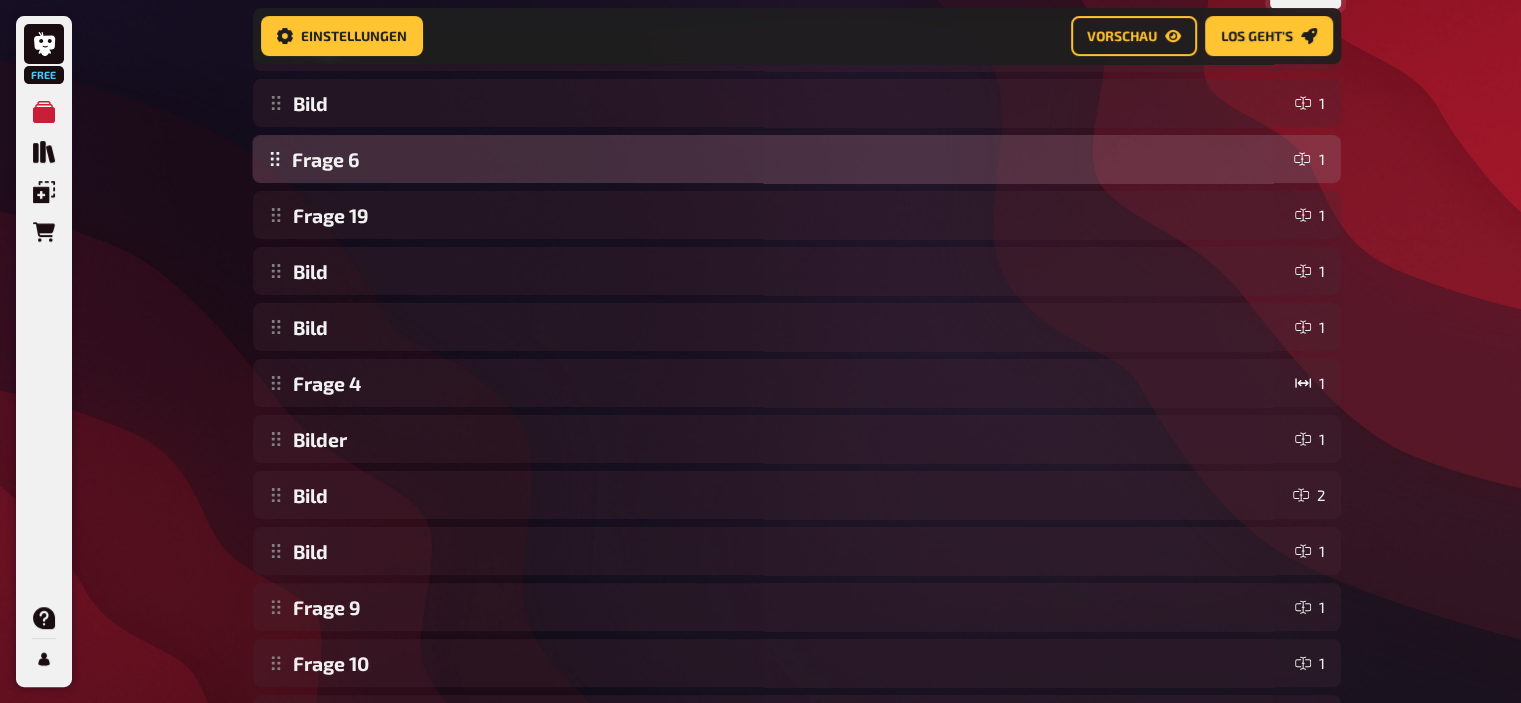 click on "Frage 1 1 Bild 1 Frage 19 1 Bild 1 Bild 1 Frage 4 1 Bilder 1 Frage 6 1 Bild 2 Bild 1 Frage 9 1 Frage 10 1 Frage 12 1 Frage 13 1 Frage 14 1 Frage 15 1 Frage 20 3 Frage 17 6 Frage 18 1 Frage 6 1
To pick up a draggable item, press the space bar.
While dragging, use the arrow keys to move the item.
Press space again to drop the item in its new position, or press escape to cancel.
Draggable item 09f0 was moved over droppable area ab7c." at bounding box center [797, 551] 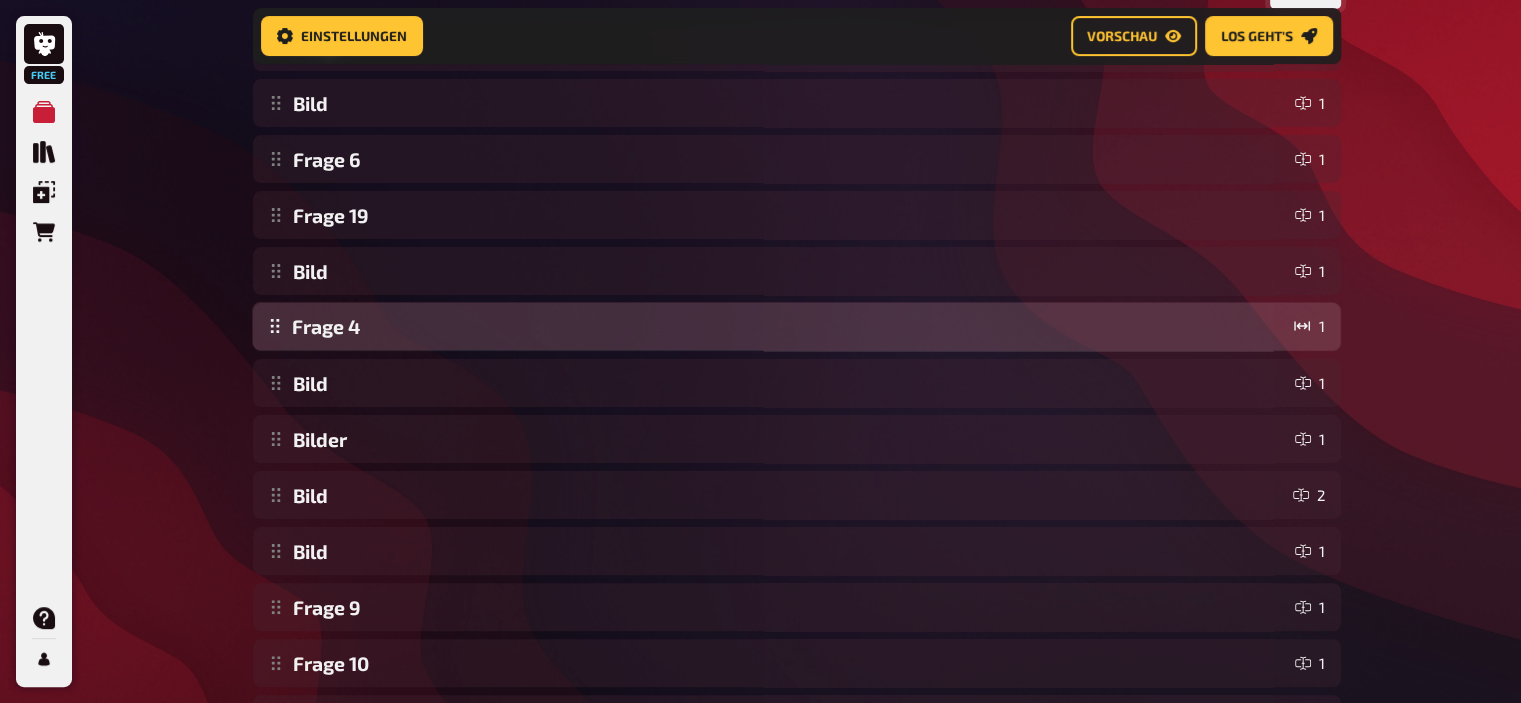 drag, startPoint x: 274, startPoint y: 387, endPoint x: 293, endPoint y: 329, distance: 61.03278 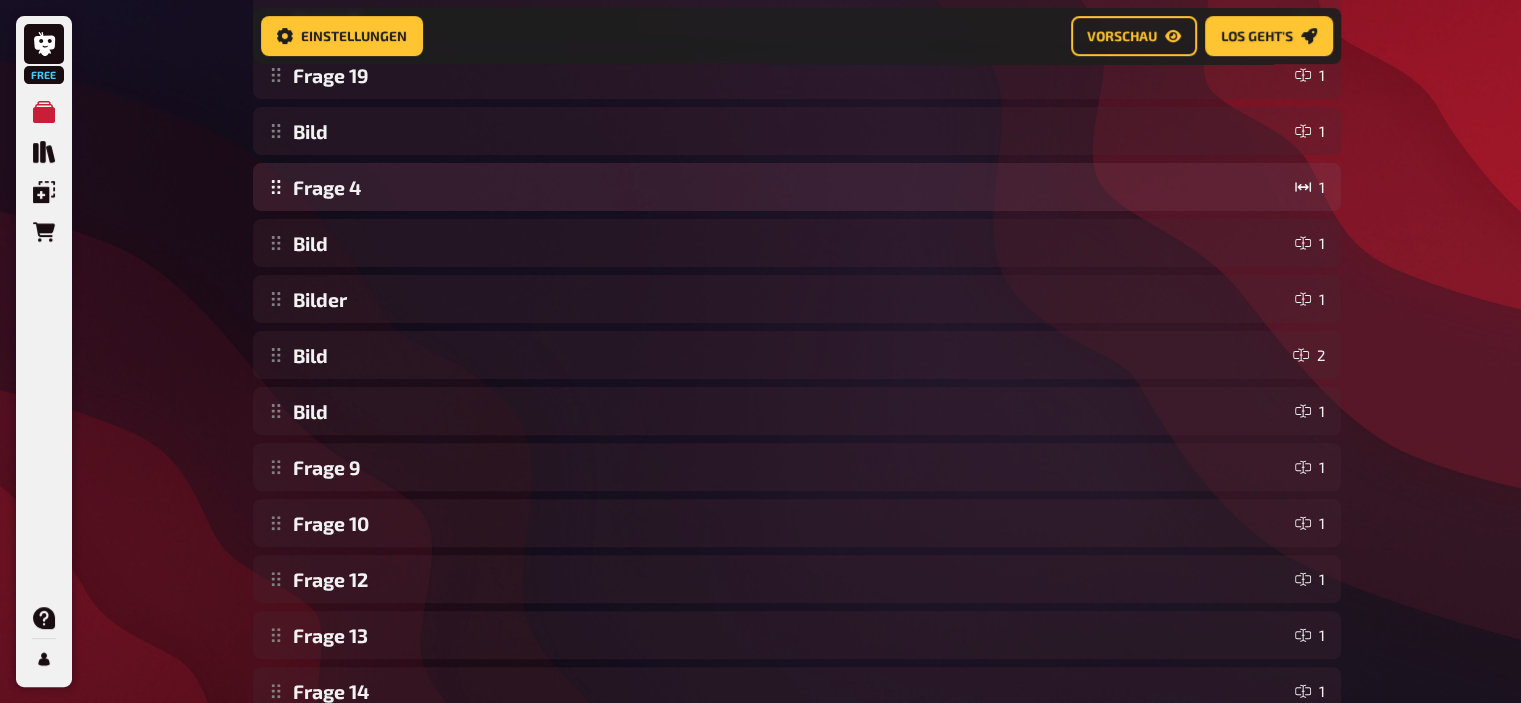 scroll, scrollTop: 528, scrollLeft: 0, axis: vertical 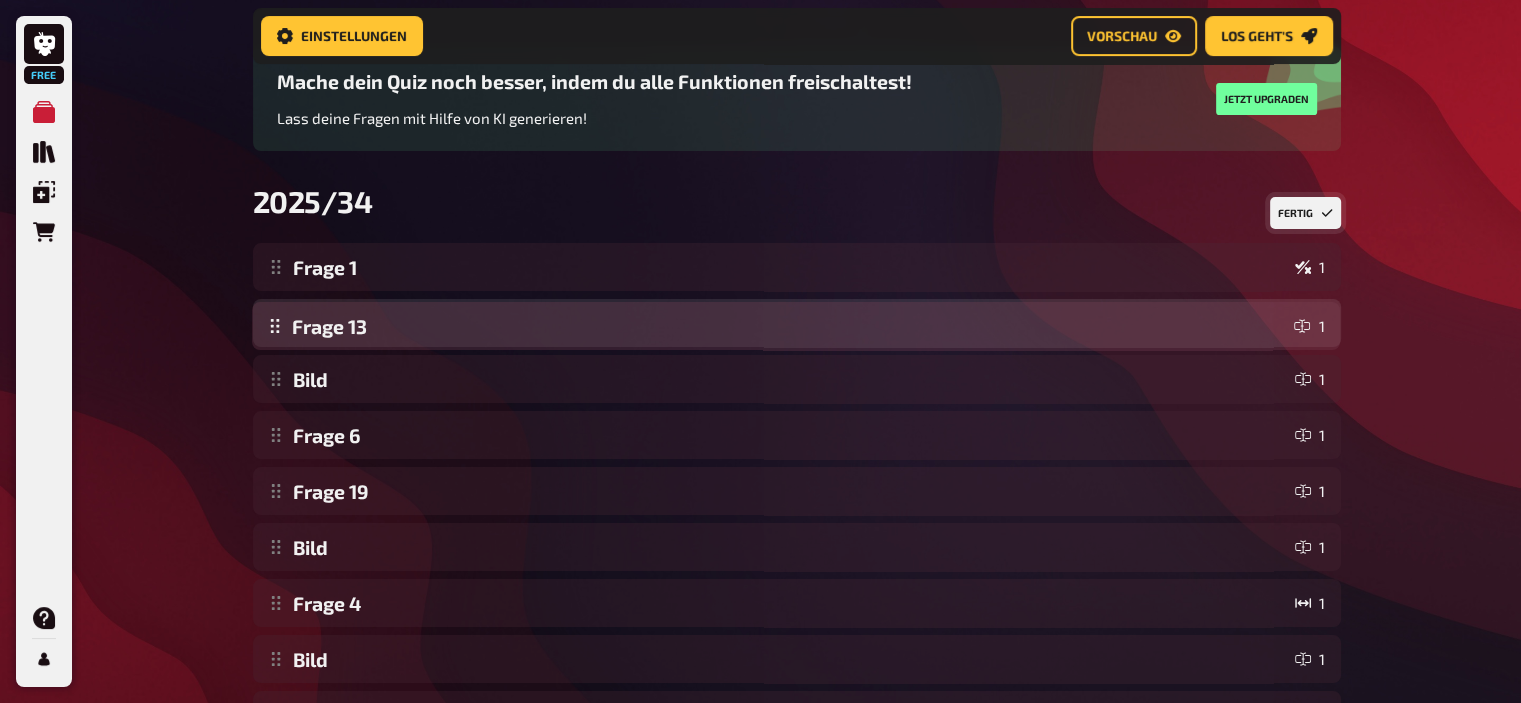 drag, startPoint x: 276, startPoint y: 639, endPoint x: 331, endPoint y: 335, distance: 308.93527 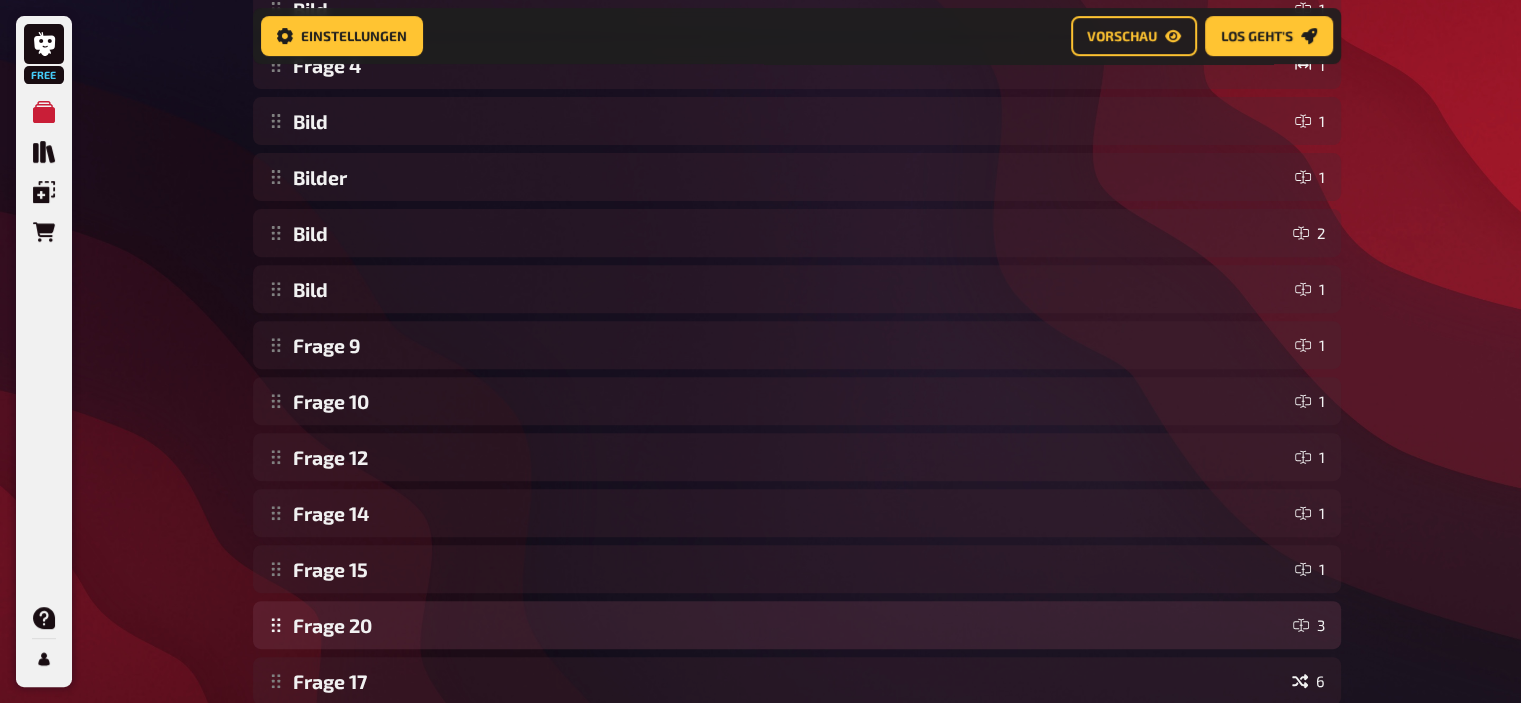 scroll, scrollTop: 703, scrollLeft: 0, axis: vertical 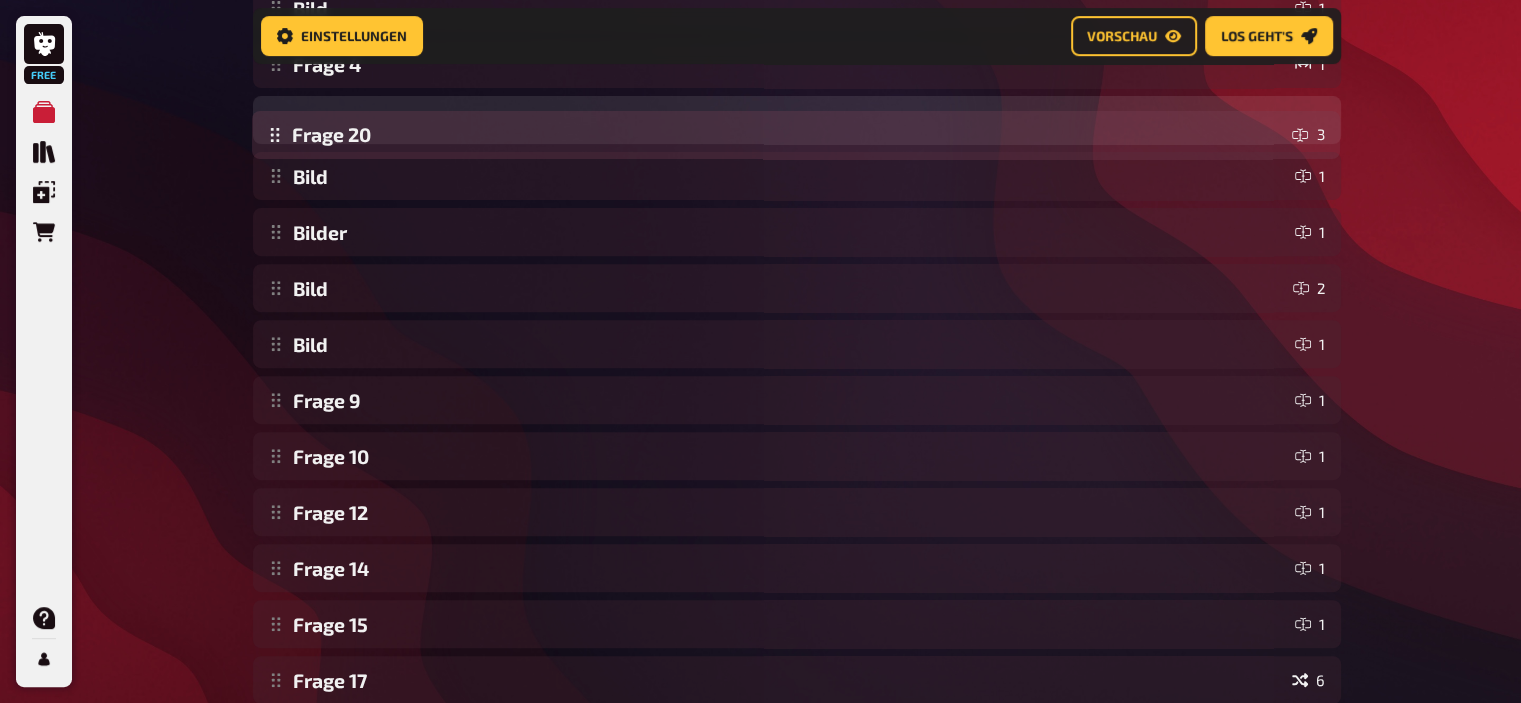 drag, startPoint x: 269, startPoint y: 632, endPoint x: 280, endPoint y: 140, distance: 492.12296 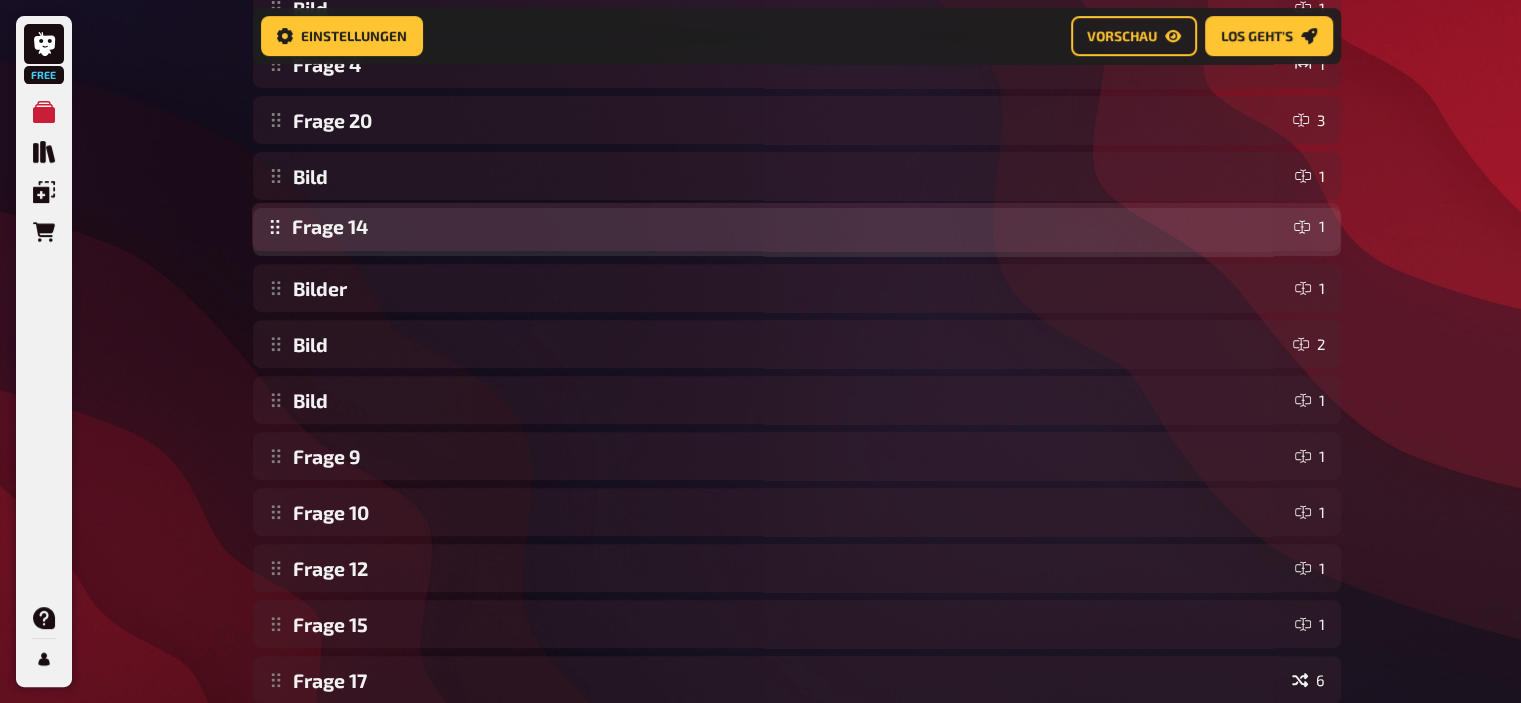 drag, startPoint x: 287, startPoint y: 589, endPoint x: 294, endPoint y: 247, distance: 342.07162 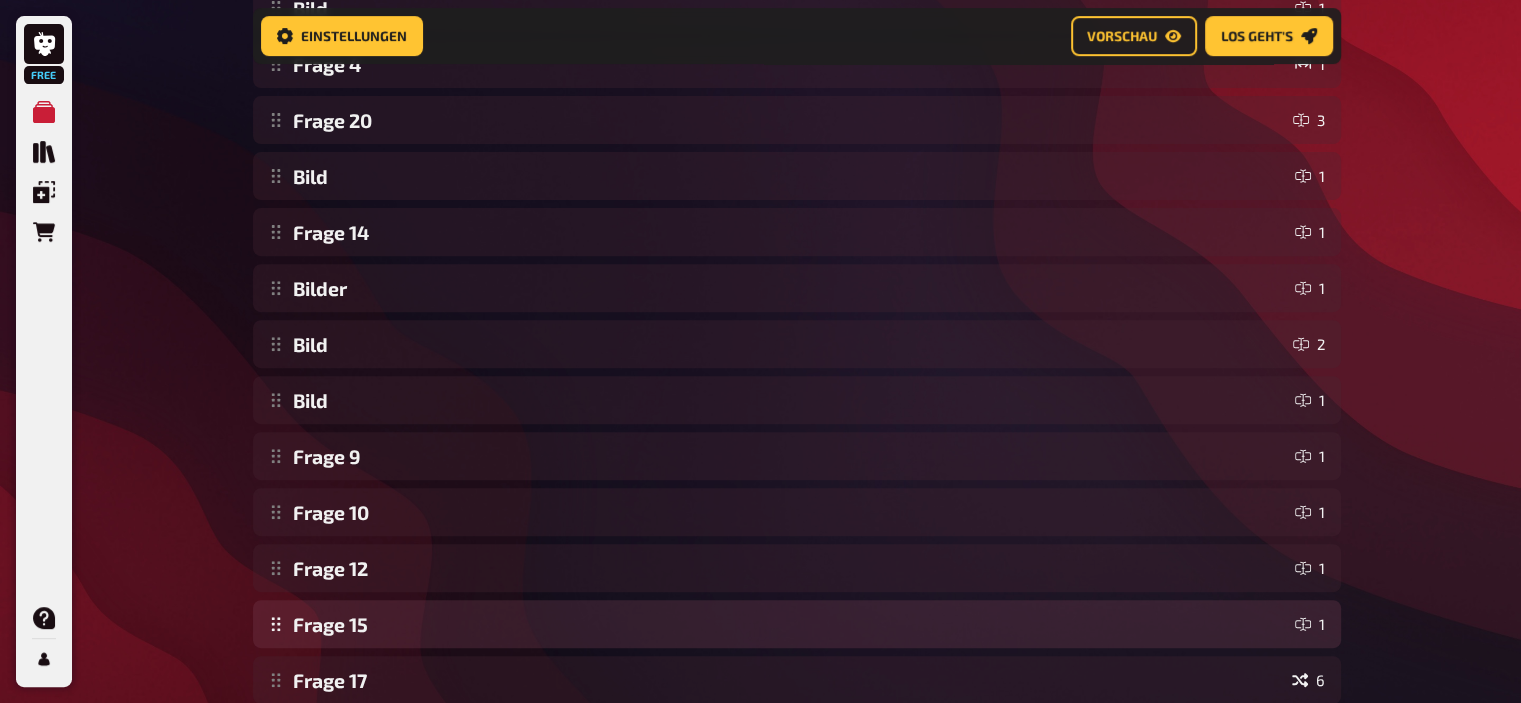 scroll, scrollTop: 856, scrollLeft: 0, axis: vertical 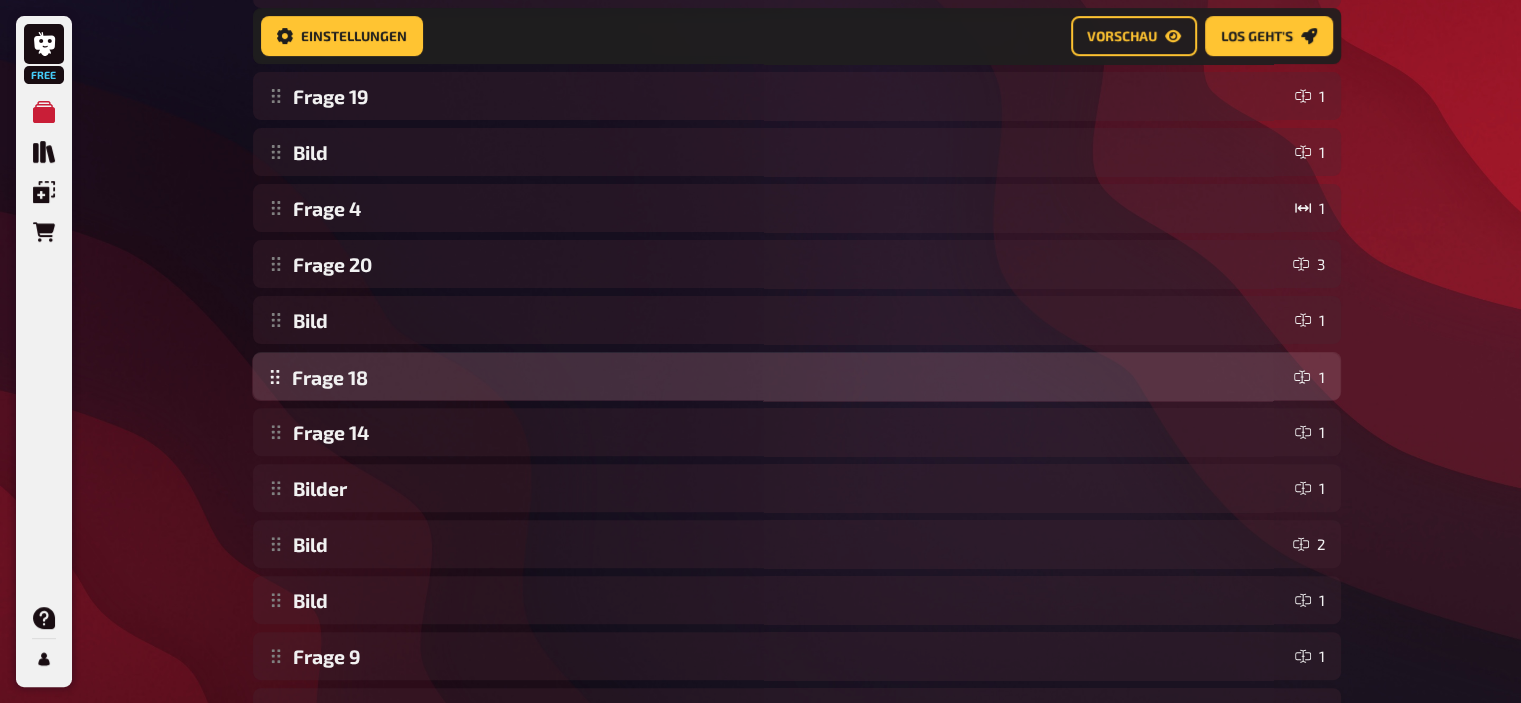 drag, startPoint x: 284, startPoint y: 597, endPoint x: 355, endPoint y: 399, distance: 210.34496 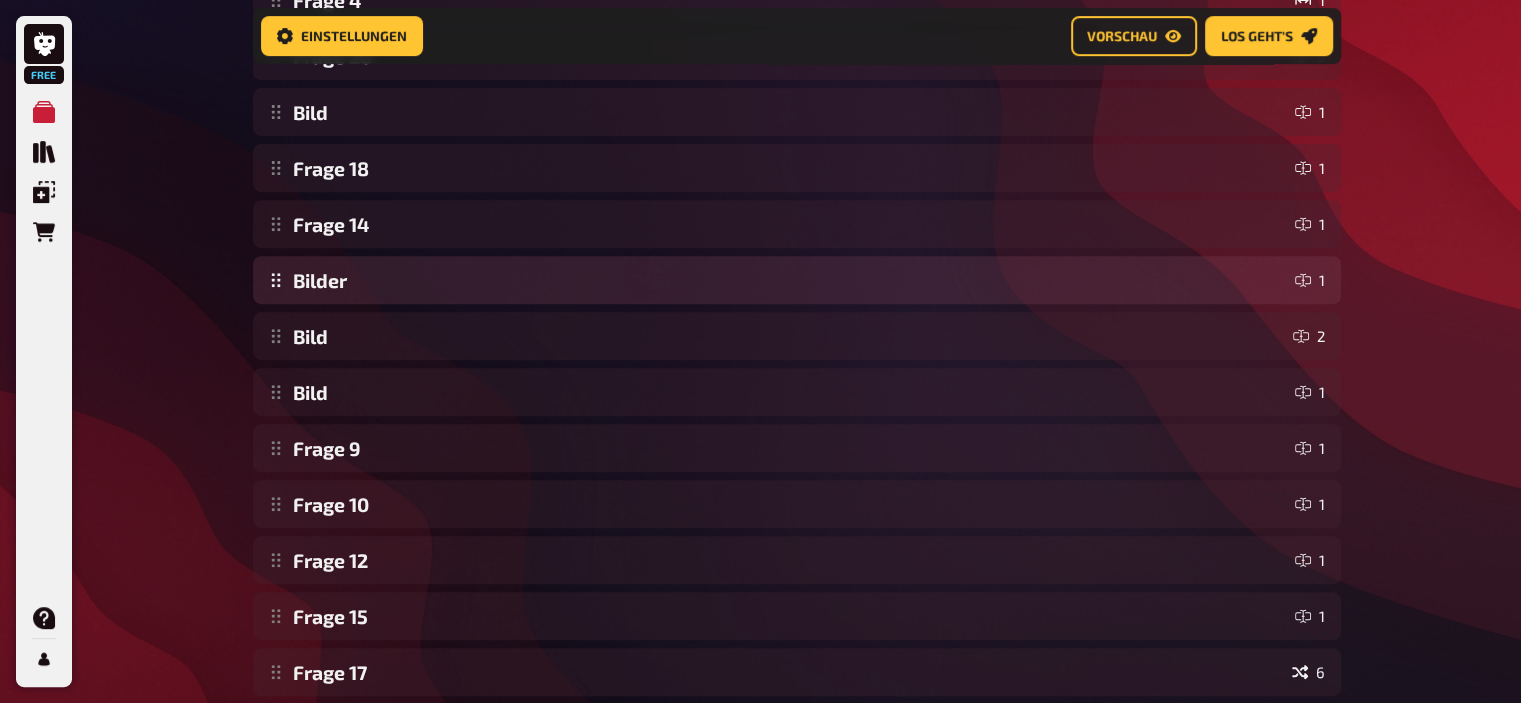 scroll, scrollTop: 856, scrollLeft: 0, axis: vertical 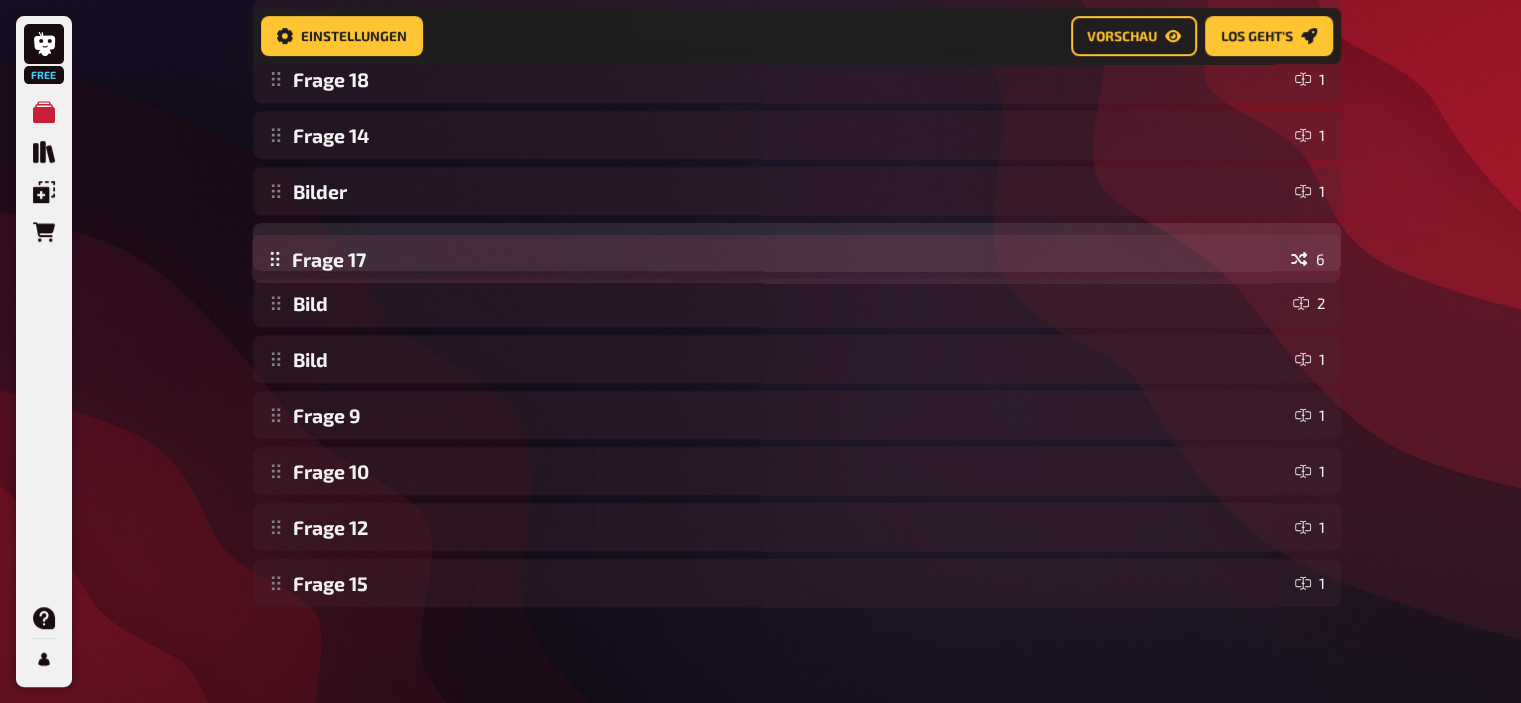 drag, startPoint x: 268, startPoint y: 595, endPoint x: 312, endPoint y: 267, distance: 330.93805 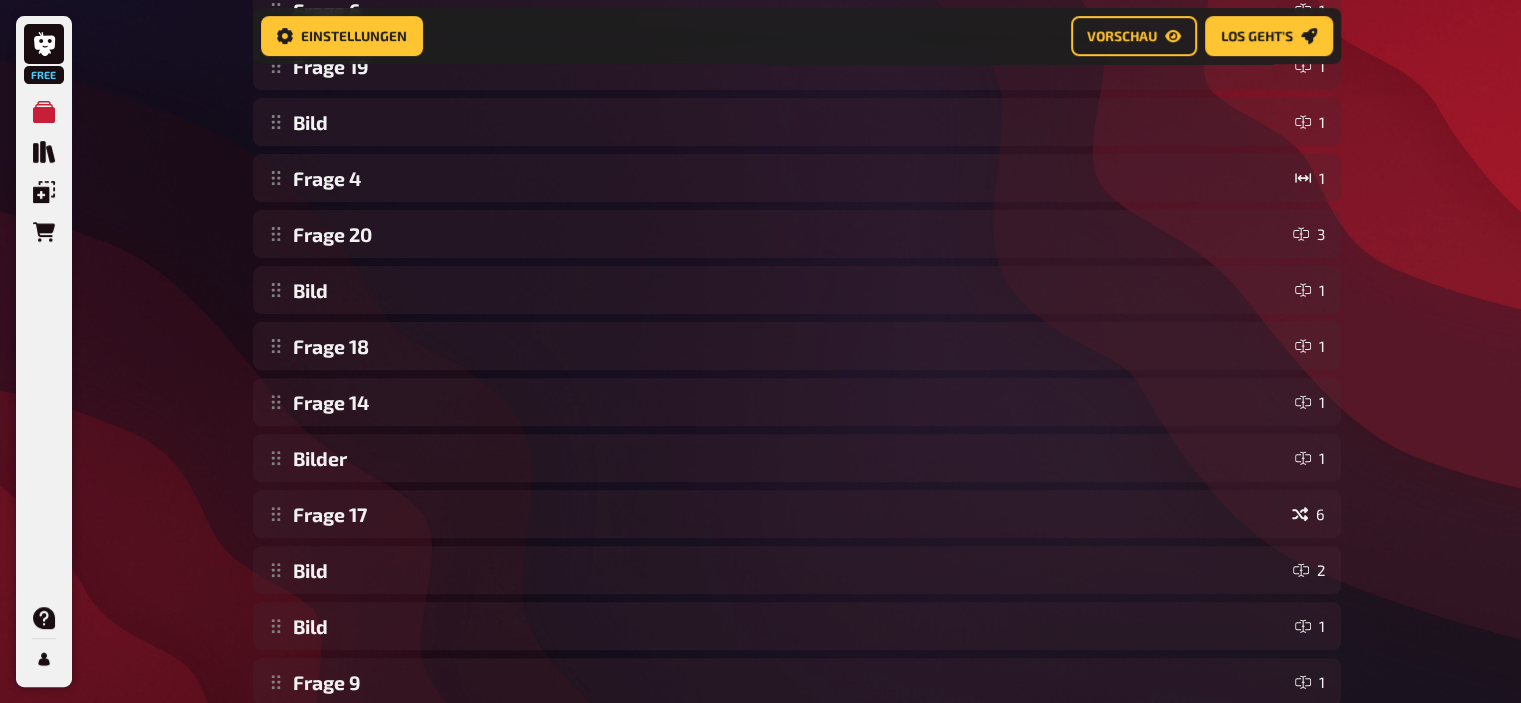 scroll, scrollTop: 575, scrollLeft: 0, axis: vertical 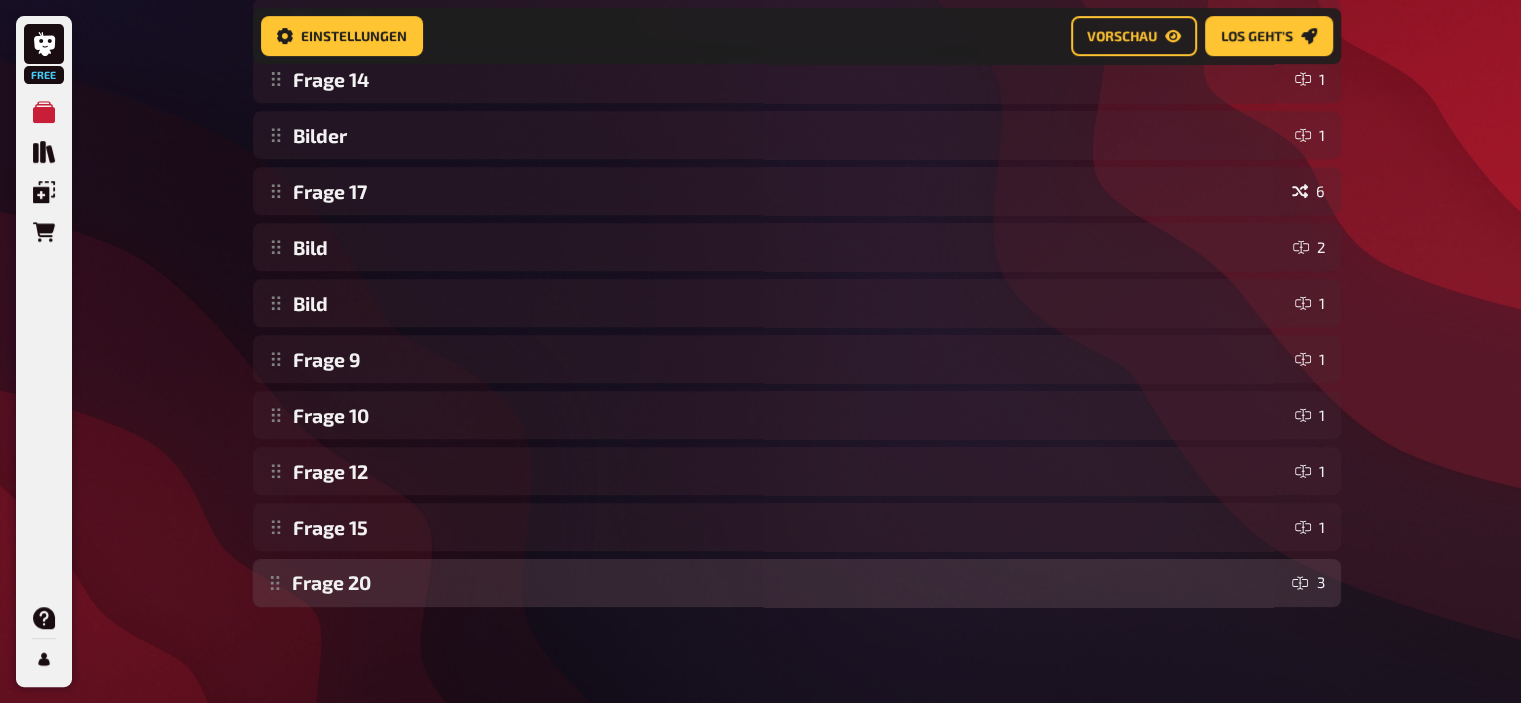 drag, startPoint x: 280, startPoint y: 261, endPoint x: 310, endPoint y: 635, distance: 375.2013 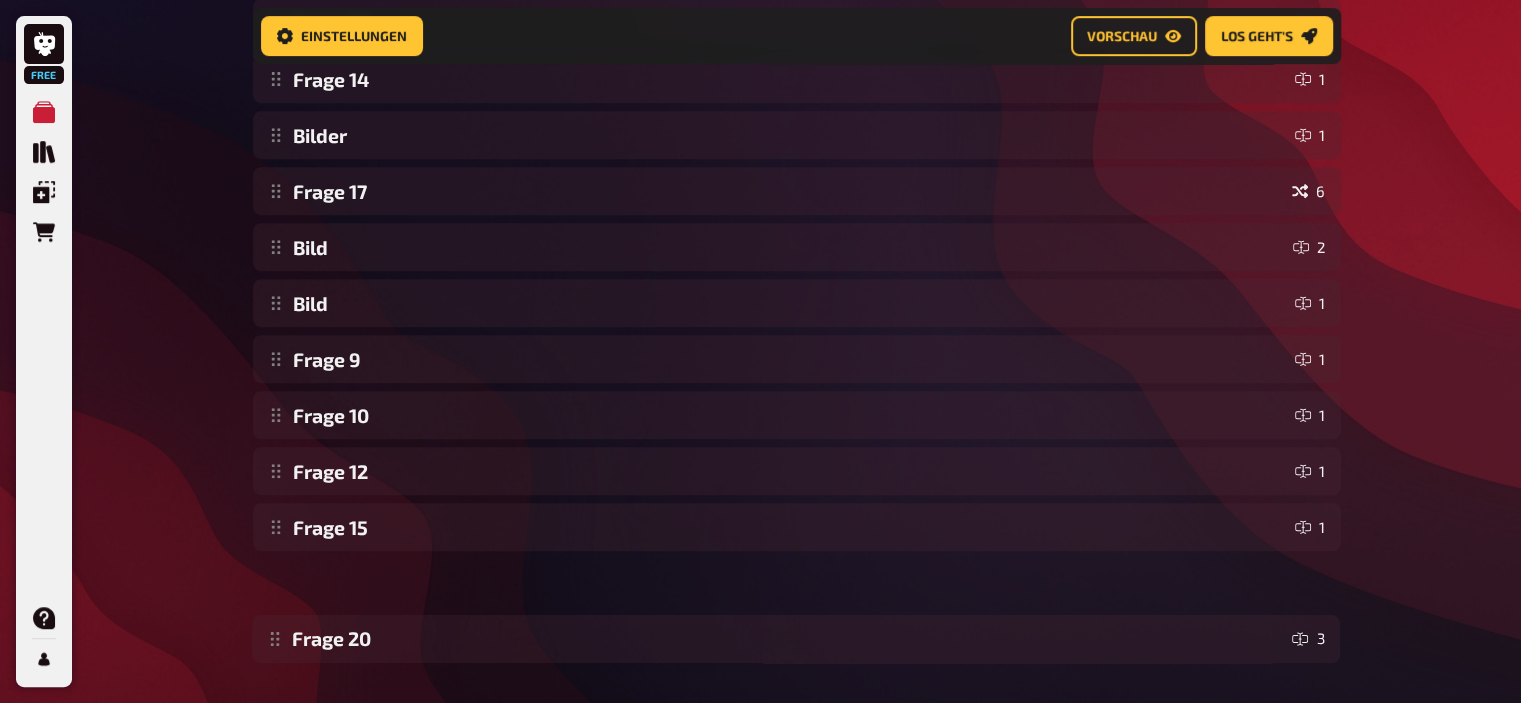 scroll, scrollTop: 800, scrollLeft: 0, axis: vertical 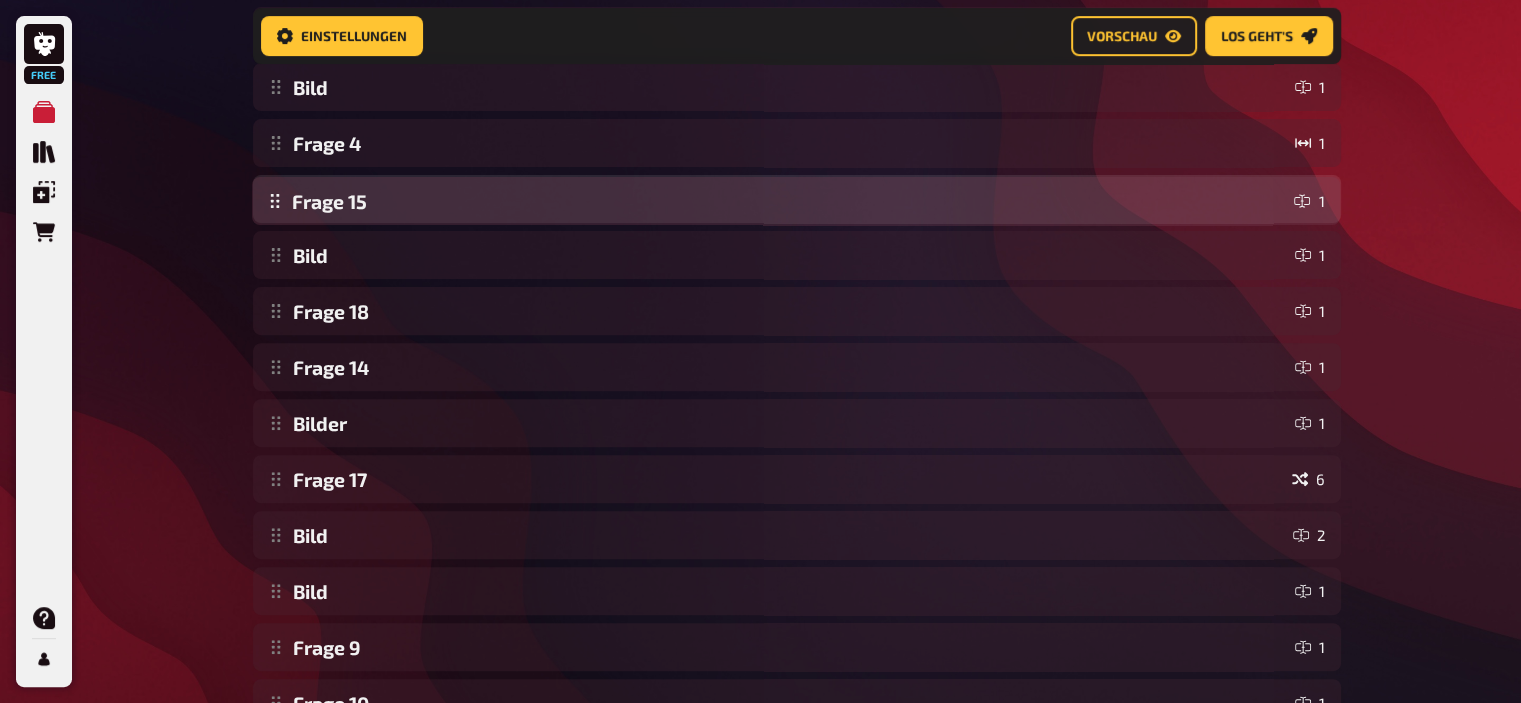 drag, startPoint x: 276, startPoint y: 594, endPoint x: 374, endPoint y: 211, distance: 395.33908 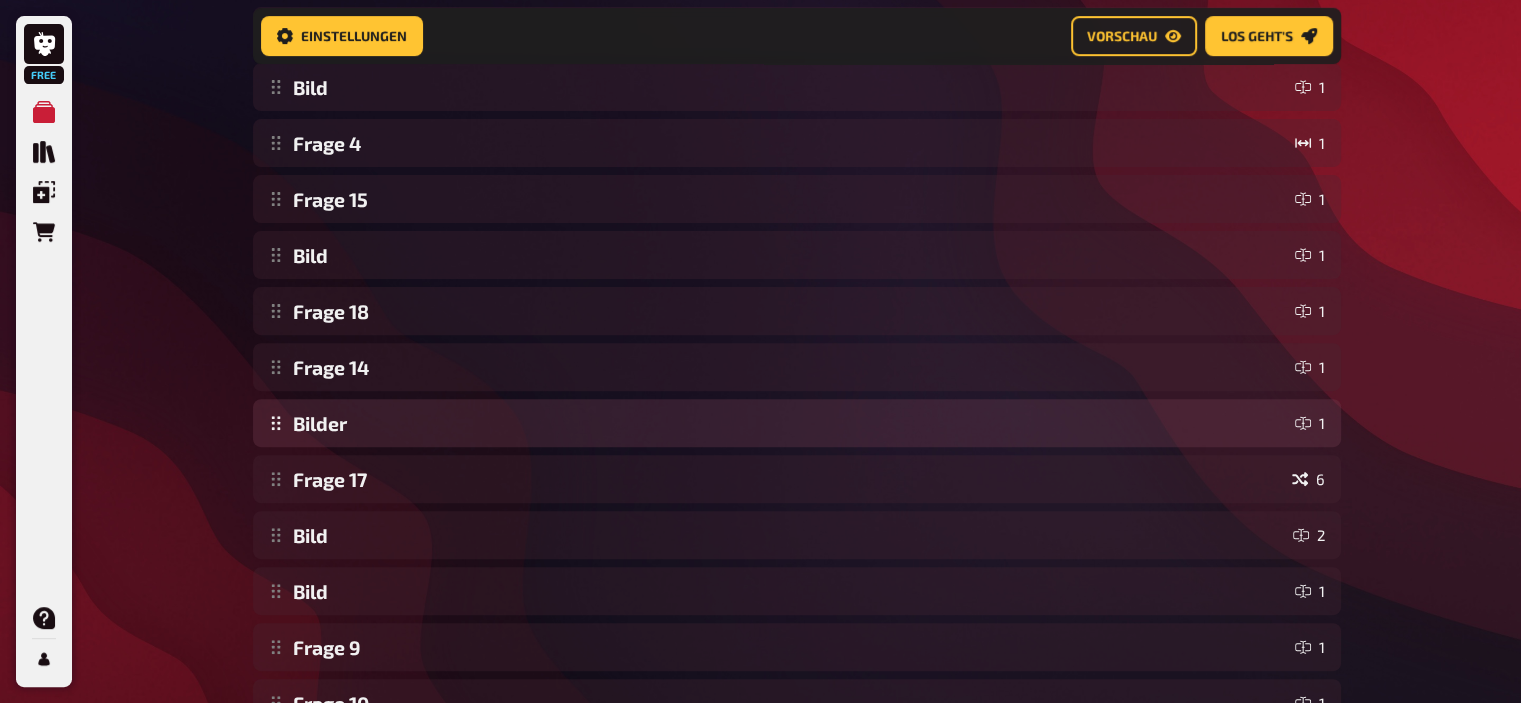 scroll, scrollTop: 856, scrollLeft: 0, axis: vertical 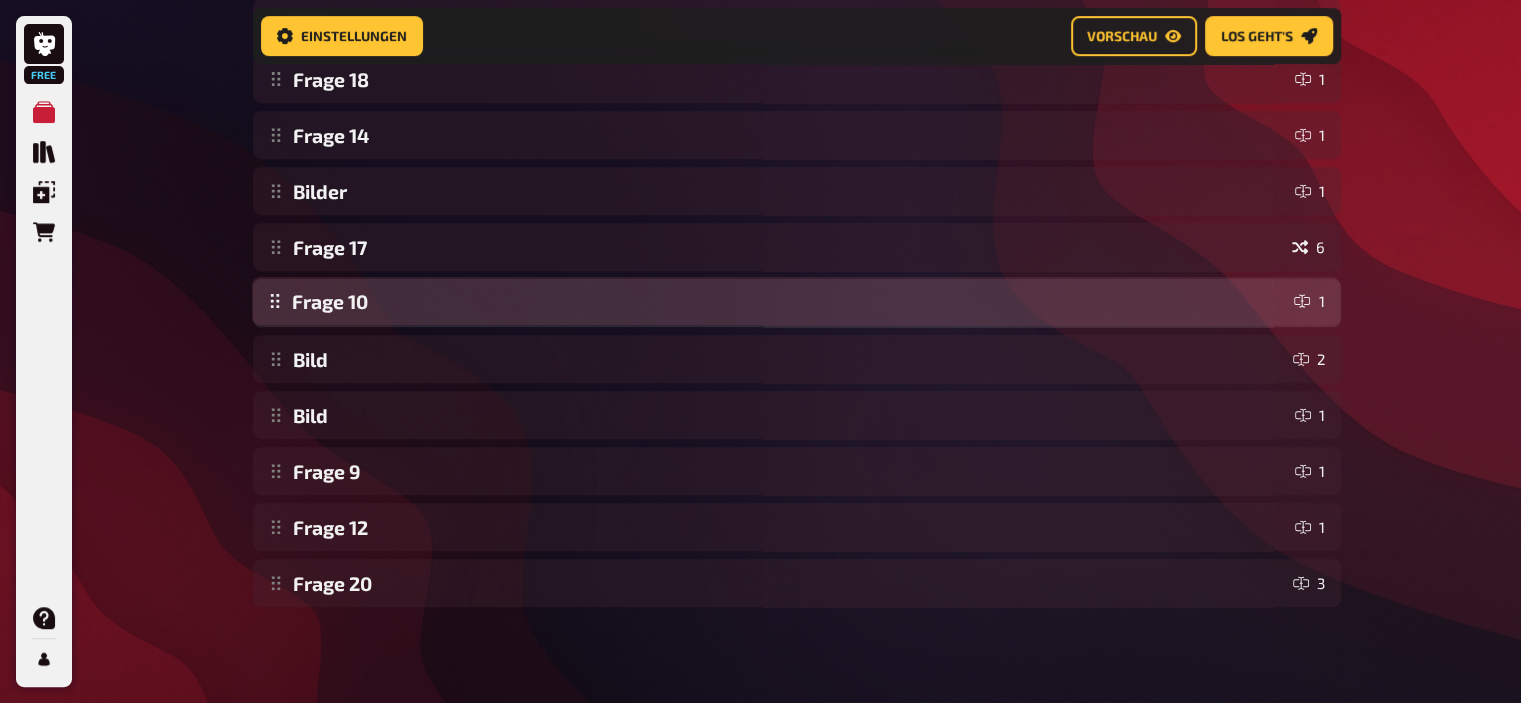 drag, startPoint x: 274, startPoint y: 468, endPoint x: 292, endPoint y: 298, distance: 170.95029 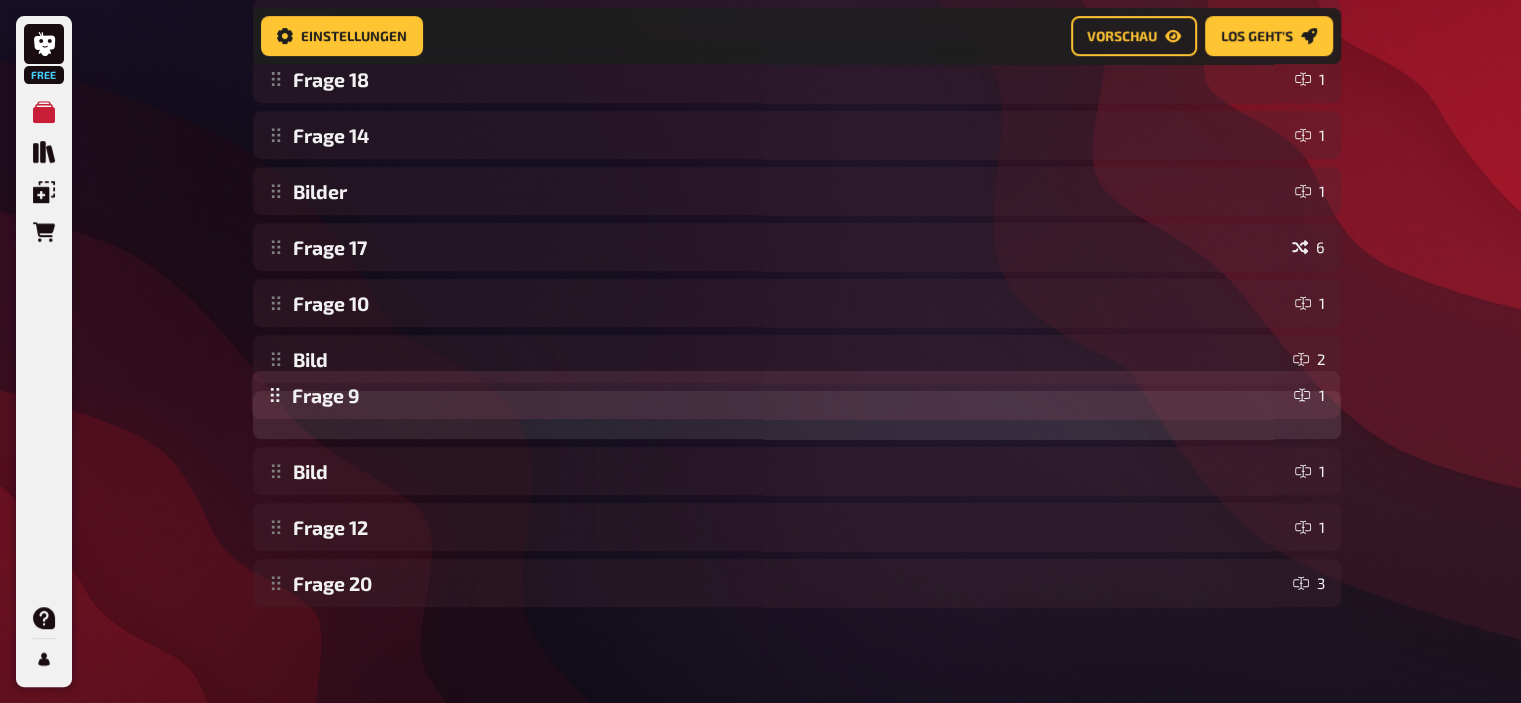 drag, startPoint x: 281, startPoint y: 469, endPoint x: 283, endPoint y: 390, distance: 79.025314 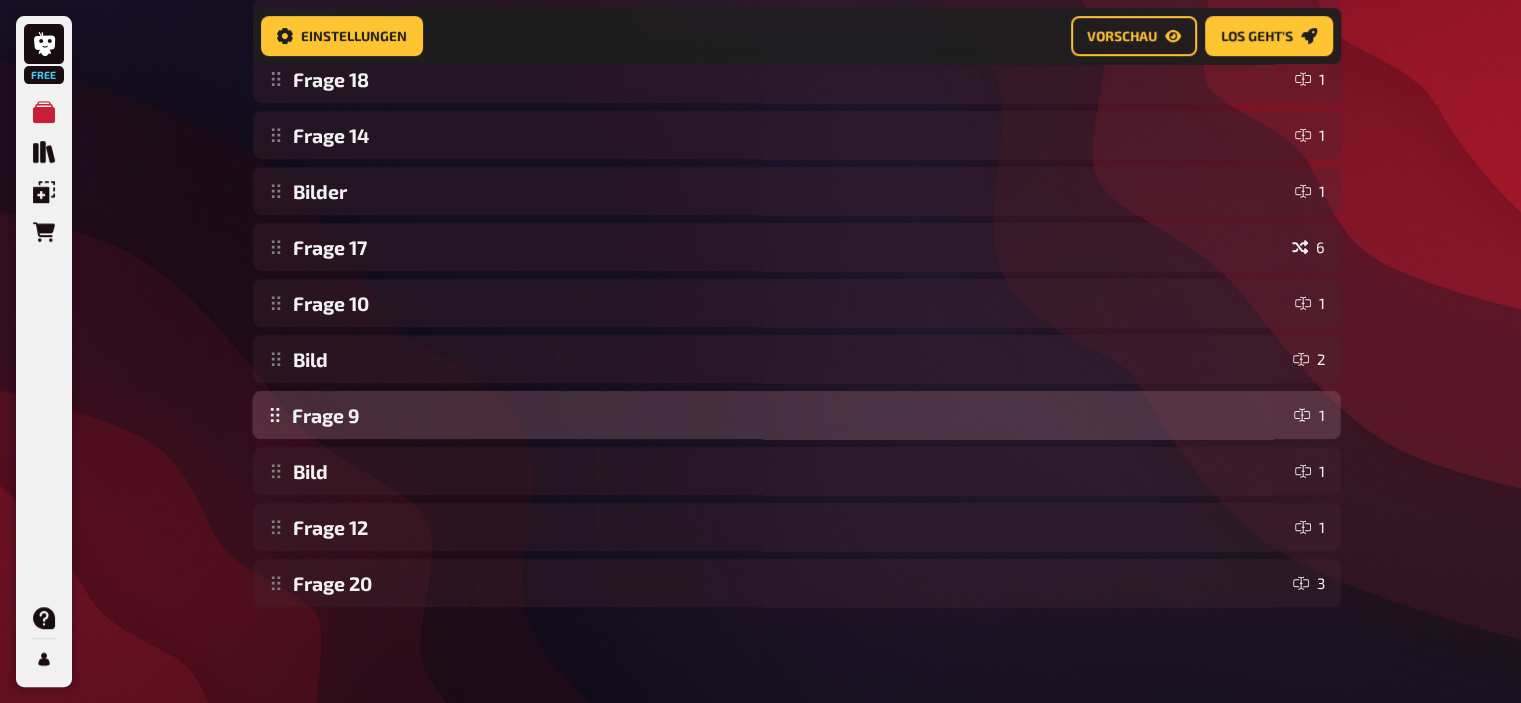 click on "Frage 1 1 Frage 13 1 Bild 1 Frage 6 1 Frage 19 1 Bild 1 Frage 4 1 Frage 15 1 Bild 1 Frage 18 1 Frage 14 1 Bilder 1 Frage 17 6 Frage 10 1 Bild 2 Bild 1 Frage 9 1 Frage 12 1 Frage 20 3 Frage 9 1
To pick up a draggable item, press the space bar.
While dragging, use the arrow keys to move the item.
Press space again to drop the item in its new position, or press escape to cancel.
Draggable item 6786 was moved over droppable area cf57." at bounding box center [797, 79] 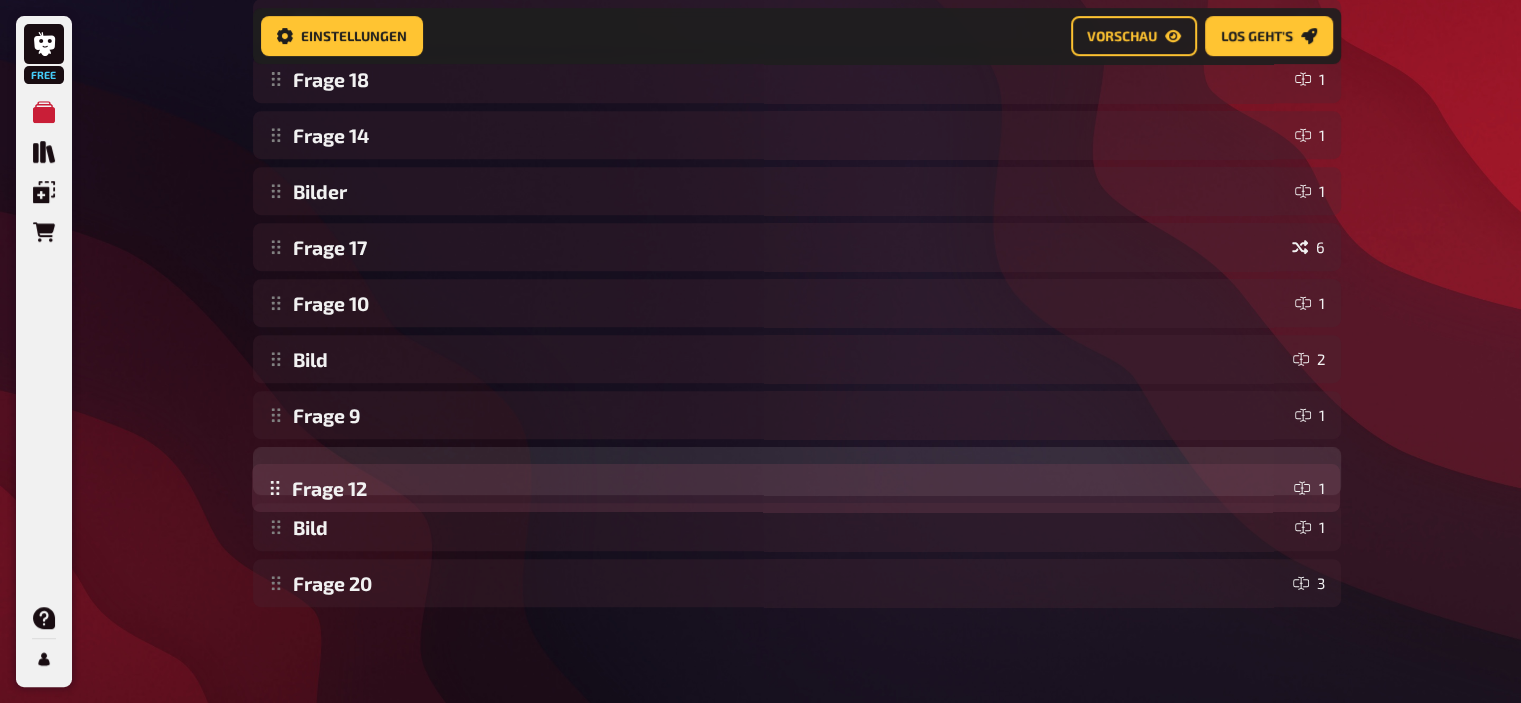 drag, startPoint x: 272, startPoint y: 547, endPoint x: 284, endPoint y: 505, distance: 43.68066 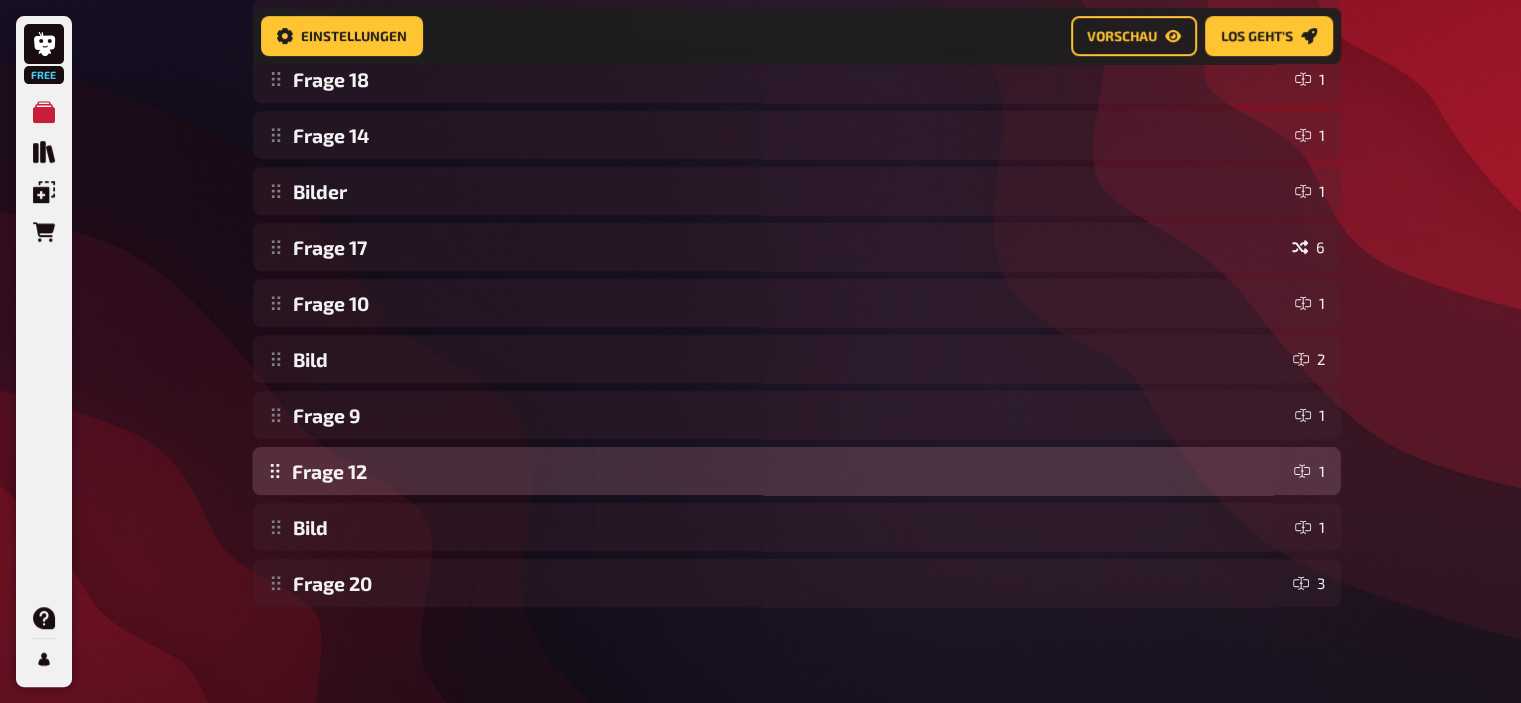 click on "Frage 1 1 Frage 13 1 Bild 1 Frage 6 1 Frage 19 1 Bild 1 Frage 4 1 Frage 15 1 Bild 1 Frage 18 1 Frage 14 1 Bilder 1 Frage 17 6 Frage 10 1 Bild 2 Frage 9 1 Bild 1 Frage 12 1 Frage 20 3 Frage 12 1
To pick up a draggable item, press the space bar.
While dragging, use the arrow keys to move the item.
Press space again to drop the item in its new position, or press escape to cancel.
Draggable item 2cc6 was moved over droppable area cf57." at bounding box center (797, 79) 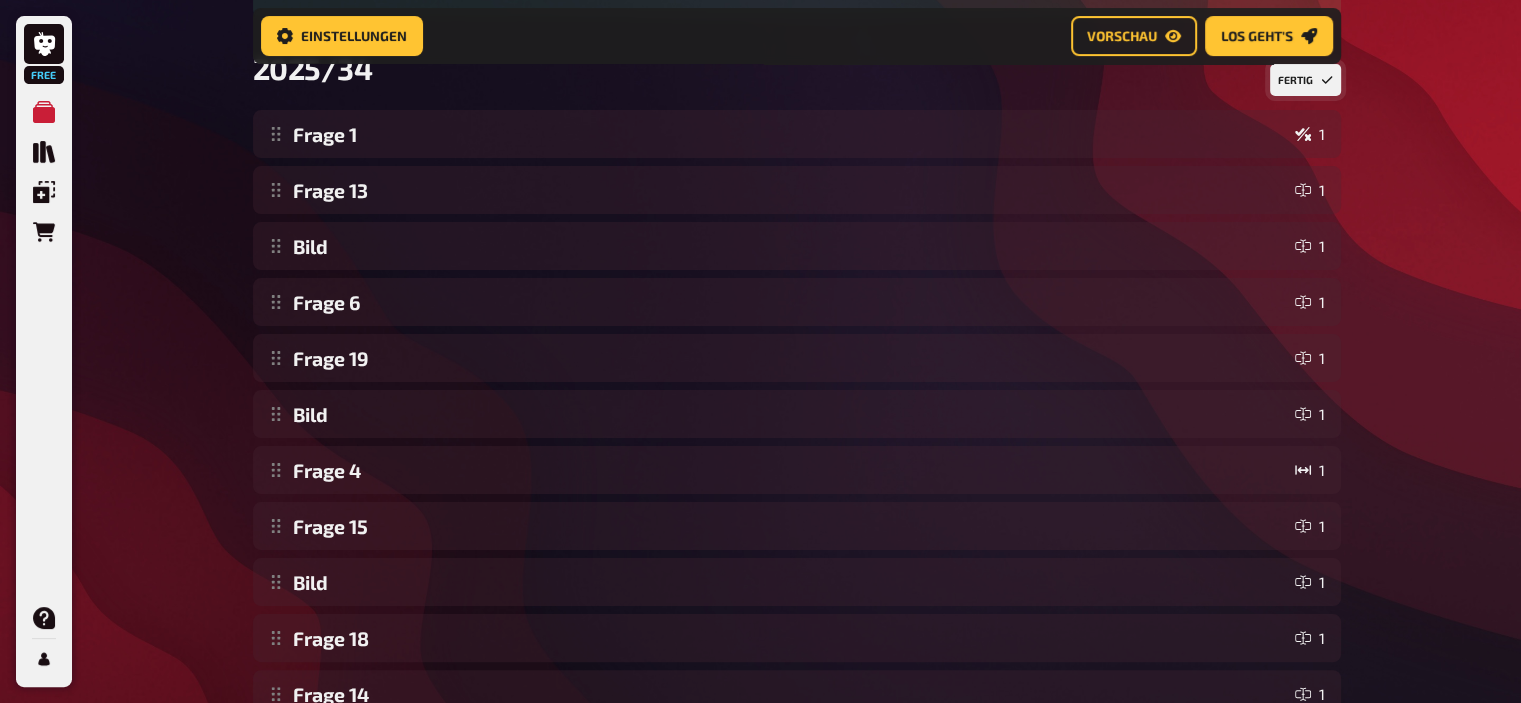scroll, scrollTop: 0, scrollLeft: 0, axis: both 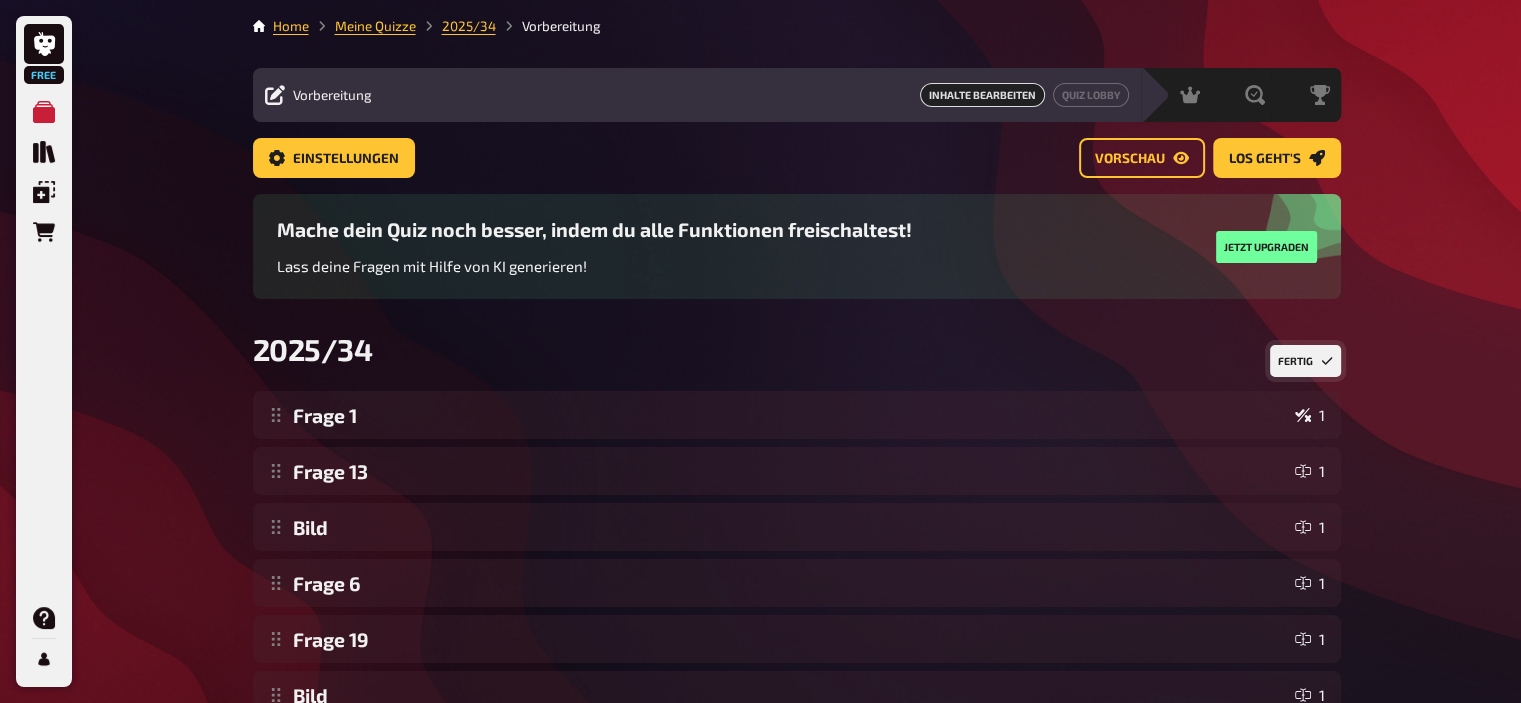 click on "Fertig" at bounding box center [1305, 361] 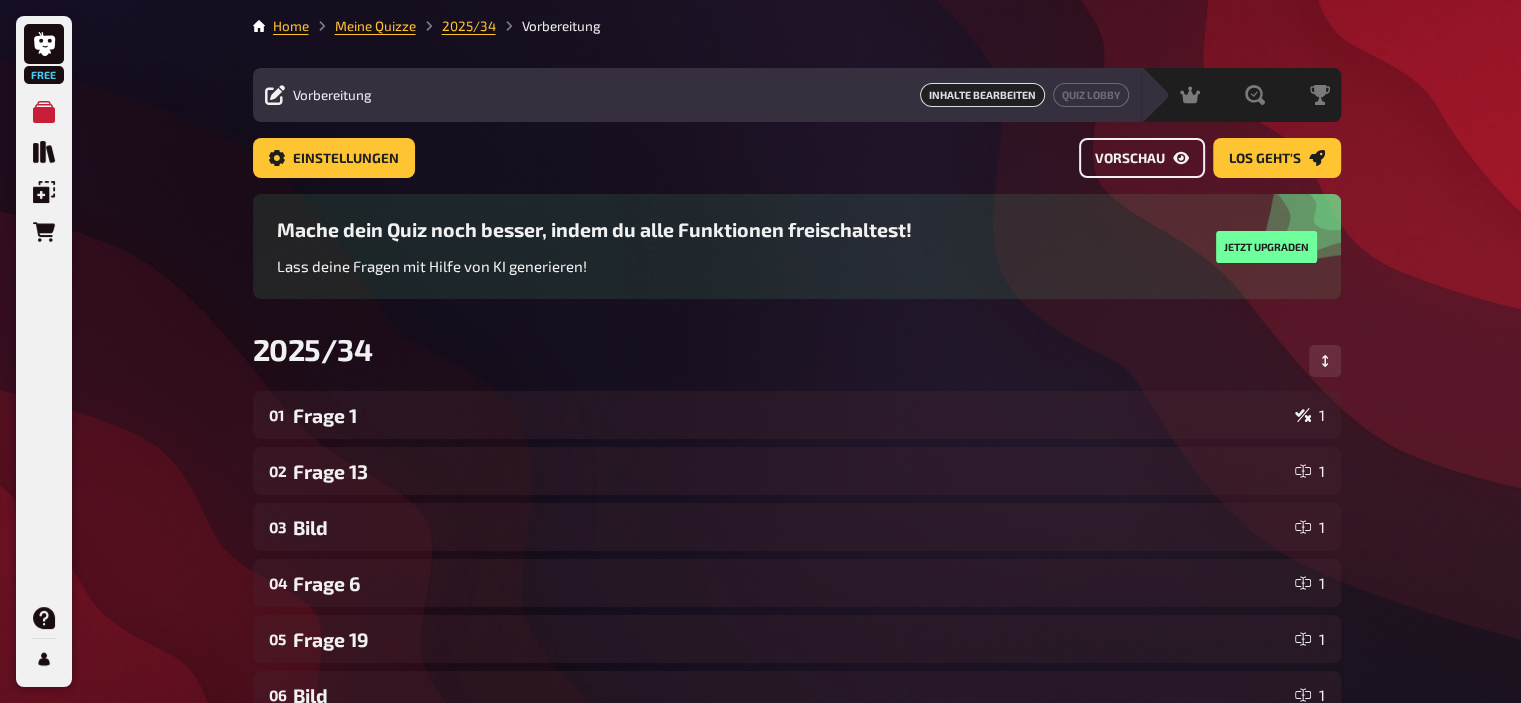 click on "Vorschau" at bounding box center (1142, 158) 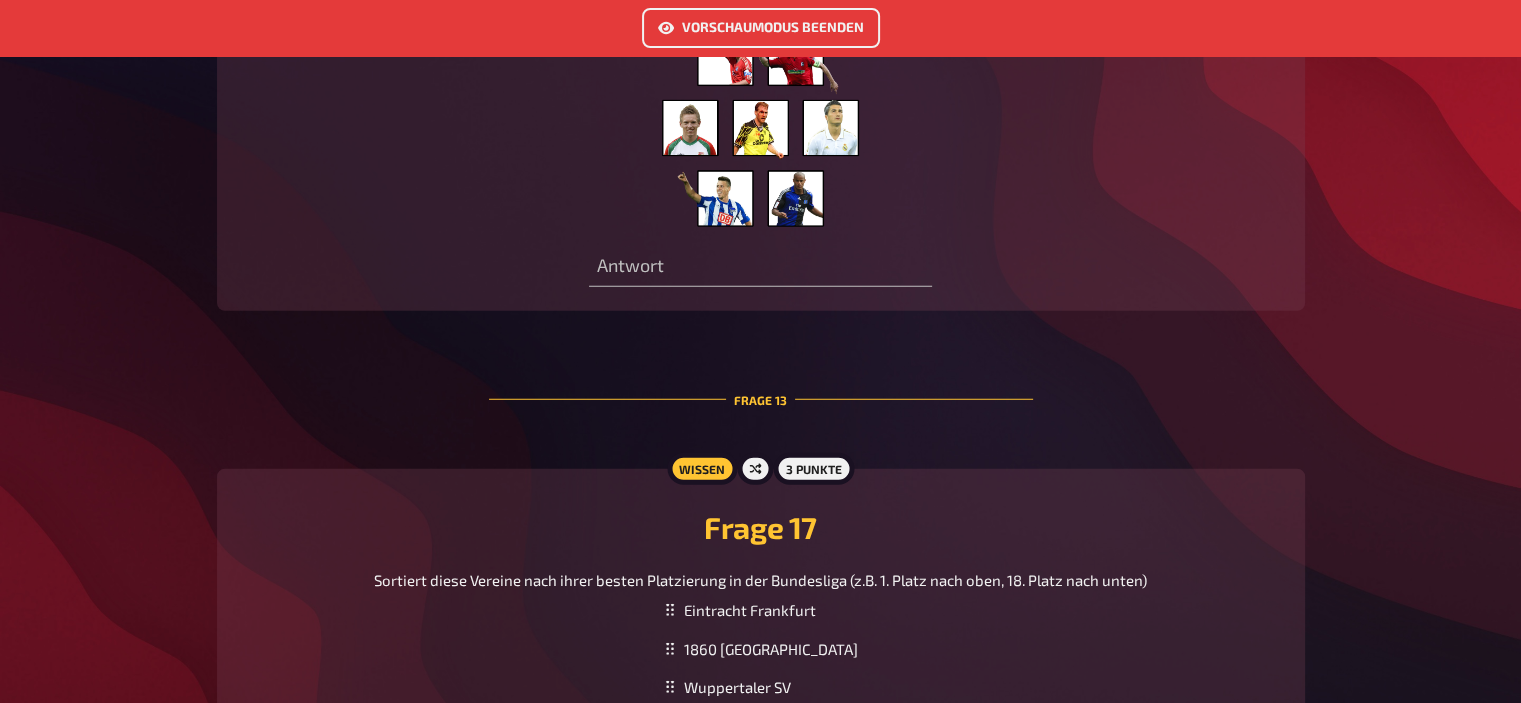 scroll, scrollTop: 5420, scrollLeft: 0, axis: vertical 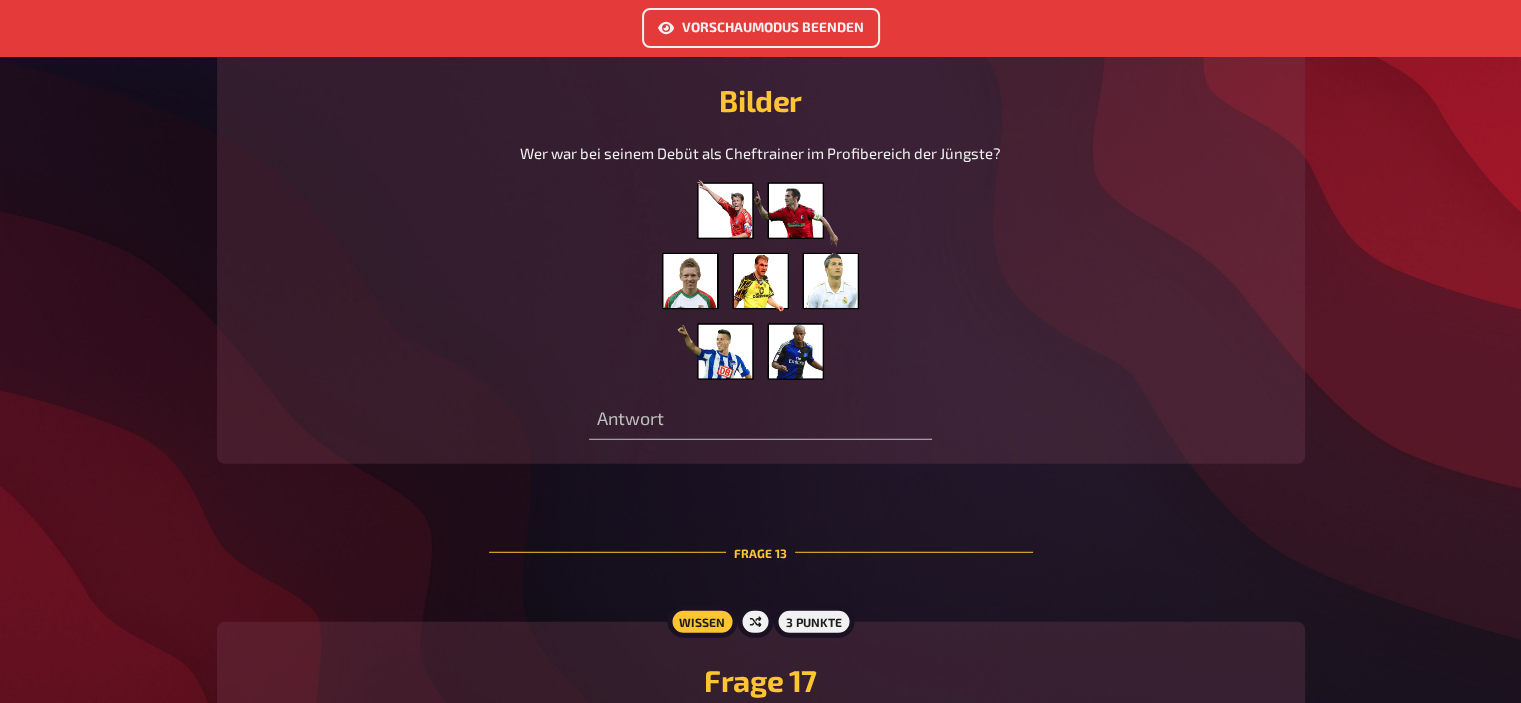 click at bounding box center (760, 280) 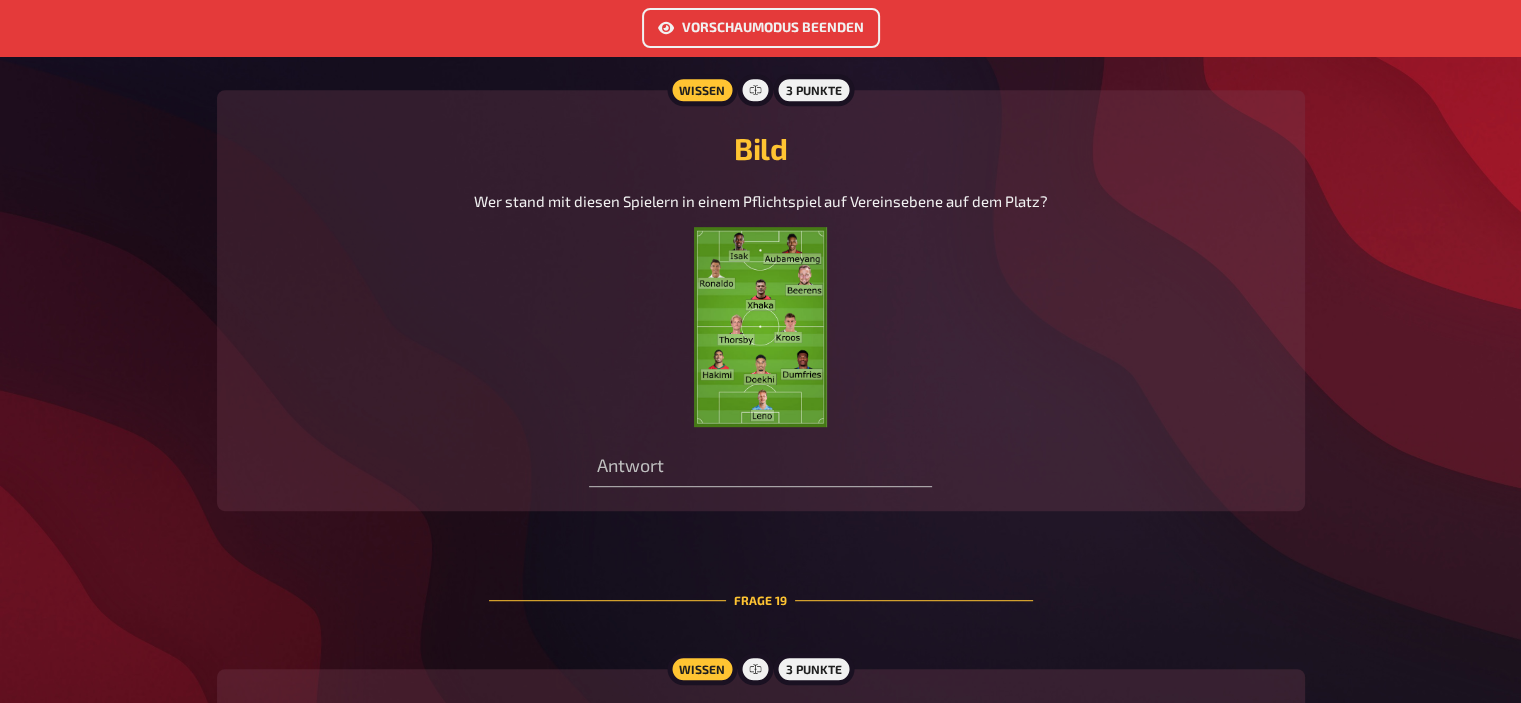scroll, scrollTop: 8786, scrollLeft: 0, axis: vertical 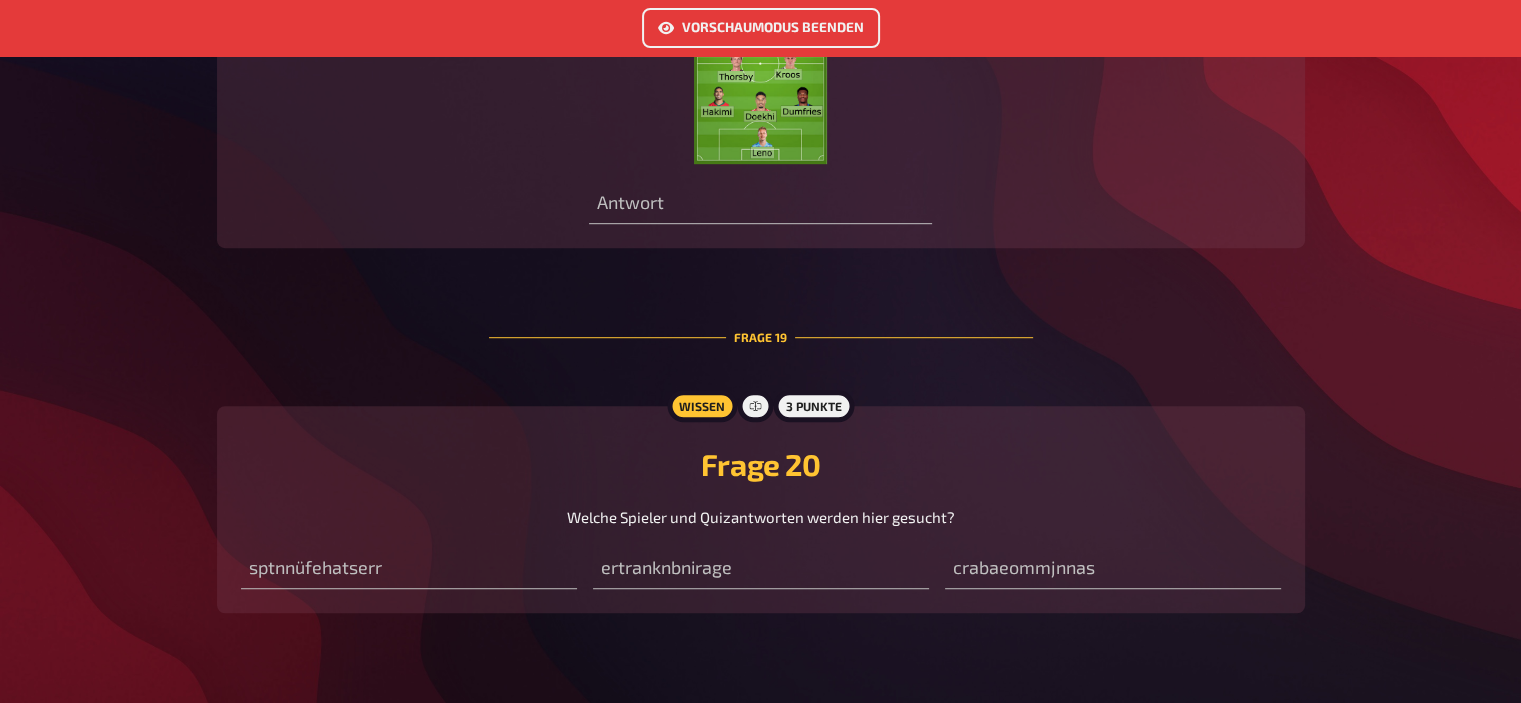 click on "Vorschaumodus beenden" at bounding box center [761, 28] 